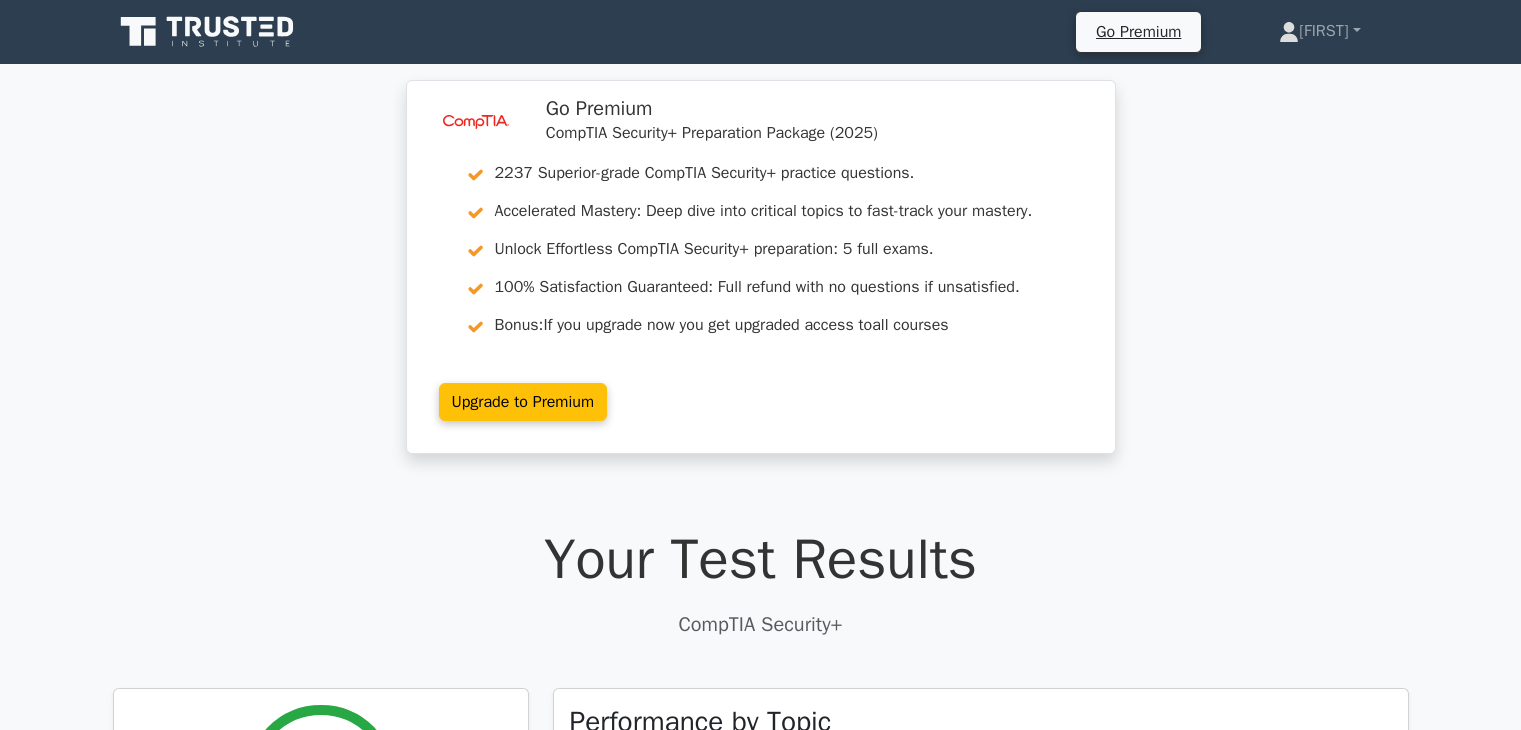 scroll, scrollTop: 9100, scrollLeft: 0, axis: vertical 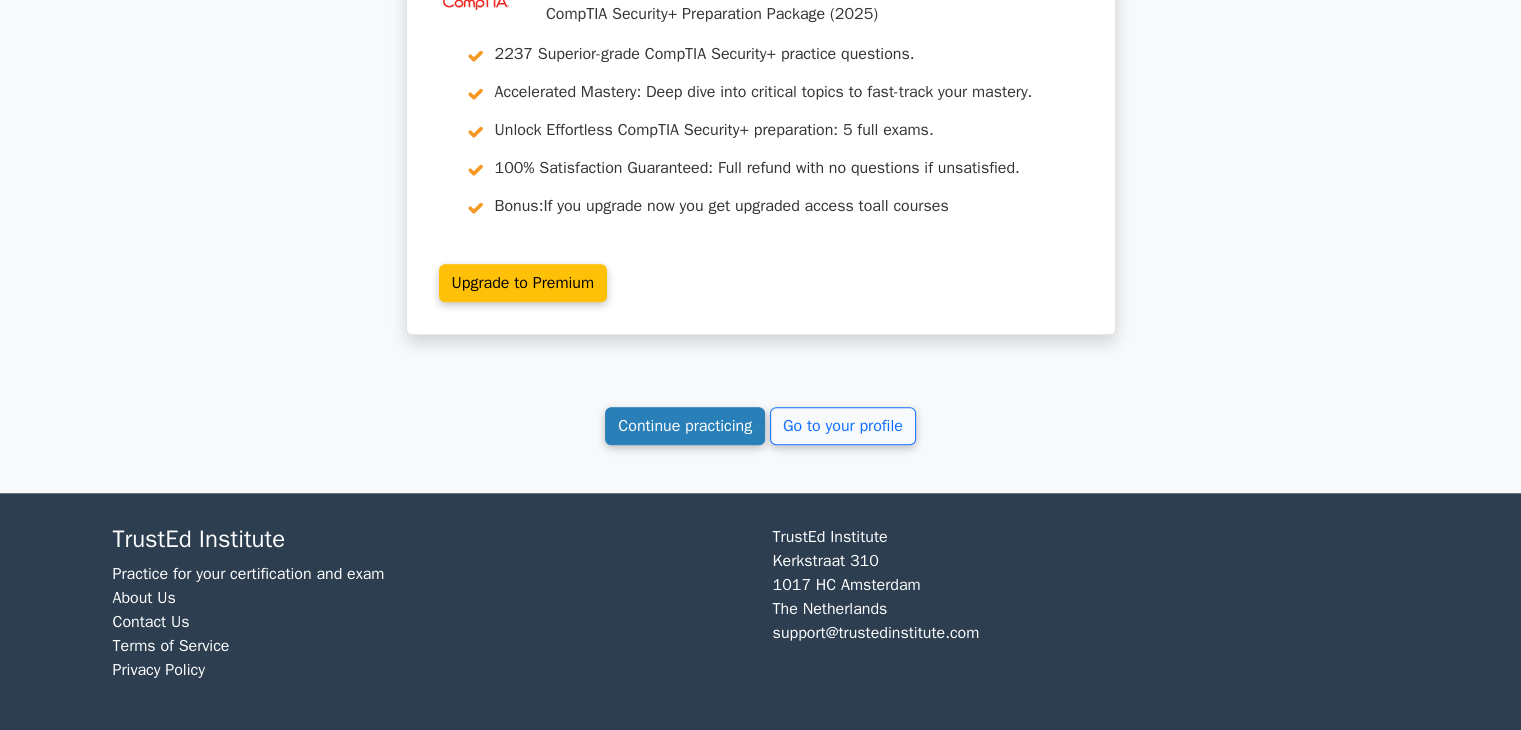click on "Continue practicing" at bounding box center [685, 426] 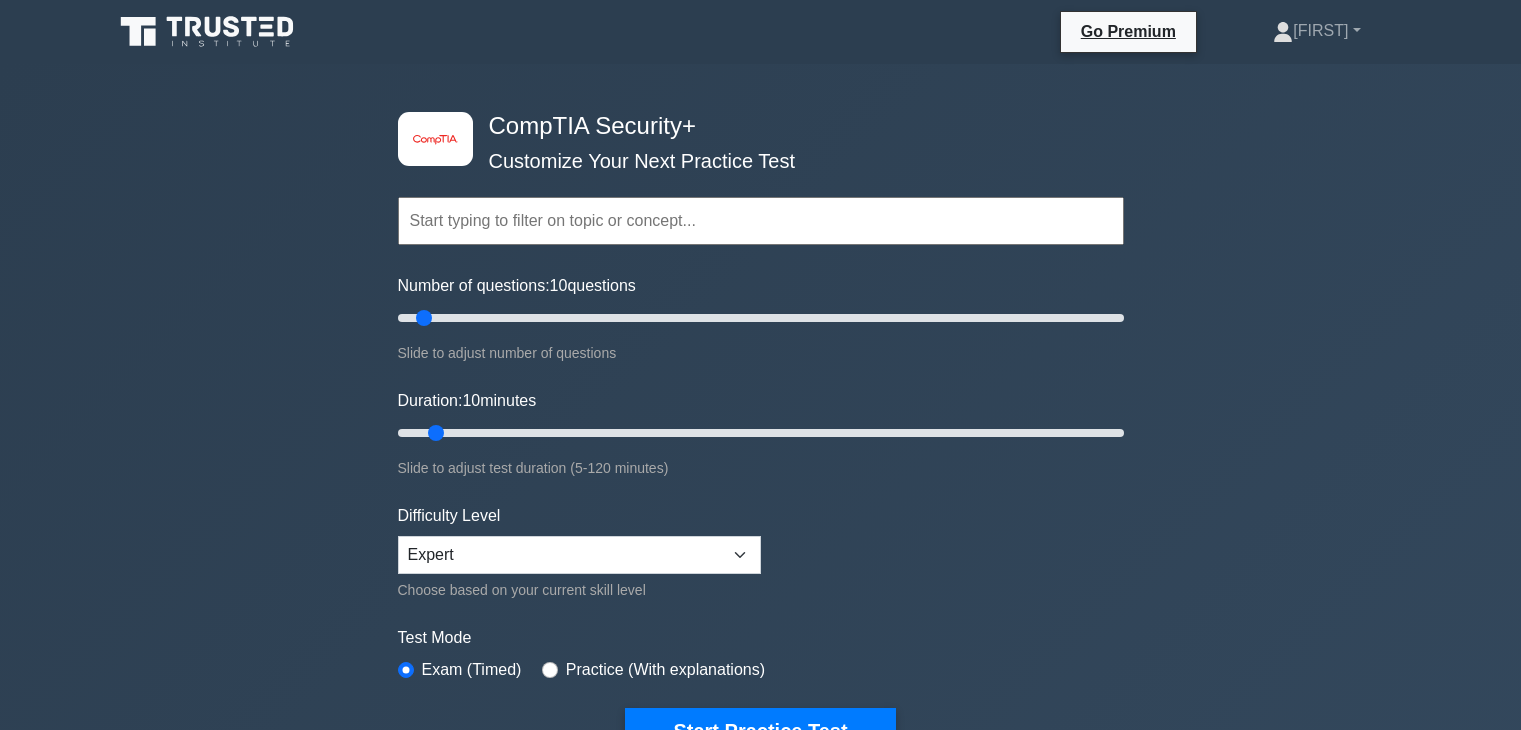 scroll, scrollTop: 0, scrollLeft: 0, axis: both 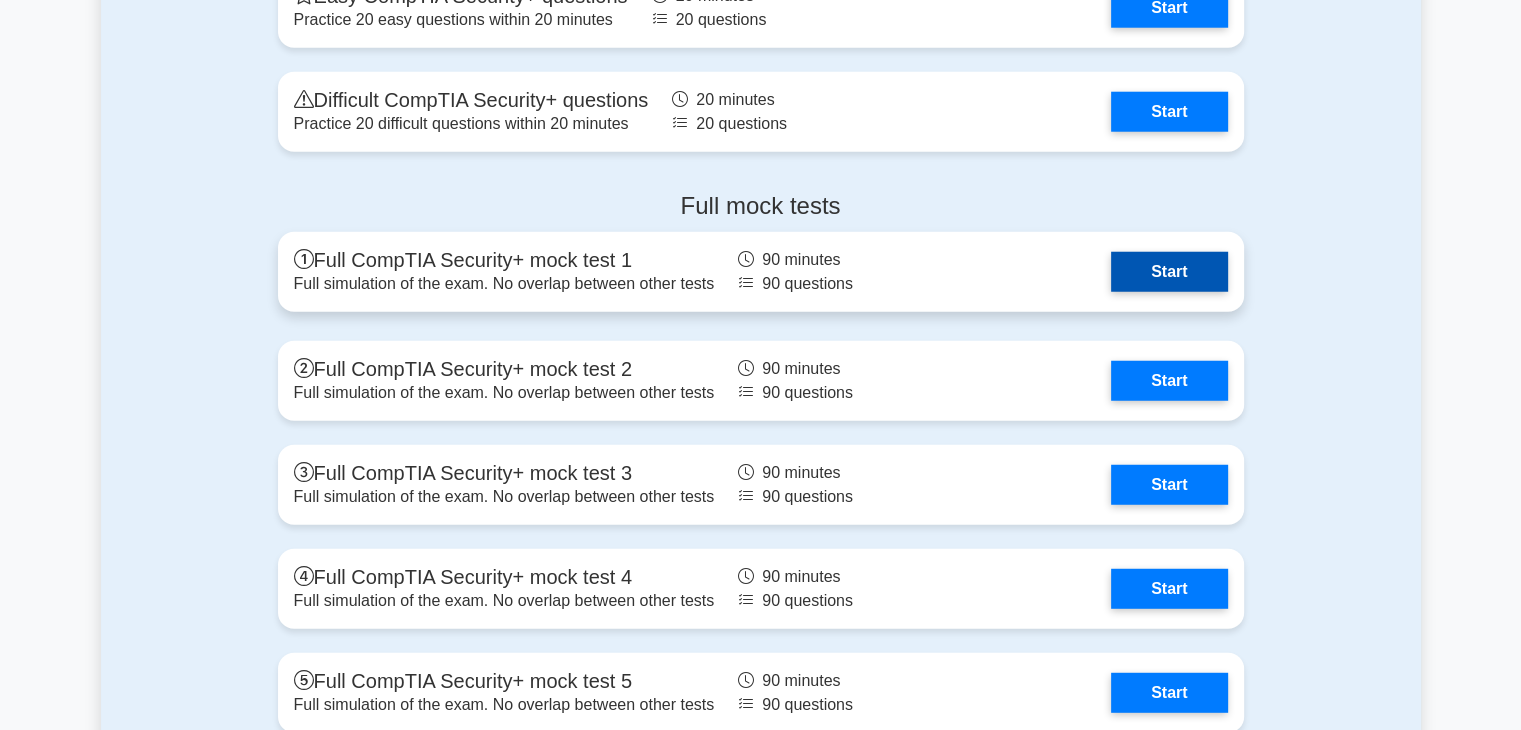 click on "Start" at bounding box center [1169, 272] 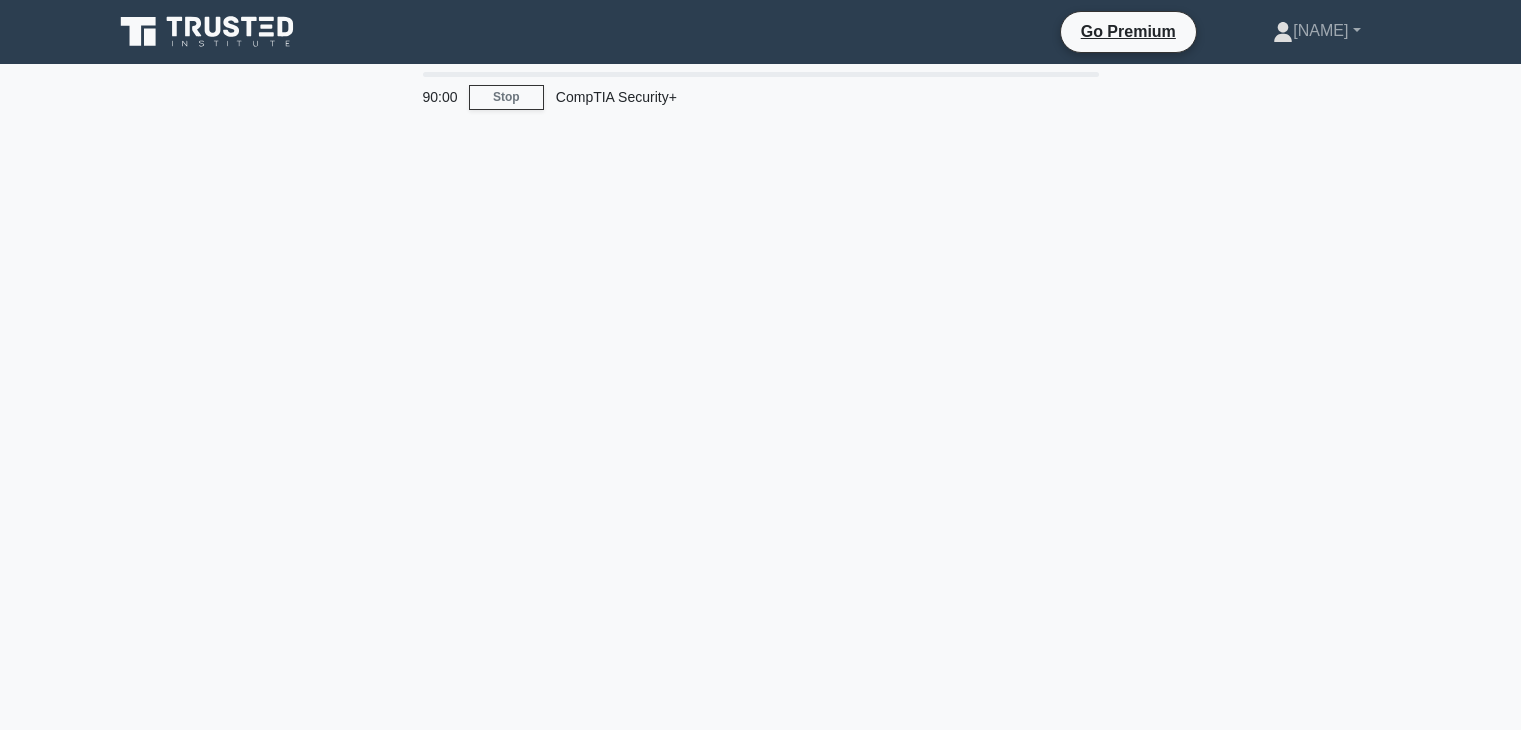 scroll, scrollTop: 0, scrollLeft: 0, axis: both 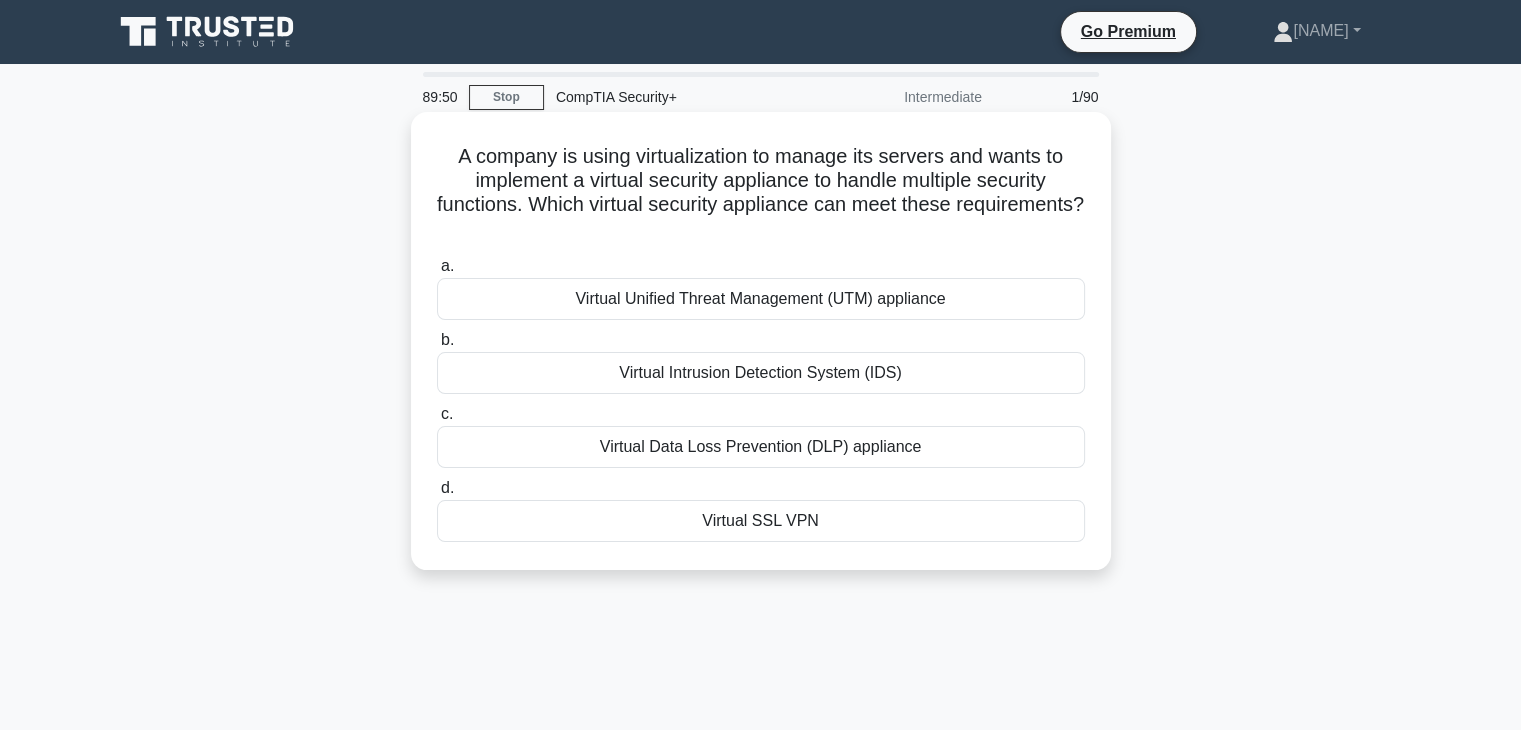 click on "Virtual Unified Threat Management (UTM) appliance" at bounding box center [761, 299] 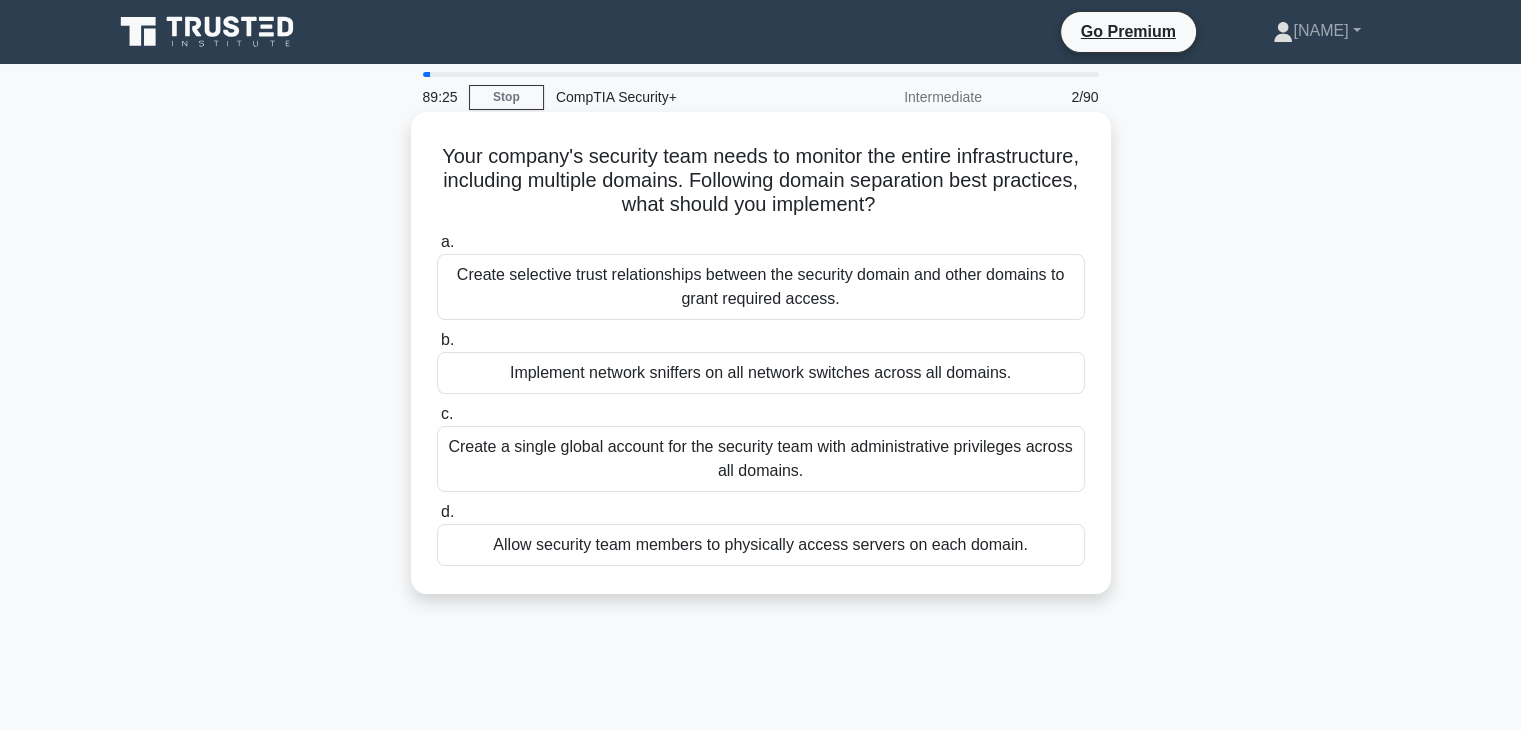 click on "Create selective trust relationships between the security domain and other domains to grant required access." at bounding box center (761, 287) 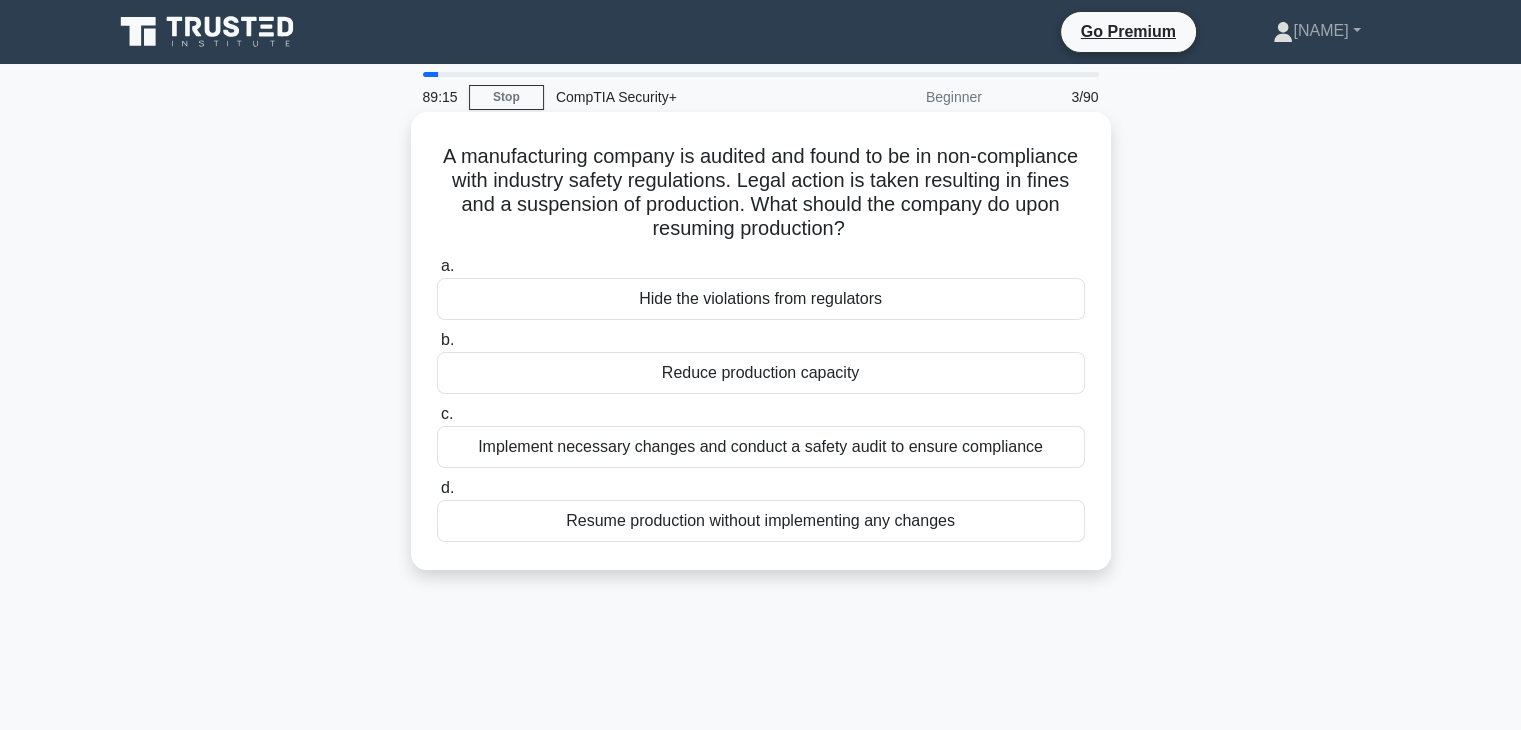 click on "Implement necessary changes and conduct a safety audit to ensure compliance" at bounding box center [761, 447] 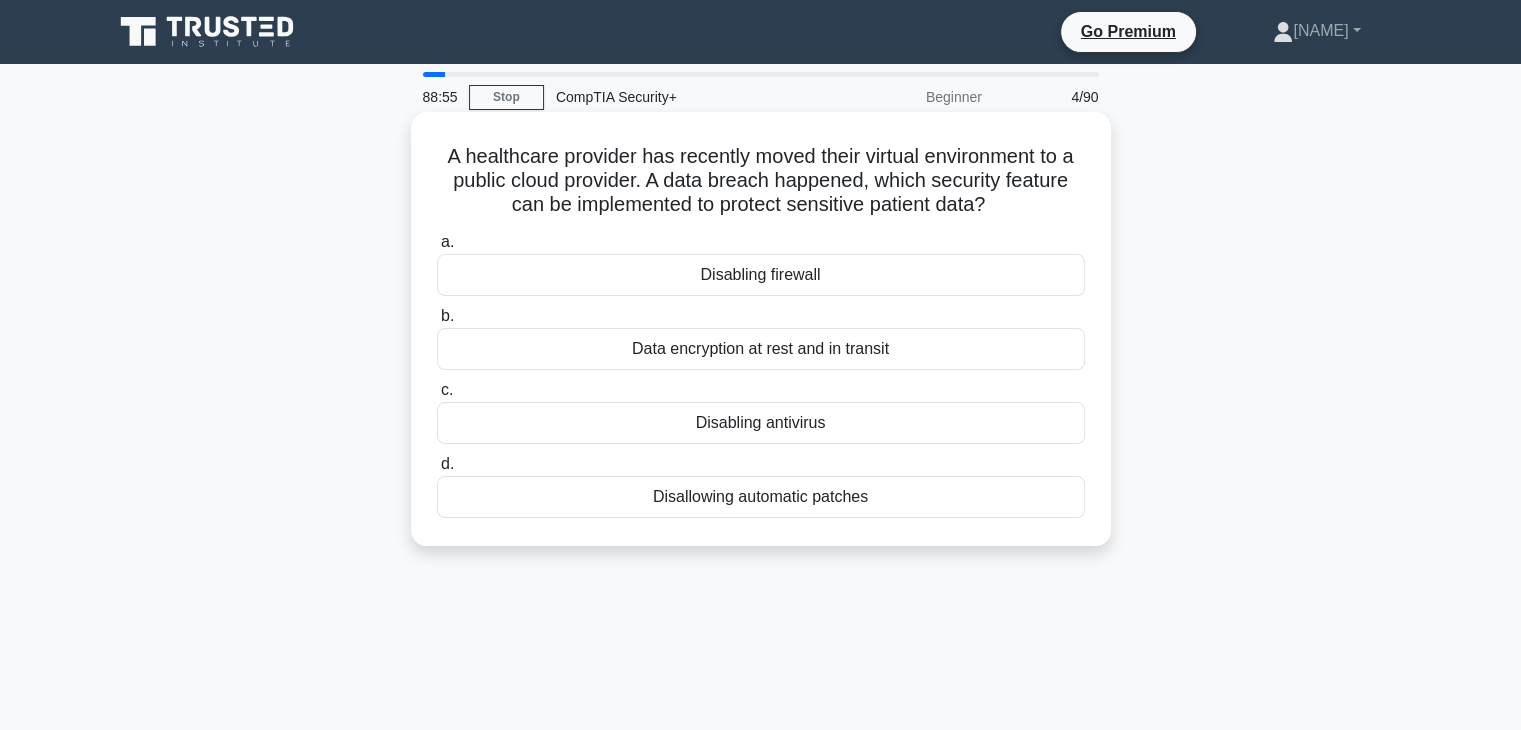 click on "Data encryption at rest and in transit" at bounding box center (761, 349) 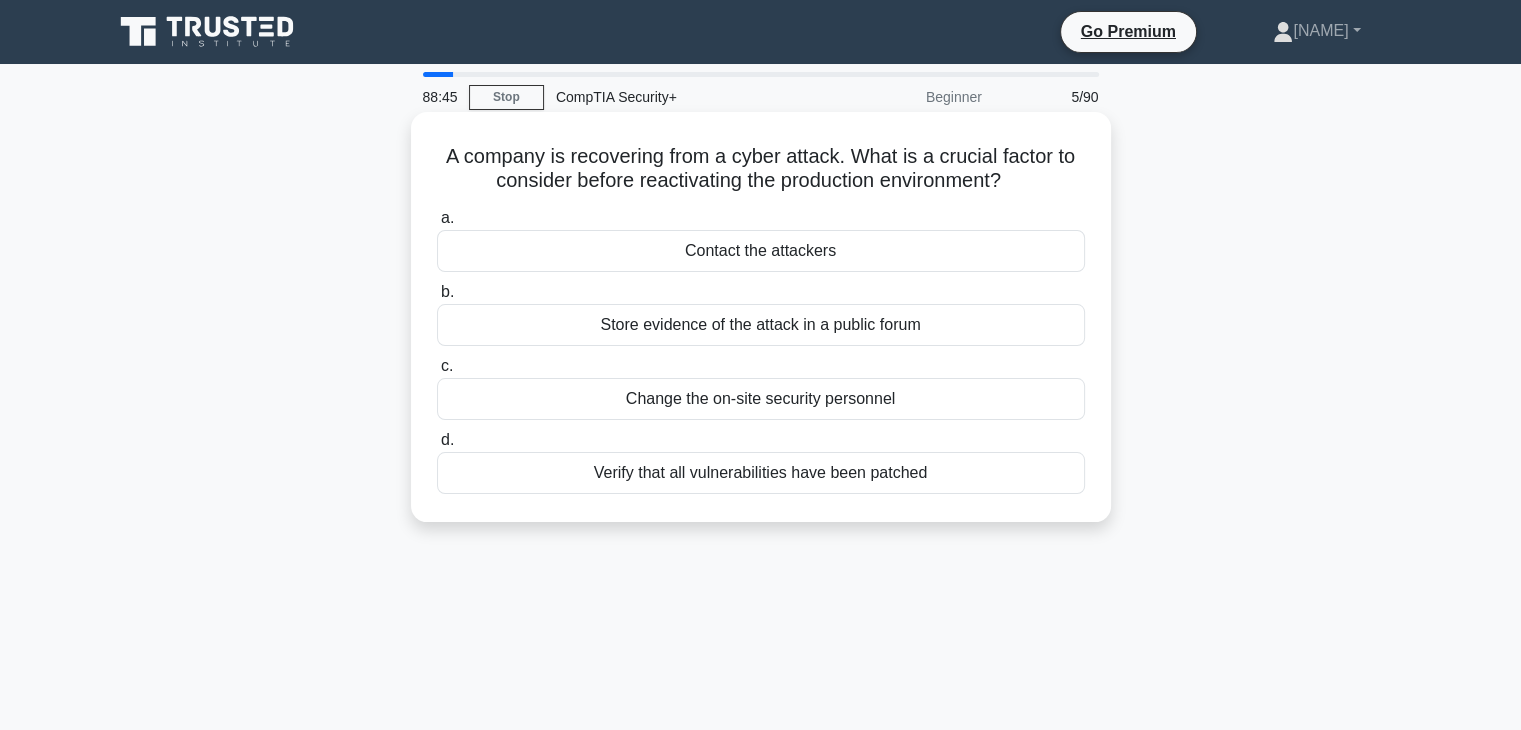 click on "Verify that all vulnerabilities have been patched" at bounding box center [761, 473] 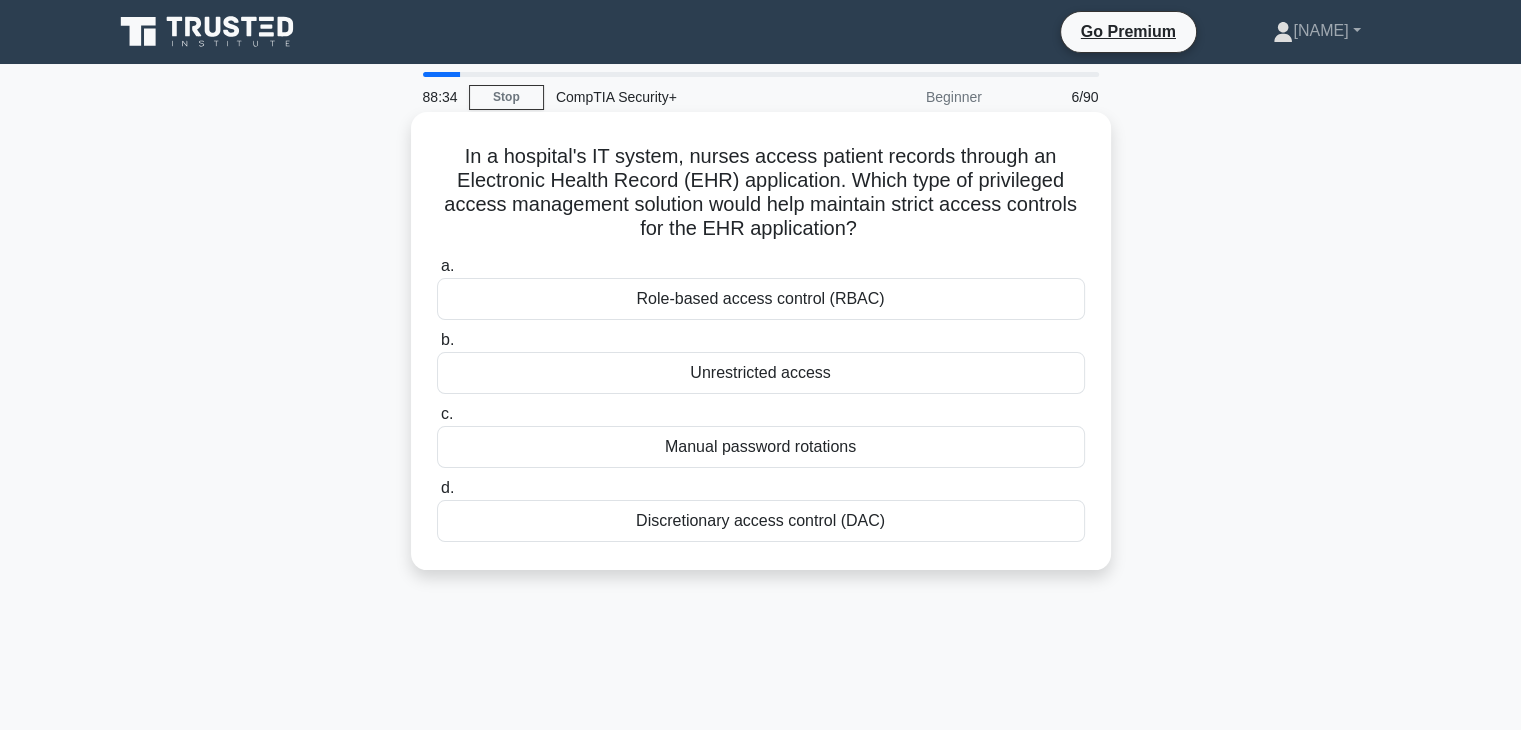 click on "Role-based access control (RBAC)" at bounding box center [761, 299] 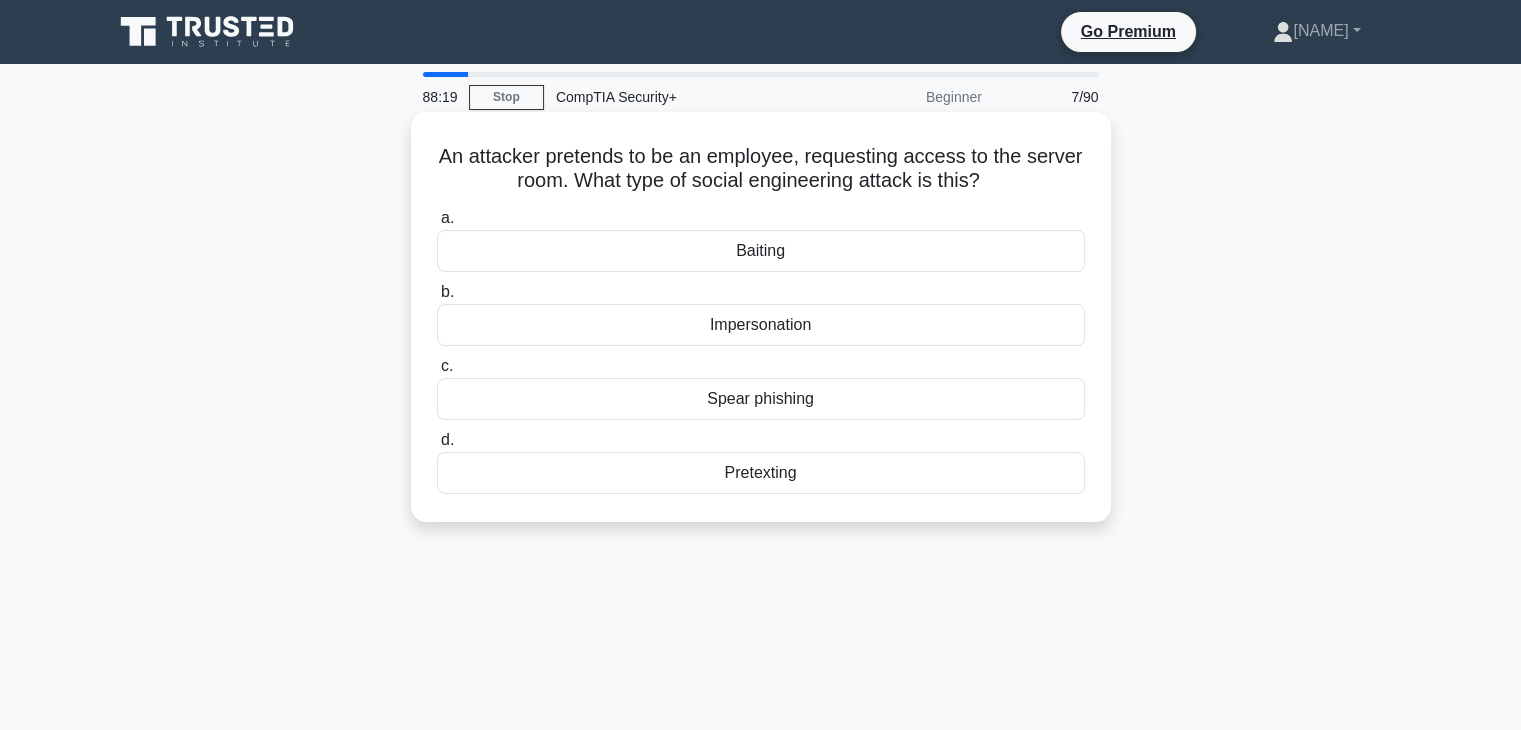 click on "Impersonation" at bounding box center [761, 325] 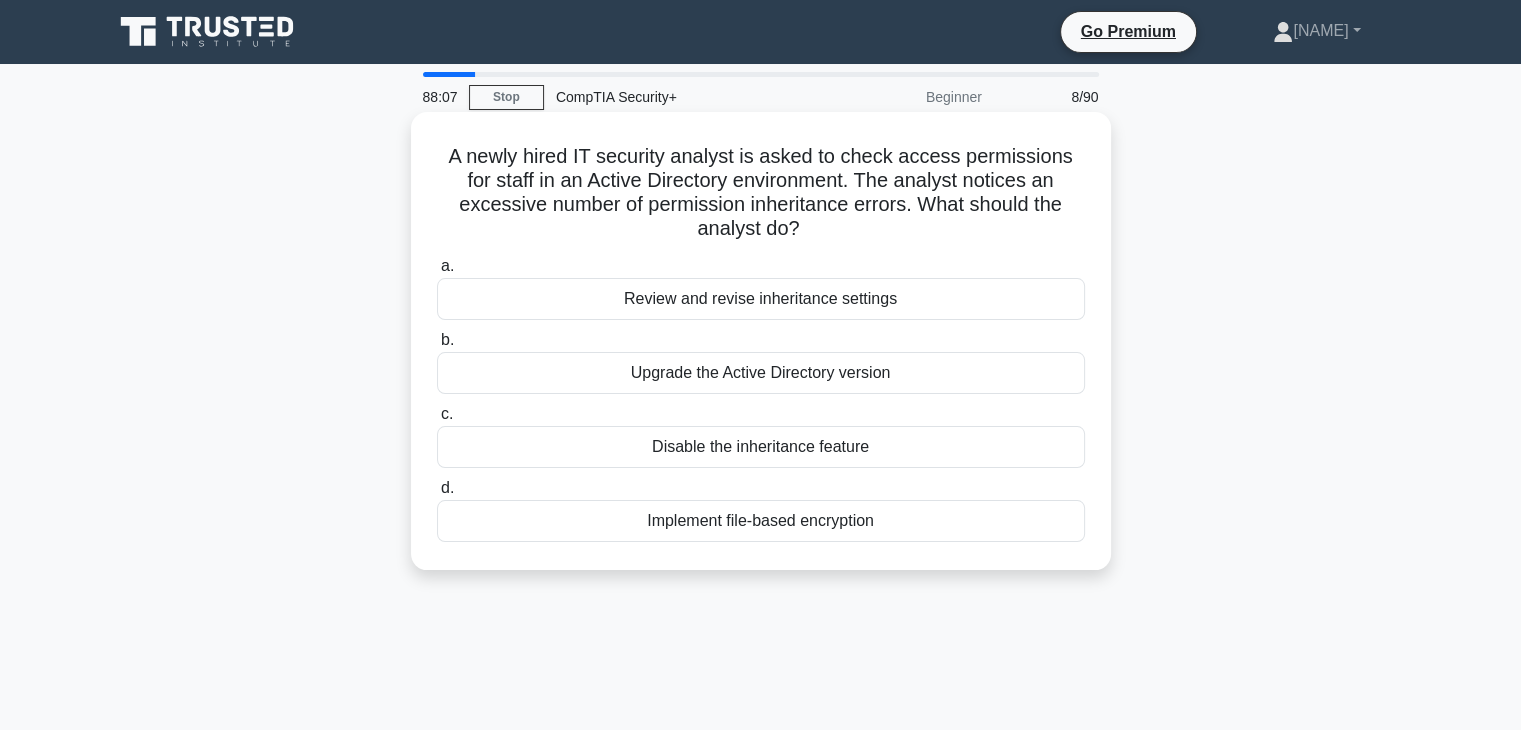 click on "Review and revise inheritance settings" at bounding box center (761, 299) 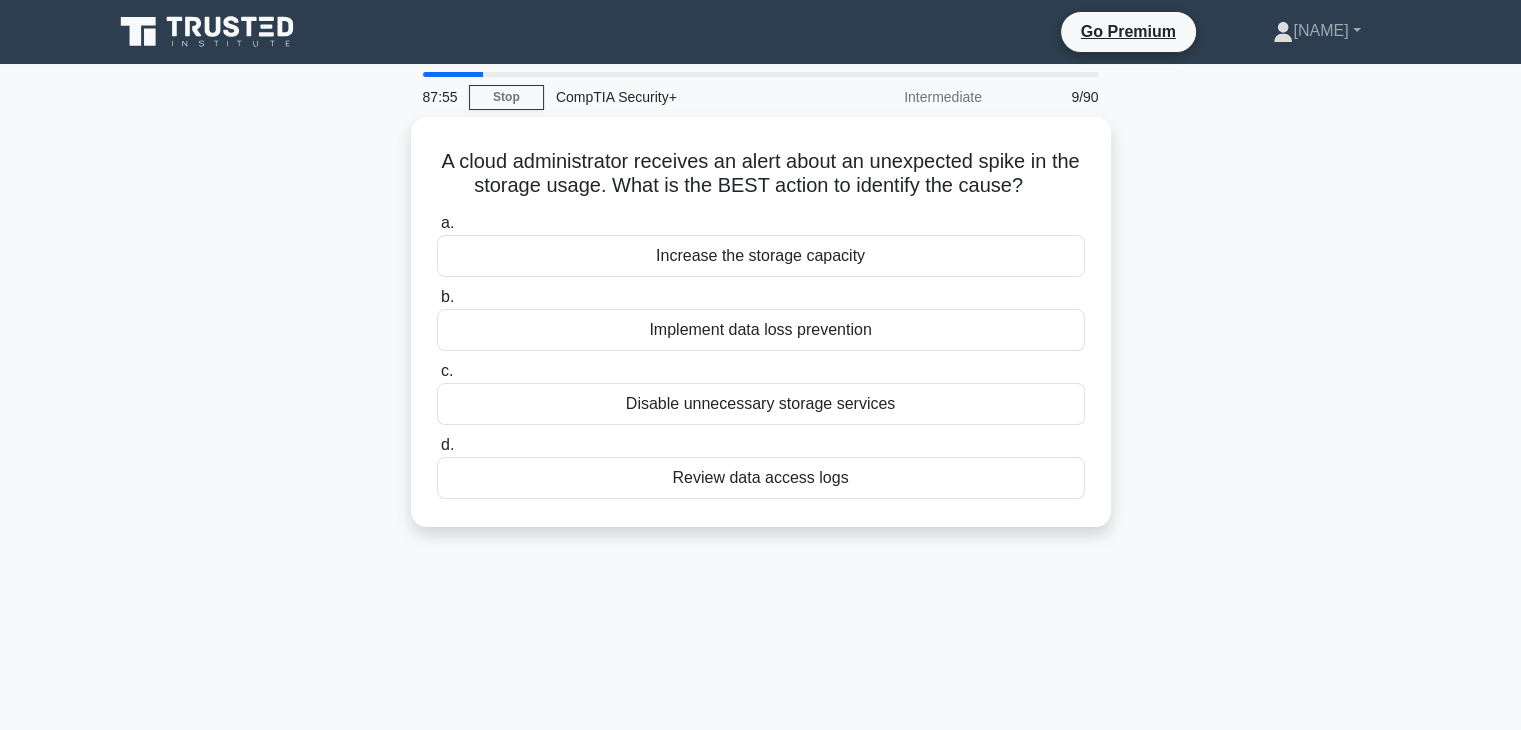 click on "Review data access logs" at bounding box center (761, 478) 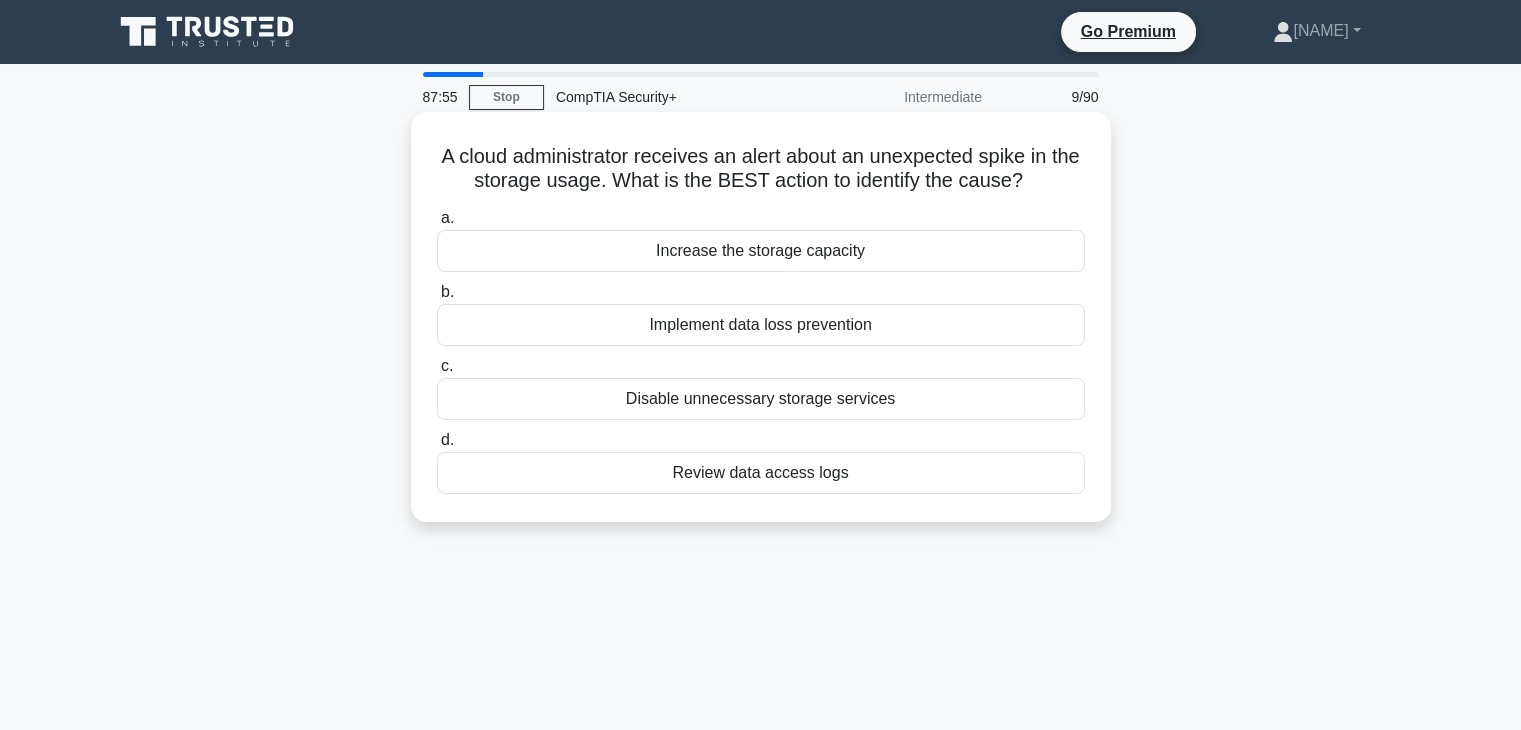 click on "d.
Review data access logs" at bounding box center [437, 440] 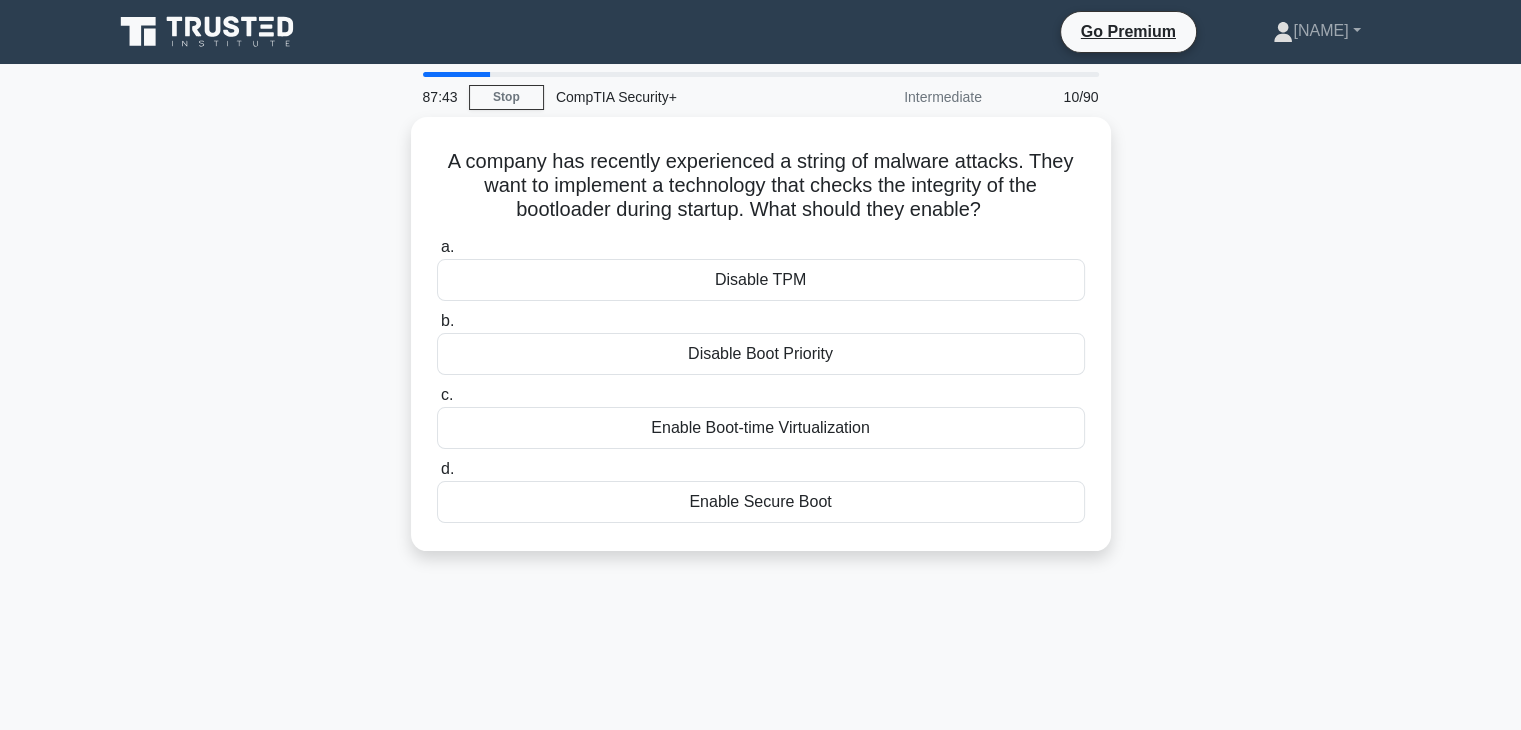 click on "Enable Secure Boot" at bounding box center (761, 502) 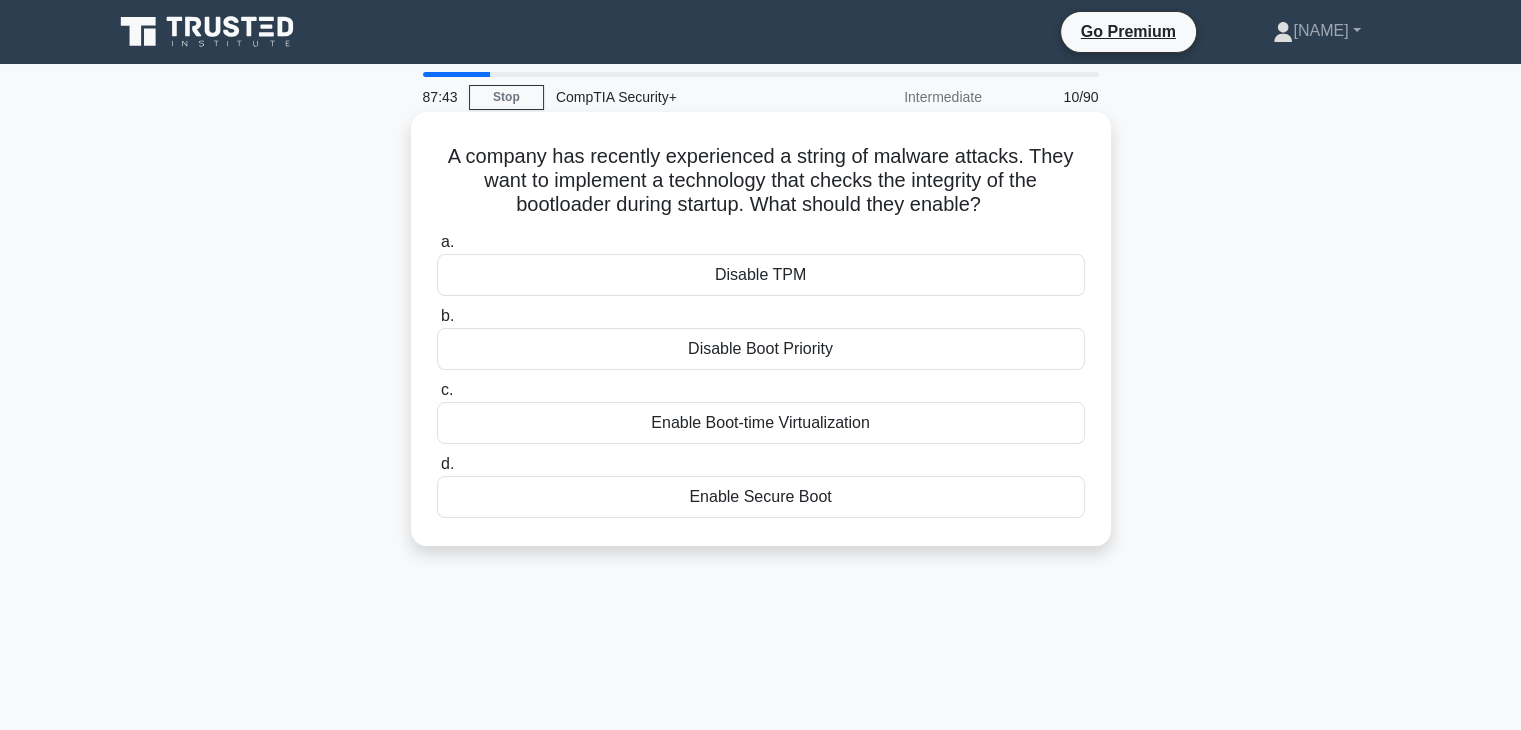 click on "d.
Enable Secure Boot" at bounding box center (437, 464) 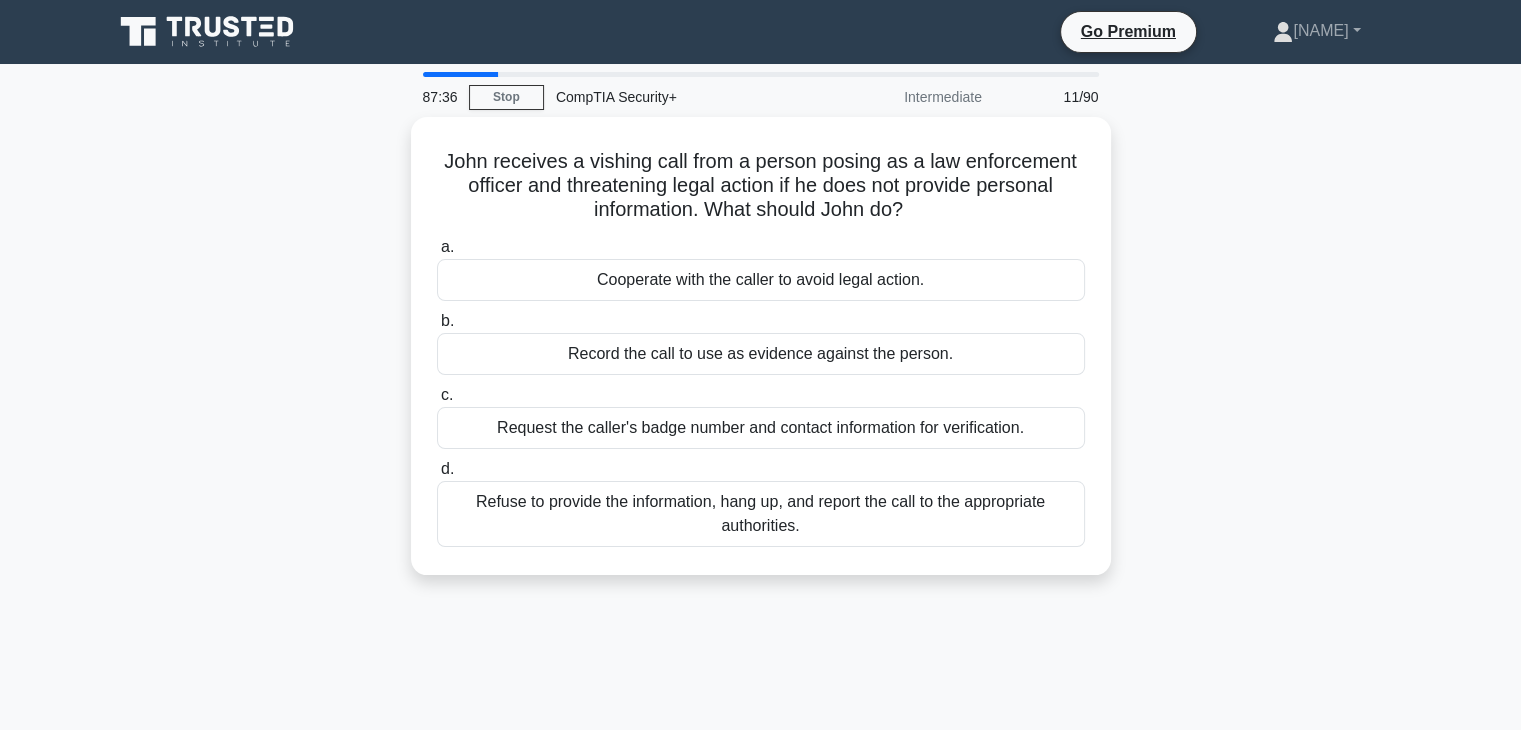 click on "Refuse to provide the information, hang up, and report the call to the appropriate authorities." at bounding box center [761, 514] 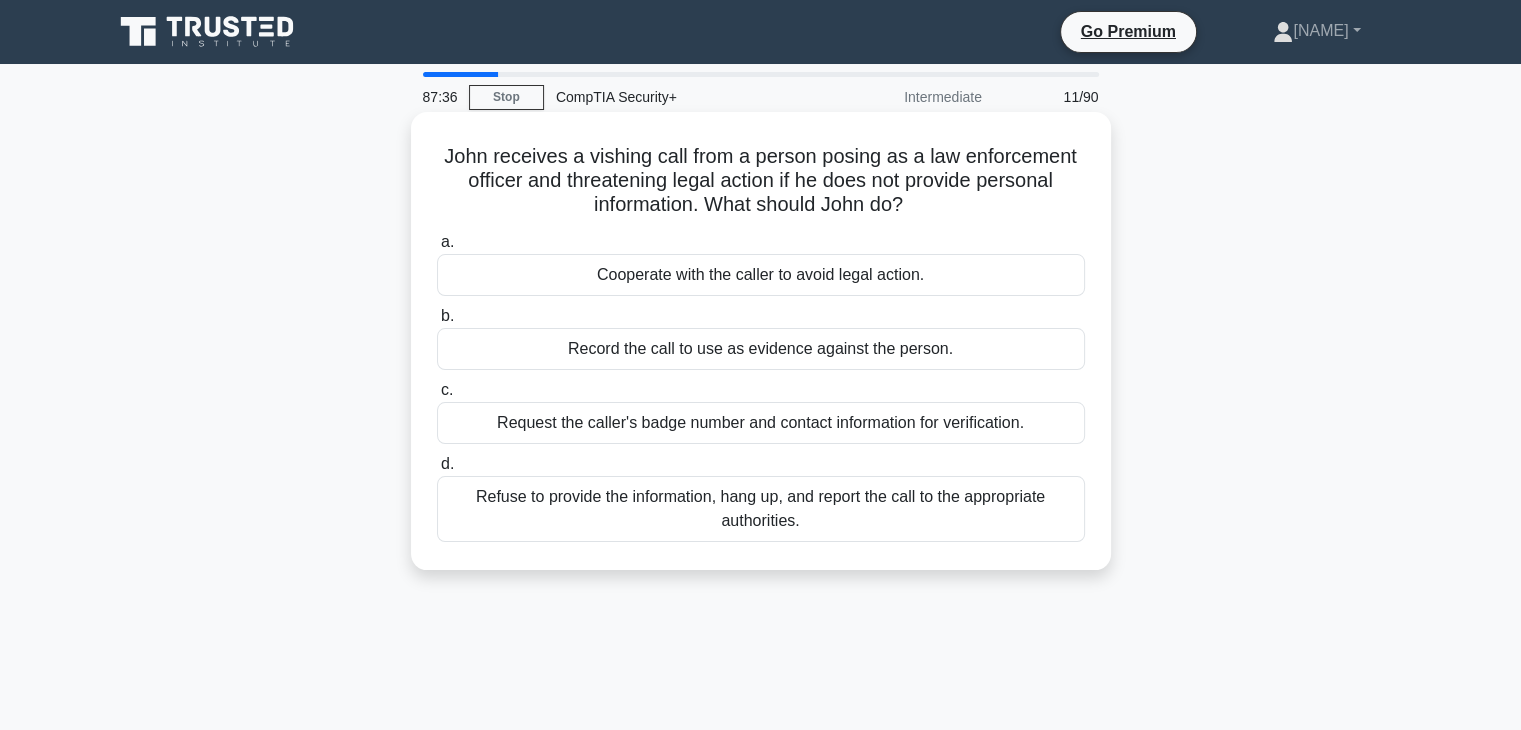 click on "d.
Refuse to provide the information, hang up, and report the call to the appropriate authorities." at bounding box center (437, 464) 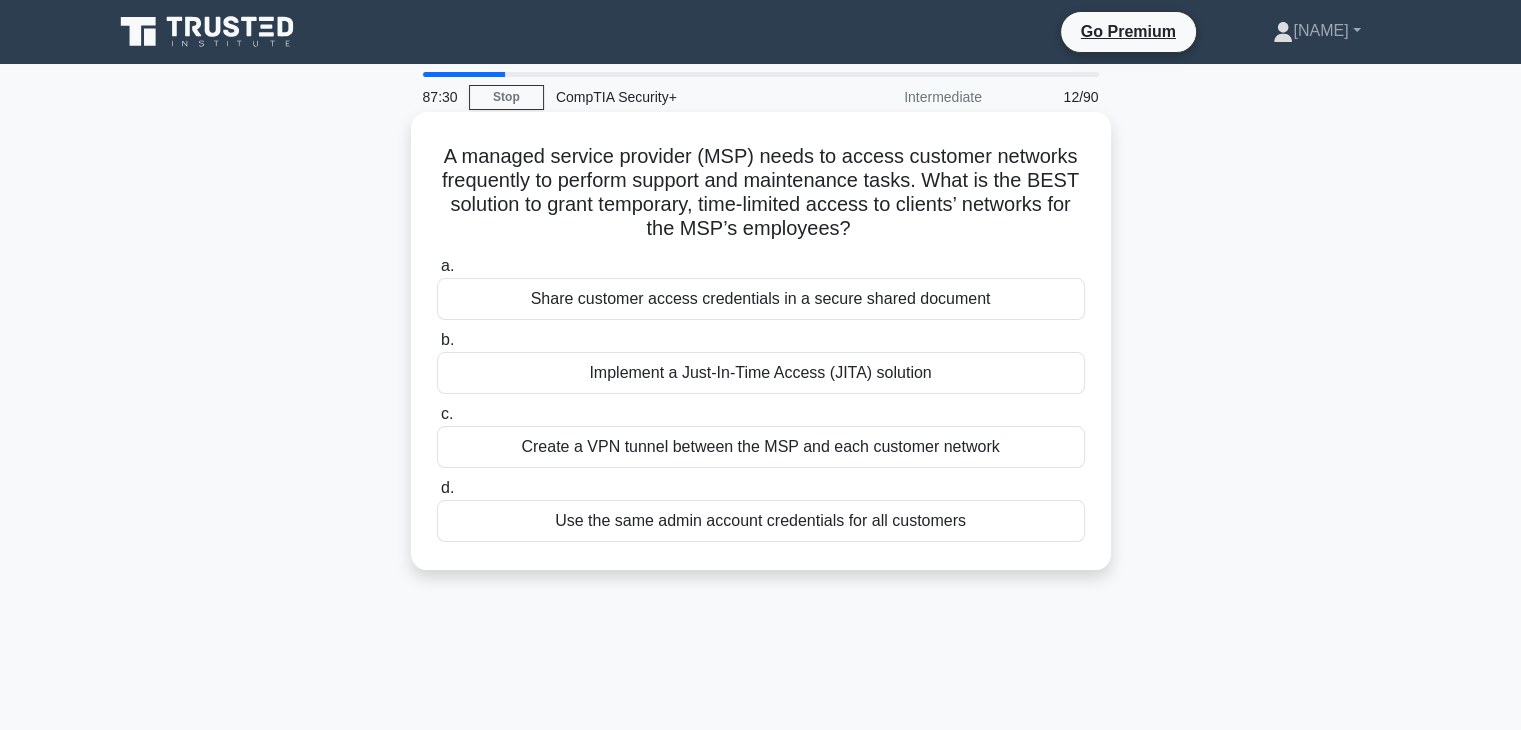 click on "Implement a Just-In-Time Access (JITA) solution" at bounding box center (761, 373) 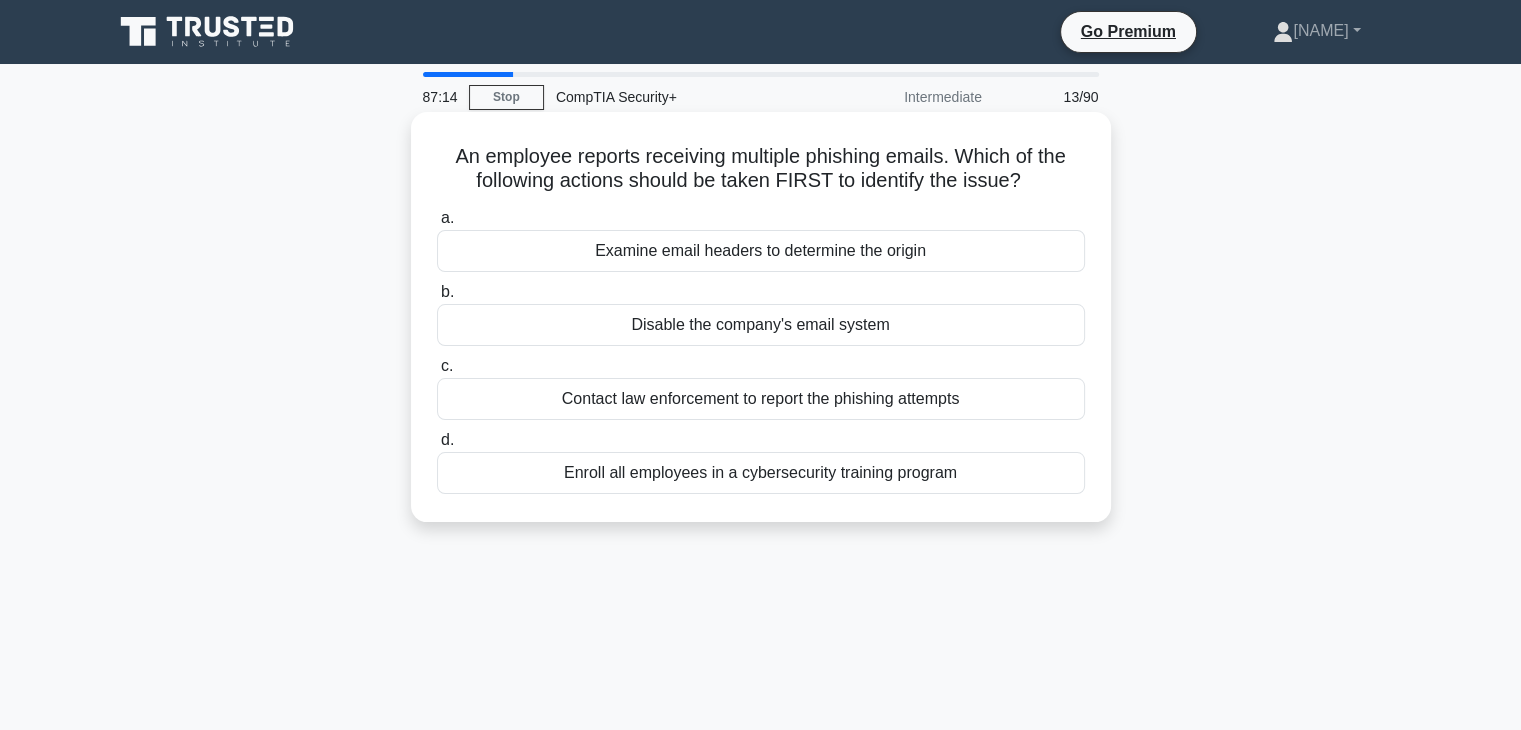 click on "Examine email headers to determine the origin" at bounding box center (761, 251) 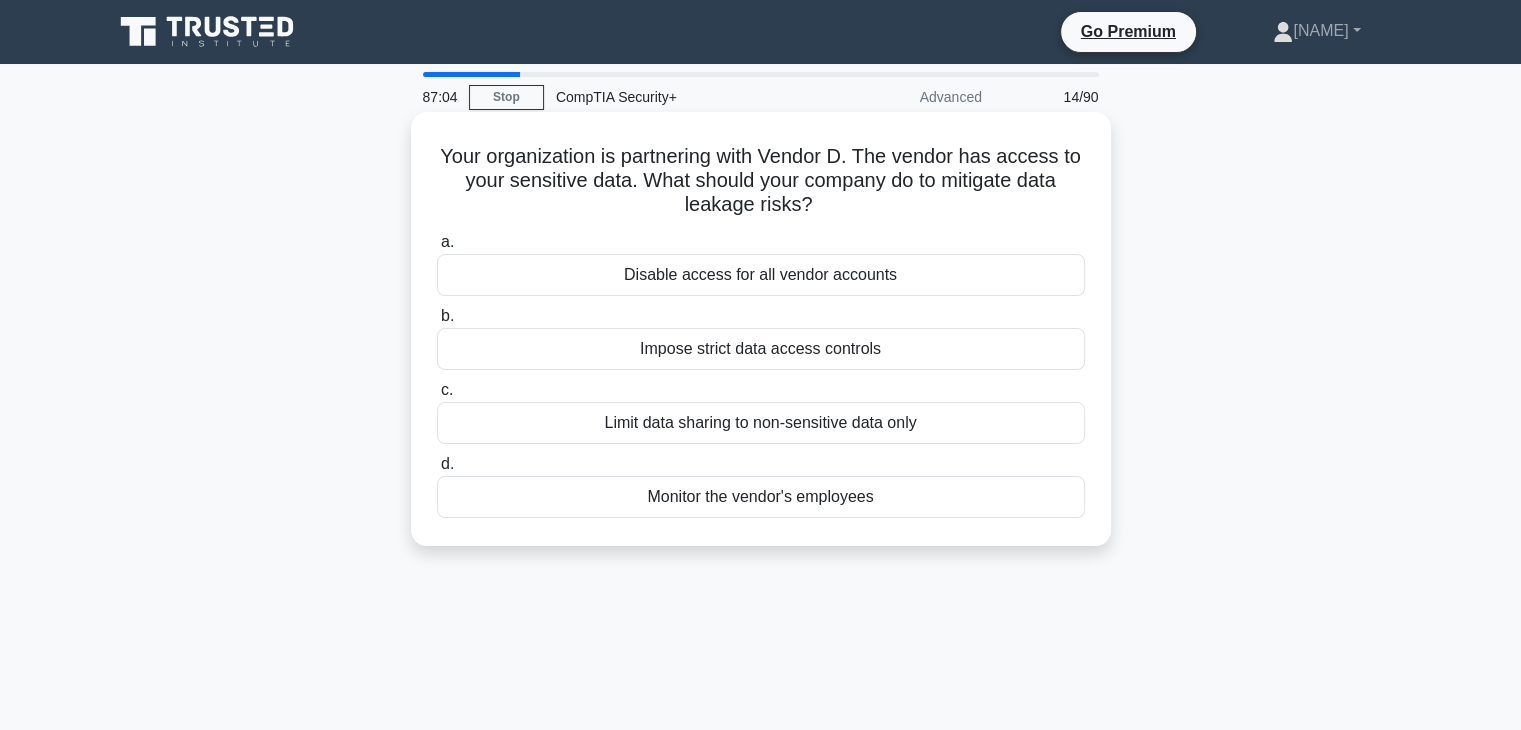 click on "Impose strict data access controls" at bounding box center (761, 349) 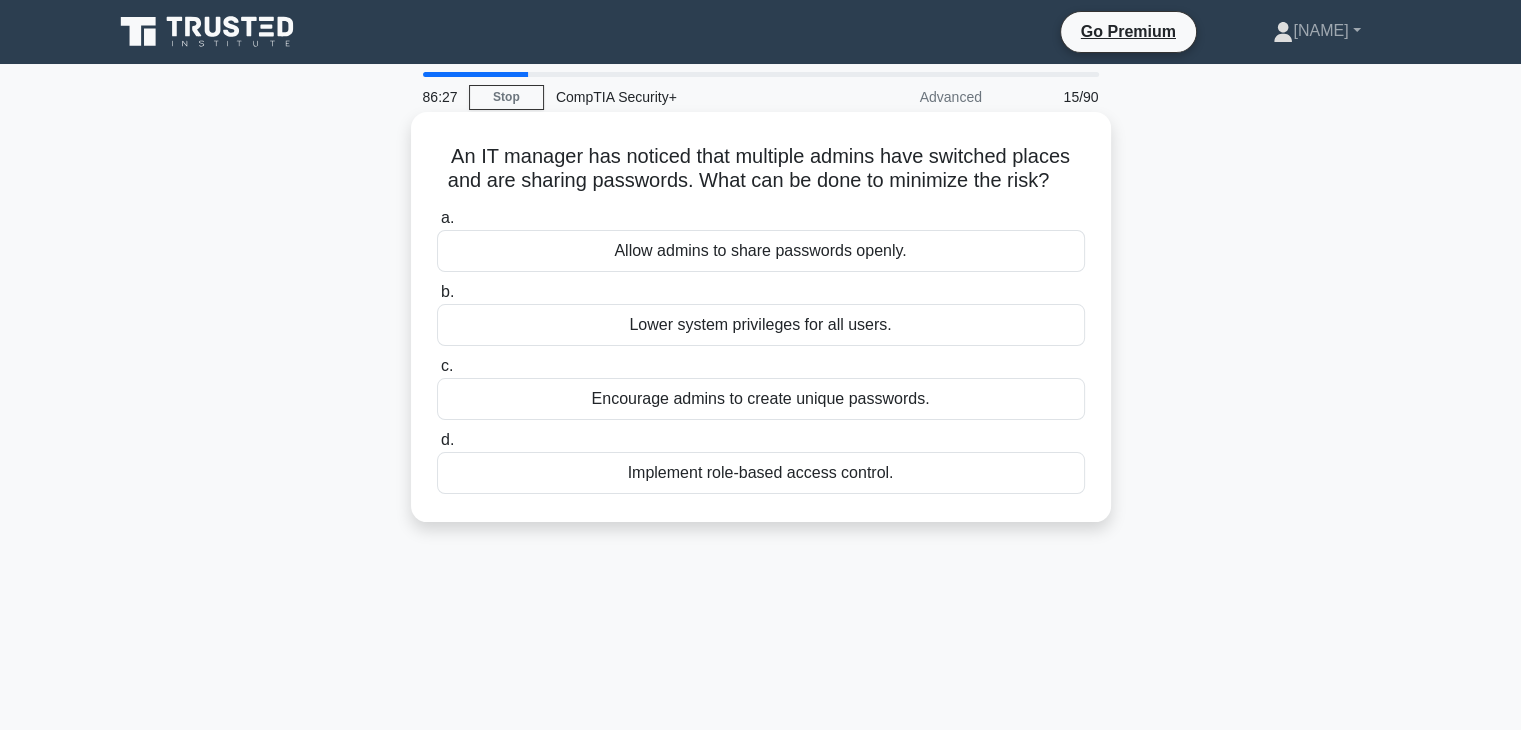 click on "Encourage admins to create unique passwords." at bounding box center [761, 399] 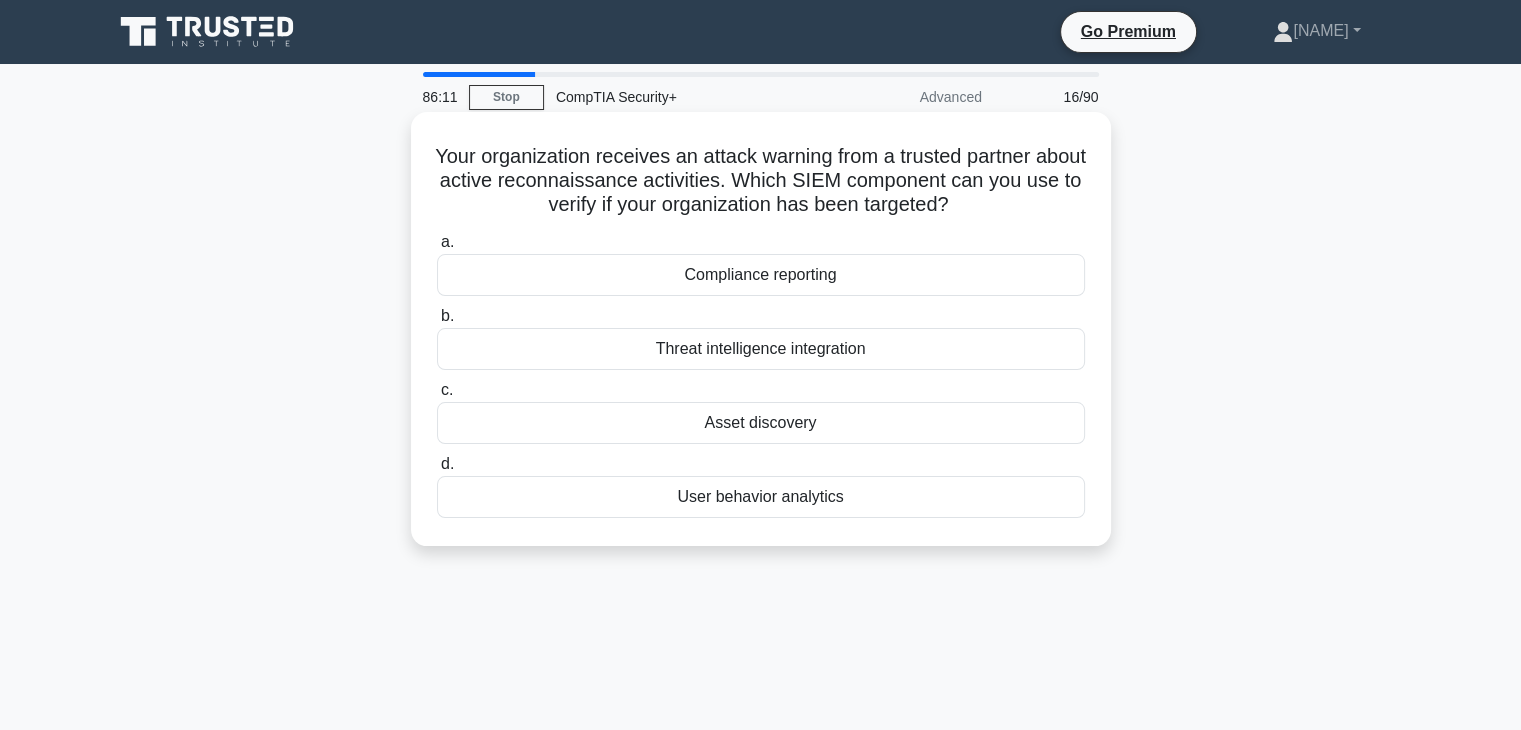 click on "Threat intelligence integration" at bounding box center [761, 349] 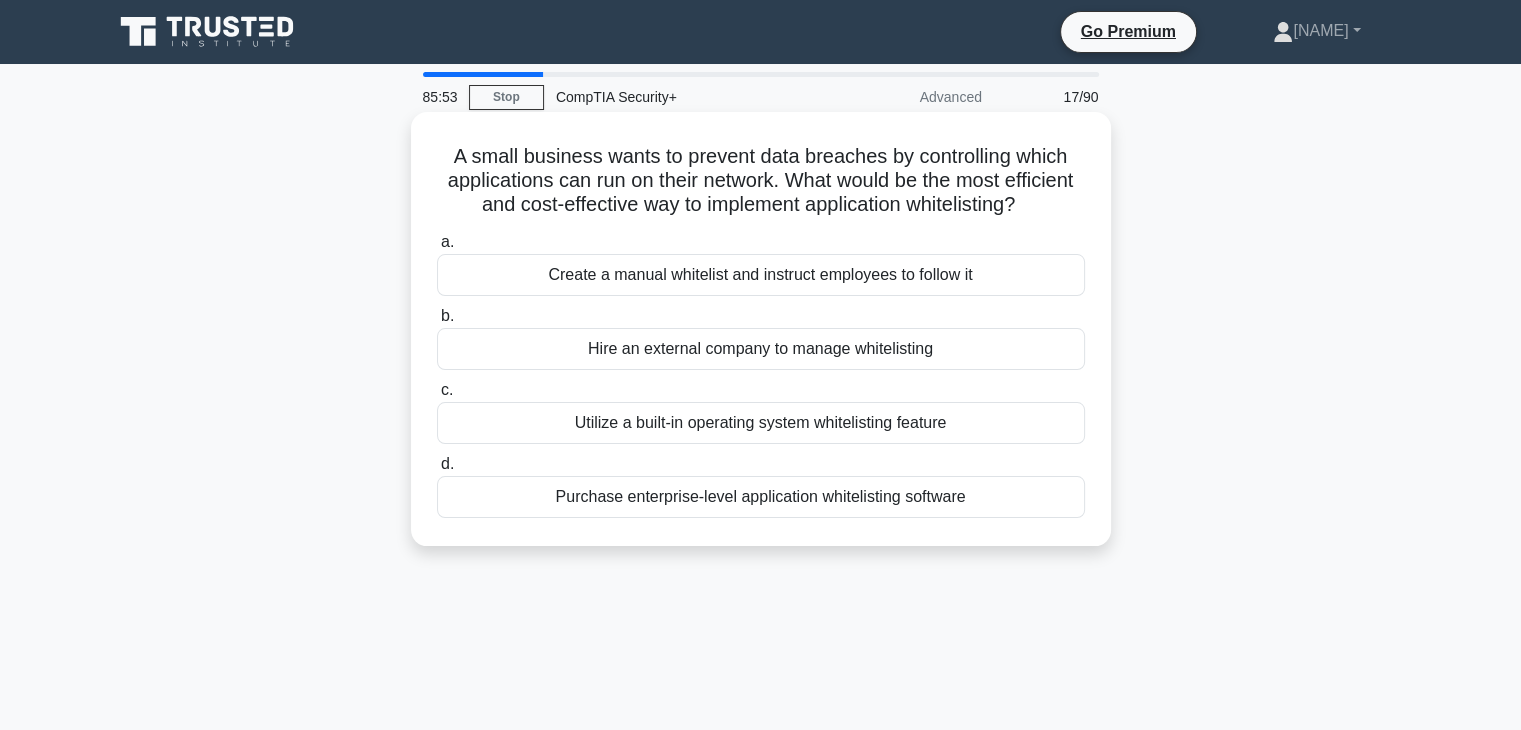 click on "Utilize a built-in operating system whitelisting feature" at bounding box center (761, 423) 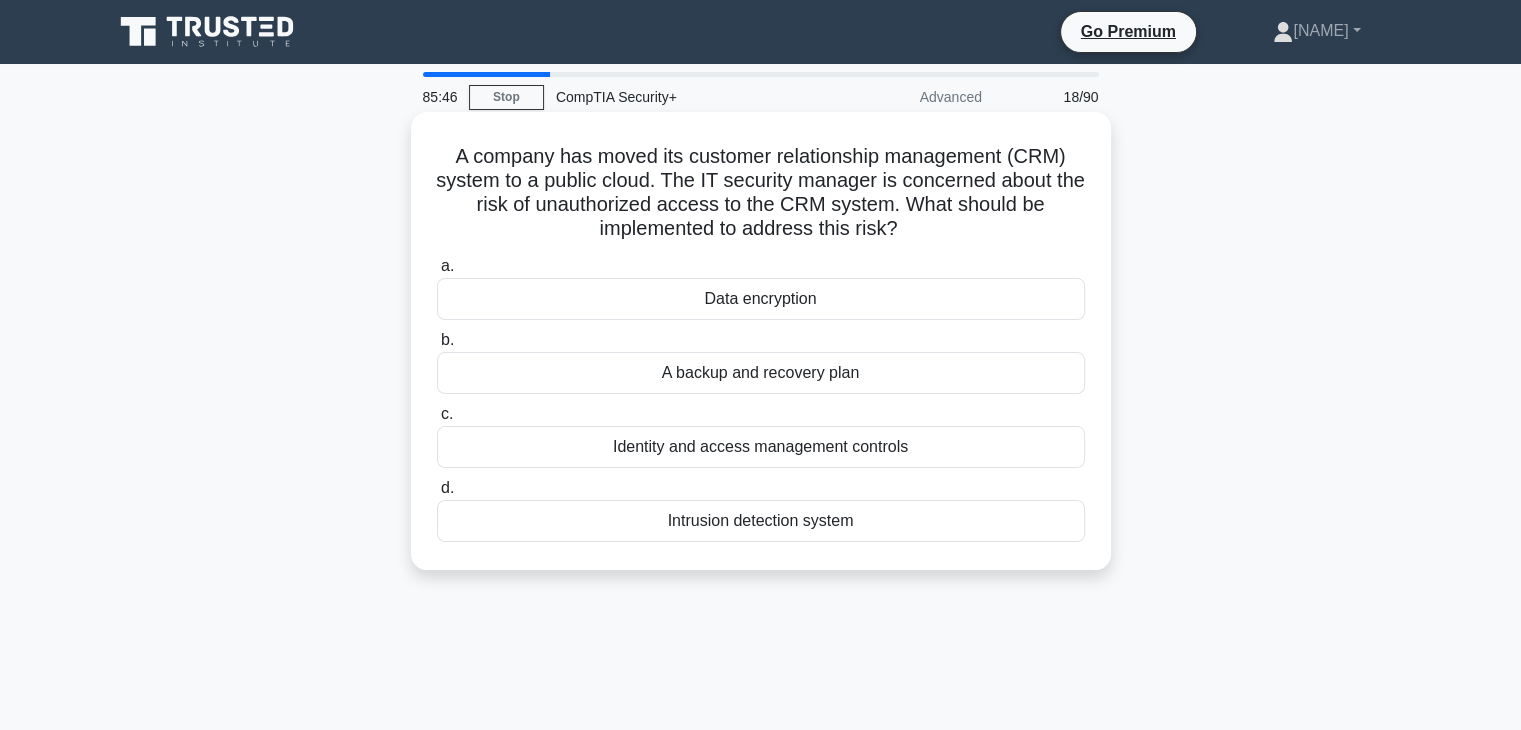 click on "Identity and access management controls" at bounding box center (761, 447) 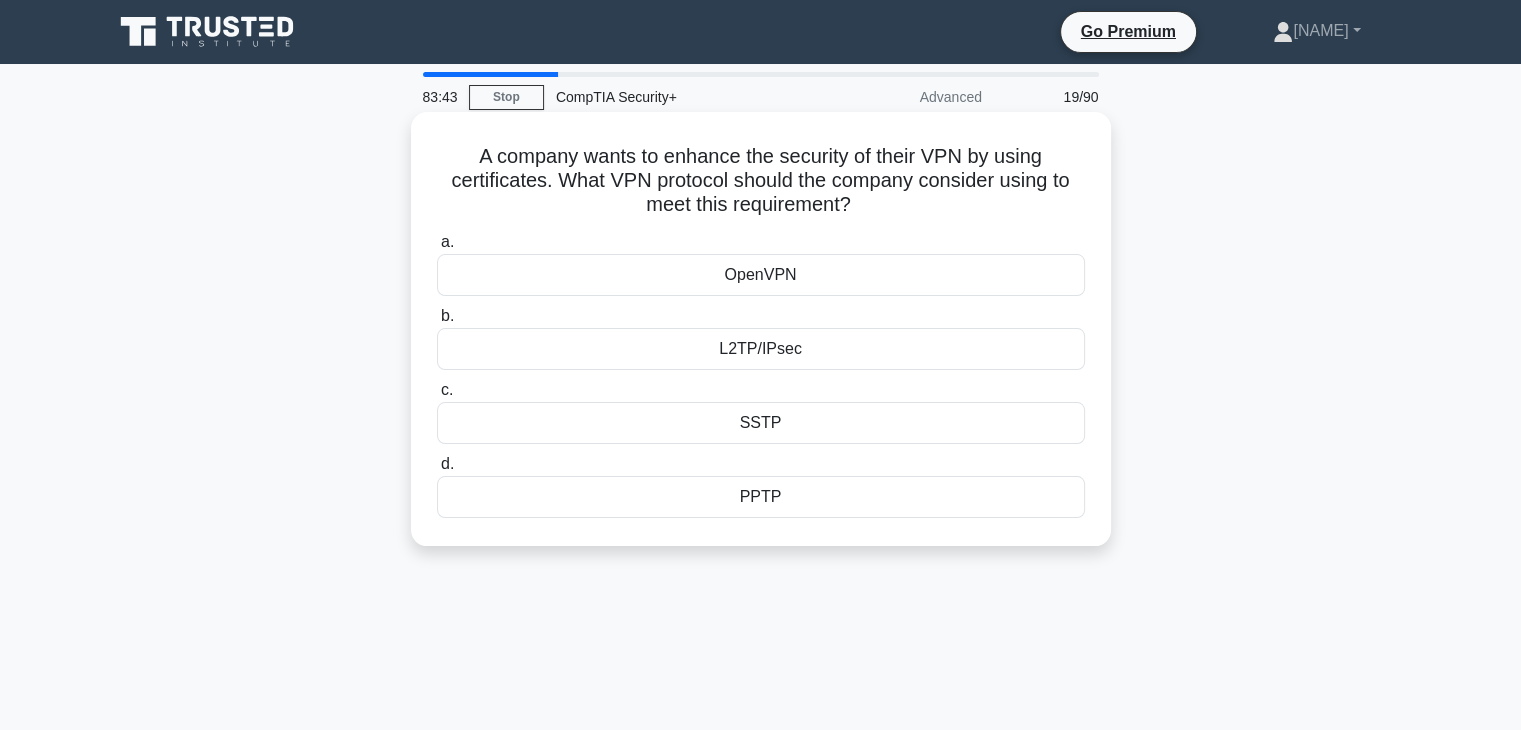 click on "SSTP" at bounding box center (761, 423) 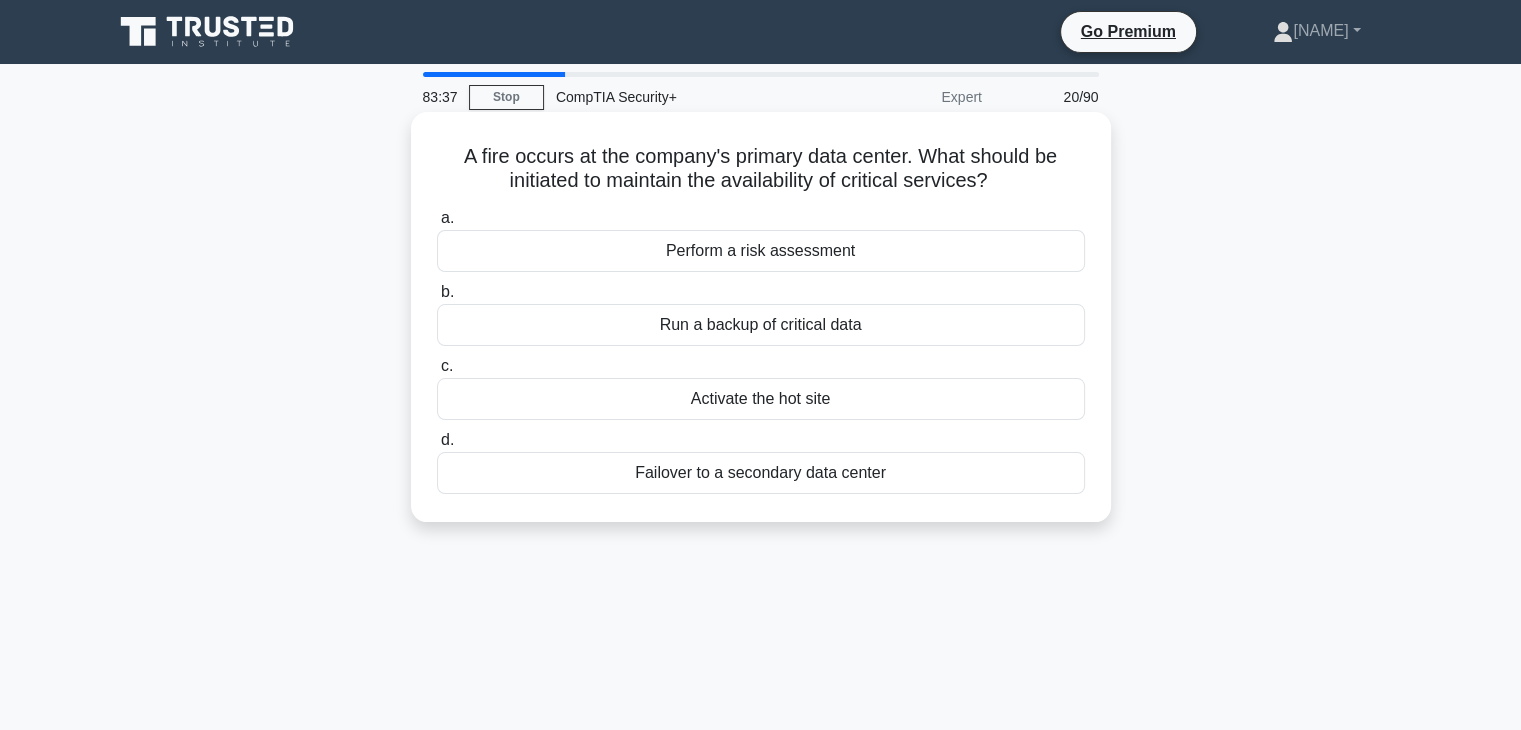 click on "Failover to a secondary data center" at bounding box center [761, 473] 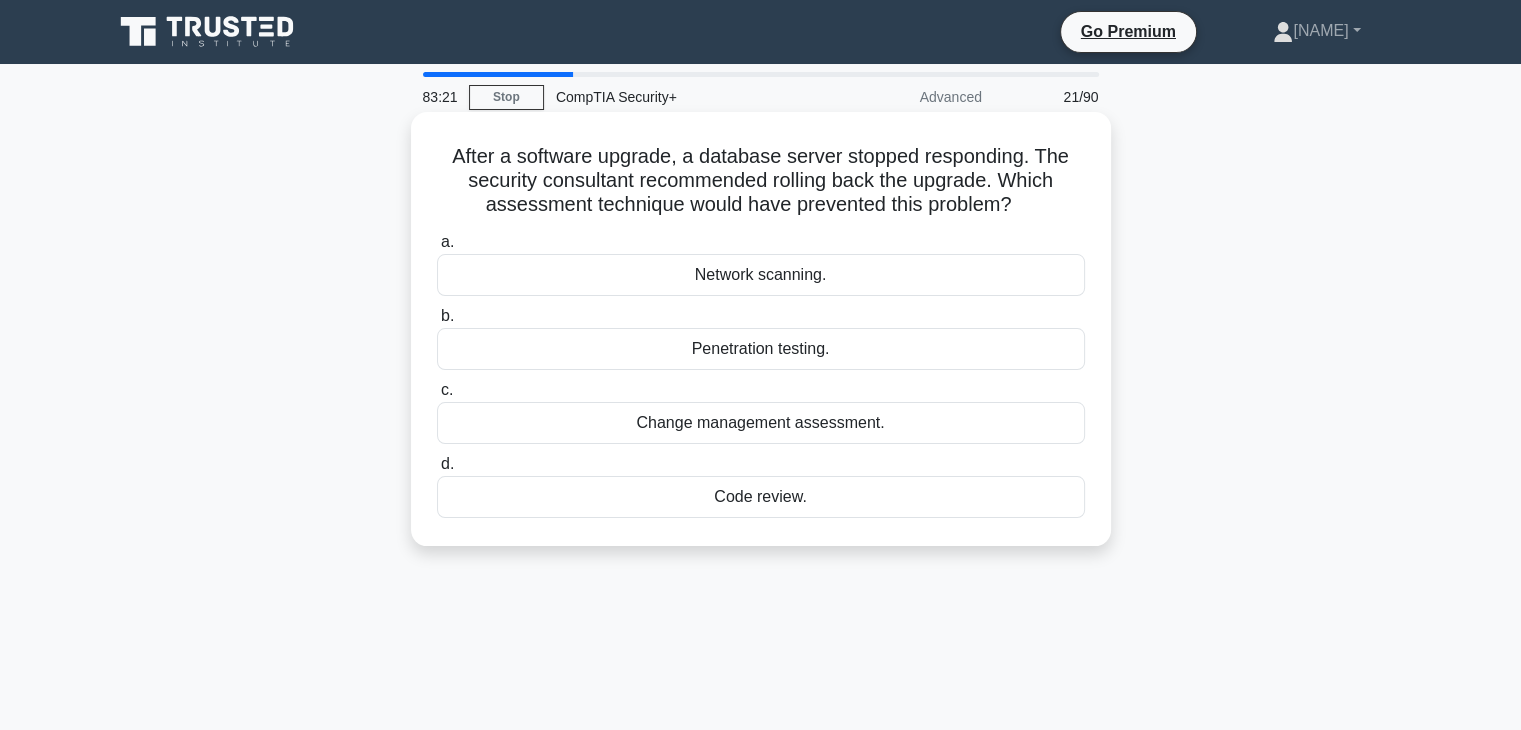 click on "Change management assessment." at bounding box center [761, 423] 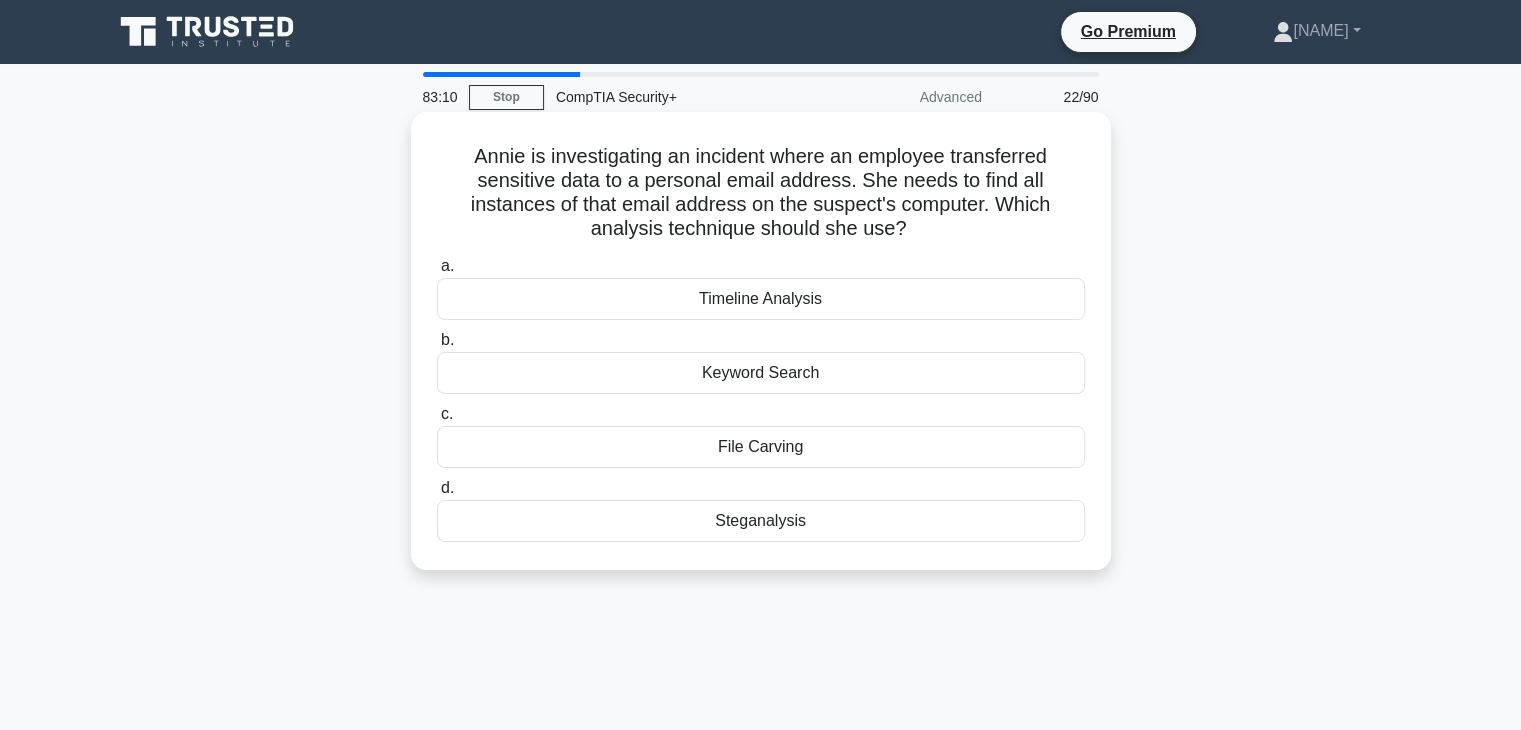 click on "Keyword Search" at bounding box center (761, 373) 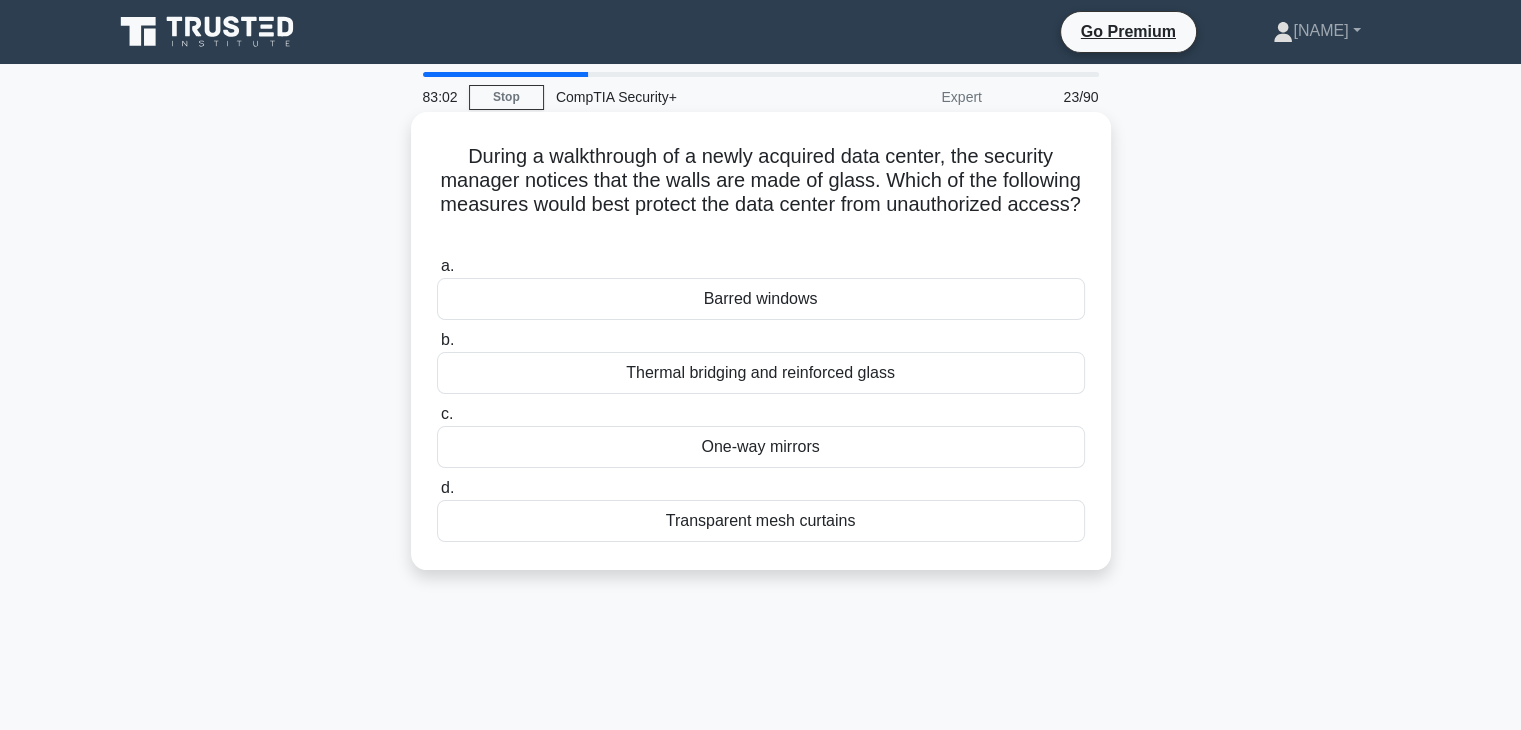 click on "Thermal bridging and reinforced glass" at bounding box center (761, 373) 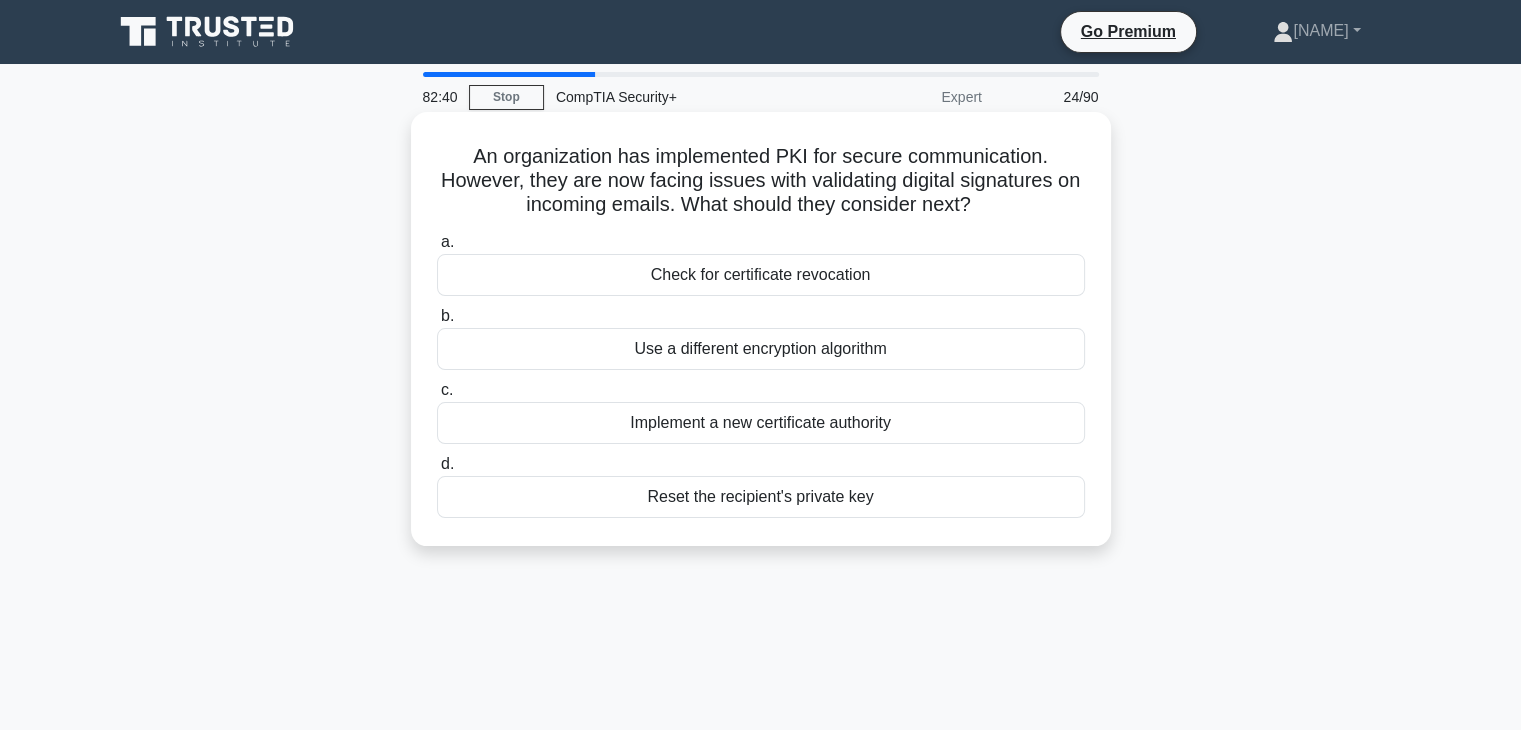 click on "Check for certificate revocation" at bounding box center (761, 275) 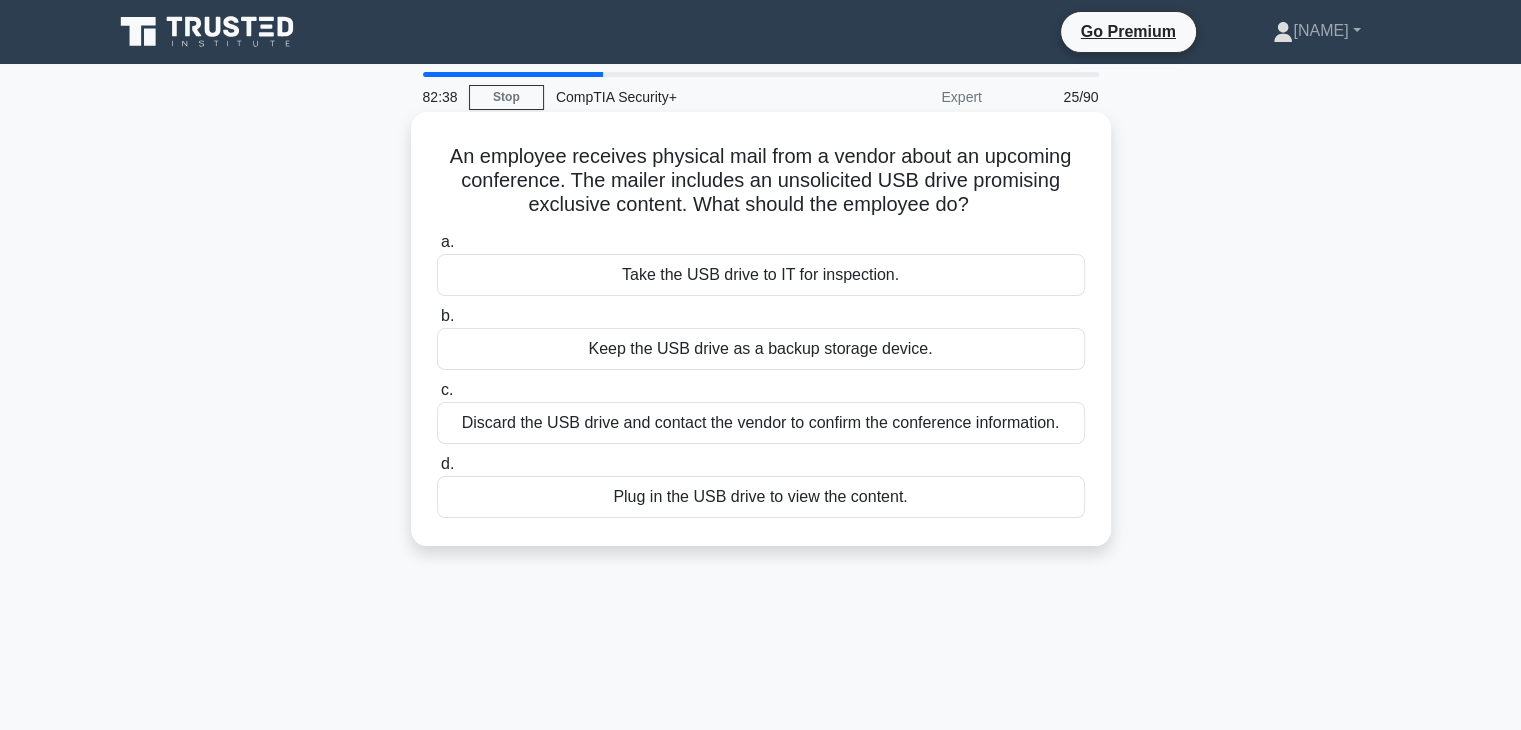 click on "Discard the USB drive and contact the vendor to confirm the conference information." at bounding box center (761, 423) 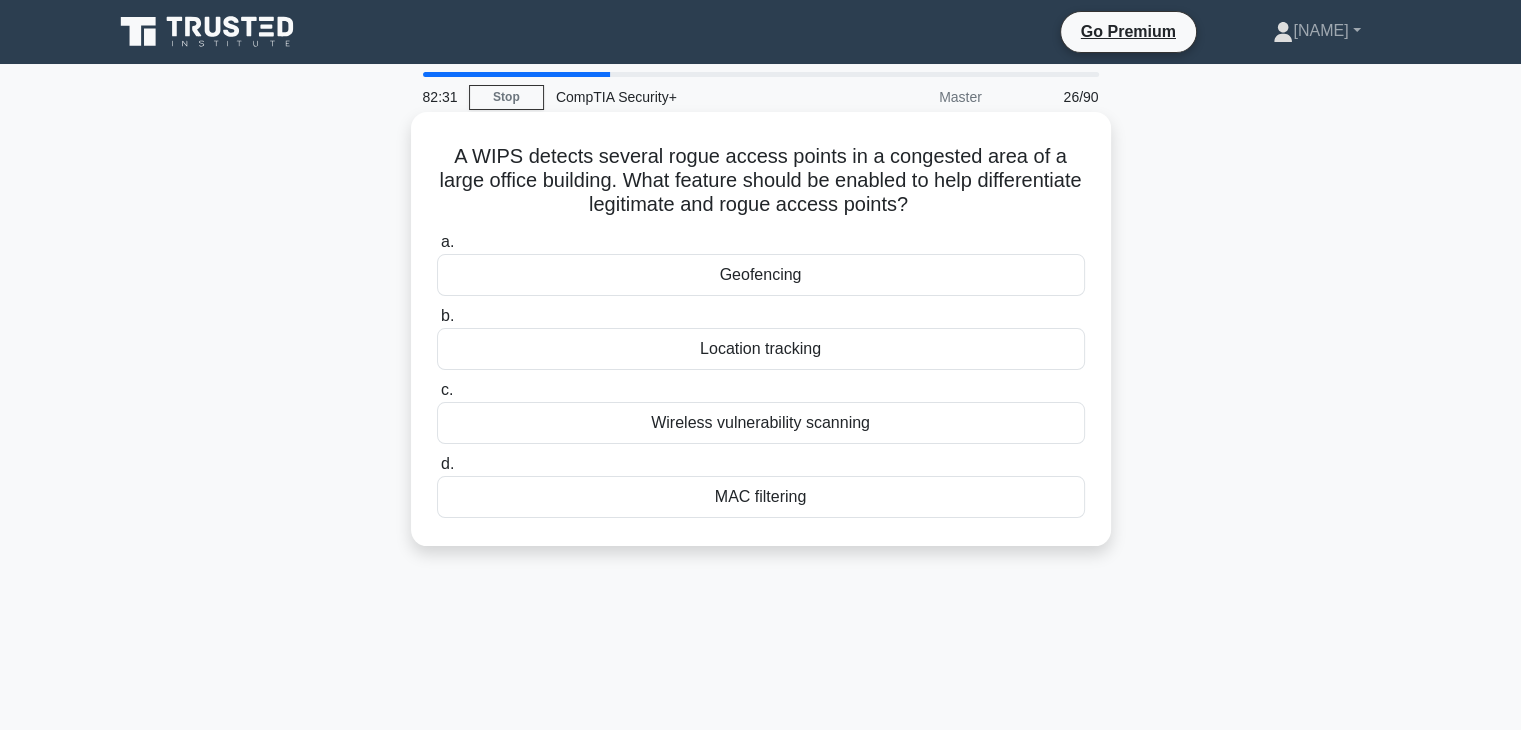 click on "Wireless vulnerability scanning" at bounding box center (761, 423) 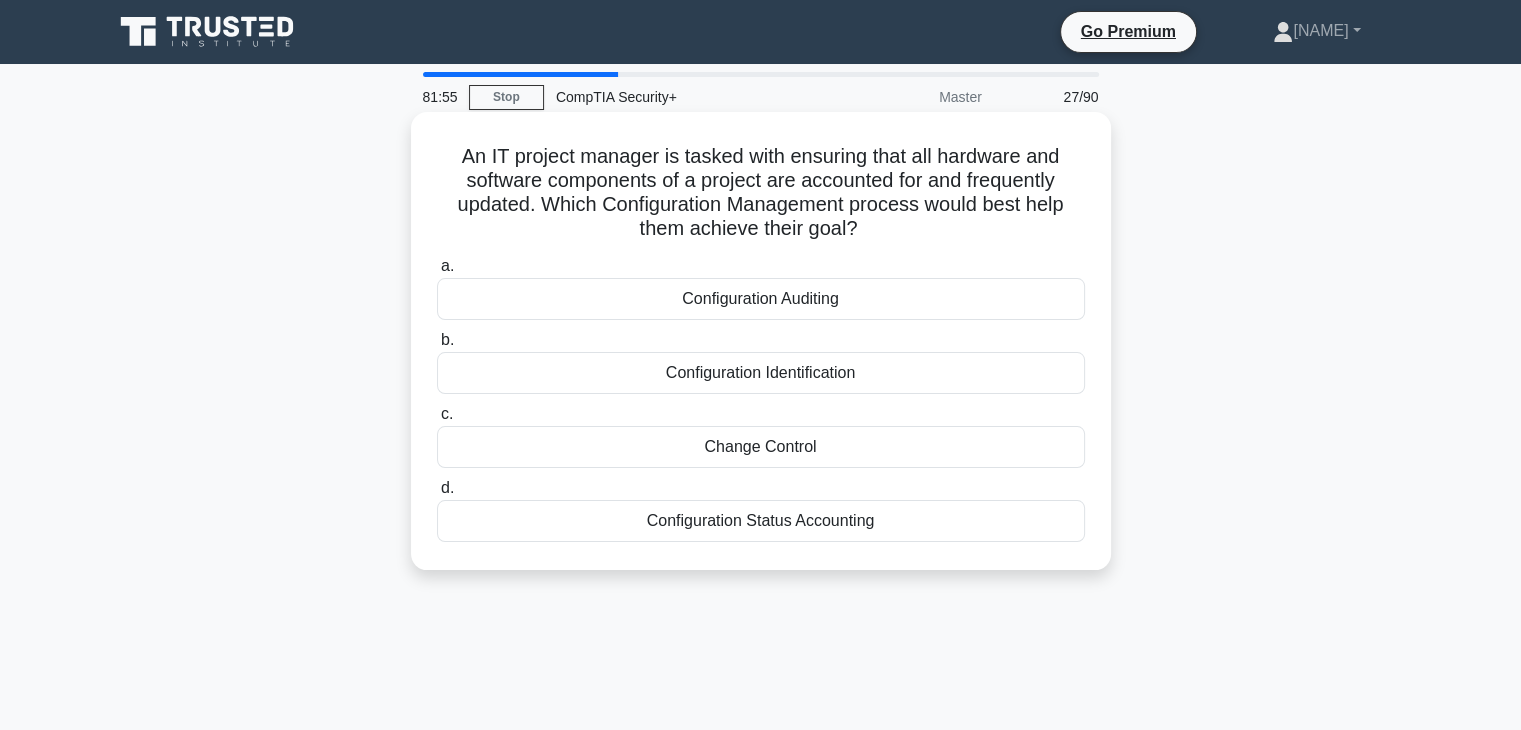 click on "Configuration Identification" at bounding box center (761, 373) 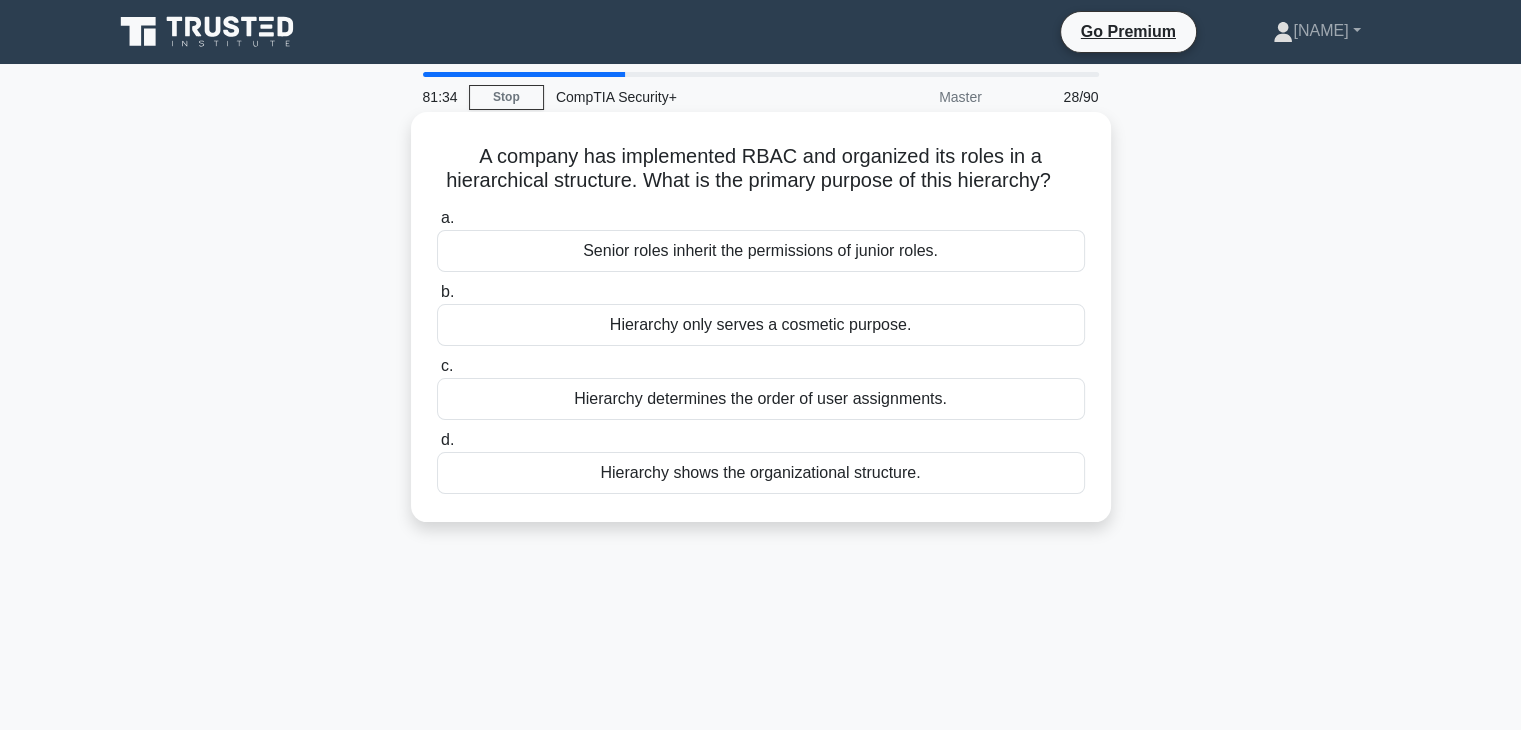 click on "Senior roles inherit the permissions of junior roles." at bounding box center [761, 251] 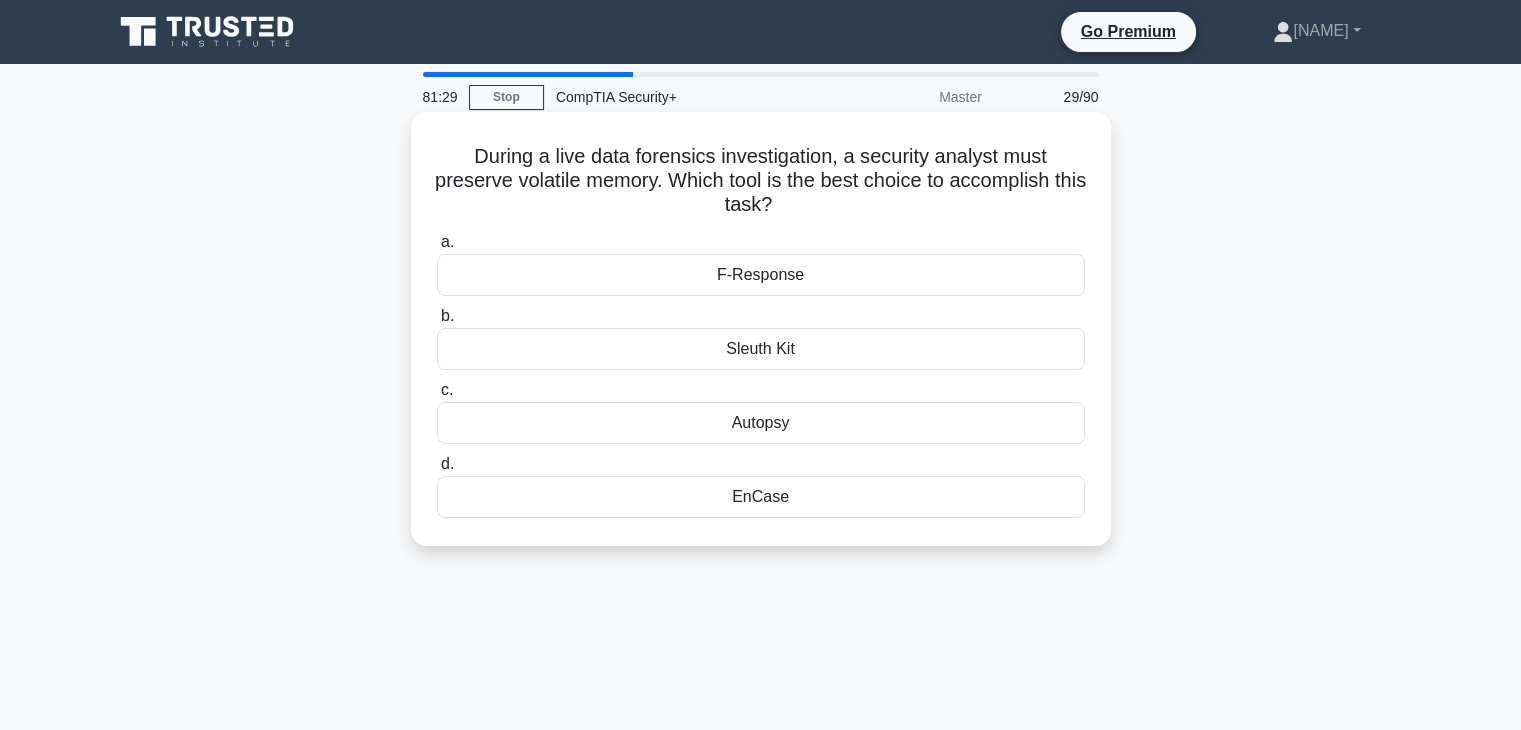 click on "[TOOL_NAME]" at bounding box center (761, 275) 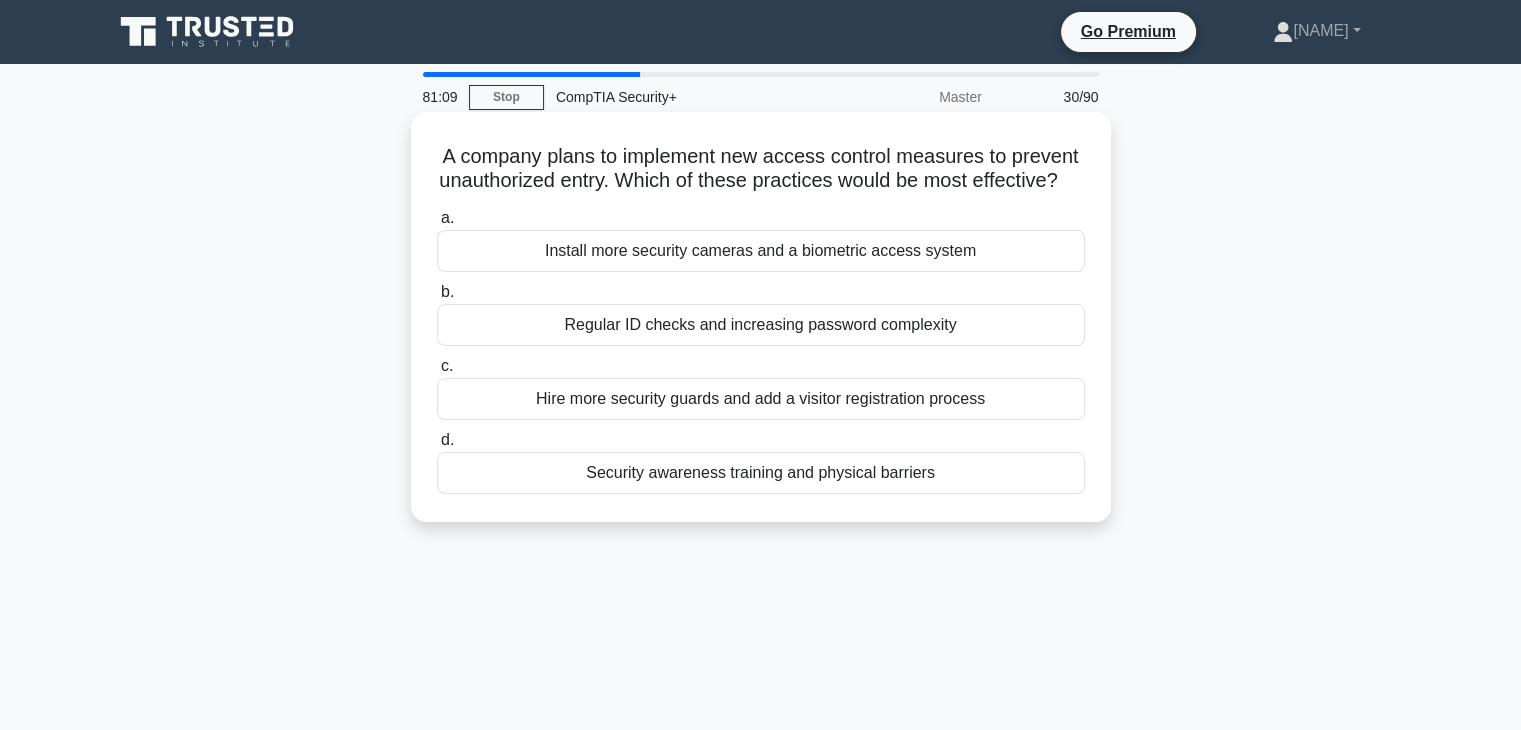 click on "Security awareness training and physical barriers" at bounding box center [761, 473] 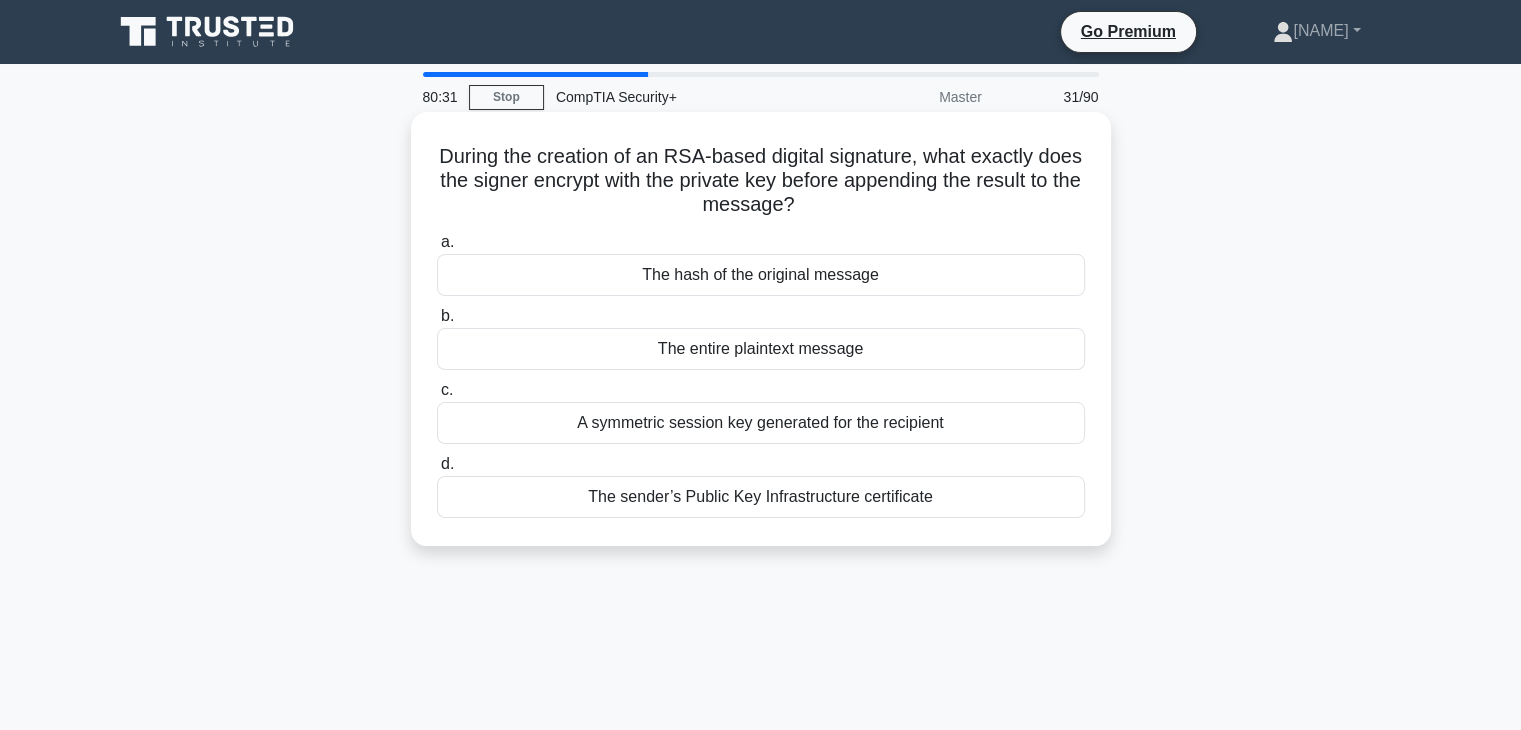 click on "During the creation of an RSA-based digital signature, what exactly does the signer encrypt with the private key before appending the result to the message?
.spinner_0XTQ{transform-origin:center;animation:spinner_y6GP .75s linear infinite}@keyframes spinner_y6GP{100%{transform:rotate(360deg)}}" at bounding box center (761, 181) 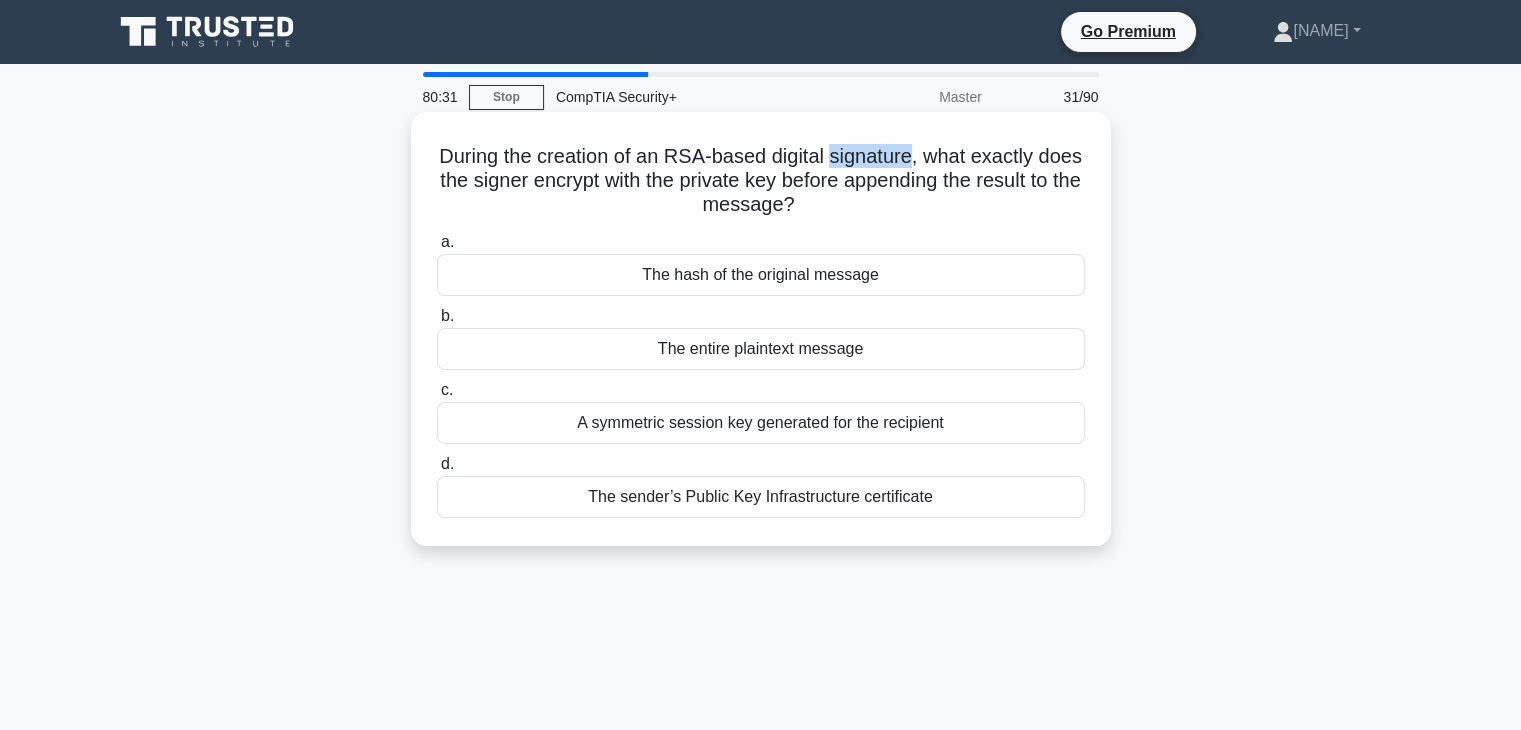 click on "During the creation of an RSA-based digital signature, what exactly does the signer encrypt with the private key before appending the result to the message?
.spinner_0XTQ{transform-origin:center;animation:spinner_y6GP .75s linear infinite}@keyframes spinner_y6GP{100%{transform:rotate(360deg)}}" at bounding box center [761, 181] 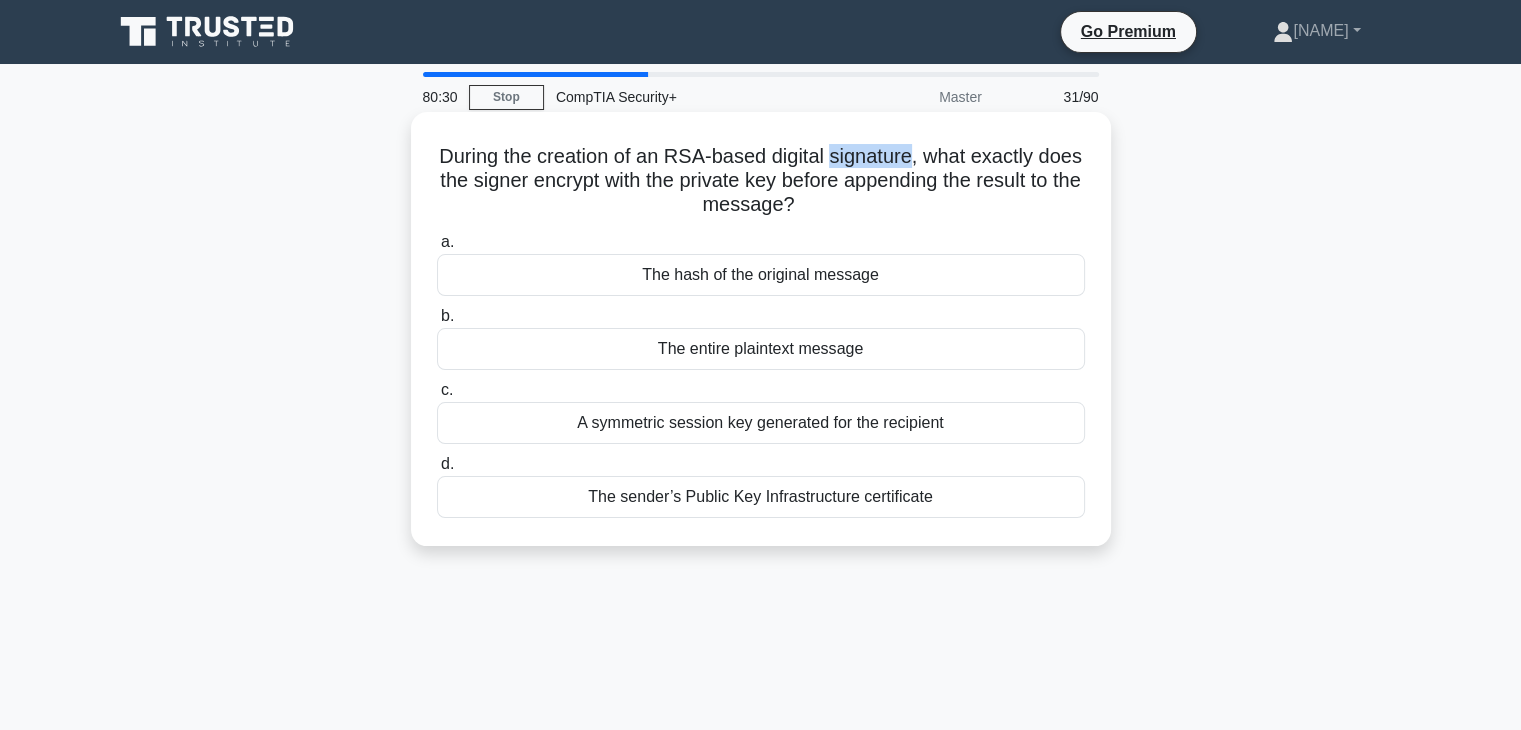 click on "During the creation of an RSA-based digital signature, what exactly does the signer encrypt with the private key before appending the result to the message?
.spinner_0XTQ{transform-origin:center;animation:spinner_y6GP .75s linear infinite}@keyframes spinner_y6GP{100%{transform:rotate(360deg)}}" at bounding box center [761, 181] 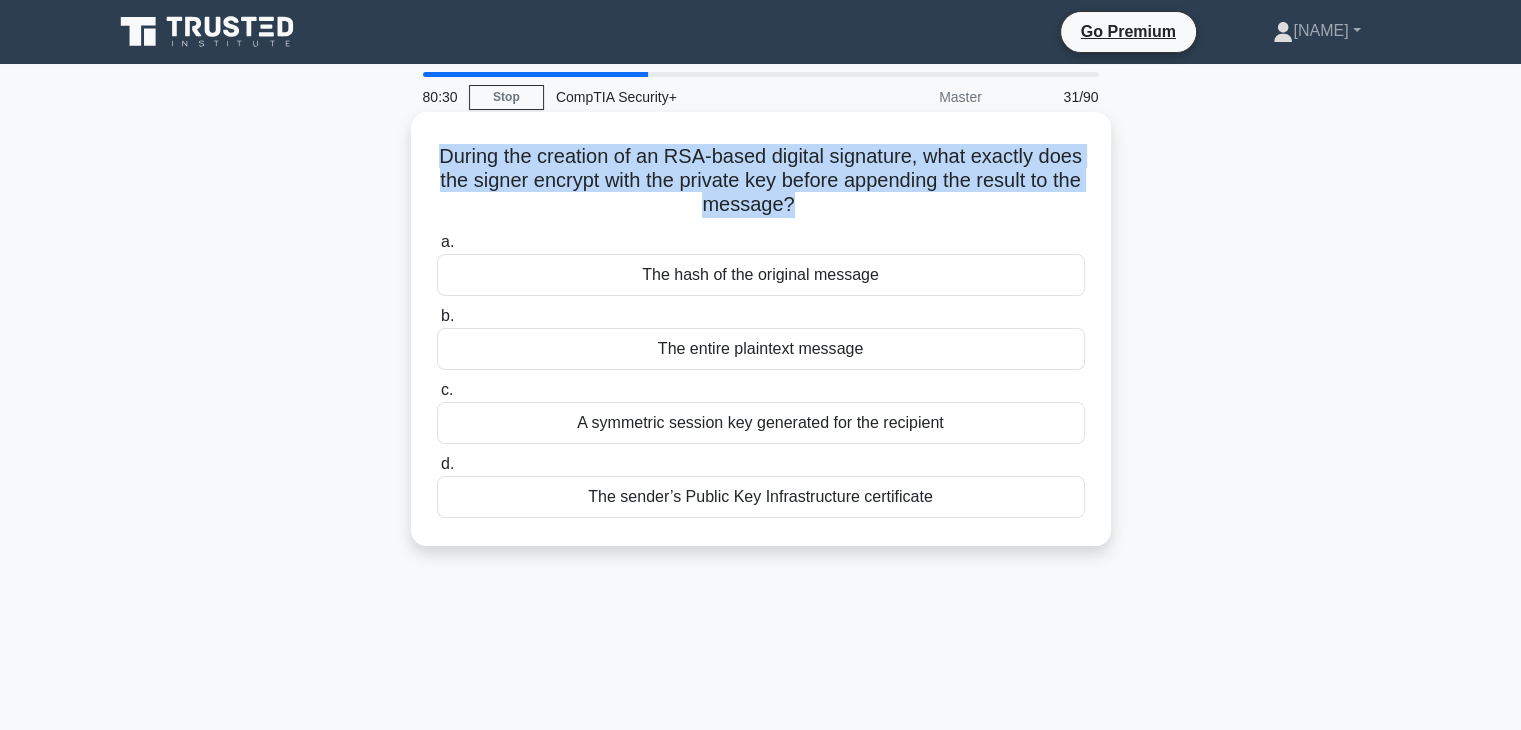 click on "During the creation of an RSA-based digital signature, what exactly does the signer encrypt with the private key before appending the result to the message?
.spinner_0XTQ{transform-origin:center;animation:spinner_y6GP .75s linear infinite}@keyframes spinner_y6GP{100%{transform:rotate(360deg)}}" at bounding box center [761, 181] 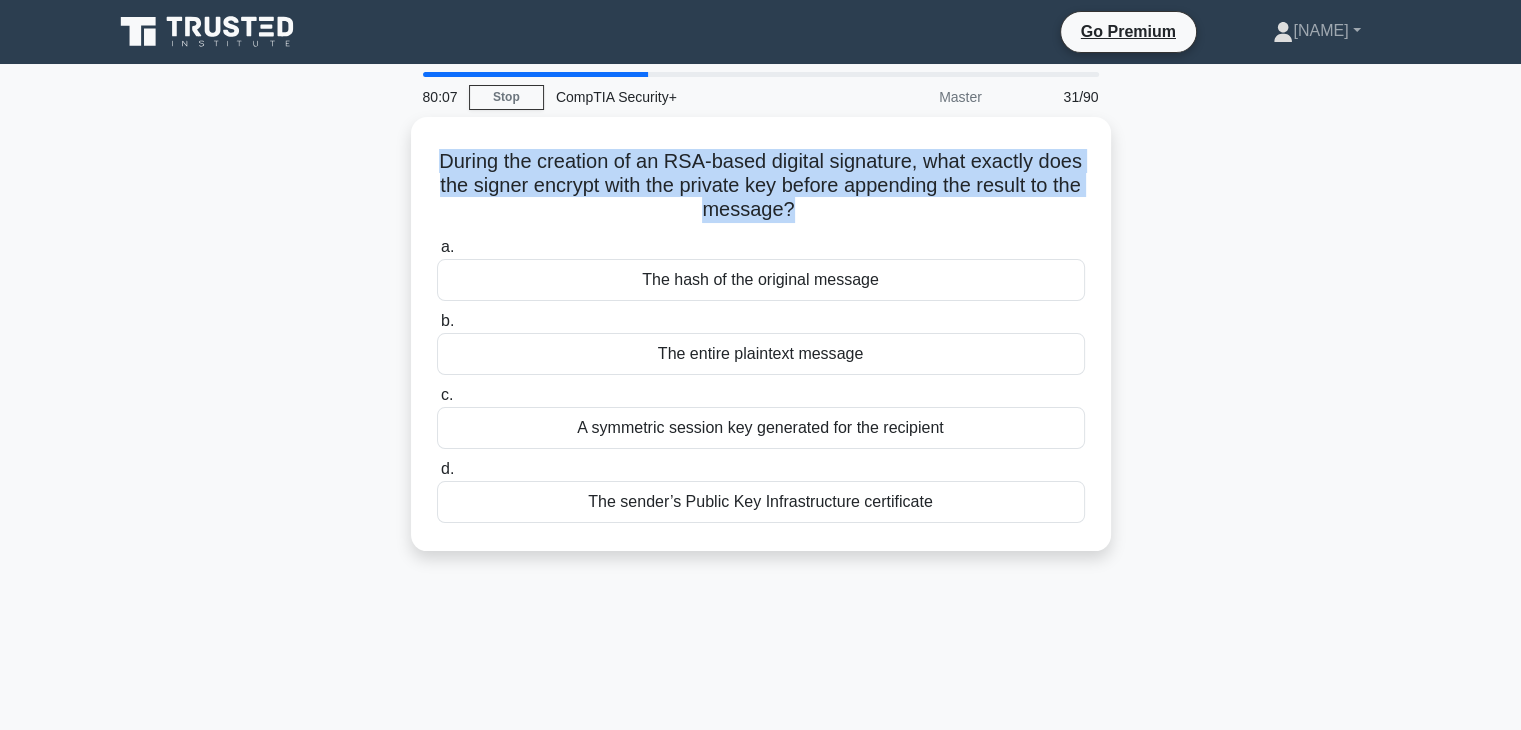 drag, startPoint x: 1020, startPoint y: 727, endPoint x: 1092, endPoint y: 677, distance: 87.658424 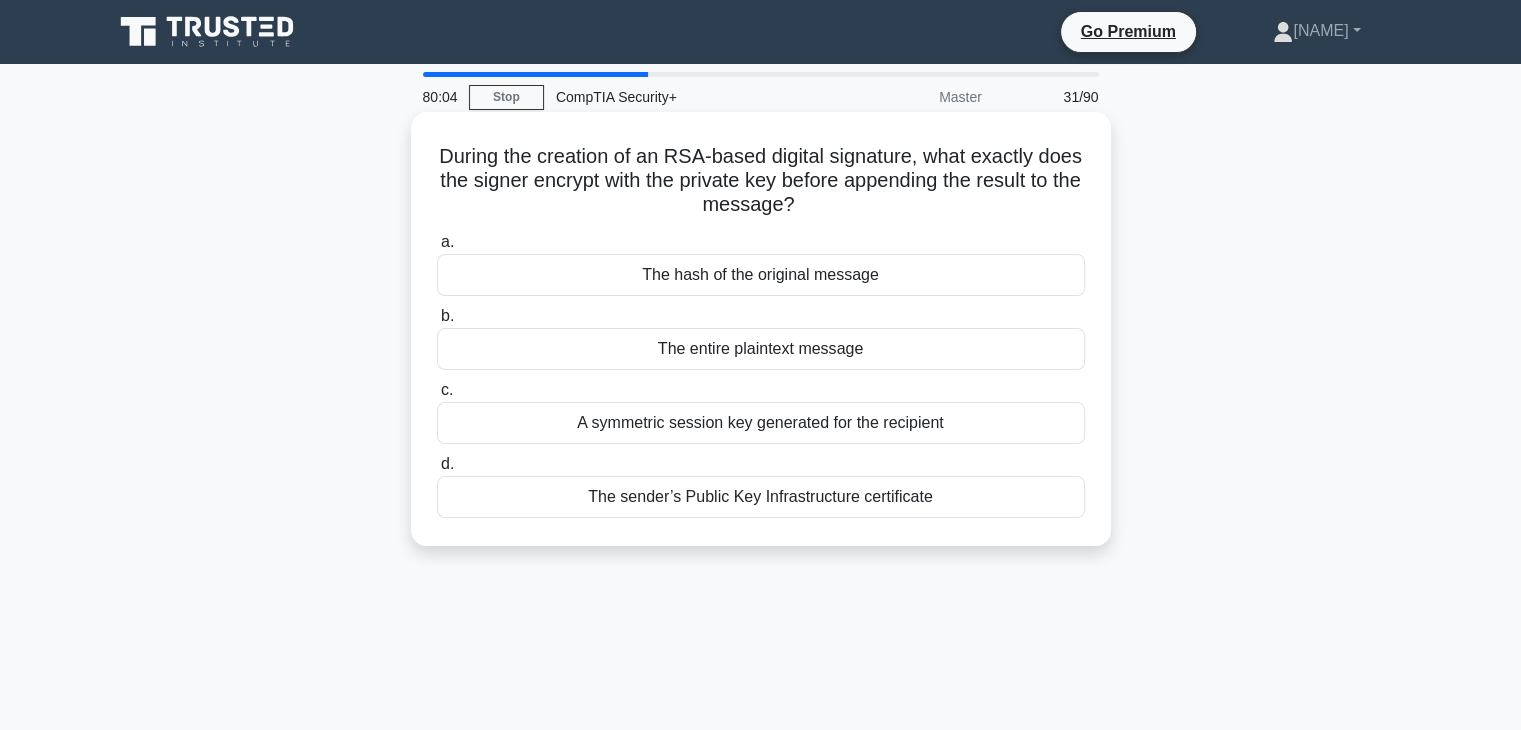 click on "The hash of the original message" at bounding box center [761, 275] 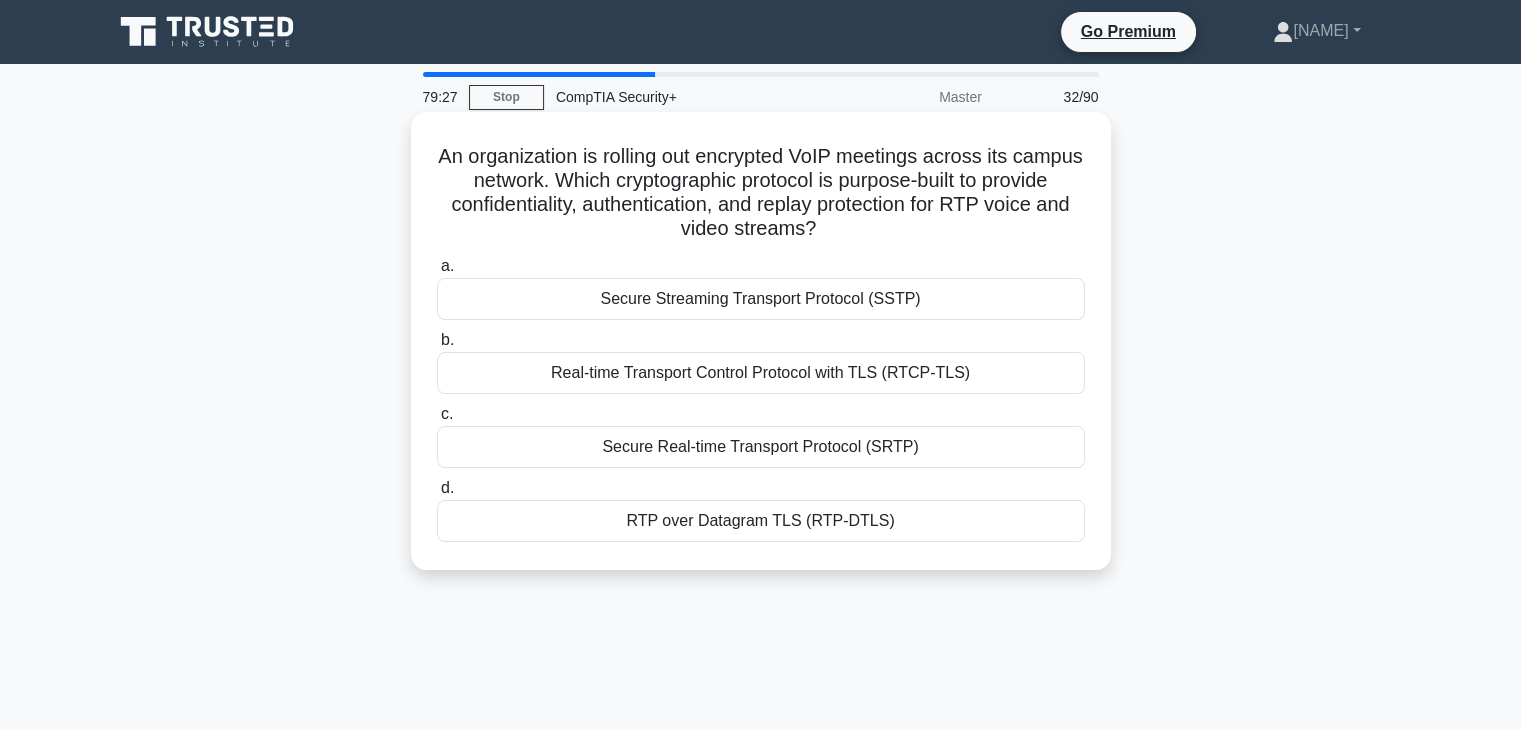 click on "An organization is rolling out encrypted VoIP meetings across its campus network. Which cryptographic protocol is purpose-built to provide confidentiality, authentication, and replay protection for RTP voice and video streams?
.spinner_0XTQ{transform-origin:center;animation:spinner_y6GP .75s linear infinite}@keyframes spinner_y6GP{100%{transform:rotate(360deg)}}" at bounding box center [761, 193] 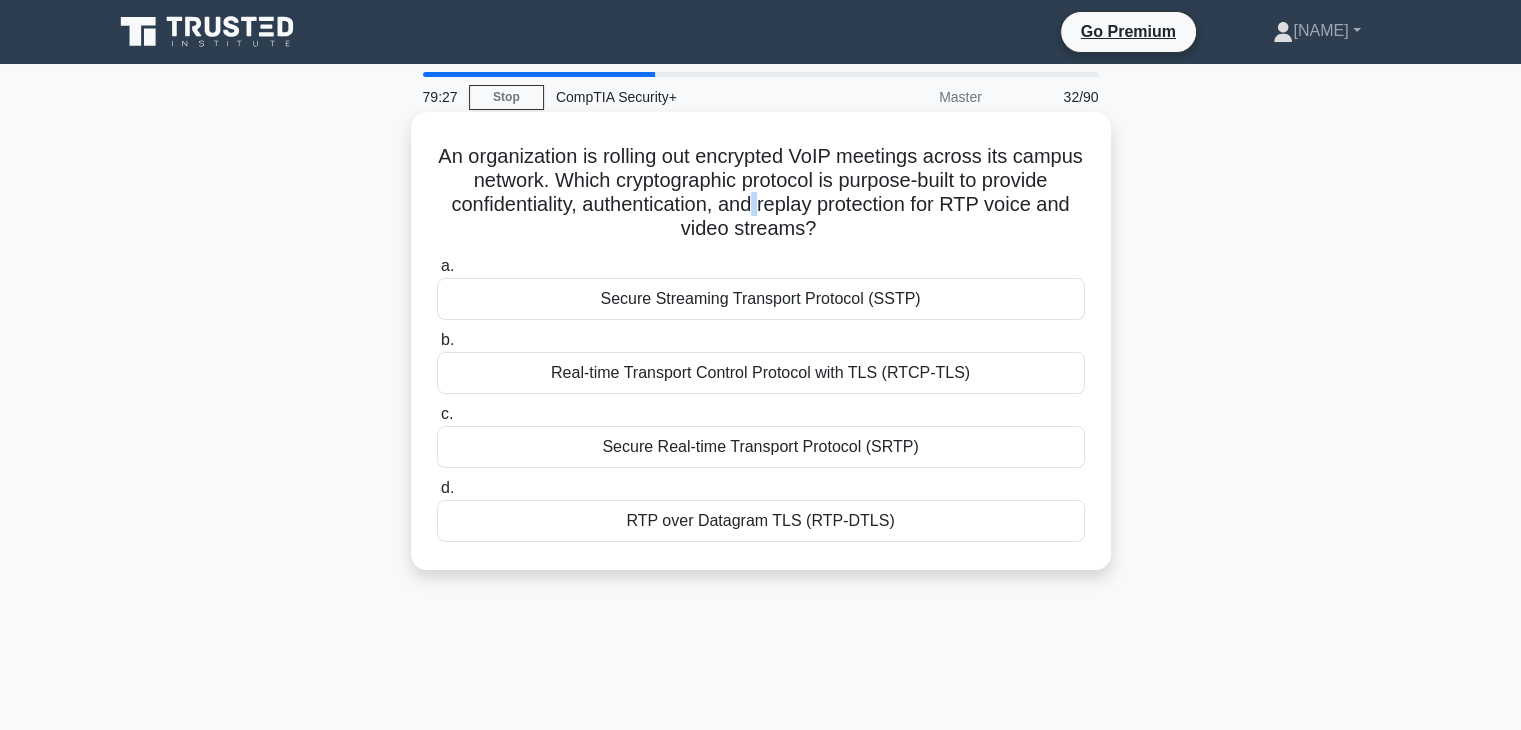 click on "An organization is rolling out encrypted VoIP meetings across its campus network. Which cryptographic protocol is purpose-built to provide confidentiality, authentication, and replay protection for RTP voice and video streams?
.spinner_0XTQ{transform-origin:center;animation:spinner_y6GP .75s linear infinite}@keyframes spinner_y6GP{100%{transform:rotate(360deg)}}" at bounding box center (761, 193) 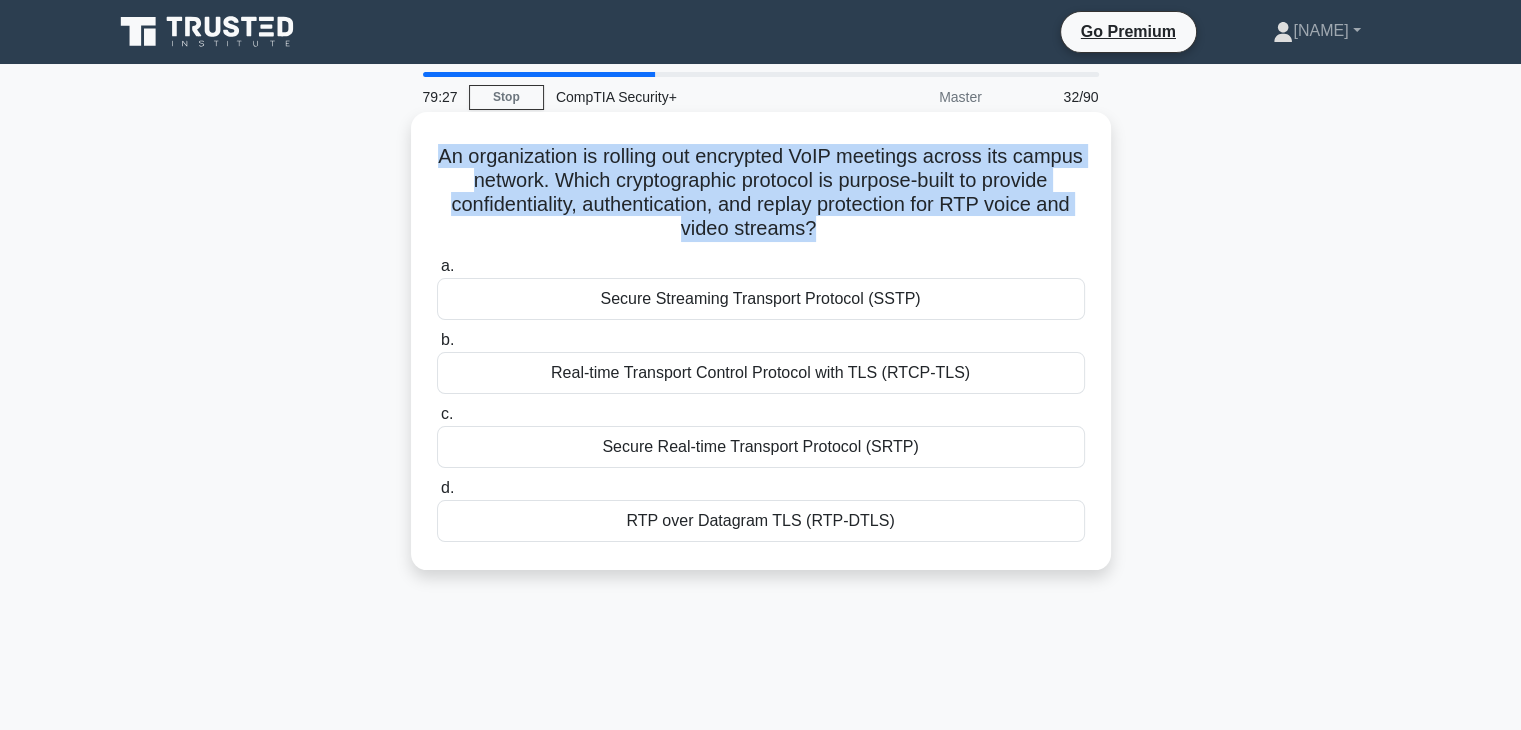 click on "An organization is rolling out encrypted VoIP meetings across its campus network. Which cryptographic protocol is purpose-built to provide confidentiality, authentication, and replay protection for RTP voice and video streams?
.spinner_0XTQ{transform-origin:center;animation:spinner_y6GP .75s linear infinite}@keyframes spinner_y6GP{100%{transform:rotate(360deg)}}" at bounding box center (761, 193) 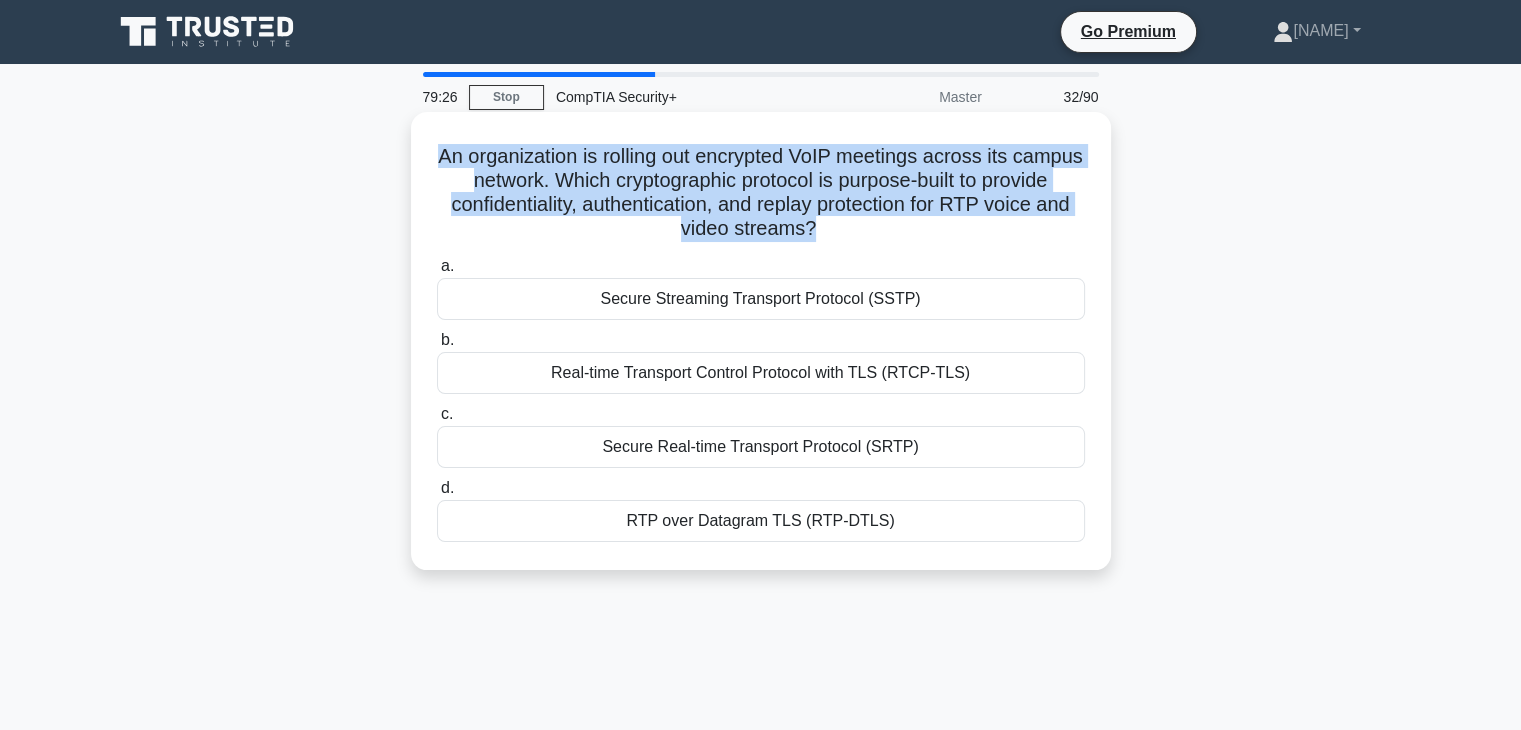 copy on "An organization is rolling out encrypted VoIP meetings across its campus network. Which cryptographic protocol is purpose-built to provide confidentiality, authentication, and replay protection for RTP voice and video streams?
.spinner_0XTQ{transform-origin:center;animation:spinner_y6GP .75s linear infinite}@keyframes spinner_y6GP{100%{transform:rotate(360deg)}}" 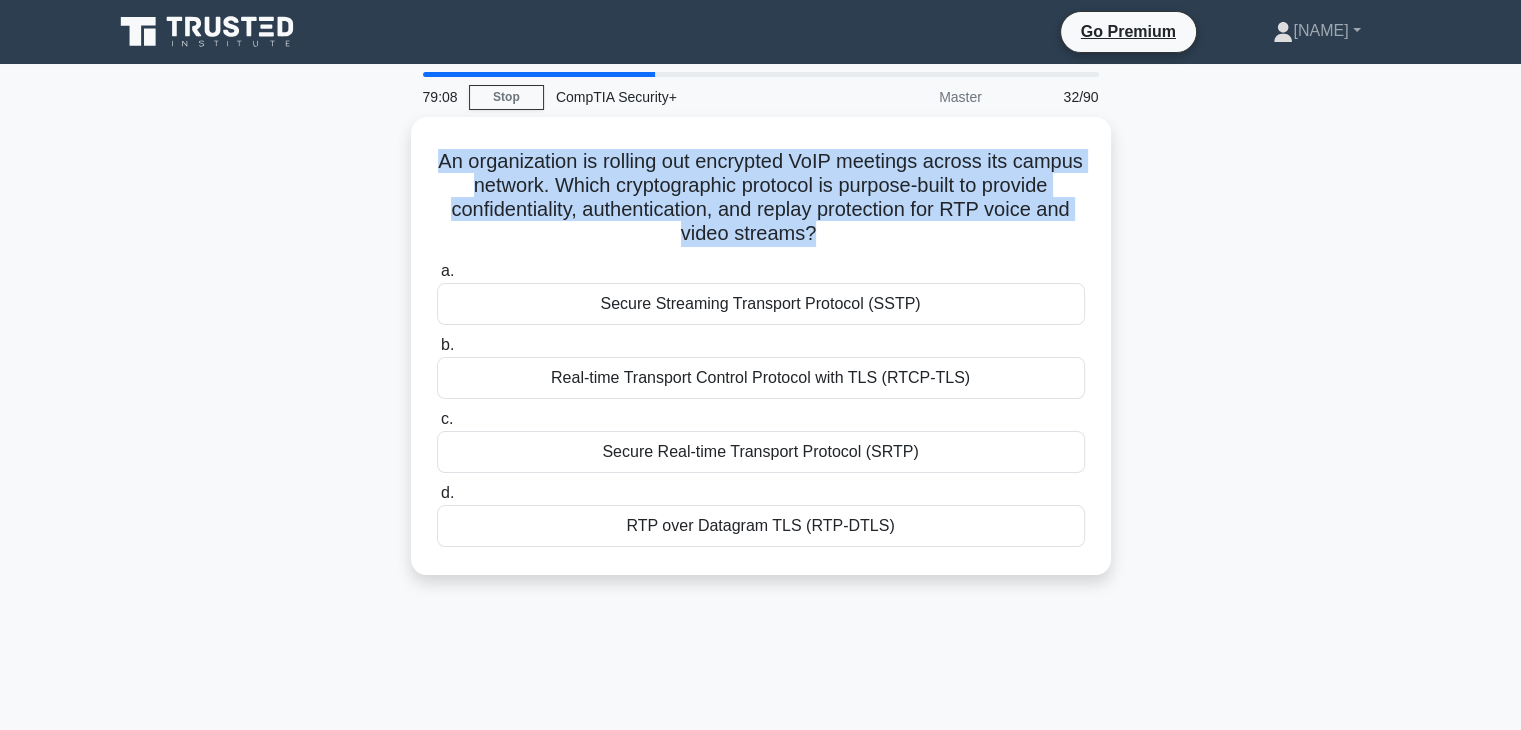 click on "An organization is rolling out encrypted VoIP meetings across its campus network. Which cryptographic protocol is purpose-built to provide confidentiality, authentication, and replay protection for RTP voice and video streams?
.spinner_0XTQ{transform-origin:center;animation:spinner_y6GP .75s linear infinite}@keyframes spinner_y6GP{100%{transform:rotate(360deg)}}
a.
b. c. d." at bounding box center (761, 358) 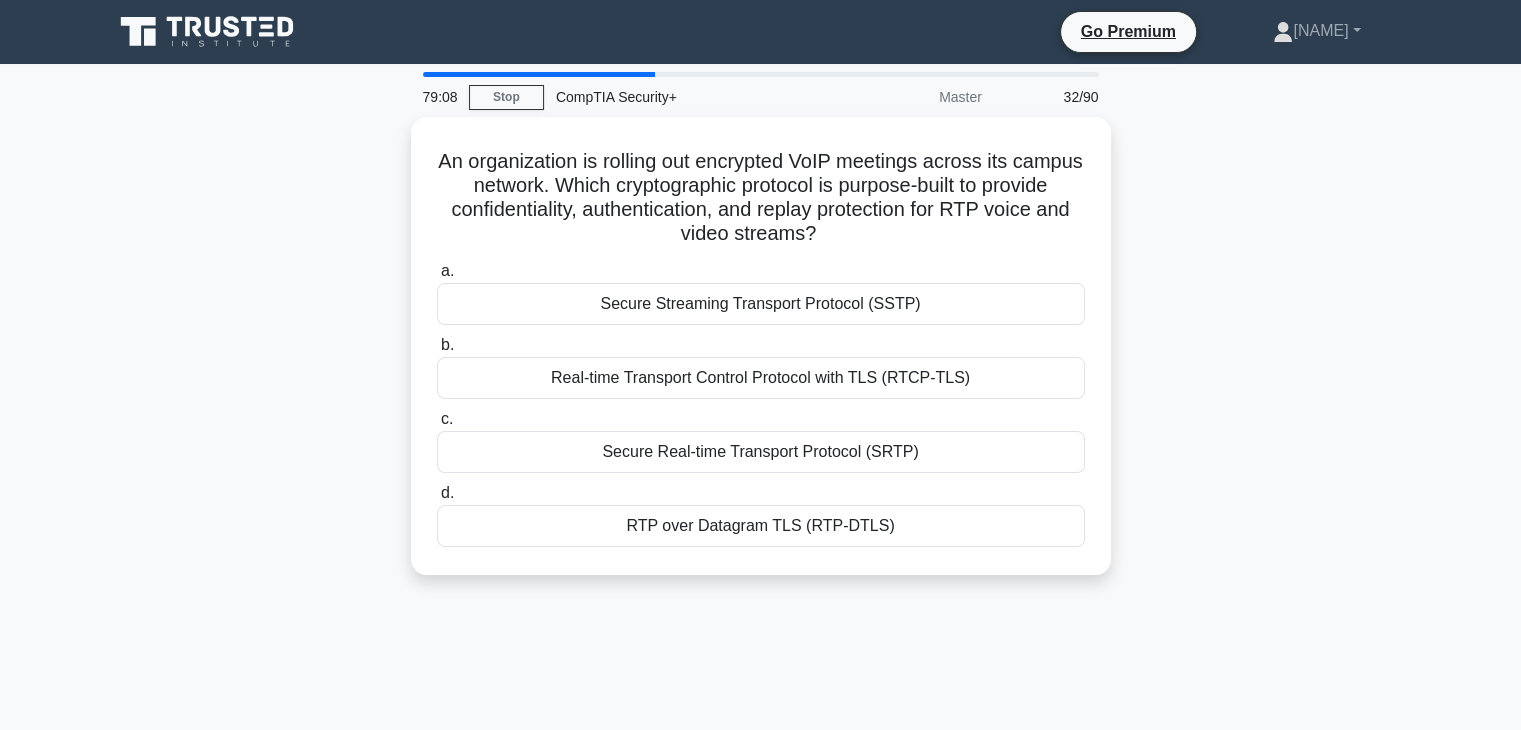 click on "An organization is rolling out encrypted VoIP meetings across its campus network. Which cryptographic protocol is purpose-built to provide confidentiality, authentication, and replay protection for RTP voice and video streams?
.spinner_0XTQ{transform-origin:center;animation:spinner_y6GP .75s linear infinite}@keyframes spinner_y6GP{100%{transform:rotate(360deg)}}
a.
b. c. d." at bounding box center [761, 358] 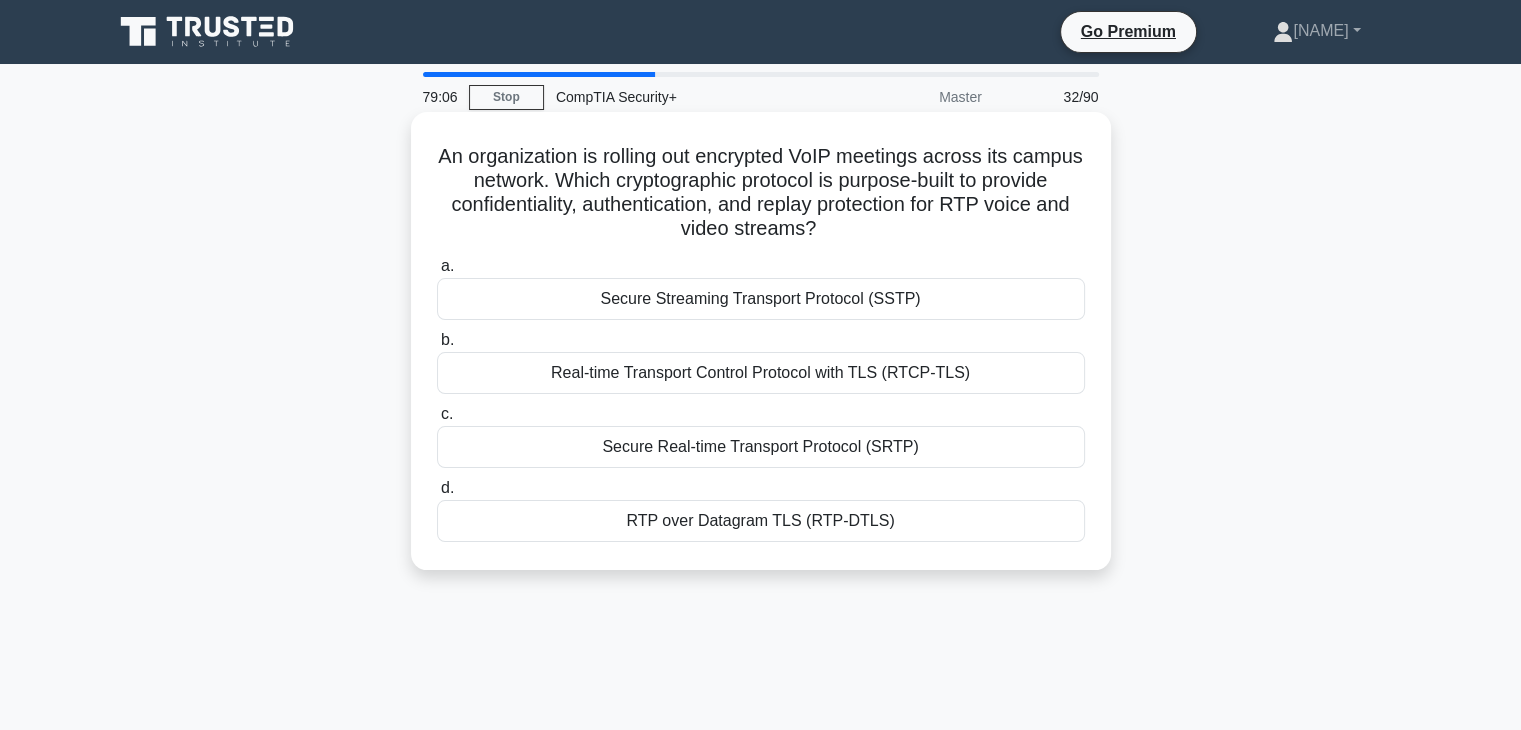 click on "Secure Real-time Transport Protocol (SRTP)" at bounding box center [761, 447] 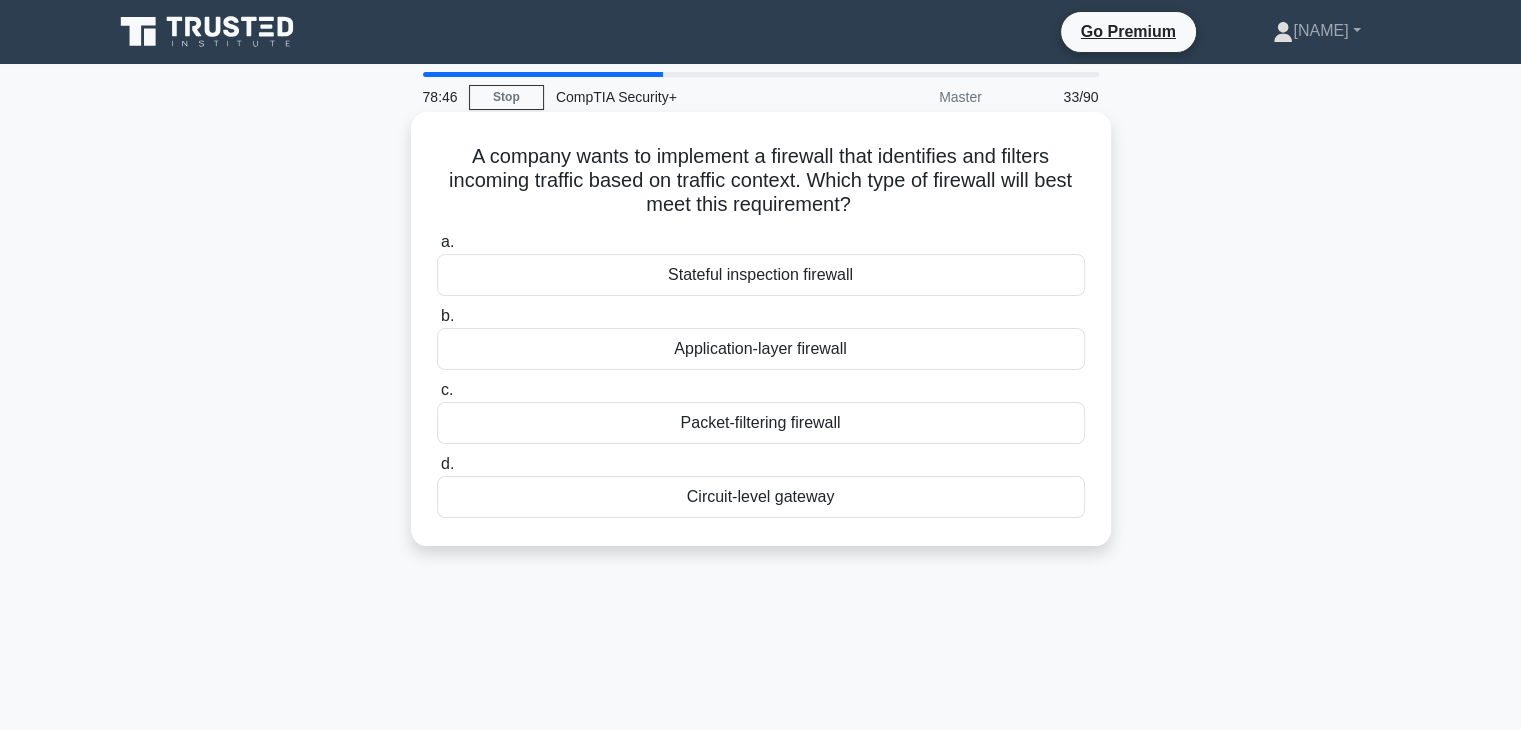 click on "Packet-filtering firewall" at bounding box center [761, 423] 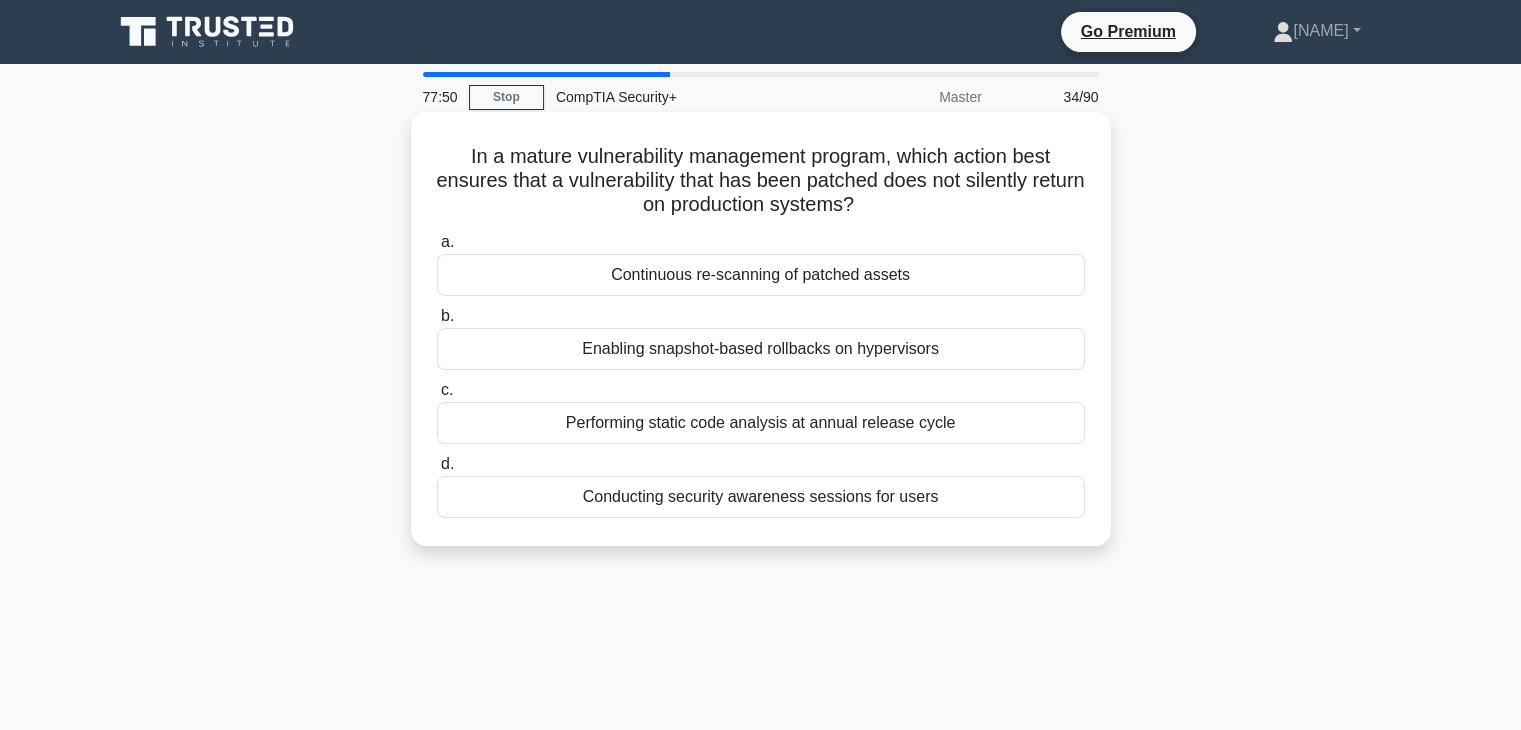 click on "Continuous re-scanning of patched assets" at bounding box center (761, 275) 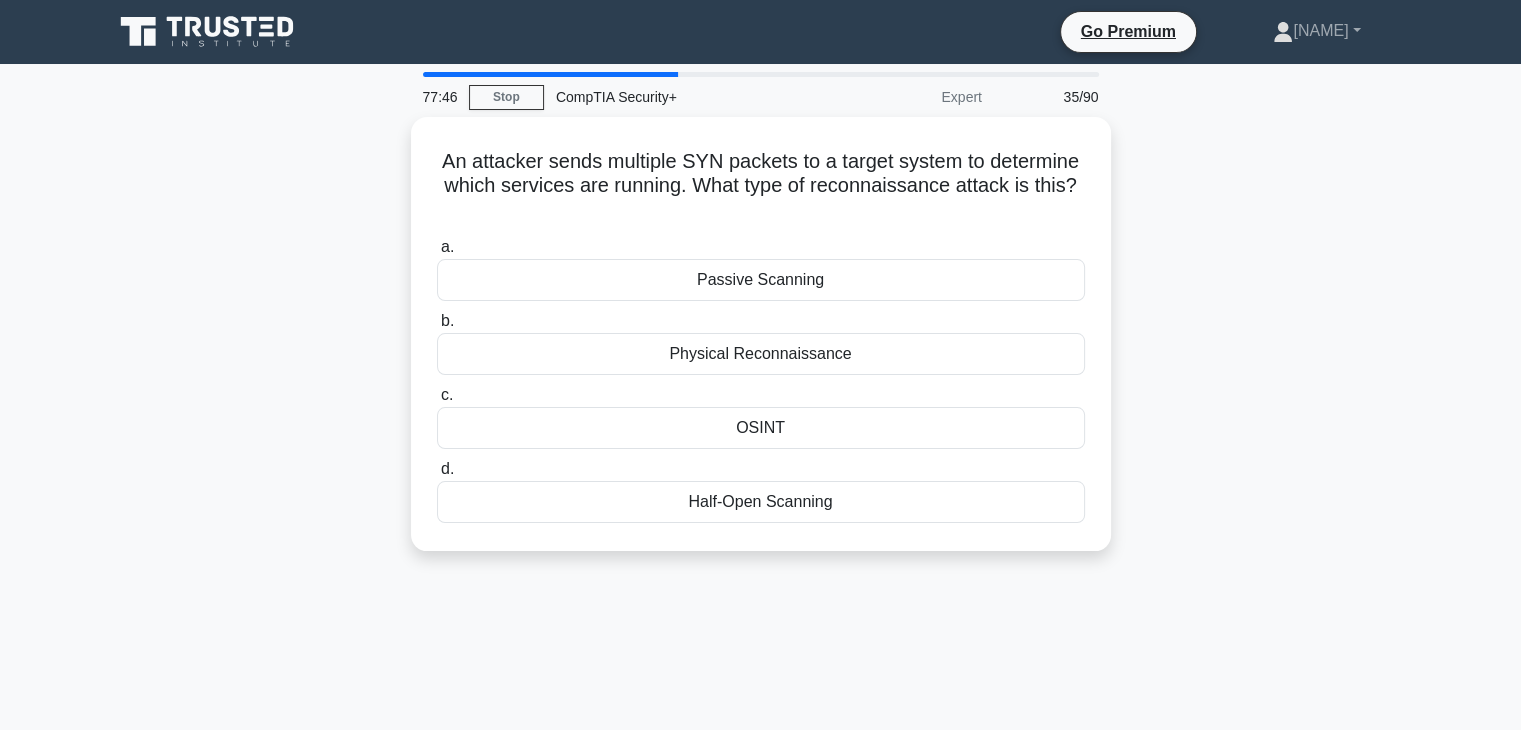 click on "Half-Open Scanning" at bounding box center [761, 502] 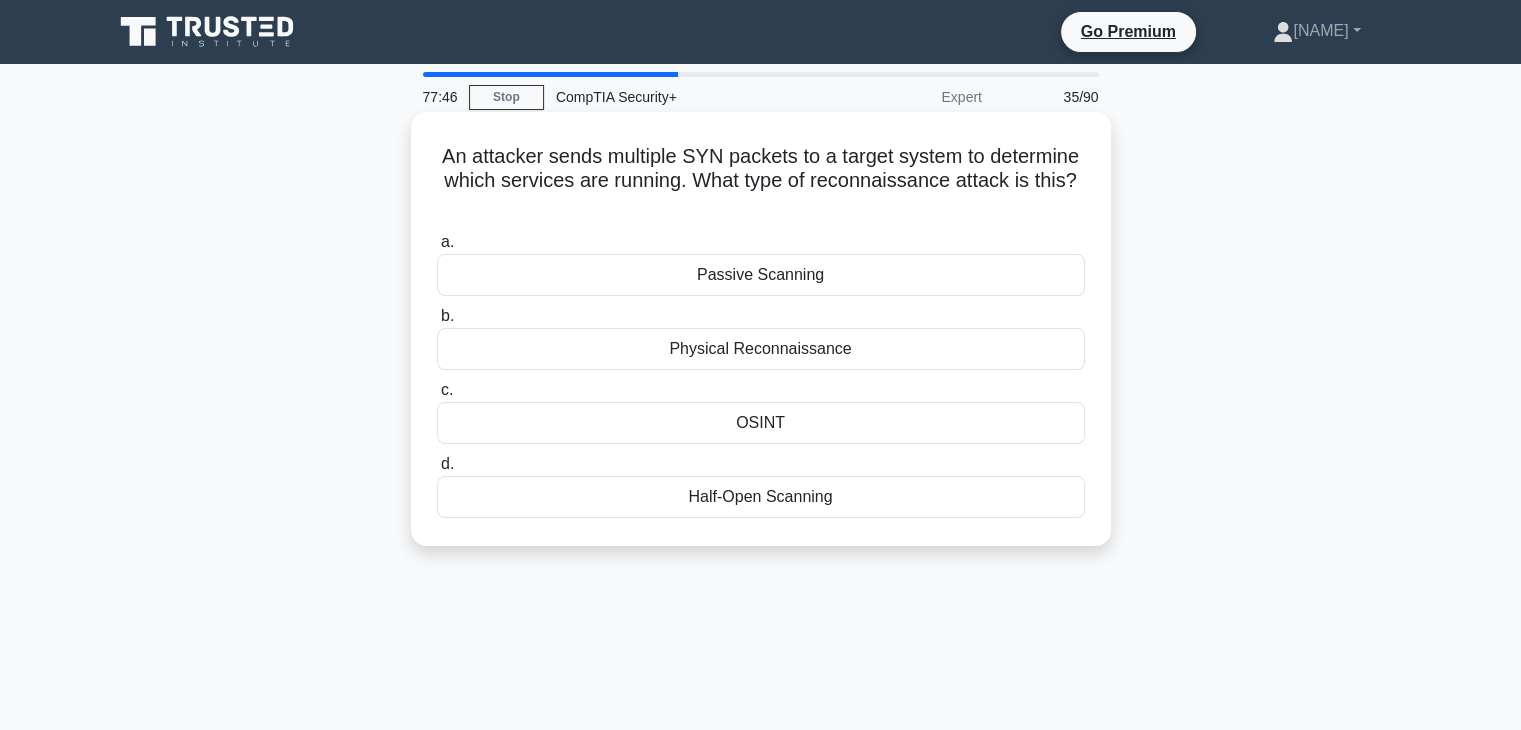 click on "d.
Half-Open Scanning" at bounding box center [437, 464] 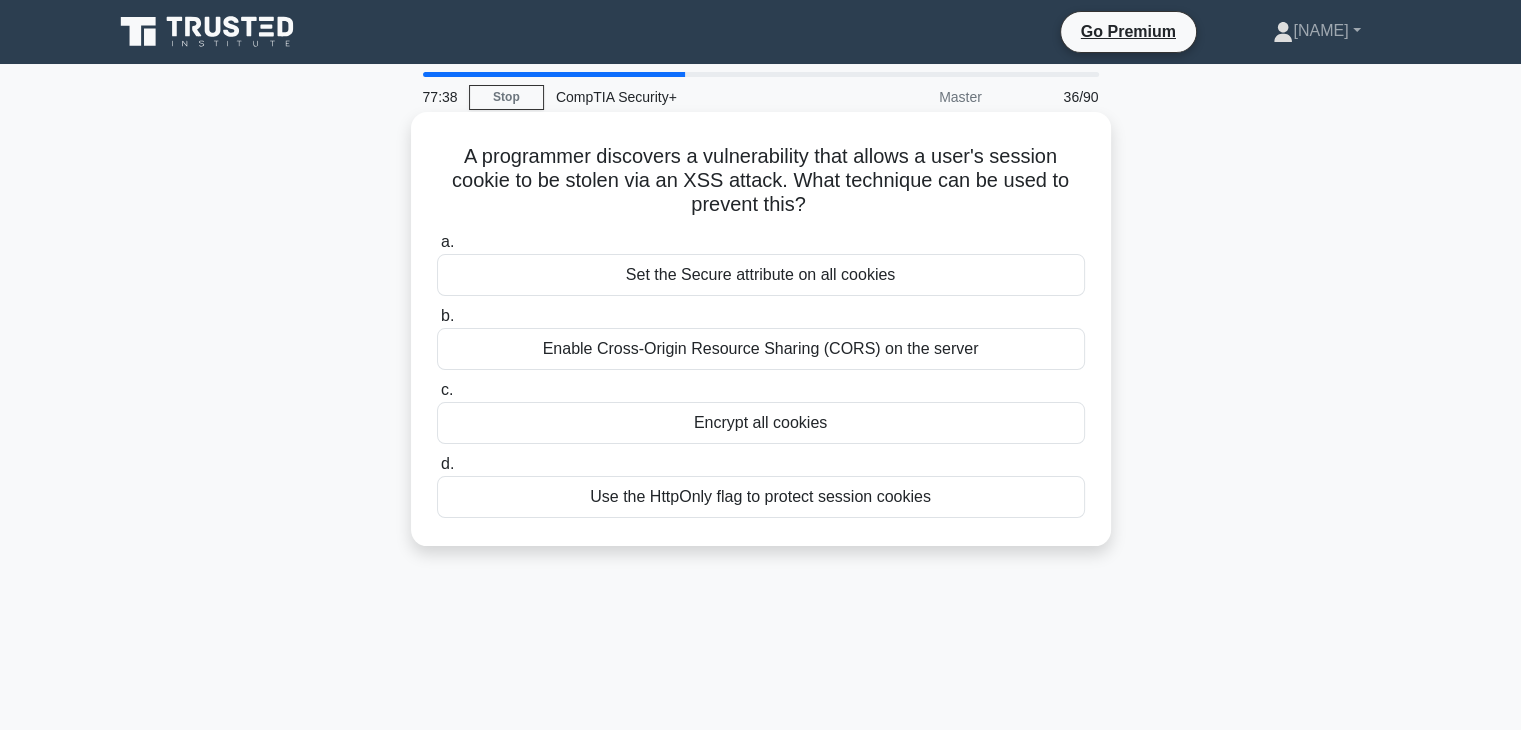 click on "Use the HttpOnly flag to protect session cookies" at bounding box center (761, 497) 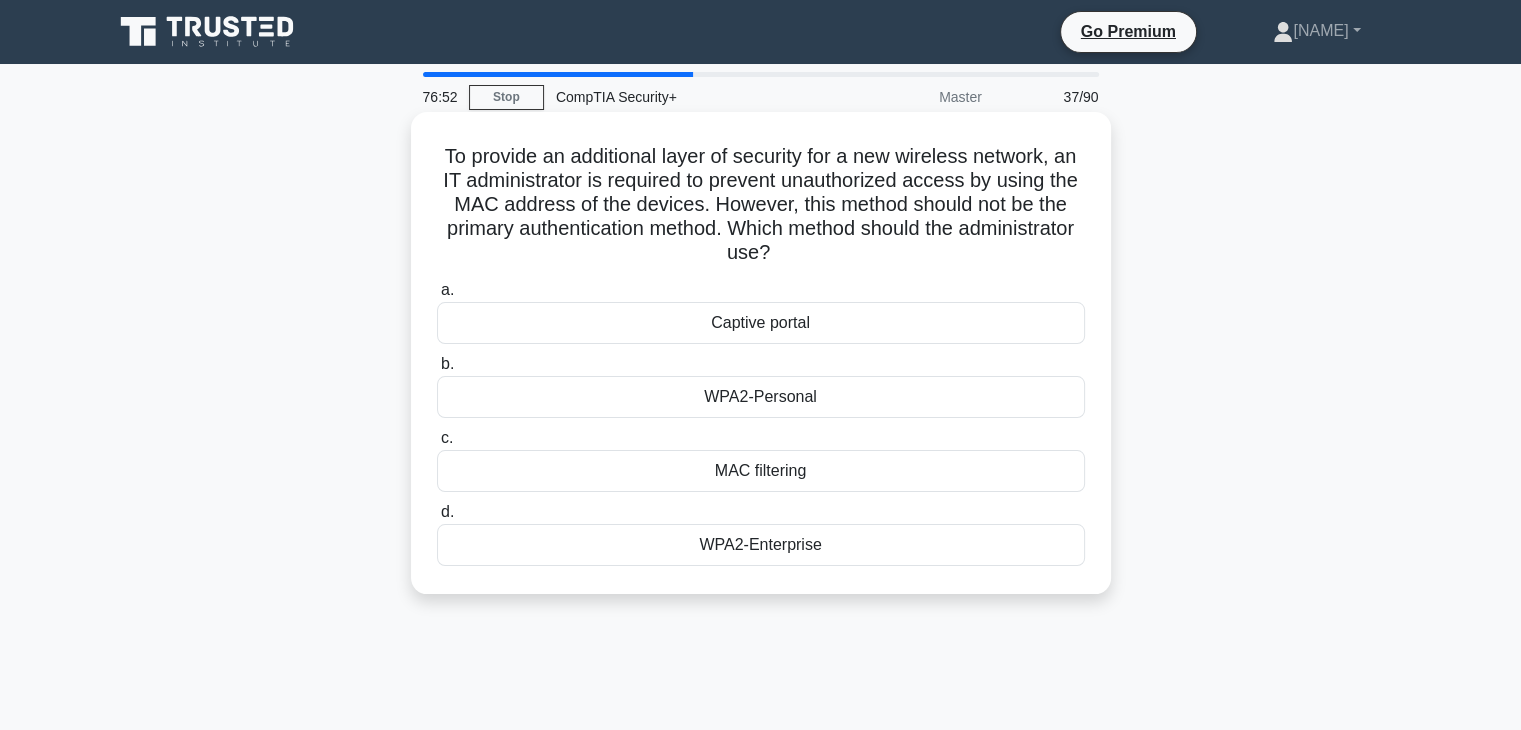 click on "MAC filtering" at bounding box center [761, 471] 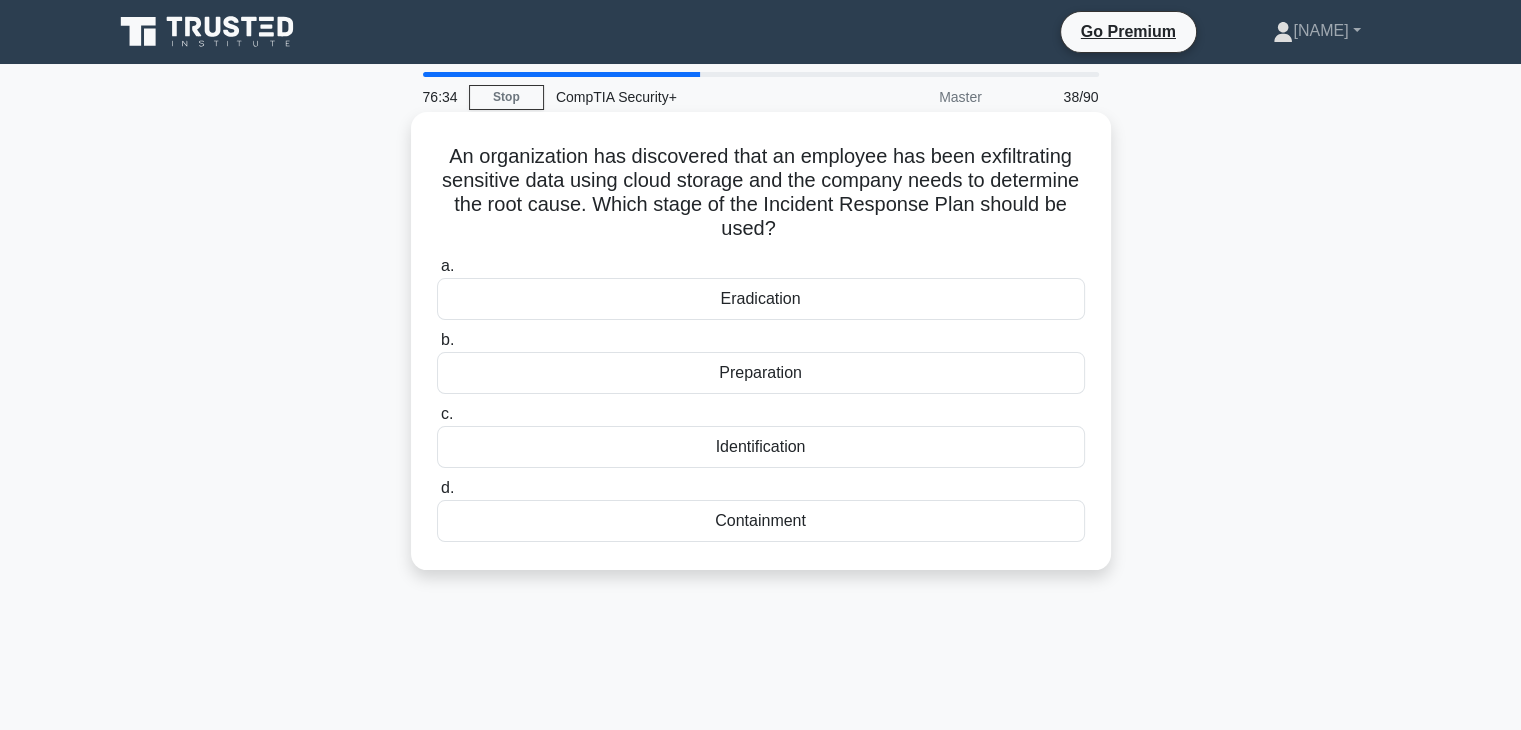 click on "Identification" at bounding box center [761, 447] 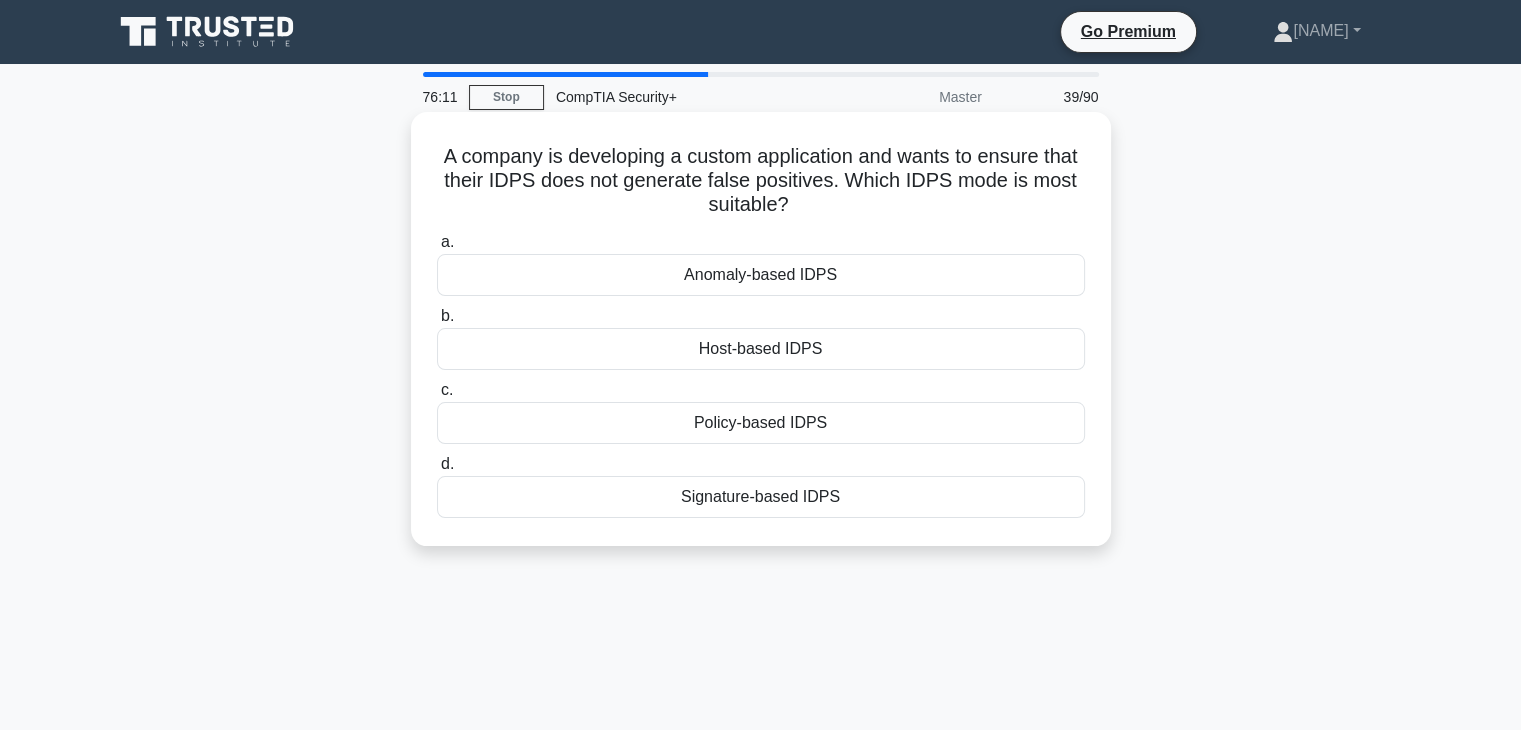click on "Signature-based IDPS" at bounding box center [761, 497] 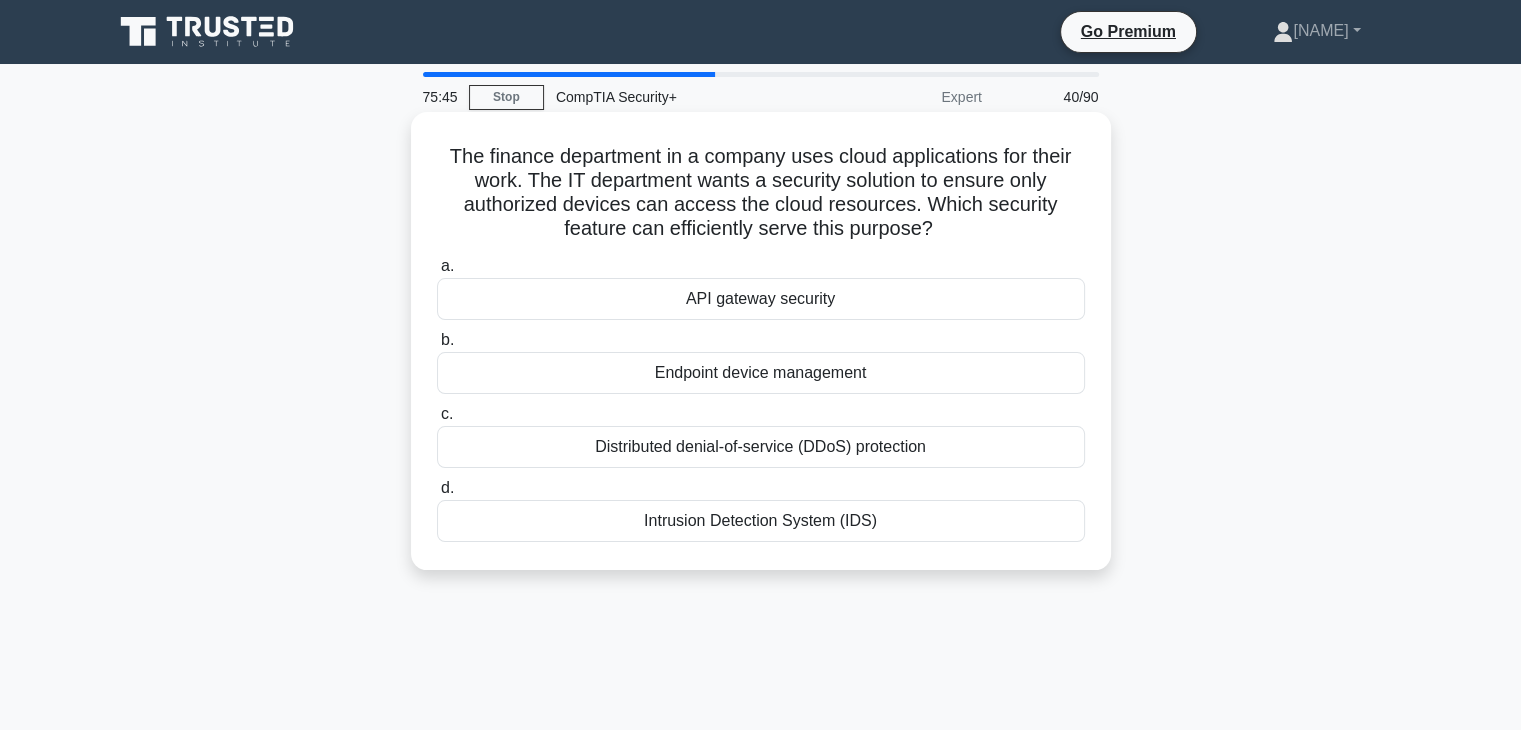 click on "Endpoint device management" at bounding box center (761, 373) 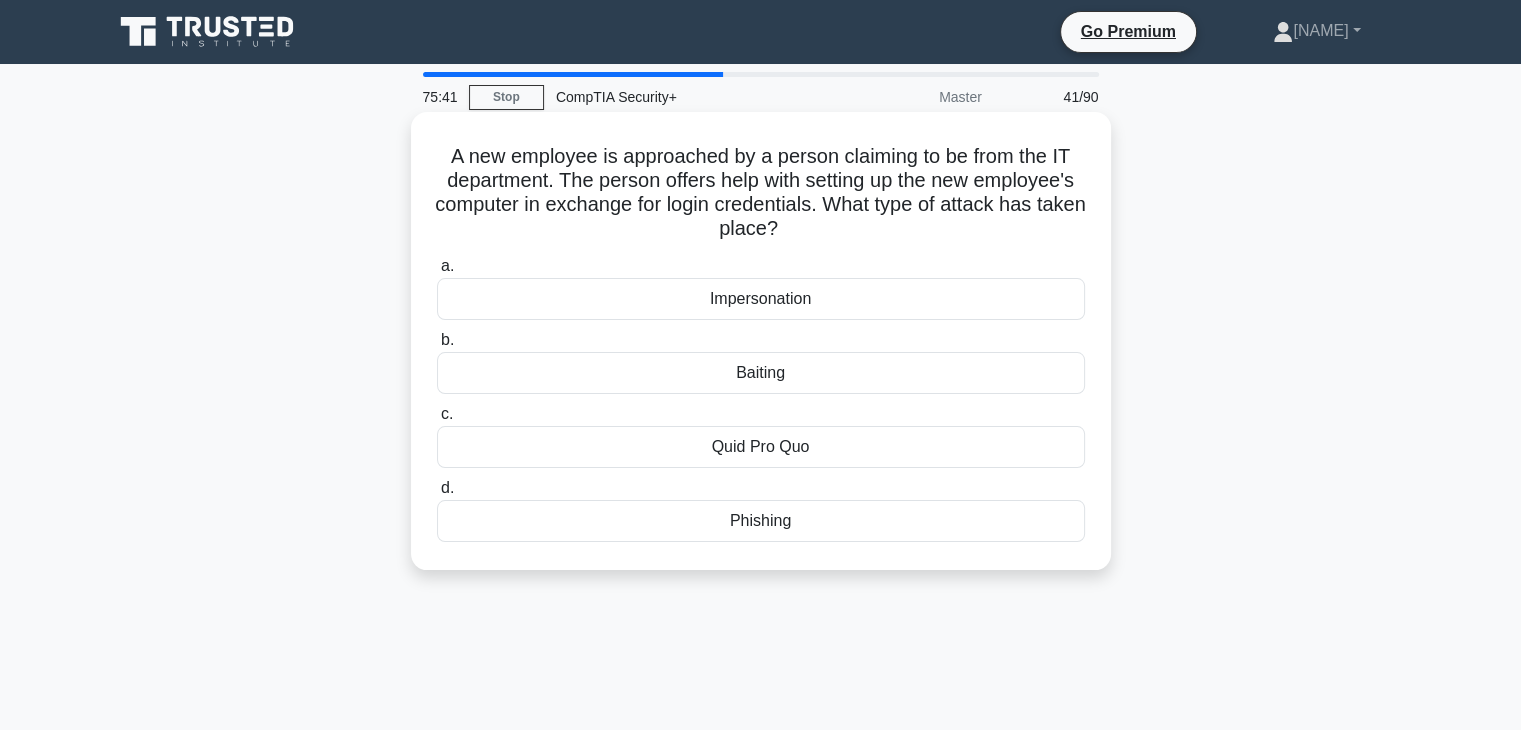 click on "Quid Pro Quo" at bounding box center (761, 447) 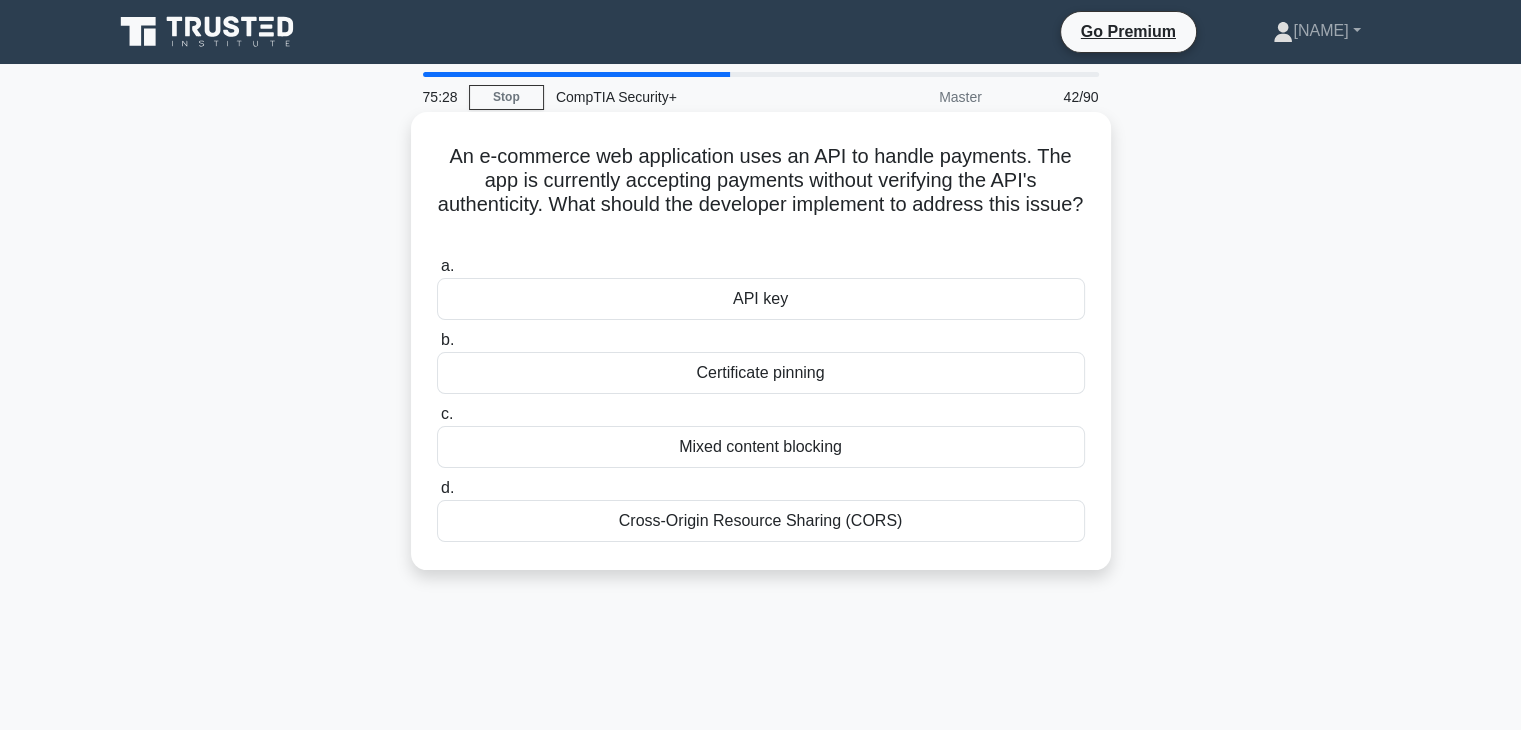 click on "Certificate pinning" at bounding box center (761, 373) 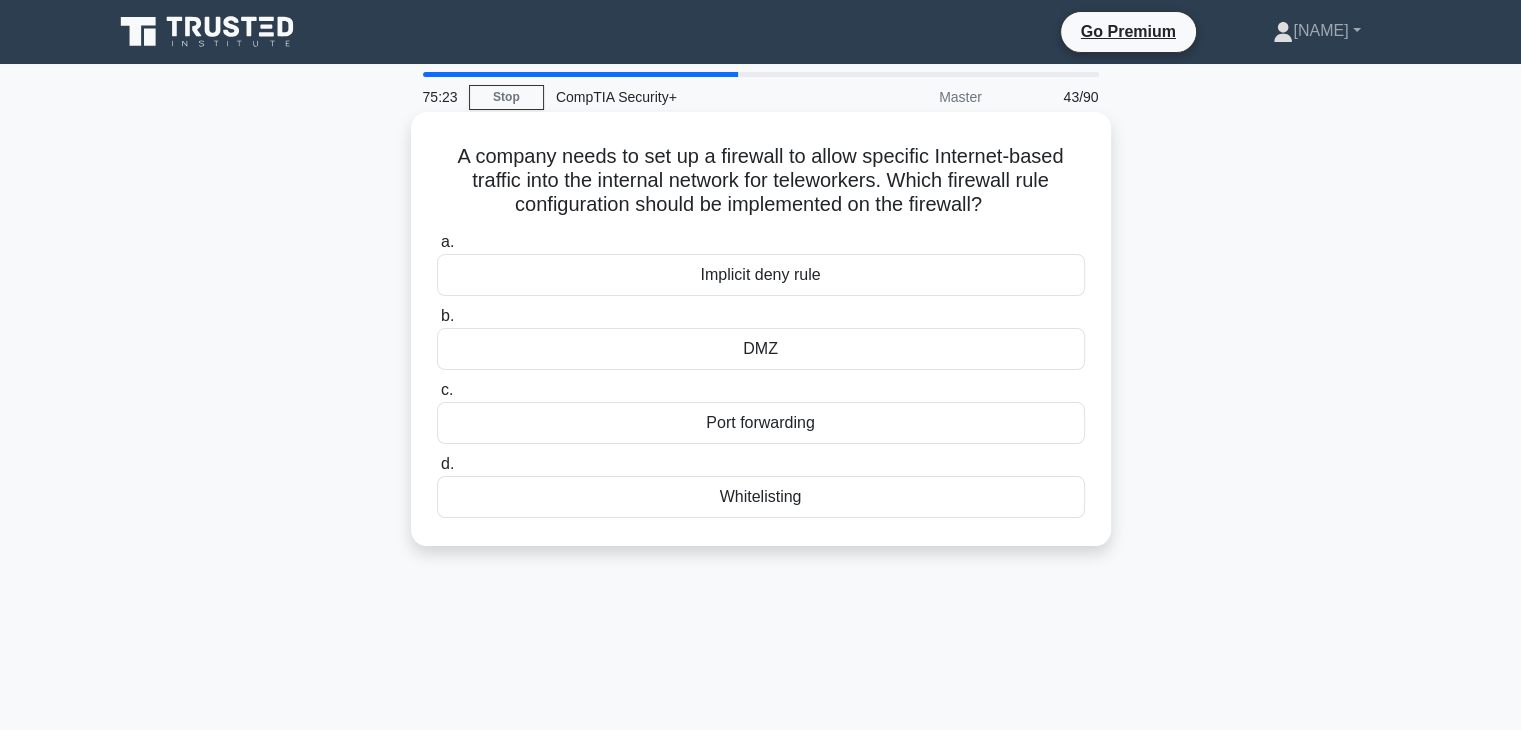 click on "Port forwarding" at bounding box center [761, 423] 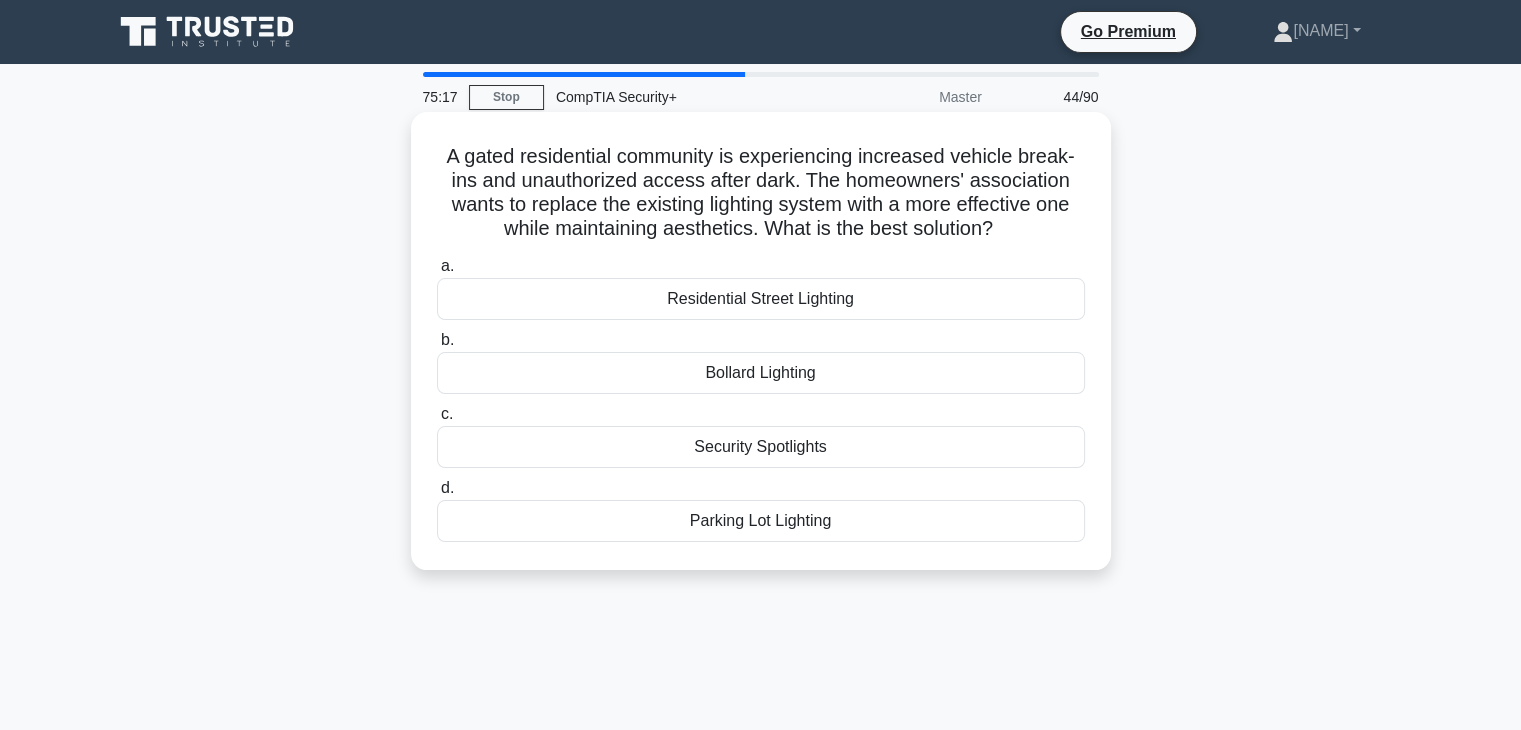 click on "Bollard Lighting" at bounding box center [761, 373] 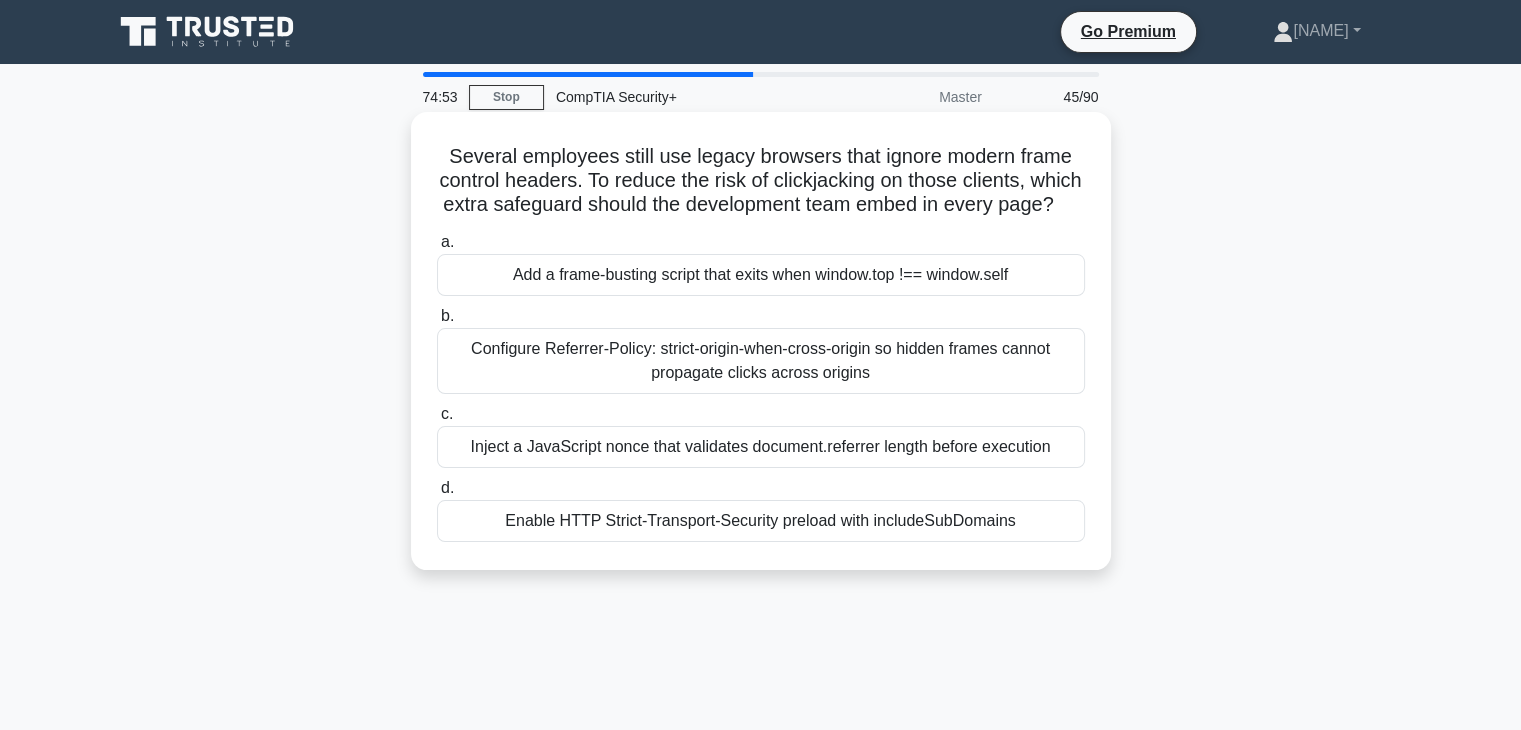 click on "Add a frame-busting script that exits when window.top !== window.self" at bounding box center (761, 275) 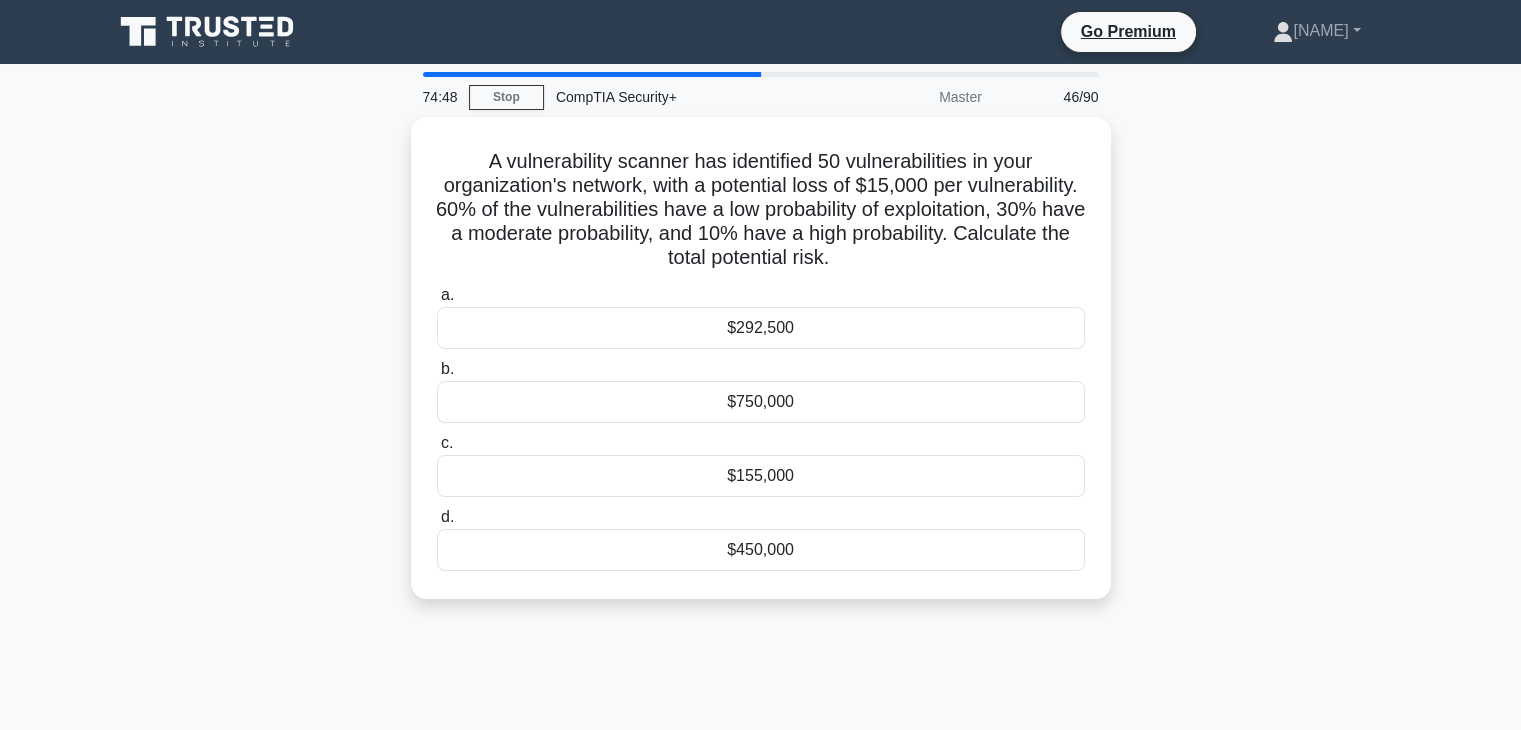 click on "$292,500" at bounding box center [761, 328] 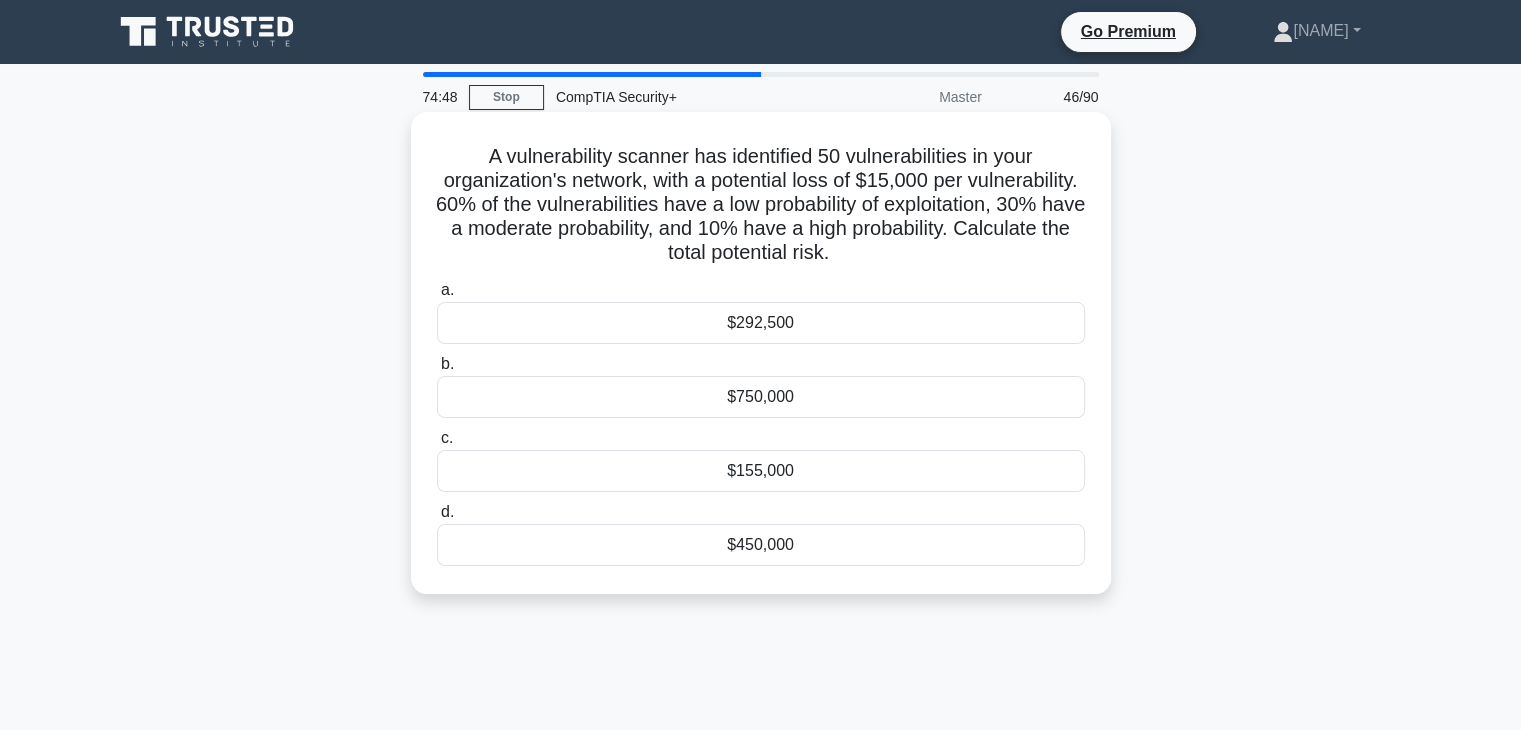click on "a.
$292,500" at bounding box center (437, 290) 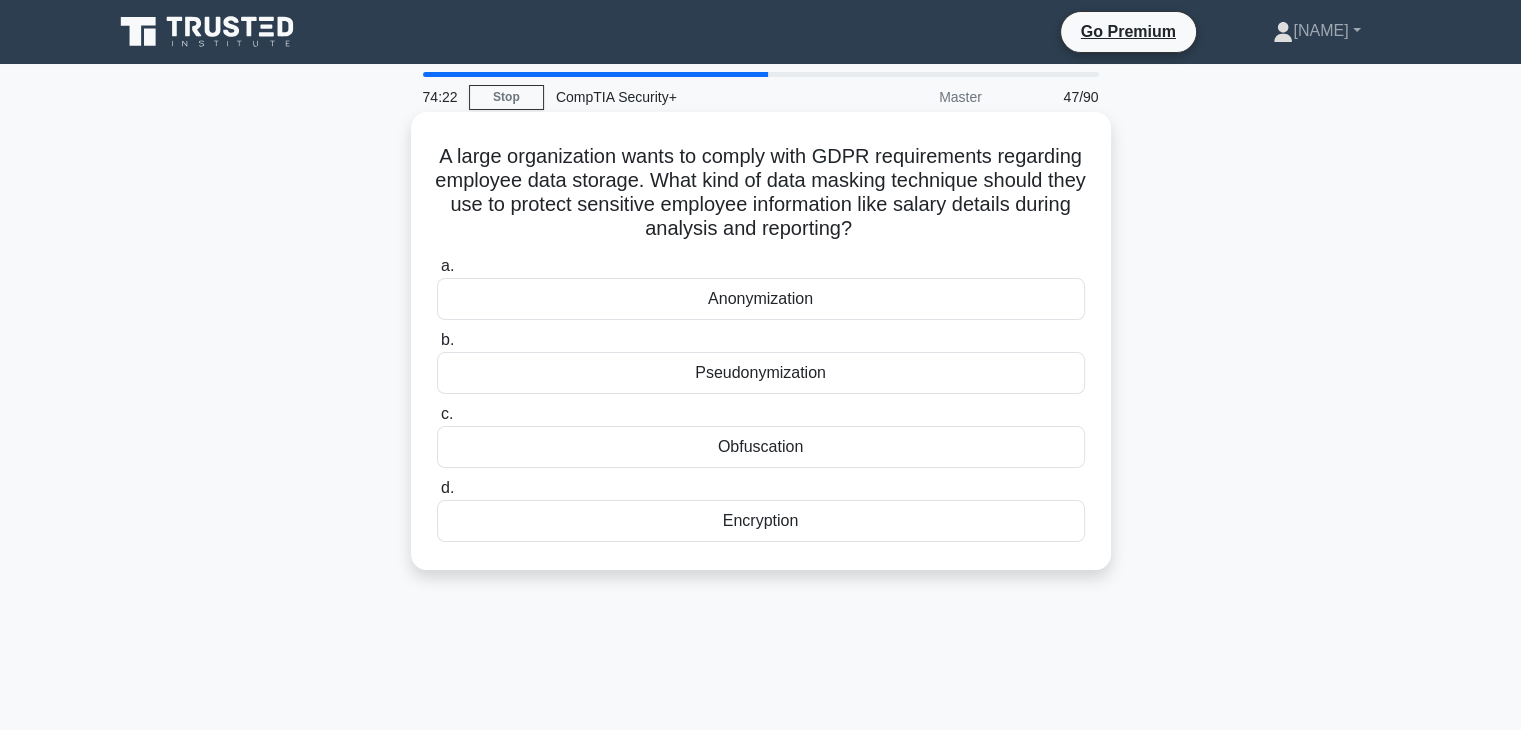 click on "Anonymization" at bounding box center [761, 299] 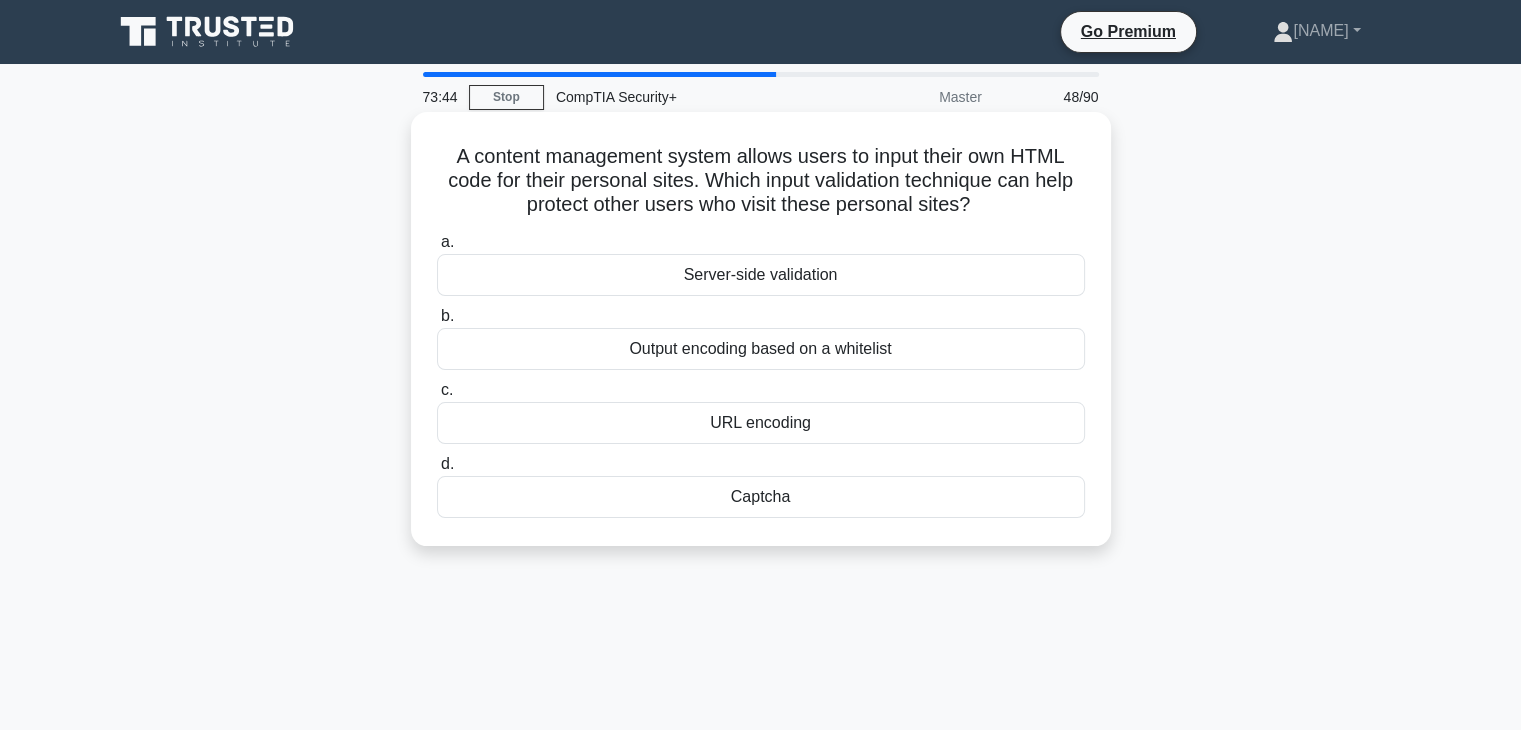 click on "A content management system allows users to input their own HTML code for their personal sites. Which input validation technique can help protect other users who visit these personal sites?
.spinner_0XTQ{transform-origin:center;animation:spinner_y6GP .75s linear infinite}@keyframes spinner_y6GP{100%{transform:rotate(360deg)}}" at bounding box center [761, 181] 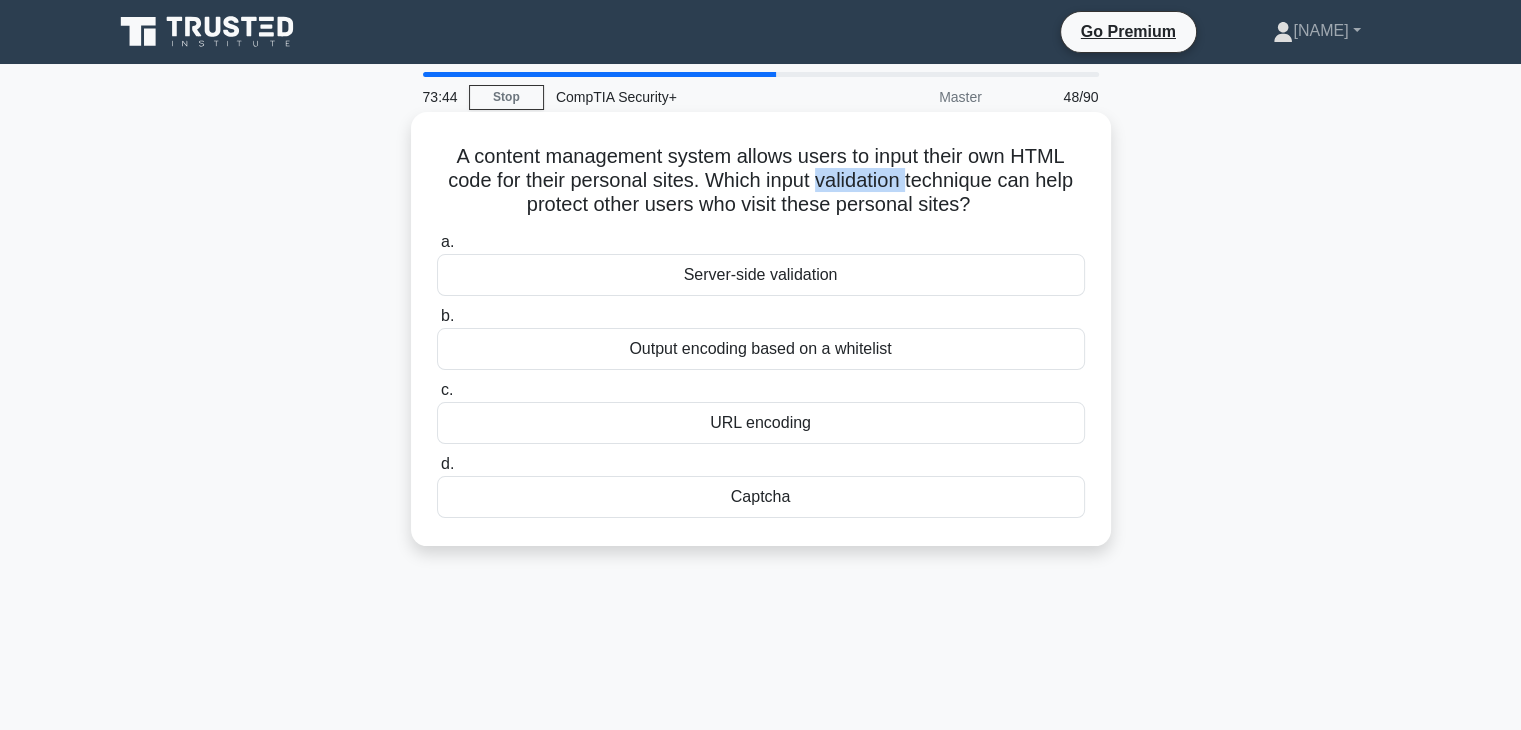 click on "A content management system allows users to input their own HTML code for their personal sites. Which input validation technique can help protect other users who visit these personal sites?
.spinner_0XTQ{transform-origin:center;animation:spinner_y6GP .75s linear infinite}@keyframes spinner_y6GP{100%{transform:rotate(360deg)}}" at bounding box center (761, 181) 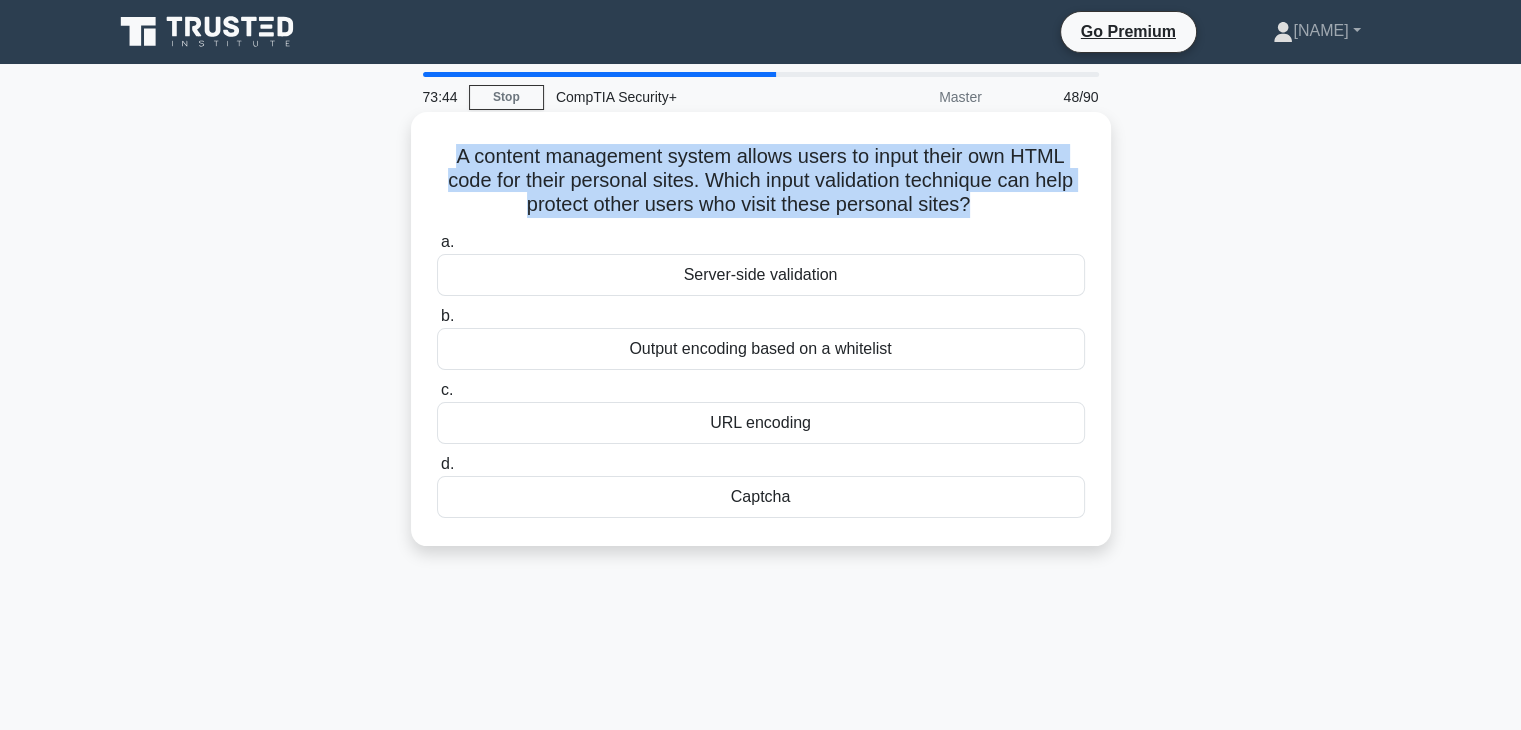 click on "A content management system allows users to input their own HTML code for their personal sites. Which input validation technique can help protect other users who visit these personal sites?
.spinner_0XTQ{transform-origin:center;animation:spinner_y6GP .75s linear infinite}@keyframes spinner_y6GP{100%{transform:rotate(360deg)}}" at bounding box center [761, 181] 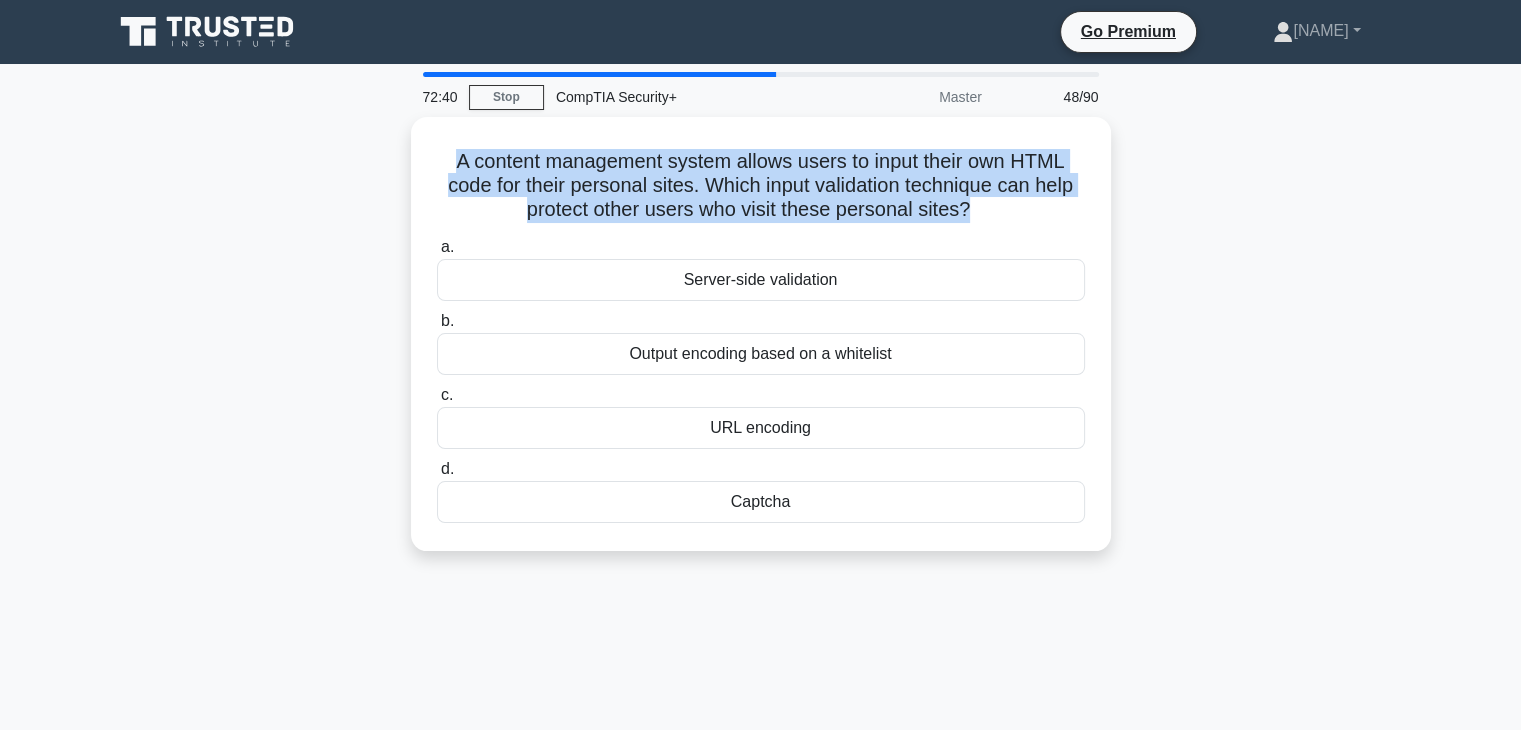 click on "A content management system allows users to input their own HTML code for their personal sites. Which input validation technique can help protect other users who visit these personal sites?
.spinner_0XTQ{transform-origin:center;animation:spinner_y6GP .75s linear infinite}@keyframes spinner_y6GP{100%{transform:rotate(360deg)}}
a.
Server-side validation
b. c. d." at bounding box center (761, 346) 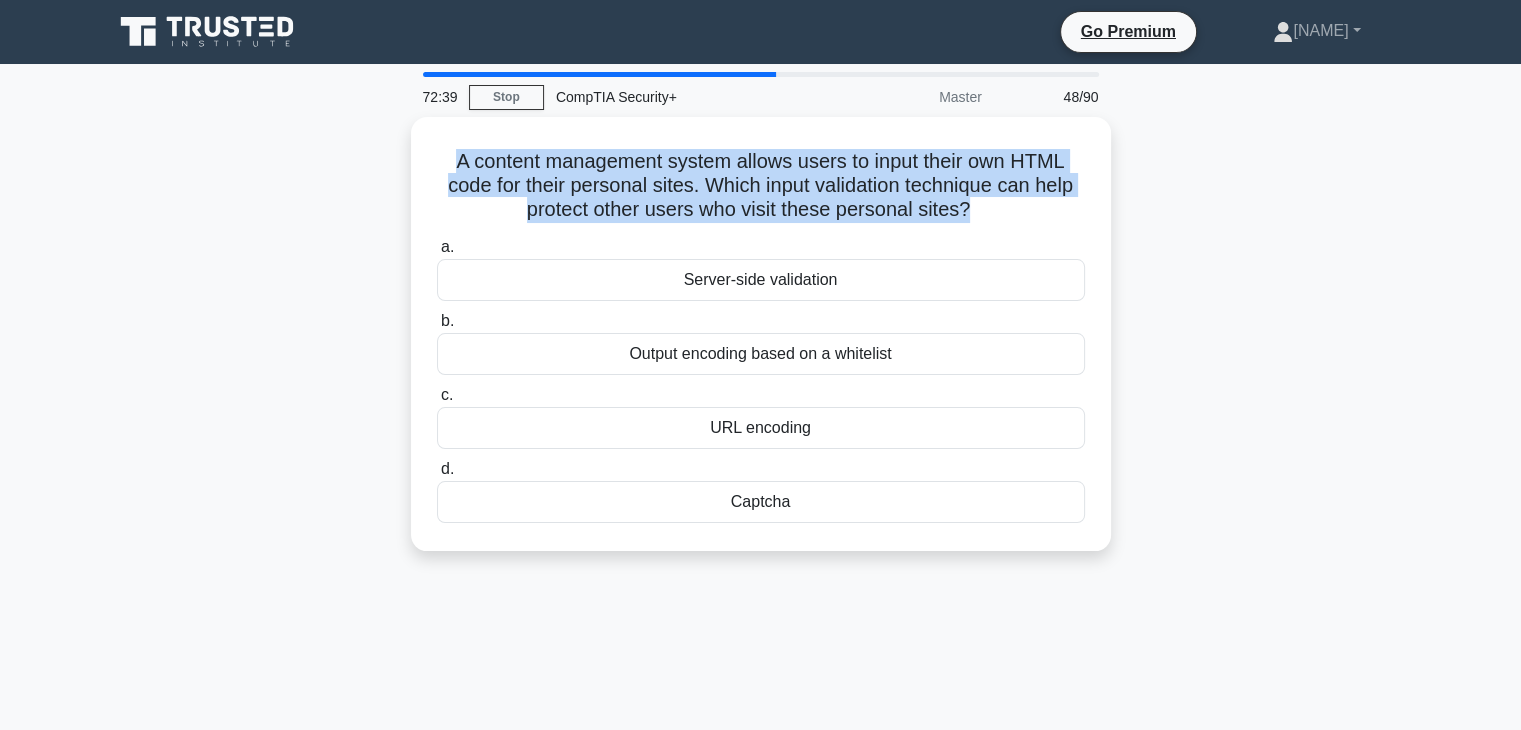 click on "A content management system allows users to input their own HTML code for their personal sites. Which input validation technique can help protect other users who visit these personal sites?
.spinner_0XTQ{transform-origin:center;animation:spinner_y6GP .75s linear infinite}@keyframes spinner_y6GP{100%{transform:rotate(360deg)}}
a.
Server-side validation
b. c. d." at bounding box center [761, 346] 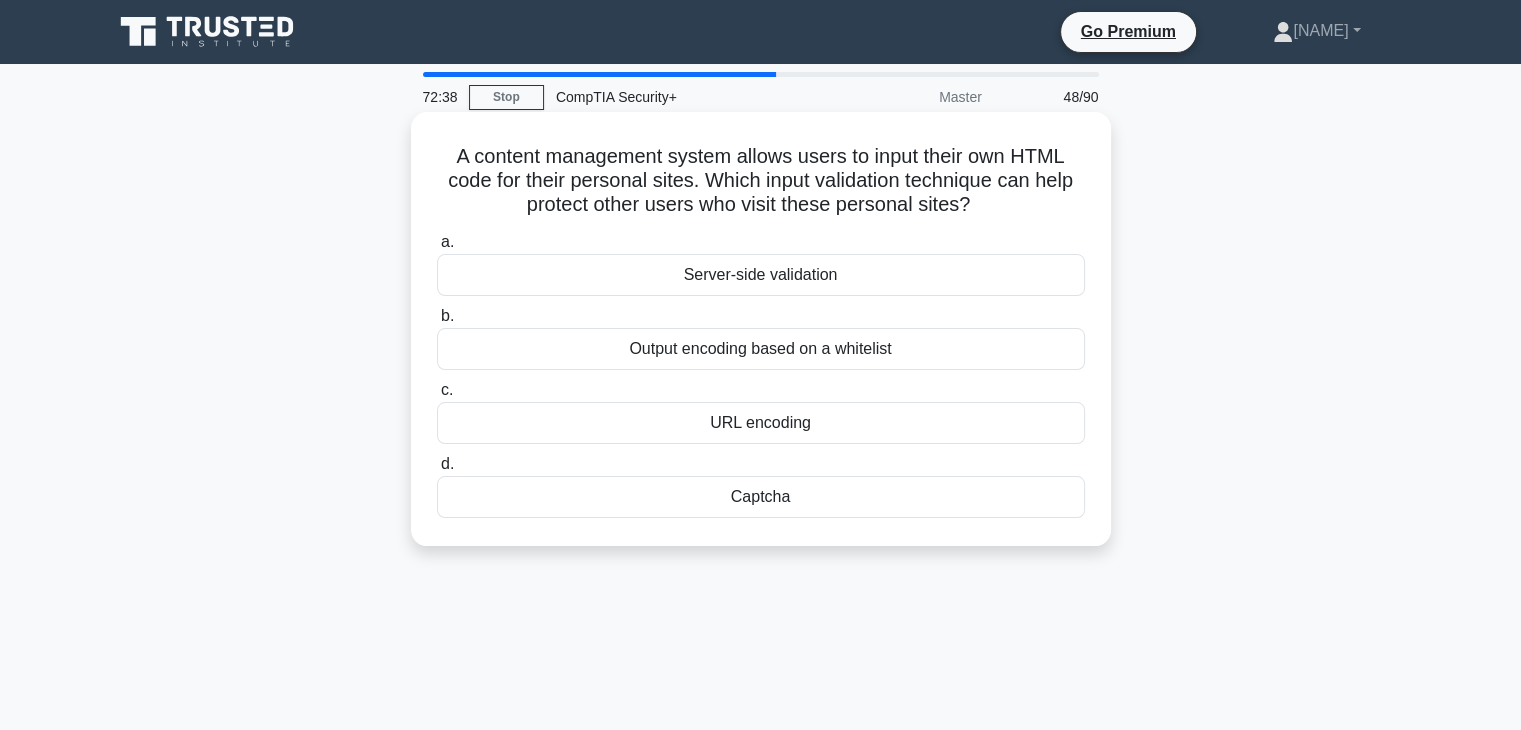 click on "Output encoding based on a whitelist" at bounding box center [761, 349] 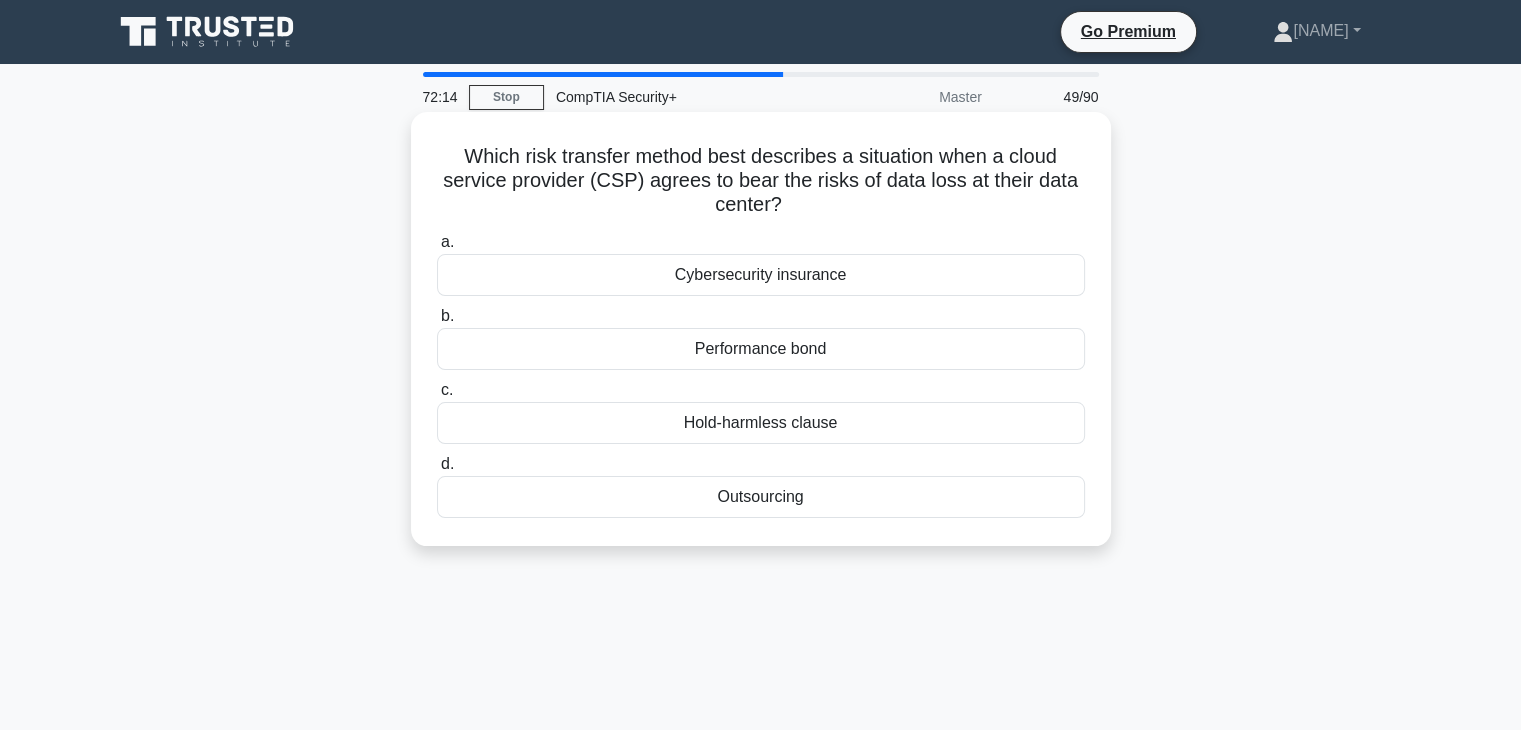click on "Which risk transfer method best describes a situation when a cloud service provider (CSP) agrees to bear the risks of data loss at their data center?
.spinner_0XTQ{transform-origin:center;animation:spinner_y6GP .75s linear infinite}@keyframes spinner_y6GP{100%{transform:rotate(360deg)}}" at bounding box center (761, 181) 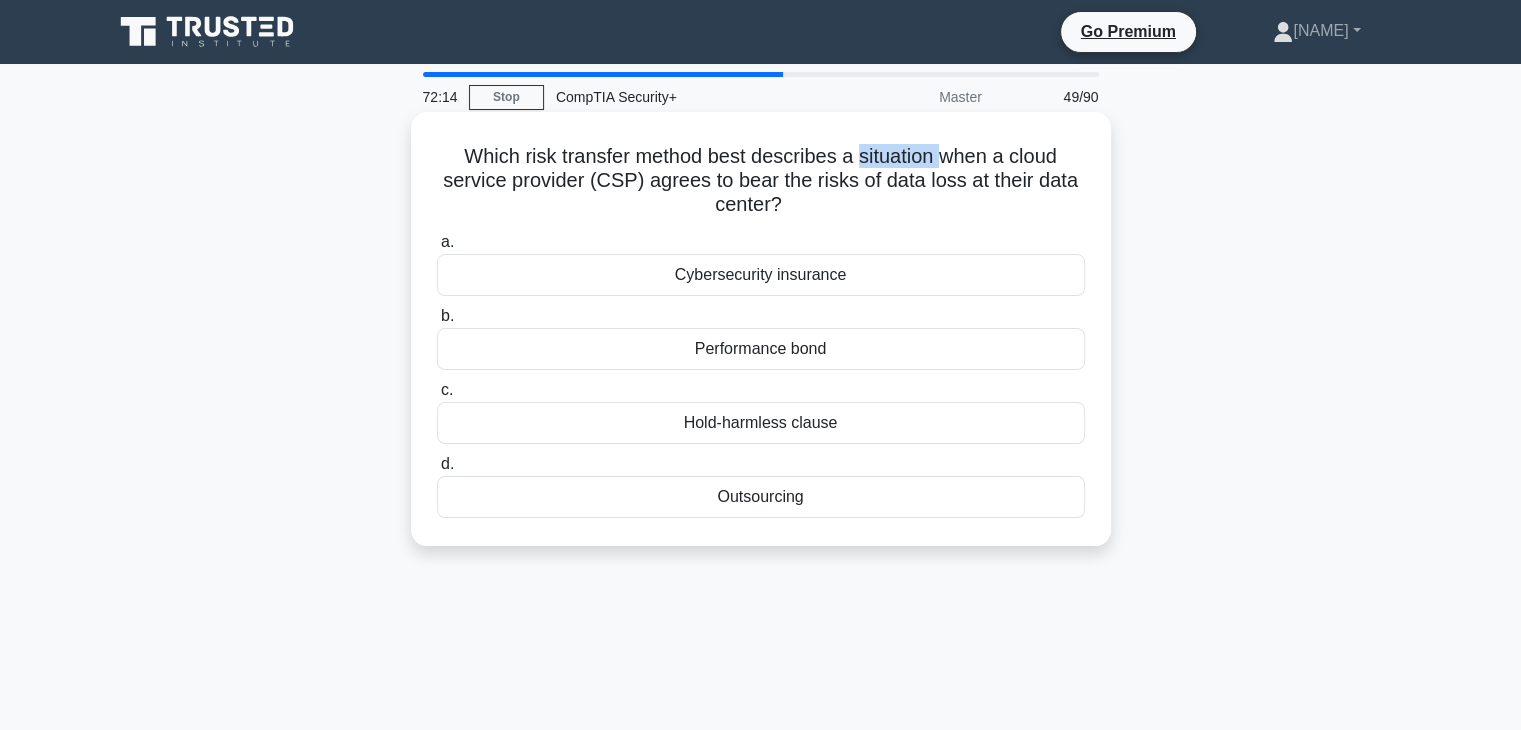 click on "Which risk transfer method best describes a situation when a cloud service provider (CSP) agrees to bear the risks of data loss at their data center?
.spinner_0XTQ{transform-origin:center;animation:spinner_y6GP .75s linear infinite}@keyframes spinner_y6GP{100%{transform:rotate(360deg)}}" at bounding box center (761, 181) 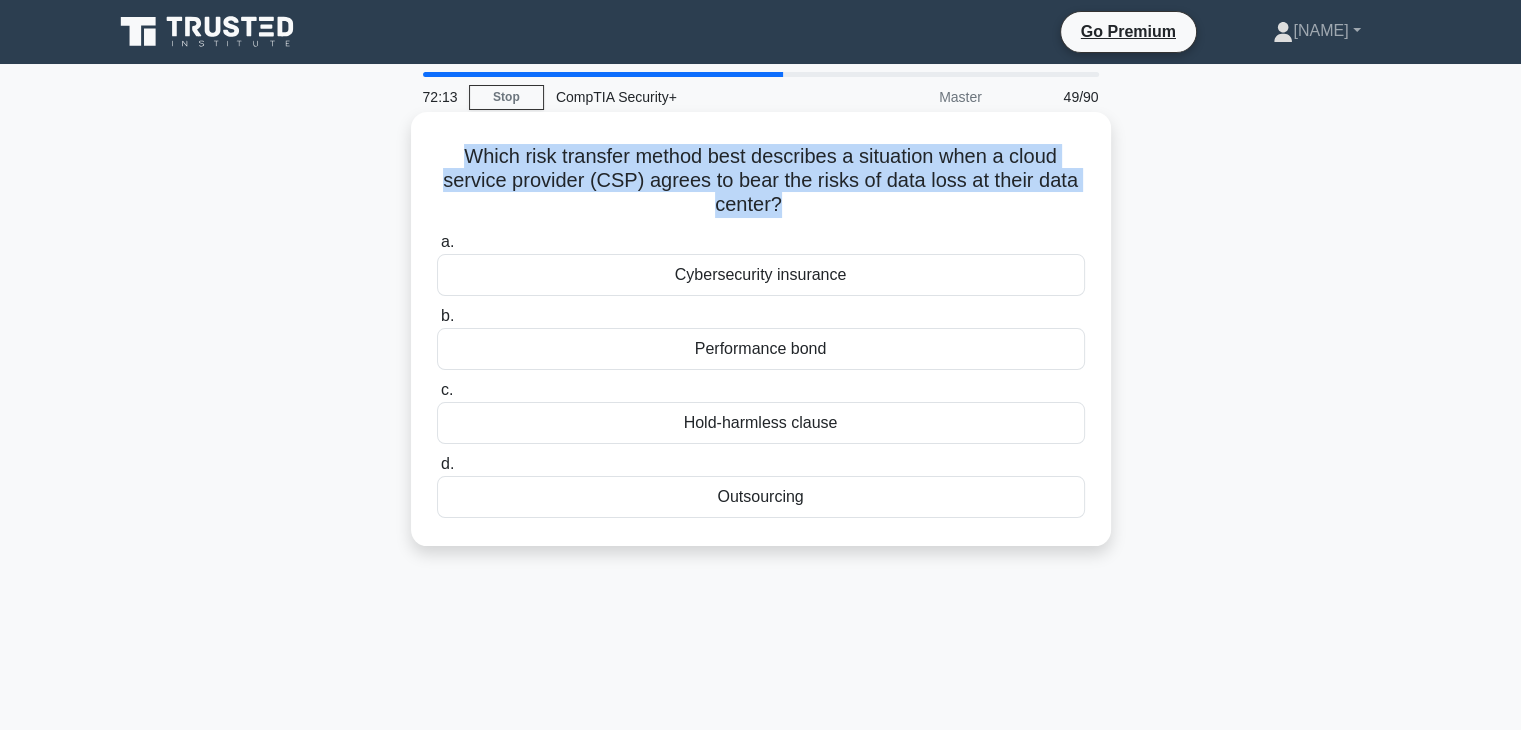 copy on "Which risk transfer method best describes a situation when a cloud service provider (CSP) agrees to bear the risks of data loss at their data center?
.spinner_0XTQ{transform-origin:center;animation:spinner_y6GP .75s linear infinite}@keyframes spinner_y6GP{100%{transform:rotate(360deg)}}" 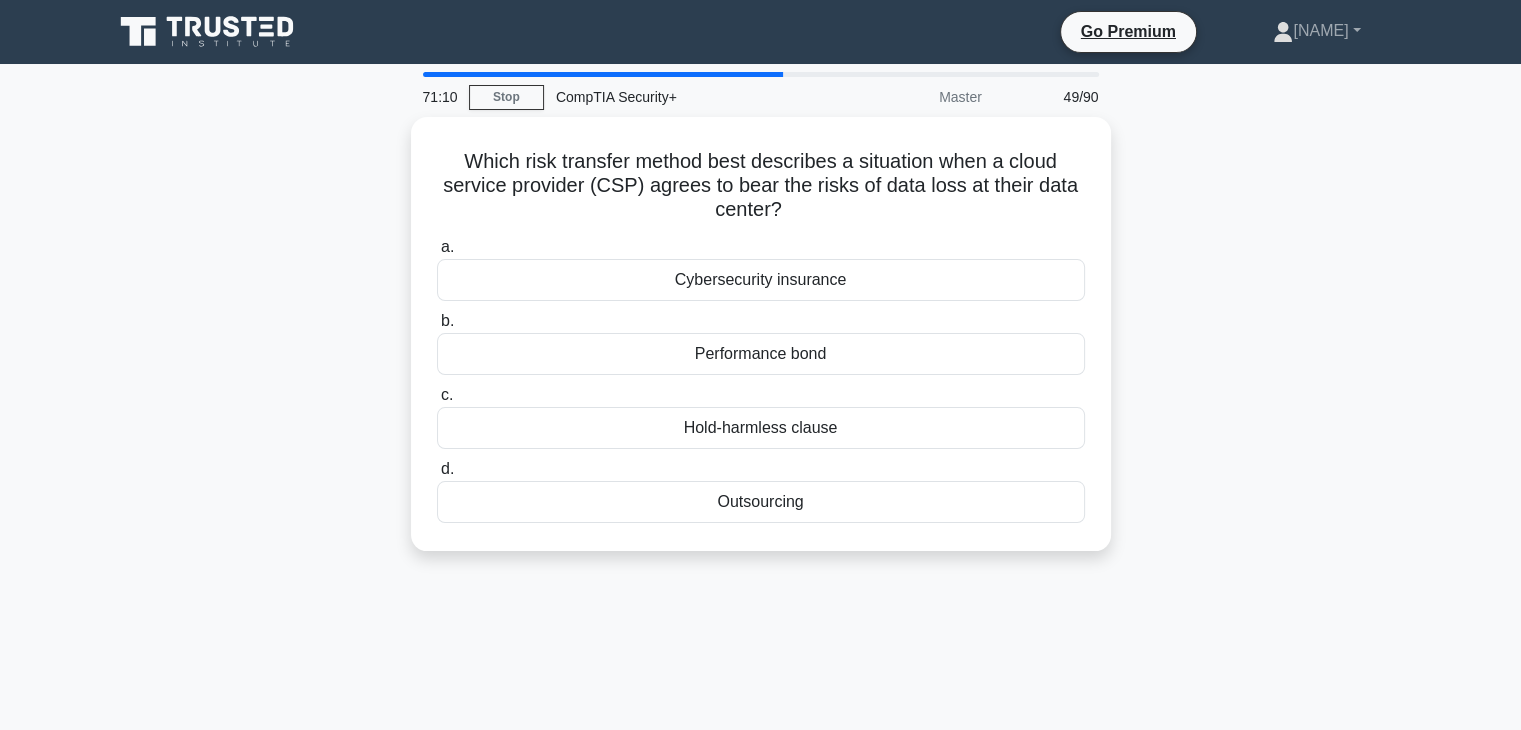 click on "Which risk transfer method best describes a situation when a cloud service provider (CSP) agrees to bear the risks of data loss at their data center?
.spinner_0XTQ{transform-origin:center;animation:spinner_y6GP .75s linear infinite}@keyframes spinner_y6GP{100%{transform:rotate(360deg)}}
a.
Cybersecurity insurance" at bounding box center [761, 346] 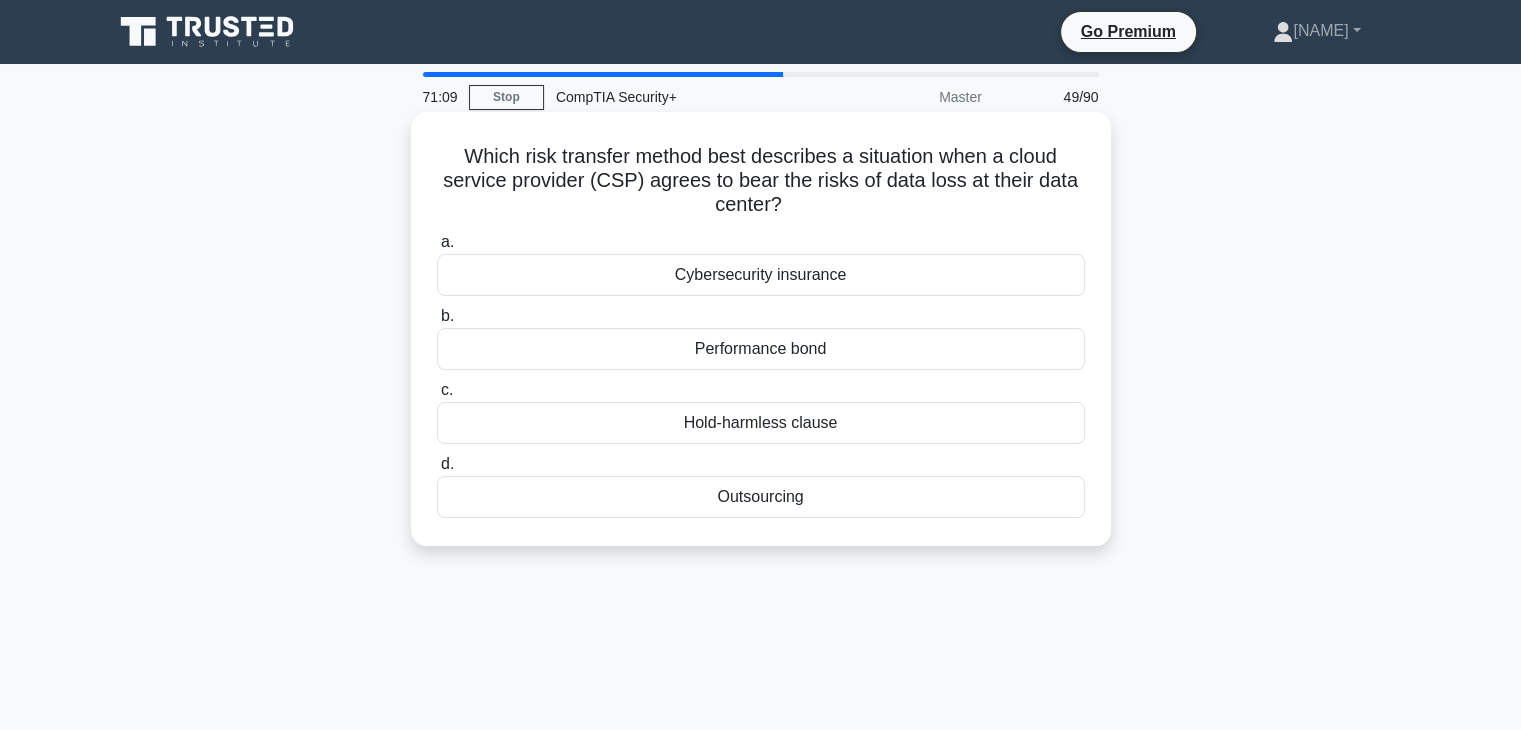 click on "Cybersecurity insurance" at bounding box center [761, 275] 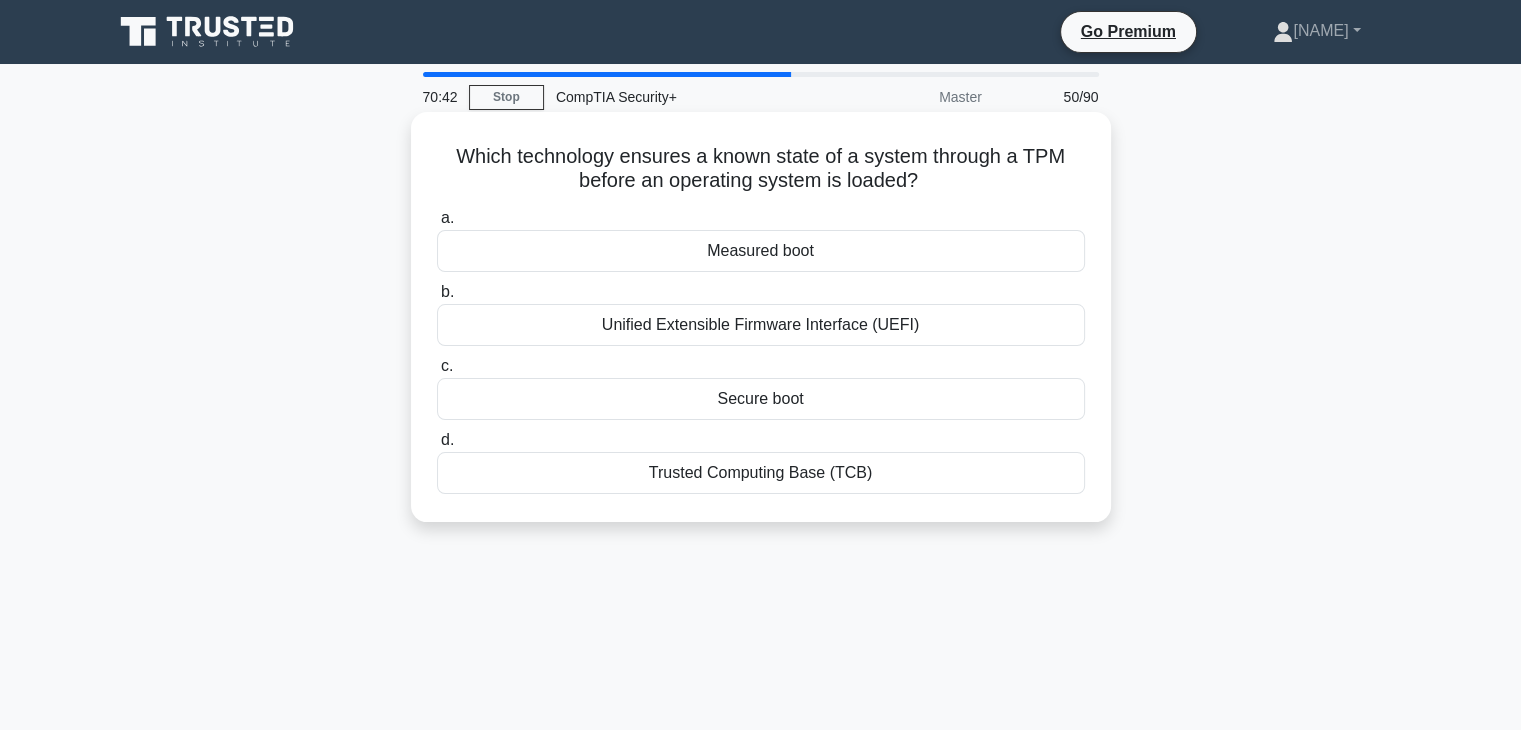 click on "Measured boot" at bounding box center [761, 251] 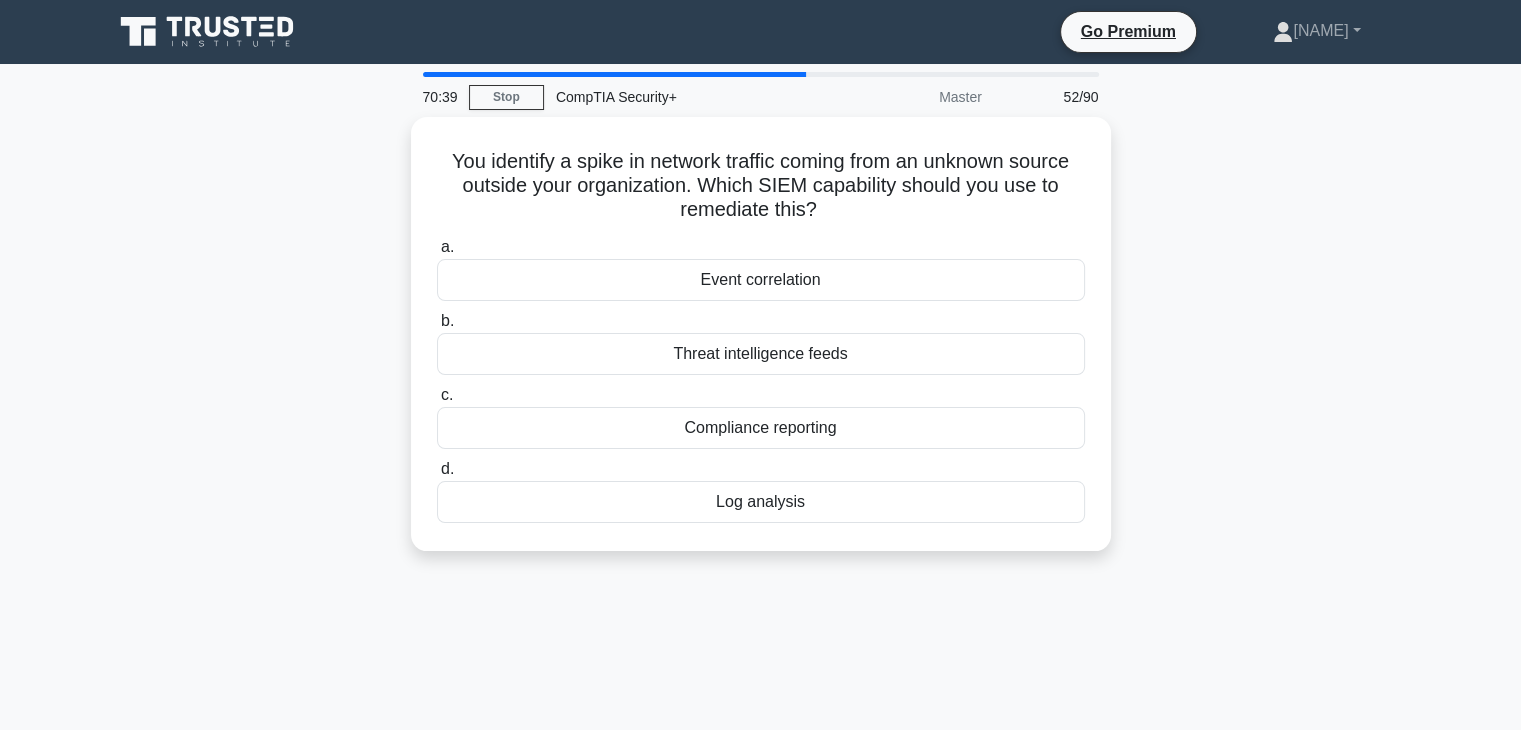 click on "70:39
Stop
CompTIA Security+
Master
52/90
You identify a spike in network traffic coming from an unknown source outside your organization. Which SIEM capability should you use to remediate this?
.spinner_0XTQ{transform-origin:center;animation:spinner_y6GP .75s linear infinite}@keyframes spinner_y6GP{100%{transform:rotate(360deg)}}
a.
b. c." at bounding box center [761, 572] 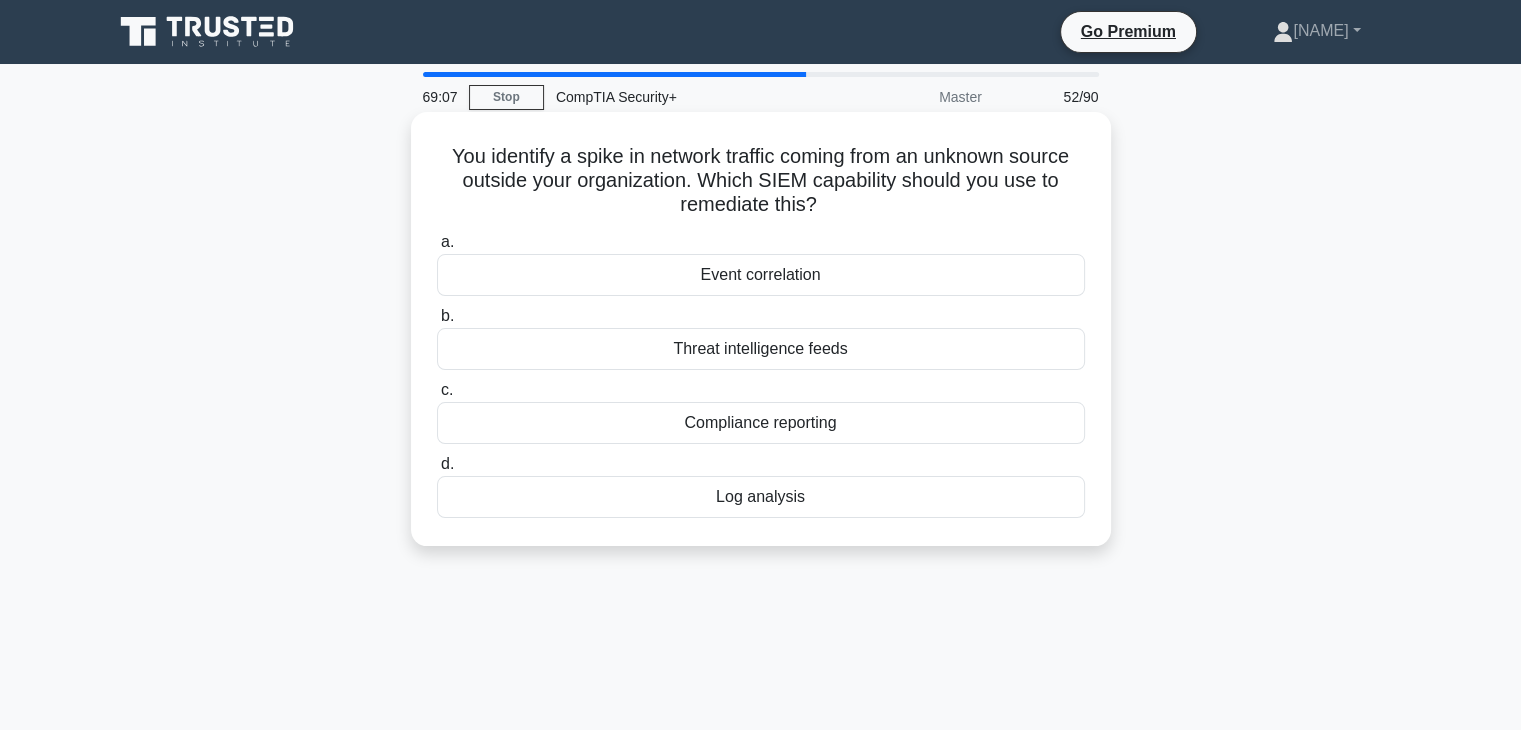 click on "Log analysis" at bounding box center (761, 497) 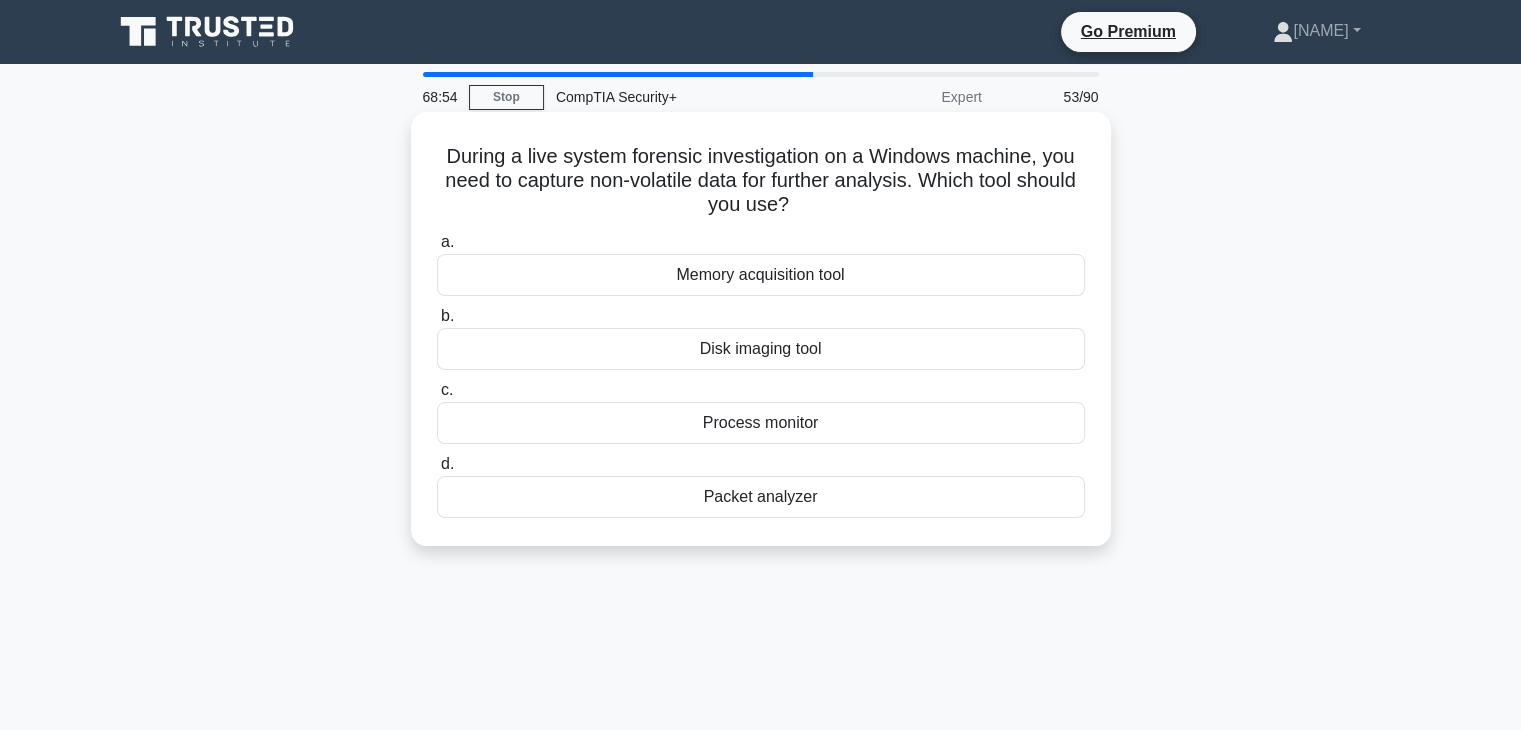 click on "Memory acquisition tool" at bounding box center (761, 275) 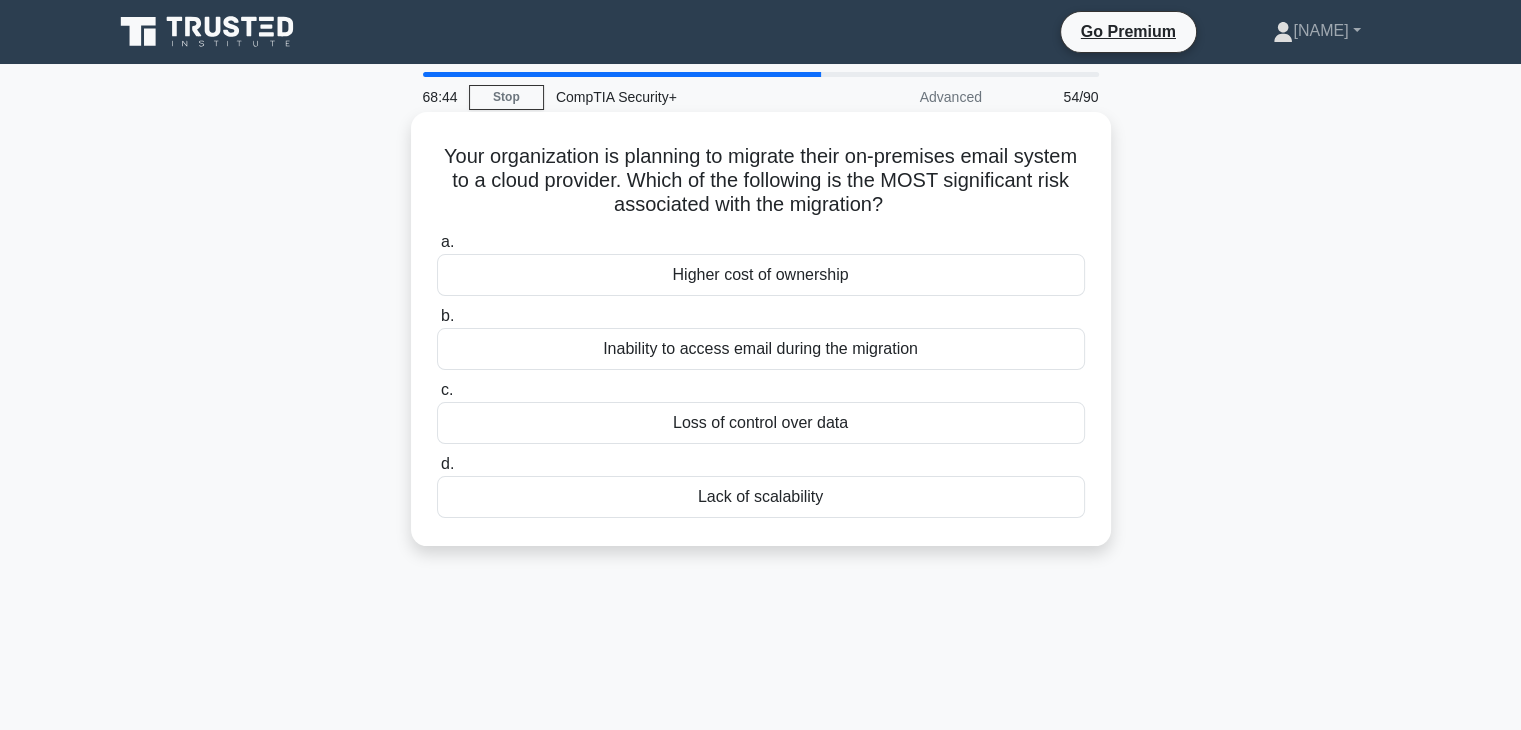 click on "Loss of control over data" at bounding box center (761, 423) 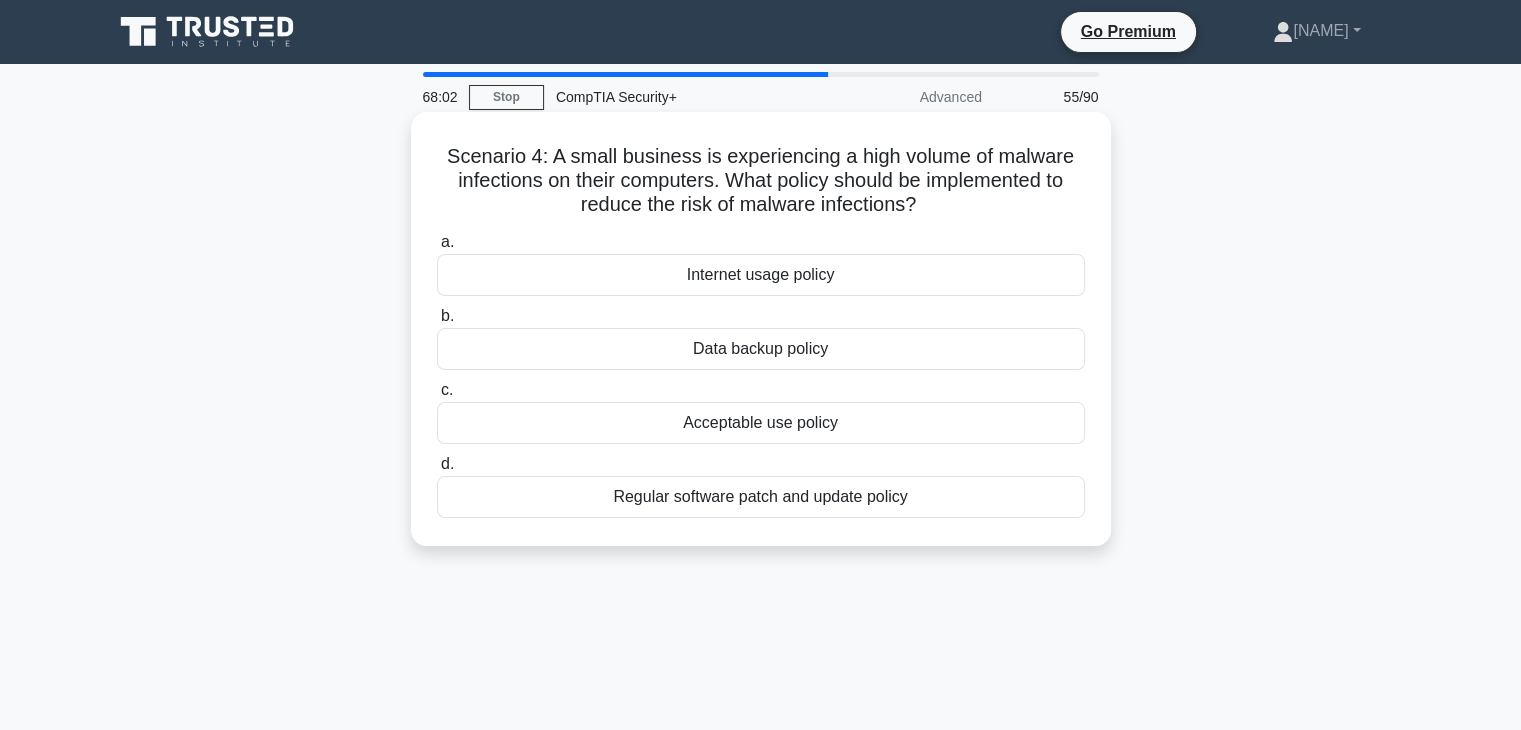 click on "Regular software patch and update policy" at bounding box center [761, 497] 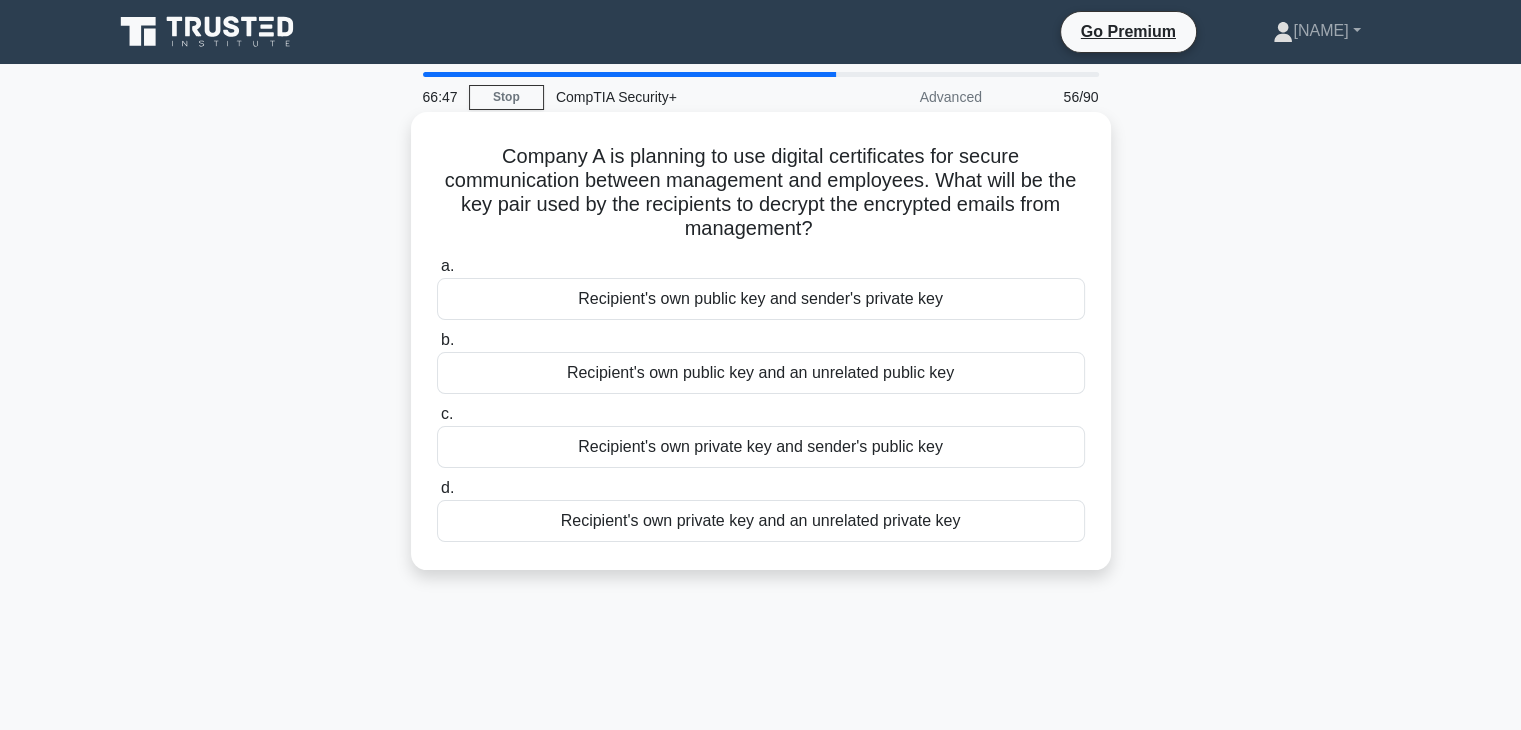 click on "Recipient's own private key and sender's public key" at bounding box center [761, 447] 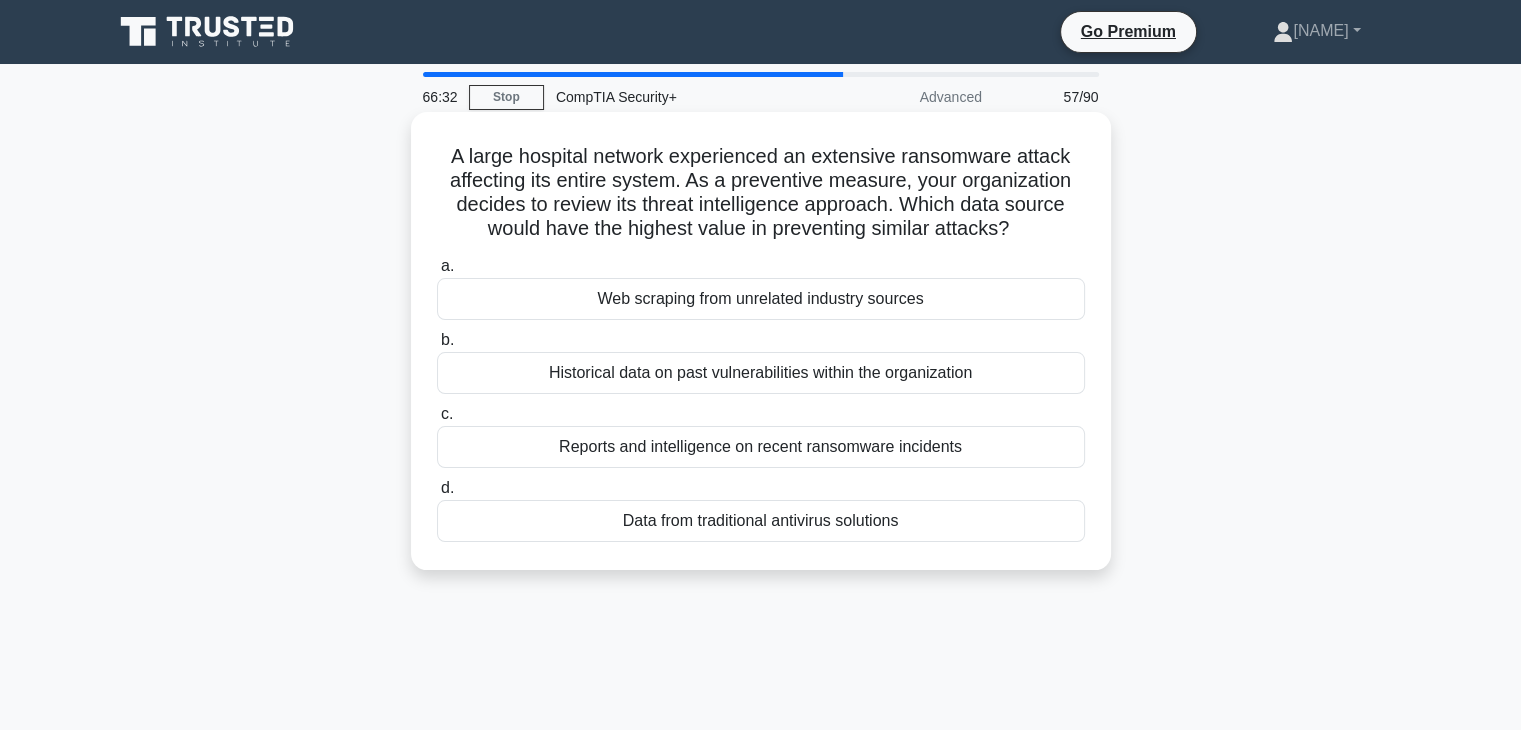 click on "Reports and intelligence on recent ransomware incidents" at bounding box center (761, 447) 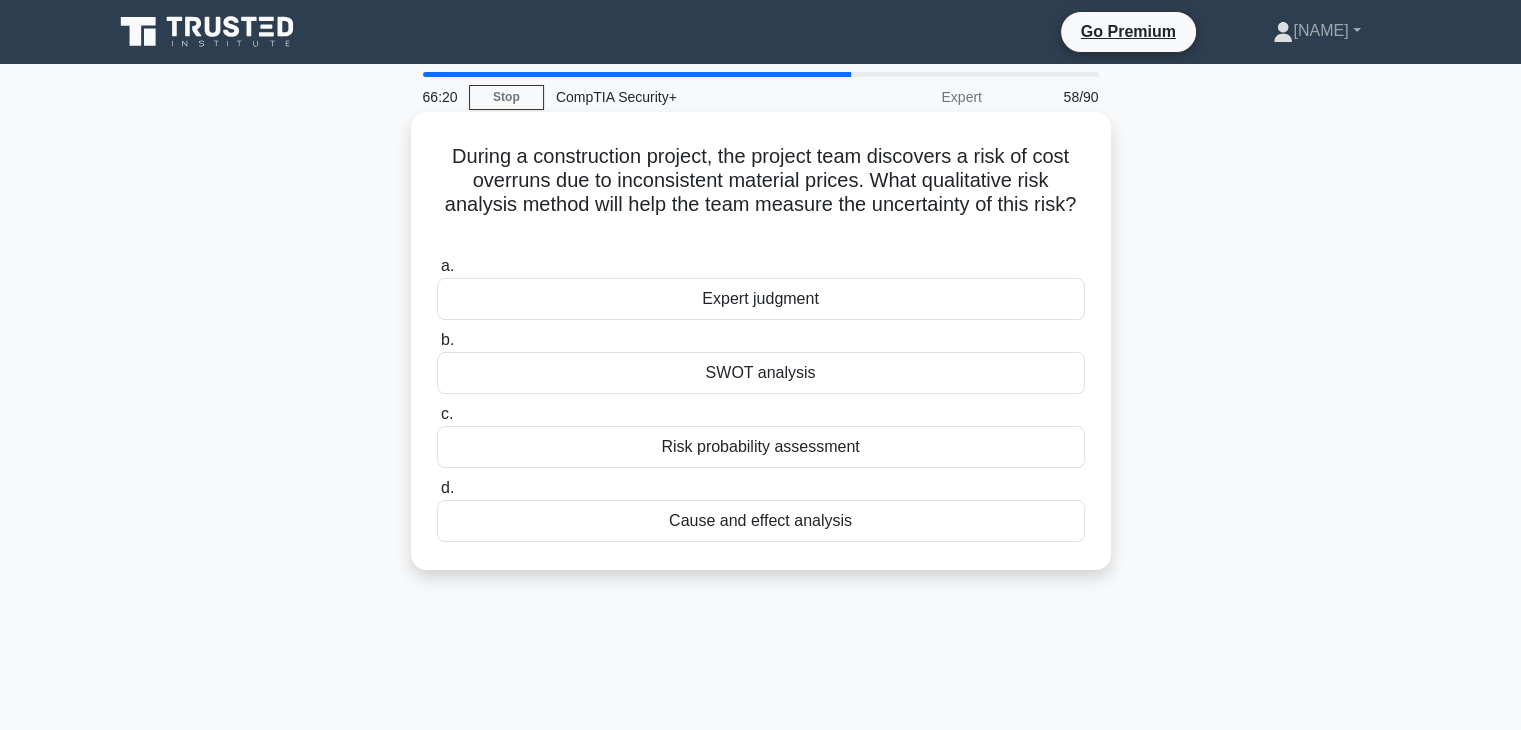 click on "Risk probability assessment" at bounding box center [761, 447] 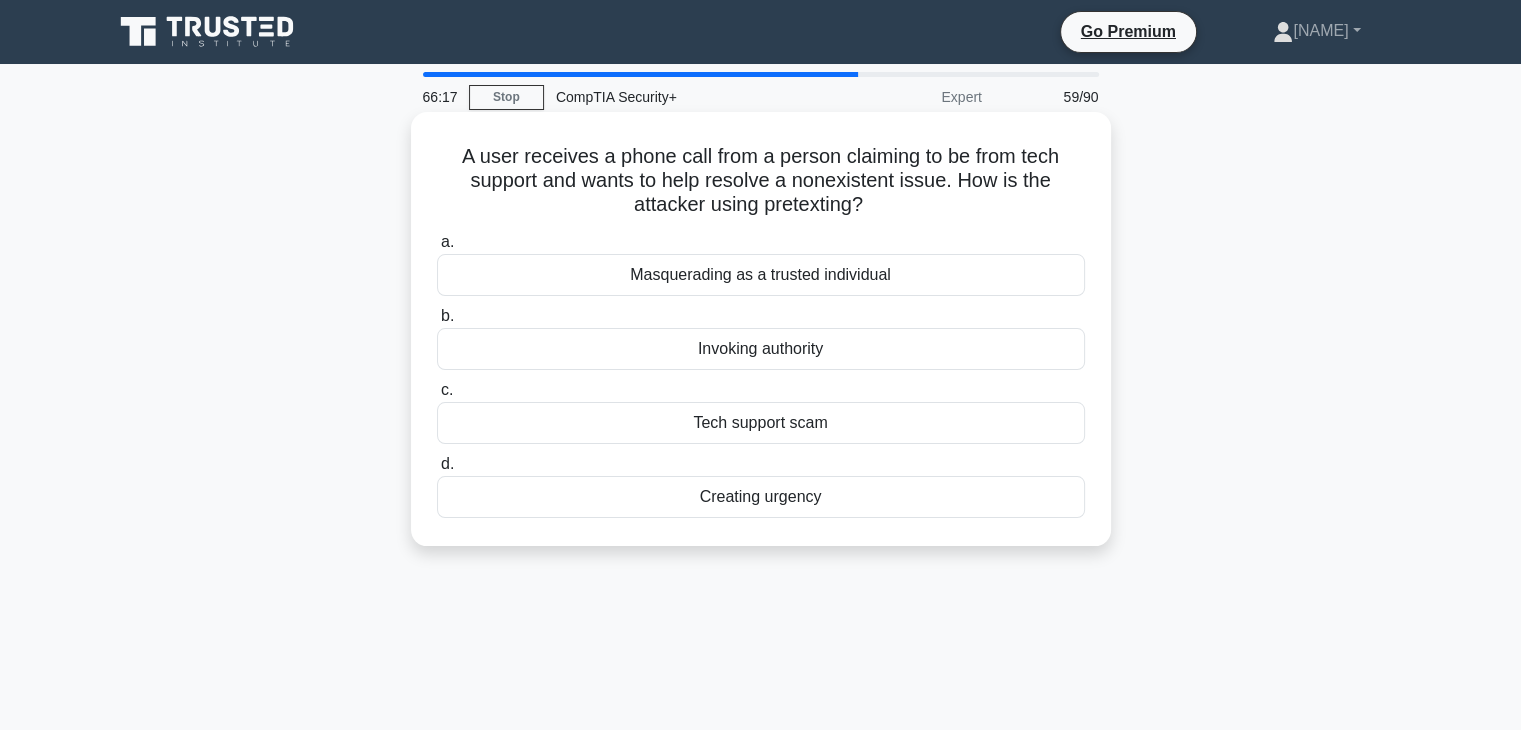 click on "Tech support scam" at bounding box center [761, 423] 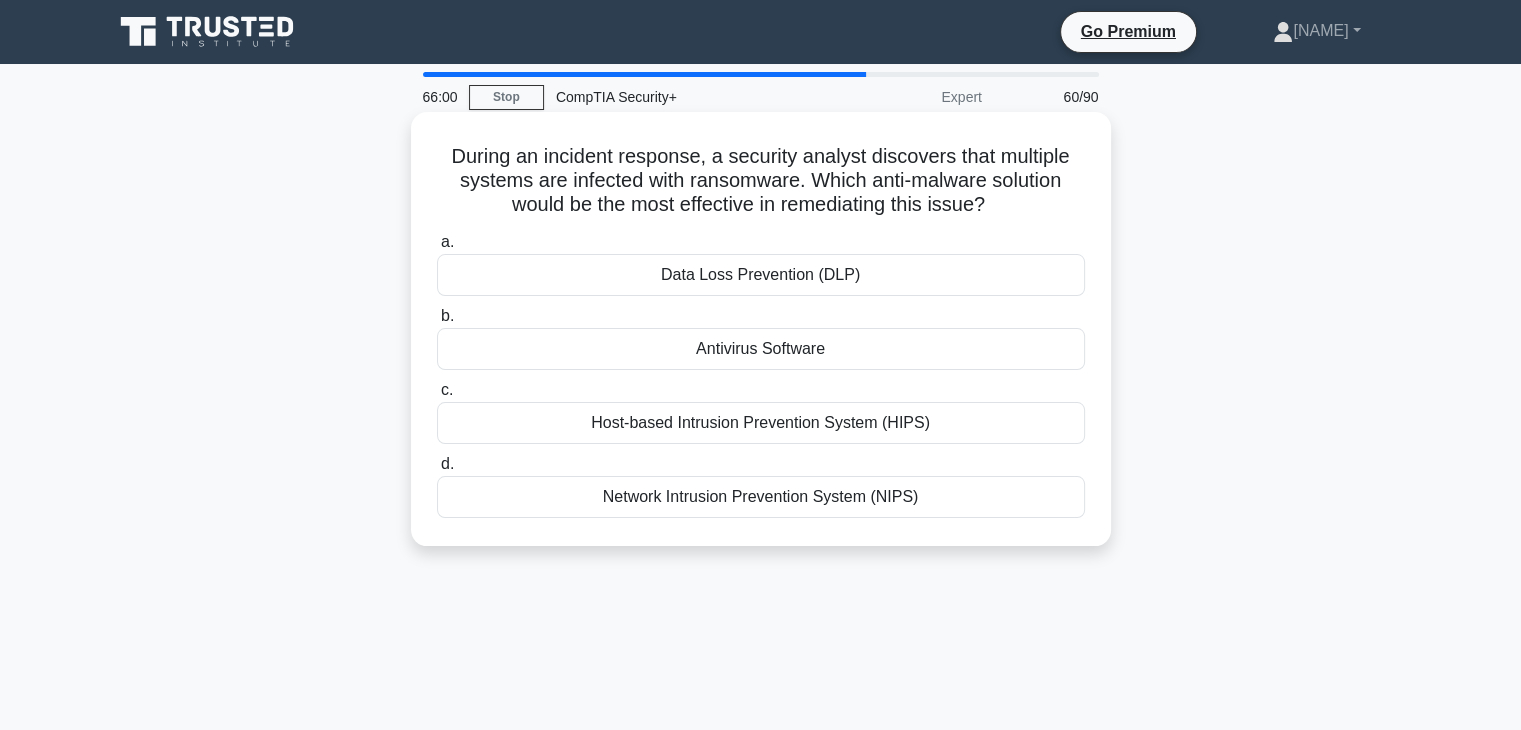 click on "Antivirus Software" at bounding box center [761, 349] 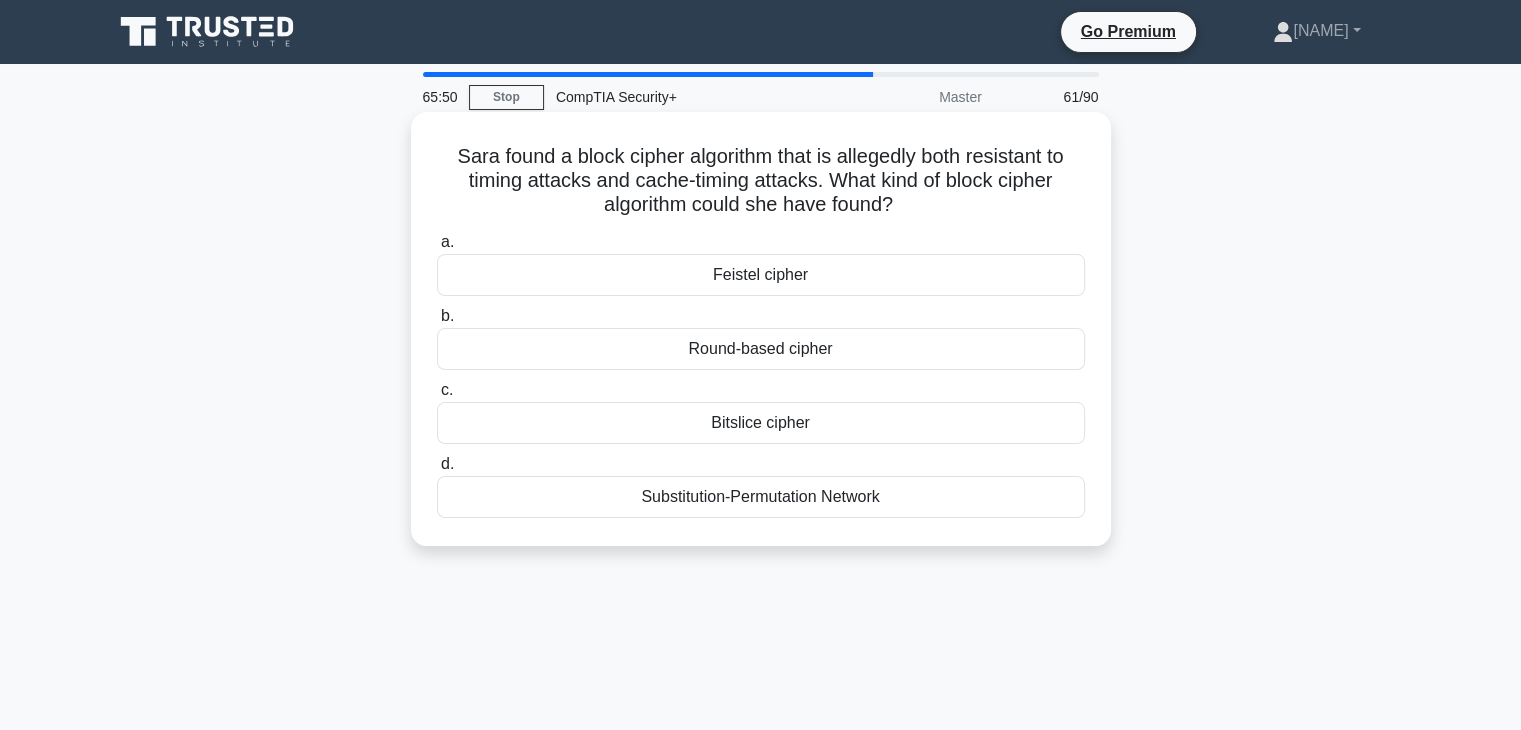click on "Bitslice cipher" at bounding box center (761, 423) 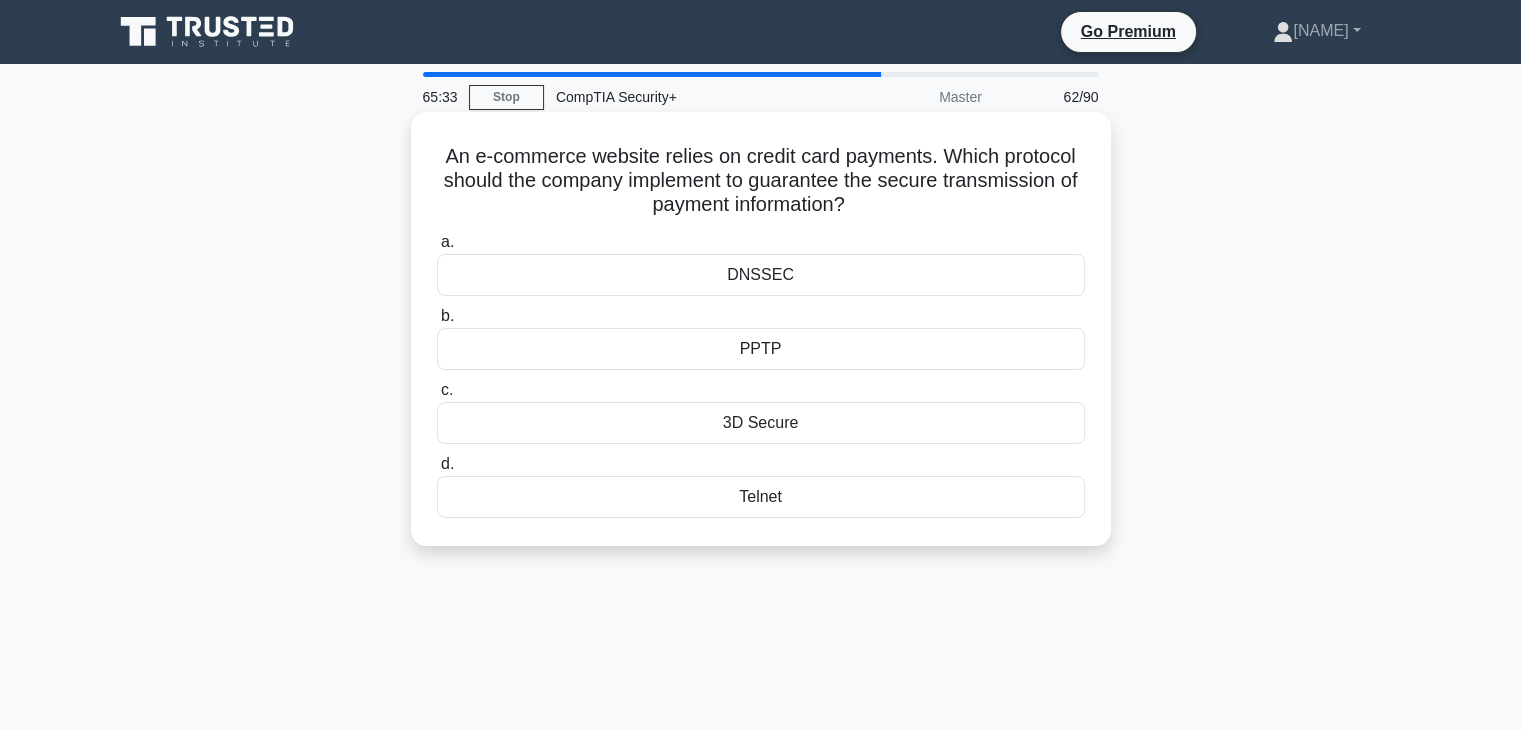 click on "An e-commerce website relies on credit card payments. Which protocol should the company implement to guarantee the secure transmission of payment information?
.spinner_0XTQ{transform-origin:center;animation:spinner_y6GP .75s linear infinite}@keyframes spinner_y6GP{100%{transform:rotate(360deg)}}" at bounding box center [761, 181] 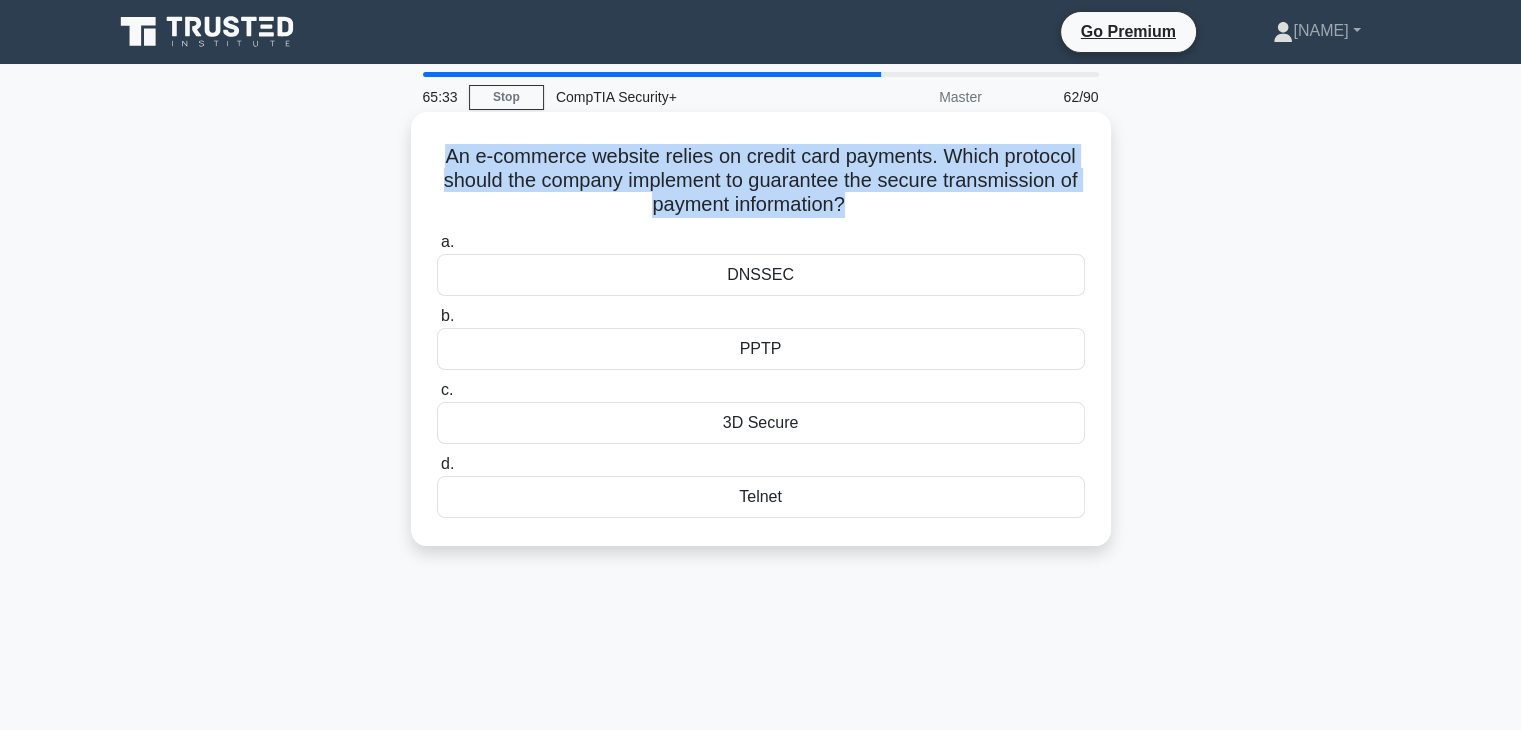 click on "An e-commerce website relies on credit card payments. Which protocol should the company implement to guarantee the secure transmission of payment information?
.spinner_0XTQ{transform-origin:center;animation:spinner_y6GP .75s linear infinite}@keyframes spinner_y6GP{100%{transform:rotate(360deg)}}" at bounding box center [761, 181] 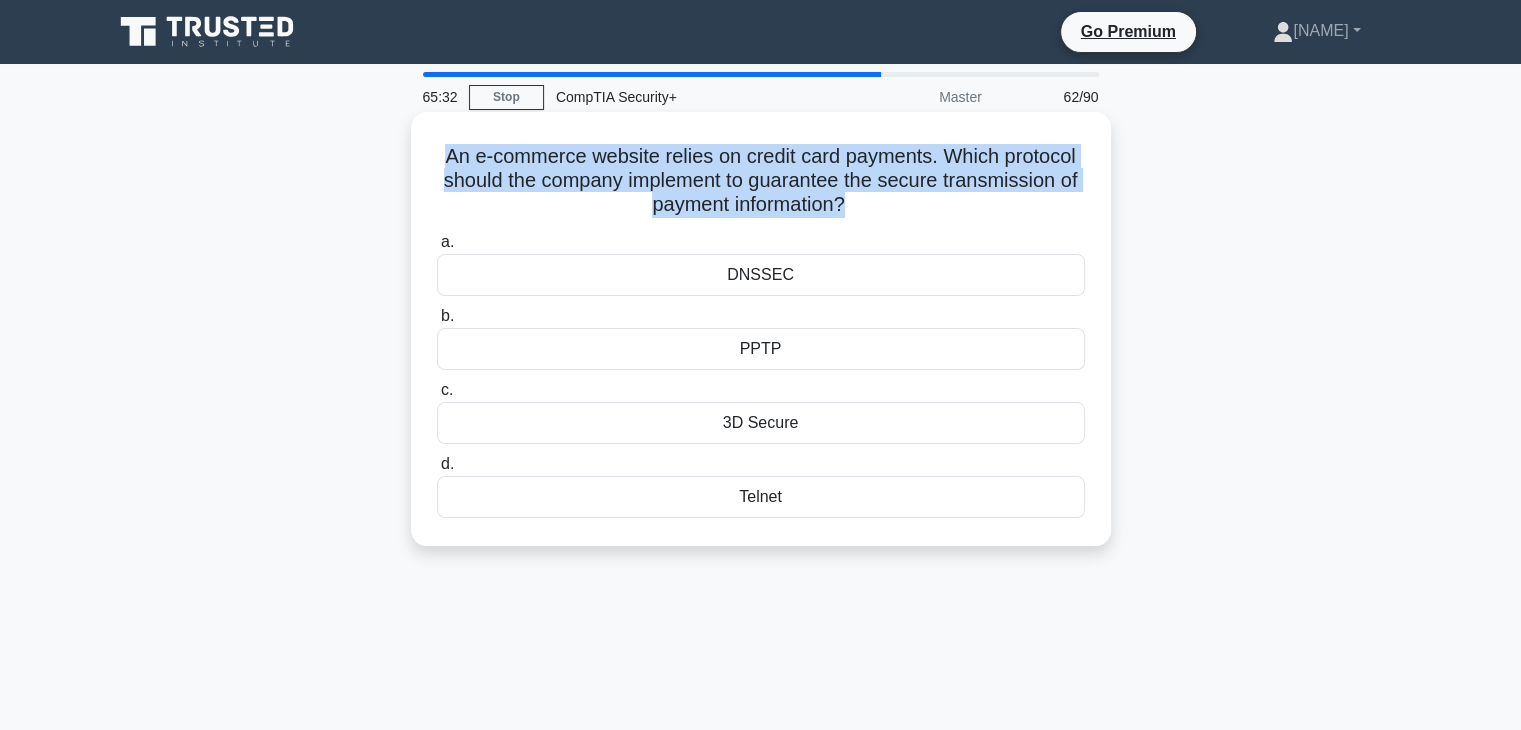 copy on "An e-commerce website relies on credit card payments. Which protocol should the company implement to guarantee the secure transmission of payment information?
.spinner_0XTQ{transform-origin:center;animation:spinner_y6GP .75s linear infinite}@keyframes spinner_y6GP{100%{transform:rotate(360deg)}}" 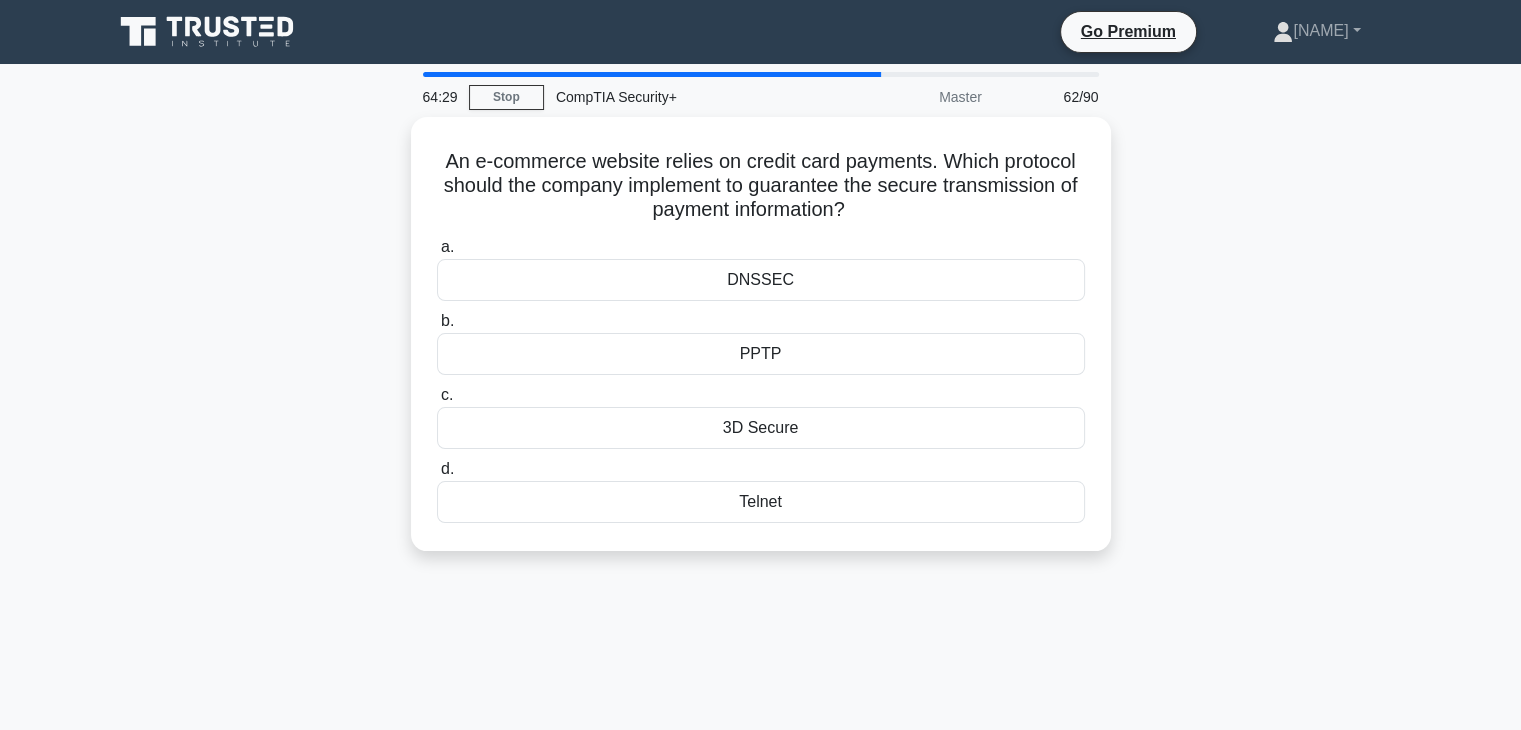 click on "An e-commerce website relies on credit card payments. Which protocol should the company implement to guarantee the secure transmission of payment information?
.spinner_0XTQ{transform-origin:center;animation:spinner_y6GP .75s linear infinite}@keyframes spinner_y6GP{100%{transform:rotate(360deg)}}
a.
DNSSEC
b. c." at bounding box center [761, 346] 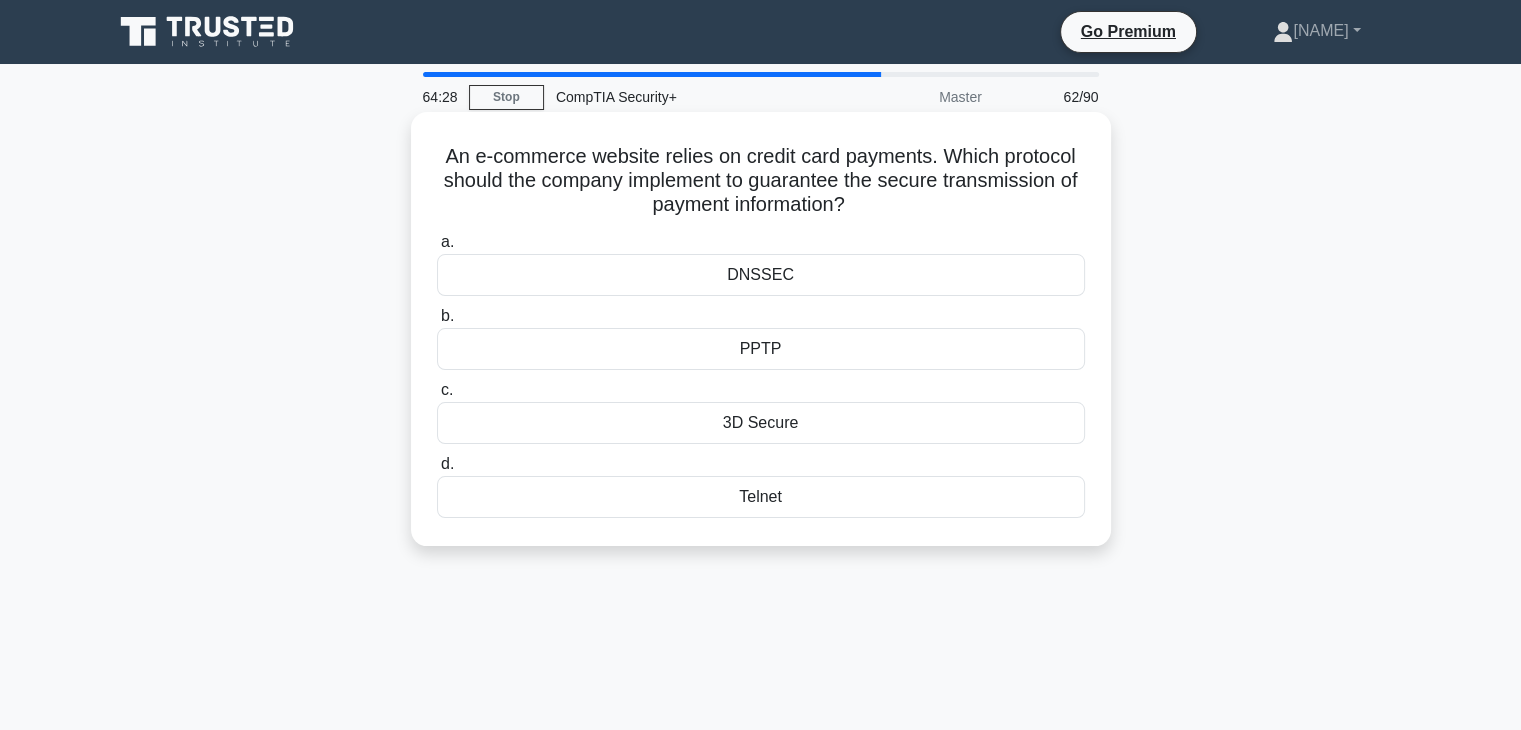 click on "3D Secure" at bounding box center (761, 423) 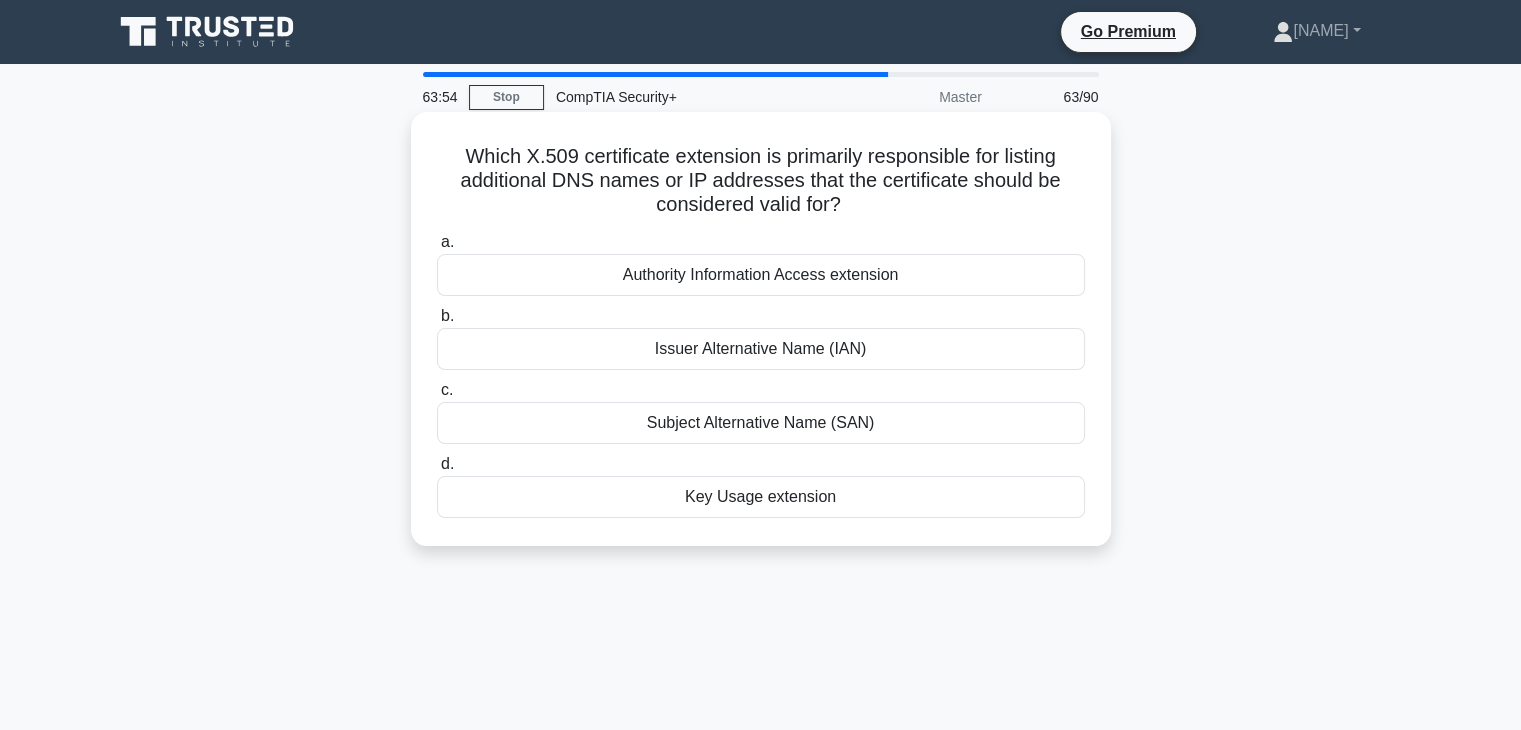 click on "Which X.509 certificate extension is primarily responsible for listing additional DNS names or IP addresses that the certificate should be considered valid for?
.spinner_0XTQ{transform-origin:center;animation:spinner_y6GP .75s linear infinite}@keyframes spinner_y6GP{100%{transform:rotate(360deg)}}" at bounding box center [761, 181] 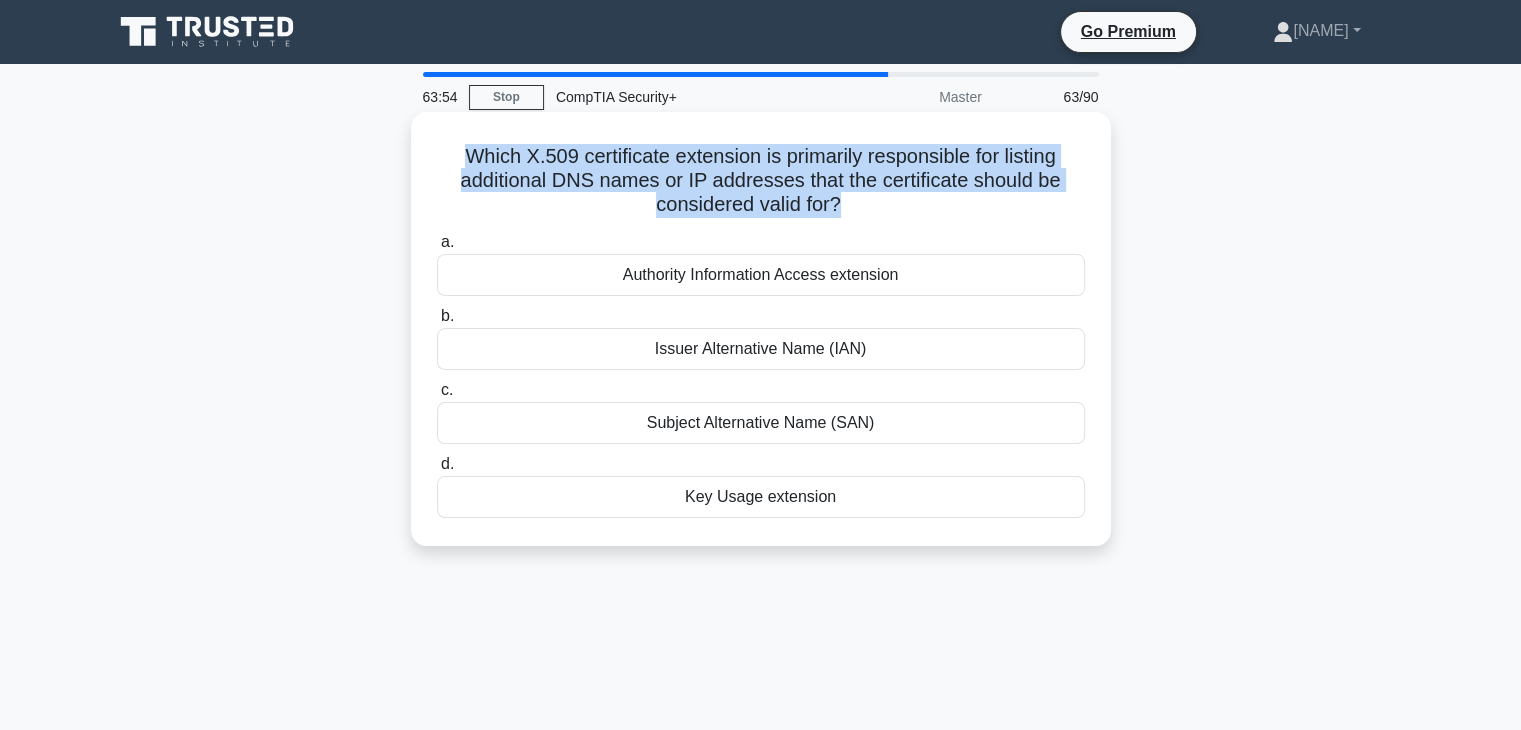 click on "Which X.509 certificate extension is primarily responsible for listing additional DNS names or IP addresses that the certificate should be considered valid for?
.spinner_0XTQ{transform-origin:center;animation:spinner_y6GP .75s linear infinite}@keyframes spinner_y6GP{100%{transform:rotate(360deg)}}" at bounding box center [761, 181] 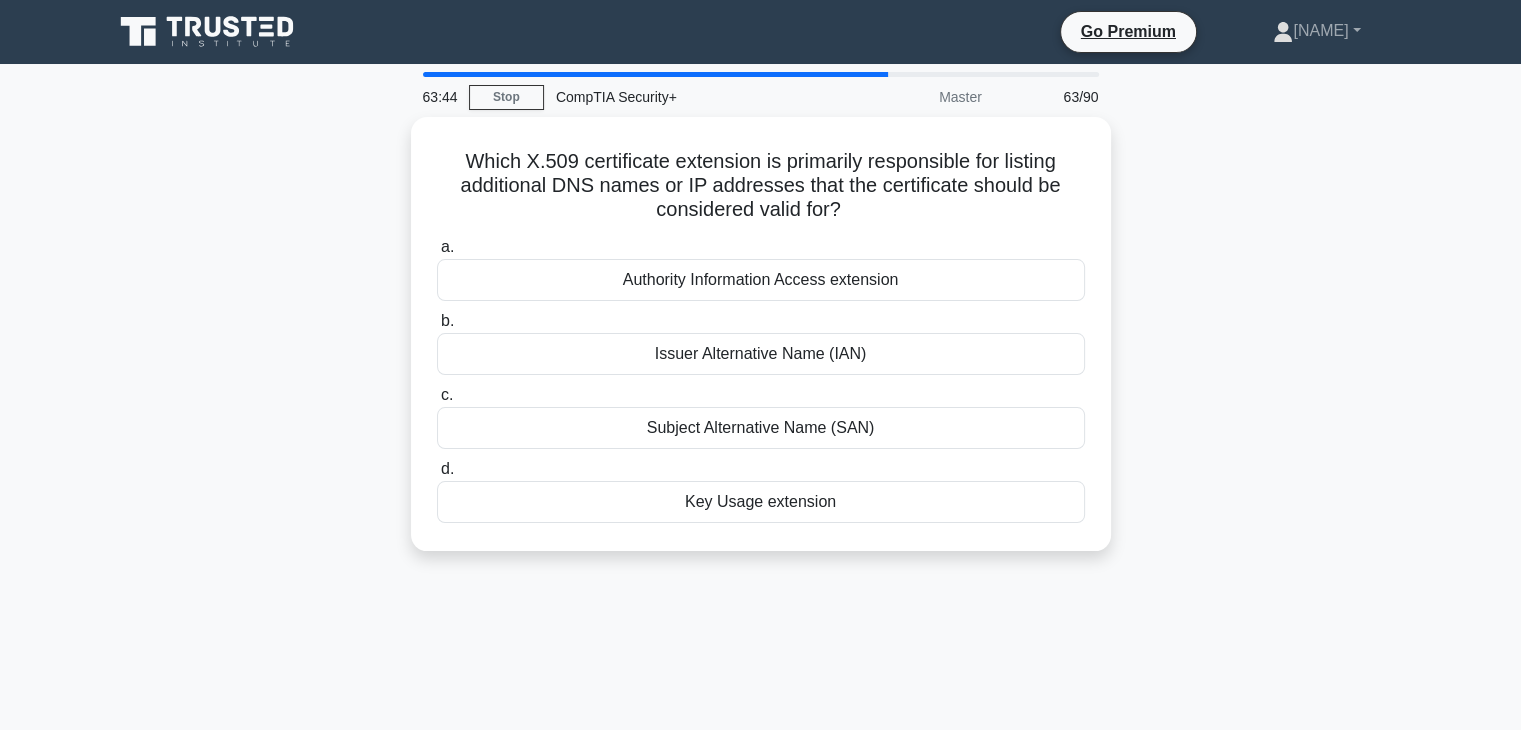 click on "Which X.509 certificate extension is primarily responsible for listing additional DNS names or IP addresses that the certificate should be considered valid for?
.spinner_0XTQ{transform-origin:center;animation:spinner_y6GP .75s linear infinite}@keyframes spinner_y6GP{100%{transform:rotate(360deg)}}
a.
Authority Information Access extension
b." at bounding box center (761, 346) 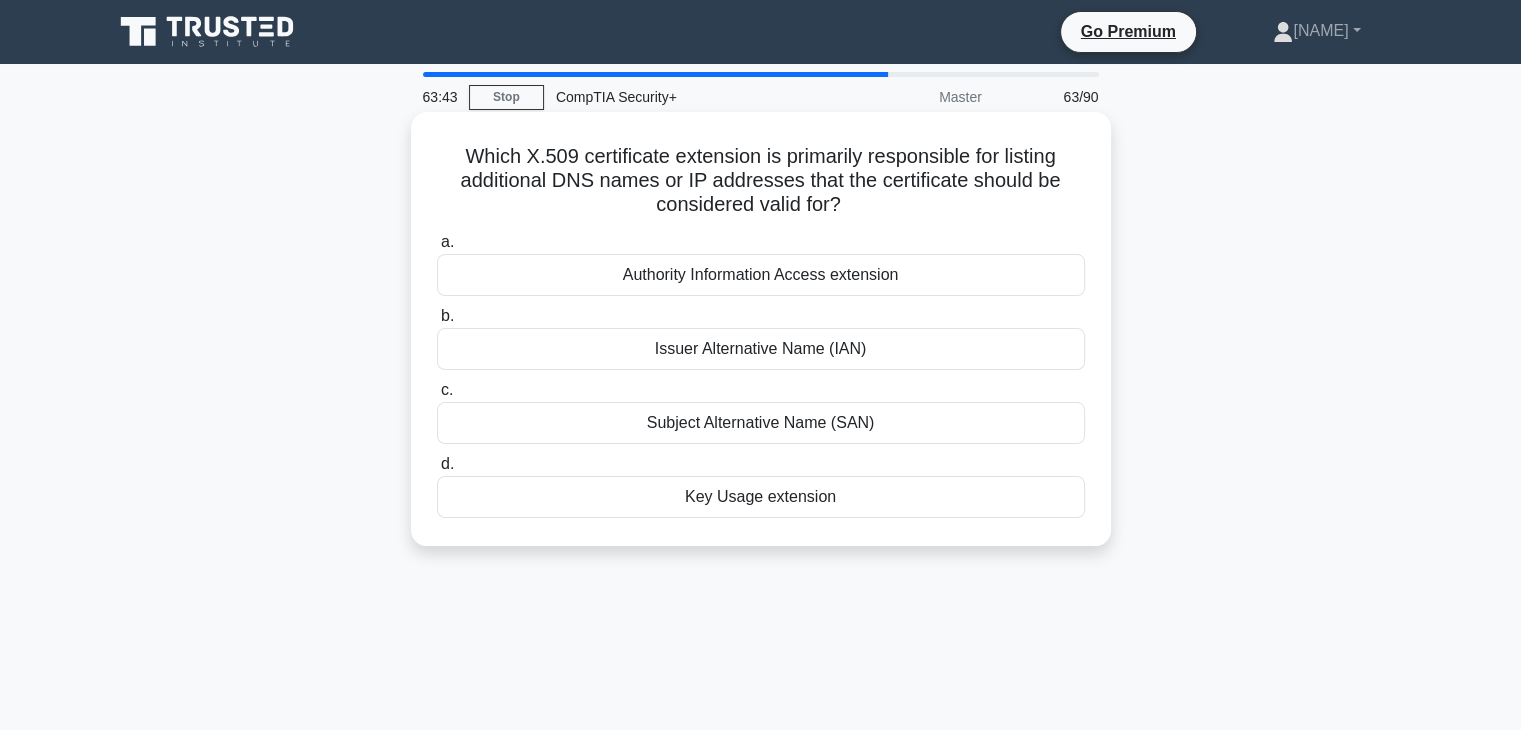 click on "Subject Alternative Name (SAN)" at bounding box center [761, 423] 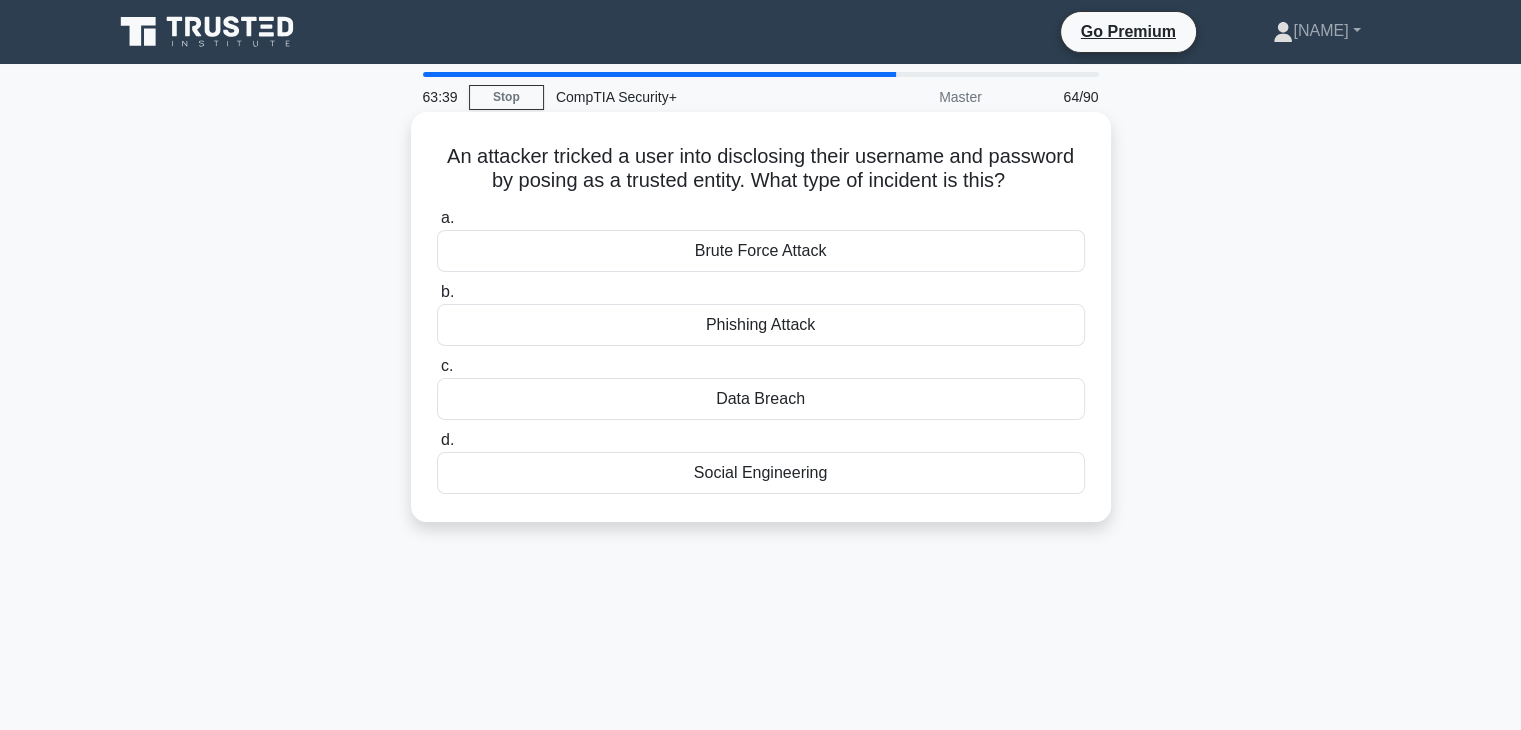 click on "Phishing Attack" at bounding box center [761, 325] 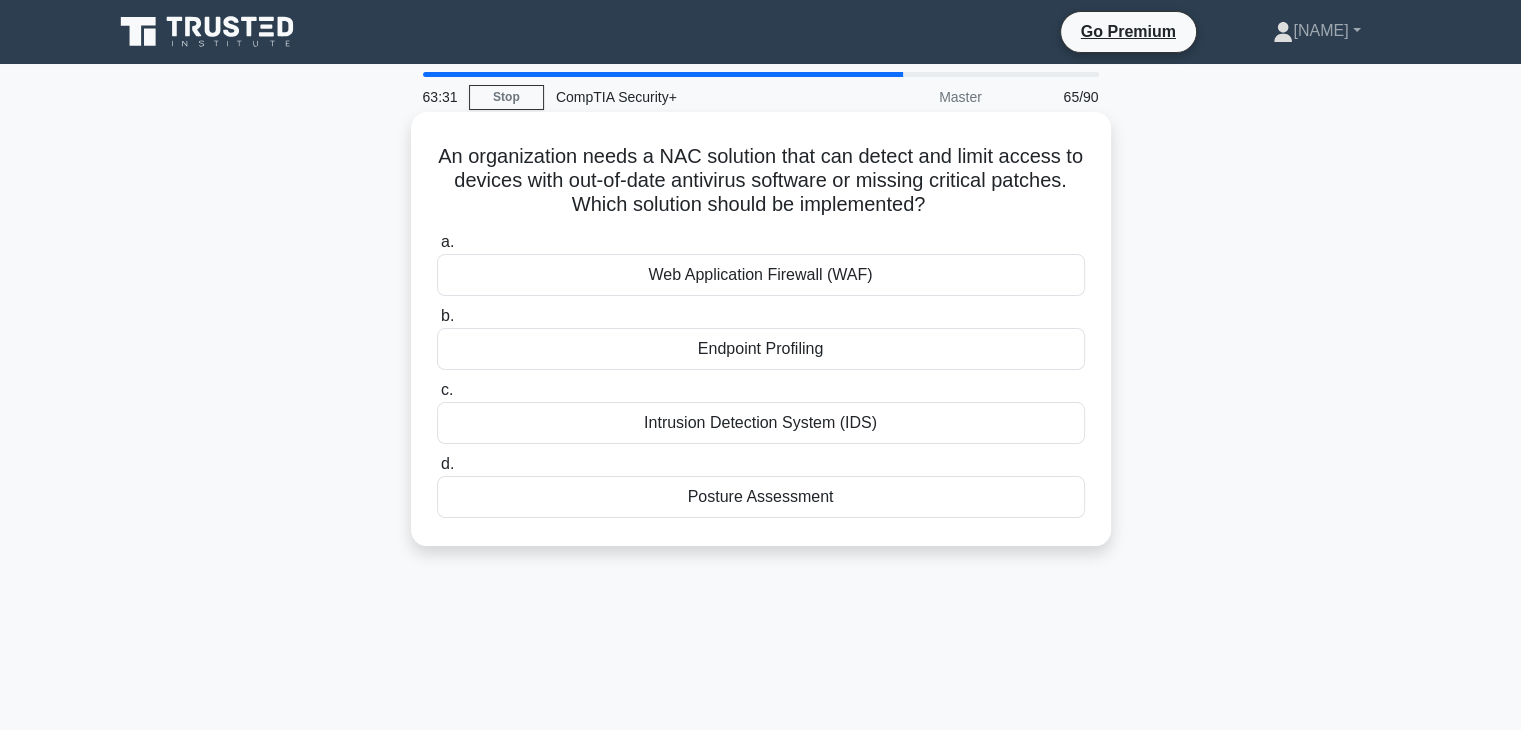 click on "Posture Assessment" at bounding box center (761, 497) 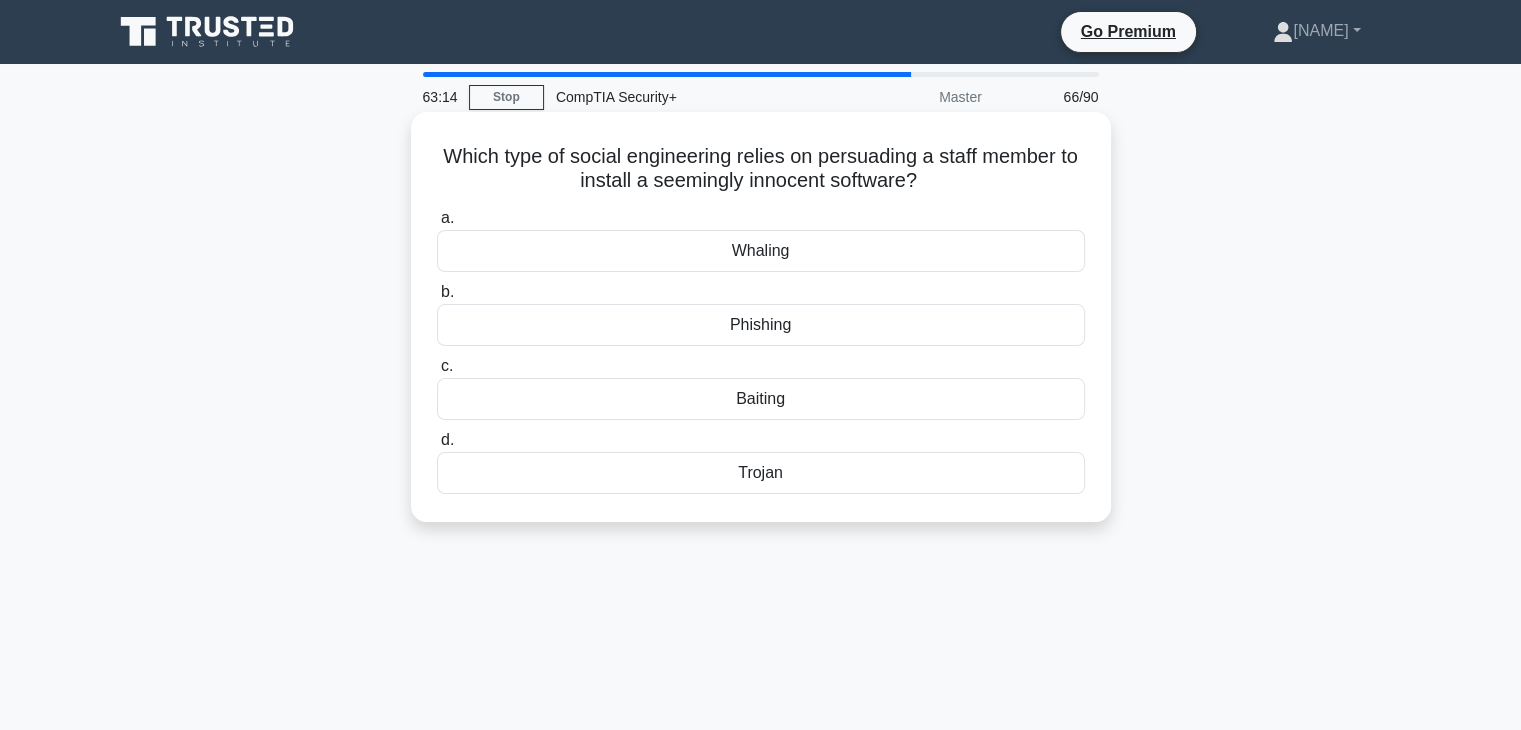 click on "Which type of social engineering relies on persuading a staff member to install a seemingly innocent software?
.spinner_0XTQ{transform-origin:center;animation:spinner_y6GP .75s linear infinite}@keyframes spinner_y6GP{100%{transform:rotate(360deg)}}" at bounding box center [761, 169] 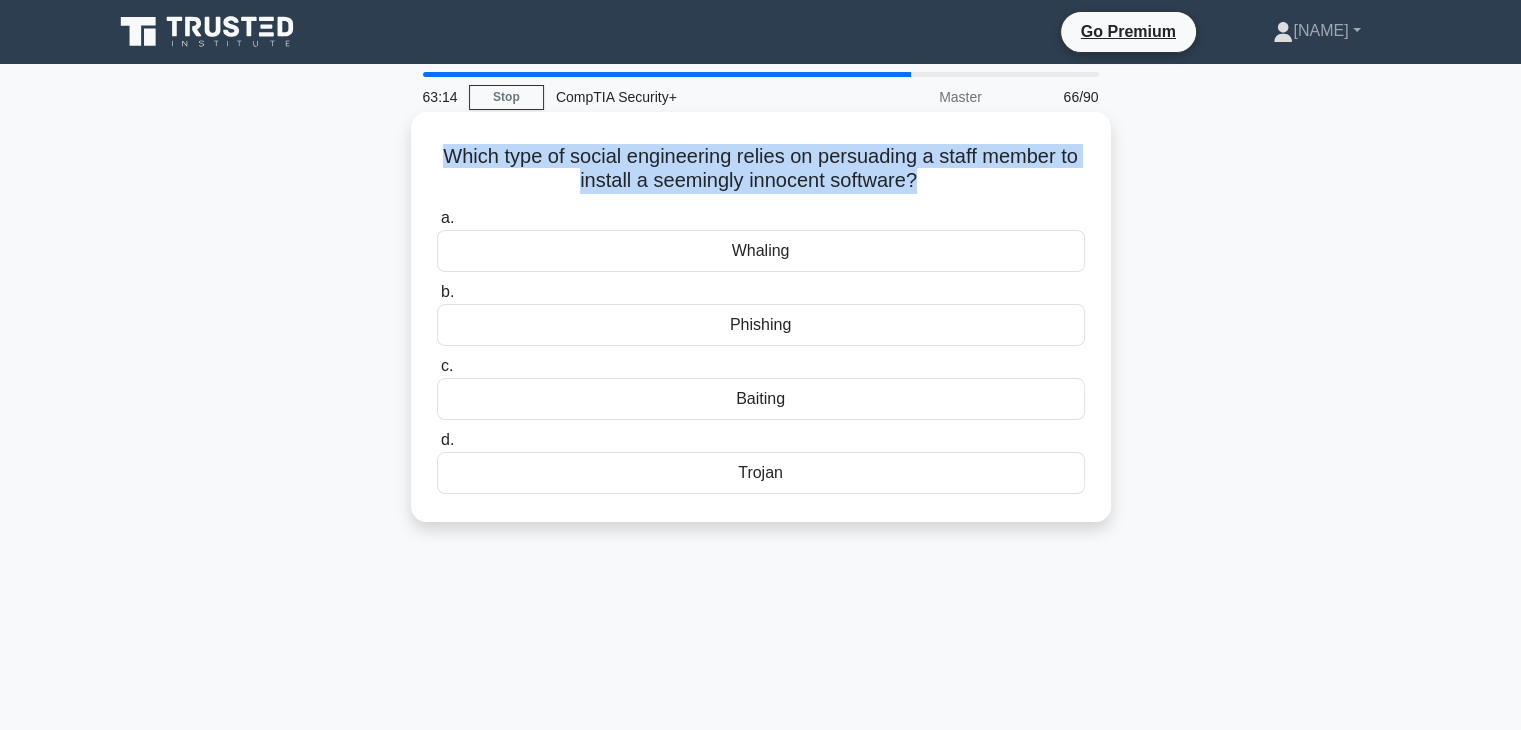 click on "Which type of social engineering relies on persuading a staff member to install a seemingly innocent software?
.spinner_0XTQ{transform-origin:center;animation:spinner_y6GP .75s linear infinite}@keyframes spinner_y6GP{100%{transform:rotate(360deg)}}" at bounding box center [761, 169] 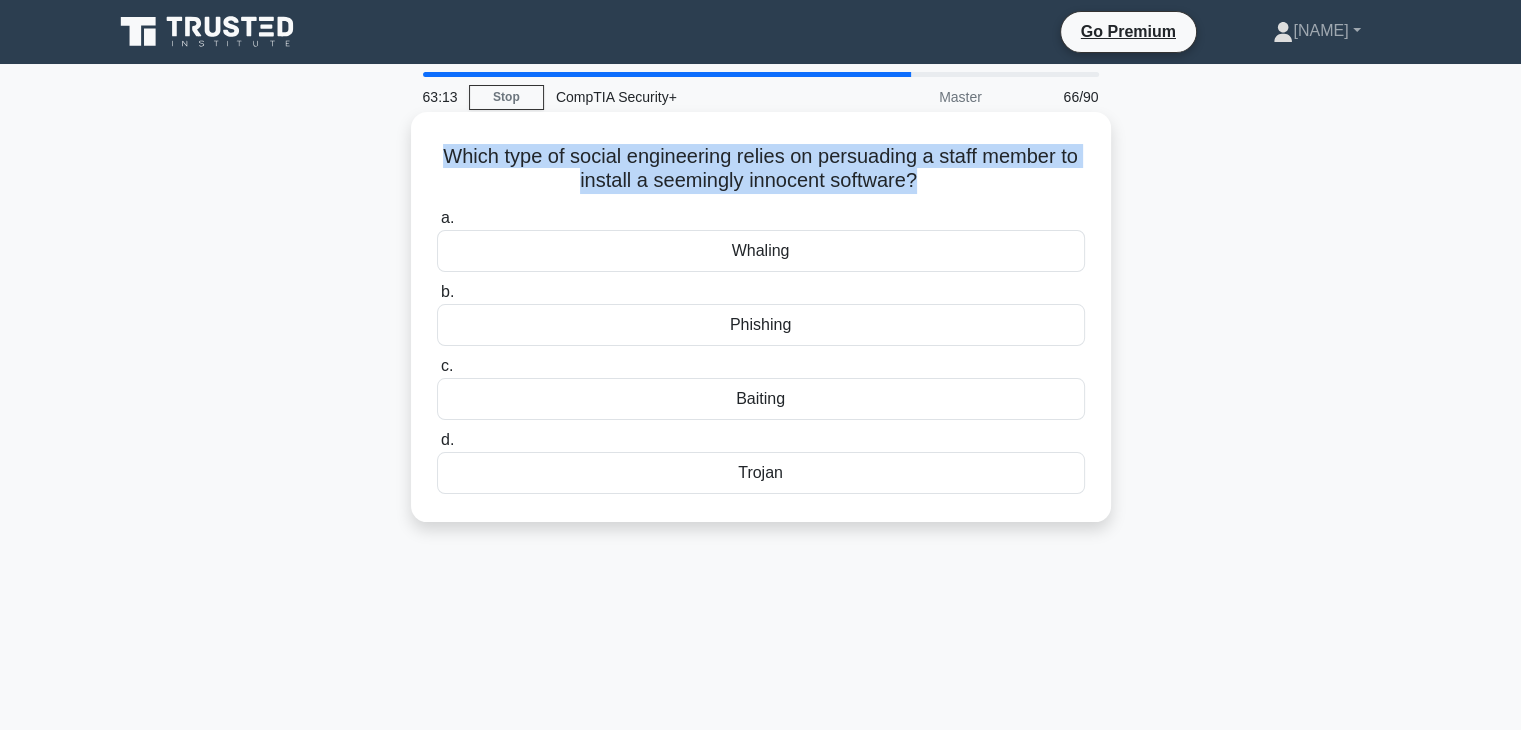 copy on "Which type of social engineering relies on persuading a staff member to install a seemingly innocent software?
.spinner_0XTQ{transform-origin:center;animation:spinner_y6GP .75s linear infinite}@keyframes spinner_y6GP{100%{transform:rotate(360deg)}}" 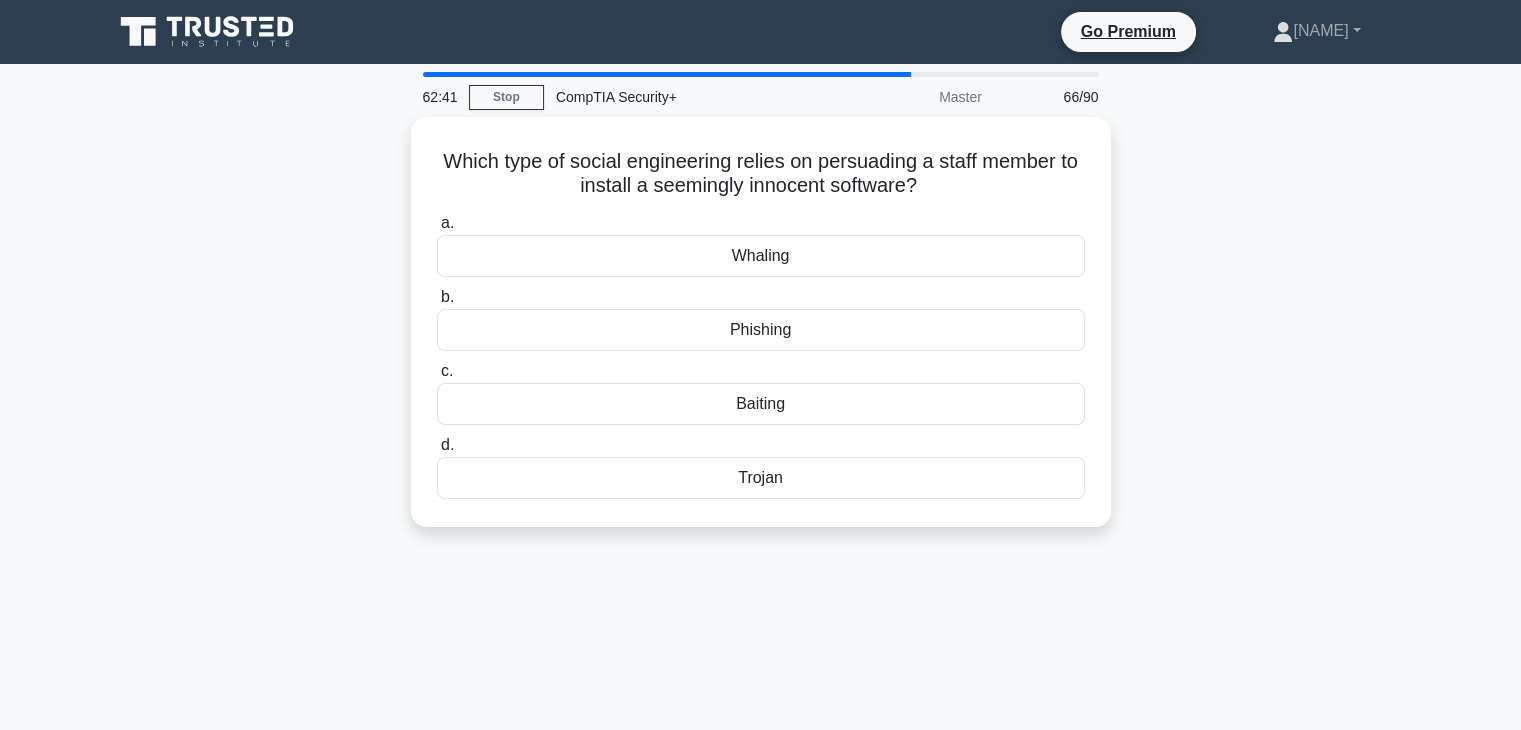click on "62:41
Stop
CompTIA Security+
Master
66/90
Which type of social engineering relies on persuading a staff member to install a seemingly innocent software?
.spinner_0XTQ{transform-origin:center;animation:spinner_y6GP .75s linear infinite}@keyframes spinner_y6GP{100%{transform:rotate(360deg)}}
a.
b. c. d." at bounding box center (761, 572) 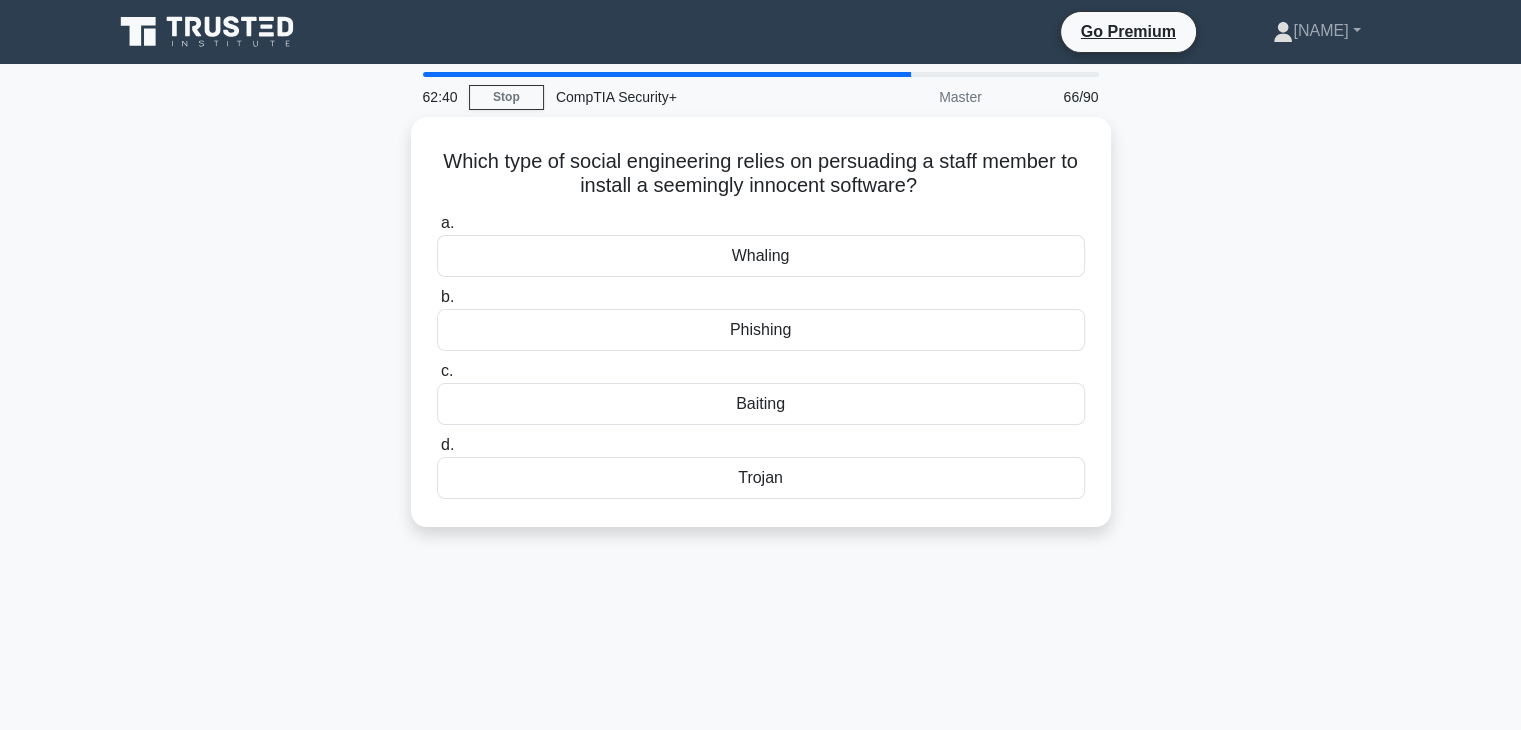 click on "Which type of social engineering relies on persuading a staff member to install a seemingly innocent software?
.spinner_0XTQ{transform-origin:center;animation:spinner_y6GP .75s linear infinite}@keyframes spinner_y6GP{100%{transform:rotate(360deg)}}
a.
Whaling
b." at bounding box center (761, 334) 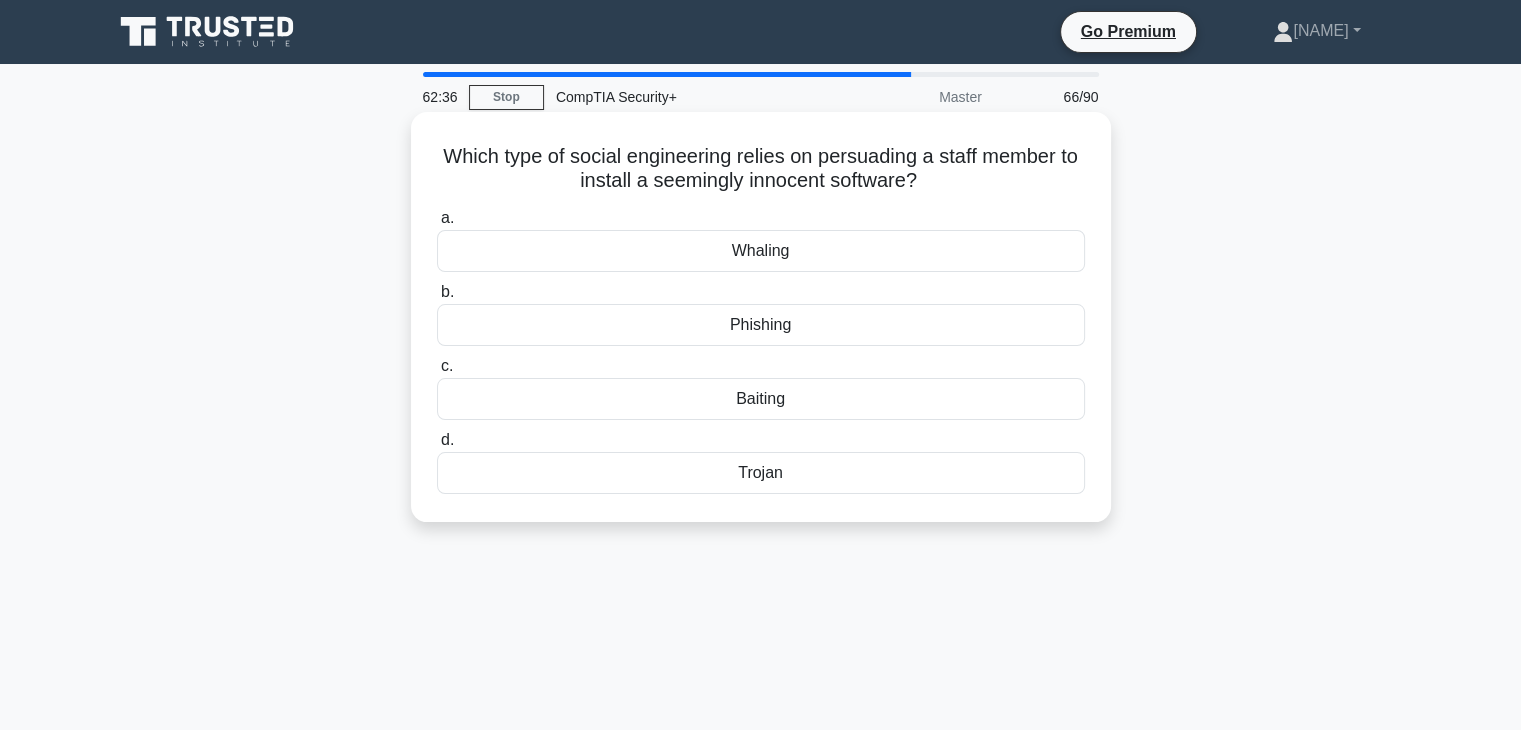 click on "Trojan" at bounding box center [761, 473] 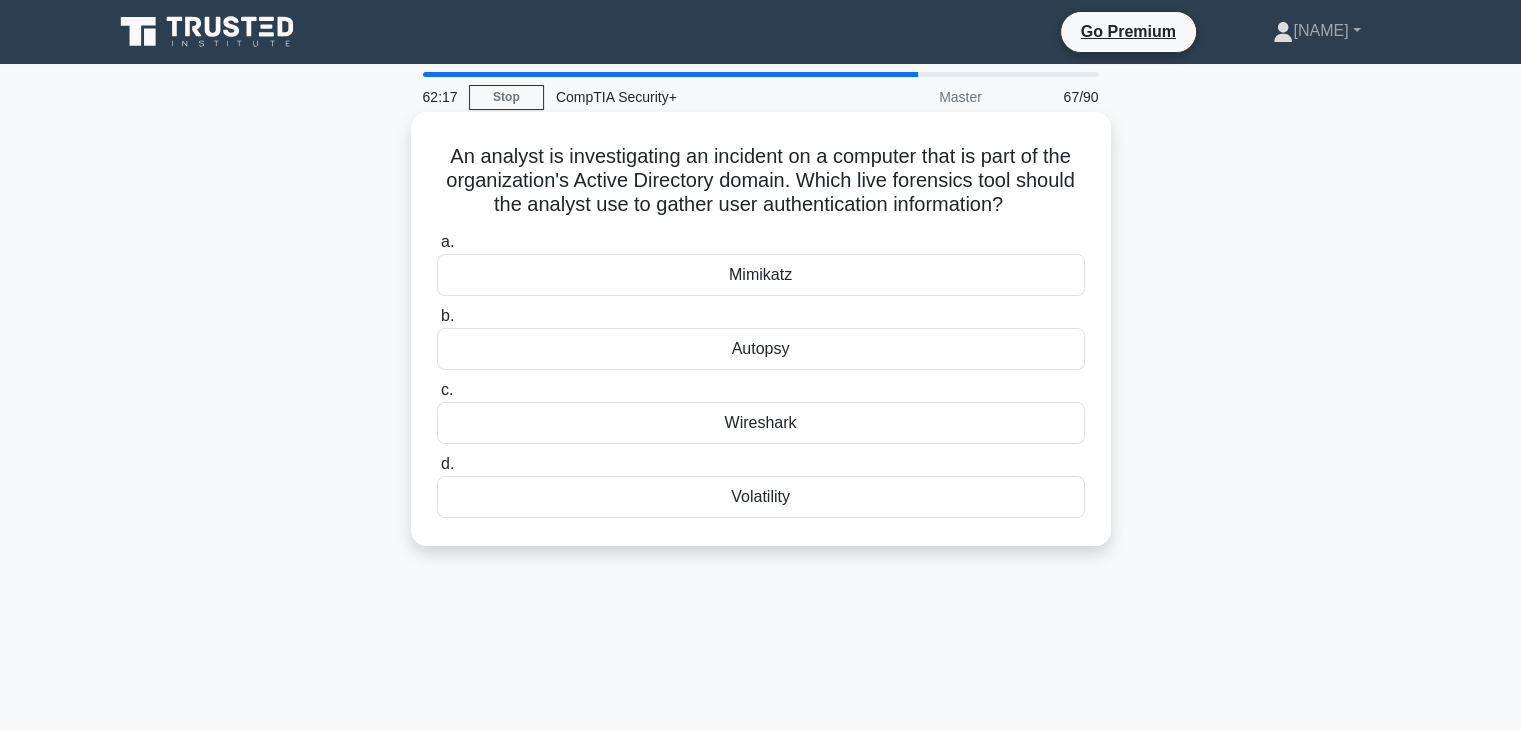 click on "An analyst is investigating an incident on a computer that is part of the organization's Active Directory domain. Which live forensics tool should the analyst use to gather user authentication information?
.spinner_0XTQ{transform-origin:center;animation:spinner_y6GP .75s linear infinite}@keyframes spinner_y6GP{100%{transform:rotate(360deg)}}" at bounding box center [761, 181] 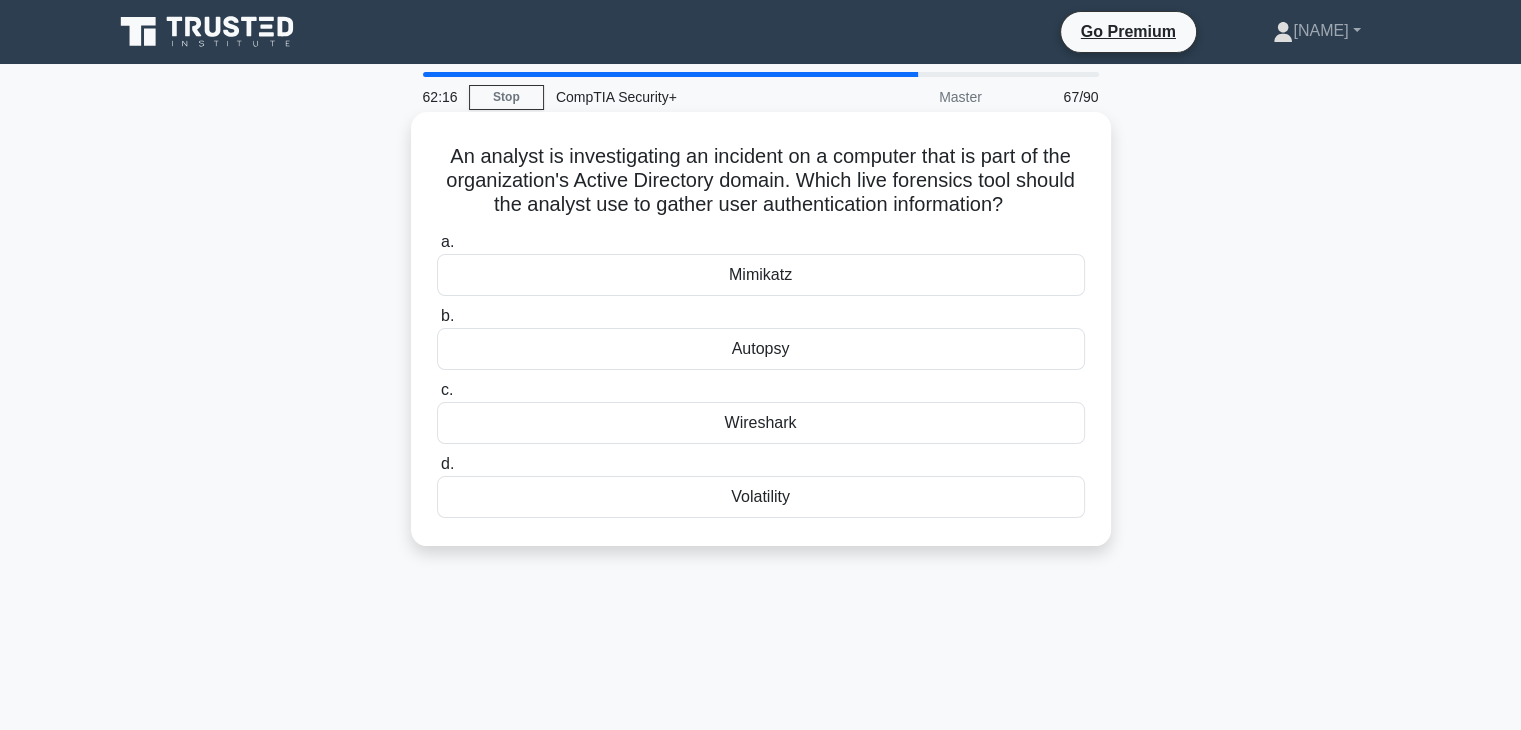 click on "An analyst is investigating an incident on a computer that is part of the organization's Active Directory domain. Which live forensics tool should the analyst use to gather user authentication information?
.spinner_0XTQ{transform-origin:center;animation:spinner_y6GP .75s linear infinite}@keyframes spinner_y6GP{100%{transform:rotate(360deg)}}" at bounding box center [761, 181] 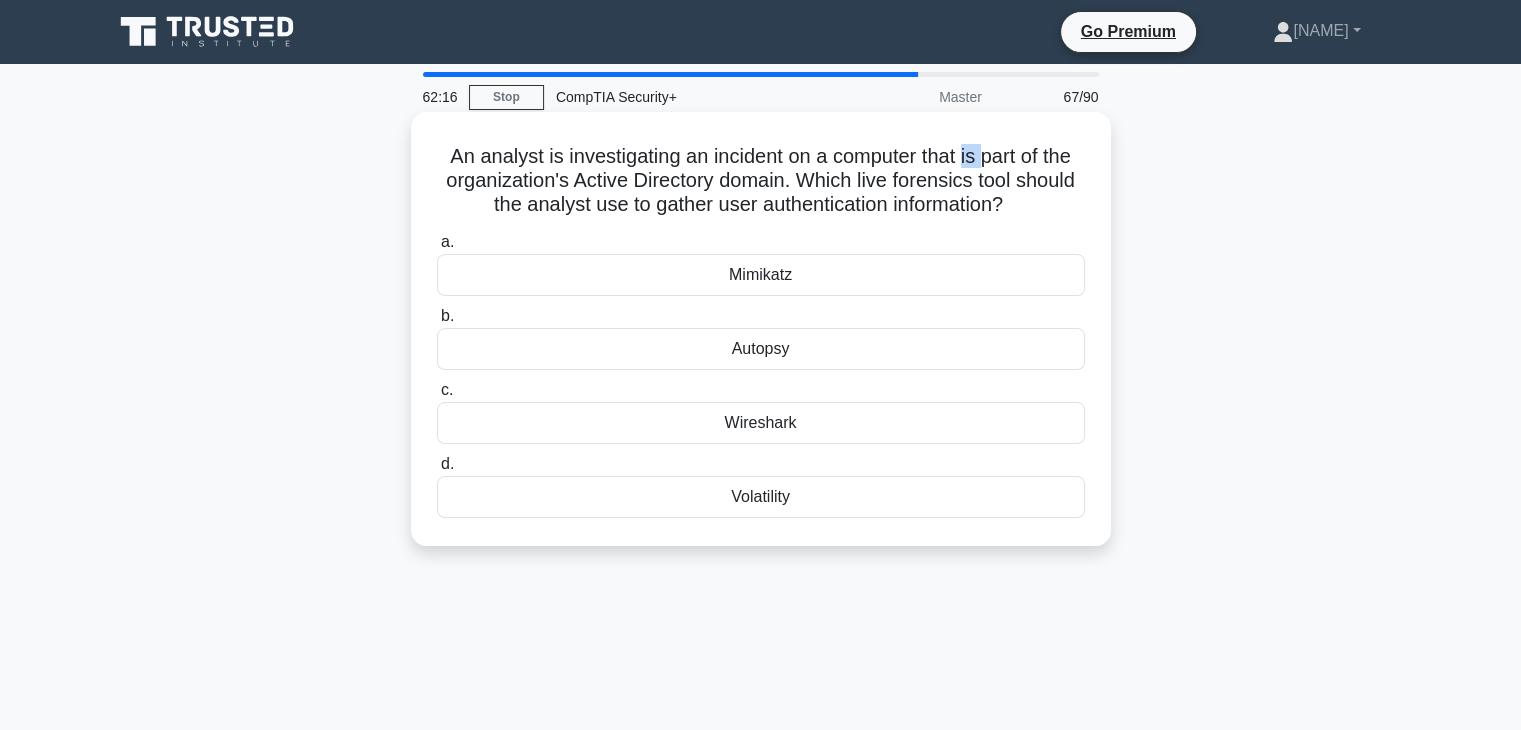 click on "An analyst is investigating an incident on a computer that is part of the organization's Active Directory domain. Which live forensics tool should the analyst use to gather user authentication information?
.spinner_0XTQ{transform-origin:center;animation:spinner_y6GP .75s linear infinite}@keyframes spinner_y6GP{100%{transform:rotate(360deg)}}" at bounding box center (761, 181) 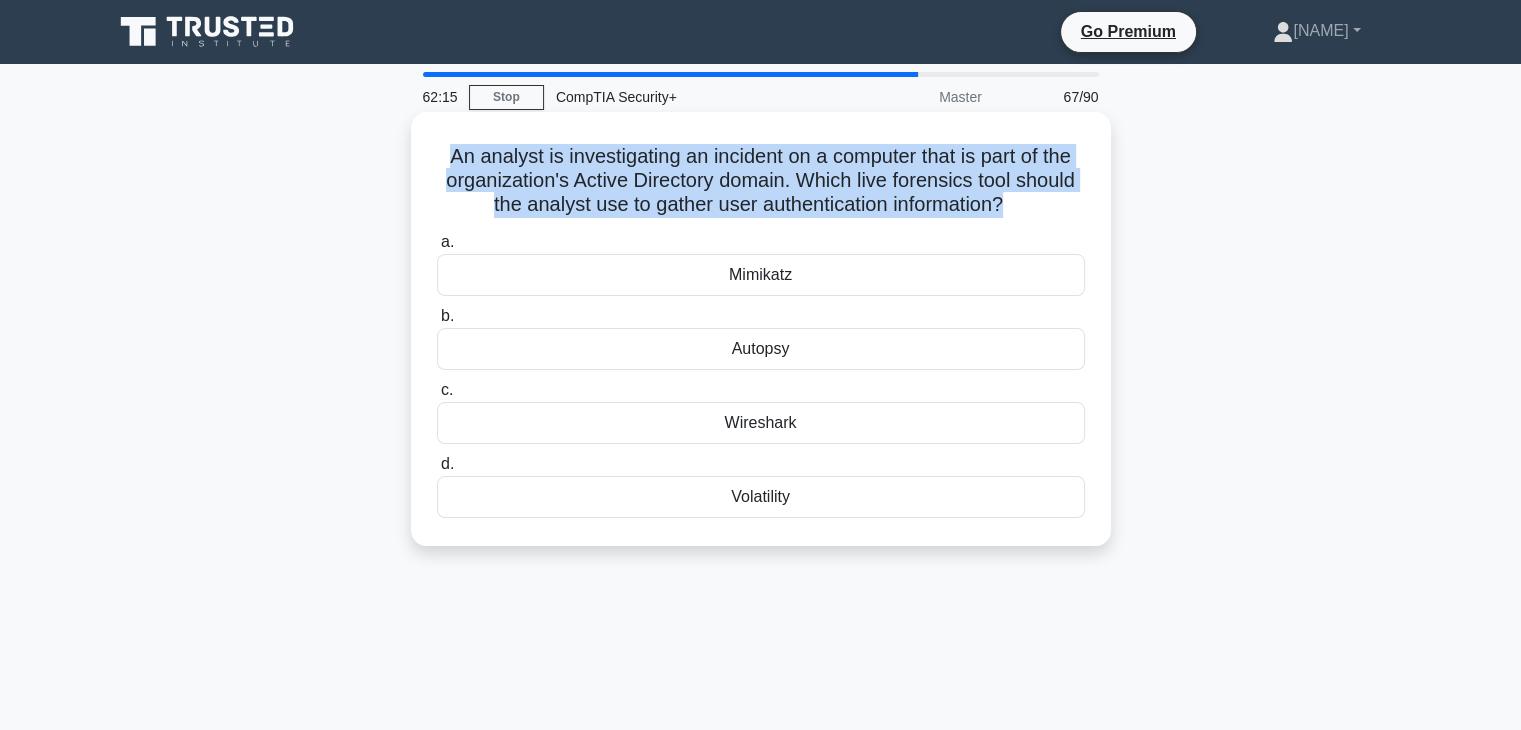 copy on "An analyst is investigating an incident on a computer that is part of the organization's Active Directory domain. Which live forensics tool should the analyst use to gather user authentication information?
.spinner_0XTQ{transform-origin:center;animation:spinner_y6GP .75s linear infinite}@keyframes spinner_y6GP{100%{transform:rotate(360deg)}}" 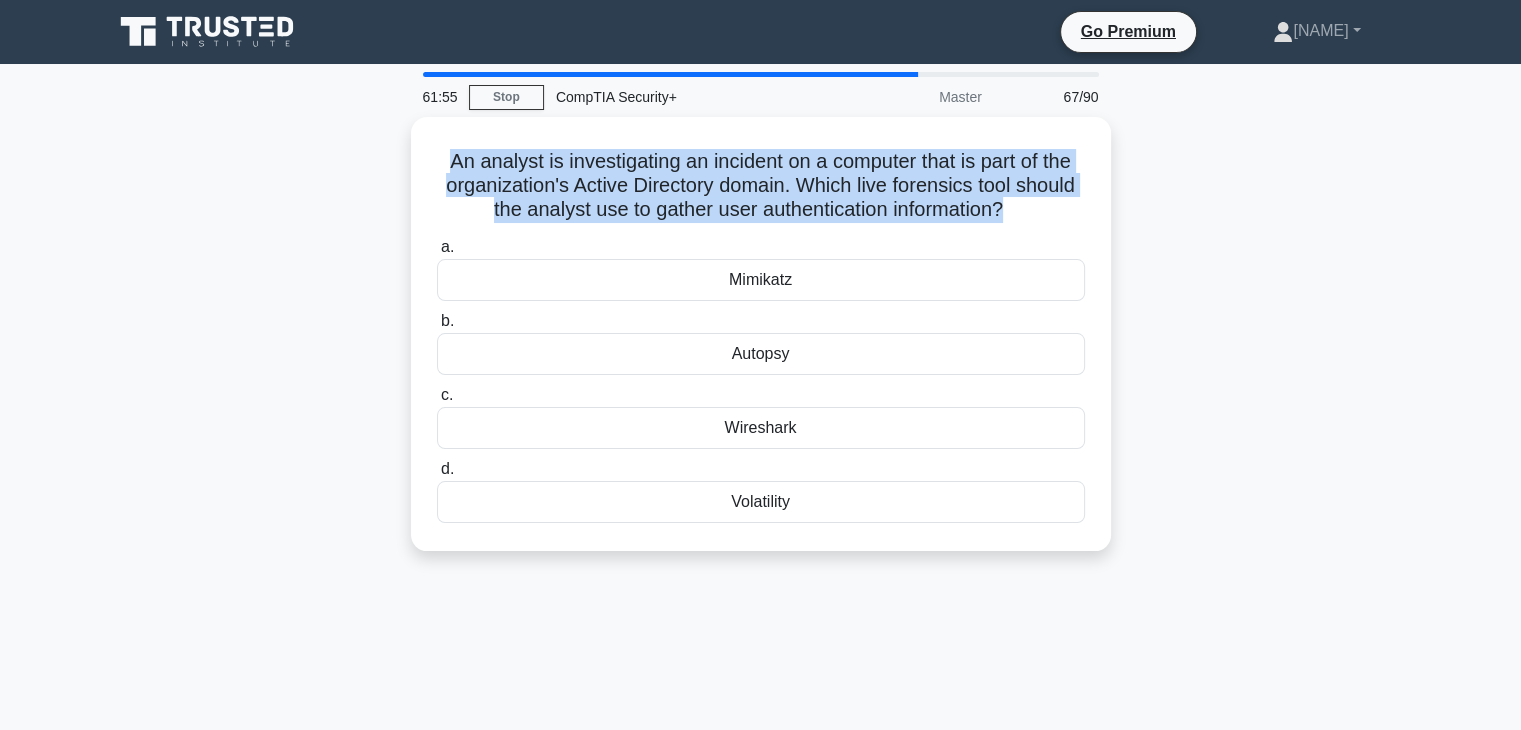 click on "An analyst is investigating an incident on a computer that is part of the organization's Active Directory domain. Which live forensics tool should the analyst use to gather user authentication information?
.spinner_0XTQ{transform-origin:center;animation:spinner_y6GP .75s linear infinite}@keyframes spinner_y6GP{100%{transform:rotate(360deg)}}
a.
Mimikatz
b. c. d." at bounding box center (761, 346) 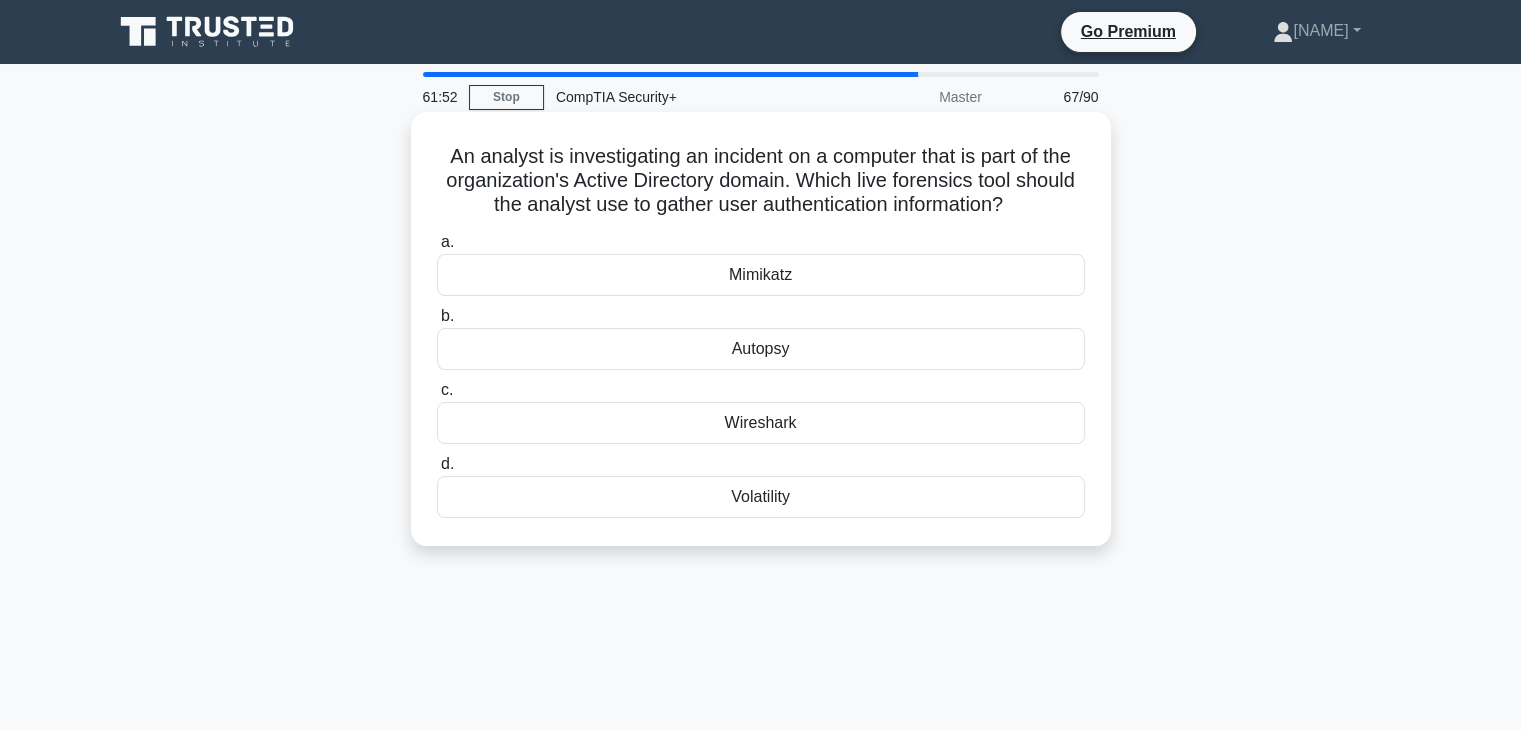 click on "[TOOL_NAME]" at bounding box center [761, 275] 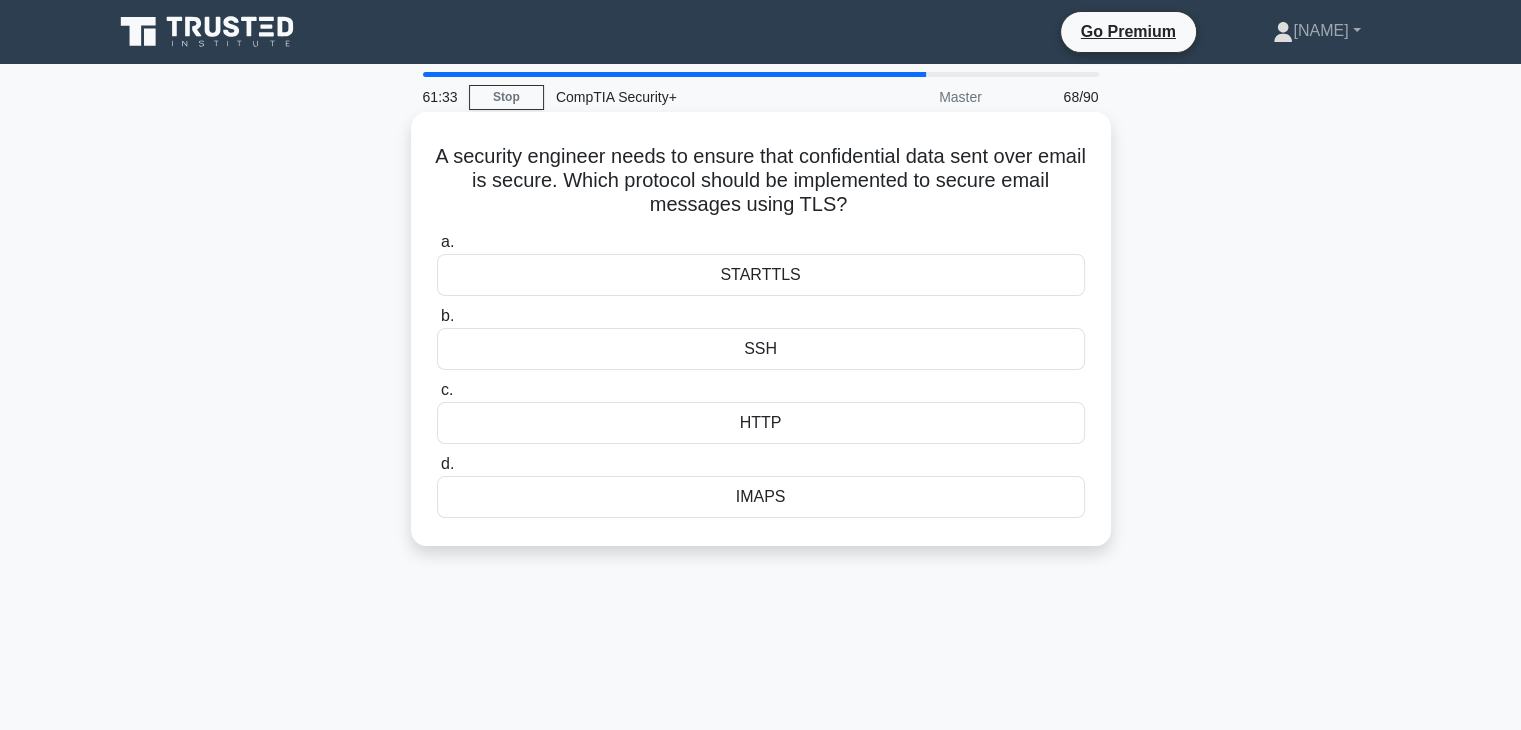 click on "STARTTLS" at bounding box center (761, 275) 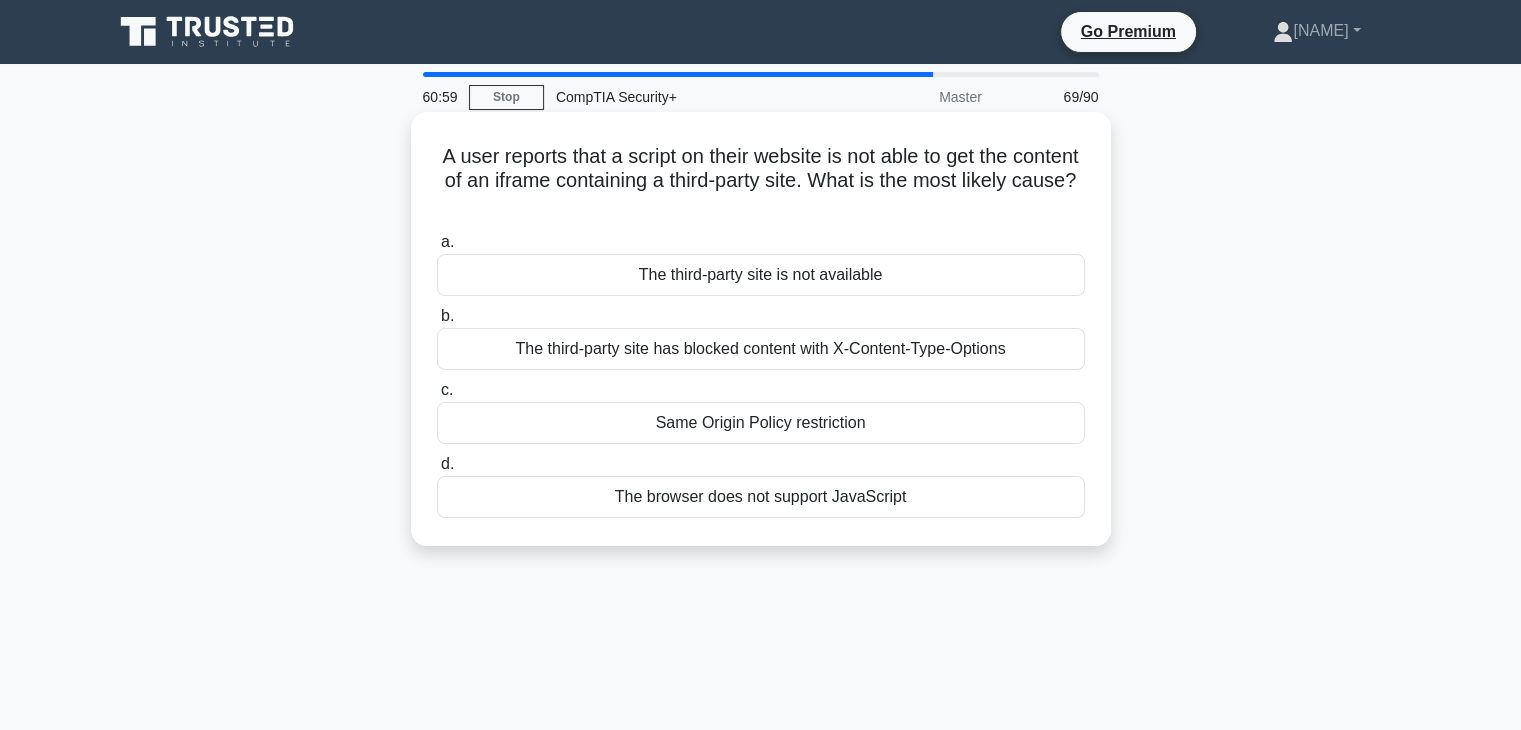 click on "A user reports that a script on their website is not able to get the content of an iframe containing a third-party site. What is the most likely cause?
.spinner_0XTQ{transform-origin:center;animation:spinner_y6GP .75s linear infinite}@keyframes spinner_y6GP{100%{transform:rotate(360deg)}}" at bounding box center (761, 181) 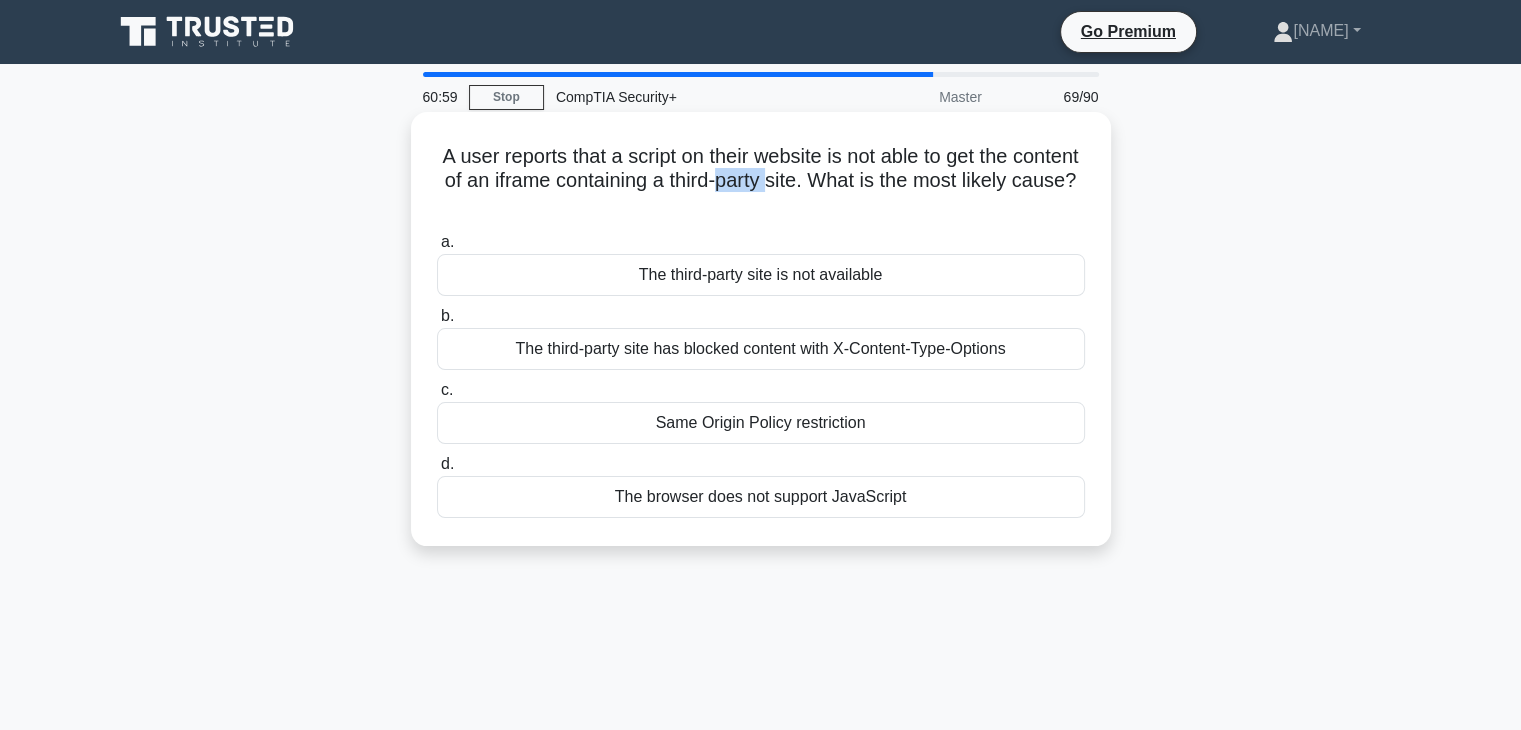 click on "A user reports that a script on their website is not able to get the content of an iframe containing a third-party site. What is the most likely cause?
.spinner_0XTQ{transform-origin:center;animation:spinner_y6GP .75s linear infinite}@keyframes spinner_y6GP{100%{transform:rotate(360deg)}}" at bounding box center [761, 181] 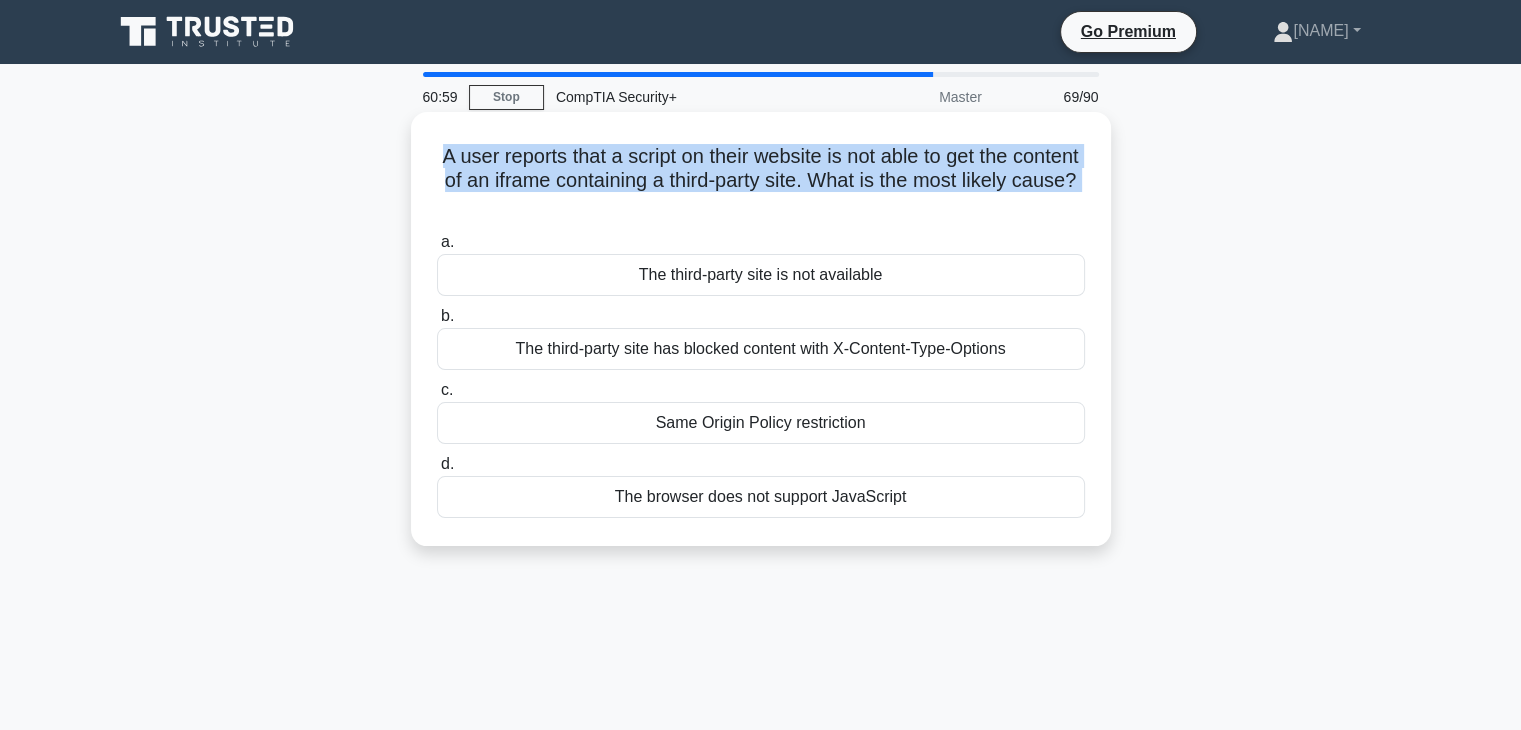 click on "A user reports that a script on their website is not able to get the content of an iframe containing a third-party site. What is the most likely cause?
.spinner_0XTQ{transform-origin:center;animation:spinner_y6GP .75s linear infinite}@keyframes spinner_y6GP{100%{transform:rotate(360deg)}}" at bounding box center [761, 181] 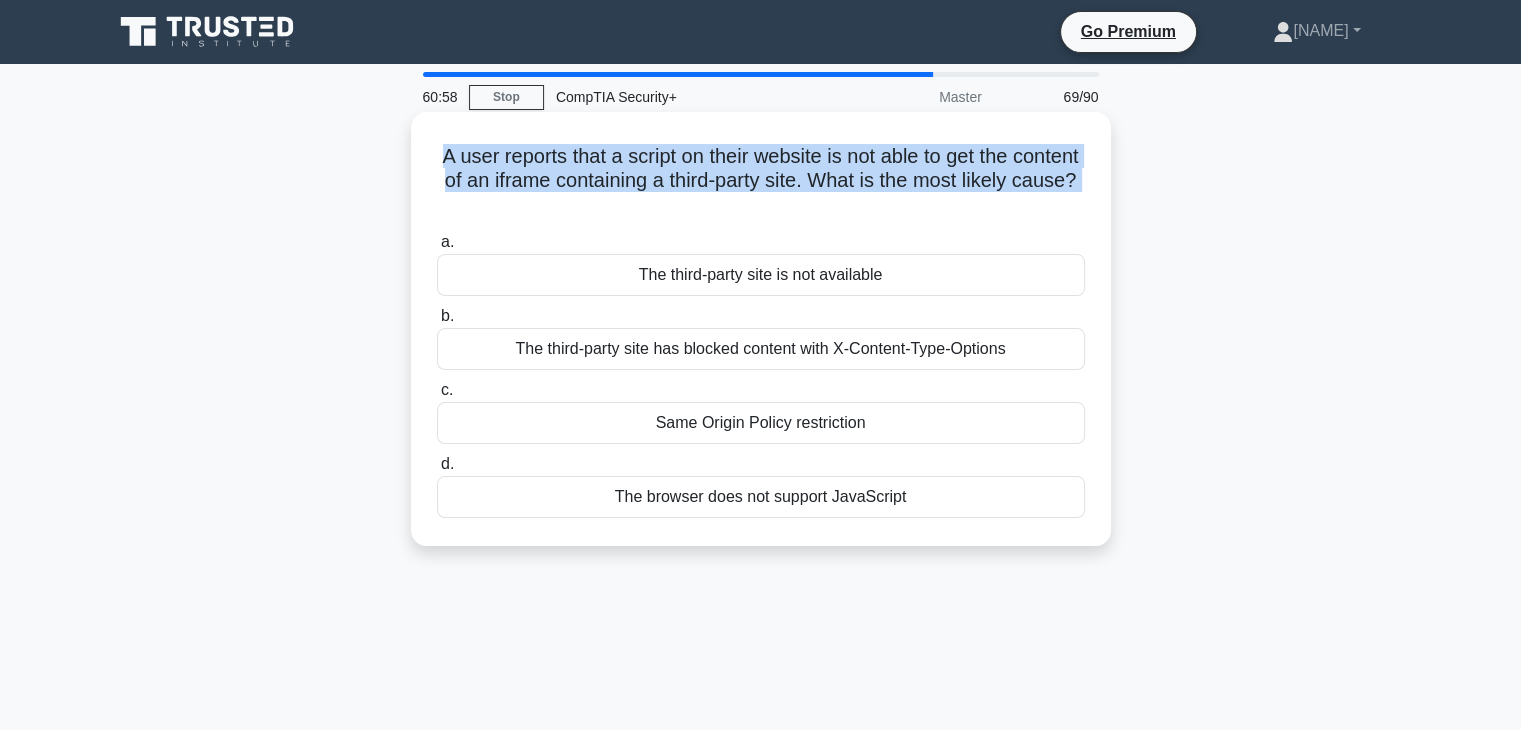 copy on "A user reports that a script on their website is not able to get the content of an iframe containing a third-party site. What is the most likely cause?
.spinner_0XTQ{transform-origin:center;animation:spinner_y6GP .75s linear infinite}@keyframes spinner_y6GP{100%{transform:rotate(360deg)}}" 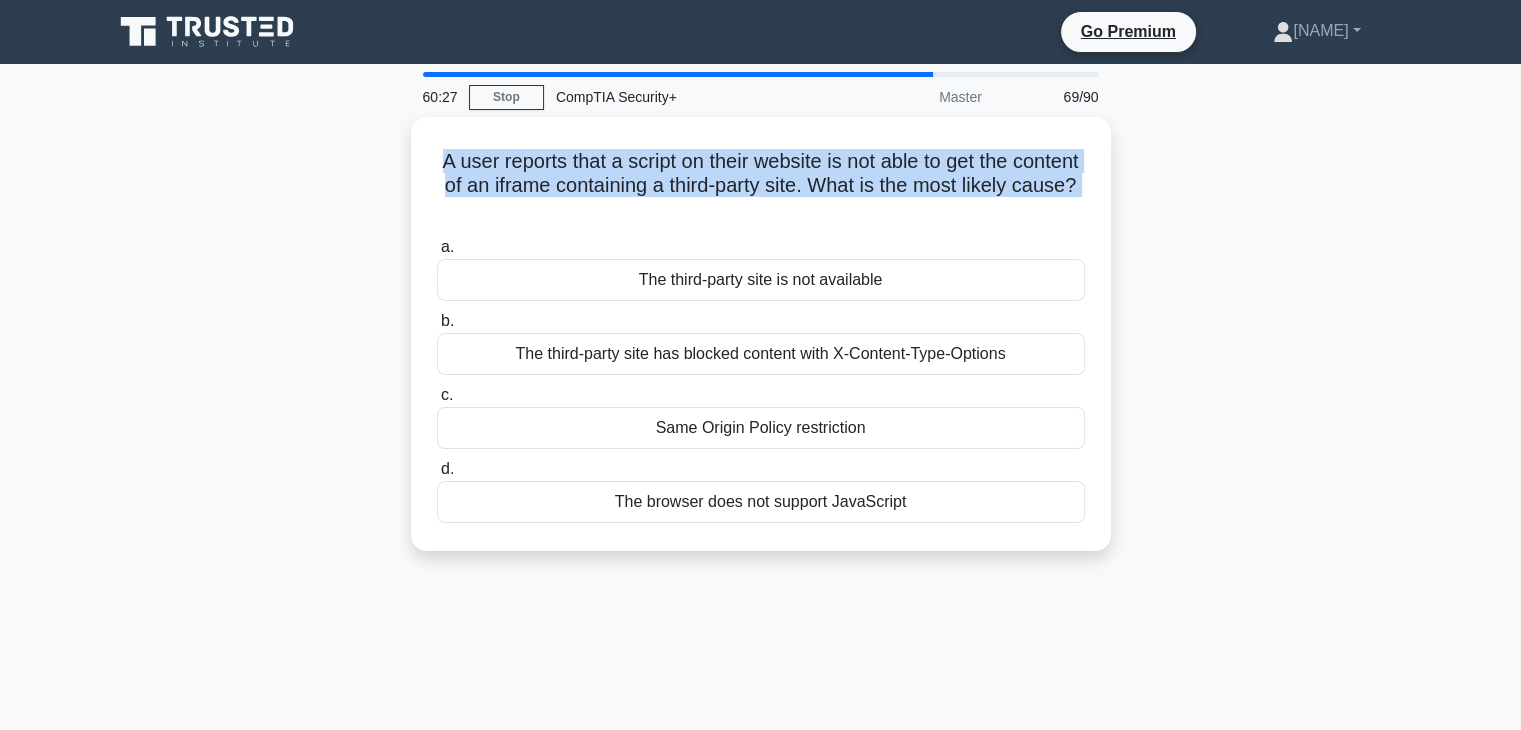 click on "60:27
Stop
CompTIA Security+
Master
69/90
A user reports that a script on their website is not able to get the content of an iframe containing a third-party site. What is the most likely cause?
.spinner_0XTQ{transform-origin:center;animation:spinner_y6GP .75s linear infinite}@keyframes spinner_y6GP{100%{transform:rotate(360deg)}}
a.
b. c." at bounding box center (761, 572) 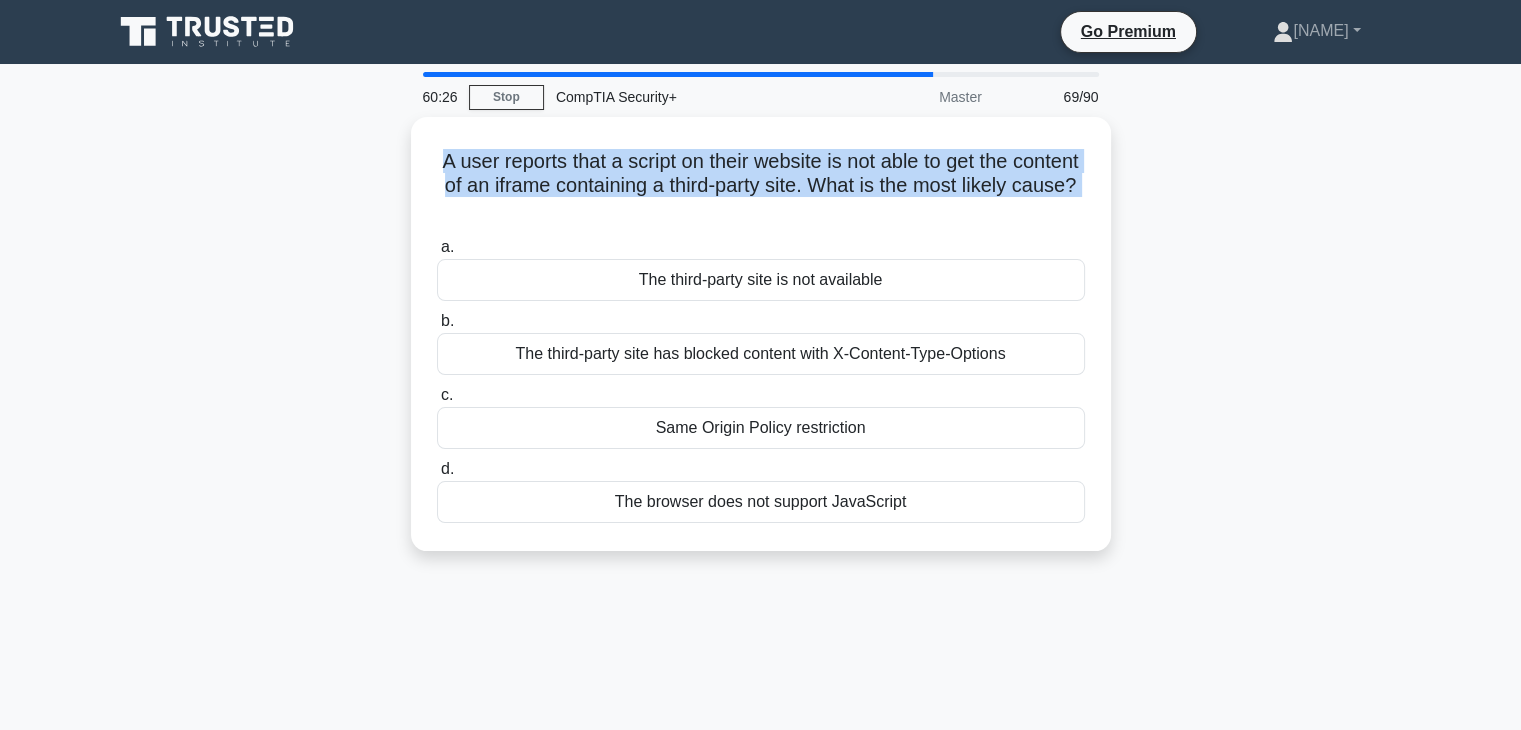 click on "A user reports that a script on their website is not able to get the content of an iframe containing a third-party site. What is the most likely cause?
.spinner_0XTQ{transform-origin:center;animation:spinner_y6GP .75s linear infinite}@keyframes spinner_y6GP{100%{transform:rotate(360deg)}}
a.
The third-party site is not available
b. c. d." at bounding box center [761, 346] 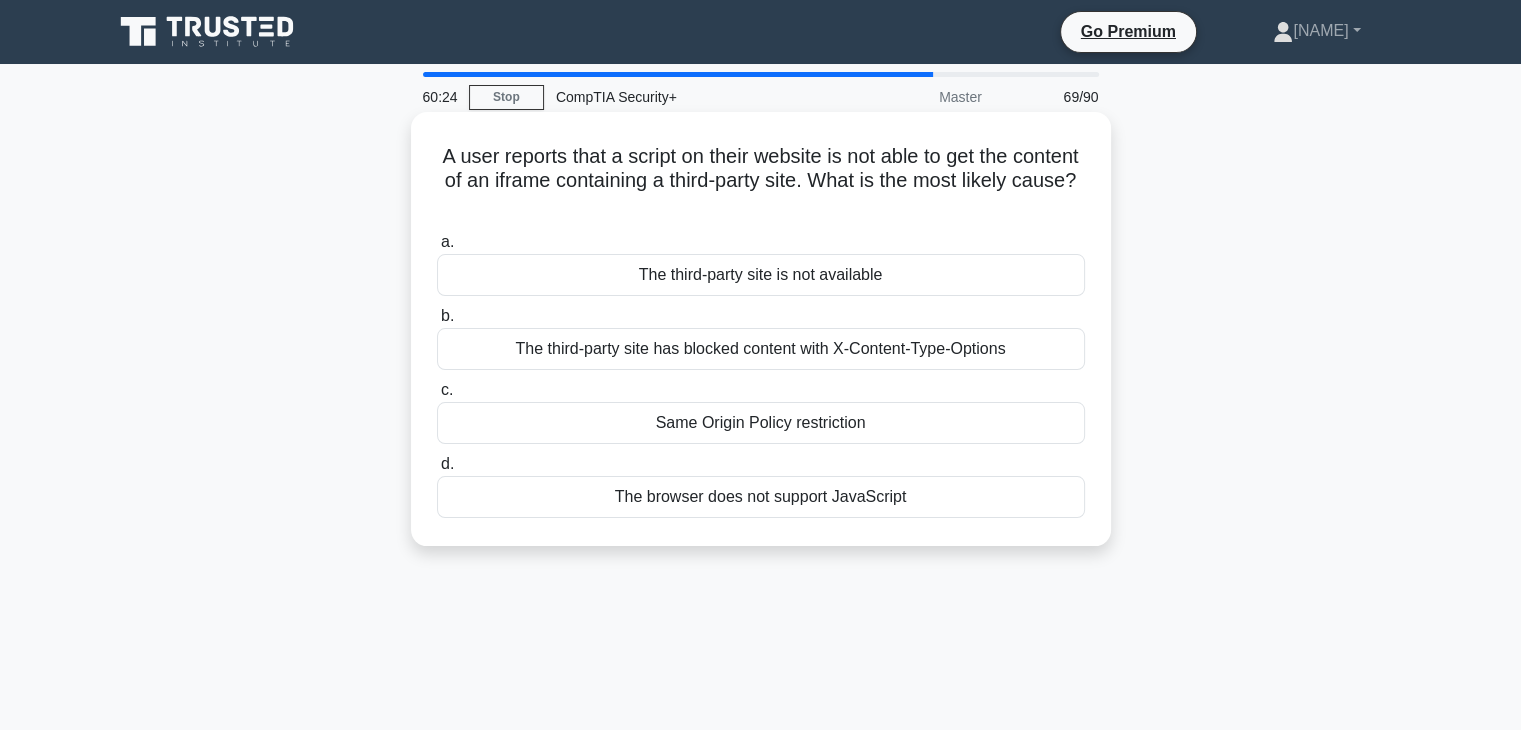 click on "Same Origin Policy restriction" at bounding box center (761, 423) 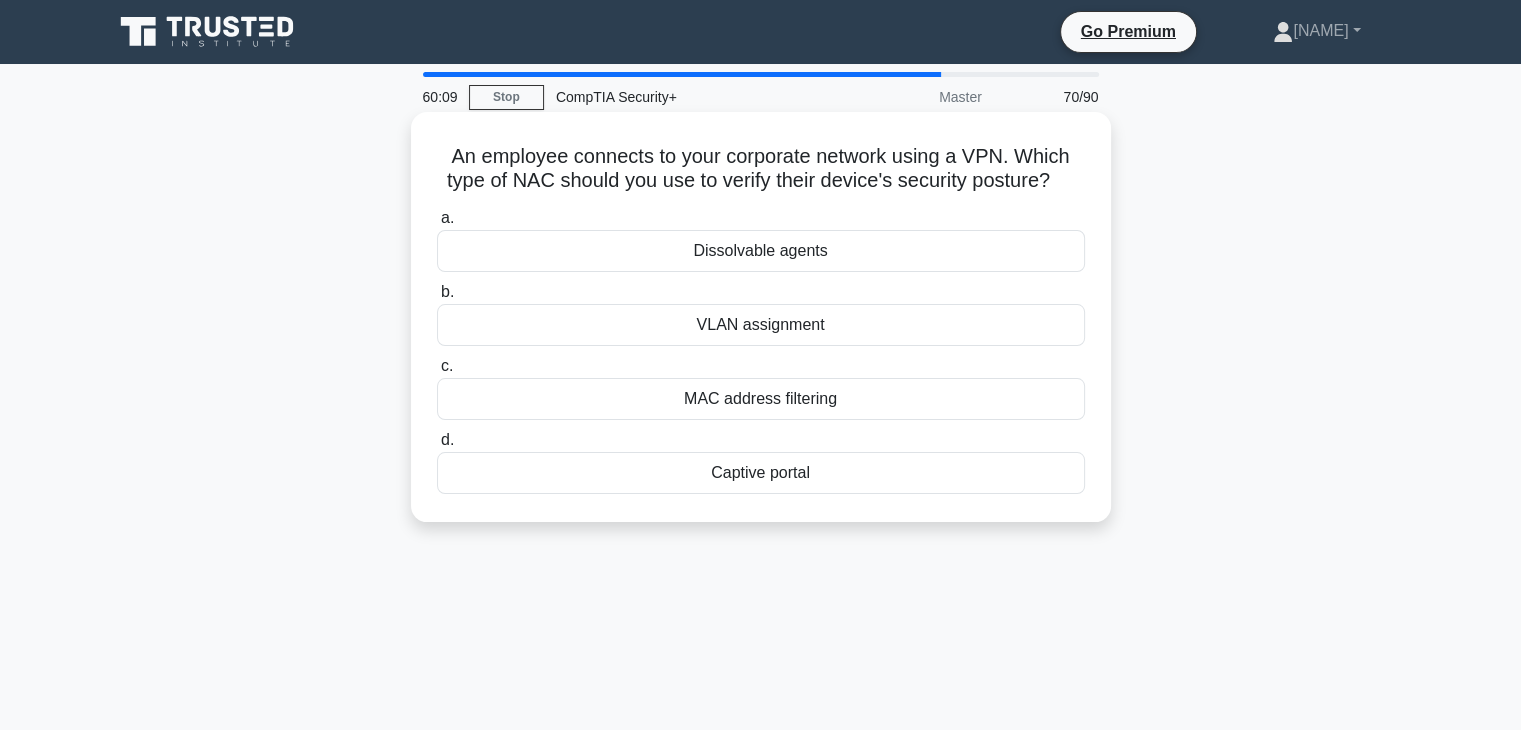 click on "An employee connects to your corporate network using a VPN. Which type of NAC should you use to verify their device's security posture?
.spinner_0XTQ{transform-origin:center;animation:spinner_y6GP .75s linear infinite}@keyframes spinner_y6GP{100%{transform:rotate(360deg)}}" at bounding box center (761, 169) 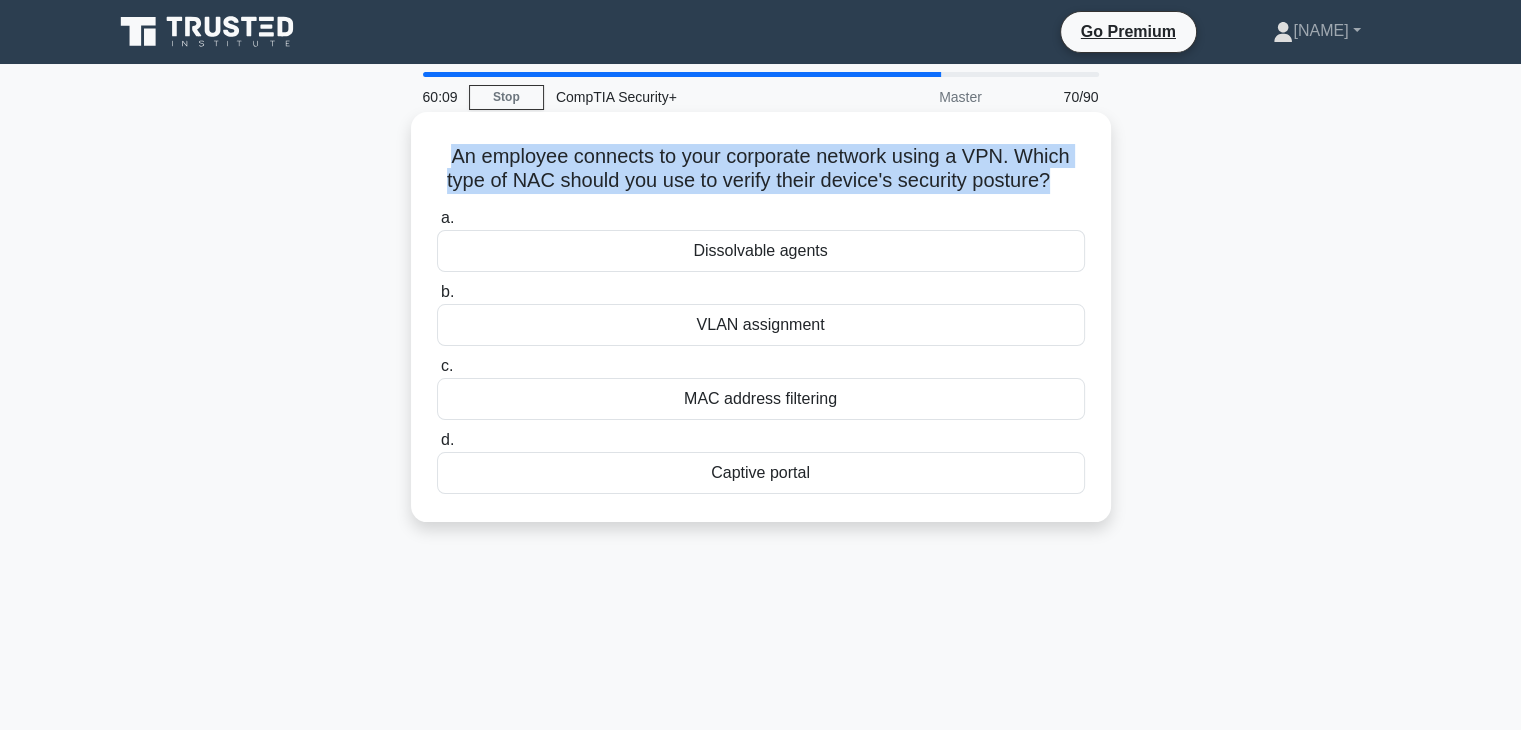 click on "An employee connects to your corporate network using a VPN. Which type of NAC should you use to verify their device's security posture?
.spinner_0XTQ{transform-origin:center;animation:spinner_y6GP .75s linear infinite}@keyframes spinner_y6GP{100%{transform:rotate(360deg)}}" at bounding box center (761, 169) 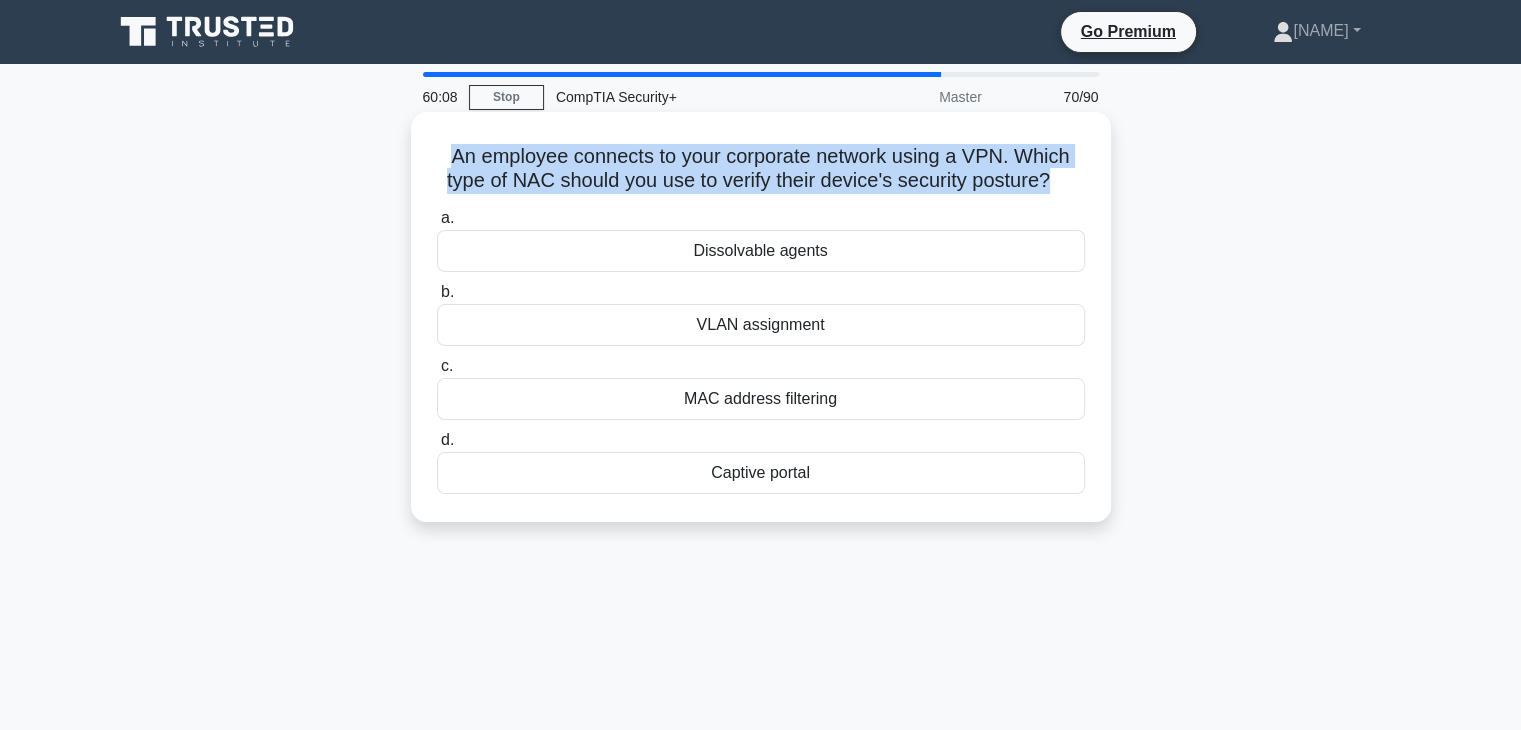 copy on "An employee connects to your corporate network using a VPN. Which type of NAC should you use to verify their device's security posture?
.spinner_0XTQ{transform-origin:center;animation:spinner_y6GP .75s linear infinite}@keyframes spinner_y6GP{100%{transform:rotate(360deg)}}" 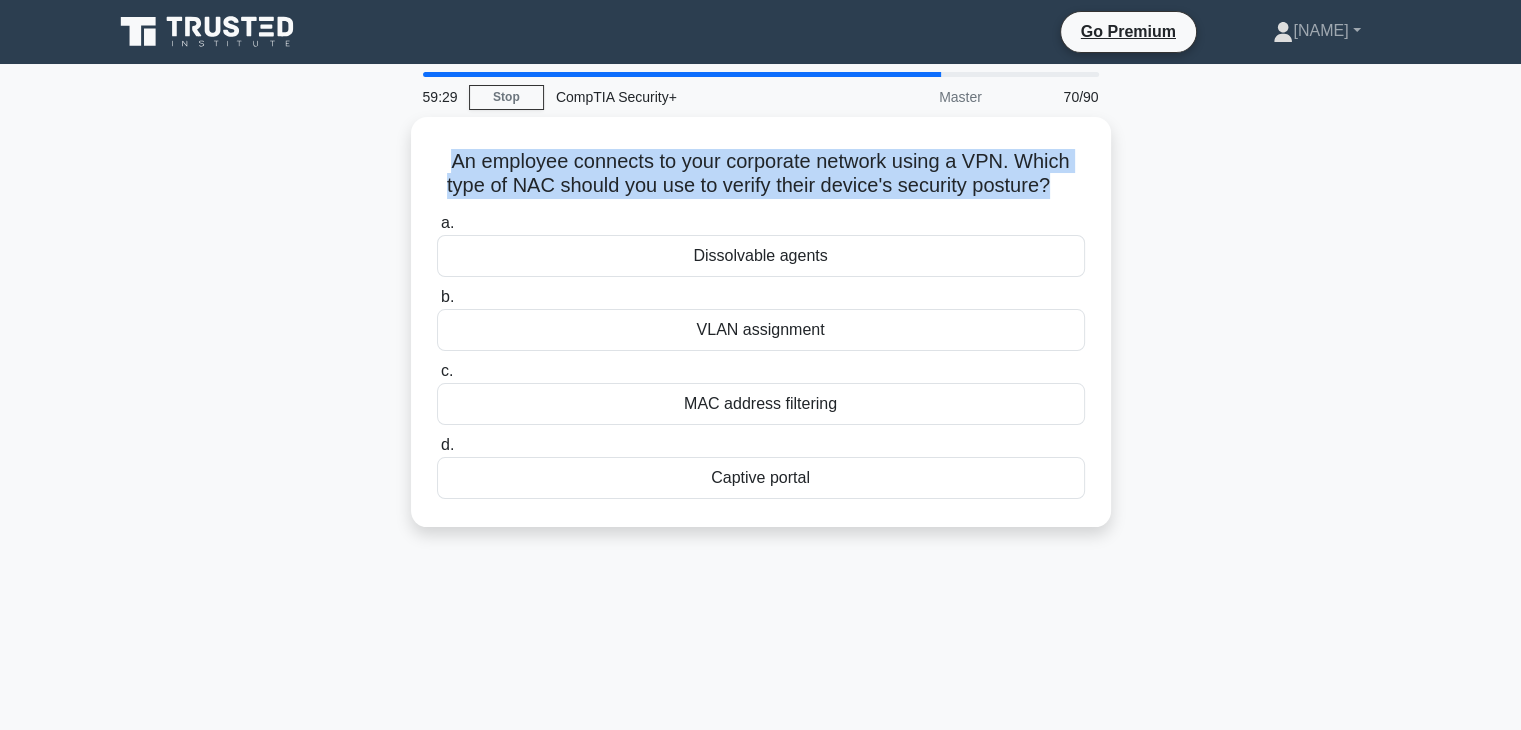 click on "An employee connects to your corporate network using a VPN. Which type of NAC should you use to verify their device's security posture?
.spinner_0XTQ{transform-origin:center;animation:spinner_y6GP .75s linear infinite}@keyframes spinner_y6GP{100%{transform:rotate(360deg)}}
a.
Dissolvable agents
b. c. d." at bounding box center (761, 334) 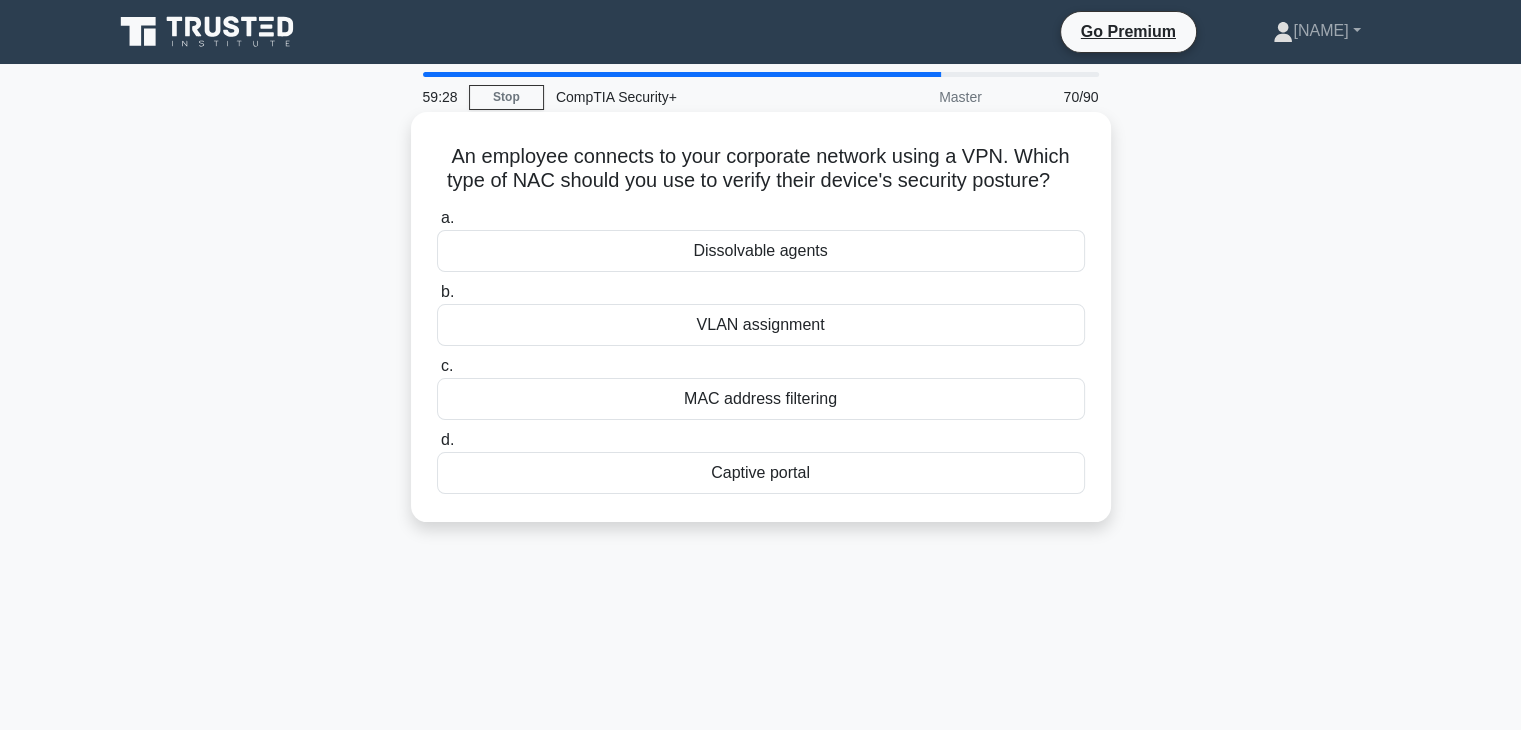 click on "Dissolvable agents" at bounding box center (761, 251) 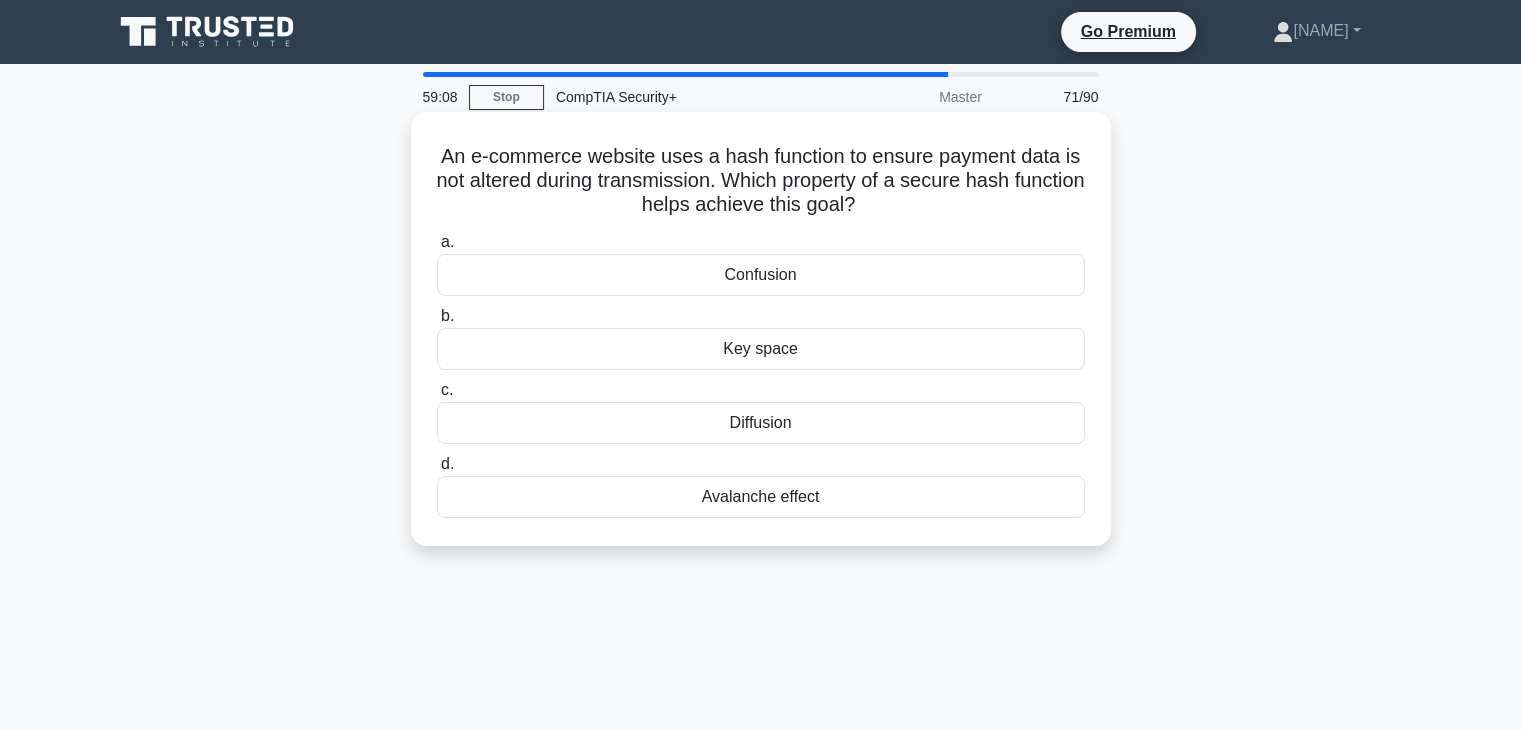 click on "Avalanche effect" at bounding box center (761, 497) 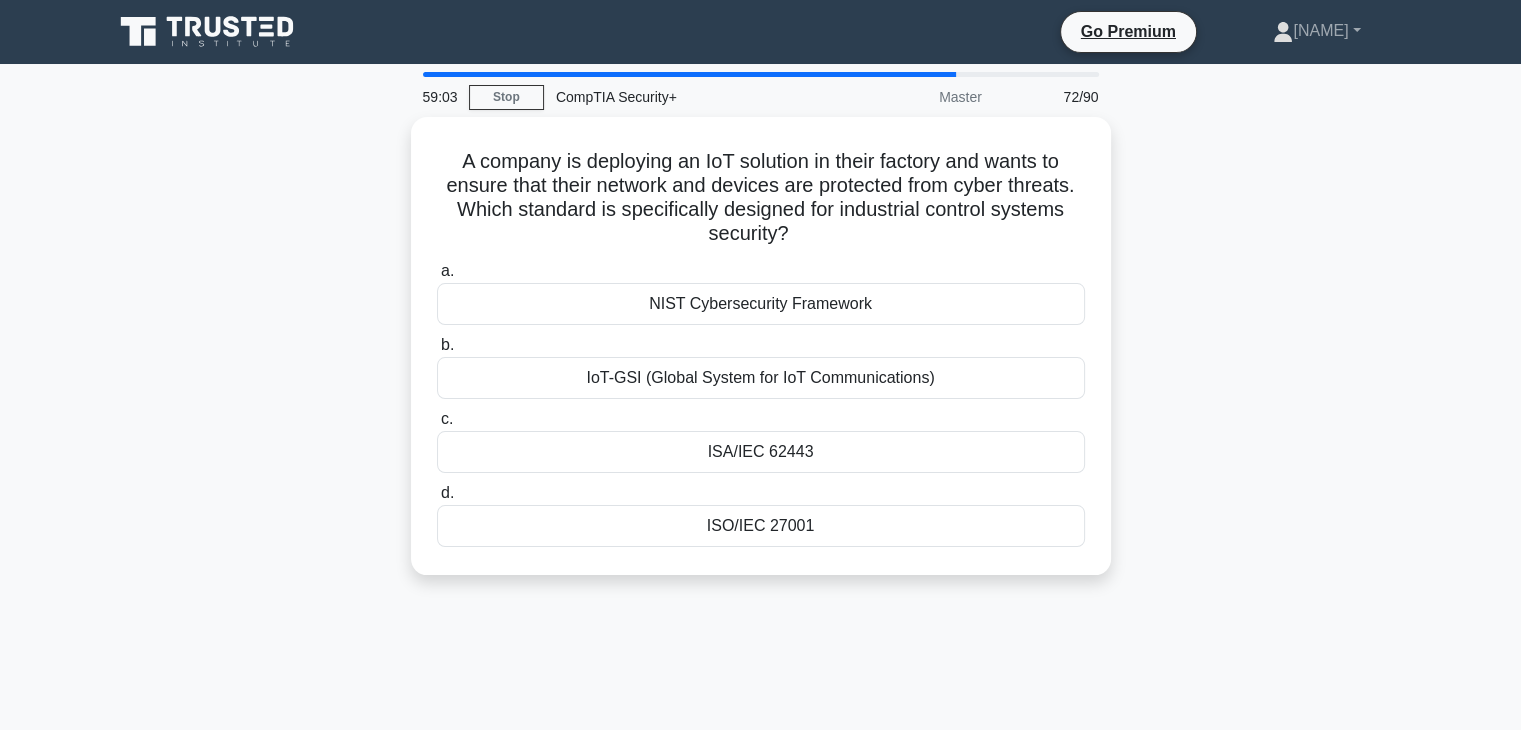 click on "A company is deploying an IoT solution in their factory and wants to ensure that their network and devices are protected from cyber threats. Which standard is specifically designed for industrial control systems security?
.spinner_0XTQ{transform-origin:center;animation:spinner_y6GP .75s linear infinite}@keyframes spinner_y6GP{100%{transform:rotate(360deg)}}
a.
NIST Cybersecurity Framework
b. c. d." at bounding box center (761, 358) 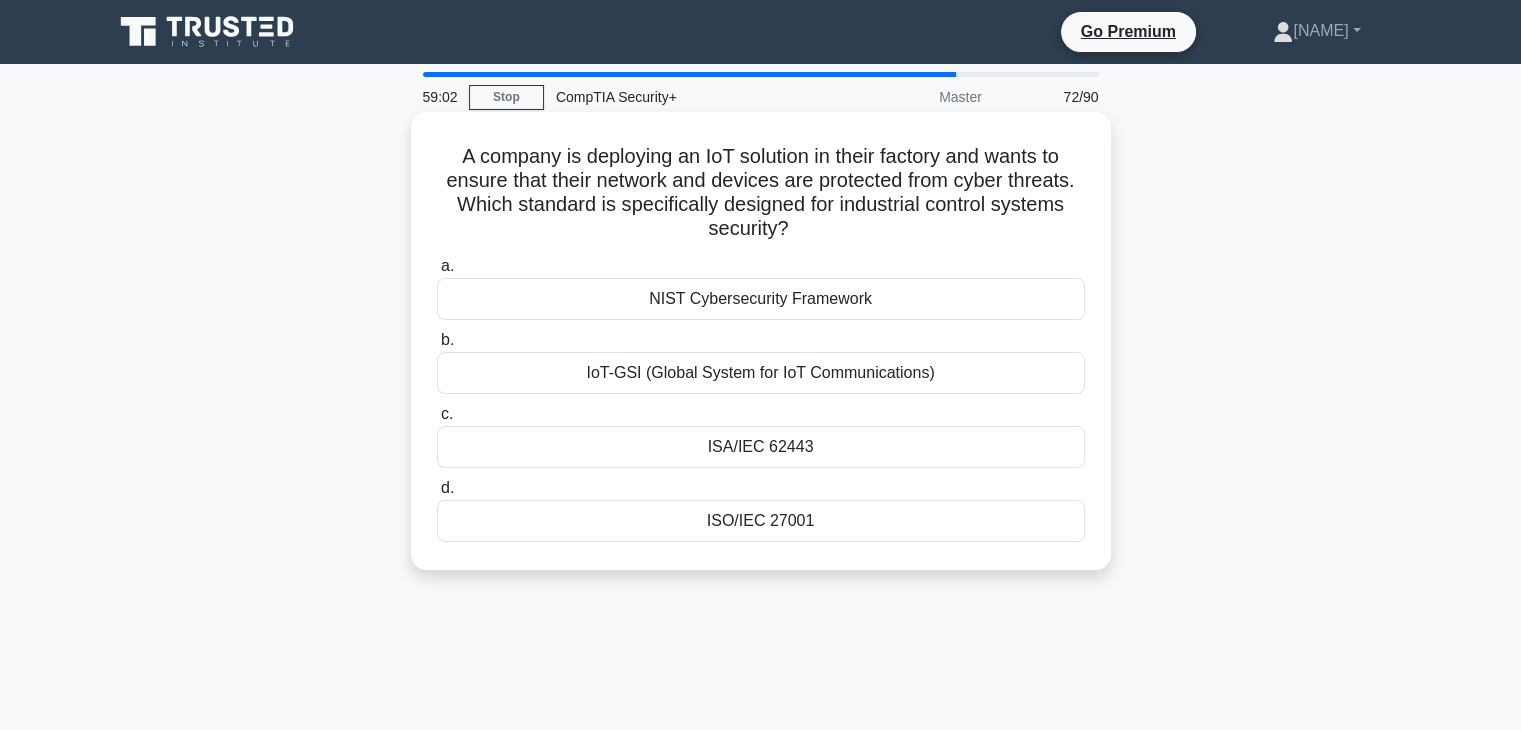 click on "ISA/IEC 62443" at bounding box center (761, 447) 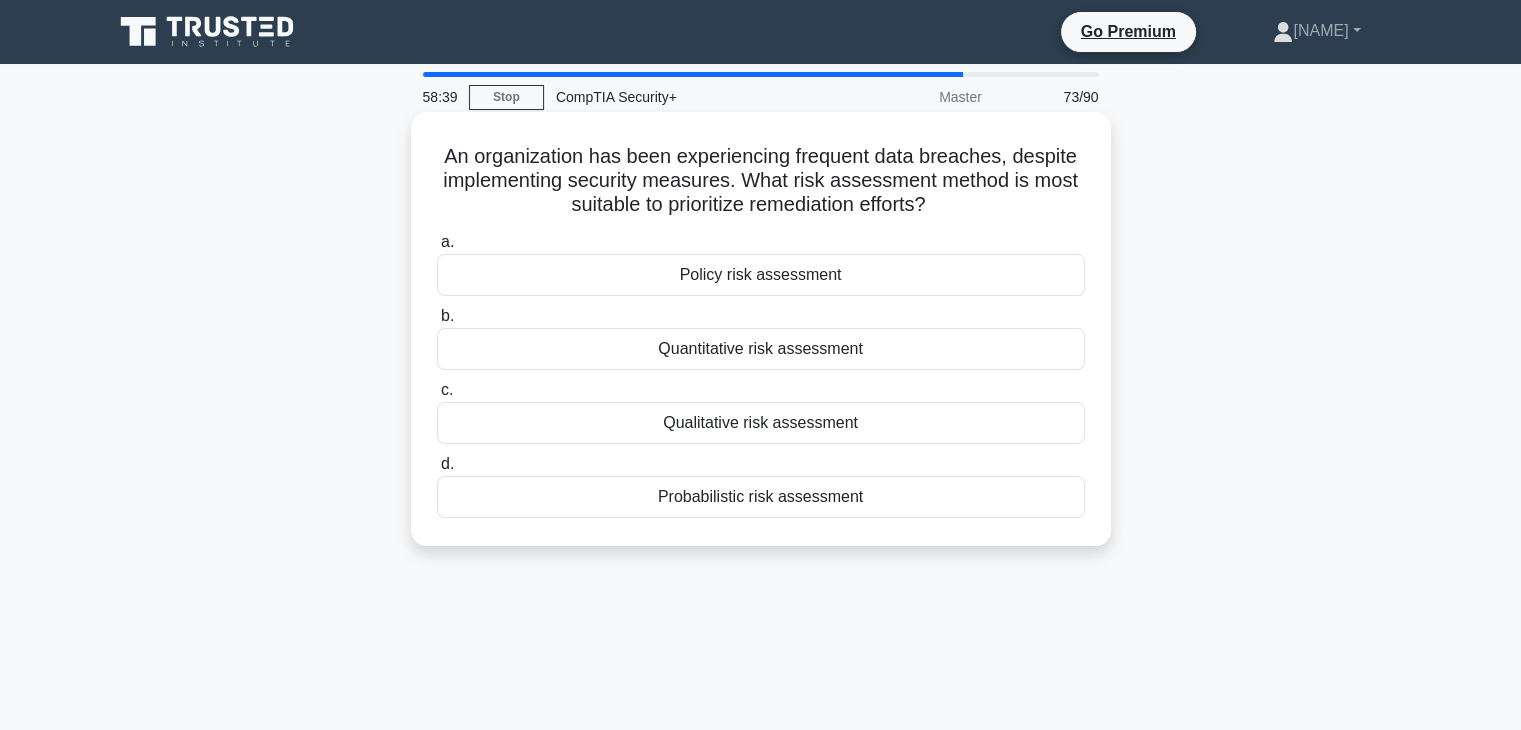 click on "Quantitative risk assessment" at bounding box center (761, 349) 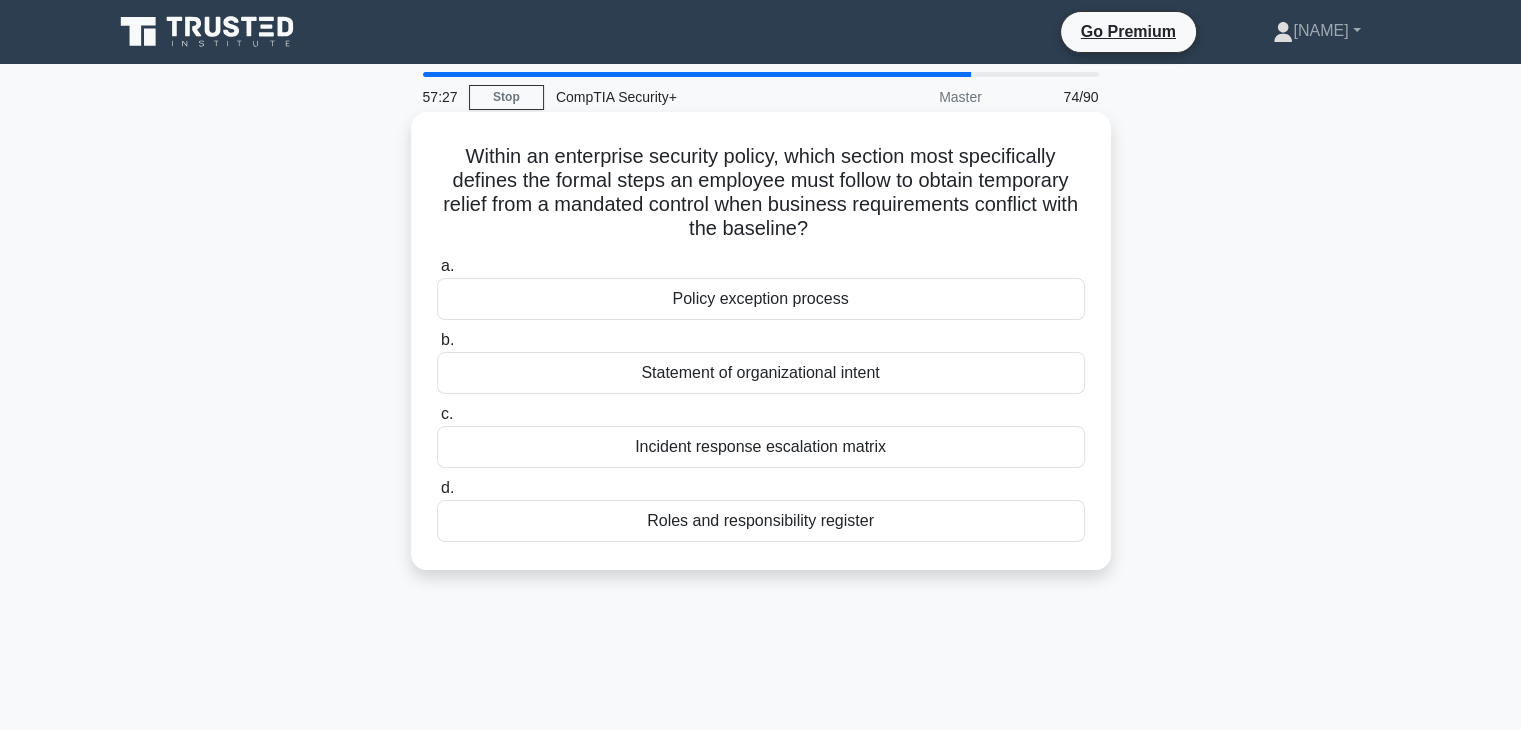 click on "Within an enterprise security policy, which section most specifically defines the formal steps an employee must follow to obtain temporary relief from a mandated control when business requirements conflict with the baseline?
.spinner_0XTQ{transform-origin:center;animation:spinner_y6GP .75s linear infinite}@keyframes spinner_y6GP{100%{transform:rotate(360deg)}}" at bounding box center [761, 193] 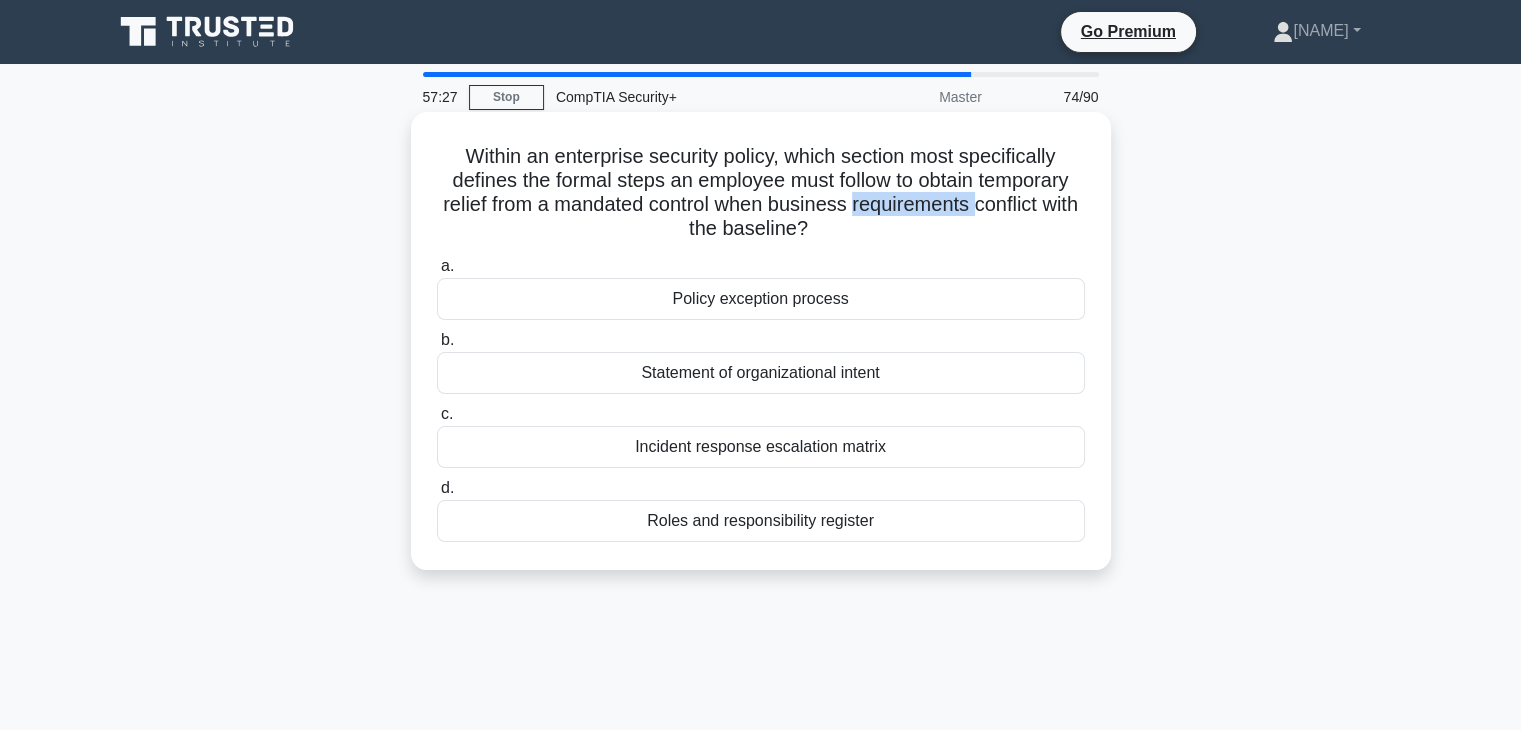 click on "Within an enterprise security policy, which section most specifically defines the formal steps an employee must follow to obtain temporary relief from a mandated control when business requirements conflict with the baseline?
.spinner_0XTQ{transform-origin:center;animation:spinner_y6GP .75s linear infinite}@keyframes spinner_y6GP{100%{transform:rotate(360deg)}}" at bounding box center [761, 193] 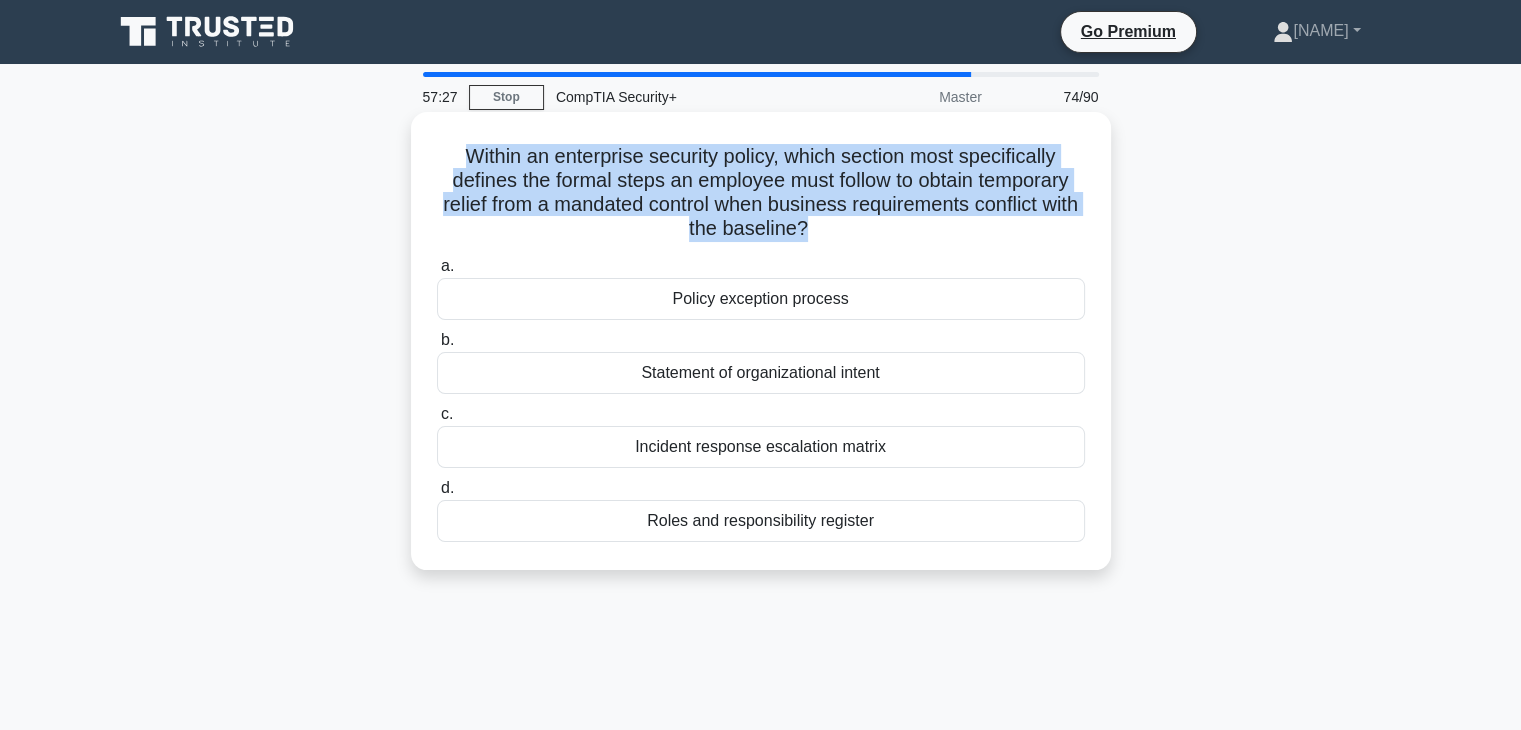 click on "Within an enterprise security policy, which section most specifically defines the formal steps an employee must follow to obtain temporary relief from a mandated control when business requirements conflict with the baseline?
.spinner_0XTQ{transform-origin:center;animation:spinner_y6GP .75s linear infinite}@keyframes spinner_y6GP{100%{transform:rotate(360deg)}}" at bounding box center (761, 193) 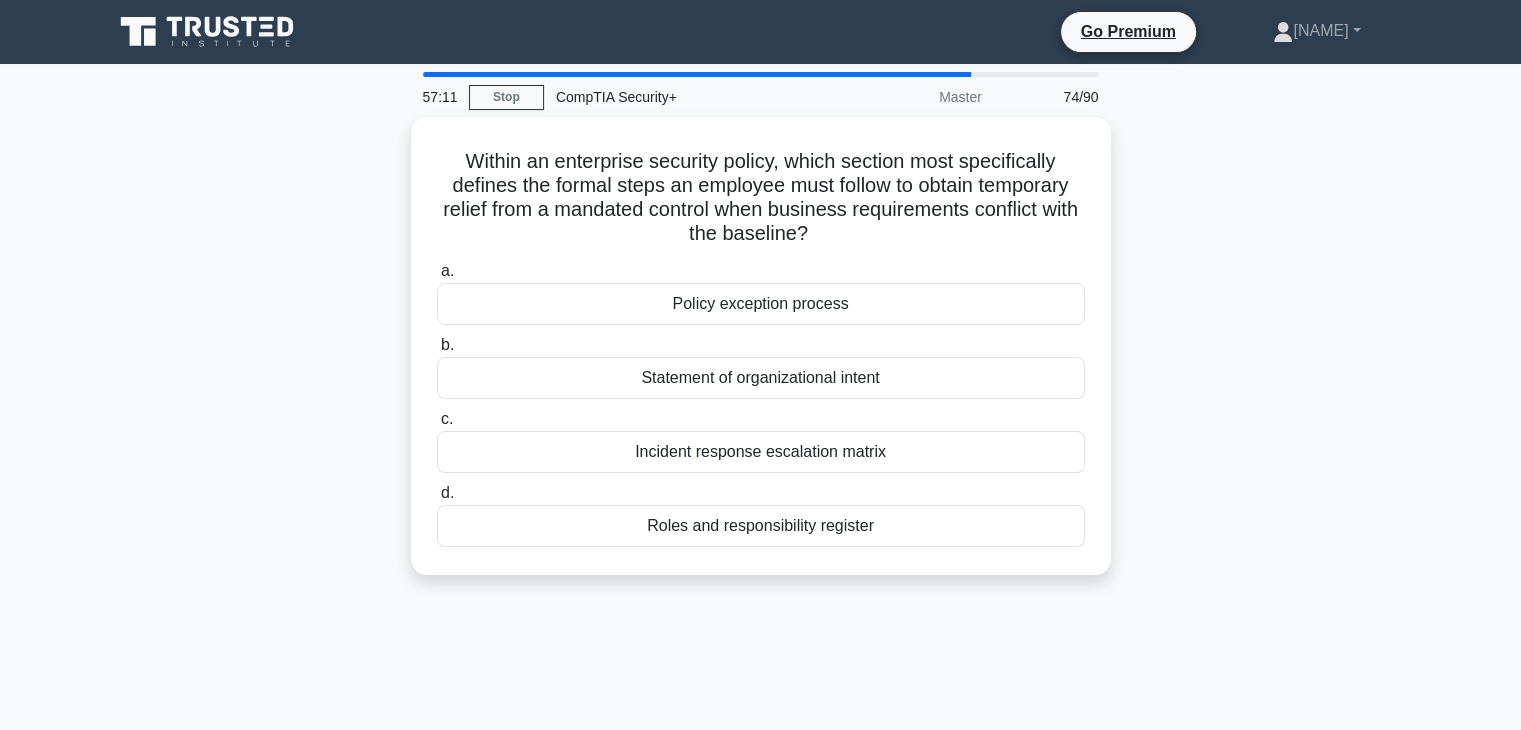 click on "Within an enterprise security policy, which section most specifically defines the formal steps an employee must follow to obtain temporary relief from a mandated control when business requirements conflict with the baseline?
.spinner_0XTQ{transform-origin:center;animation:spinner_y6GP .75s linear infinite}@keyframes spinner_y6GP{100%{transform:rotate(360deg)}}
a.
Policy exception process
b. c. d." at bounding box center [761, 358] 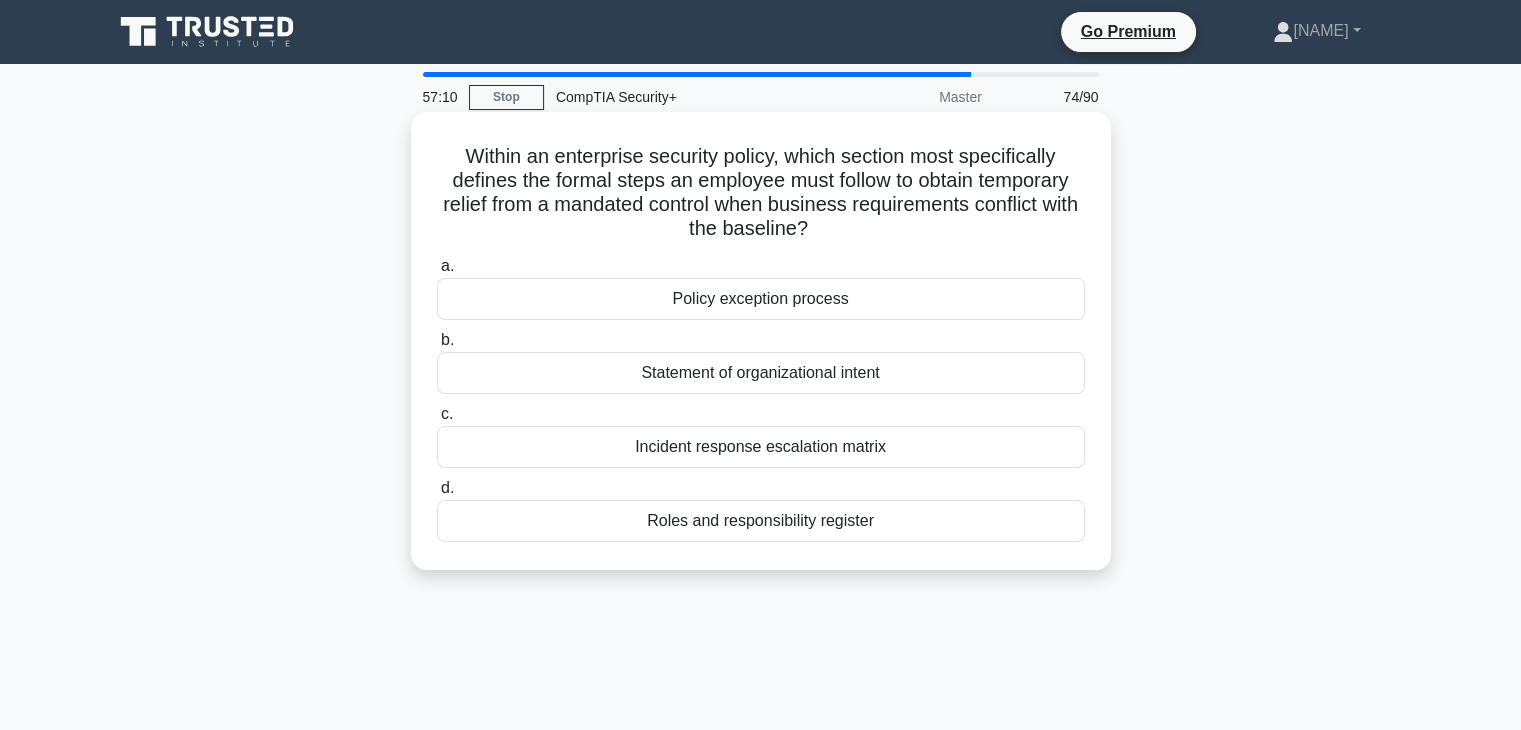 click on "Policy exception process" at bounding box center [761, 299] 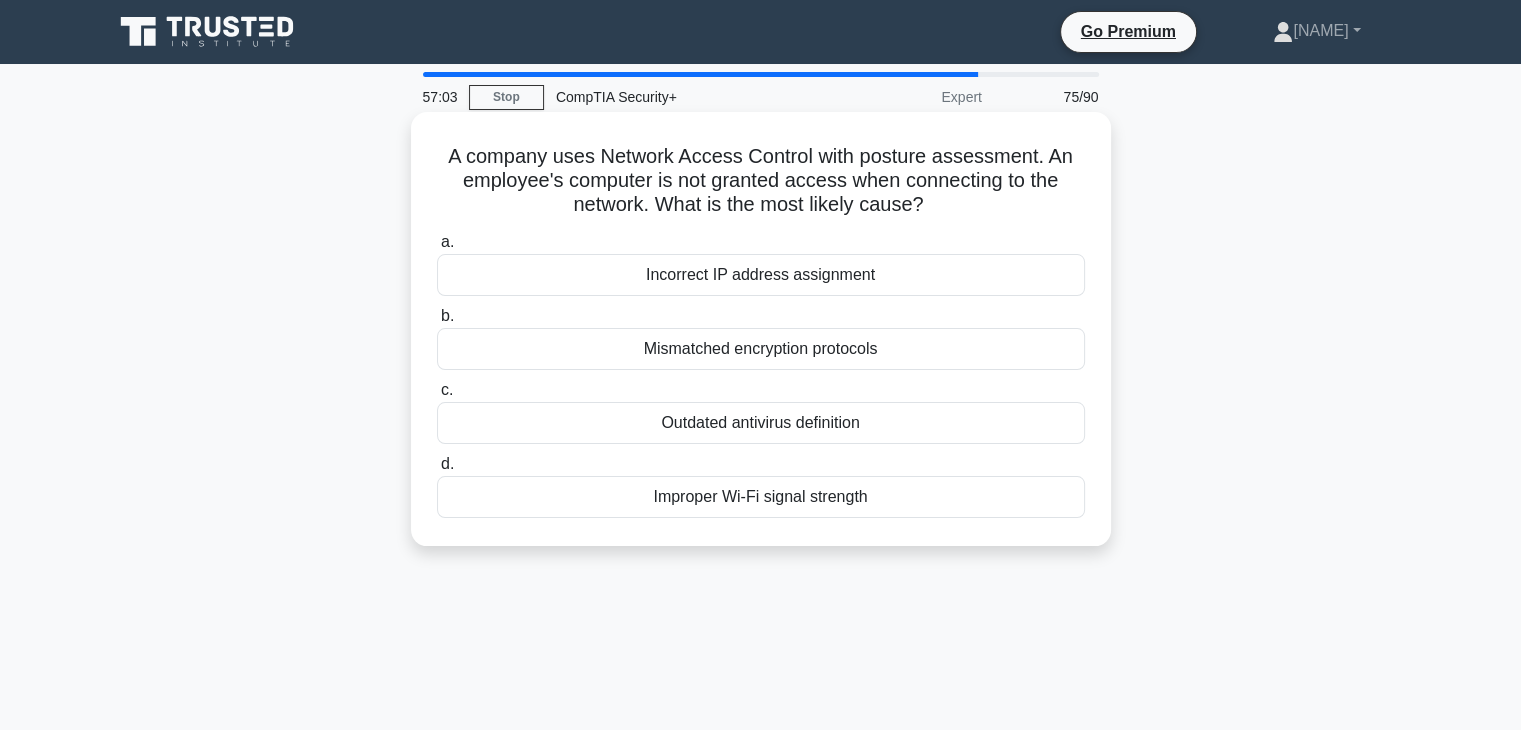 click on "Outdated antivirus definition" at bounding box center [761, 423] 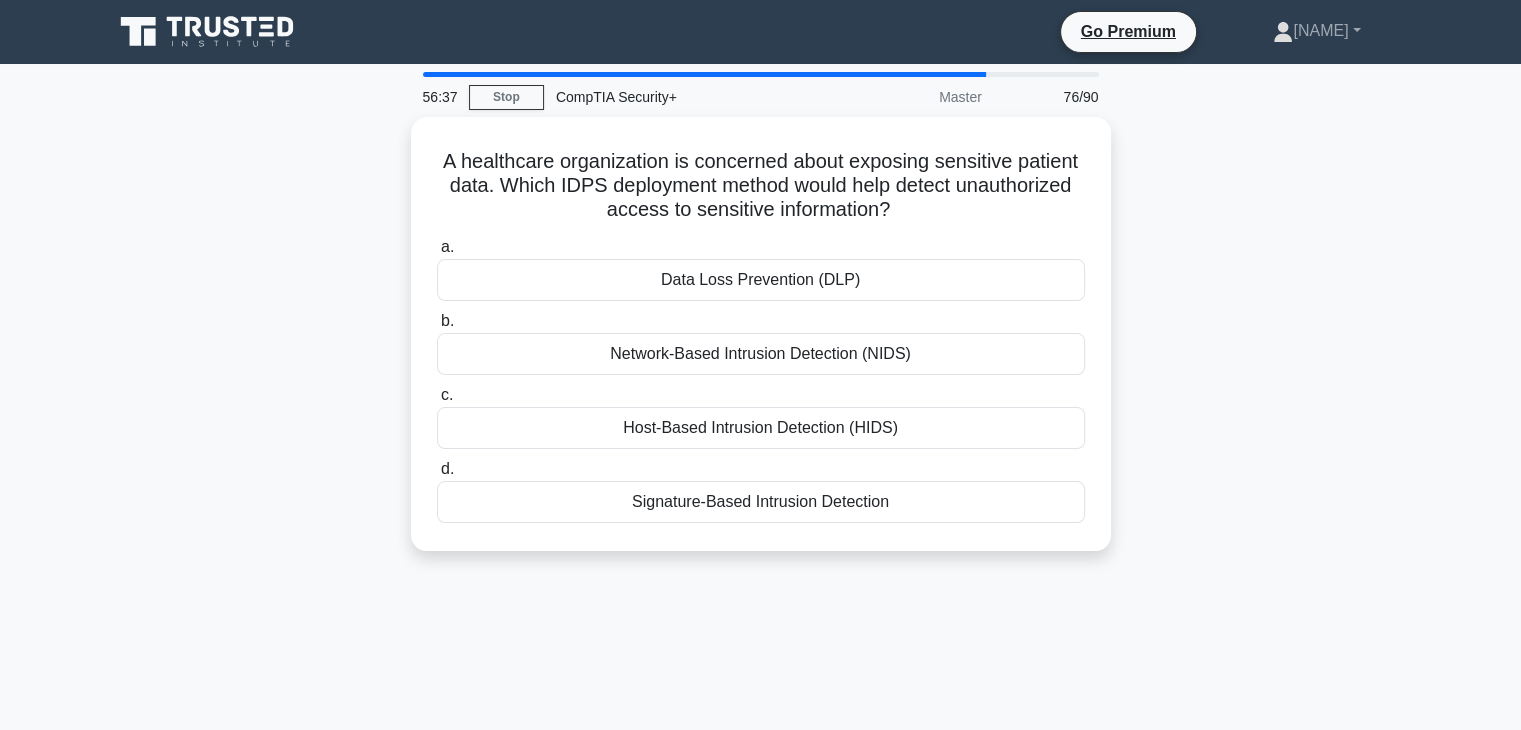click on "Host-Based Intrusion Detection (HIDS)" at bounding box center (761, 428) 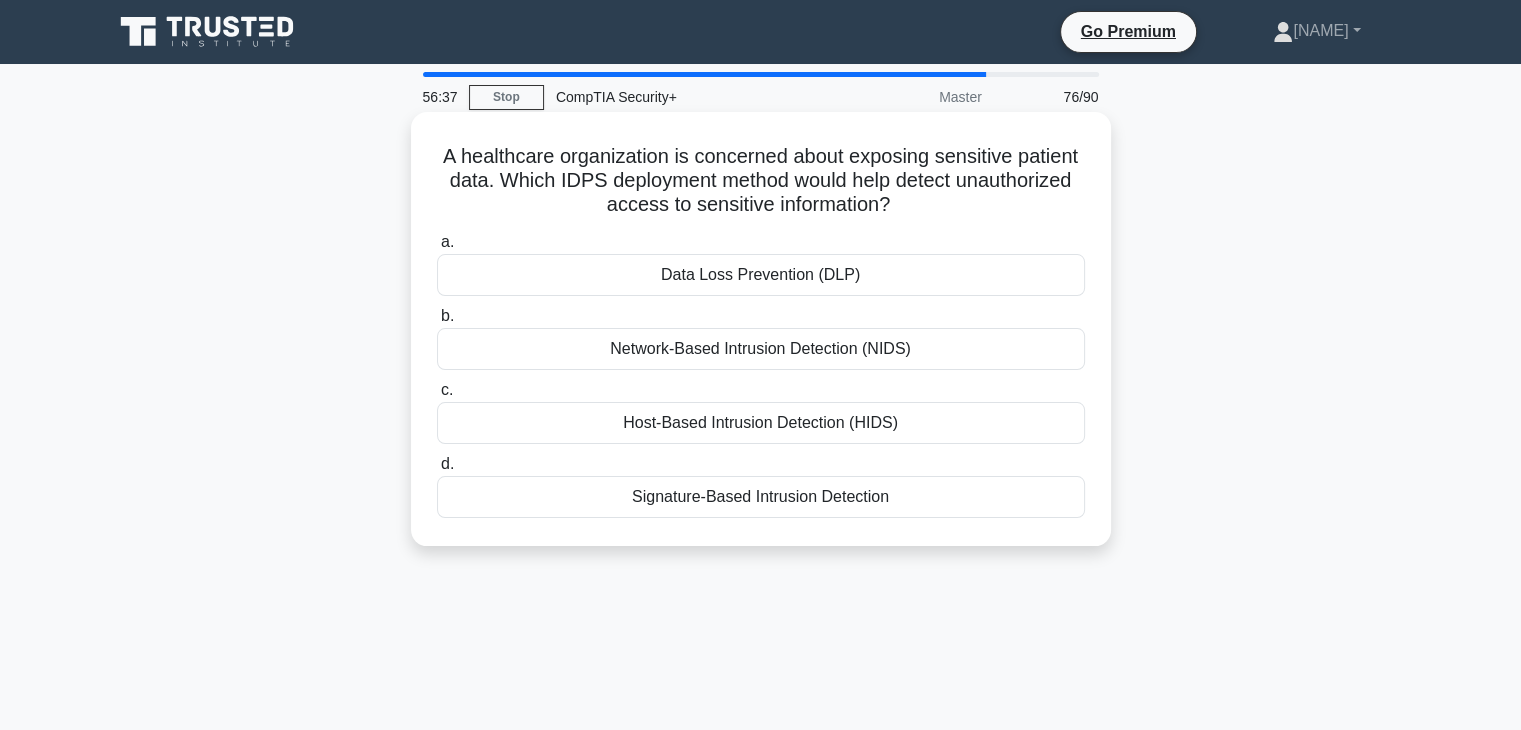 click on "c.
Host-Based Intrusion Detection (HIDS)" at bounding box center (437, 390) 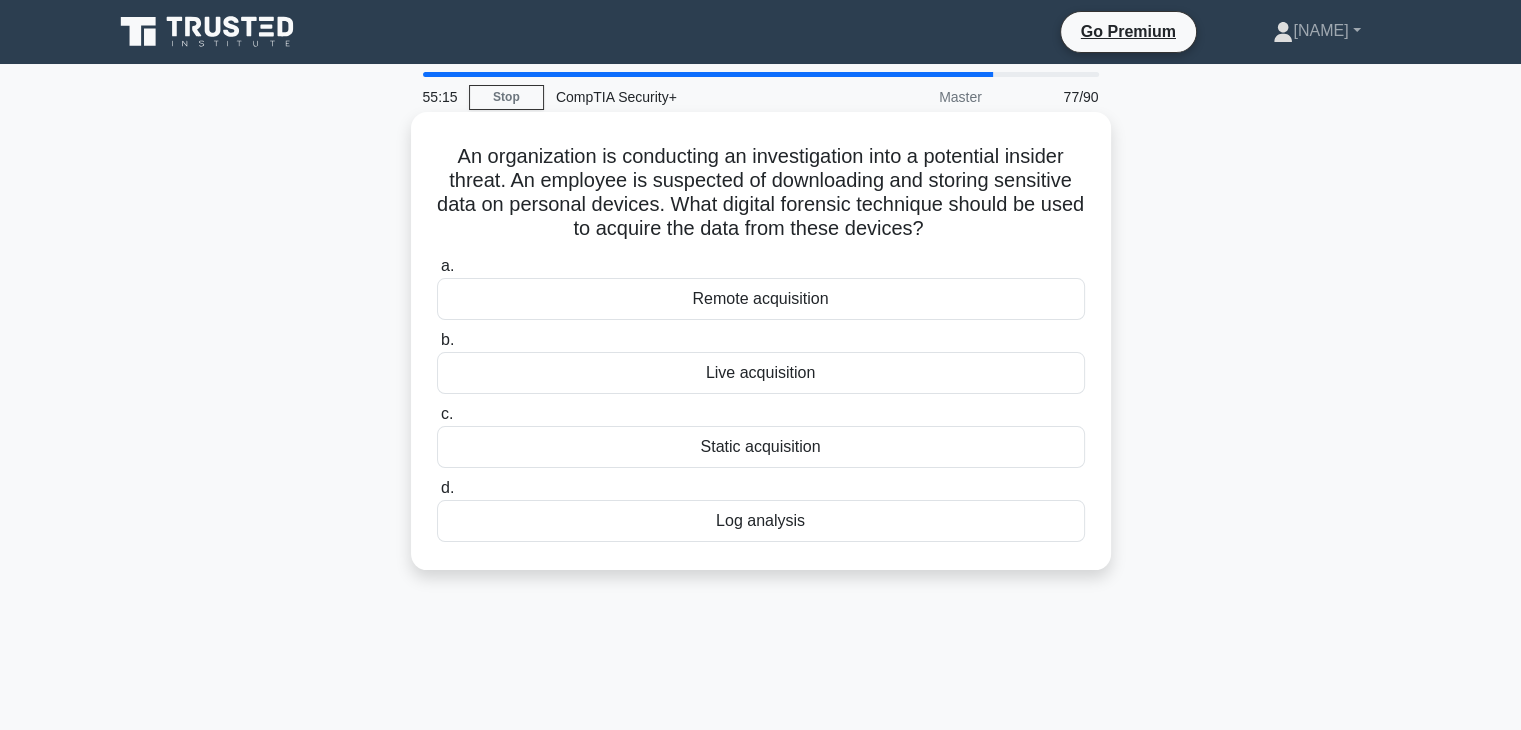click on "Remote acquisition" at bounding box center [761, 299] 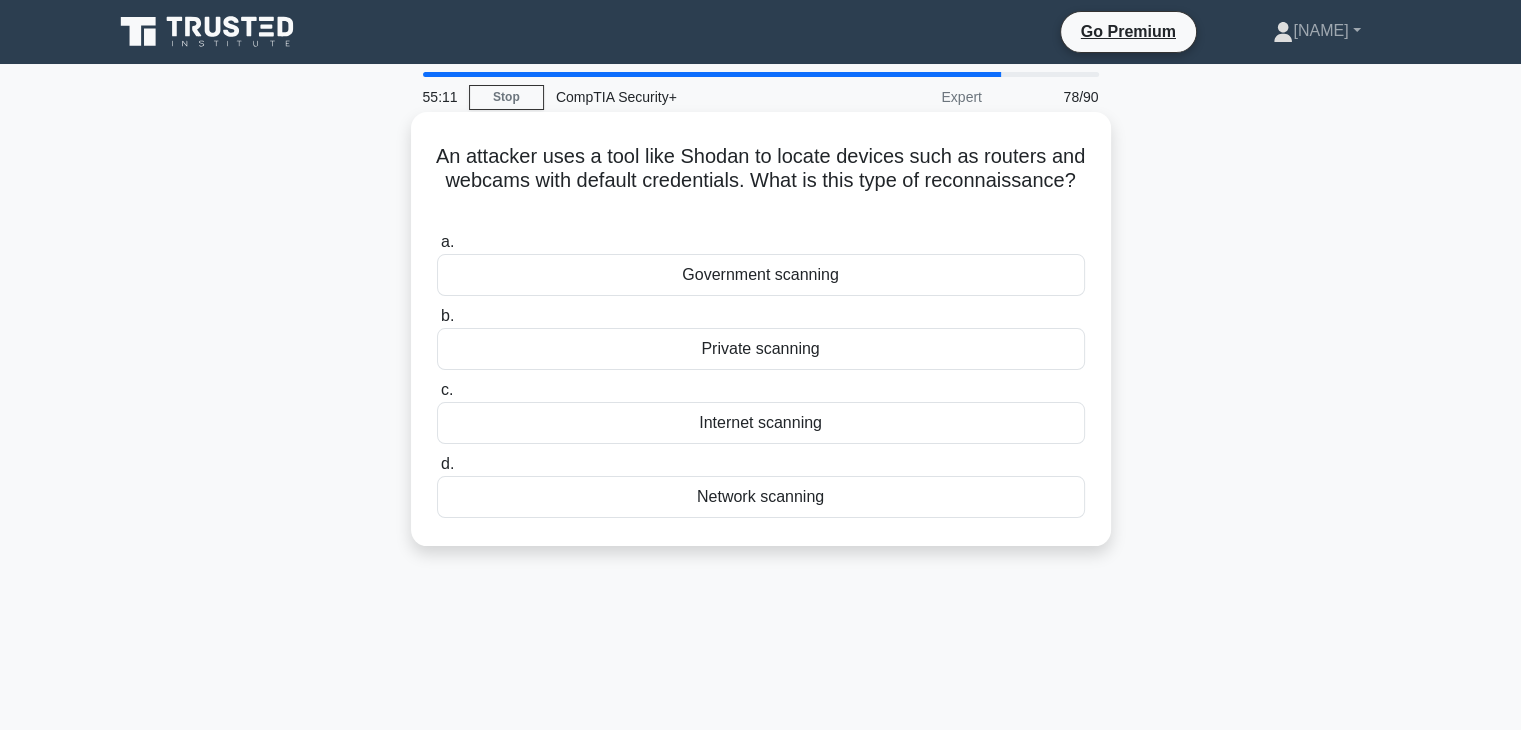 click on "Internet scanning" at bounding box center (761, 423) 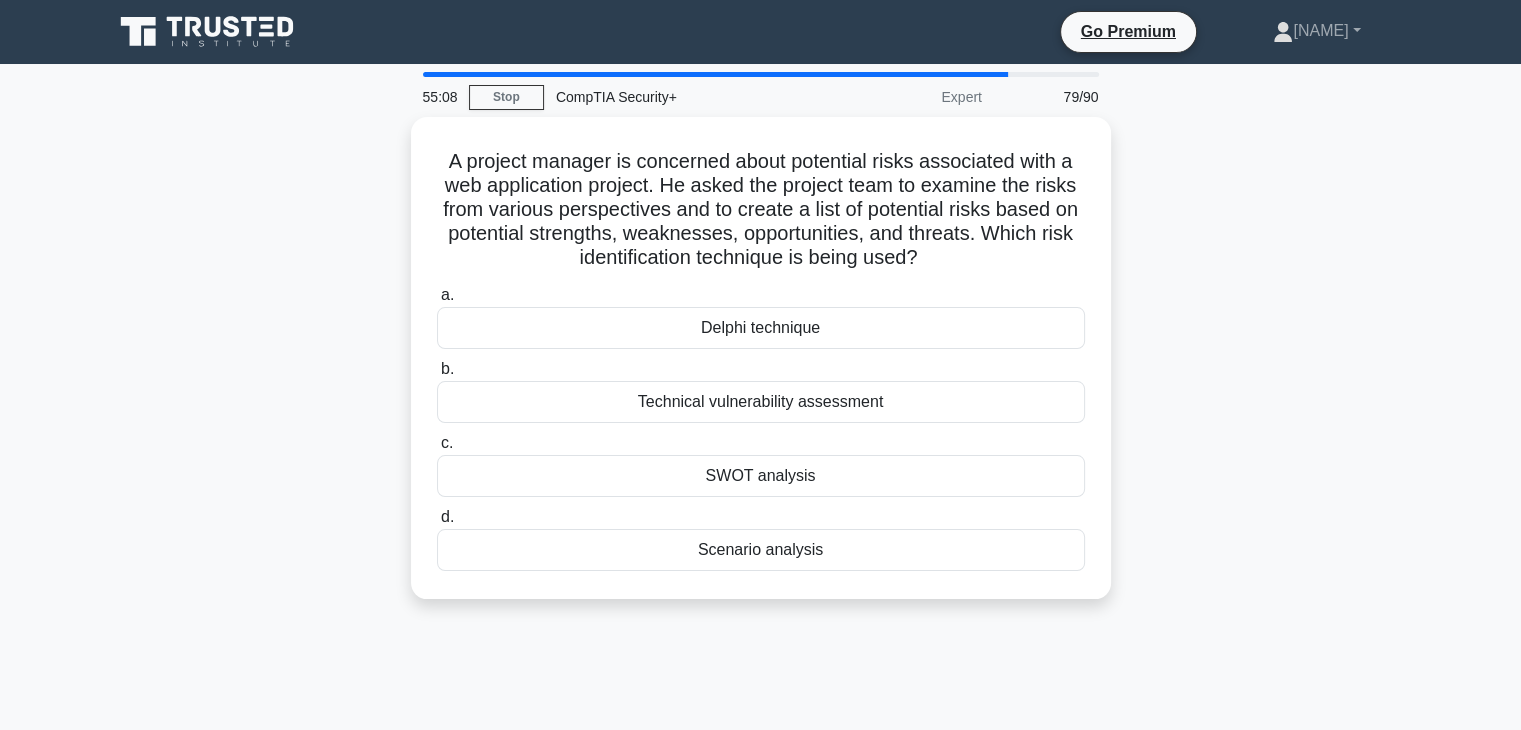 click on "SWOT analysis" at bounding box center (761, 476) 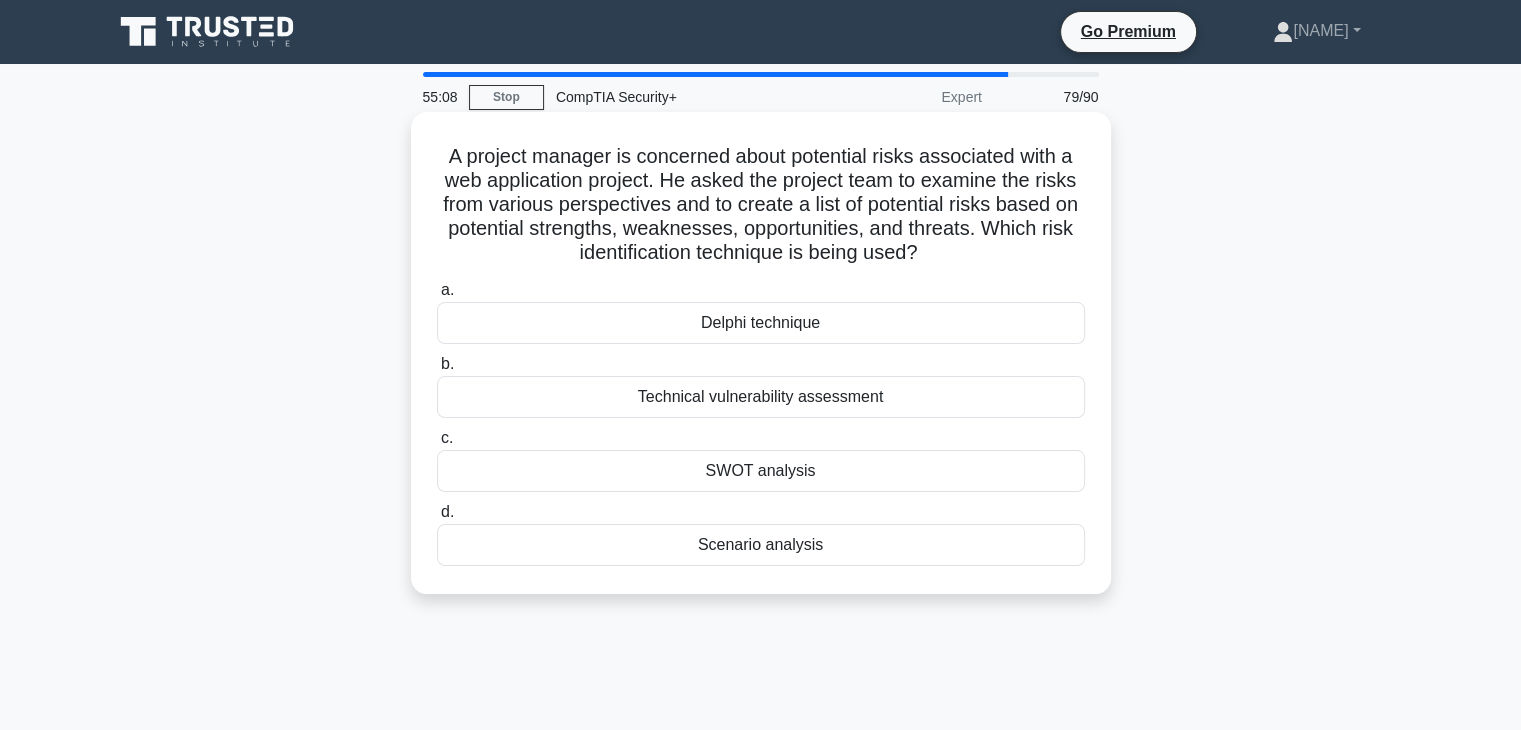 click on "c.
SWOT analysis" at bounding box center [437, 438] 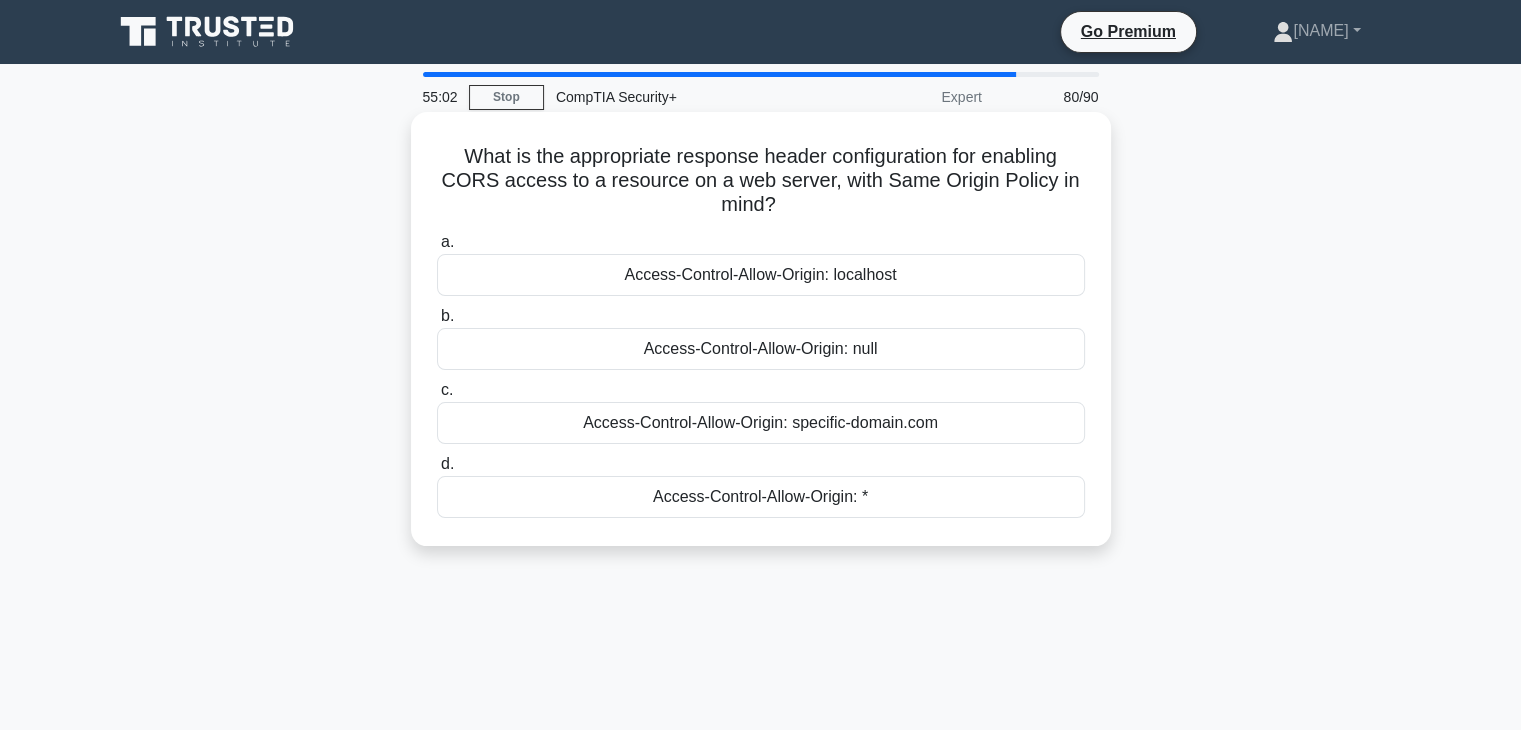 click on "Access-Control-Allow-Origin: specific-domain.com" at bounding box center [761, 423] 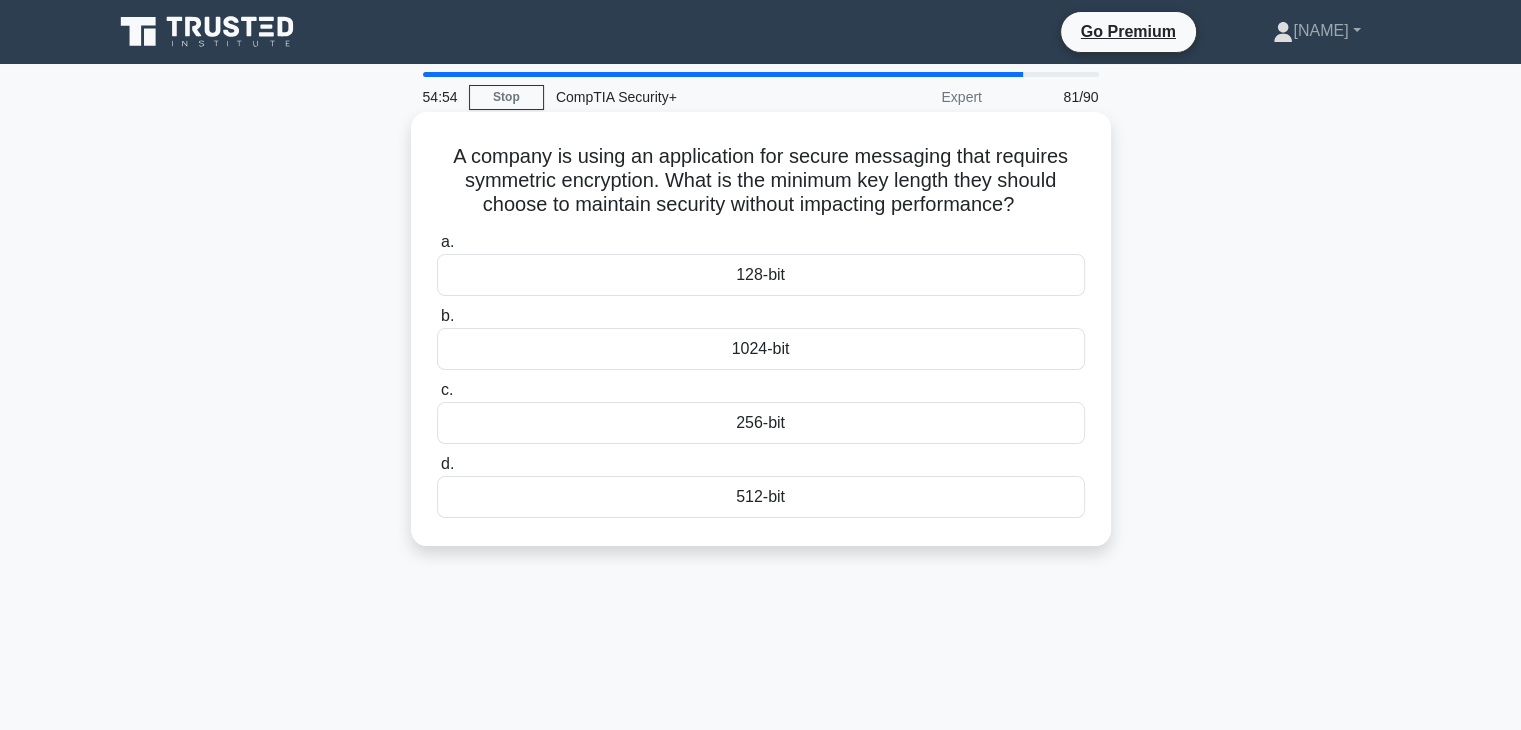 click on "128-bit" at bounding box center [761, 275] 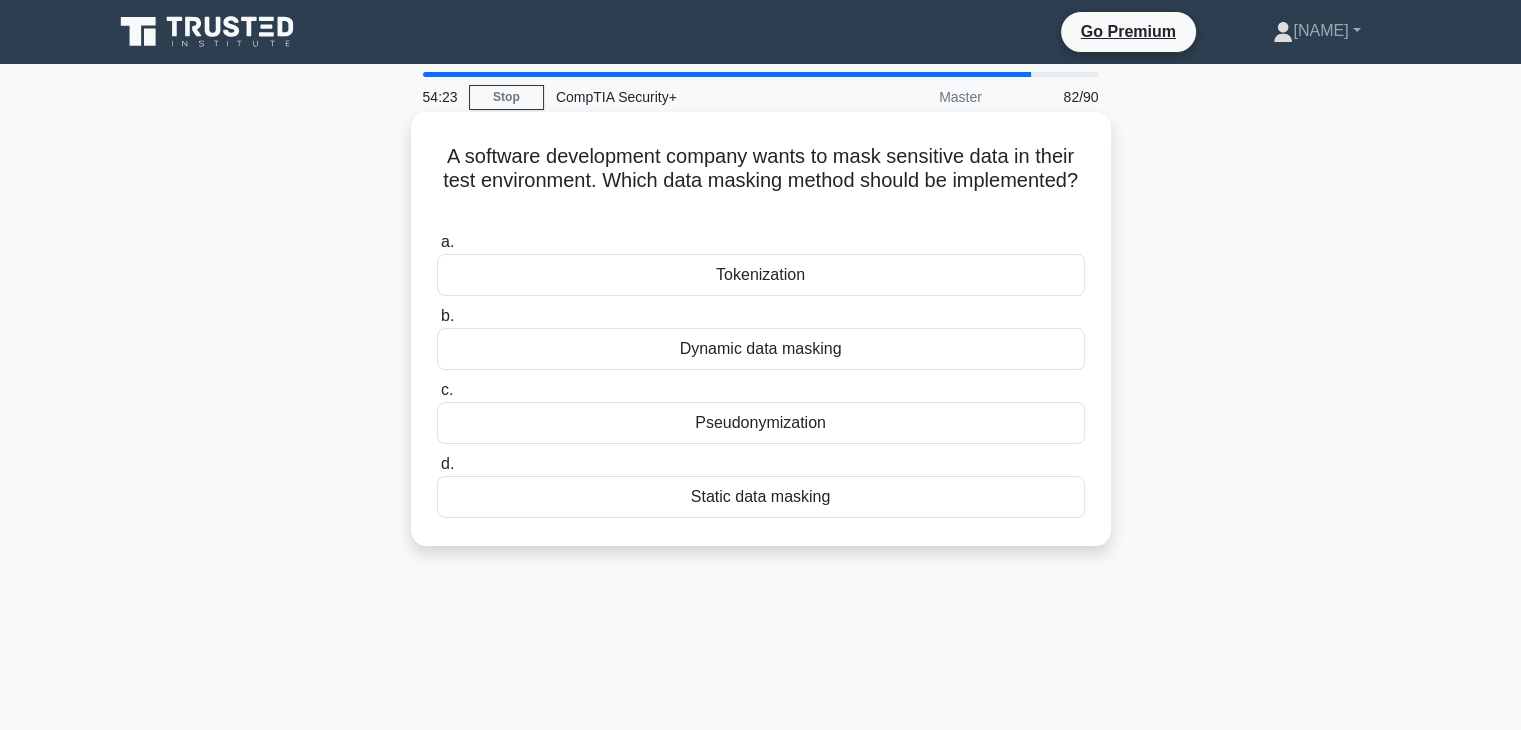 click on "A software development company wants to mask sensitive data in their test environment. Which data masking method should be implemented?
.spinner_0XTQ{transform-origin:center;animation:spinner_y6GP .75s linear infinite}@keyframes spinner_y6GP{100%{transform:rotate(360deg)}}" at bounding box center (761, 181) 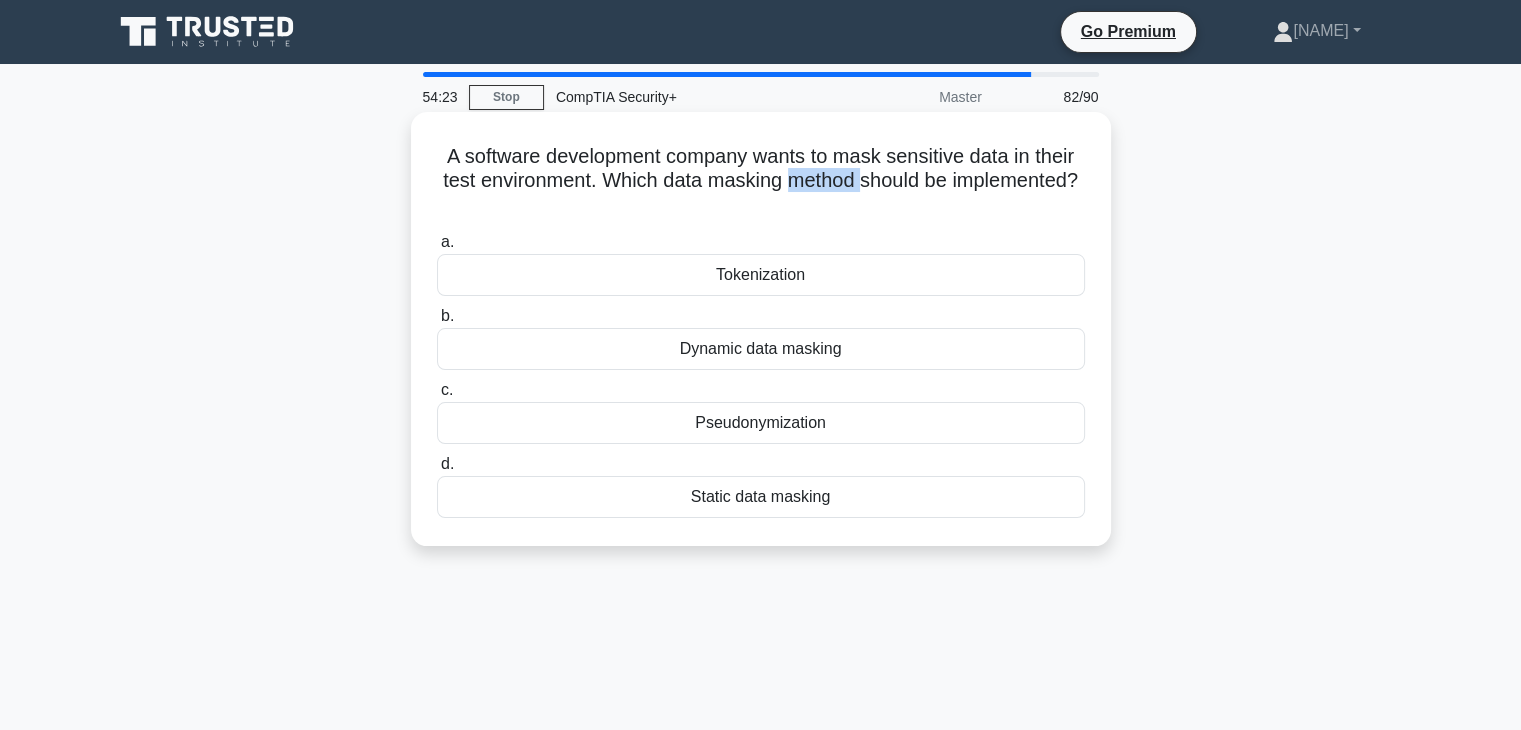 click on "A software development company wants to mask sensitive data in their test environment. Which data masking method should be implemented?
.spinner_0XTQ{transform-origin:center;animation:spinner_y6GP .75s linear infinite}@keyframes spinner_y6GP{100%{transform:rotate(360deg)}}" at bounding box center (761, 181) 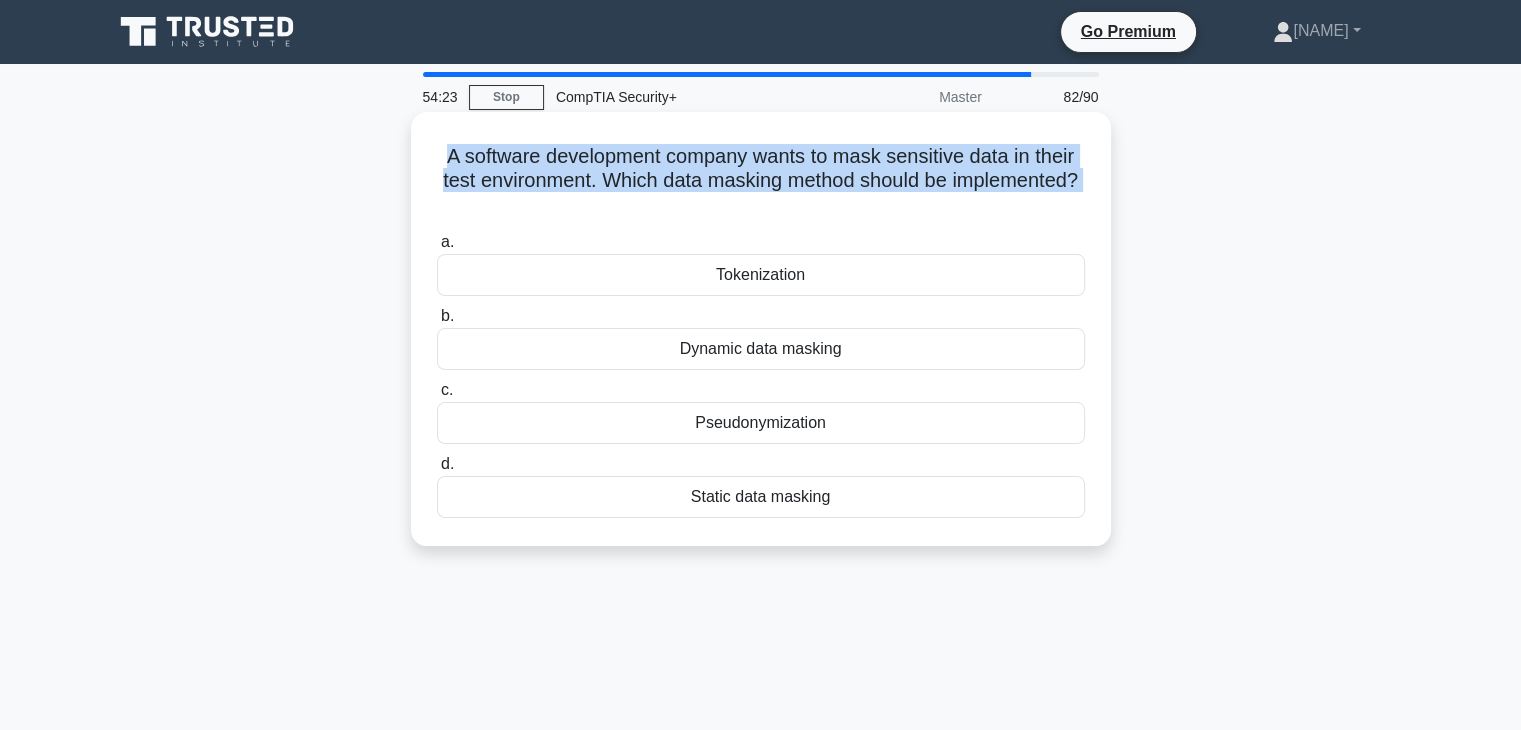 click on "A software development company wants to mask sensitive data in their test environment. Which data masking method should be implemented?
.spinner_0XTQ{transform-origin:center;animation:spinner_y6GP .75s linear infinite}@keyframes spinner_y6GP{100%{transform:rotate(360deg)}}" at bounding box center (761, 181) 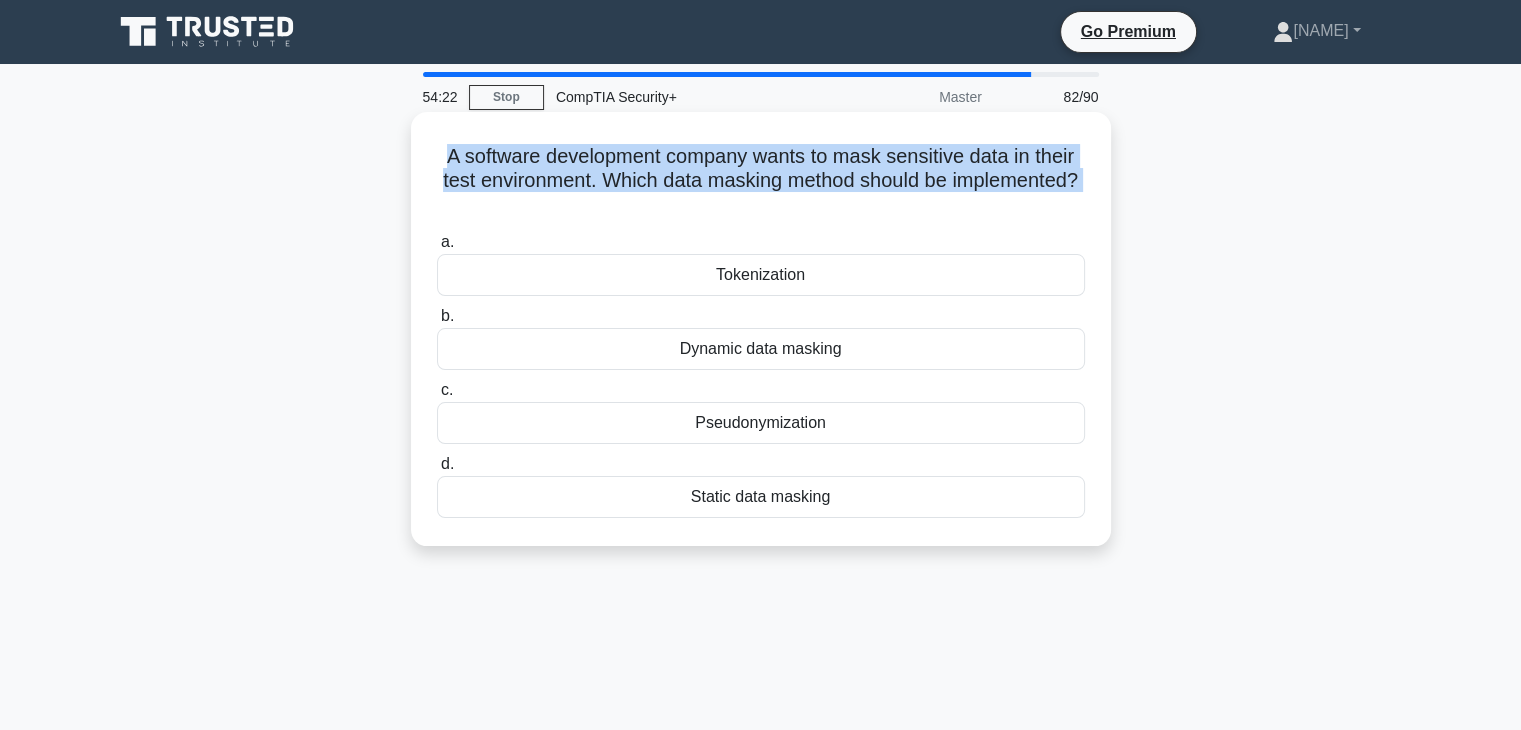 copy on "A software development company wants to mask sensitive data in their test environment. Which data masking method should be implemented?
.spinner_0XTQ{transform-origin:center;animation:spinner_y6GP .75s linear infinite}@keyframes spinner_y6GP{100%{transform:rotate(360deg)}}" 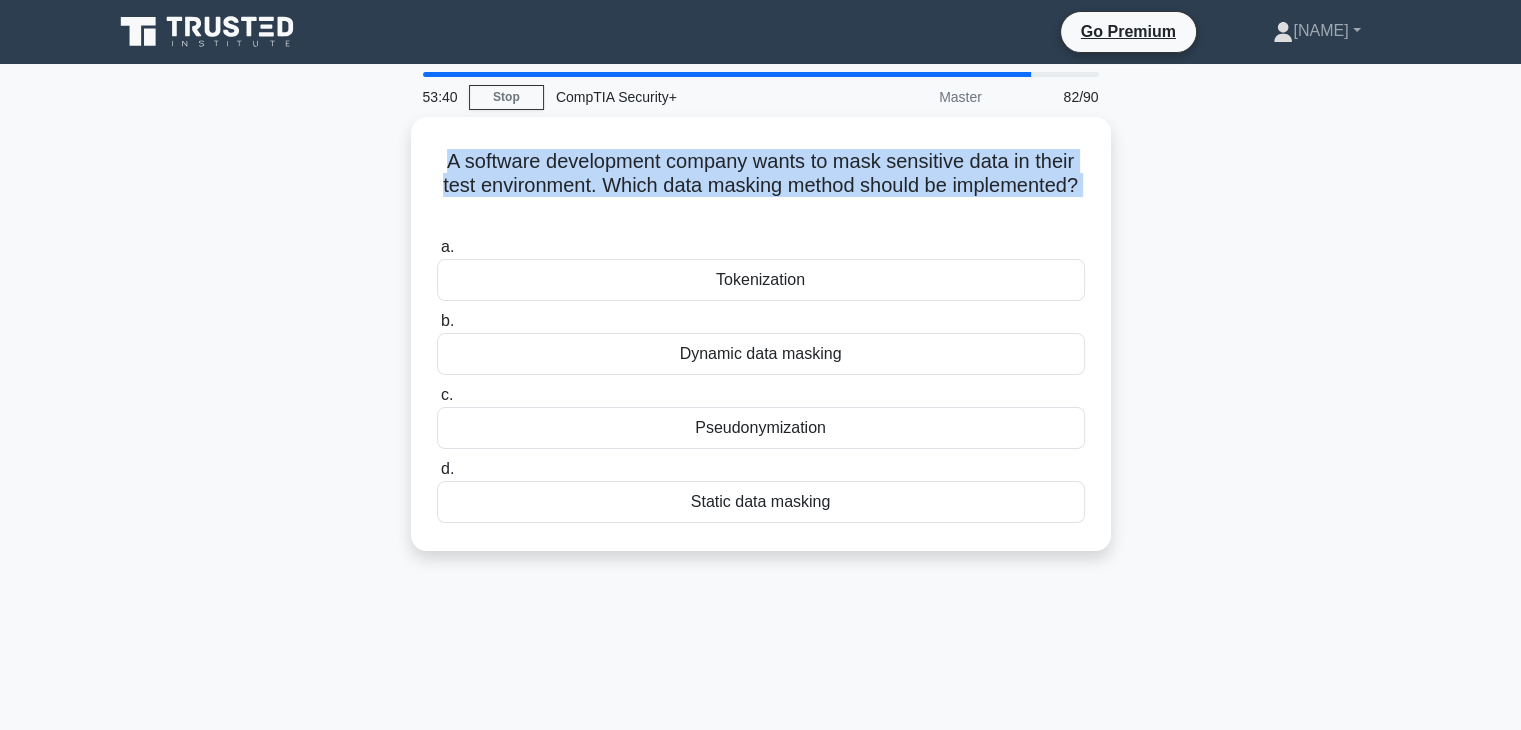 click on "A software development company wants to mask sensitive data in their test environment. Which data masking method should be implemented?
.spinner_0XTQ{transform-origin:center;animation:spinner_y6GP .75s linear infinite}@keyframes spinner_y6GP{100%{transform:rotate(360deg)}}
a.
Tokenization
b." at bounding box center (761, 346) 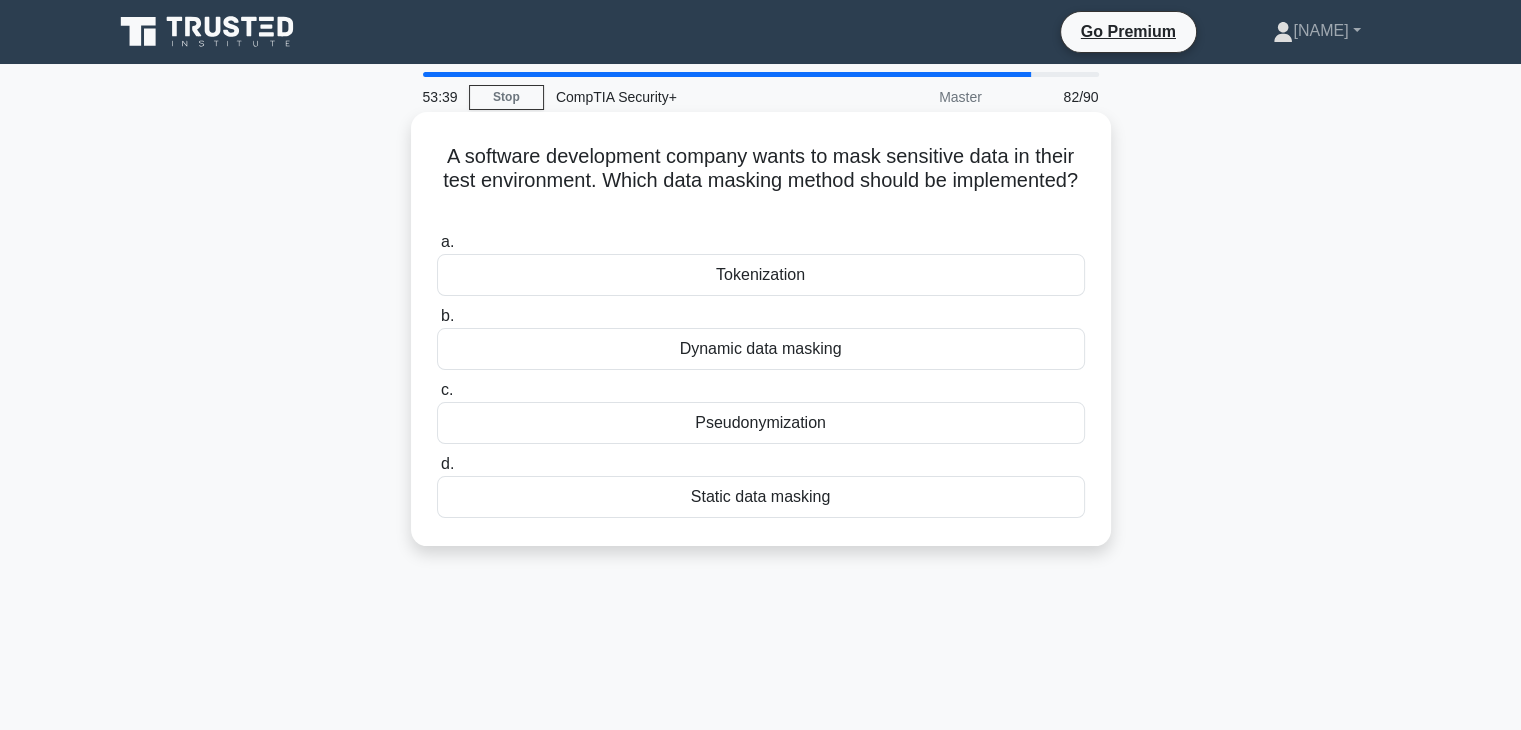 click on "Static data masking" at bounding box center [761, 497] 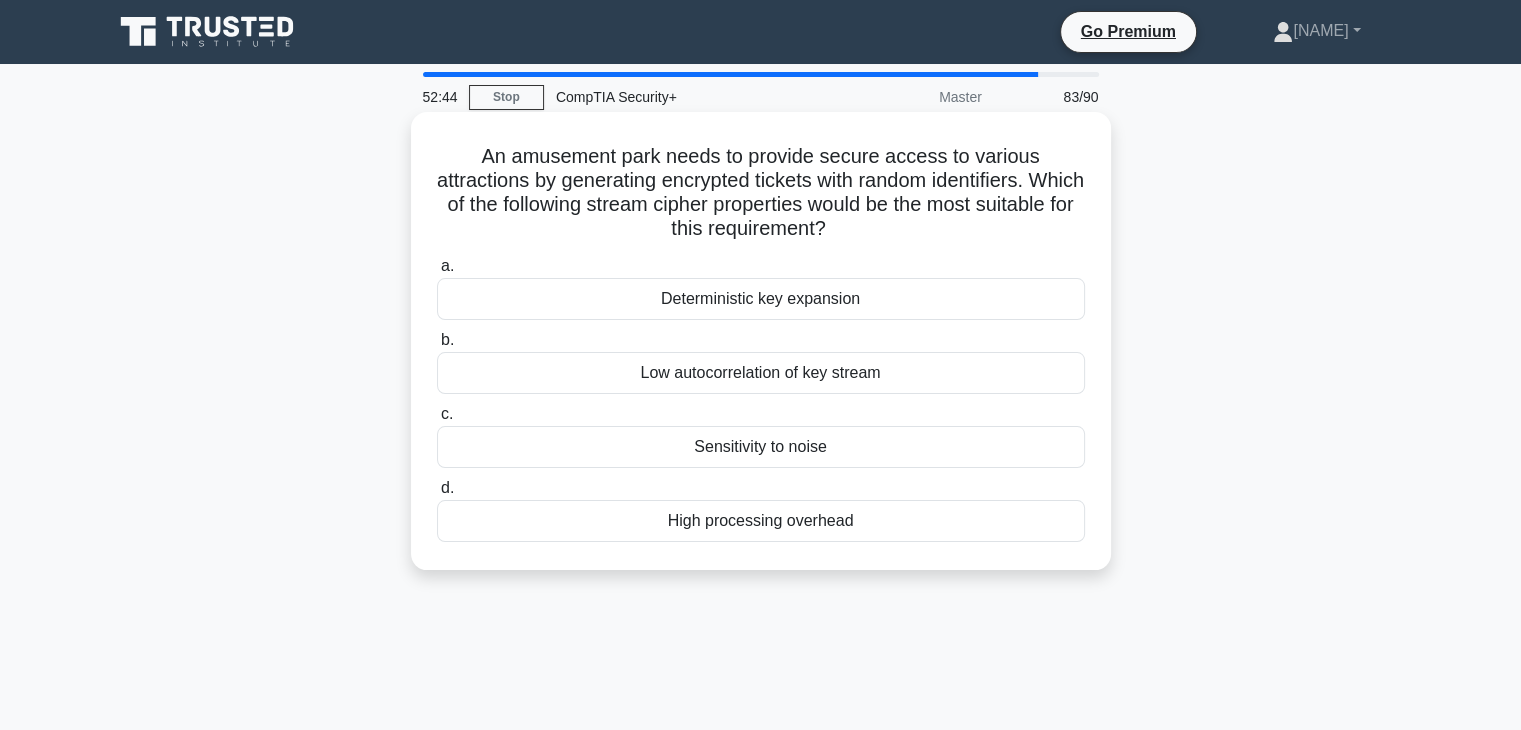 click on "An amusement park needs to provide secure access to various attractions by generating encrypted tickets with random identifiers. Which of the following stream cipher properties would be the most suitable for this requirement?
.spinner_0XTQ{transform-origin:center;animation:spinner_y6GP .75s linear infinite}@keyframes spinner_y6GP{100%{transform:rotate(360deg)}}" at bounding box center [761, 193] 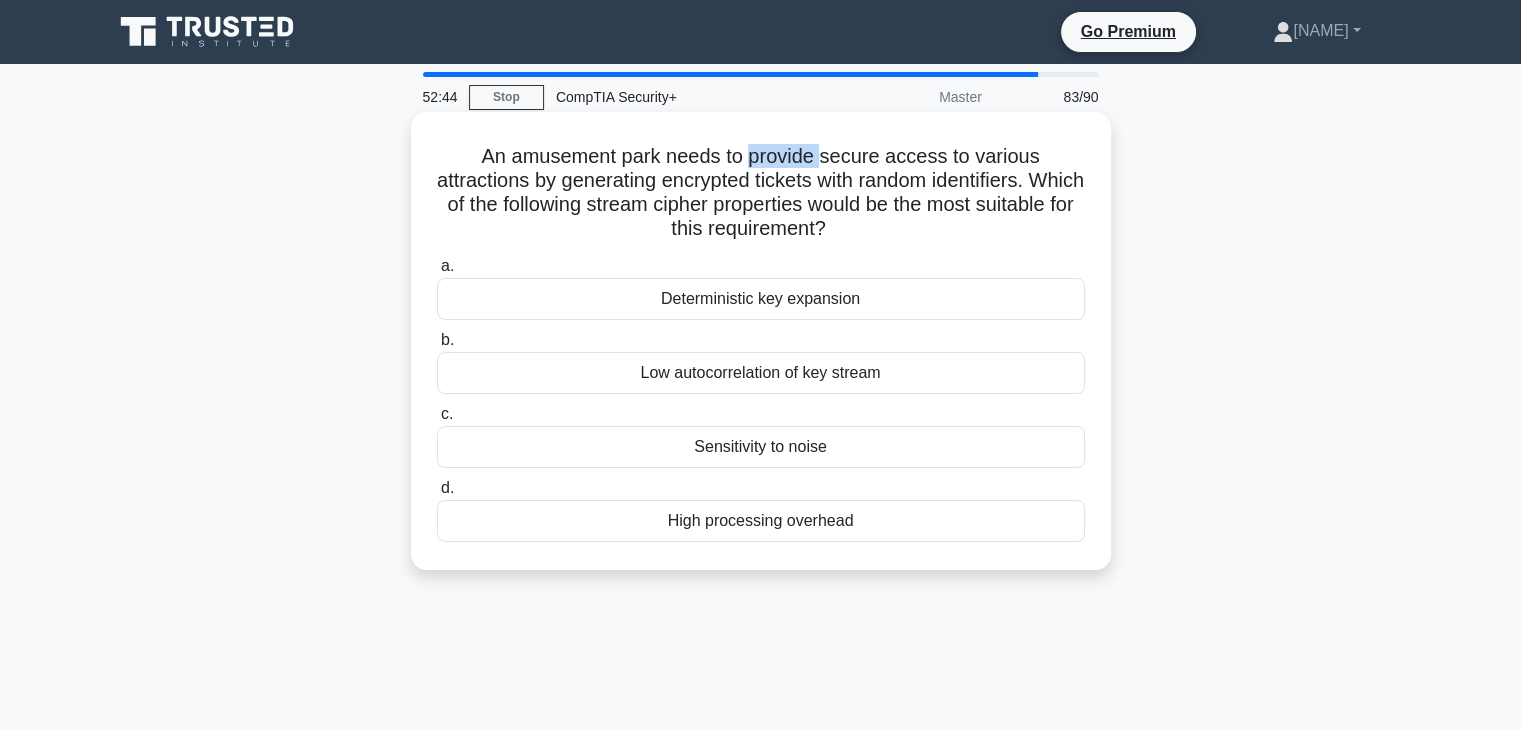 click on "An amusement park needs to provide secure access to various attractions by generating encrypted tickets with random identifiers. Which of the following stream cipher properties would be the most suitable for this requirement?
.spinner_0XTQ{transform-origin:center;animation:spinner_y6GP .75s linear infinite}@keyframes spinner_y6GP{100%{transform:rotate(360deg)}}" at bounding box center (761, 193) 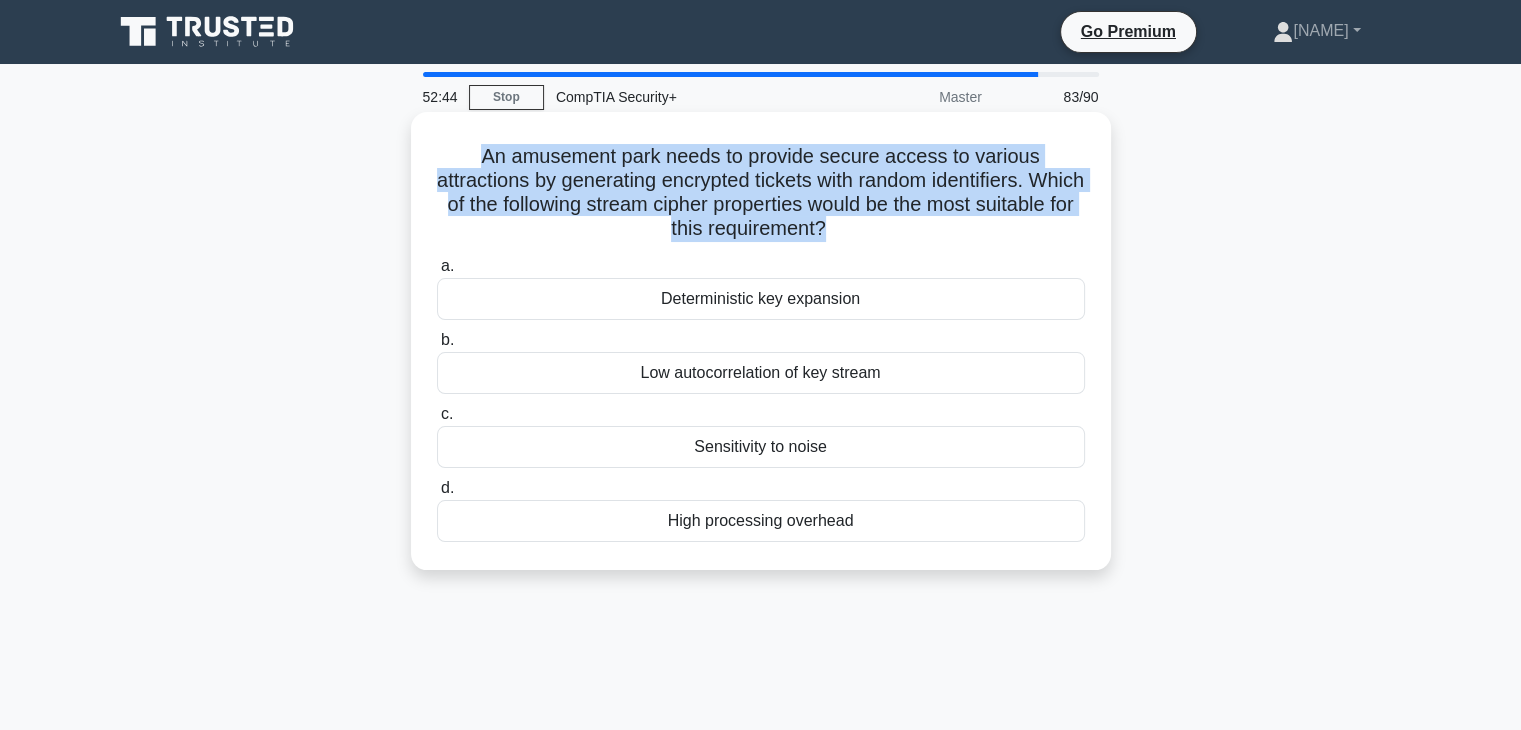 click on "An amusement park needs to provide secure access to various attractions by generating encrypted tickets with random identifiers. Which of the following stream cipher properties would be the most suitable for this requirement?
.spinner_0XTQ{transform-origin:center;animation:spinner_y6GP .75s linear infinite}@keyframes spinner_y6GP{100%{transform:rotate(360deg)}}" at bounding box center [761, 193] 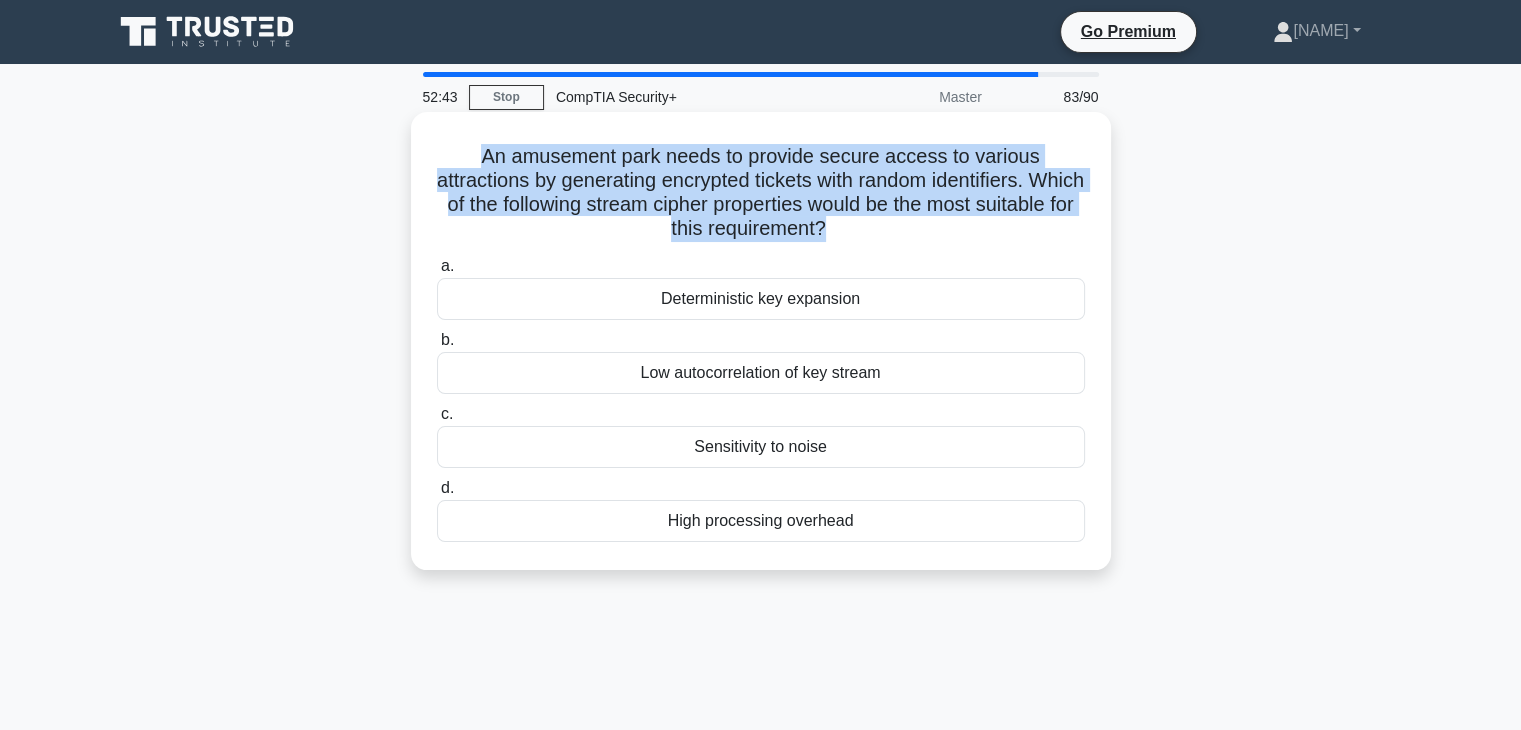 copy on "An amusement park needs to provide secure access to various attractions by generating encrypted tickets with random identifiers. Which of the following stream cipher properties would be the most suitable for this requirement?
.spinner_0XTQ{transform-origin:center;animation:spinner_y6GP .75s linear infinite}@keyframes spinner_y6GP{100%{transform:rotate(360deg)}}" 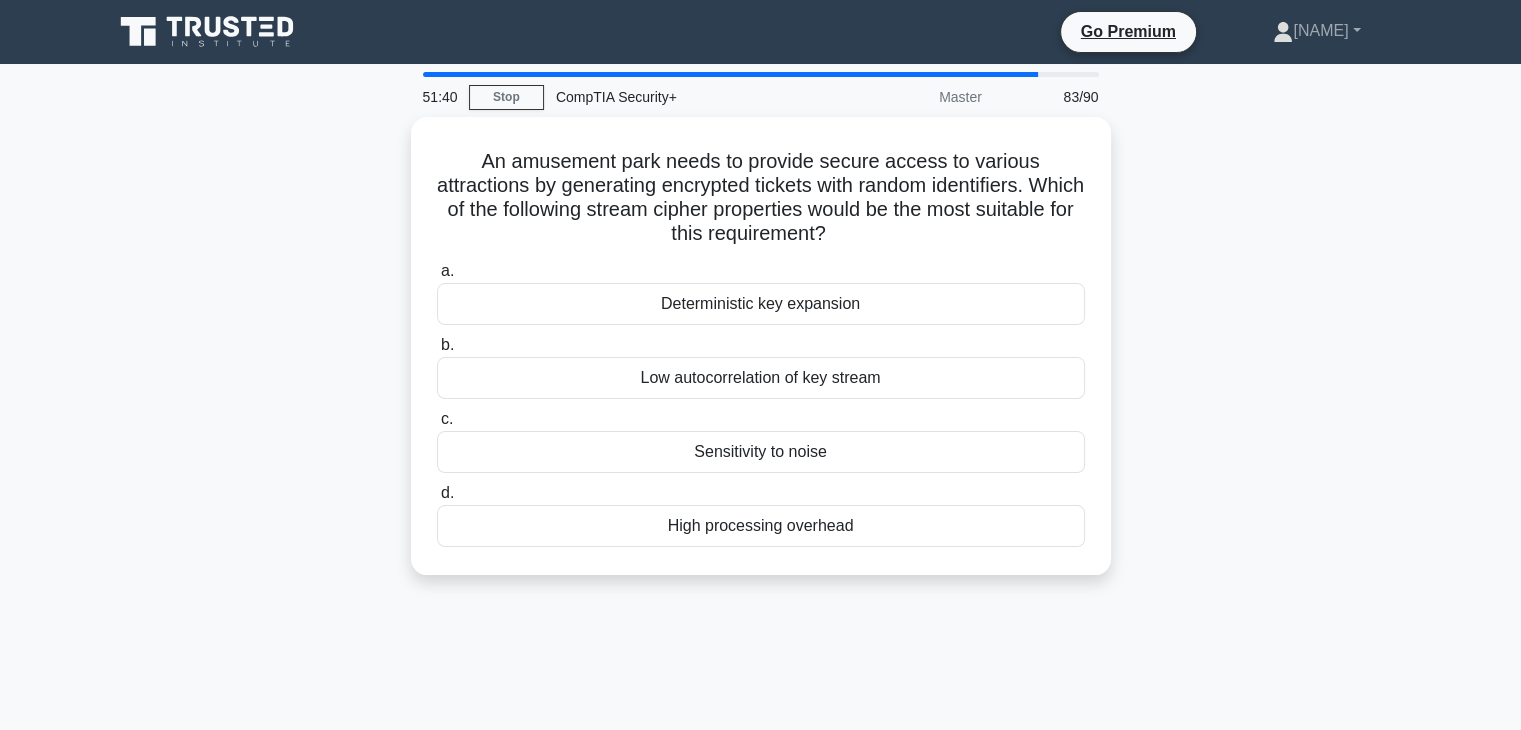 click on "An amusement park needs to provide secure access to various attractions by generating encrypted tickets with random identifiers. Which of the following stream cipher properties would be the most suitable for this requirement?
.spinner_0XTQ{transform-origin:center;animation:spinner_y6GP .75s linear infinite}@keyframes spinner_y6GP{100%{transform:rotate(360deg)}}
a.
Deterministic key expansion
b. c." at bounding box center (761, 358) 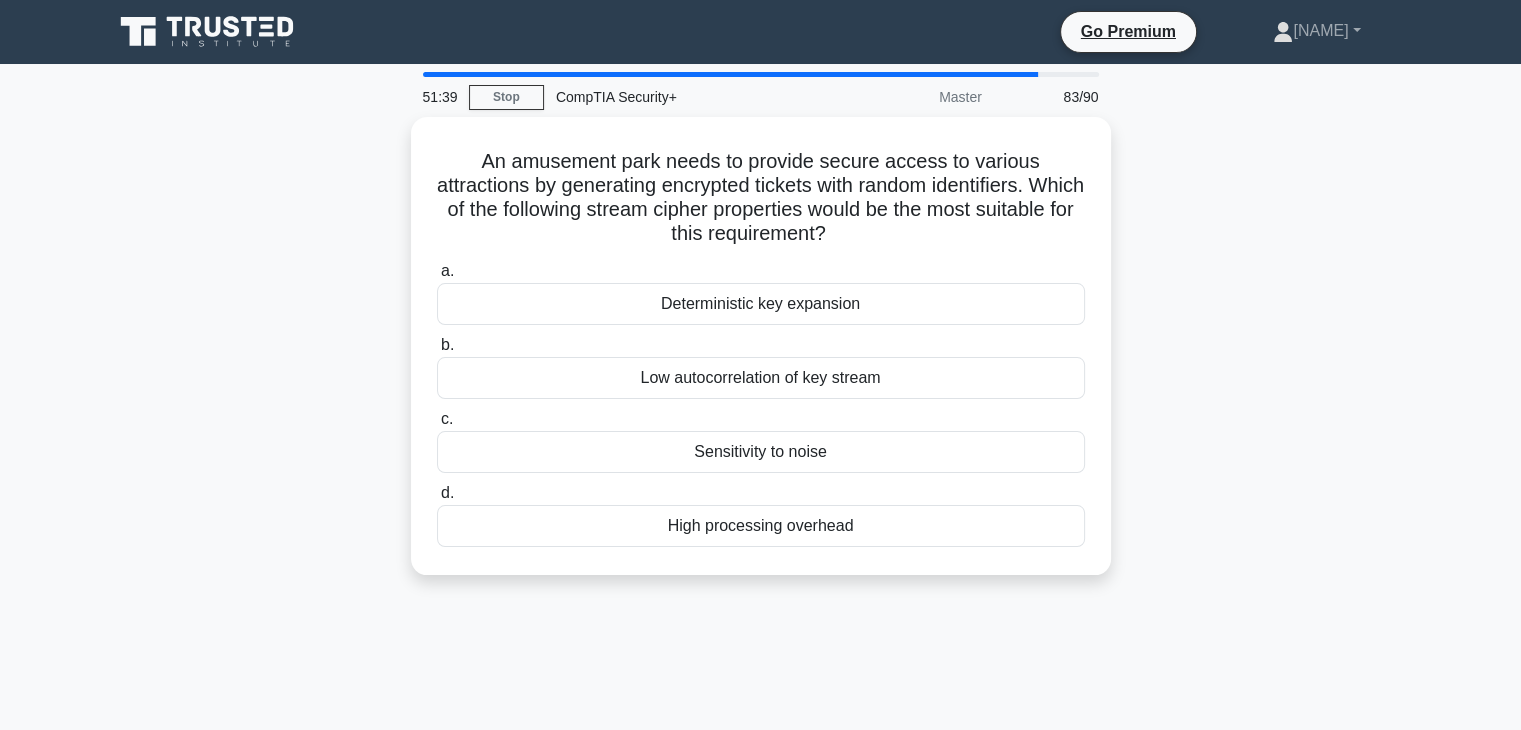 click on "An amusement park needs to provide secure access to various attractions by generating encrypted tickets with random identifiers. Which of the following stream cipher properties would be the most suitable for this requirement?
.spinner_0XTQ{transform-origin:center;animation:spinner_y6GP .75s linear infinite}@keyframes spinner_y6GP{100%{transform:rotate(360deg)}}
a.
Deterministic key expansion
b. c." at bounding box center (761, 358) 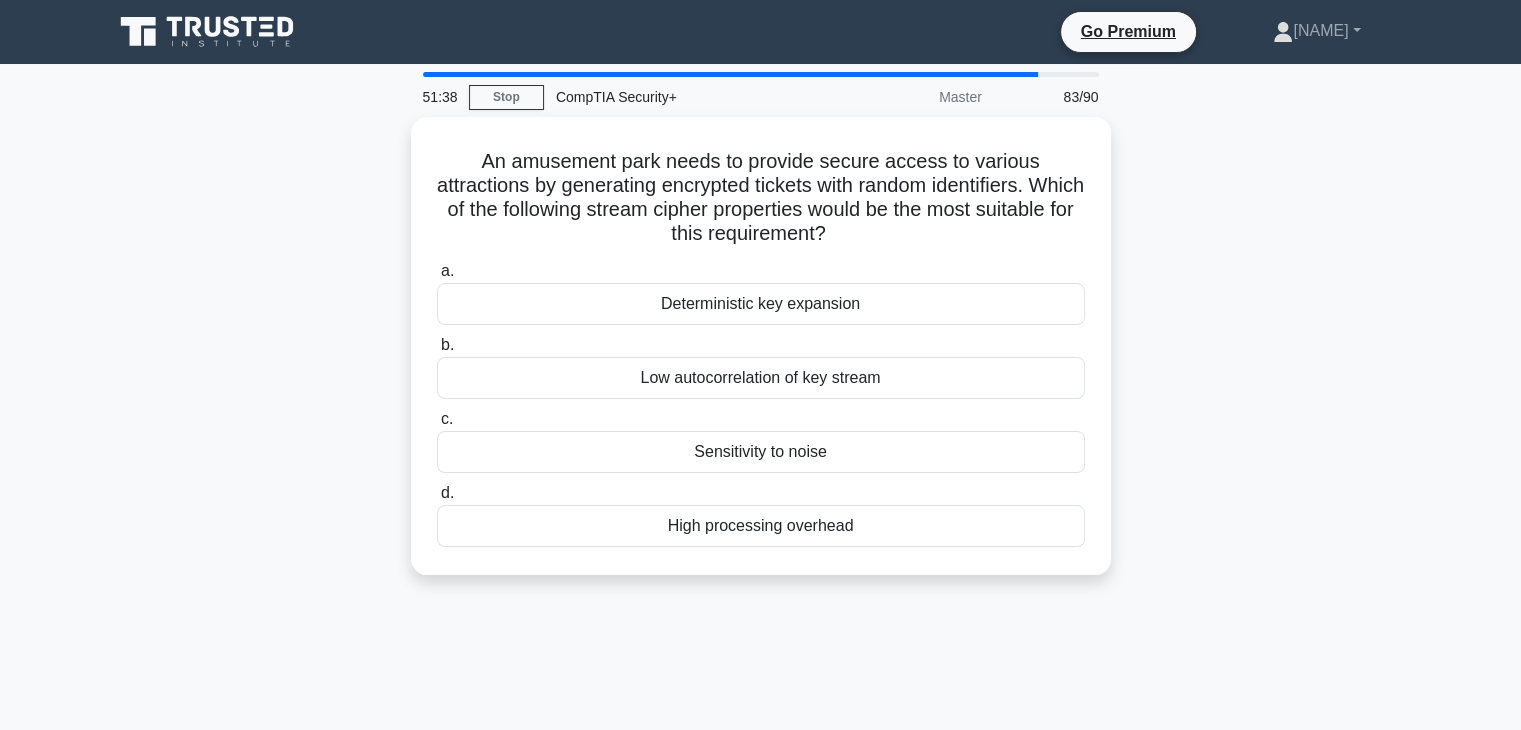 click on "An amusement park needs to provide secure access to various attractions by generating encrypted tickets with random identifiers. Which of the following stream cipher properties would be the most suitable for this requirement?
.spinner_0XTQ{transform-origin:center;animation:spinner_y6GP .75s linear infinite}@keyframes spinner_y6GP{100%{transform:rotate(360deg)}}
a.
Deterministic key expansion
b. c." at bounding box center [761, 358] 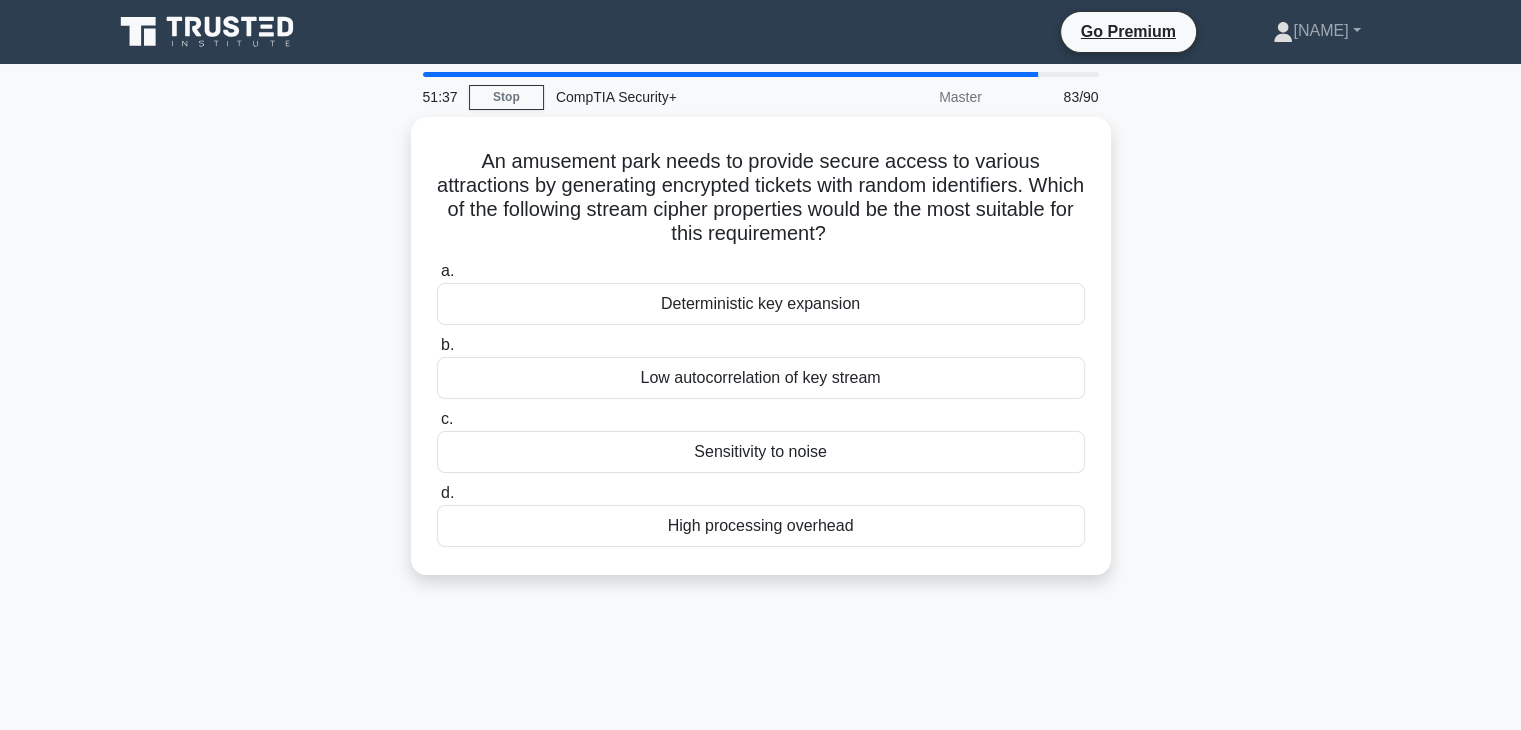 click on "An amusement park needs to provide secure access to various attractions by generating encrypted tickets with random identifiers. Which of the following stream cipher properties would be the most suitable for this requirement?
.spinner_0XTQ{transform-origin:center;animation:spinner_y6GP .75s linear infinite}@keyframes spinner_y6GP{100%{transform:rotate(360deg)}}
a.
Deterministic key expansion
b. c." at bounding box center [761, 358] 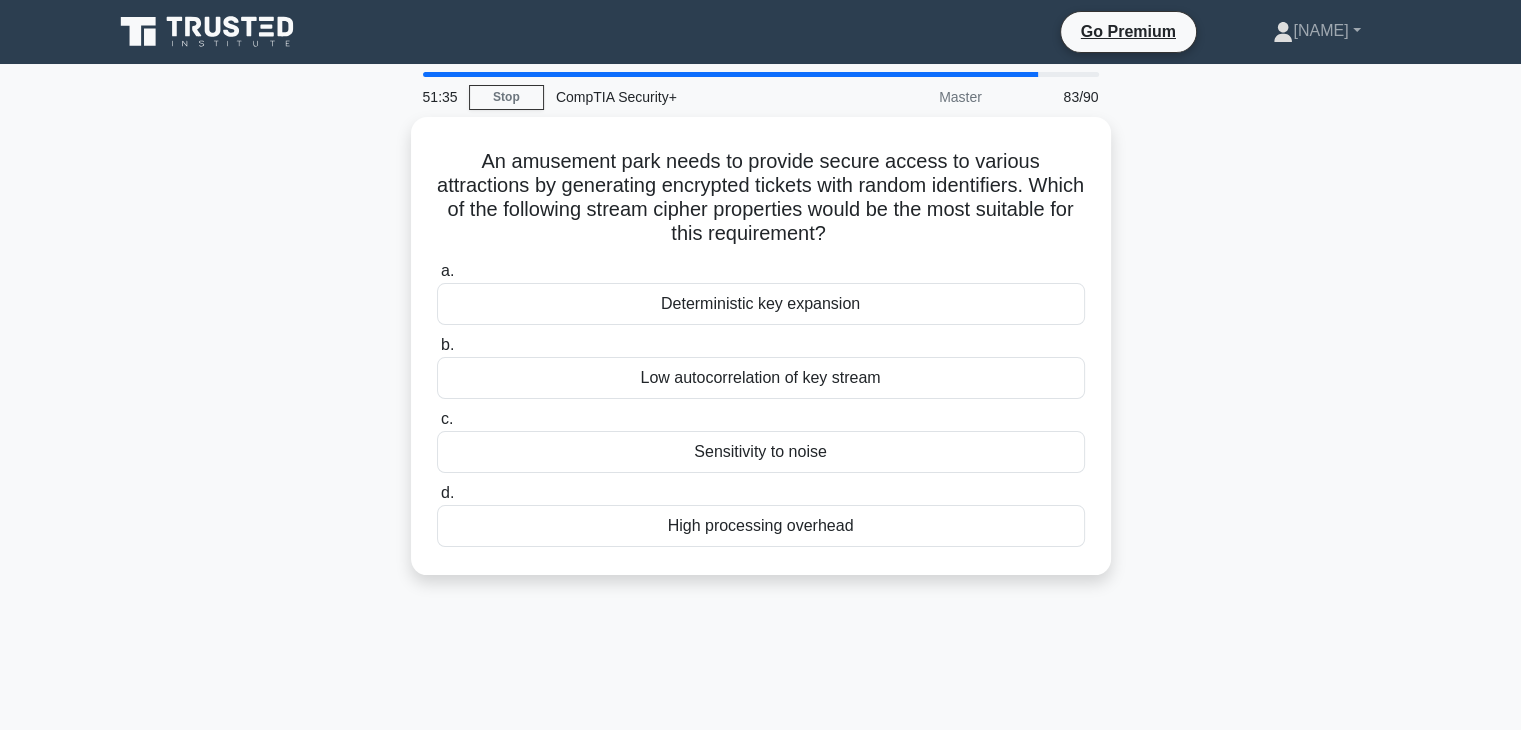 click on "Low autocorrelation of key stream" at bounding box center (761, 378) 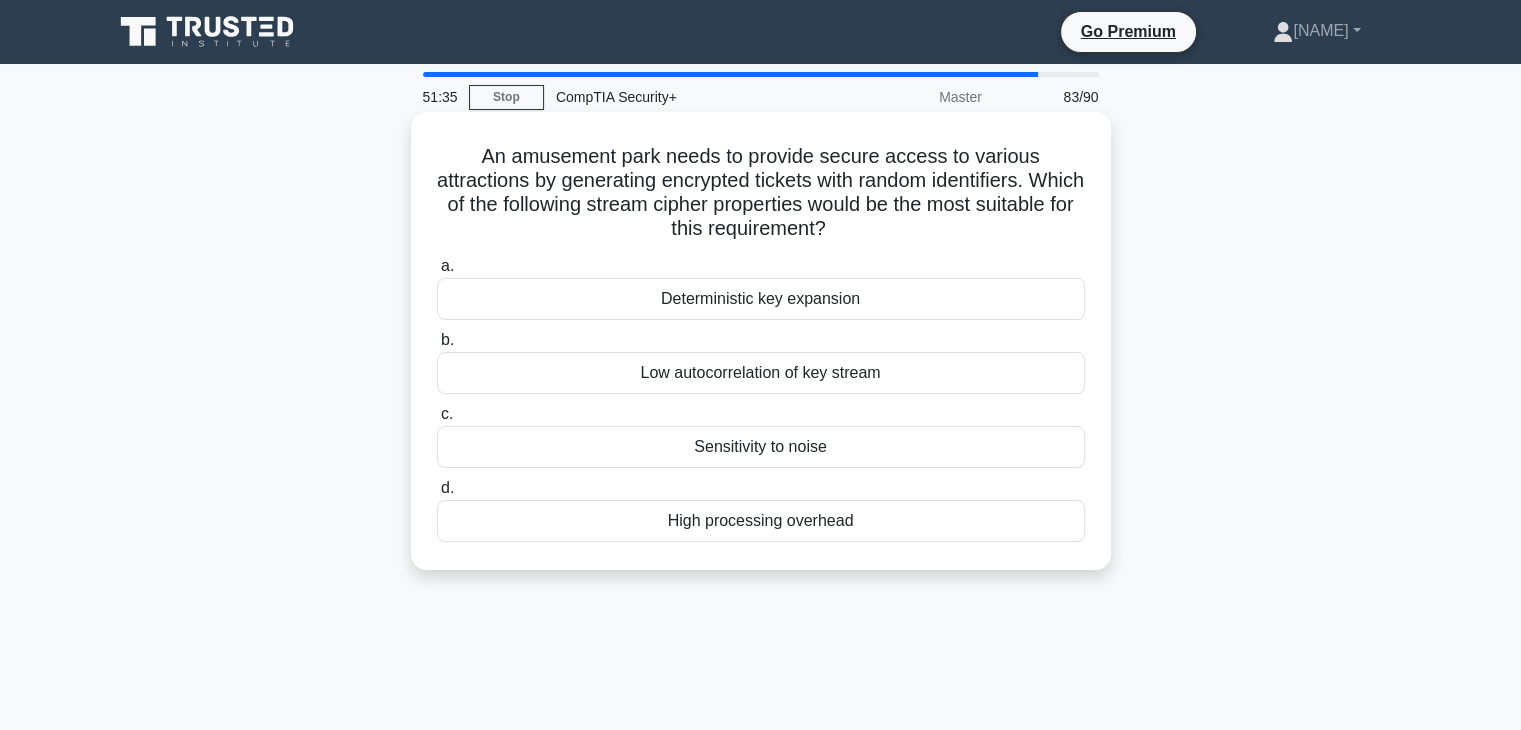 click on "b.
Low autocorrelation of key stream" at bounding box center (437, 340) 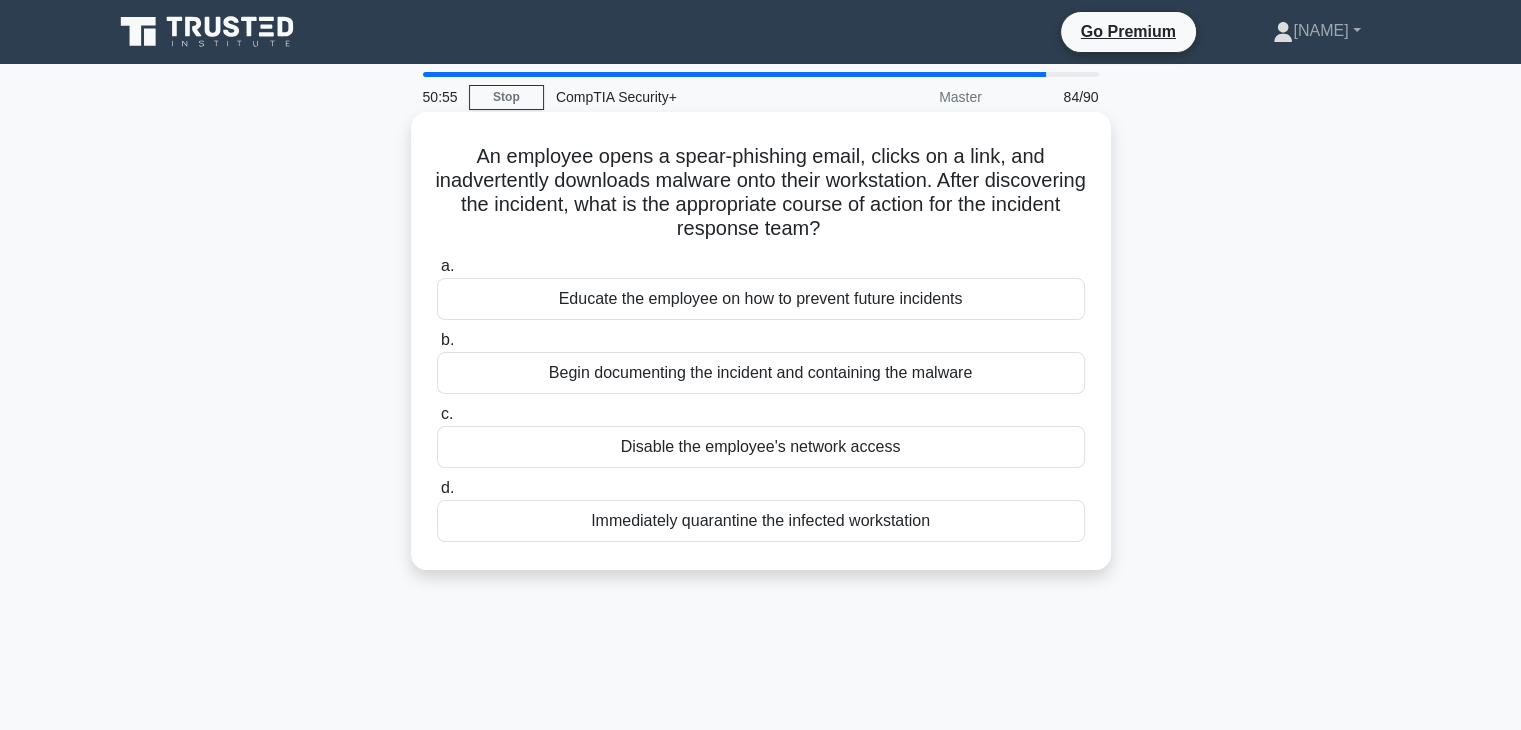 click on "Immediately quarantine the infected workstation" at bounding box center (761, 521) 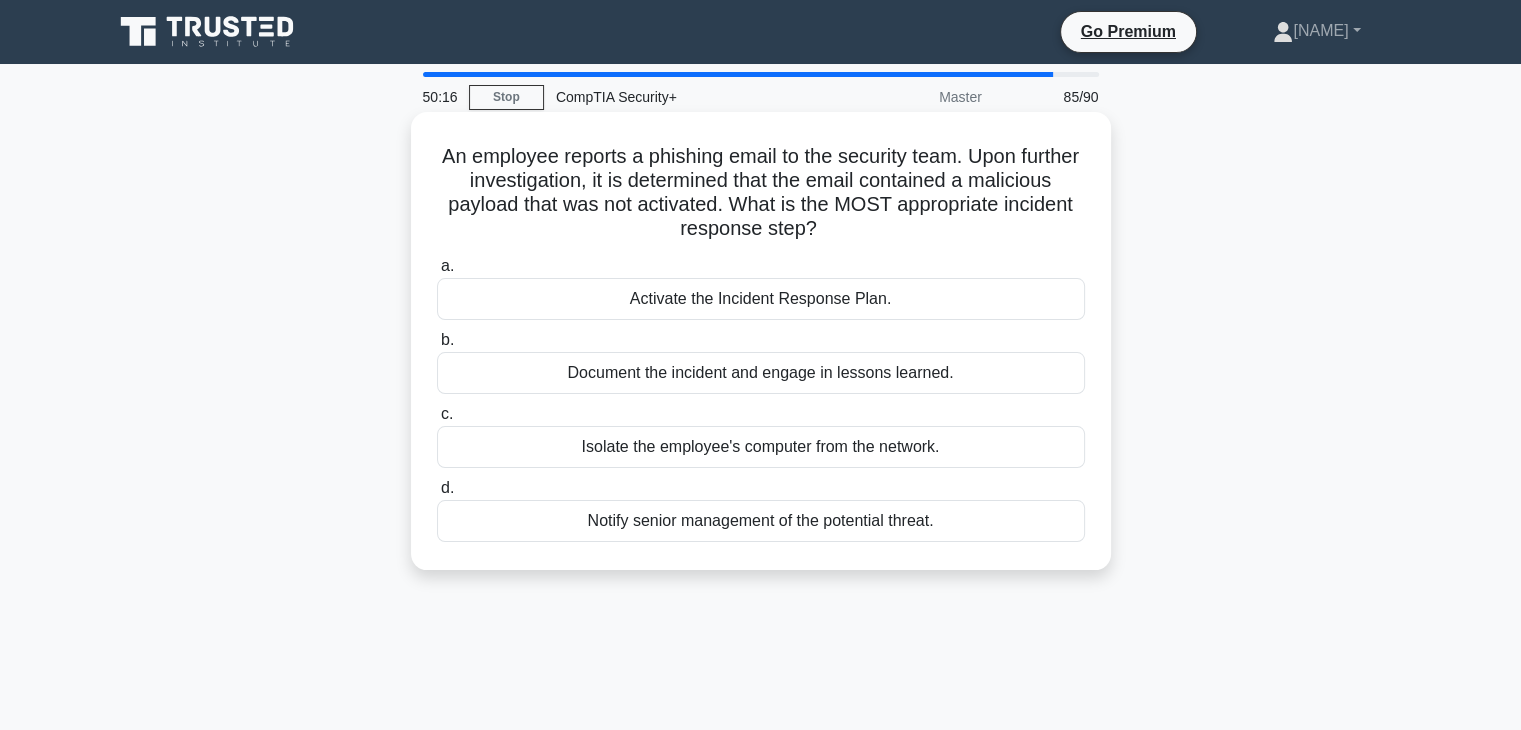 click on "An employee reports a phishing email to the security team. Upon further investigation, it is determined that the email contained a malicious payload that was not activated. What is the MOST appropriate incident response step?
.spinner_0XTQ{transform-origin:center;animation:spinner_y6GP .75s linear infinite}@keyframes spinner_y6GP{100%{transform:rotate(360deg)}}" at bounding box center (761, 193) 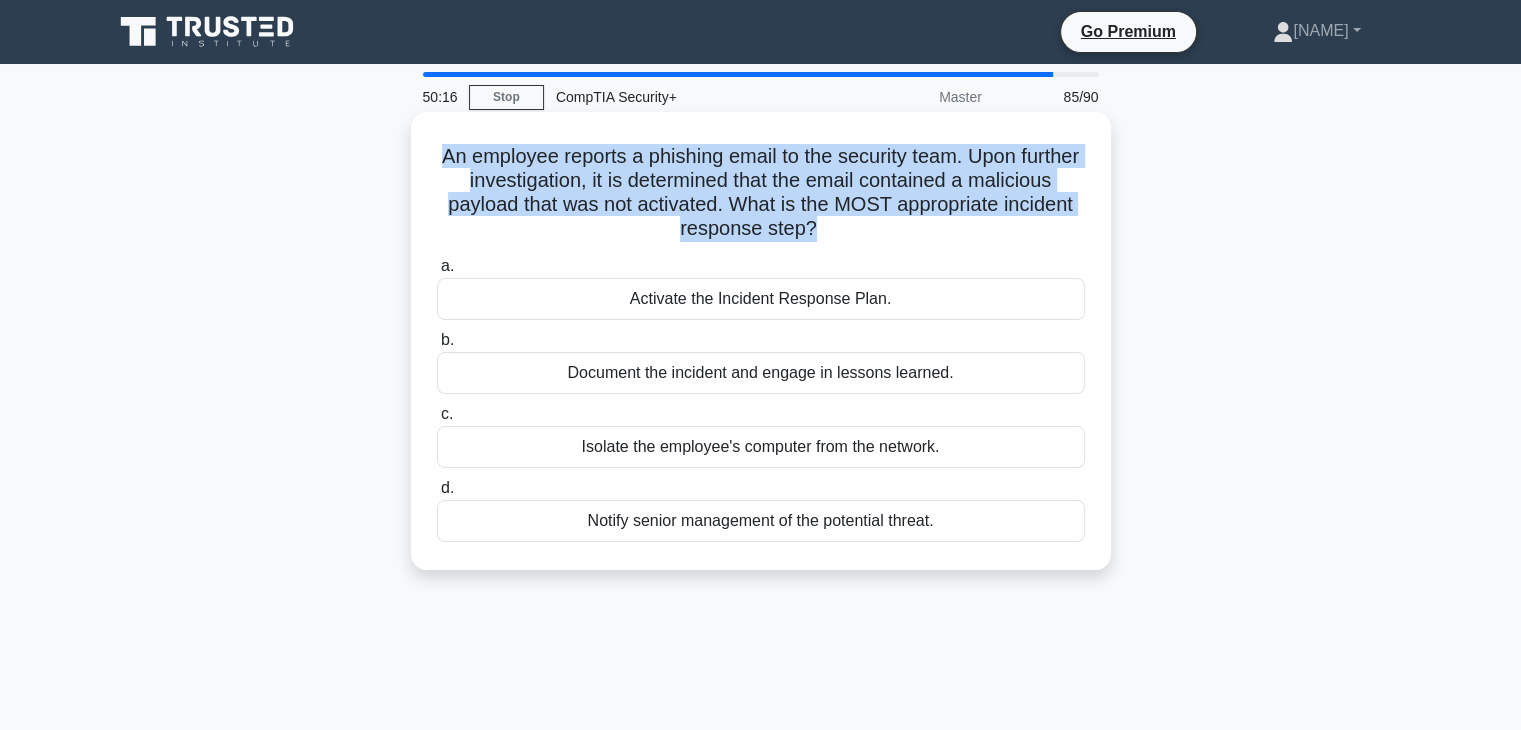 click on "An employee reports a phishing email to the security team. Upon further investigation, it is determined that the email contained a malicious payload that was not activated. What is the MOST appropriate incident response step?
.spinner_0XTQ{transform-origin:center;animation:spinner_y6GP .75s linear infinite}@keyframes spinner_y6GP{100%{transform:rotate(360deg)}}" at bounding box center (761, 193) 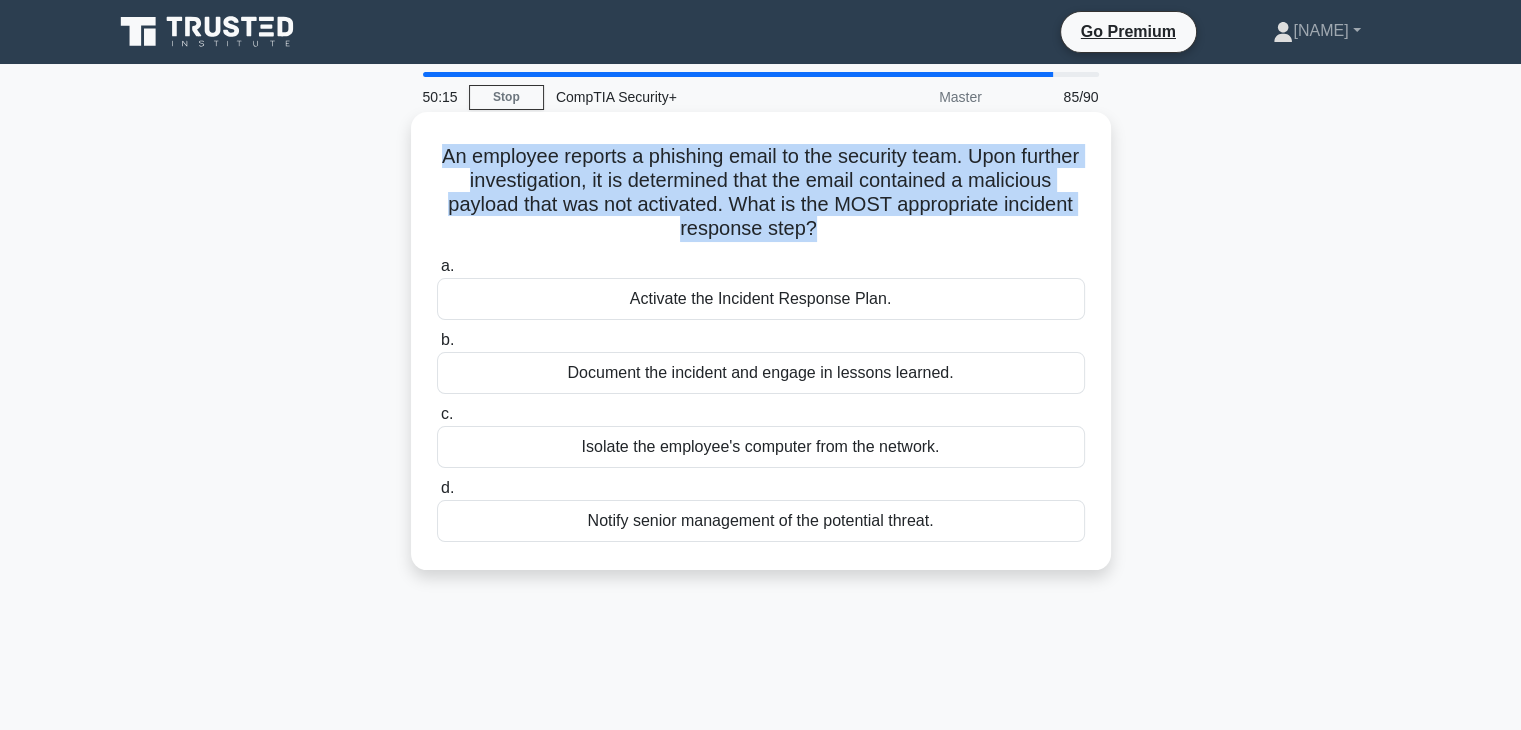 copy on "An employee reports a phishing email to the security team. Upon further investigation, it is determined that the email contained a malicious payload that was not activated. What is the MOST appropriate incident response step?
.spinner_0XTQ{transform-origin:center;animation:spinner_y6GP .75s linear infinite}@keyframes spinner_y6GP{100%{transform:rotate(360deg)}}" 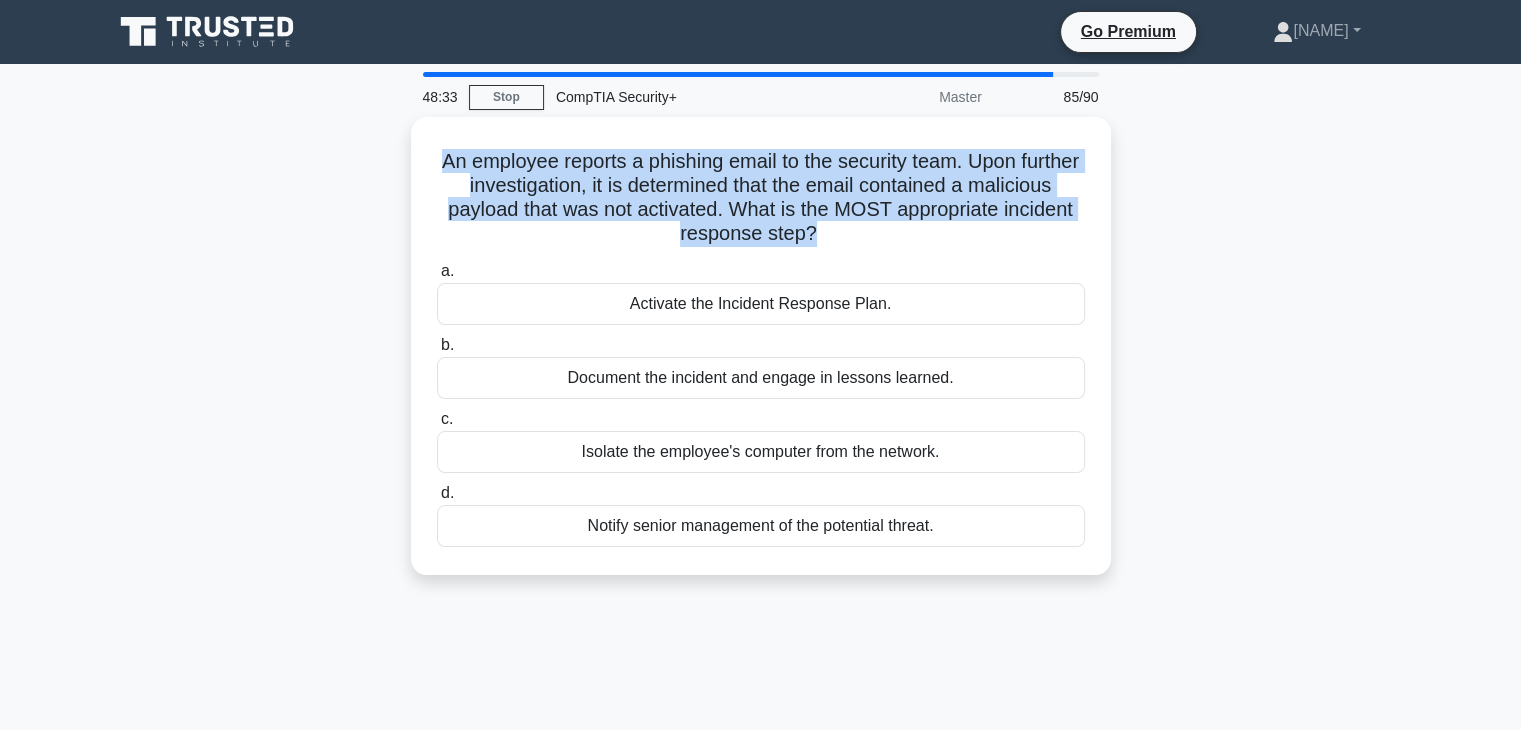 click on "An employee reports a phishing email to the security team. Upon further investigation, it is determined that the email contained a malicious payload that was not activated. What is the MOST appropriate incident response step?
.spinner_0XTQ{transform-origin:center;animation:spinner_y6GP .75s linear infinite}@keyframes spinner_y6GP{100%{transform:rotate(360deg)}}
a.
b. c. d." at bounding box center [761, 358] 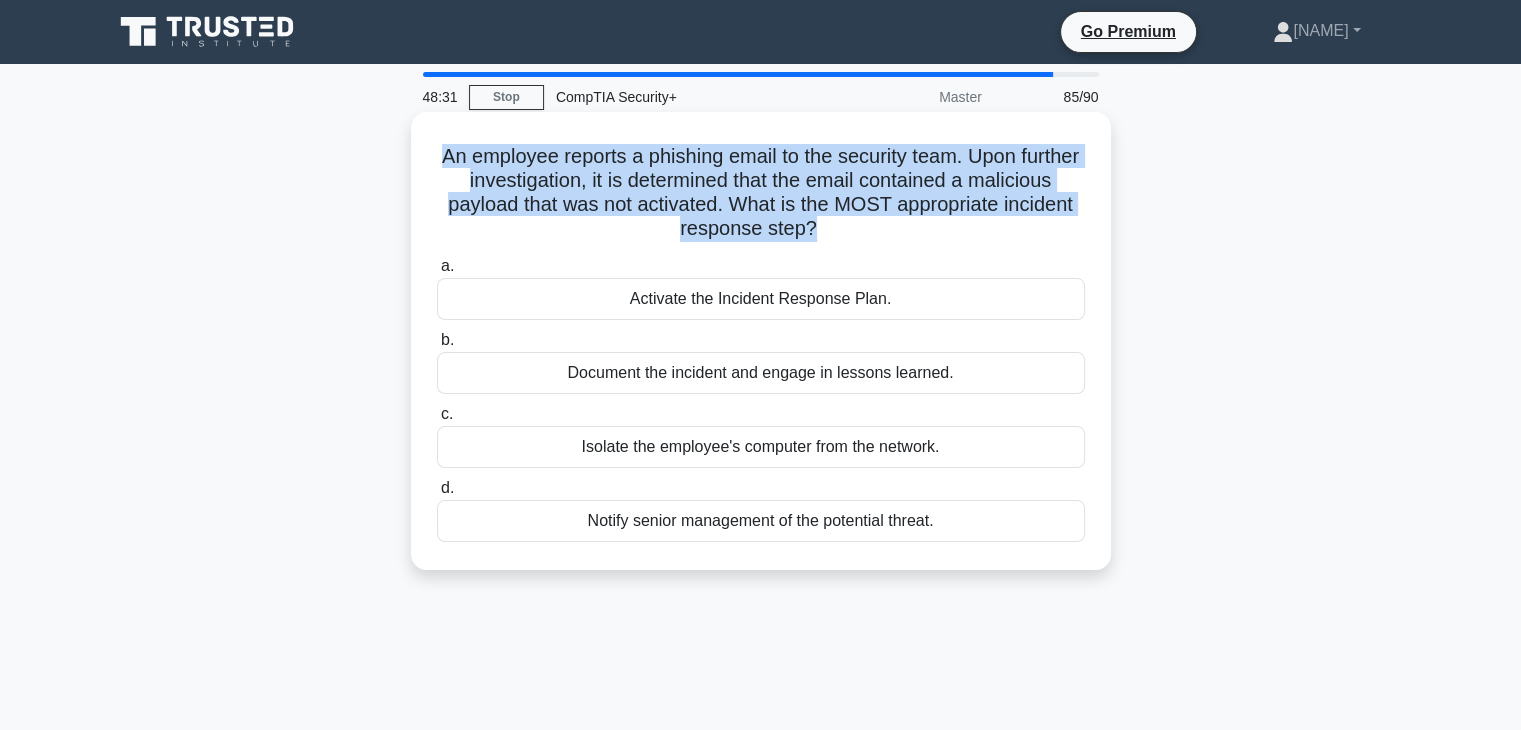 click on "Activate the Incident Response Plan." at bounding box center (761, 299) 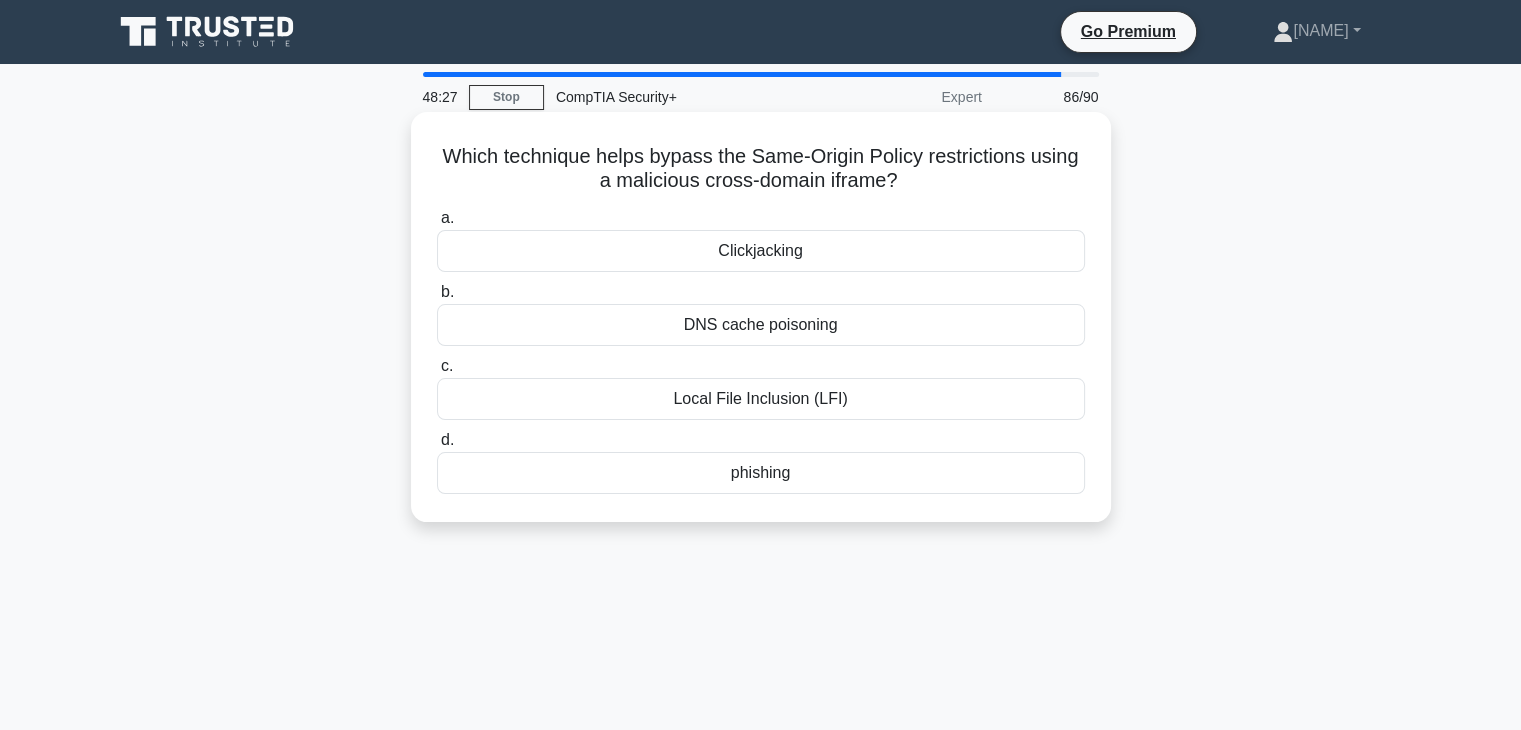click on "Clickjacking" at bounding box center (761, 251) 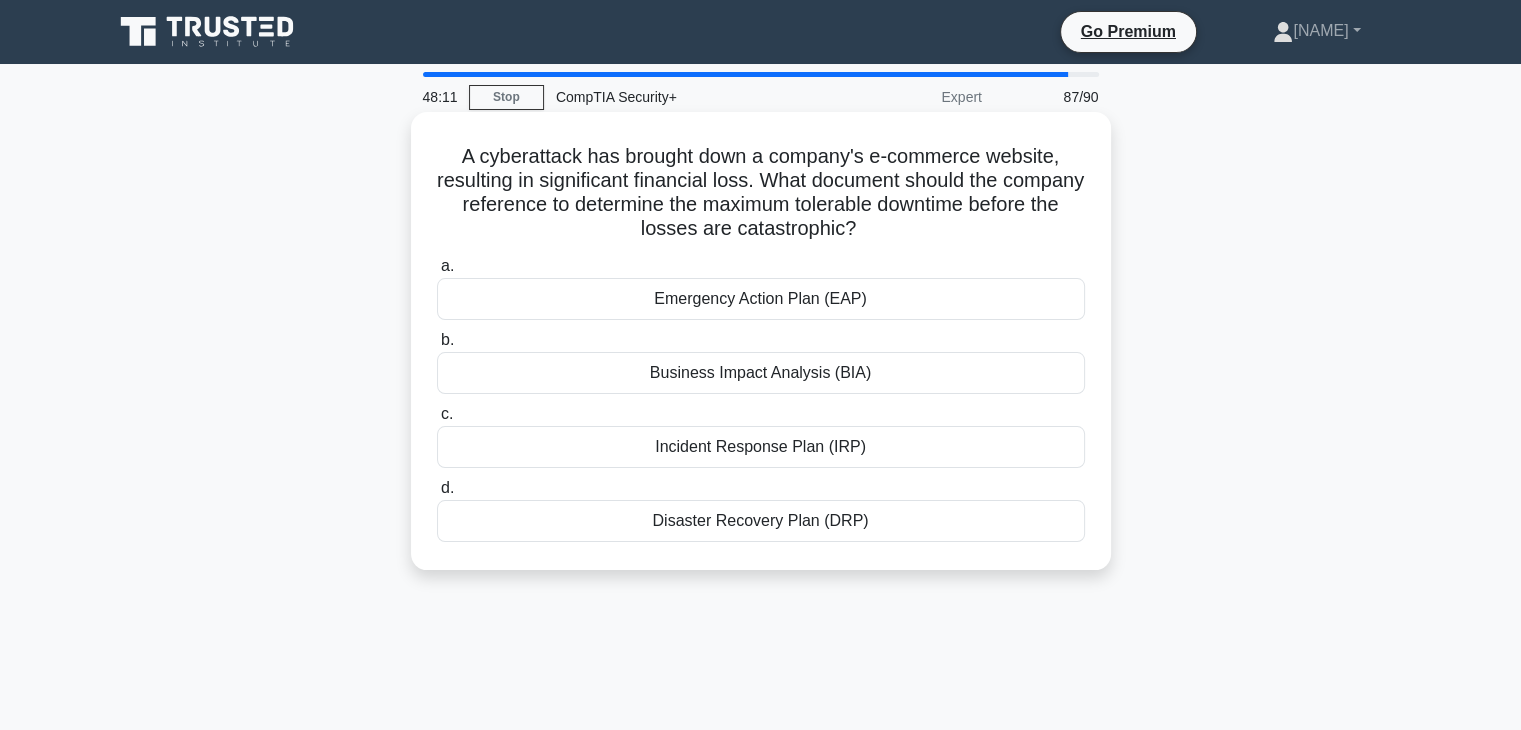 click on "Business Impact Analysis (BIA)" at bounding box center (761, 373) 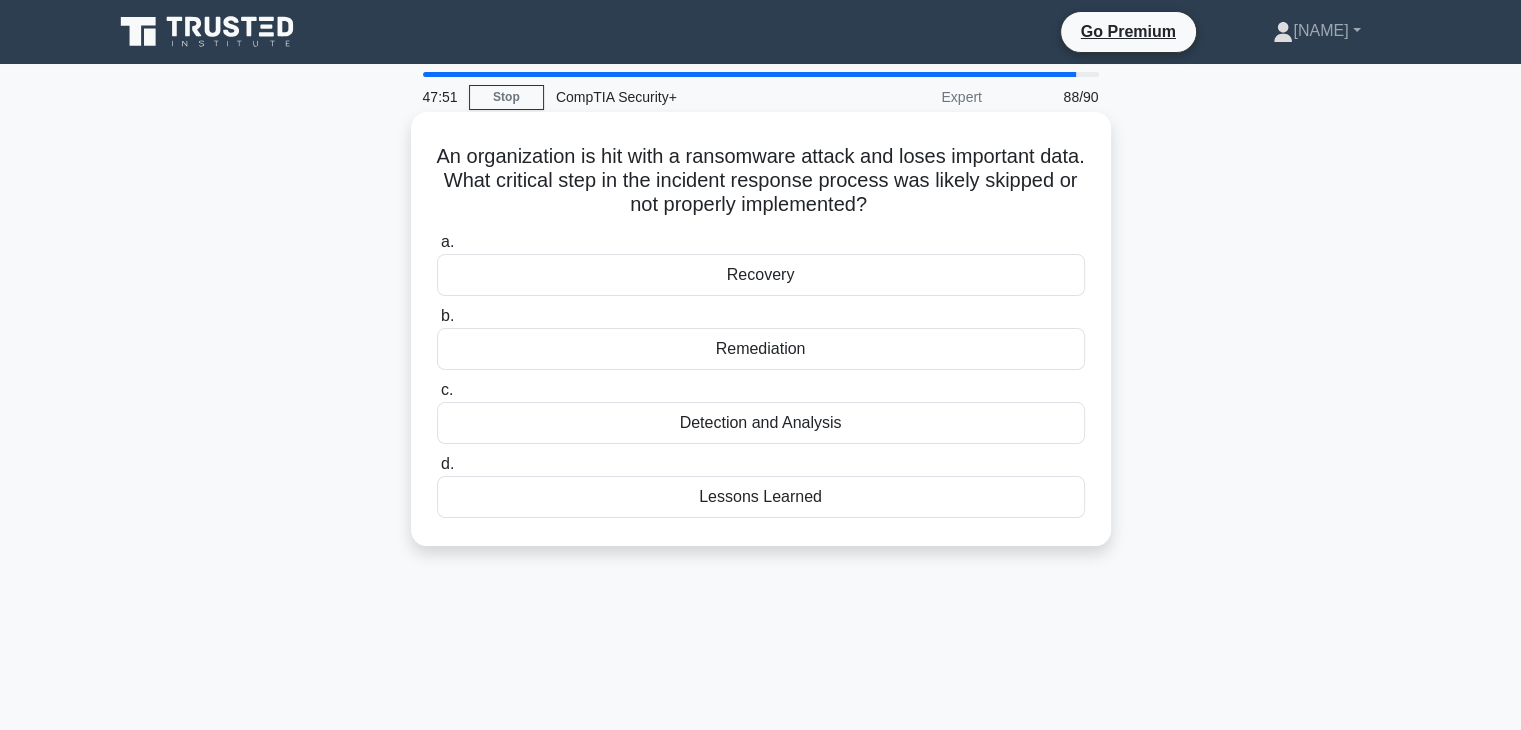 click on "Recovery" at bounding box center (761, 275) 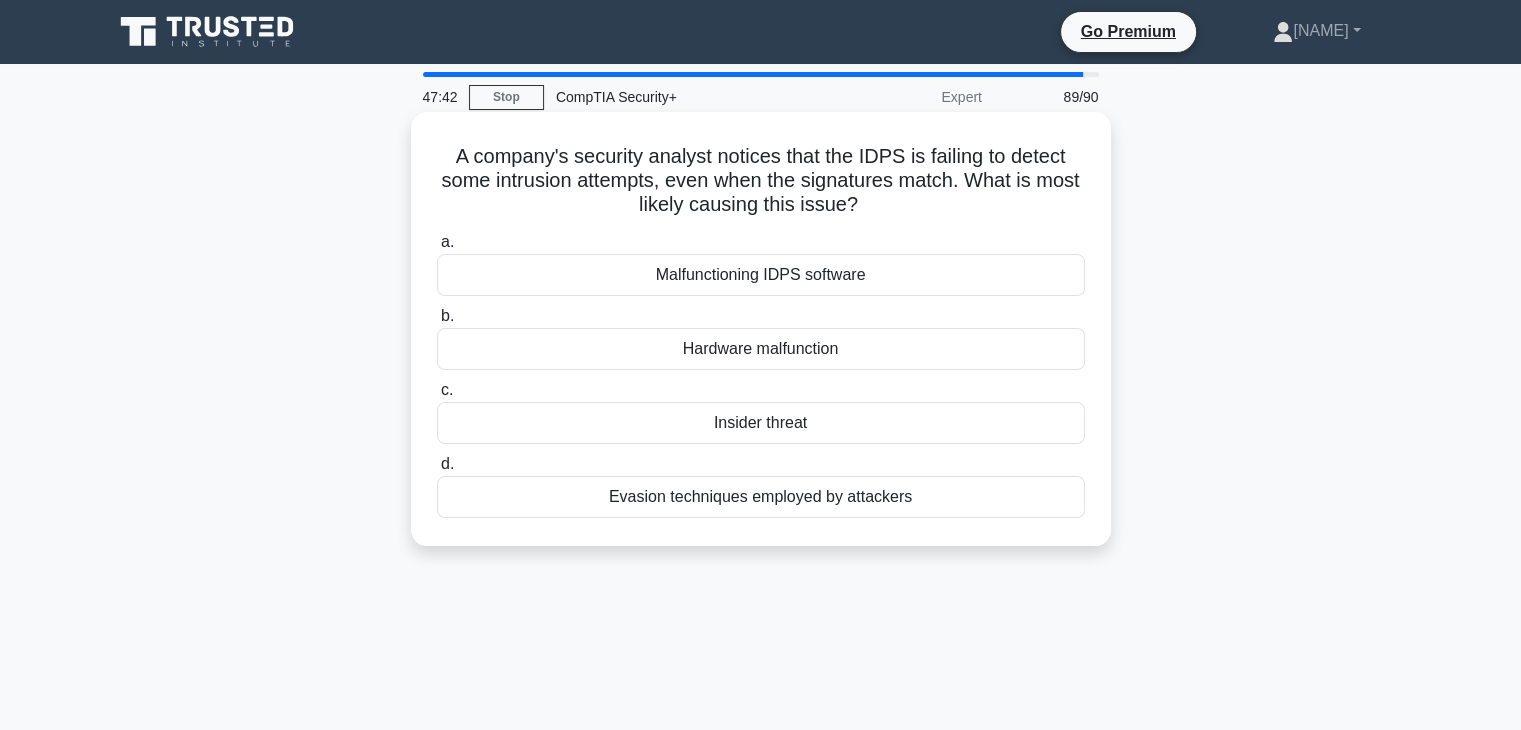 click on "Evasion techniques employed by attackers" at bounding box center (761, 497) 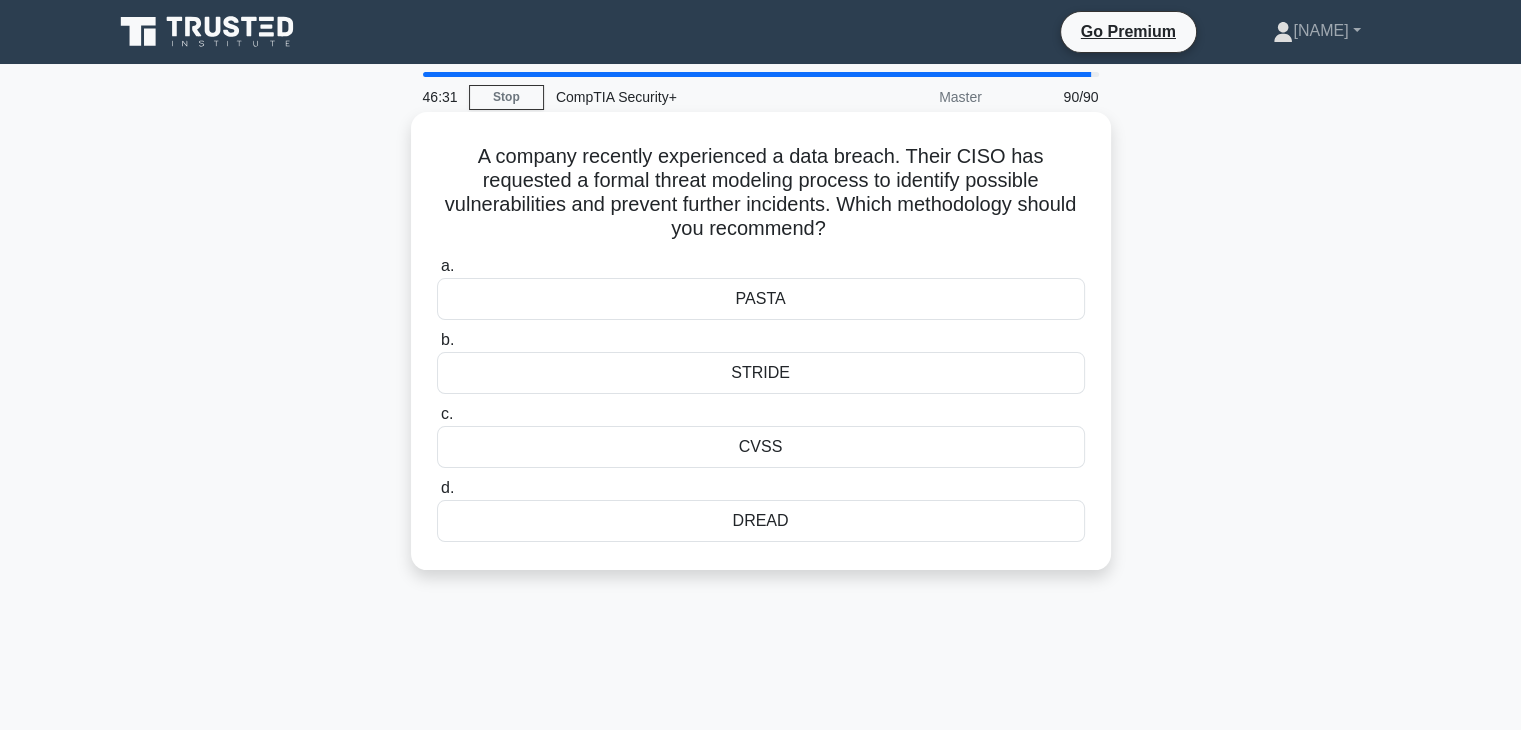 click on "STRIDE" at bounding box center (761, 373) 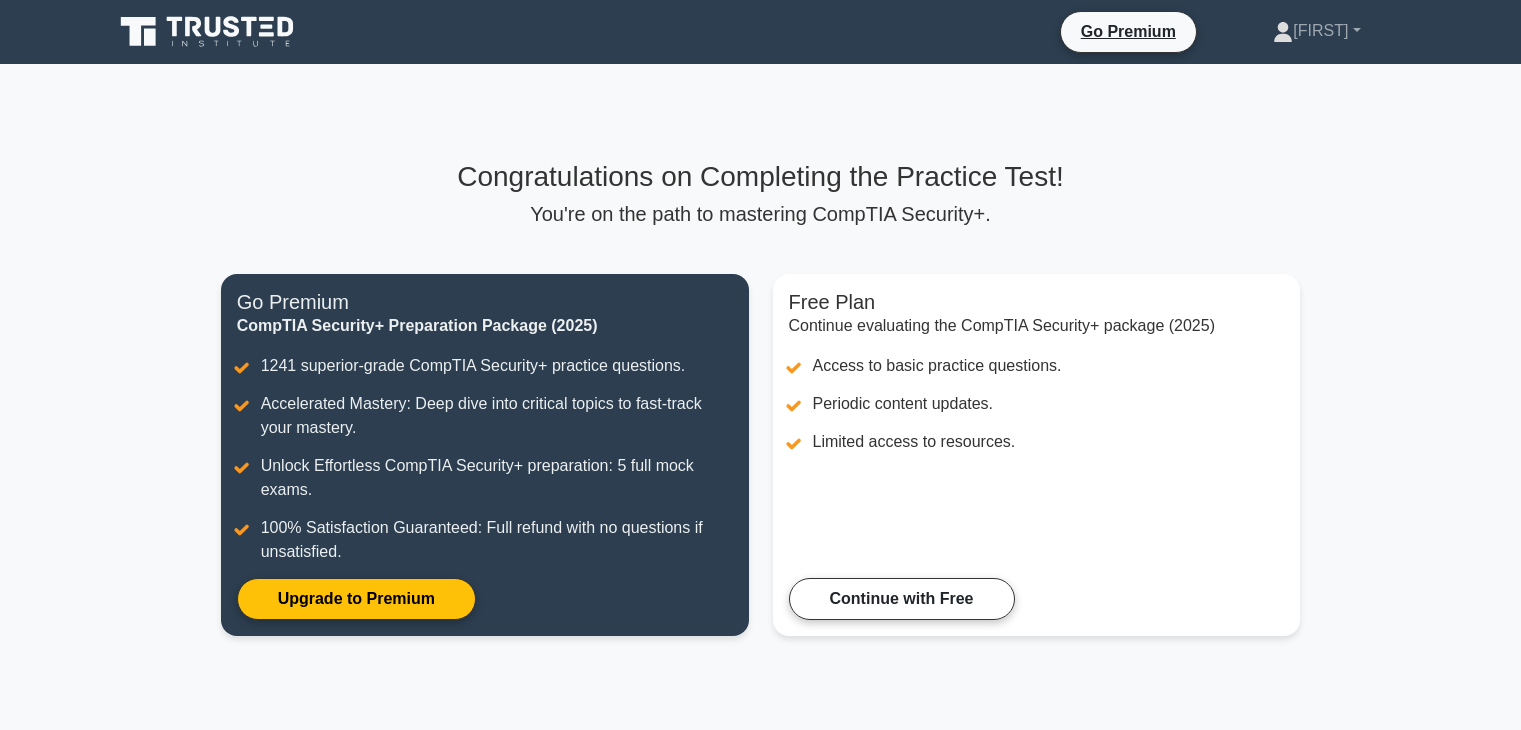 scroll, scrollTop: 0, scrollLeft: 0, axis: both 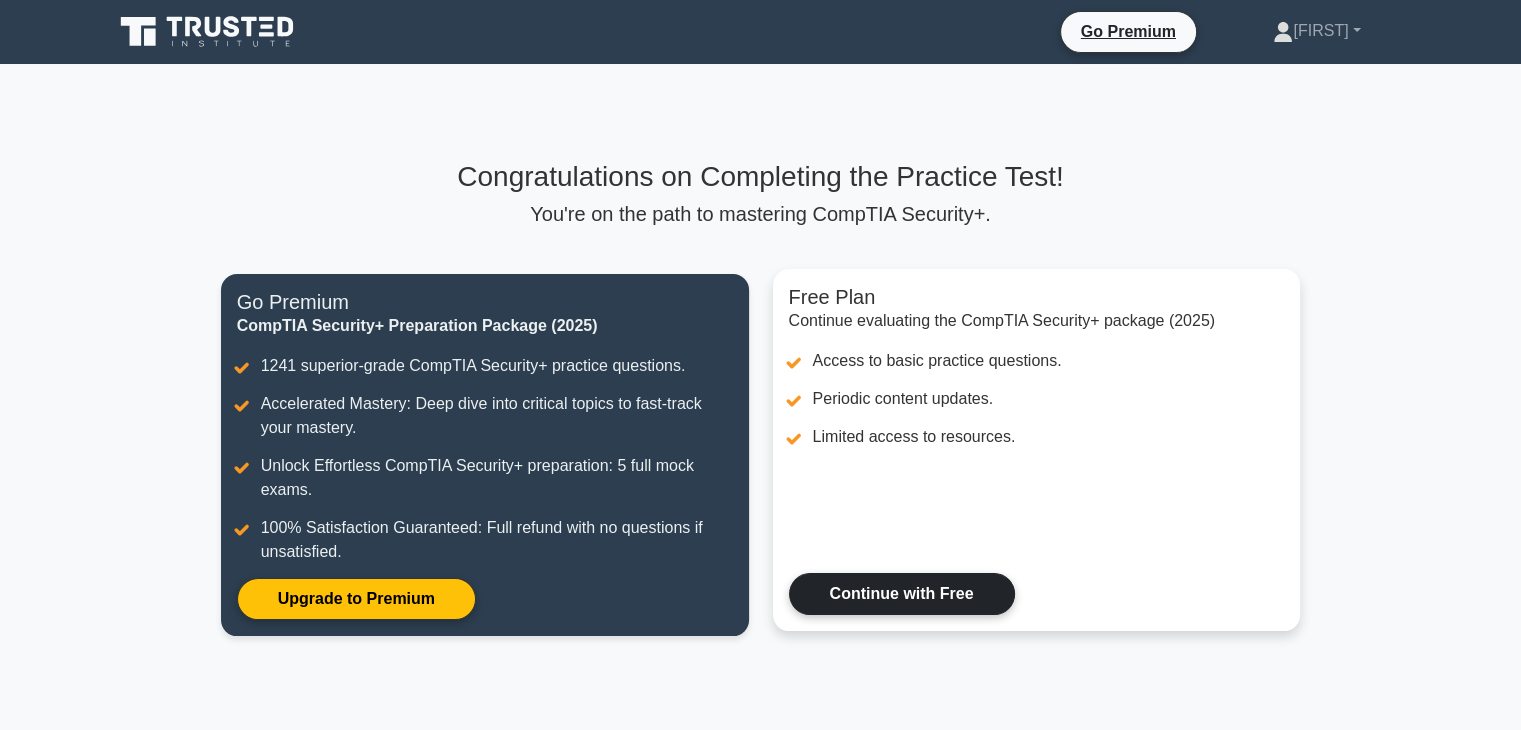click on "Continue with Free" at bounding box center [902, 594] 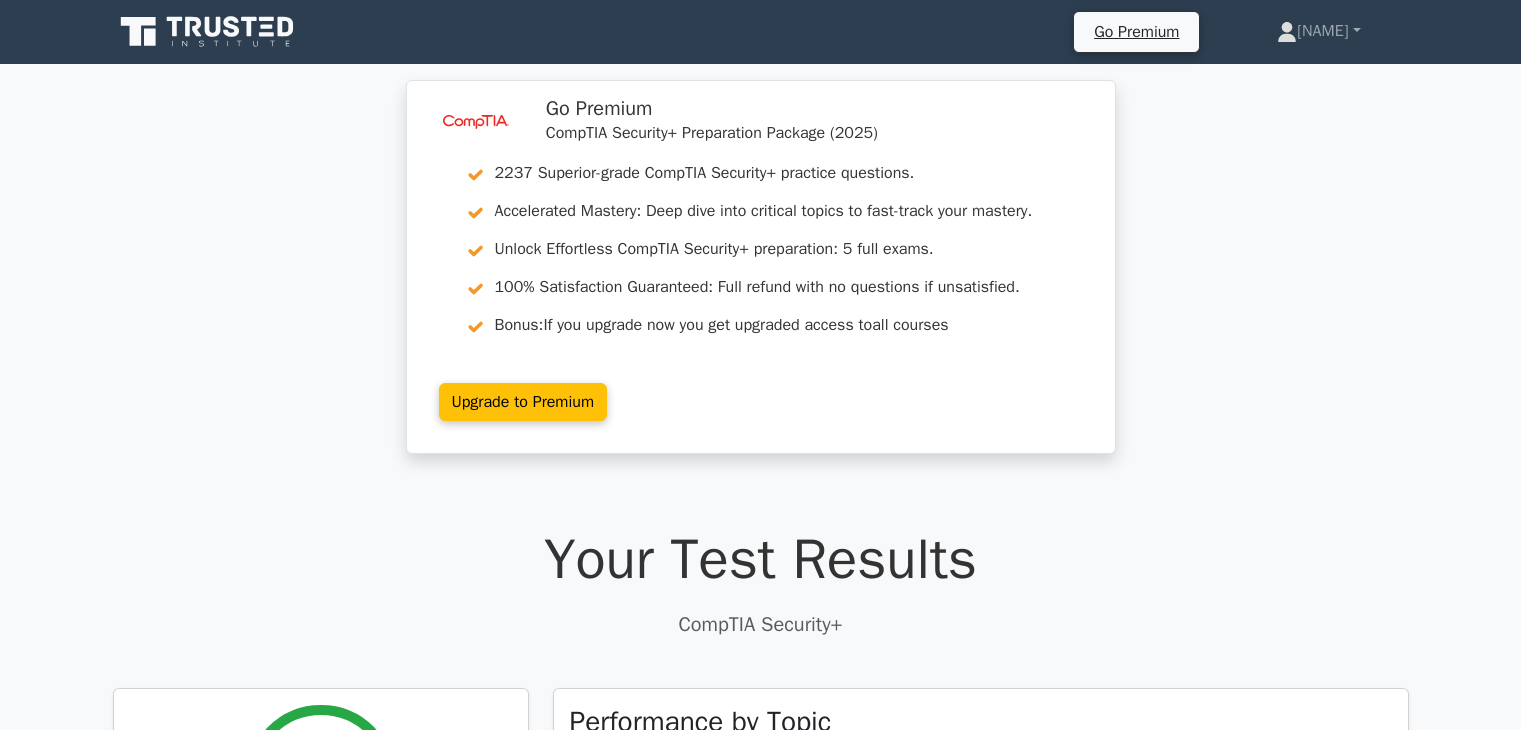 scroll, scrollTop: 60, scrollLeft: 0, axis: vertical 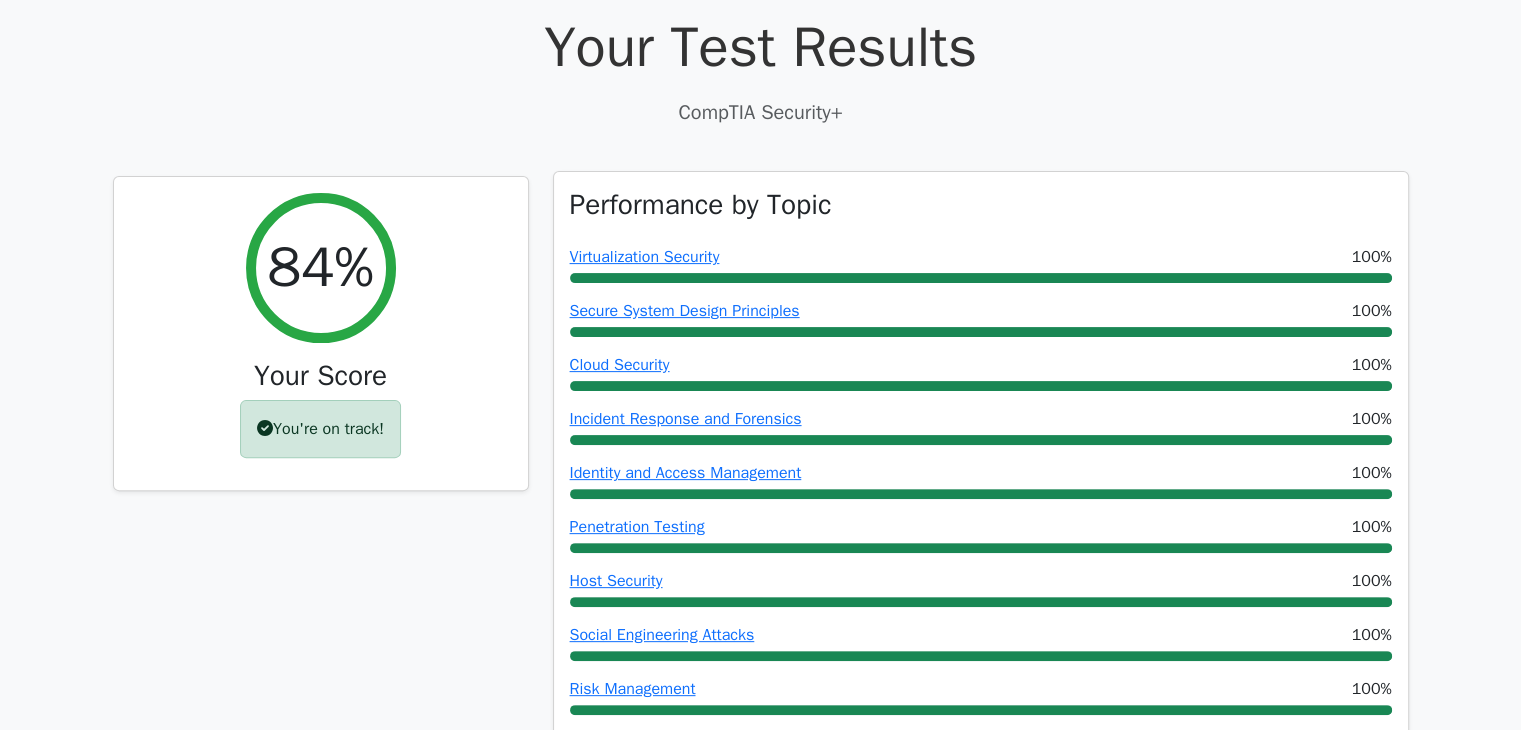 click on "Secure System Design Principles
100%" at bounding box center [981, 311] 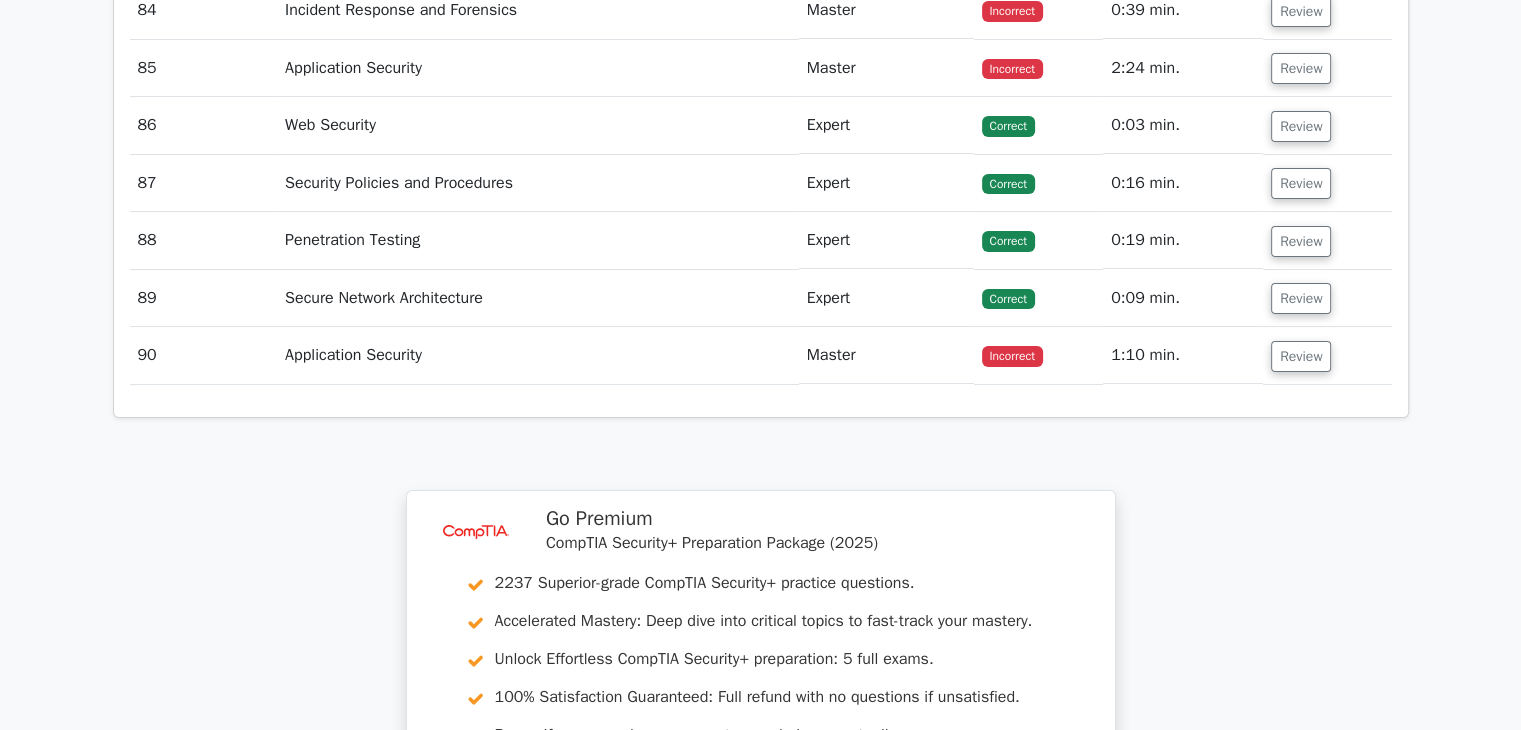 scroll, scrollTop: 7880, scrollLeft: 0, axis: vertical 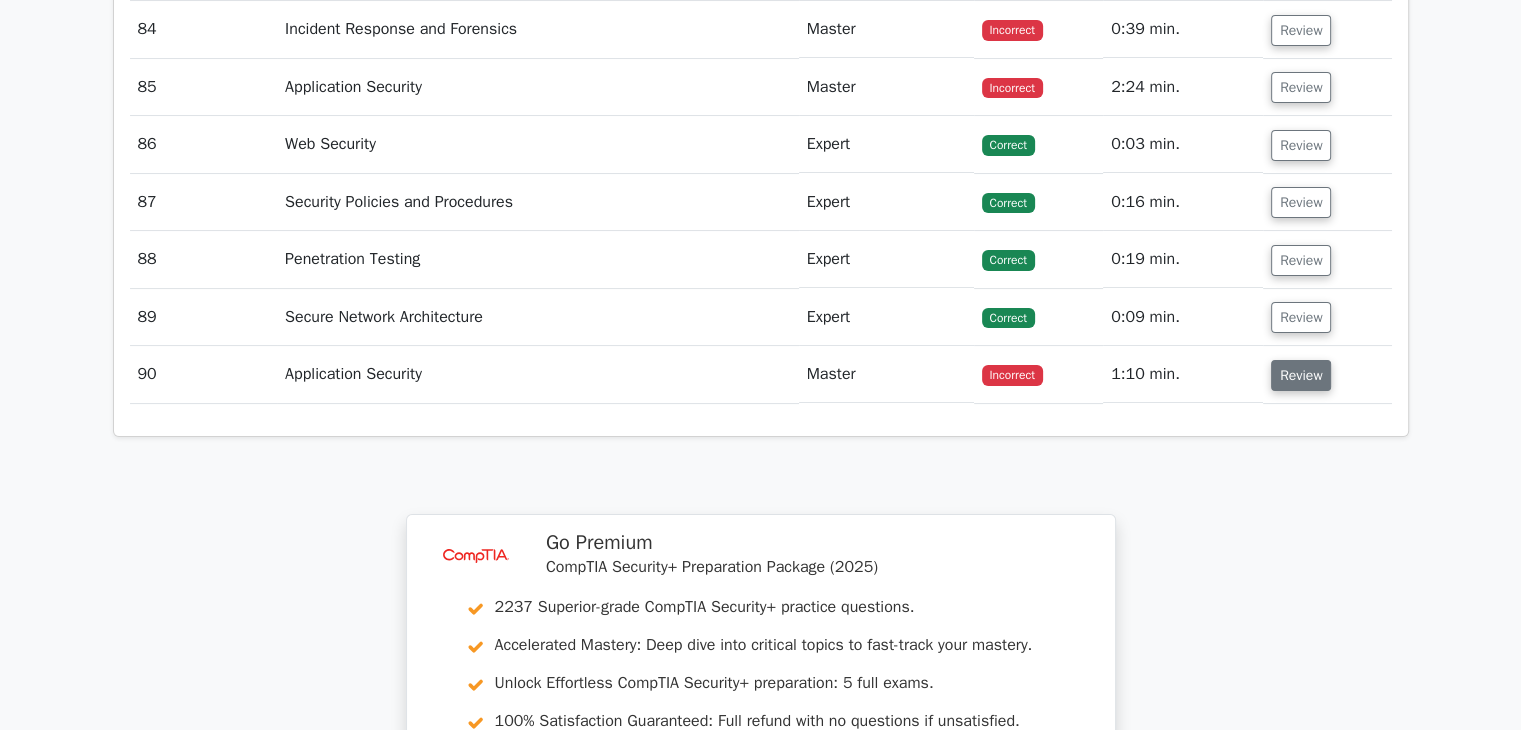 click on "Review" at bounding box center (1301, 375) 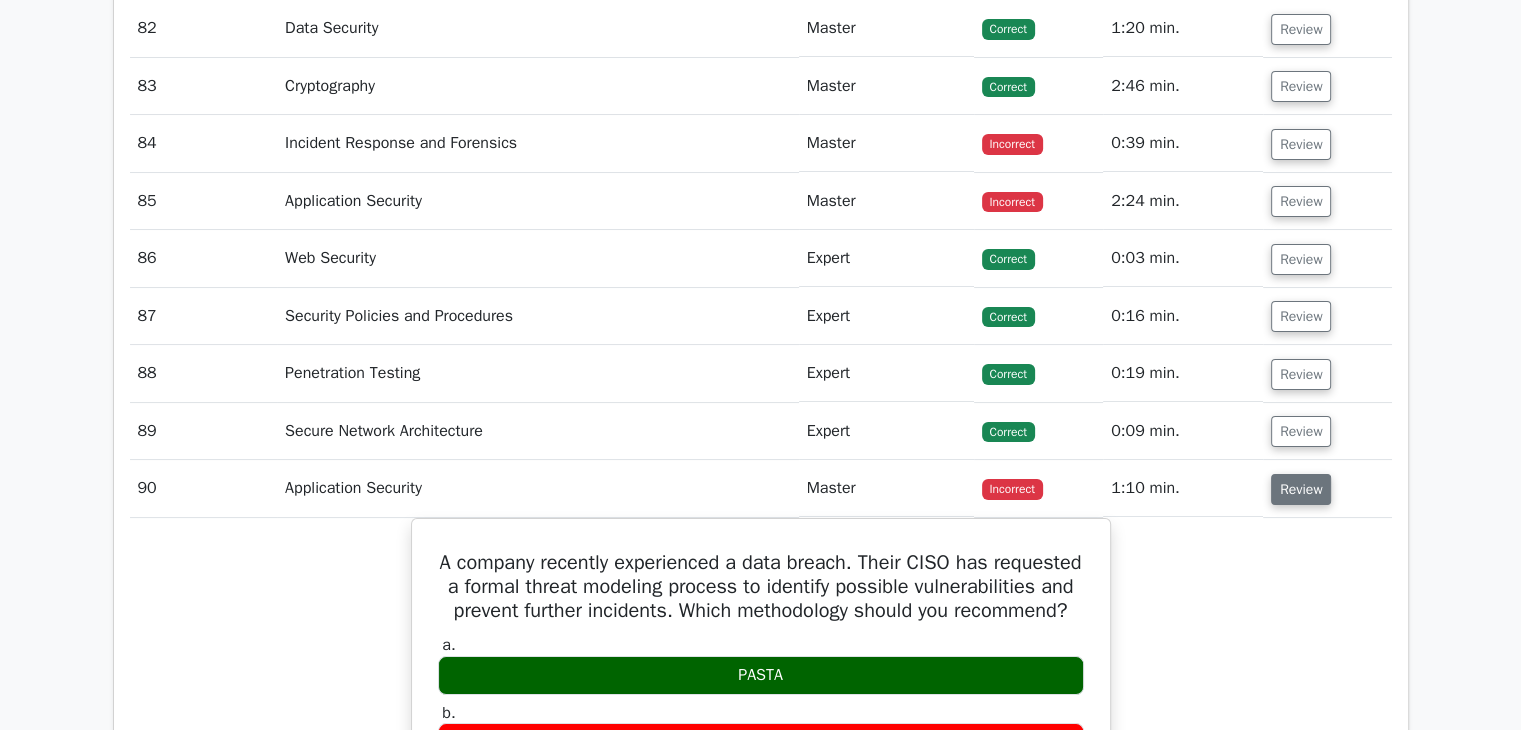 scroll, scrollTop: 7729, scrollLeft: 0, axis: vertical 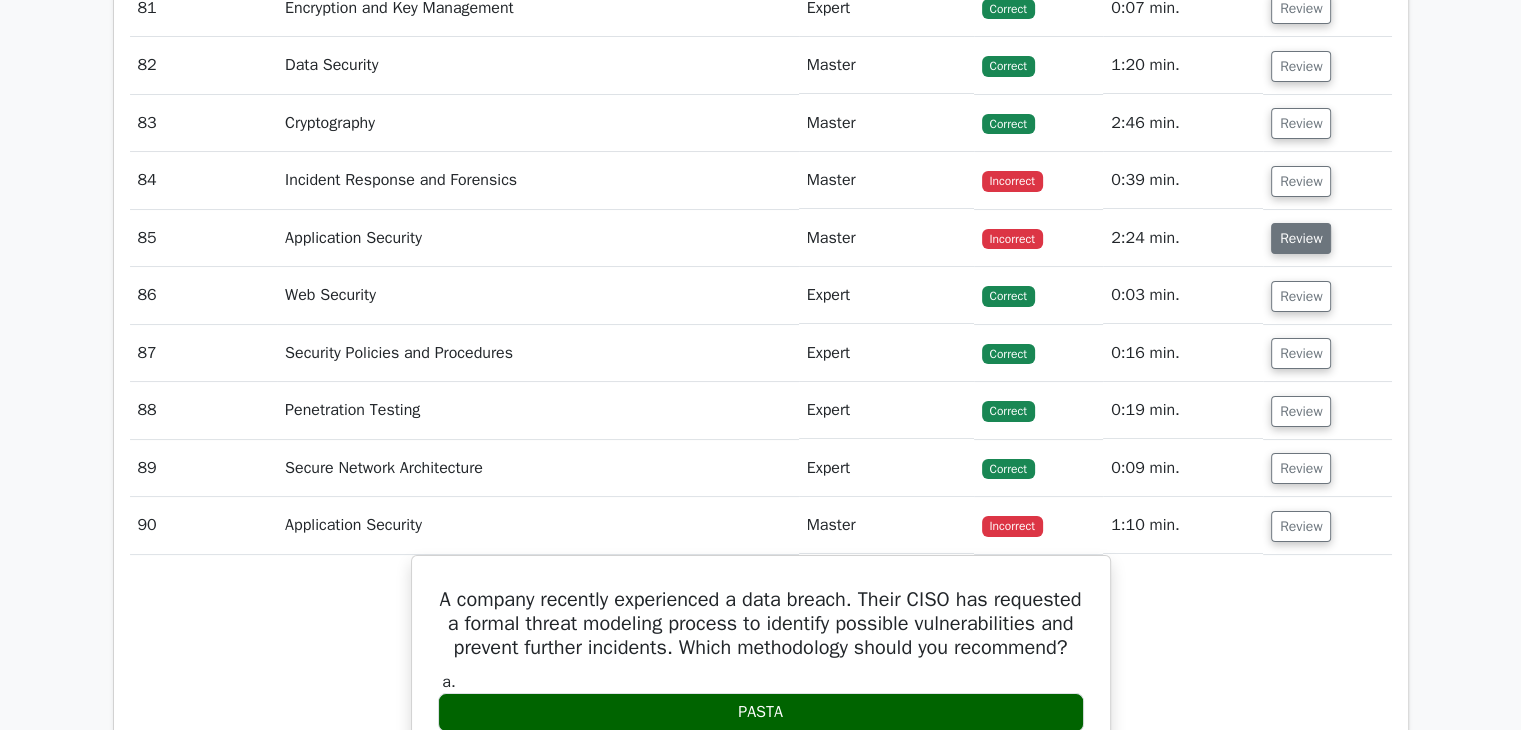 click on "Review" at bounding box center [1301, 238] 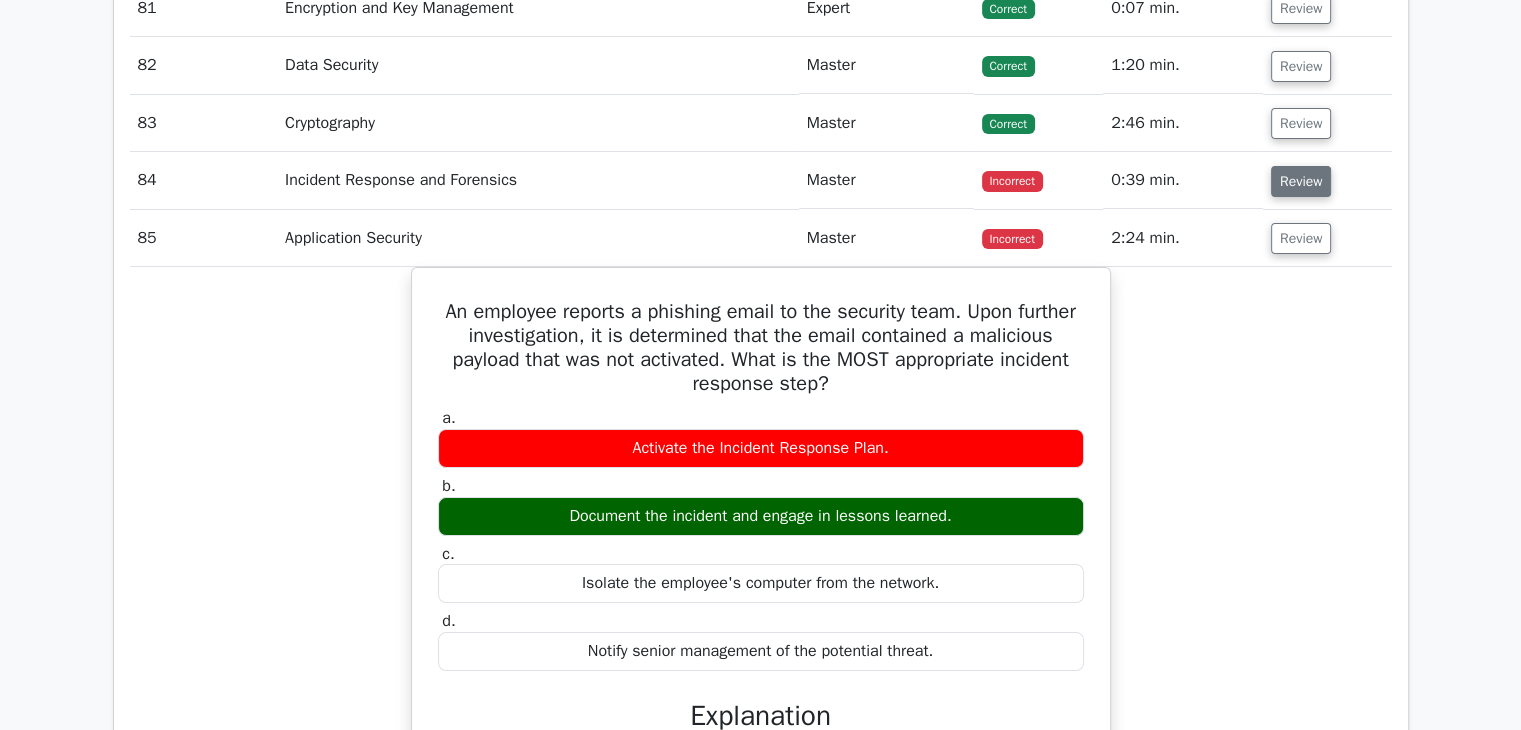 click on "Review" at bounding box center (1301, 181) 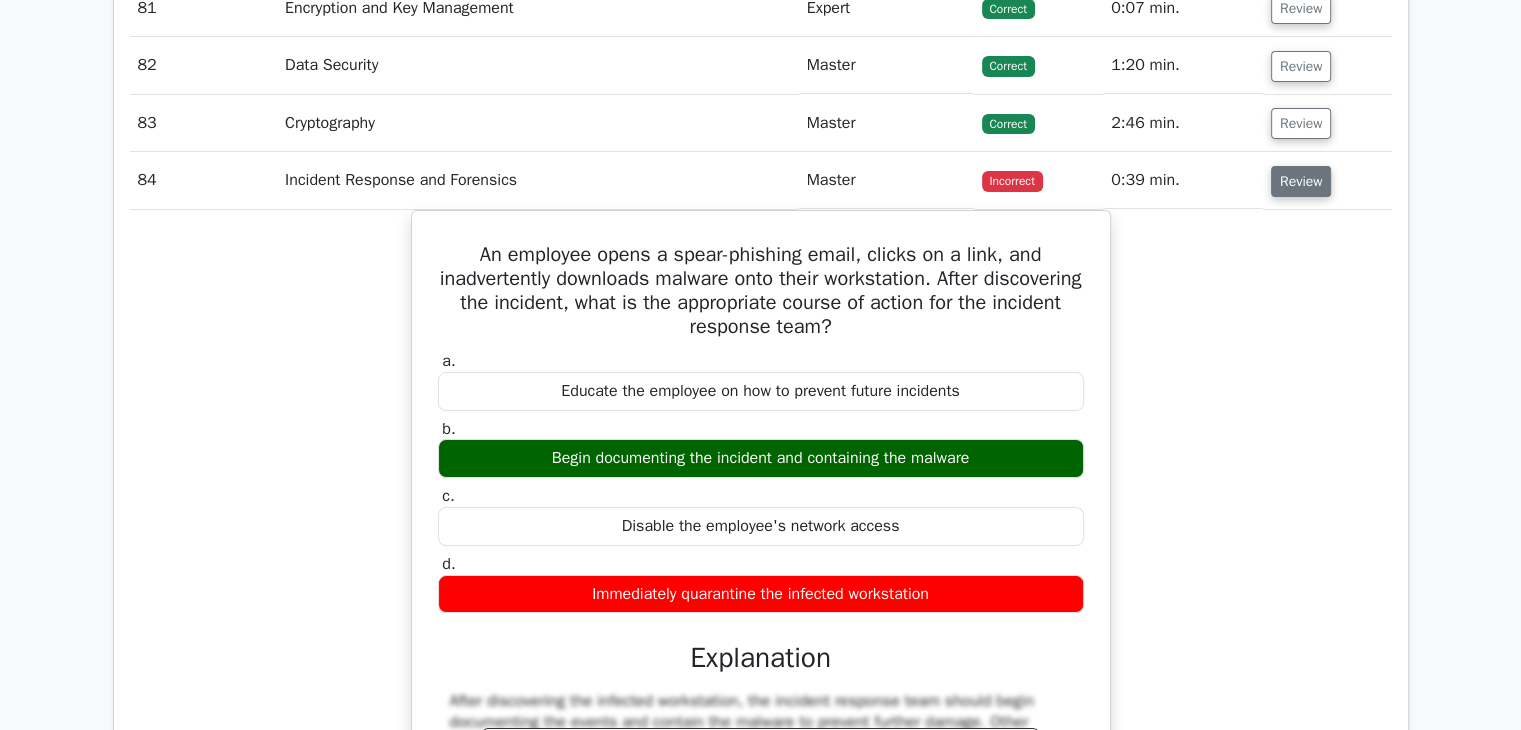 scroll, scrollTop: 0, scrollLeft: 12, axis: horizontal 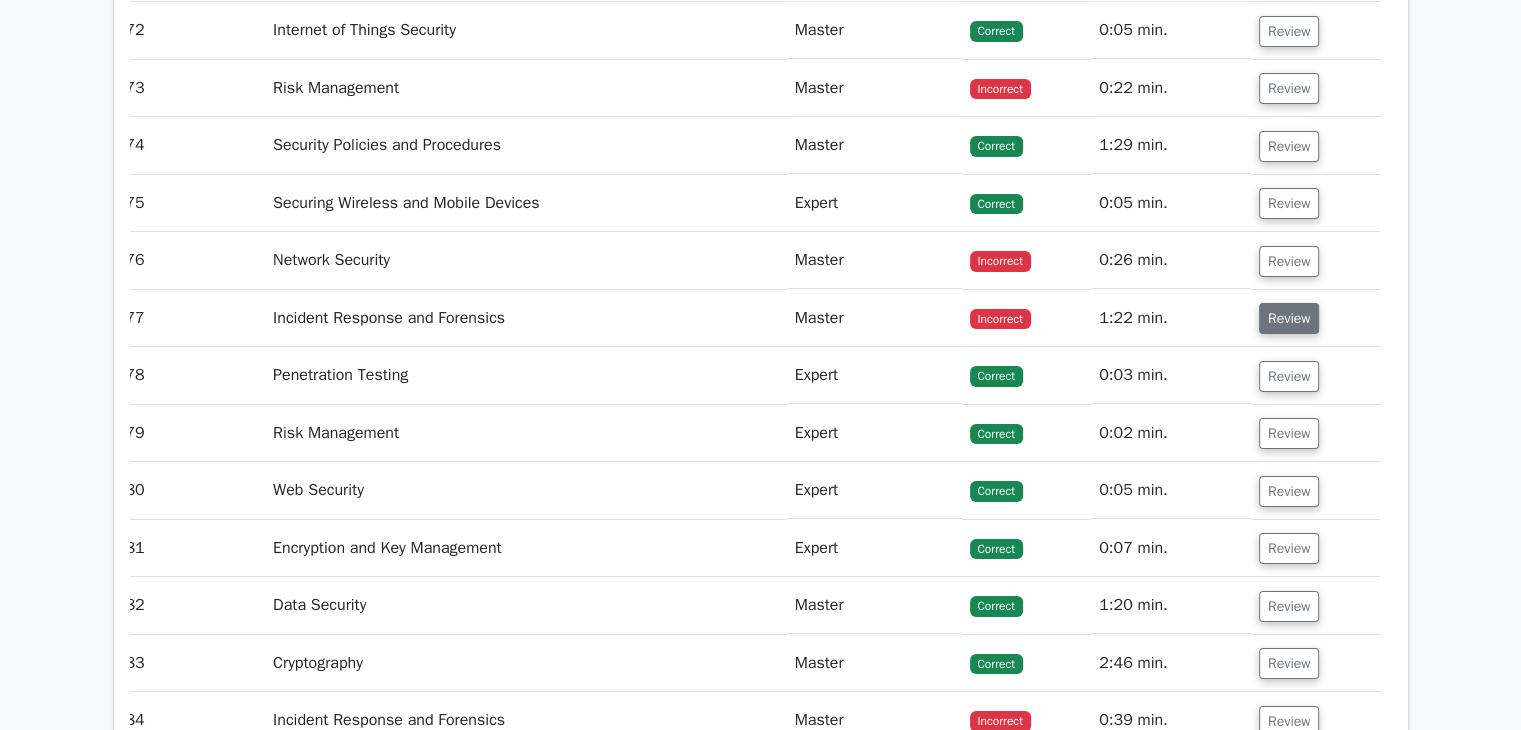 click on "Review" at bounding box center [1289, 318] 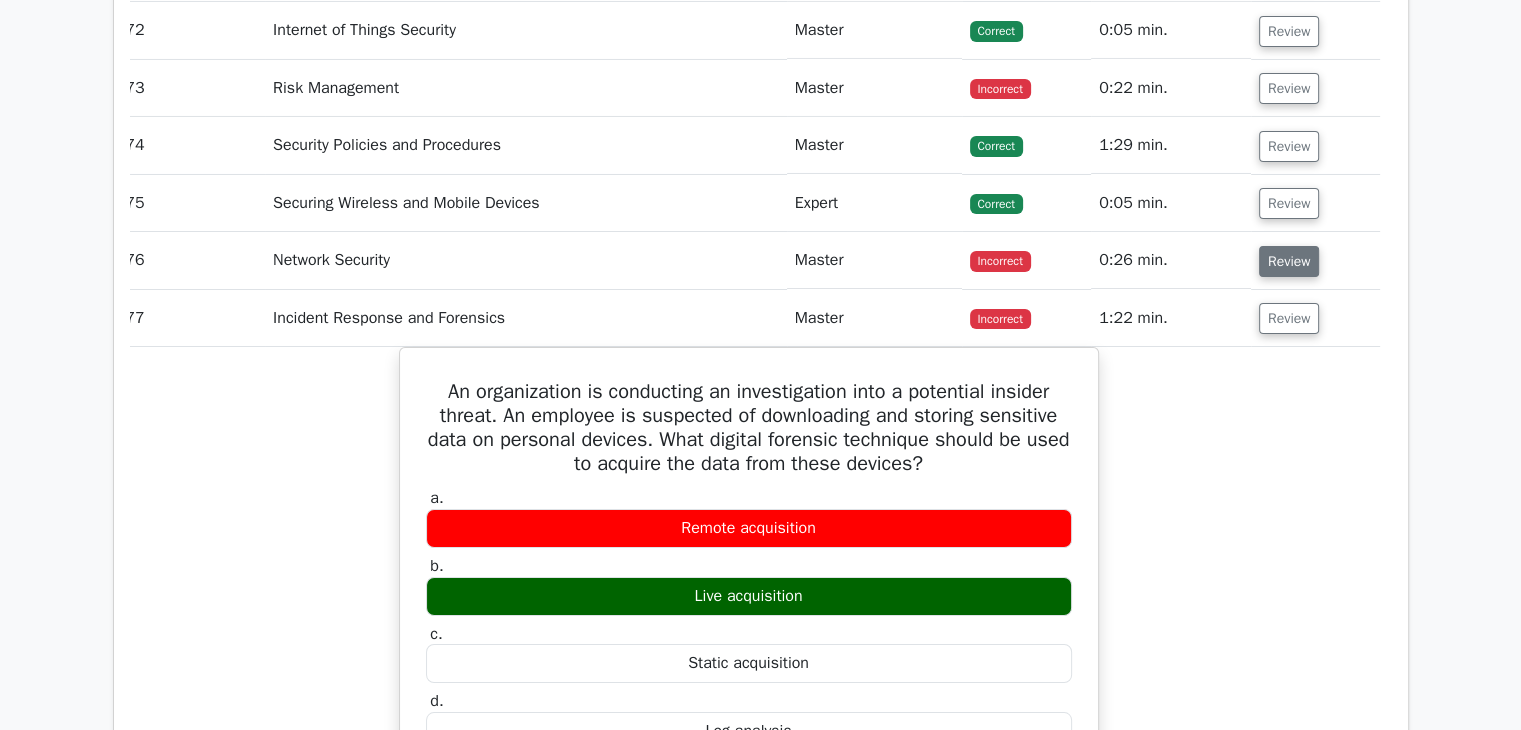 click on "Review" at bounding box center (1289, 261) 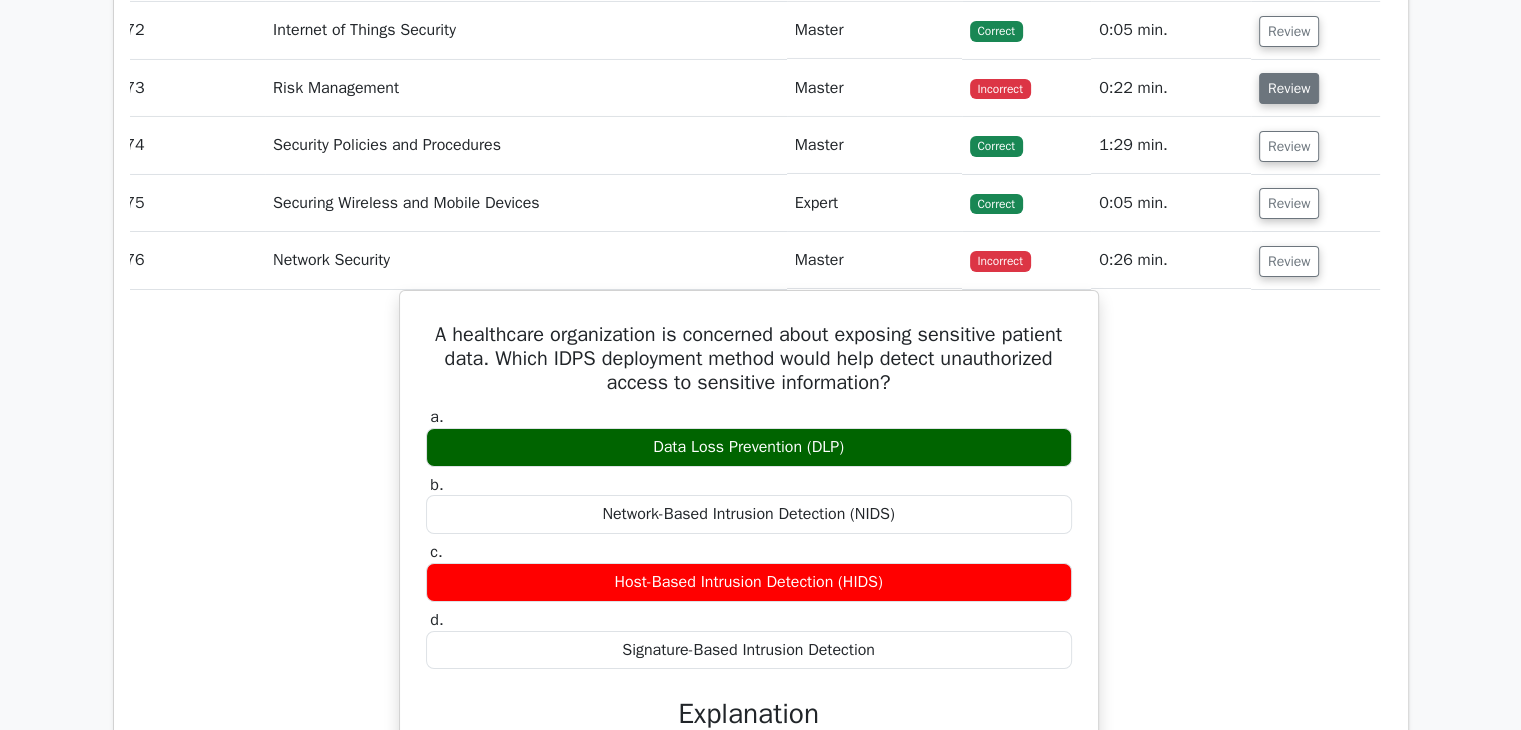 click on "Review" at bounding box center (1289, 88) 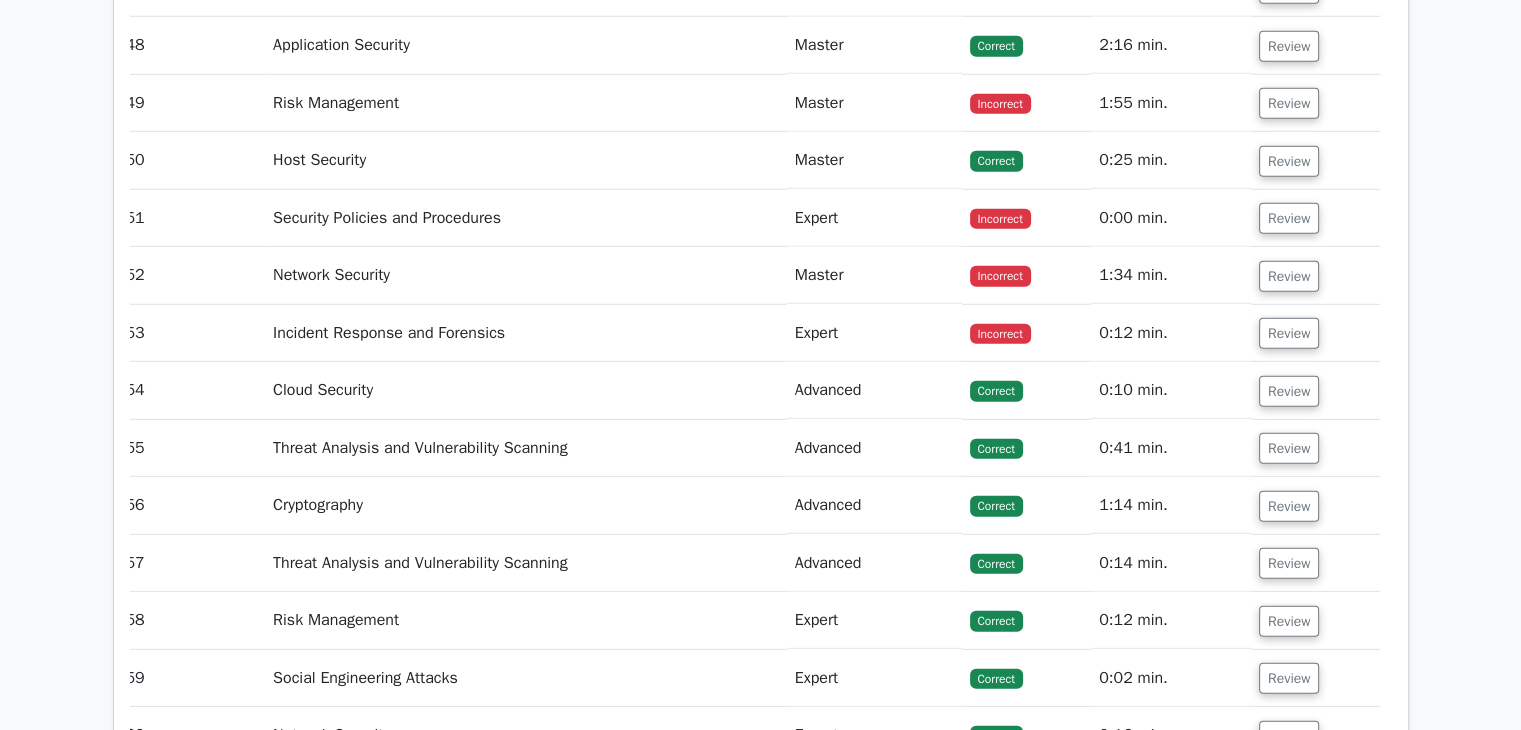 scroll, scrollTop: 5777, scrollLeft: 0, axis: vertical 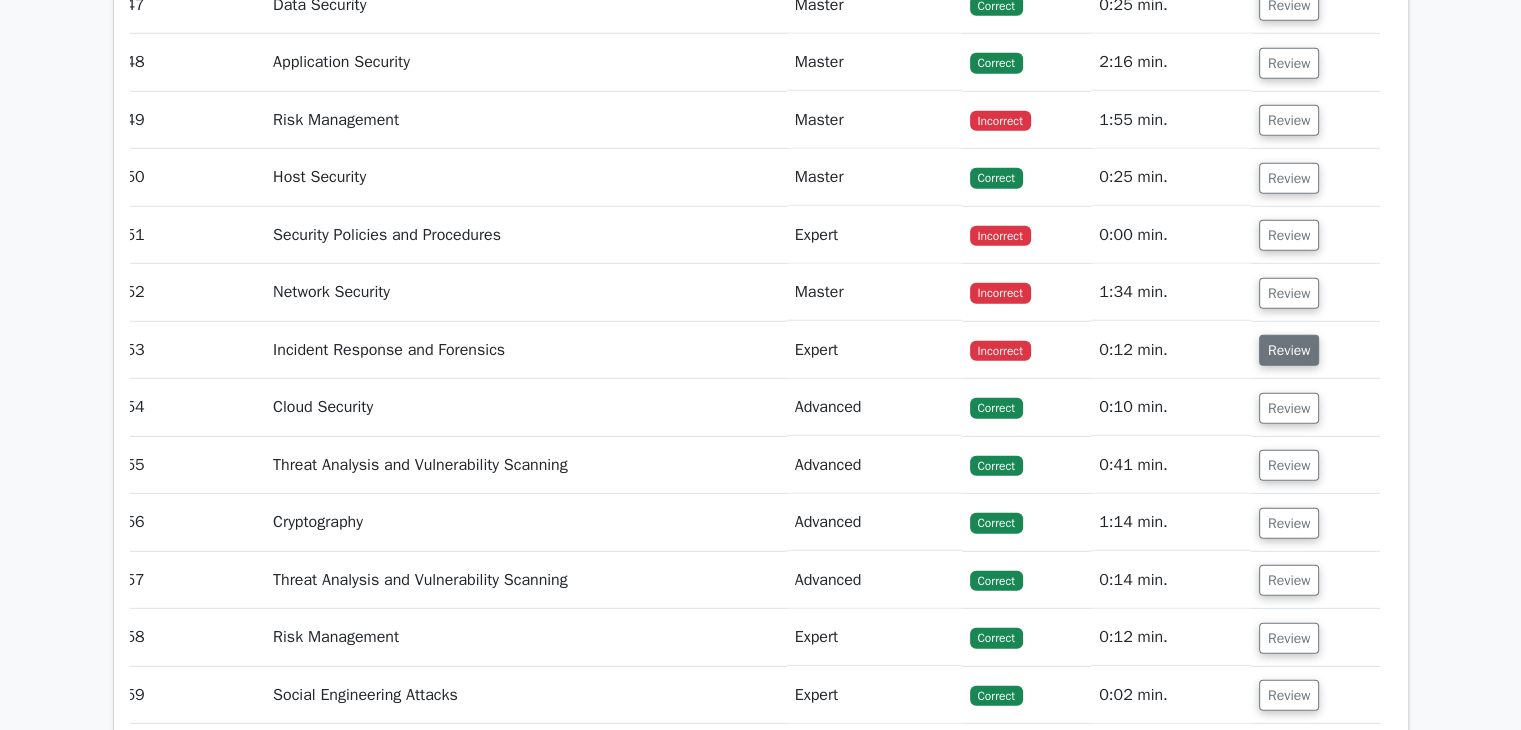 click on "Review" at bounding box center [1289, 350] 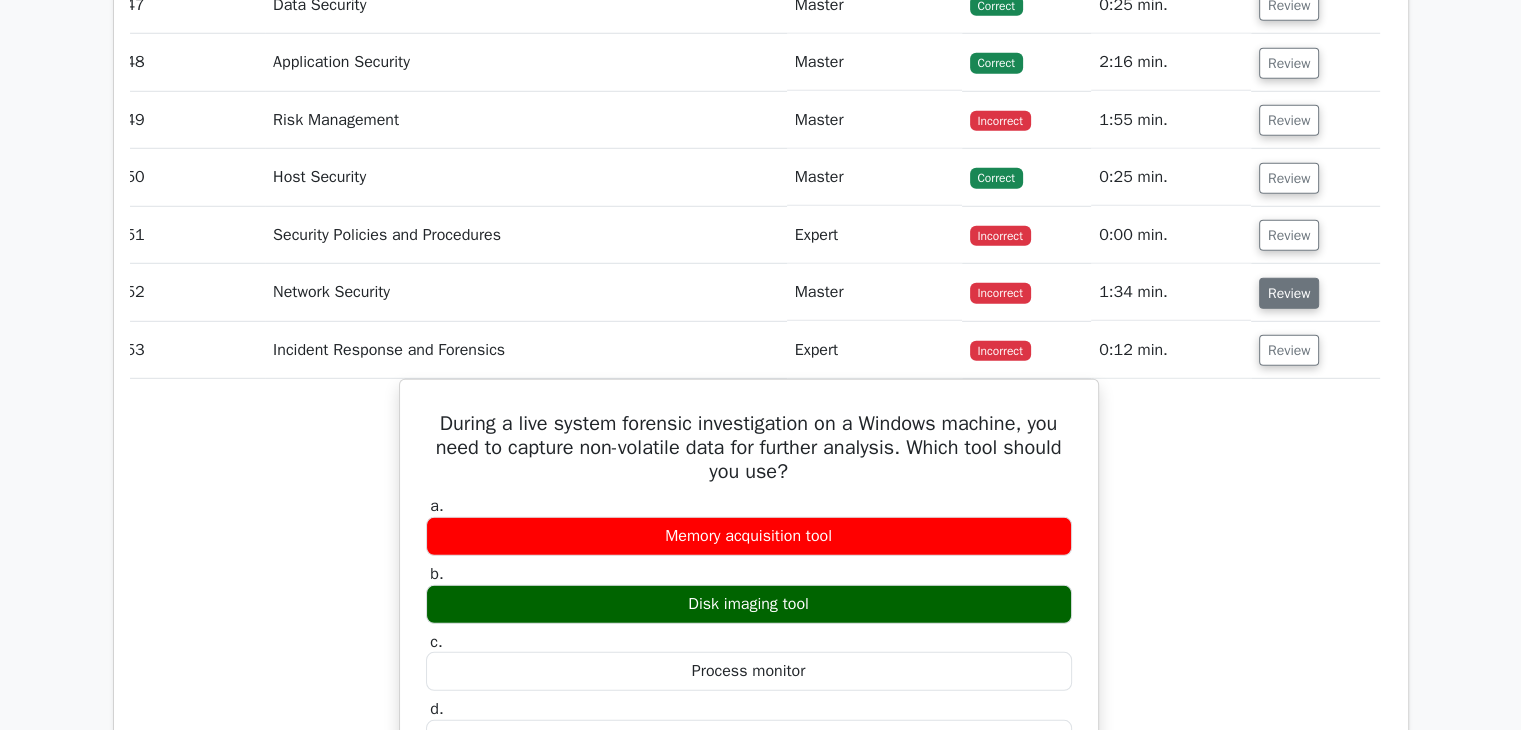 click on "Review" at bounding box center (1289, 293) 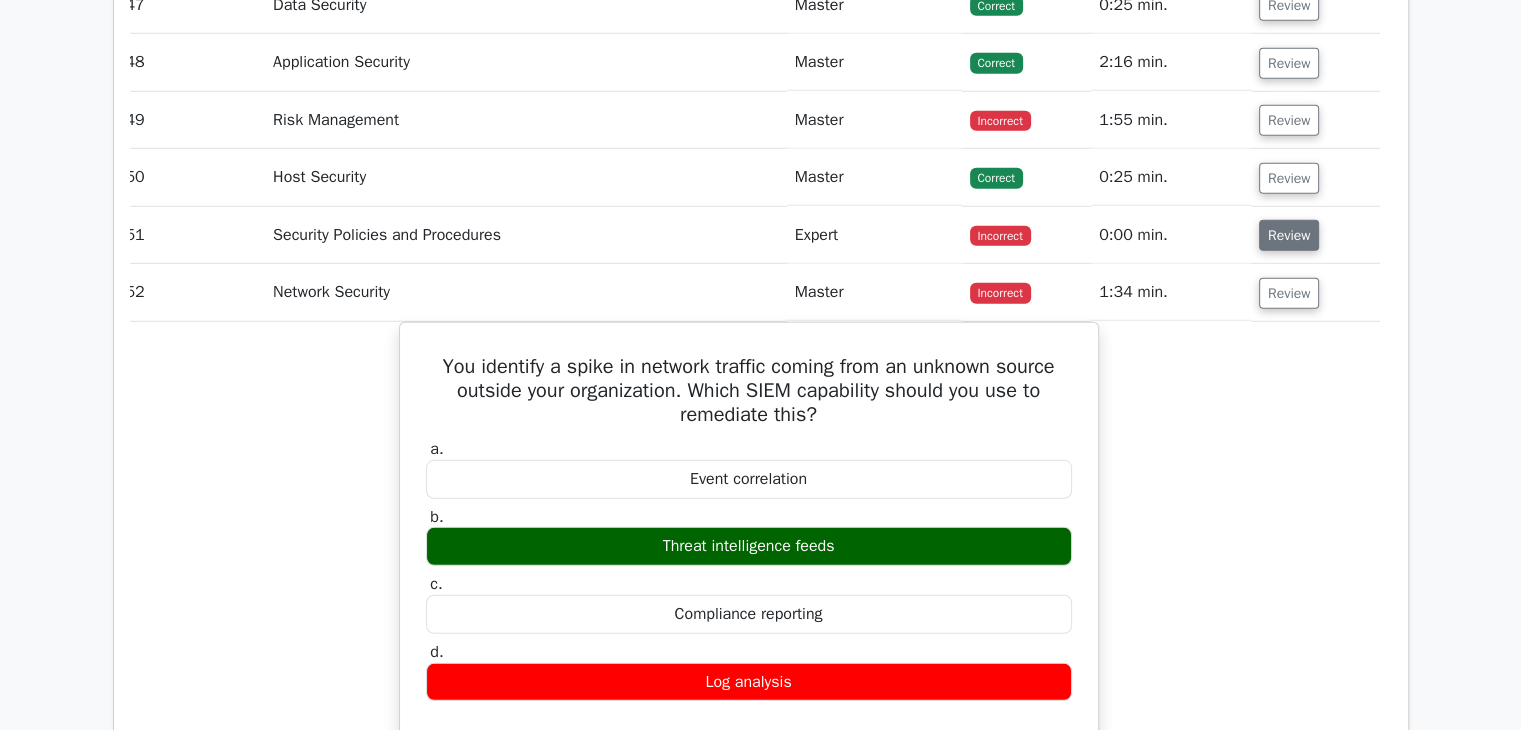 click on "Review" at bounding box center [1289, 235] 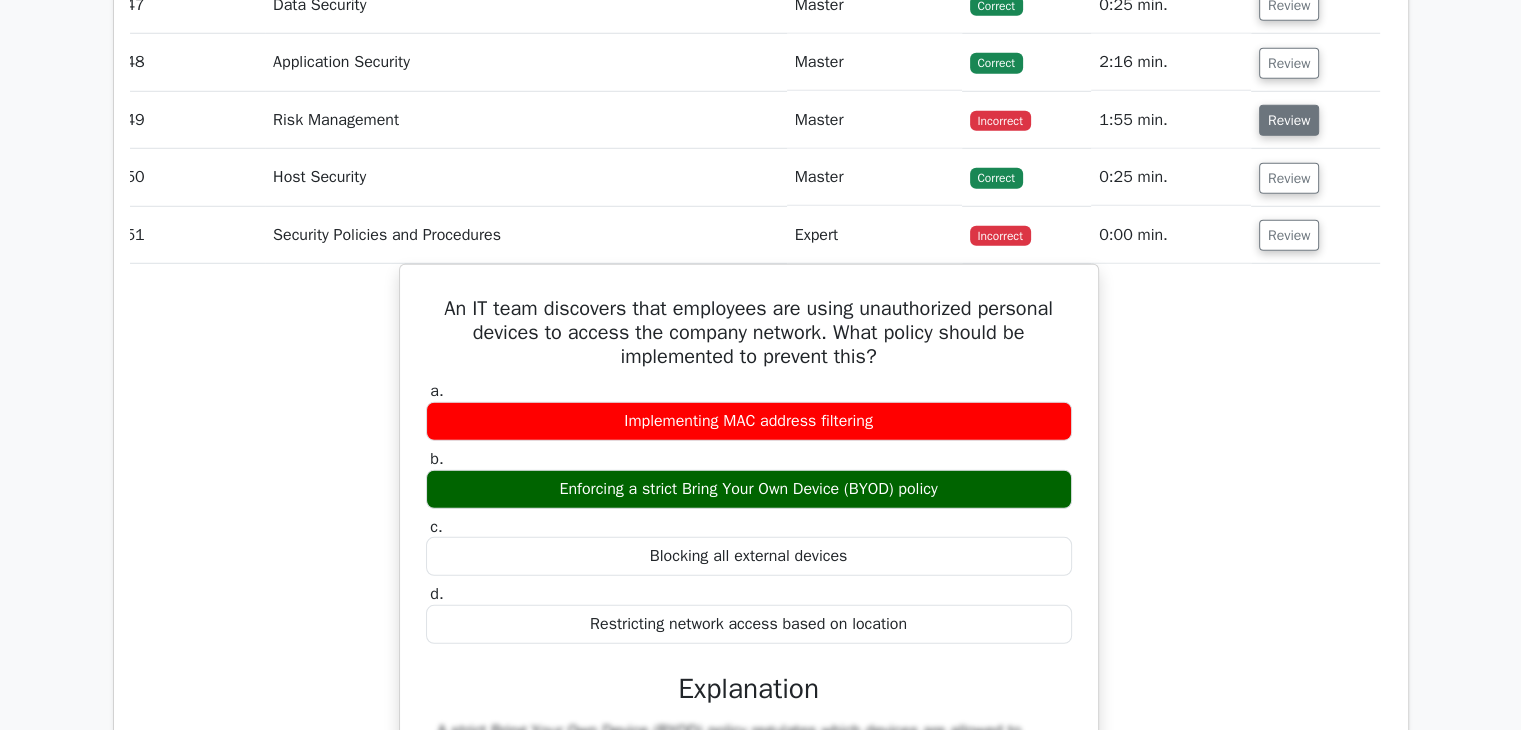 click on "Review" at bounding box center (1289, 120) 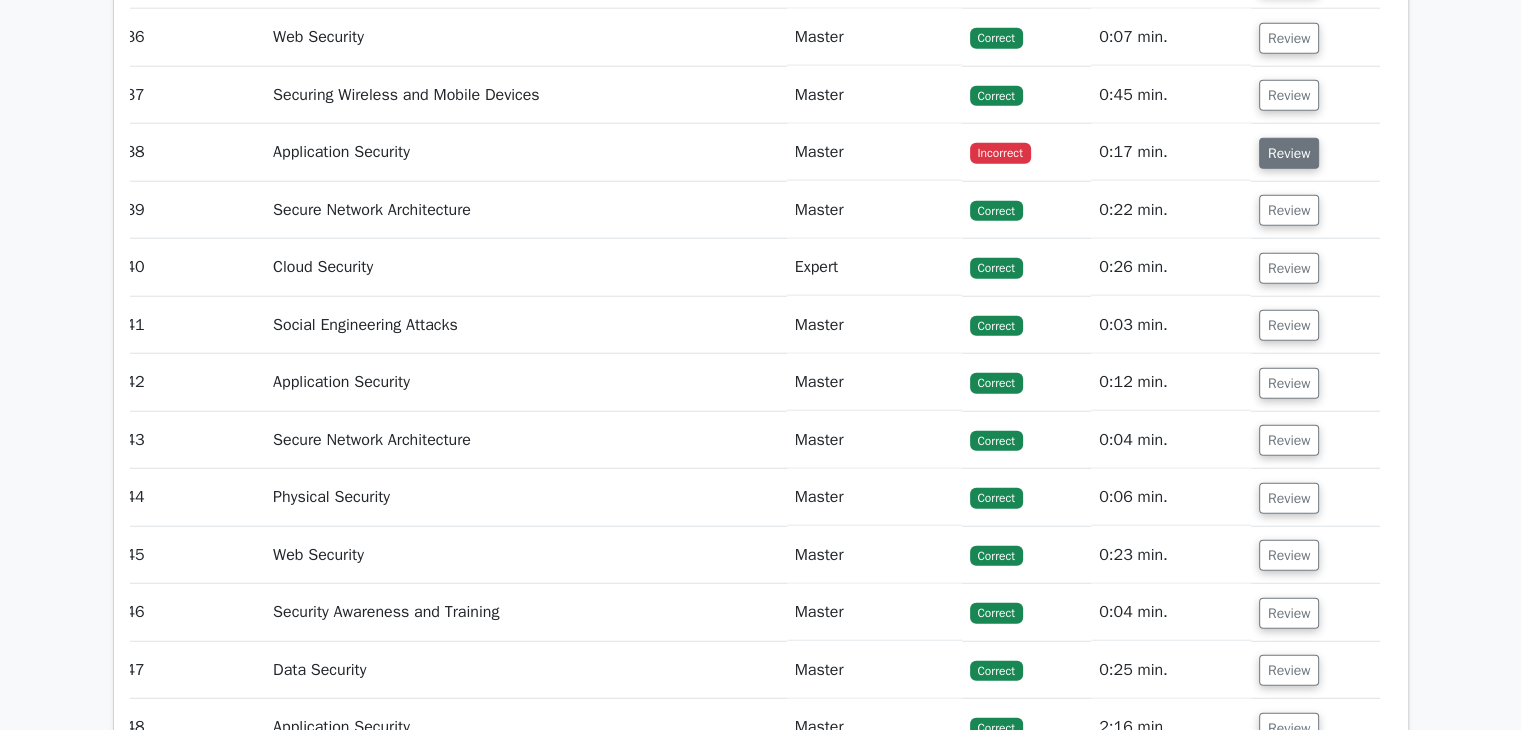 click on "Review" at bounding box center [1289, 153] 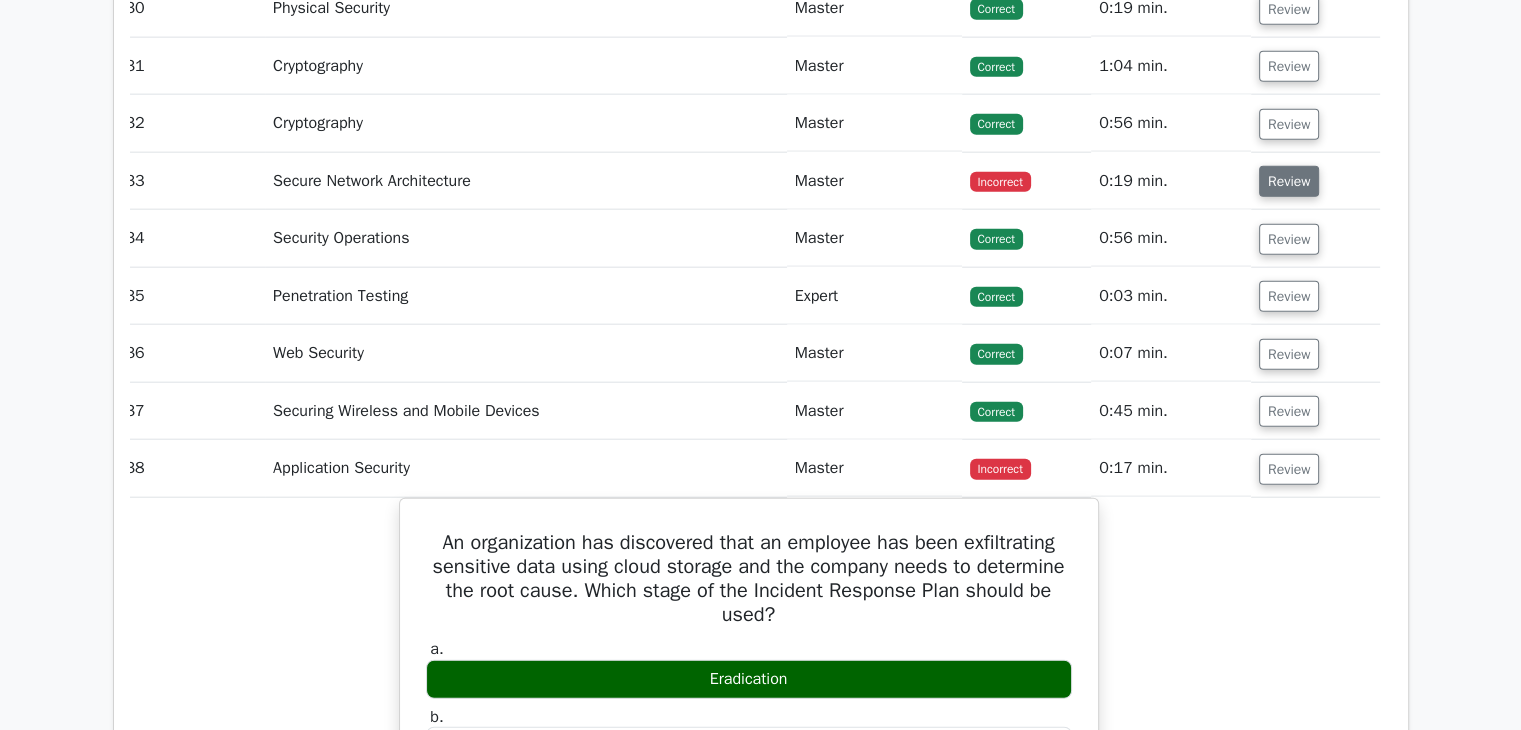 click on "Review" at bounding box center (1289, 181) 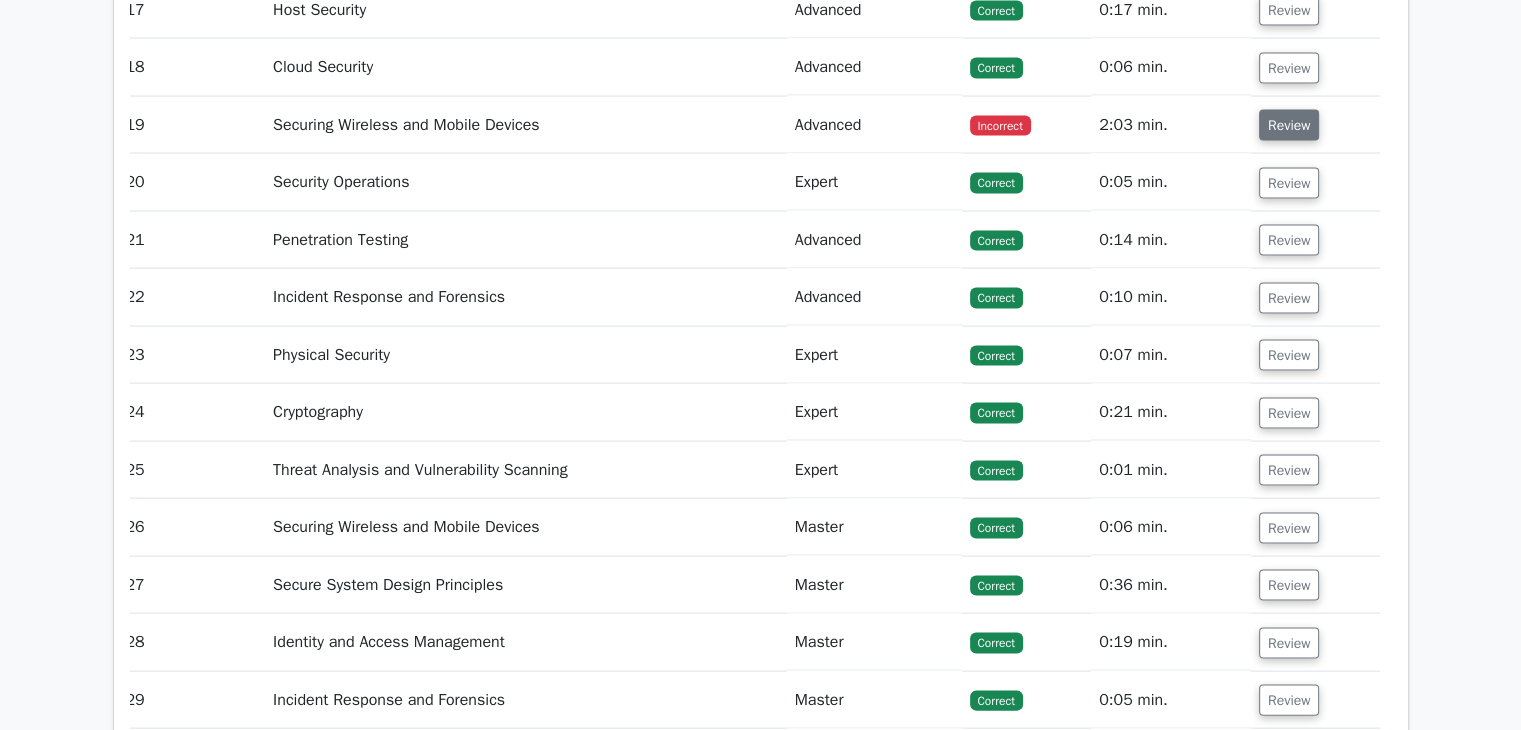 click on "Review" at bounding box center (1289, 125) 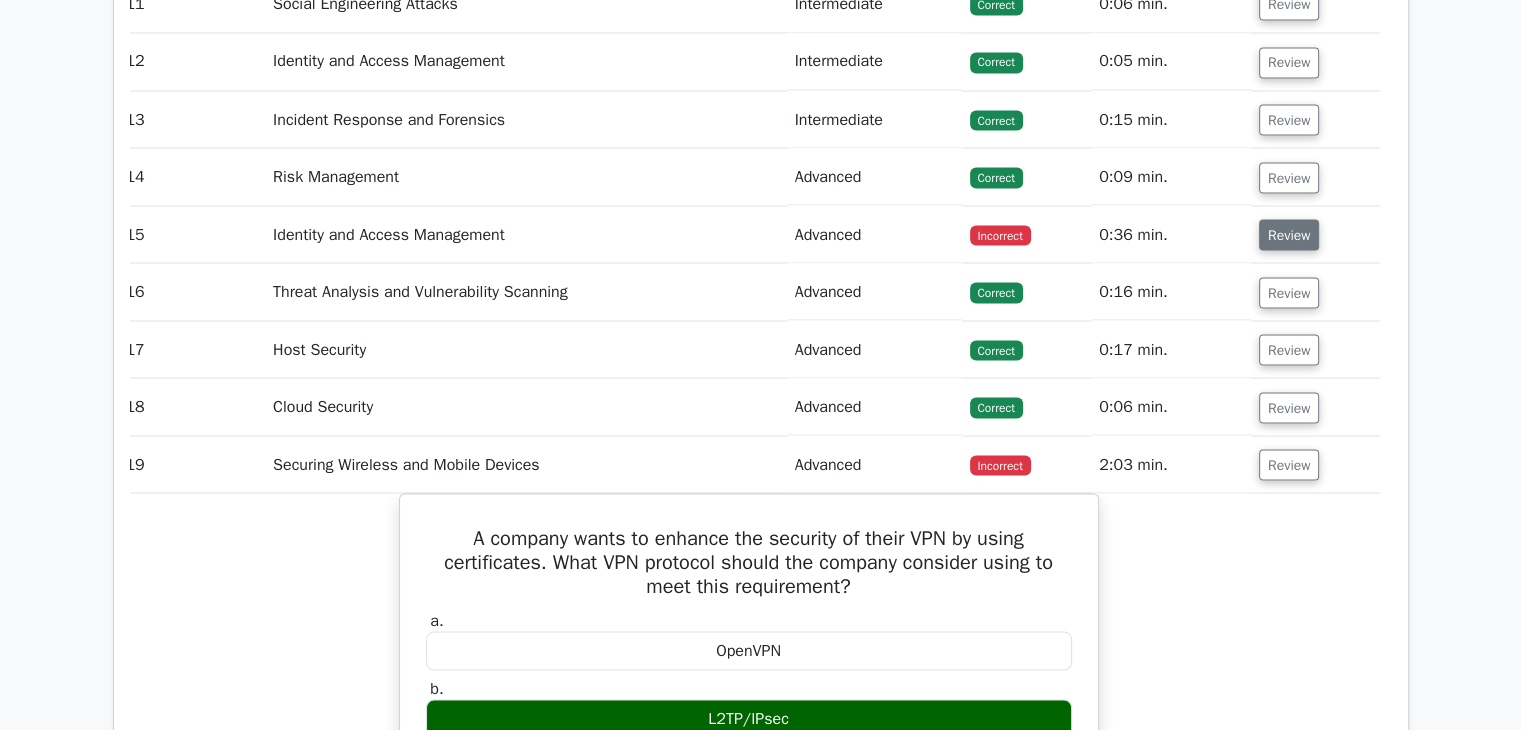 click on "Review" at bounding box center (1289, 234) 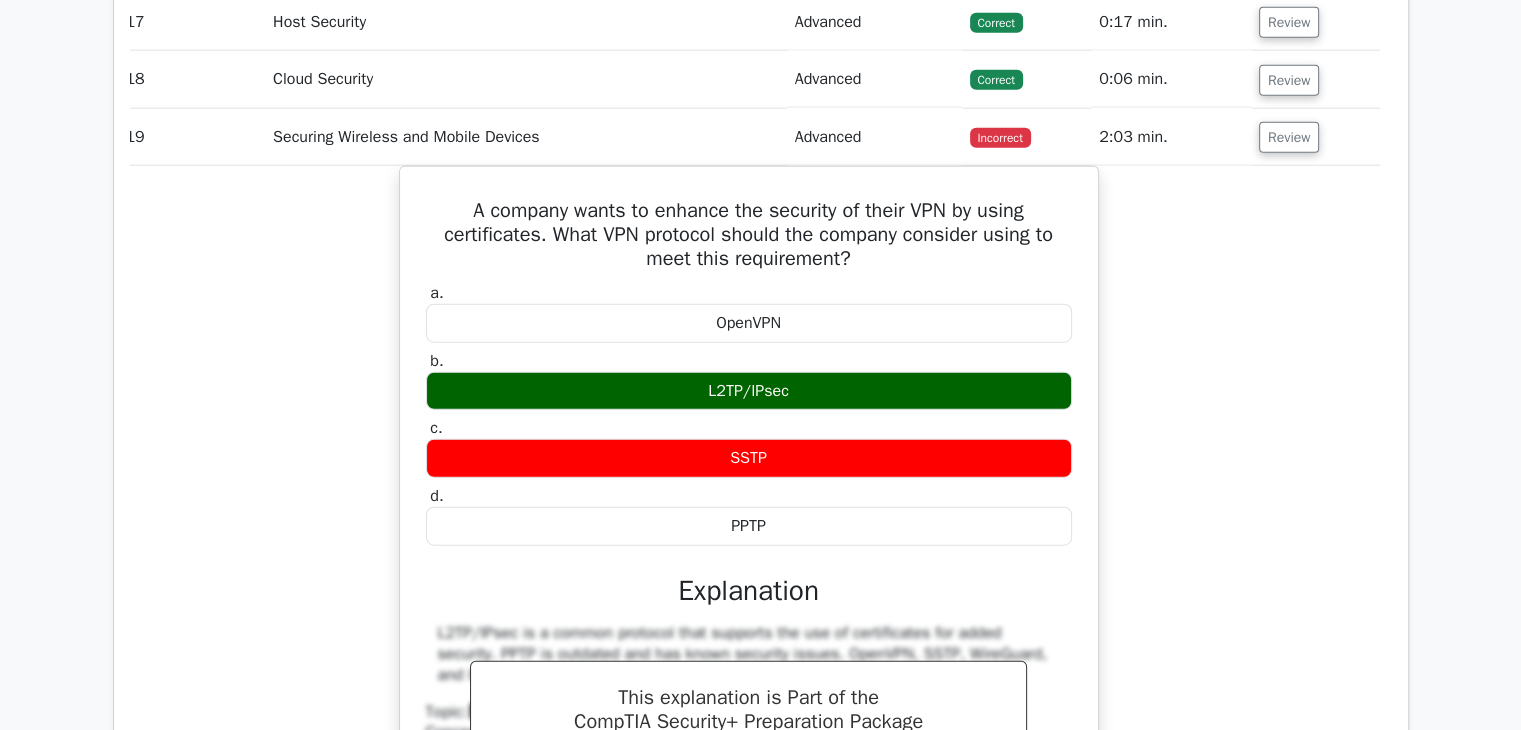 scroll, scrollTop: 4849, scrollLeft: 0, axis: vertical 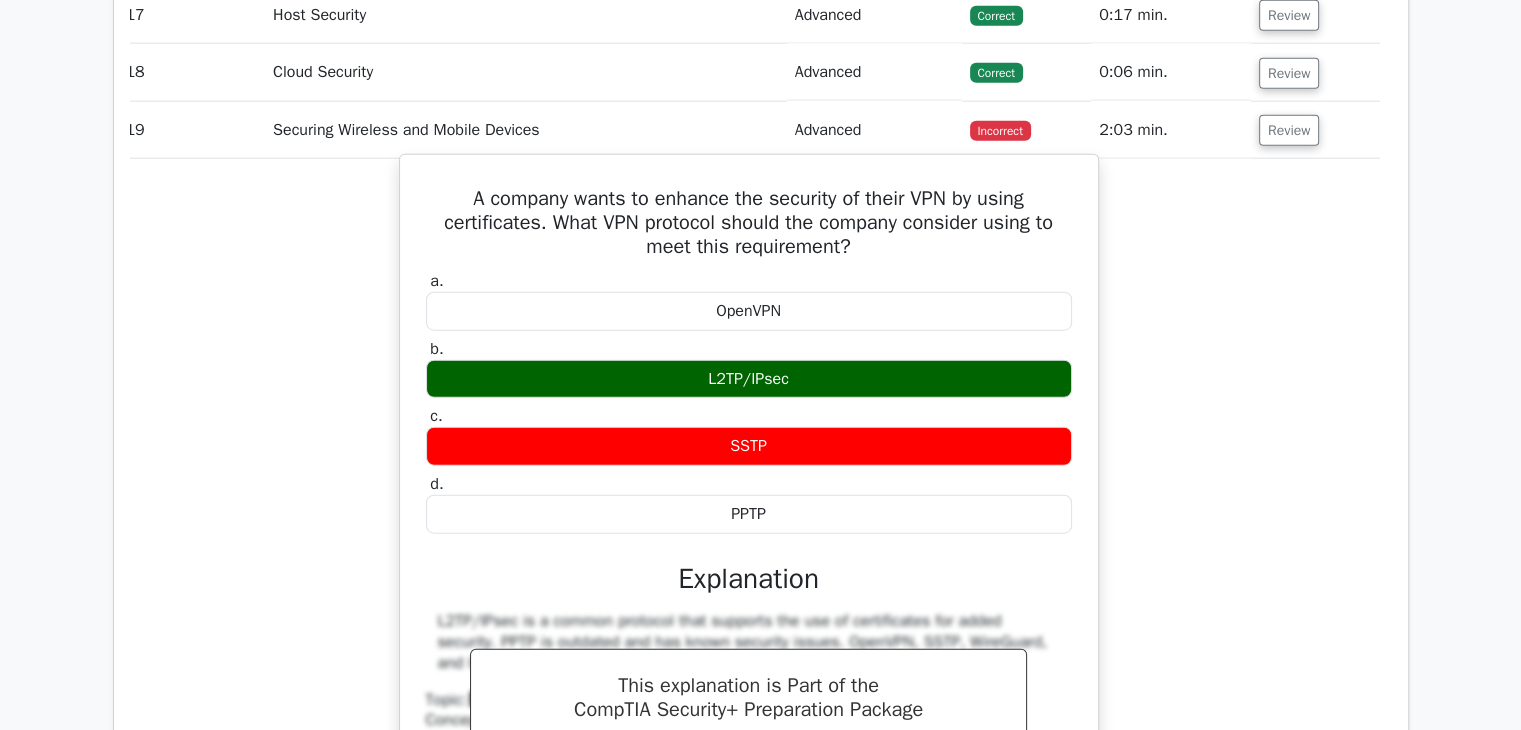 click on "A company wants to enhance the security of their VPN by using certificates. What VPN protocol should the company consider using to meet this requirement?" at bounding box center (749, 223) 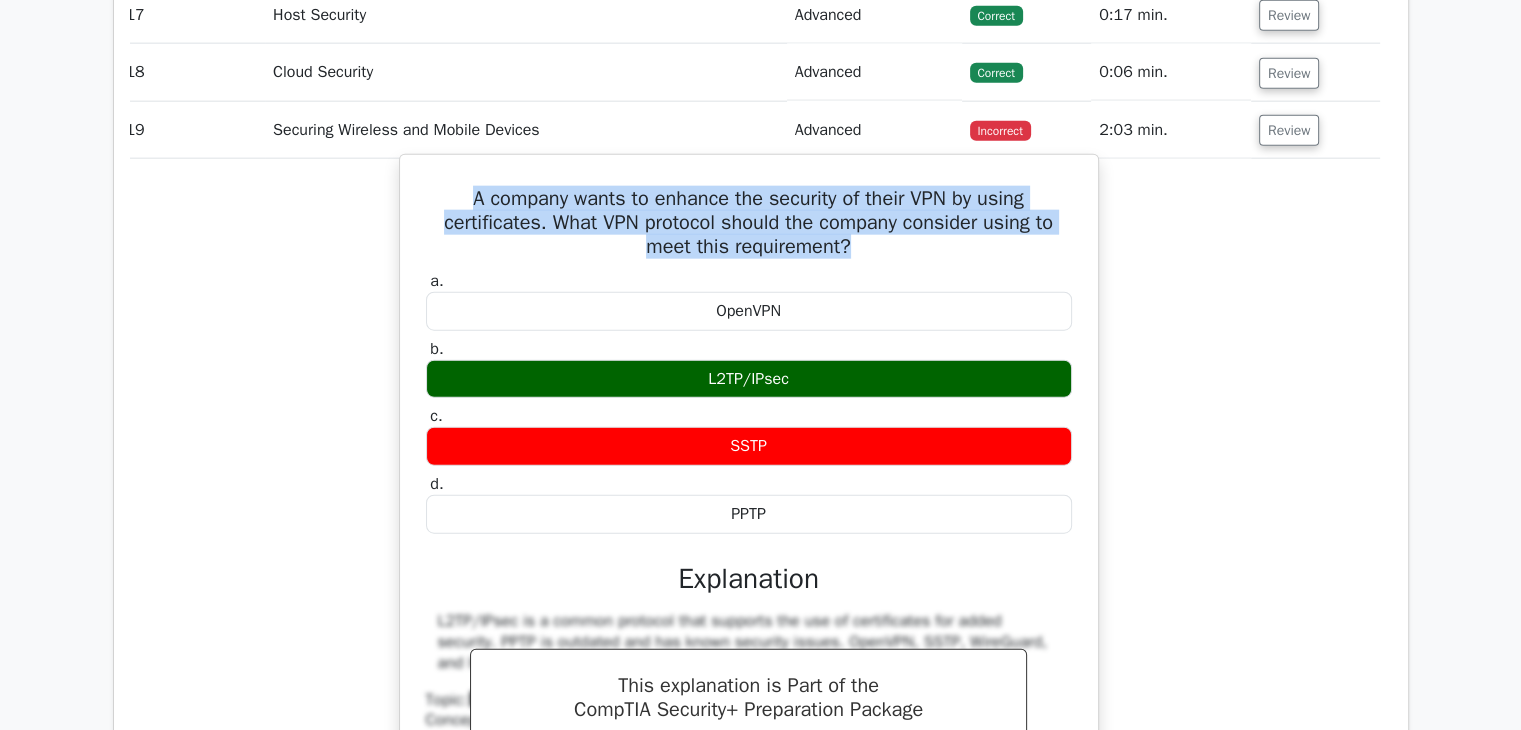 click on "A company wants to enhance the security of their VPN by using certificates. What VPN protocol should the company consider using to meet this requirement?" at bounding box center [749, 223] 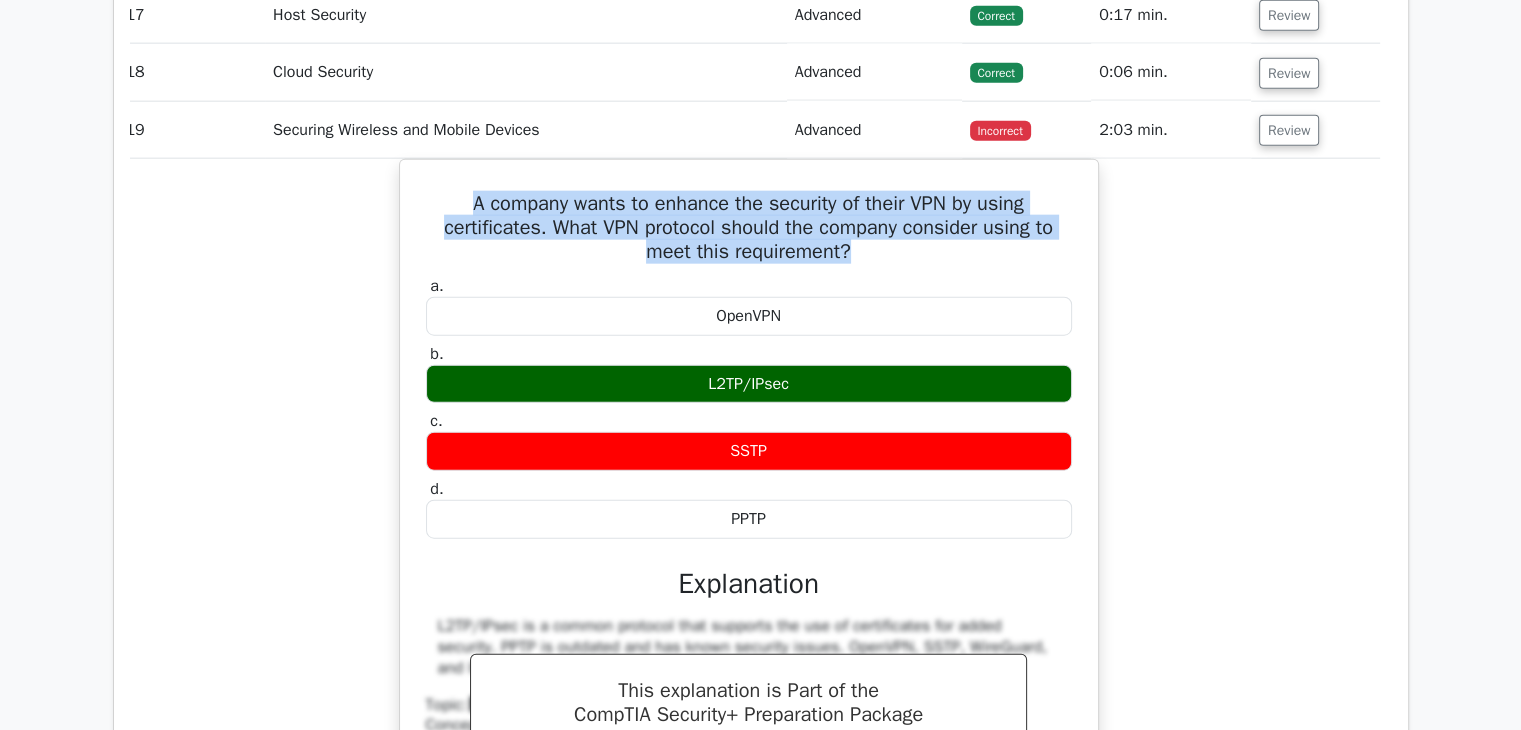 click on "A company wants to enhance the security of their VPN by using certificates. What VPN protocol should the company consider using to meet this requirement?
a.
OpenVPN
b.
c. d." at bounding box center (749, 552) 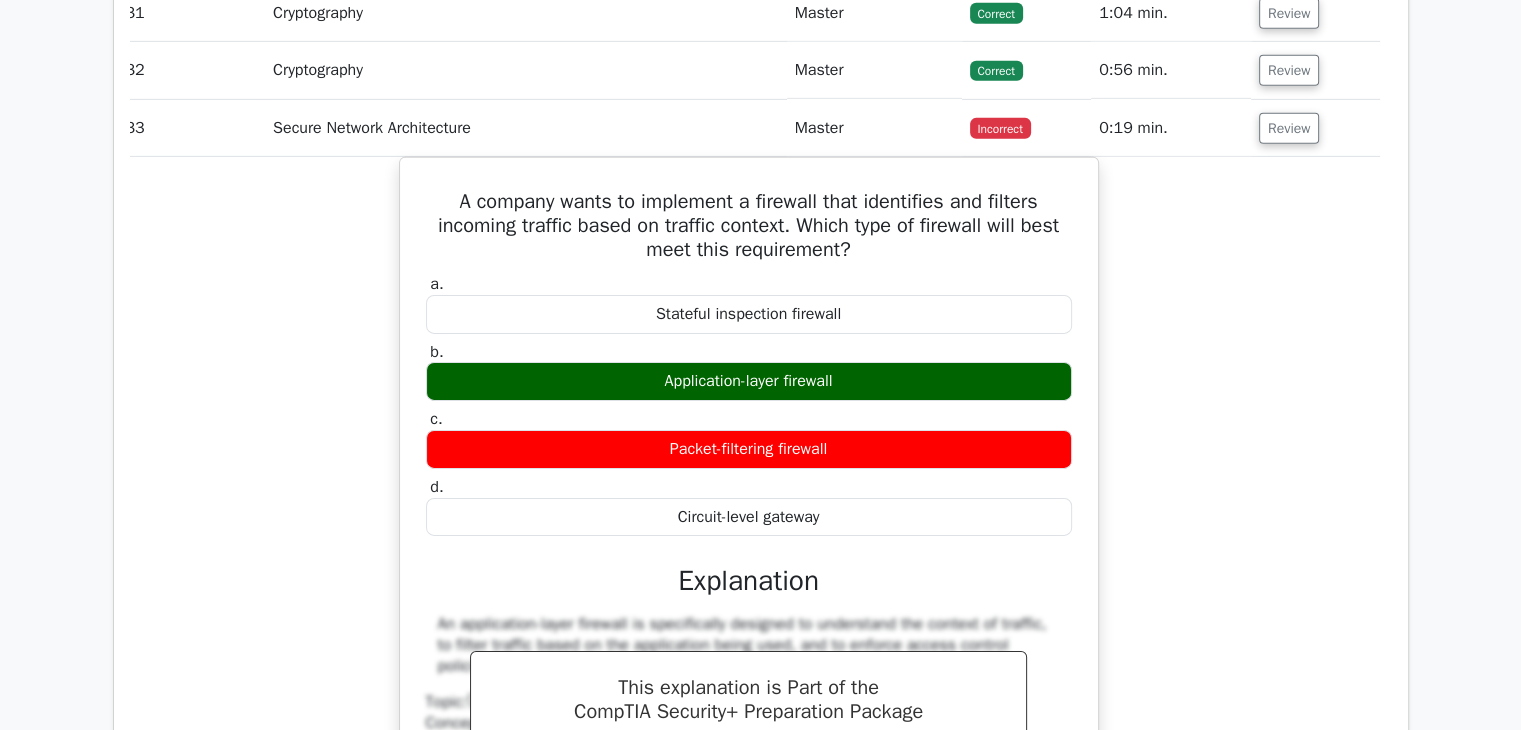 scroll, scrollTop: 6549, scrollLeft: 0, axis: vertical 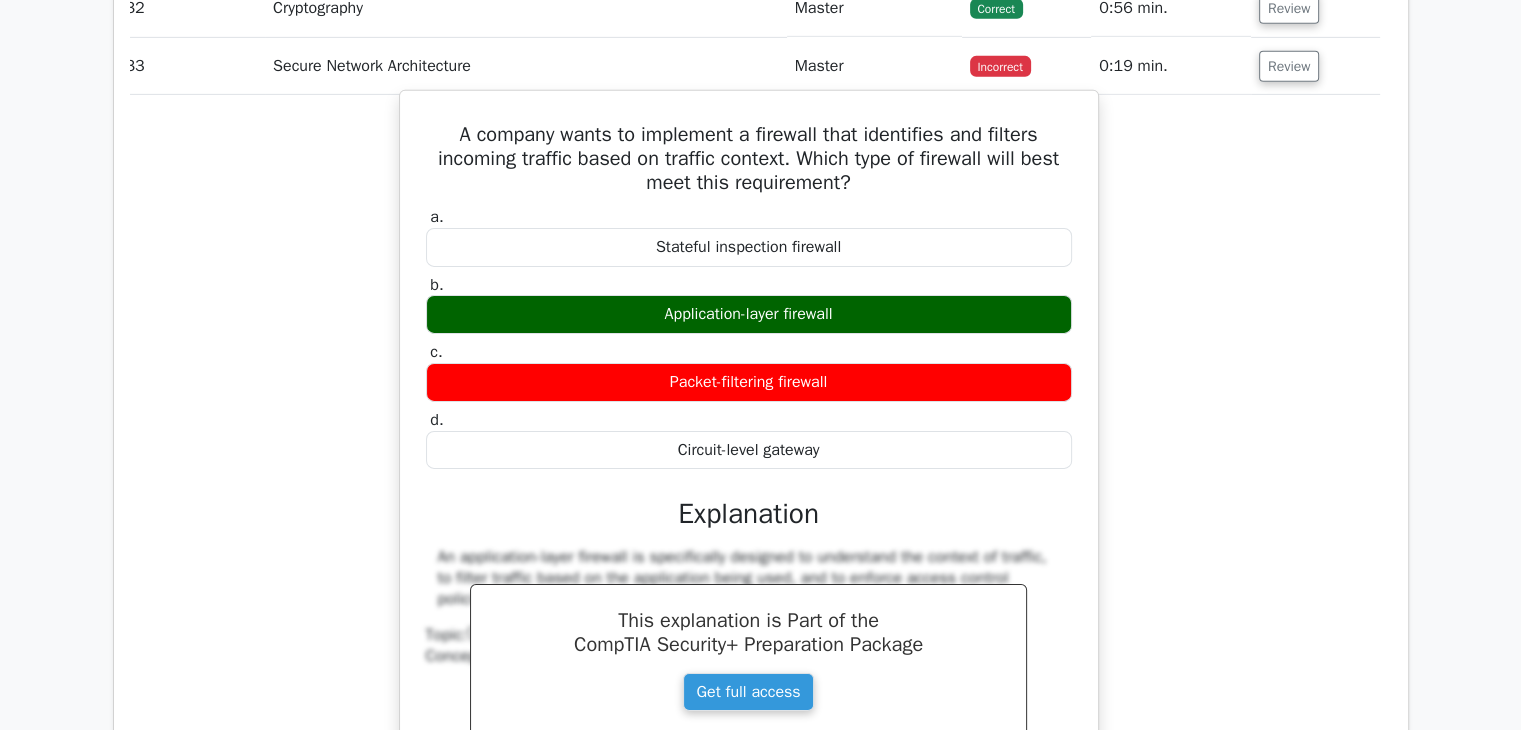 click on "A company wants to implement a firewall that identifies and filters incoming traffic based on traffic context. Which type of firewall will best meet this requirement?" at bounding box center [749, 159] 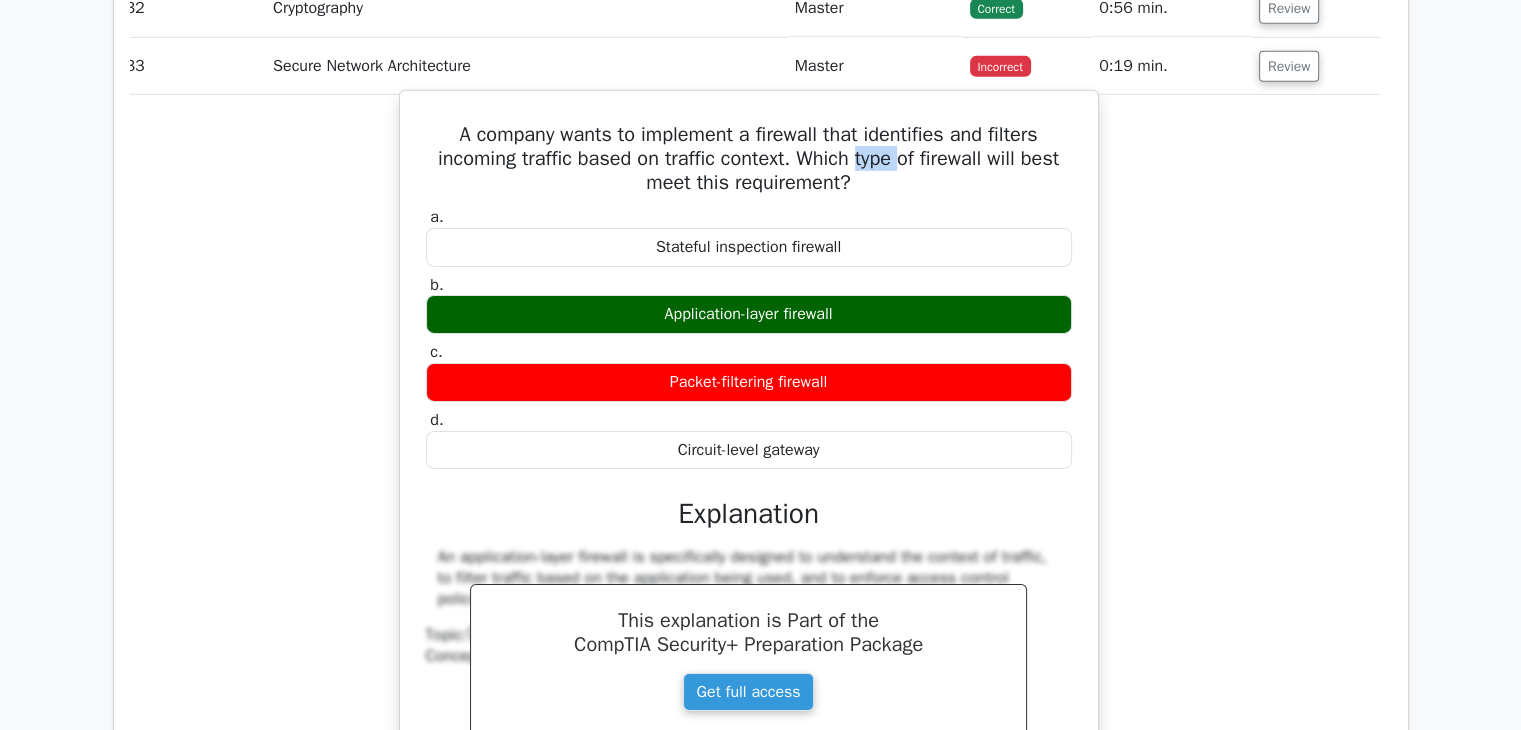 click on "A company wants to implement a firewall that identifies and filters incoming traffic based on traffic context. Which type of firewall will best meet this requirement?" at bounding box center (749, 159) 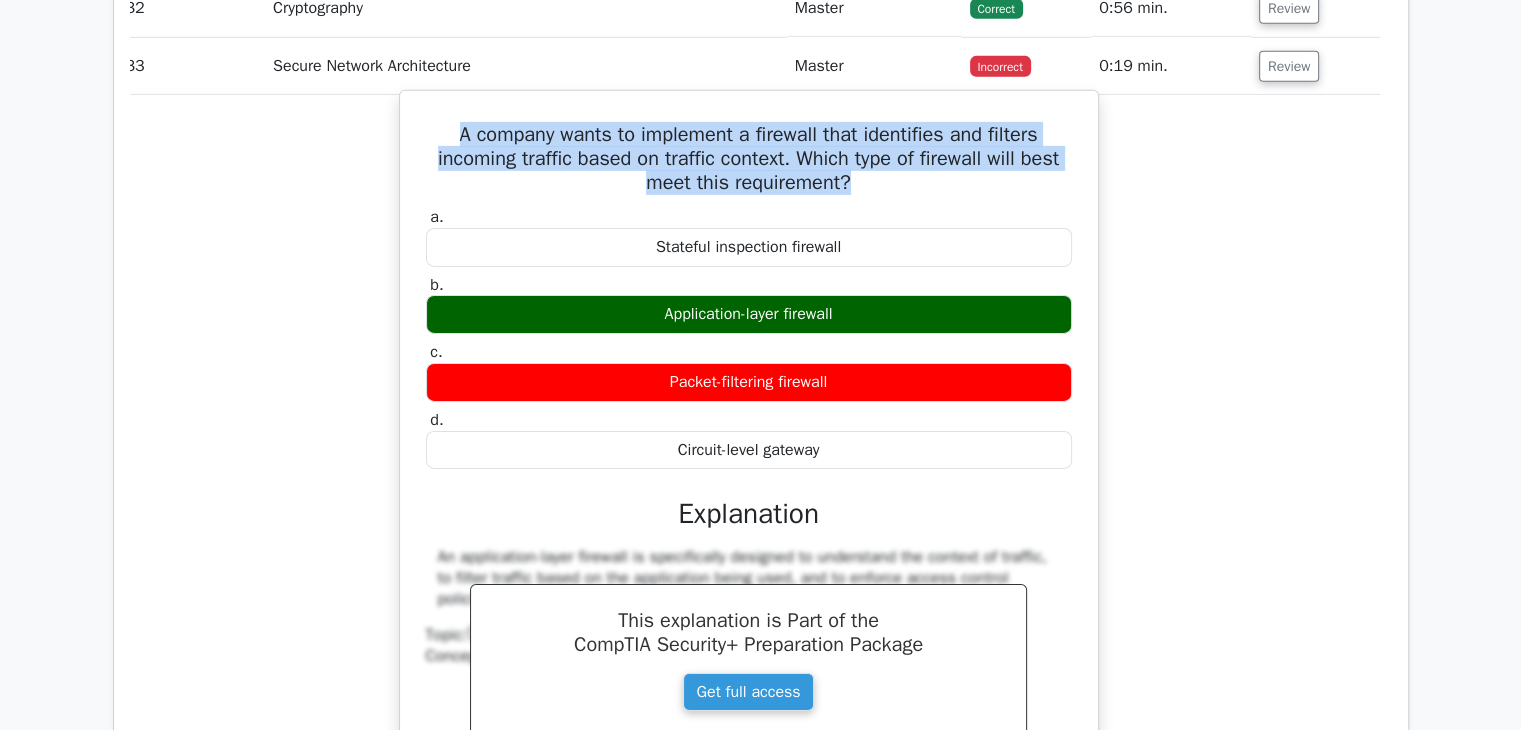 click on "A company wants to implement a firewall that identifies and filters incoming traffic based on traffic context. Which type of firewall will best meet this requirement?" at bounding box center (749, 159) 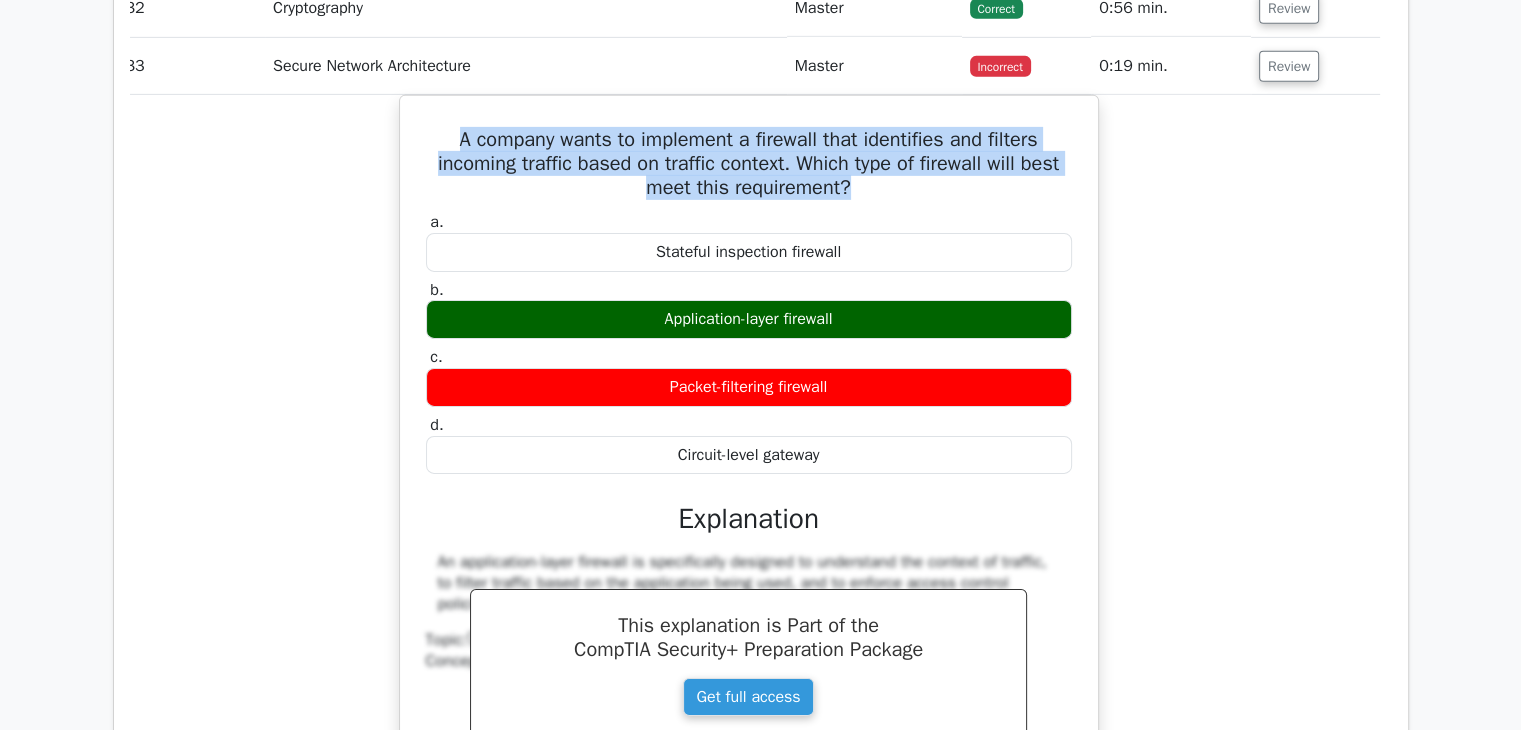 click on "A company wants to implement a firewall that identifies and filters incoming traffic based on traffic context. Which type of firewall will best meet this requirement?
a.
Stateful inspection firewall
b.
c. d." at bounding box center (749, 488) 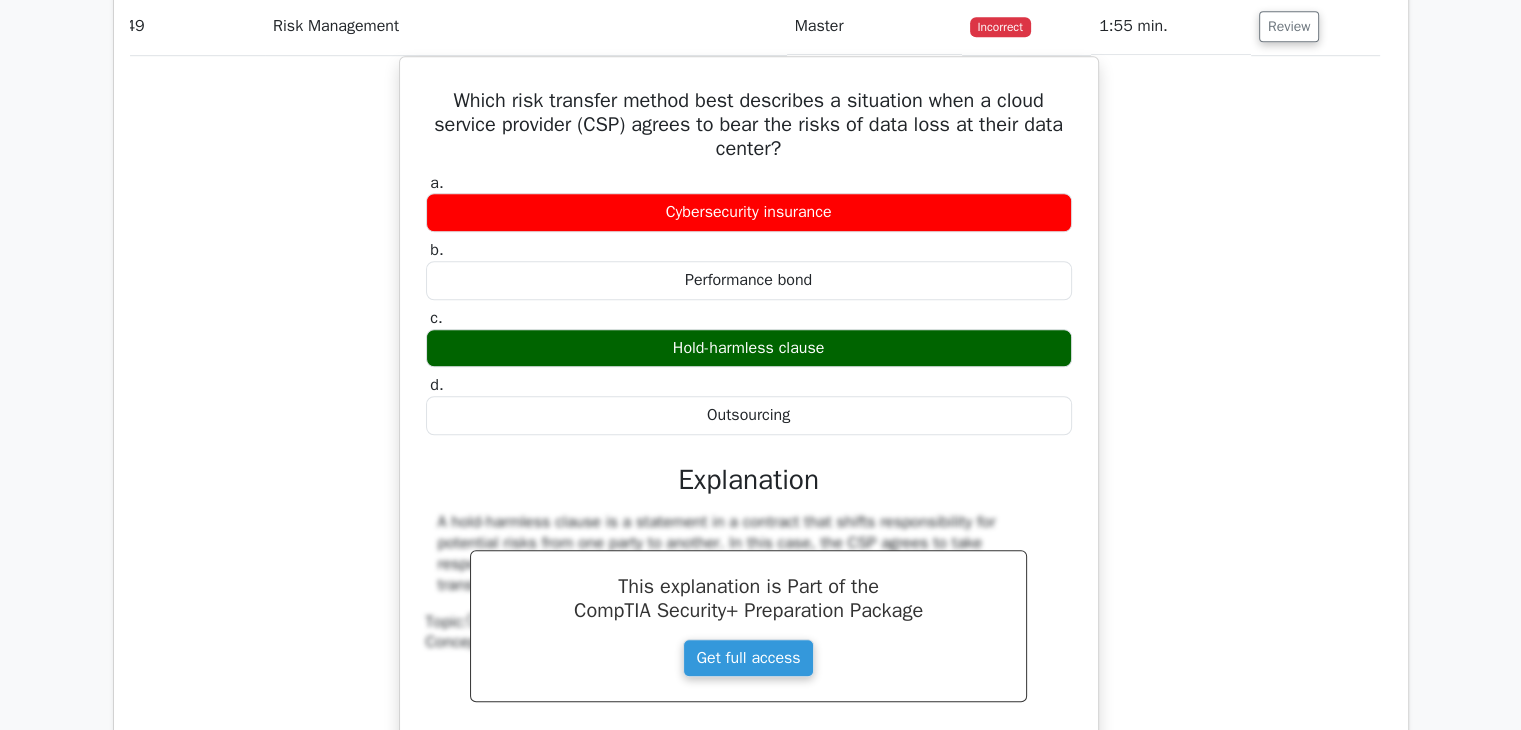 scroll, scrollTop: 9049, scrollLeft: 0, axis: vertical 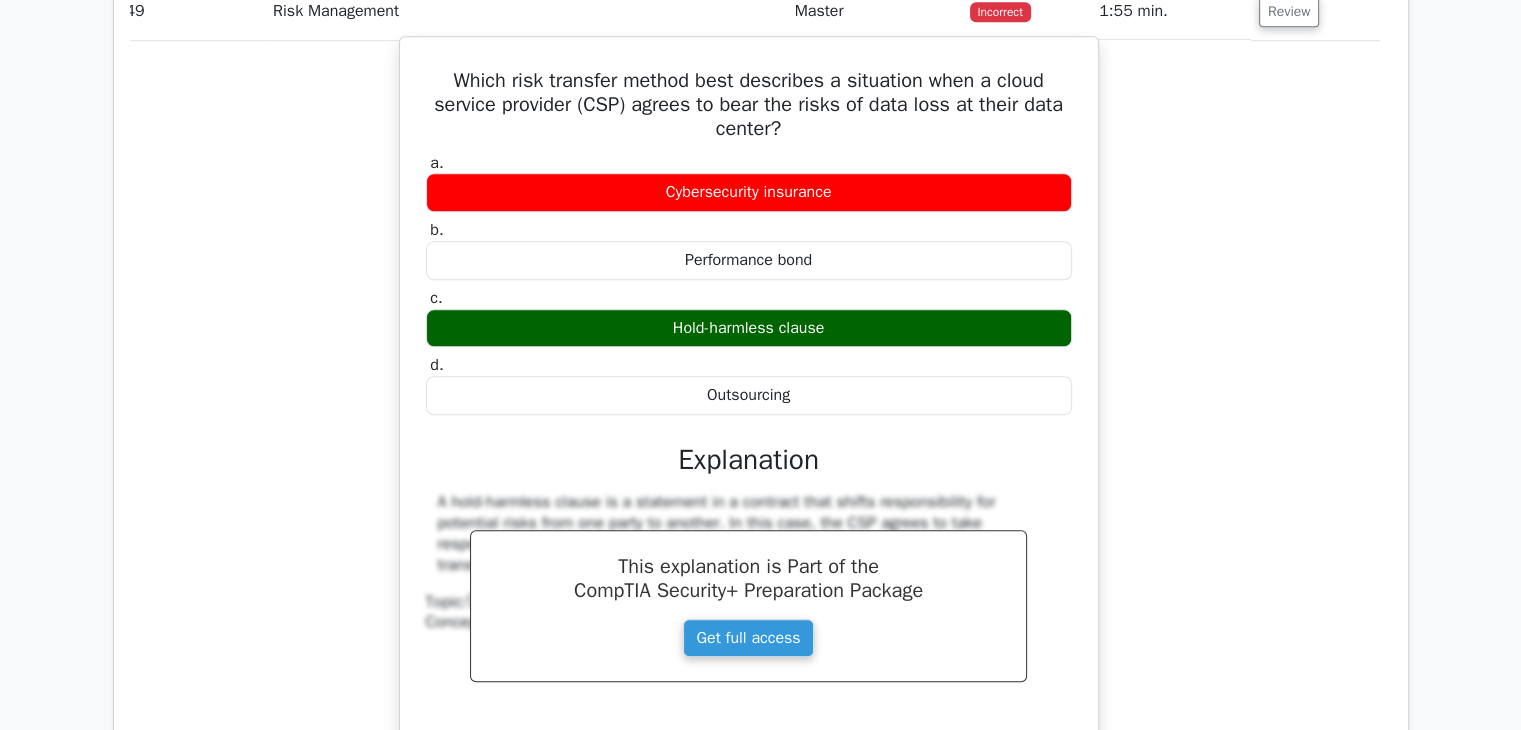 click on "Which risk transfer method best describes a situation when a cloud service provider (CSP) agrees to bear the risks of data loss at their data center?" at bounding box center [749, 105] 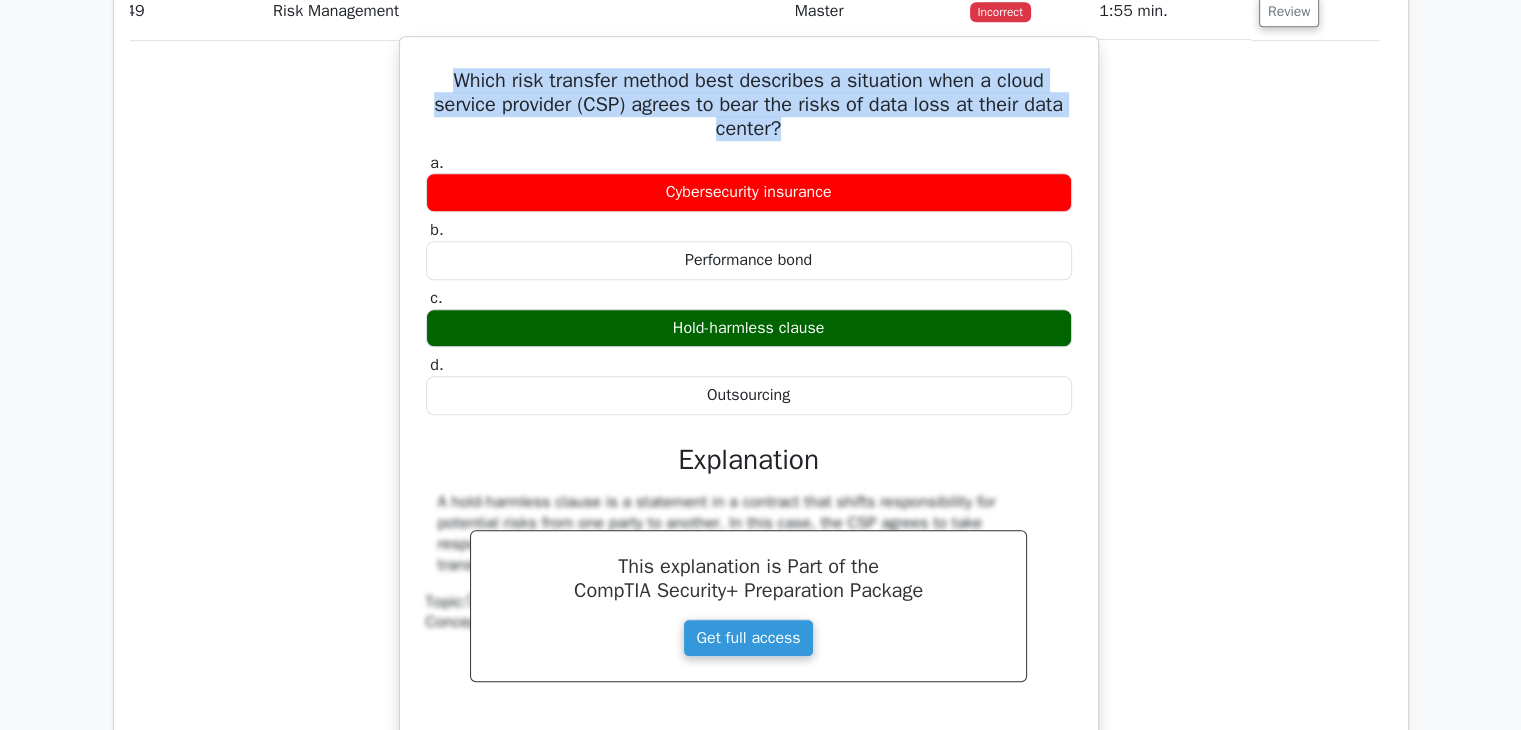 click on "Which risk transfer method best describes a situation when a cloud service provider (CSP) agrees to bear the risks of data loss at their data center?" at bounding box center (749, 105) 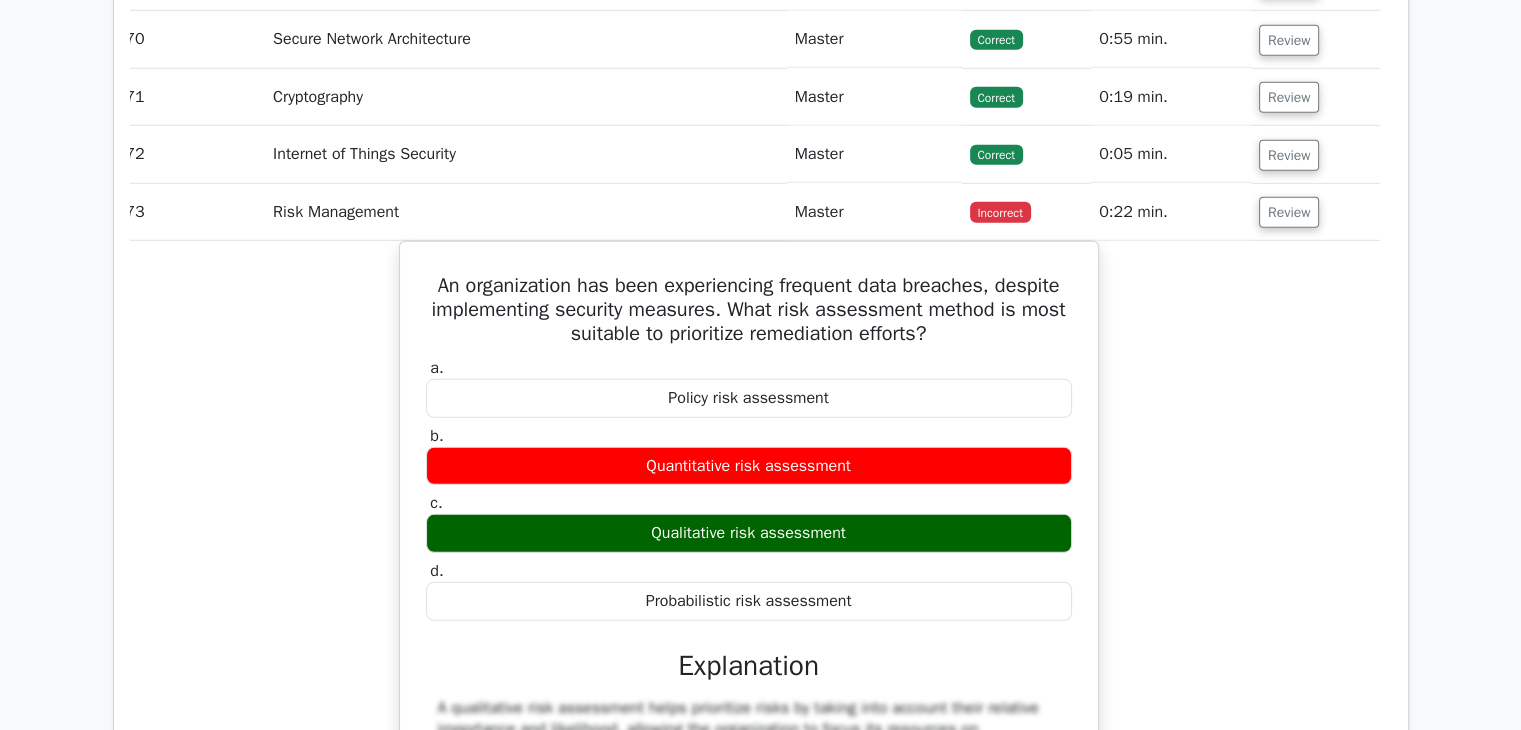 scroll, scrollTop: 13549, scrollLeft: 0, axis: vertical 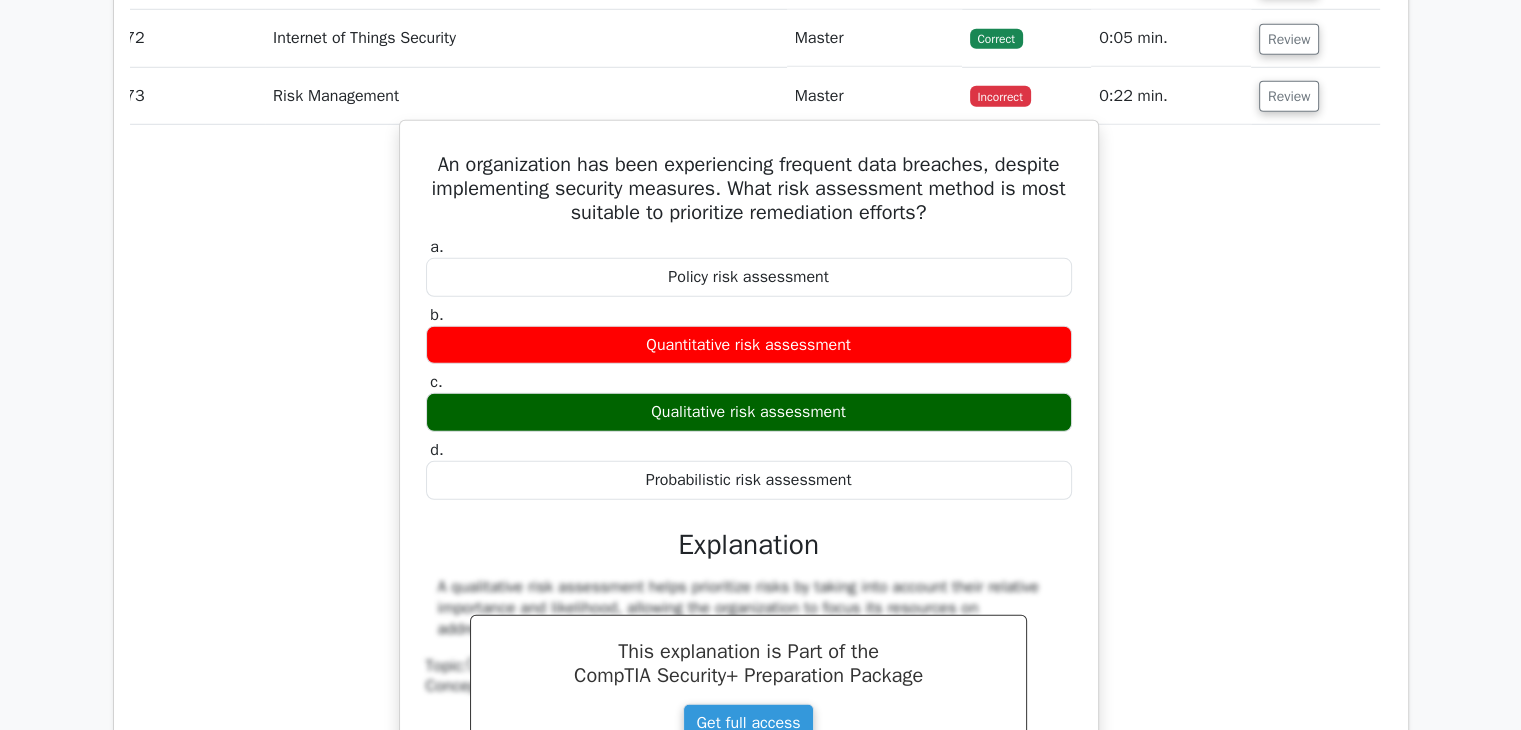 click on "An organization has been experiencing frequent data breaches, despite implementing security measures. What risk assessment method is most suitable to prioritize remediation efforts?" at bounding box center [749, 189] 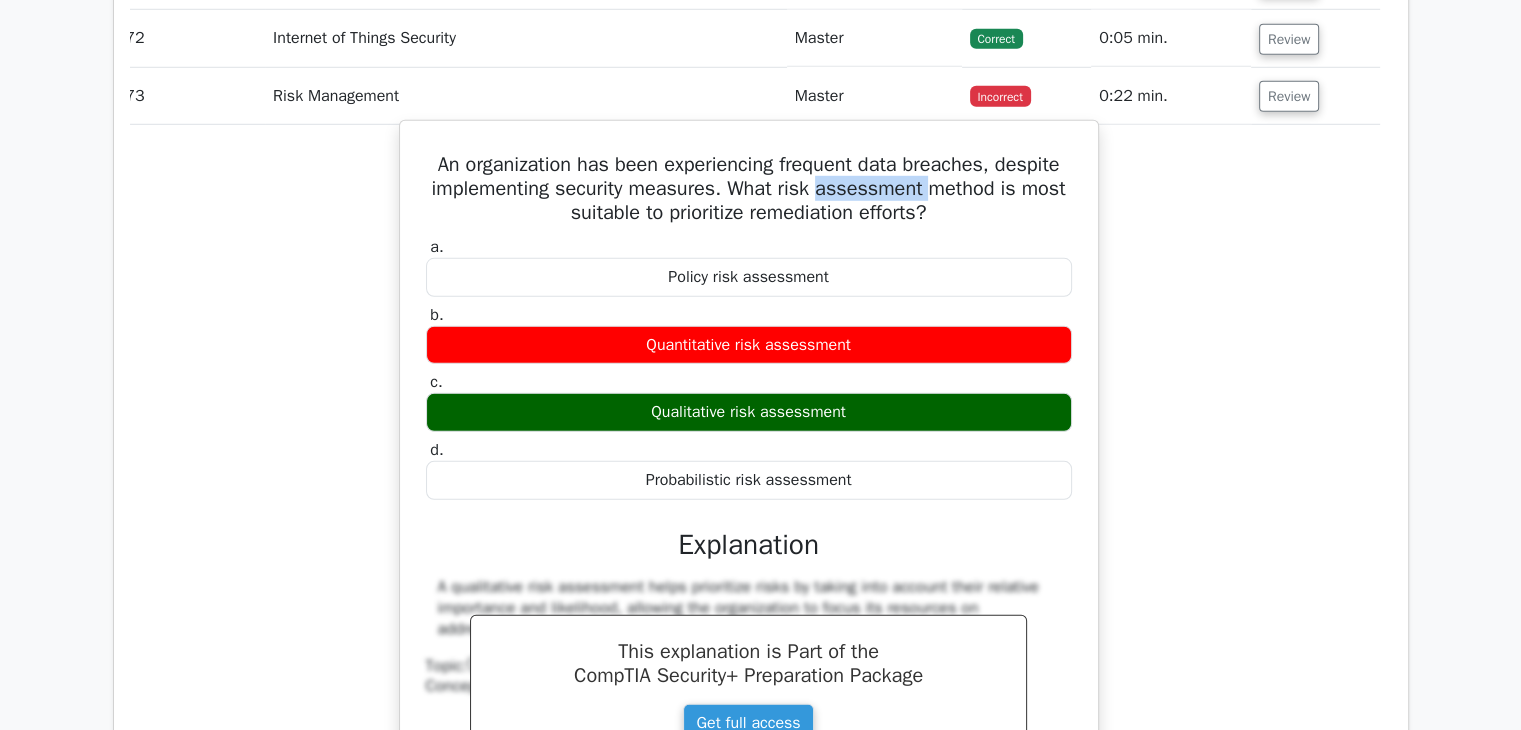 click on "An organization has been experiencing frequent data breaches, despite implementing security measures. What risk assessment method is most suitable to prioritize remediation efforts?" at bounding box center [749, 189] 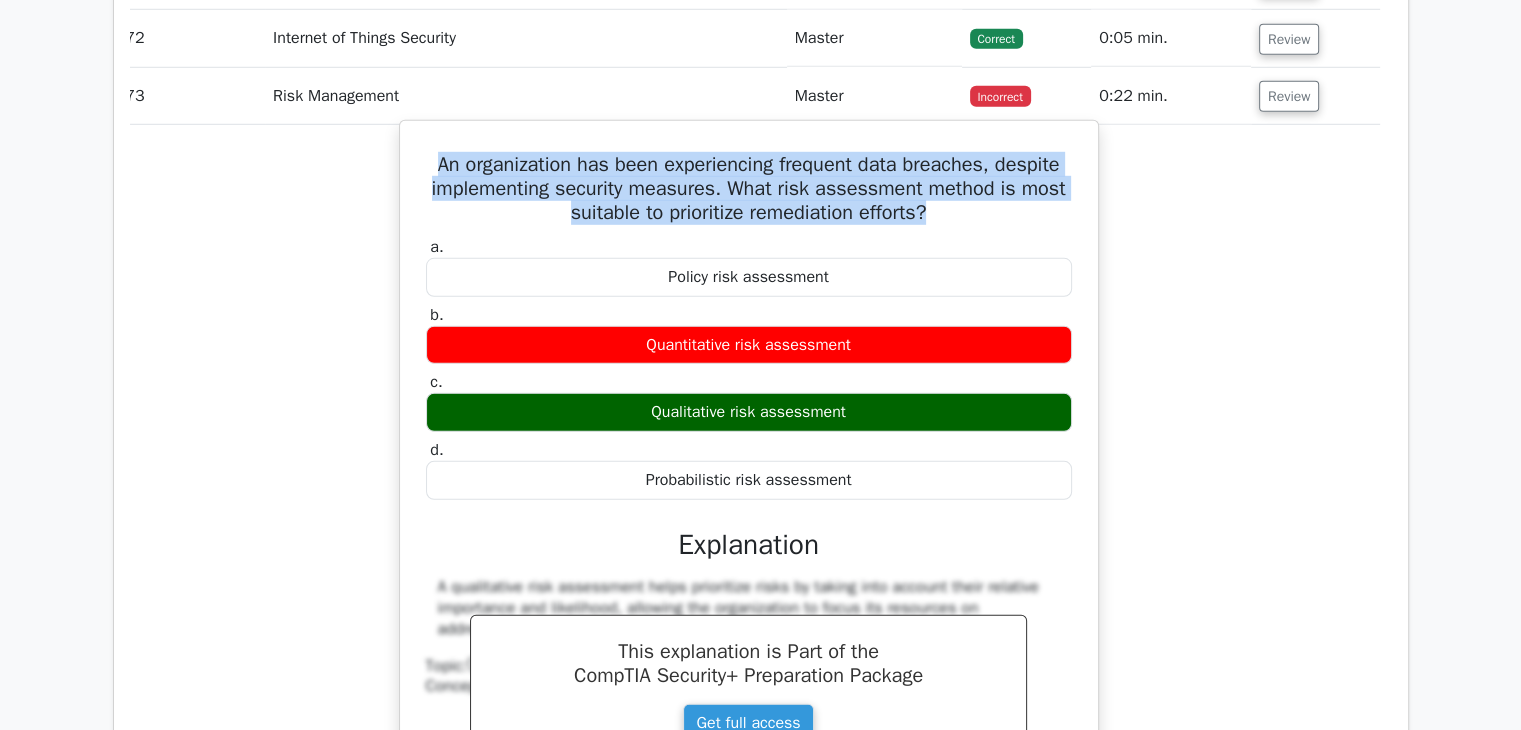 click on "An organization has been experiencing frequent data breaches, despite implementing security measures. What risk assessment method is most suitable to prioritize remediation efforts?" at bounding box center [749, 189] 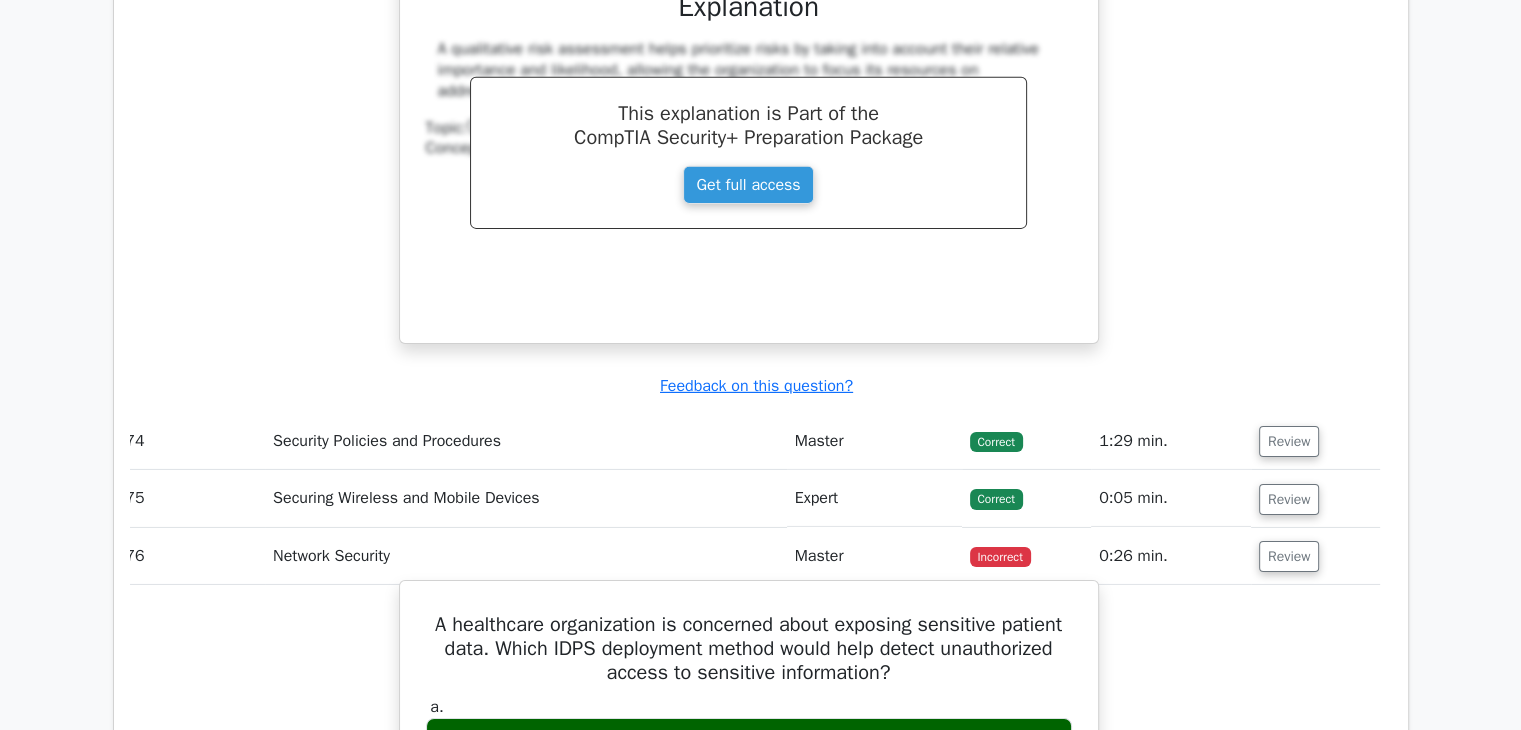 scroll, scrollTop: 14449, scrollLeft: 0, axis: vertical 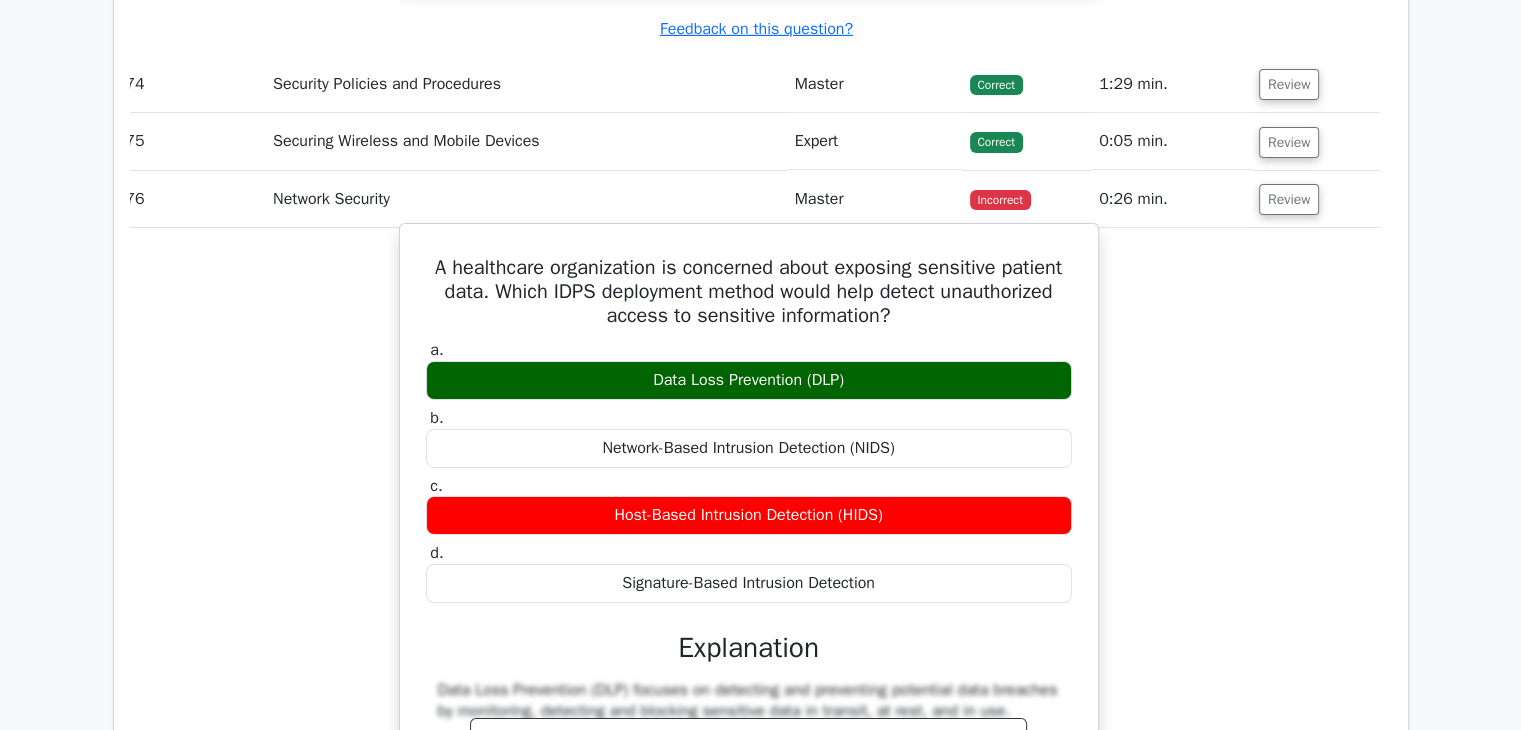 click on "A healthcare organization is concerned about exposing sensitive patient data. Which IDPS deployment method would help detect unauthorized access to sensitive information?" at bounding box center [749, 292] 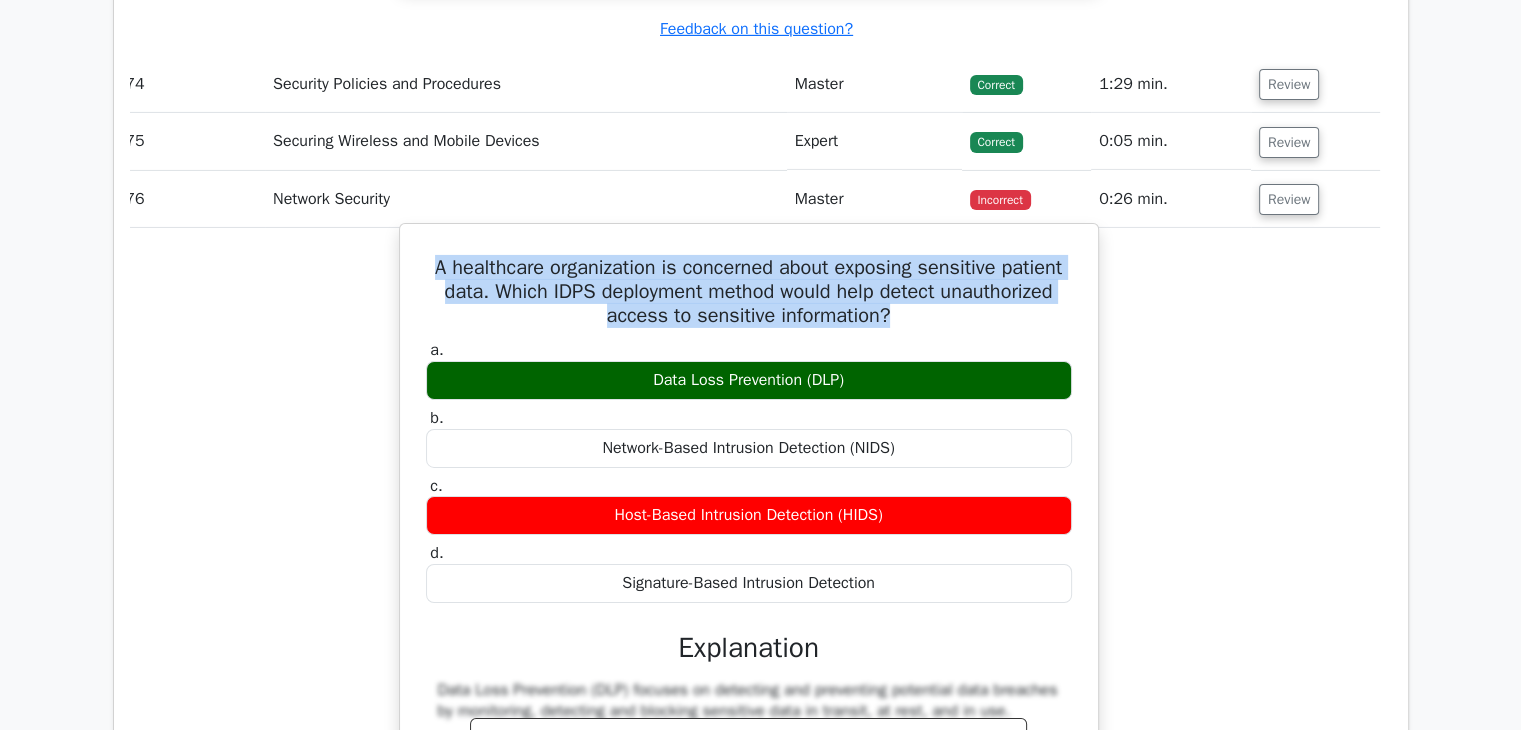 copy on "A healthcare organization is concerned about exposing sensitive patient data. Which IDPS deployment method would help detect unauthorized access to sensitive information?" 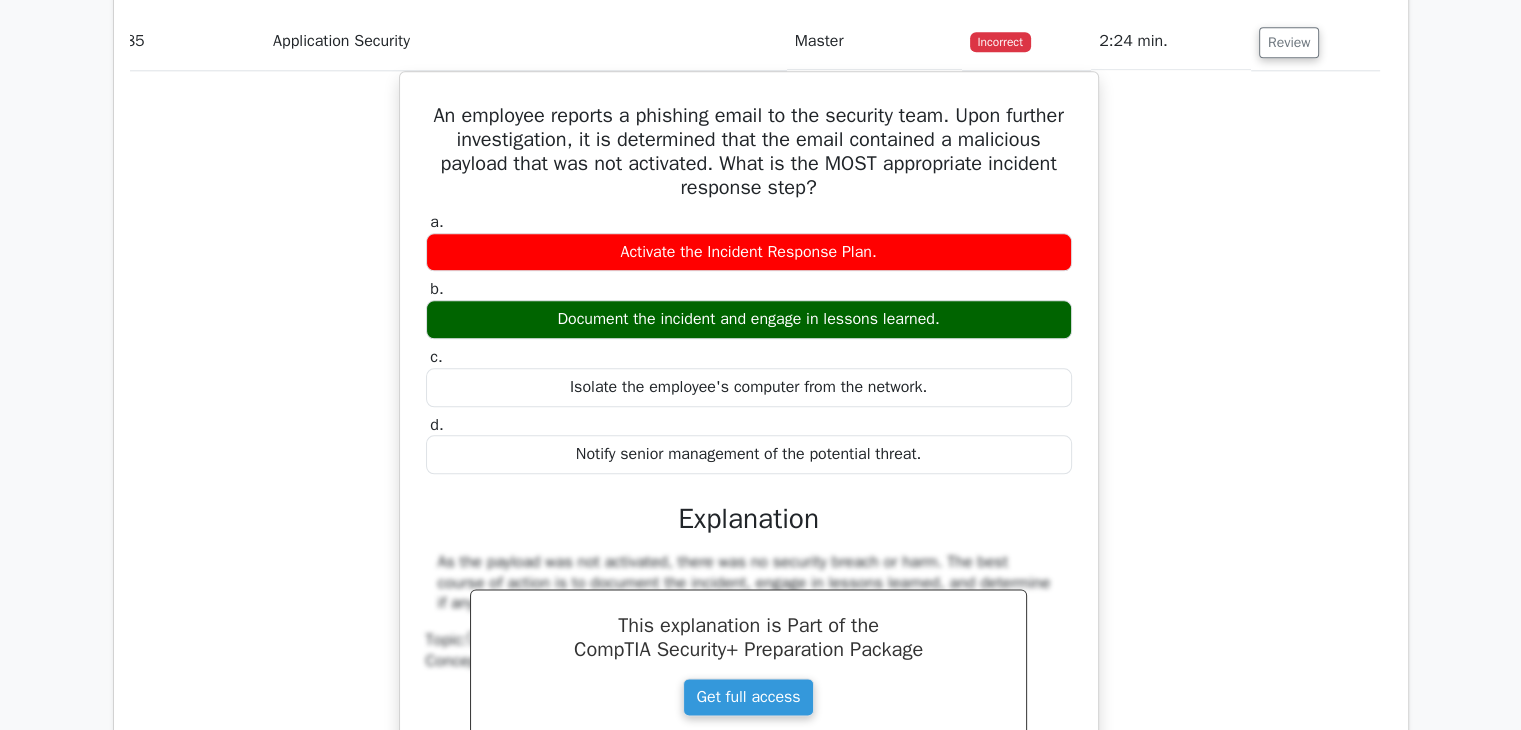 scroll, scrollTop: 17549, scrollLeft: 0, axis: vertical 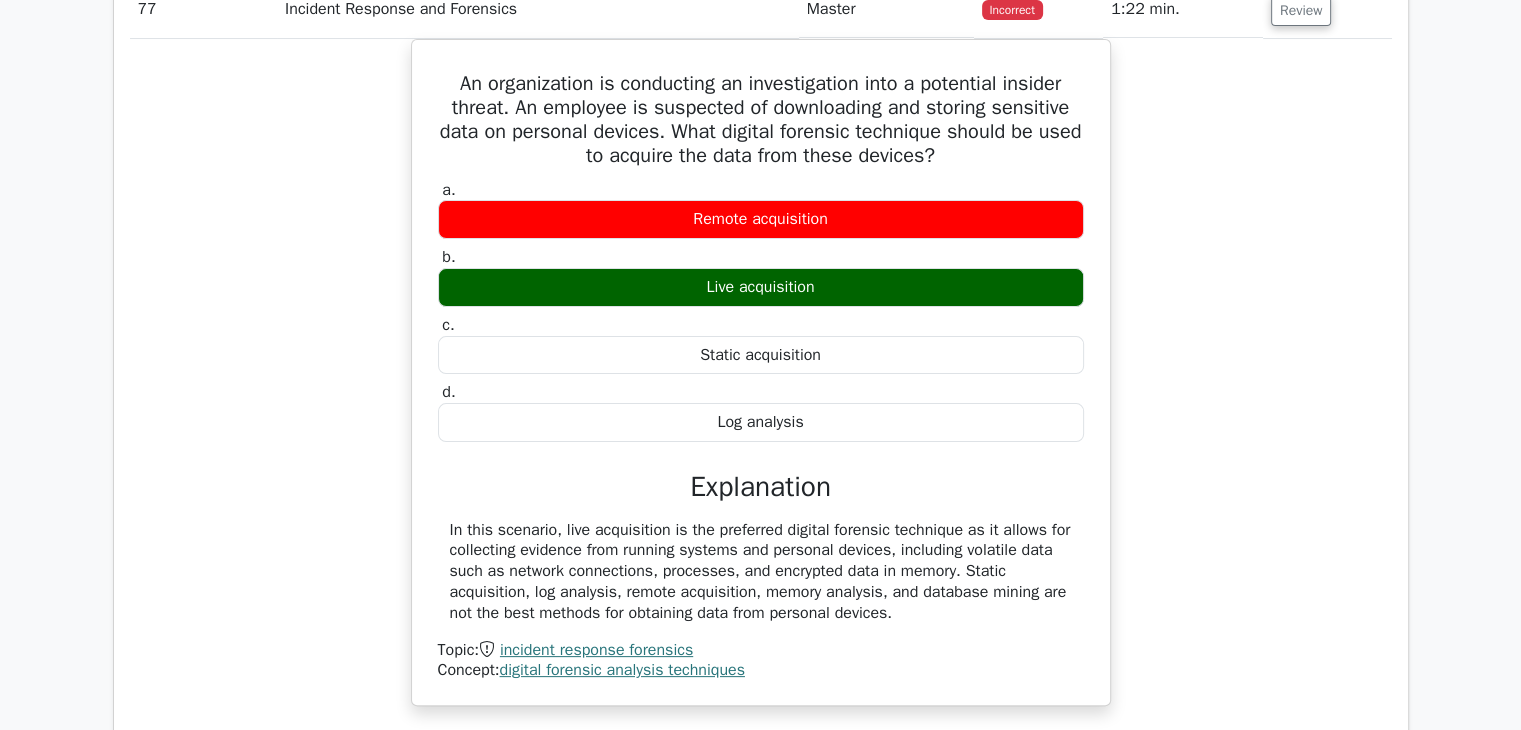 click on "An organization is conducting an investigation into a potential insider threat. An employee is suspected of downloading and storing sensitive data on personal devices. What digital forensic technique should be used to acquire the data from these devices?
a.
Remote acquisition
b.
c. d." at bounding box center [761, 385] 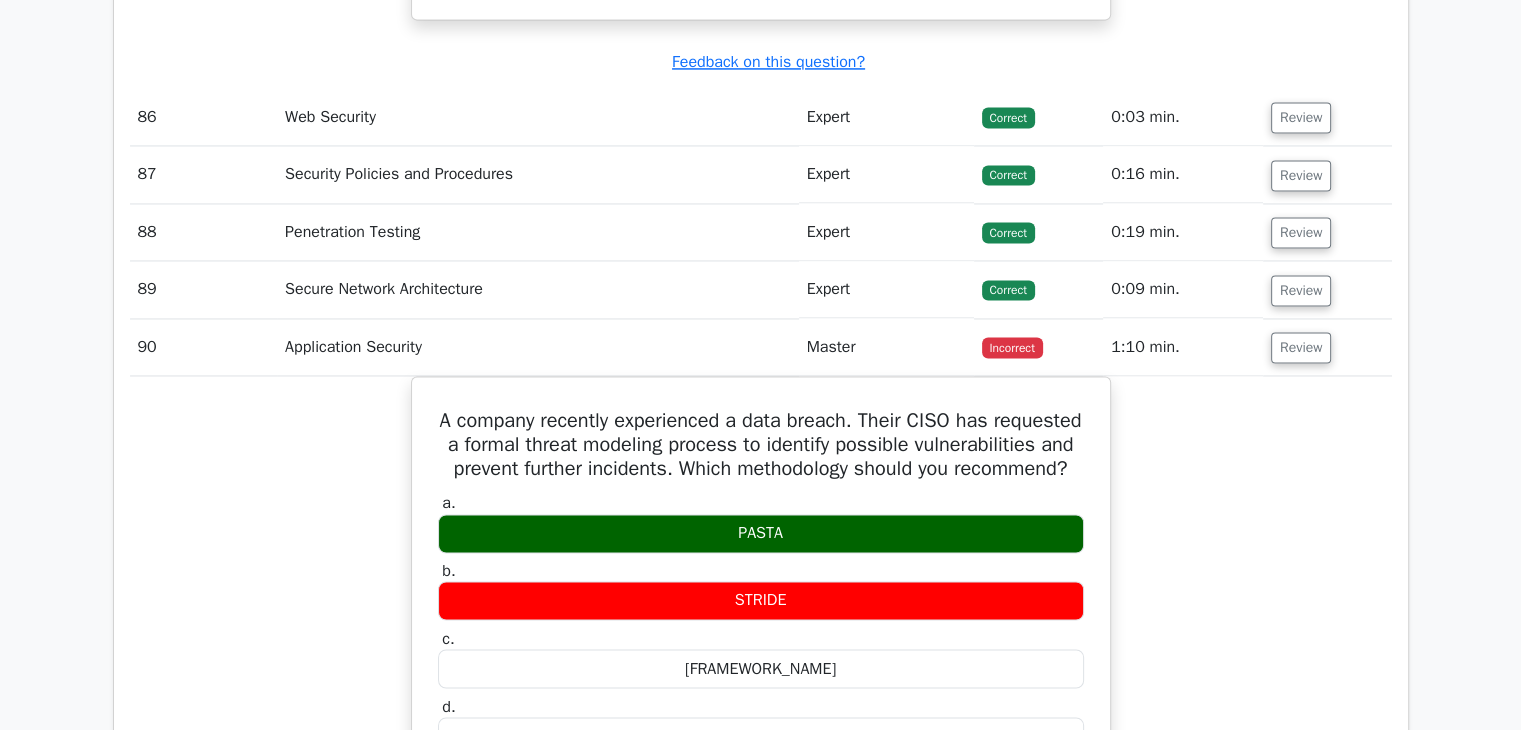 scroll, scrollTop: 18379, scrollLeft: 0, axis: vertical 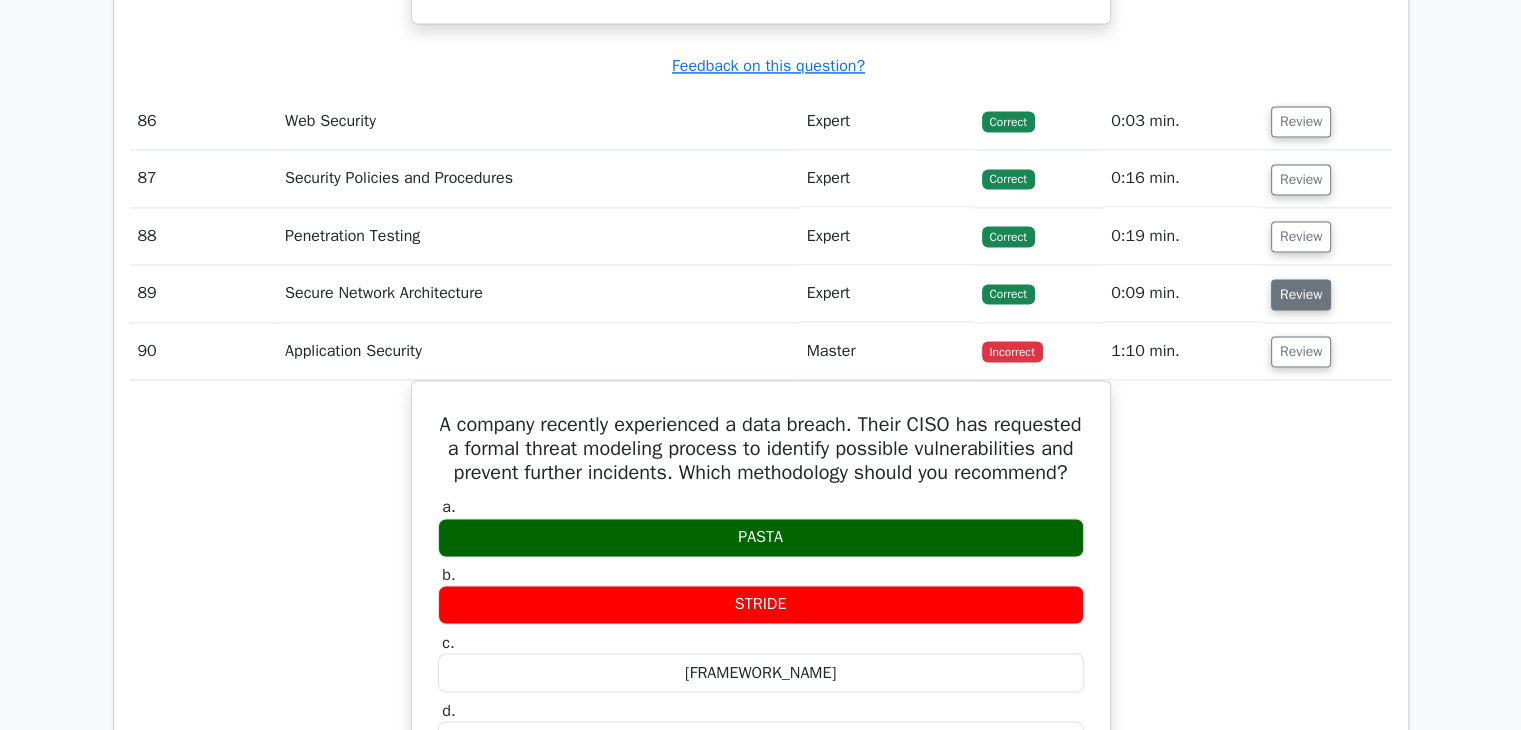 click on "Review" at bounding box center [1301, 294] 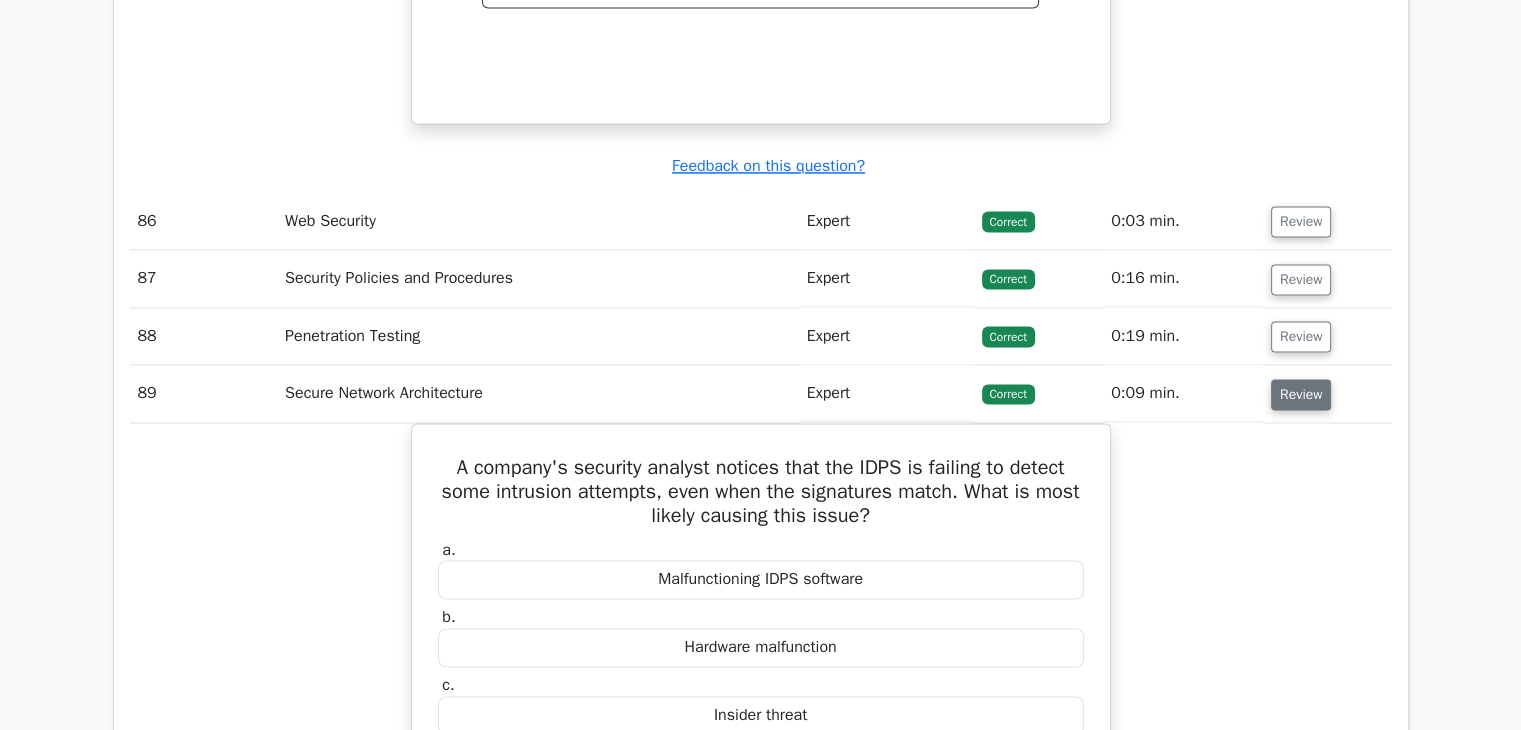 scroll, scrollTop: 18264, scrollLeft: 0, axis: vertical 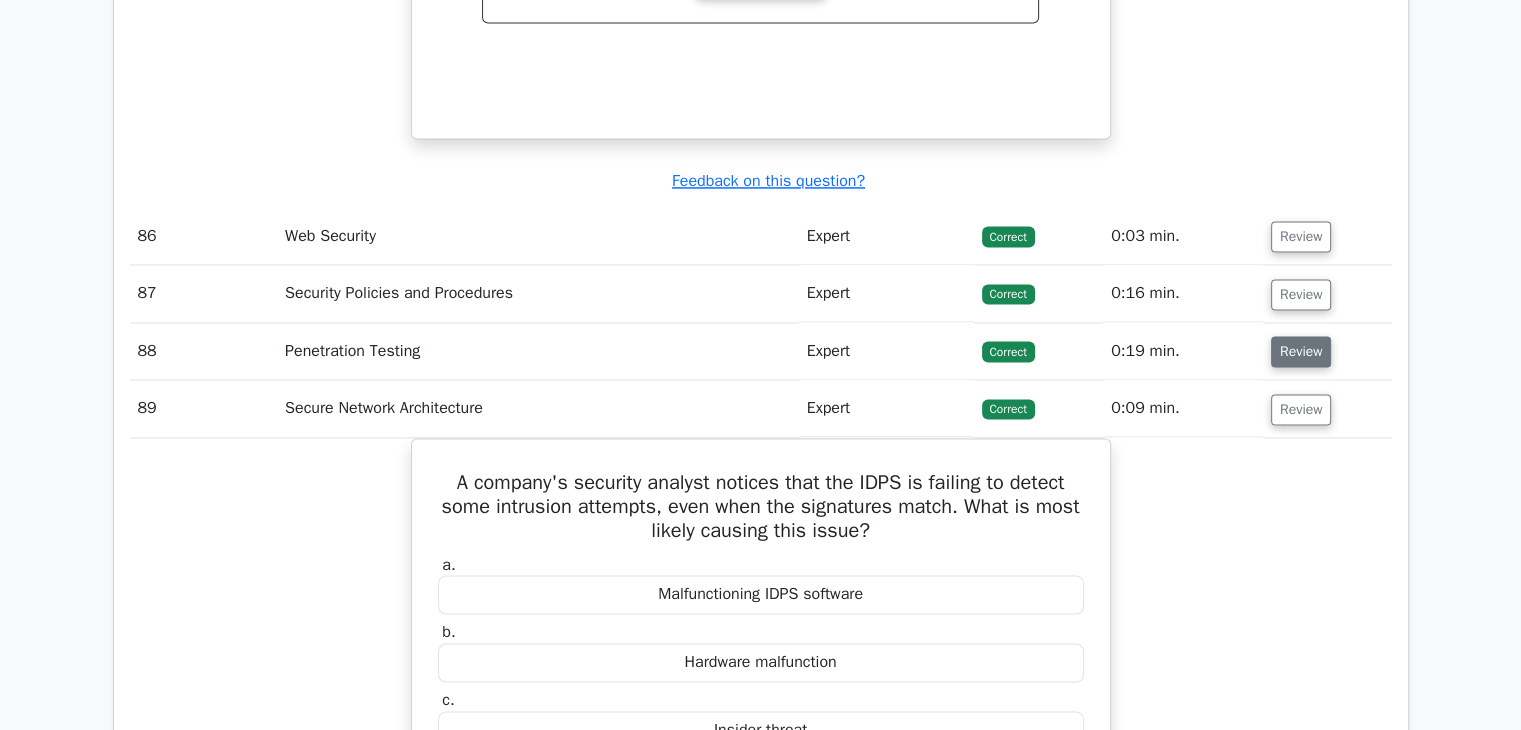 click on "Review" at bounding box center (1301, 351) 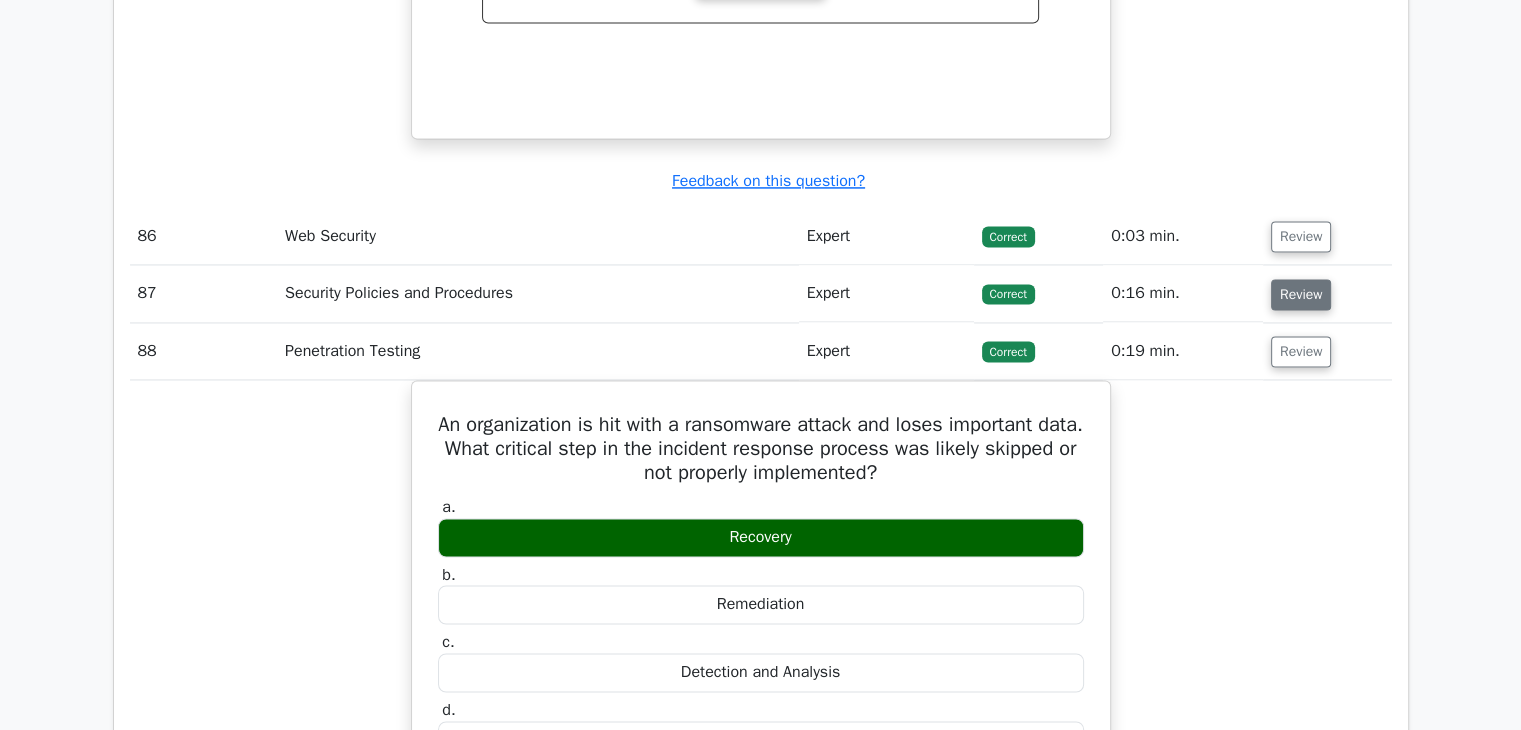click on "Review" at bounding box center (1301, 294) 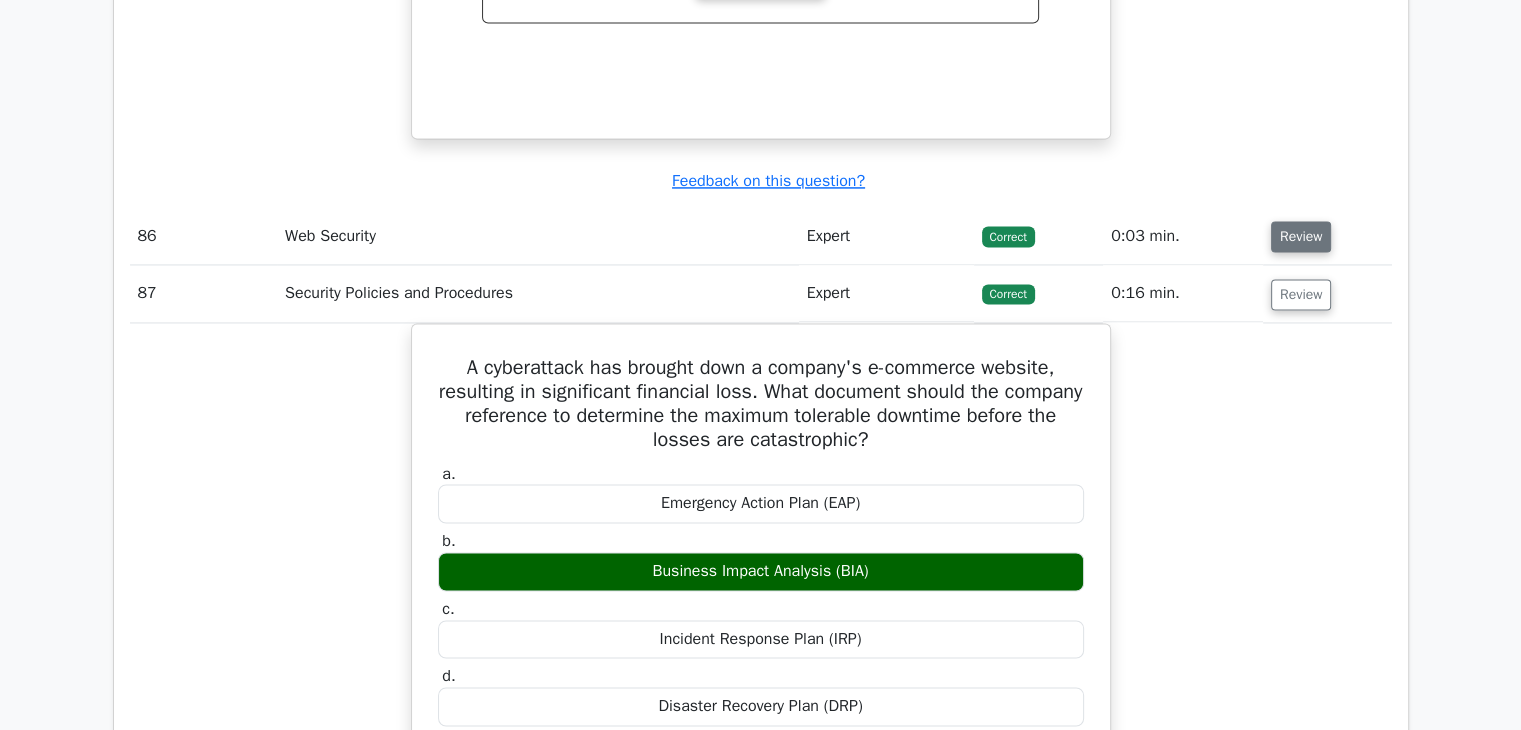 click on "Review" at bounding box center (1301, 236) 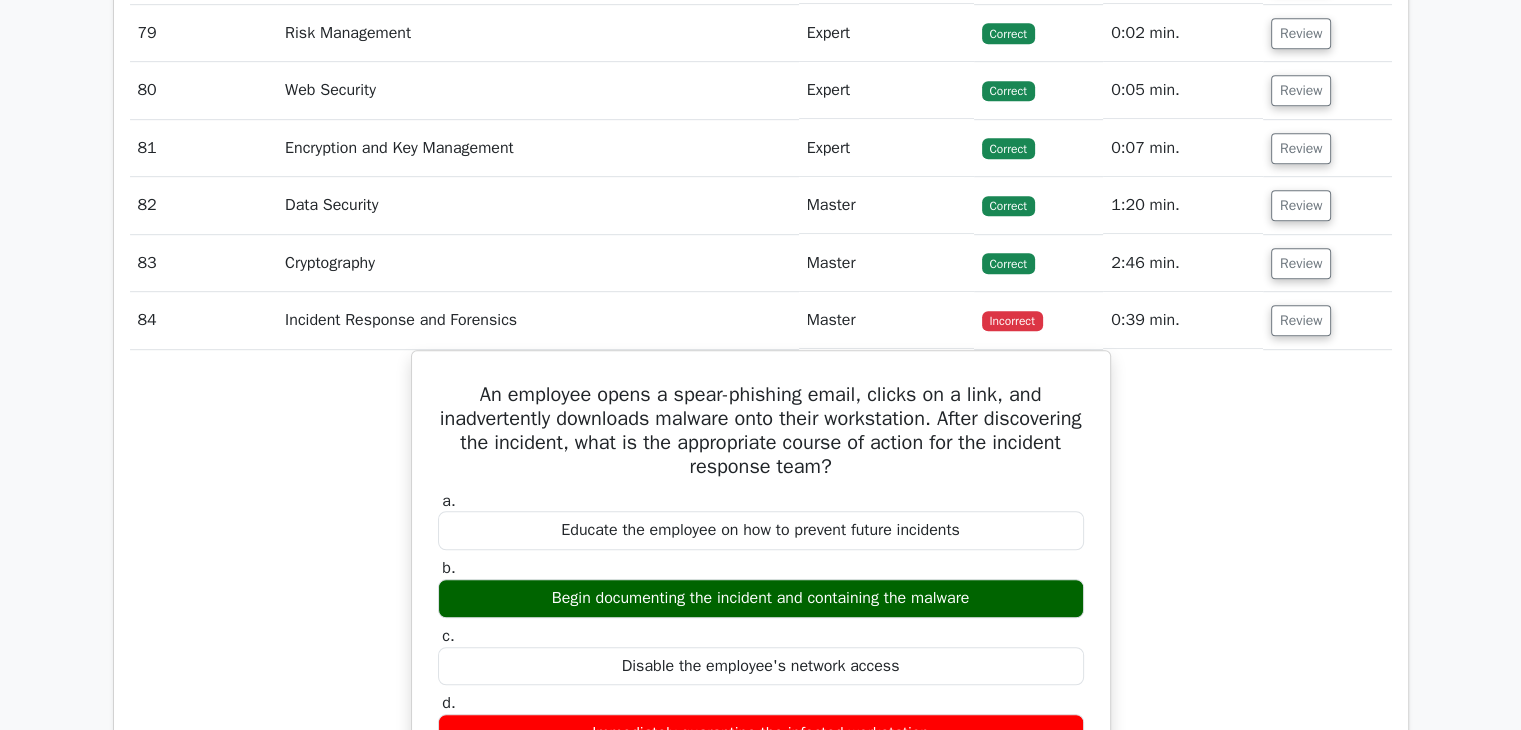 scroll, scrollTop: 16347, scrollLeft: 0, axis: vertical 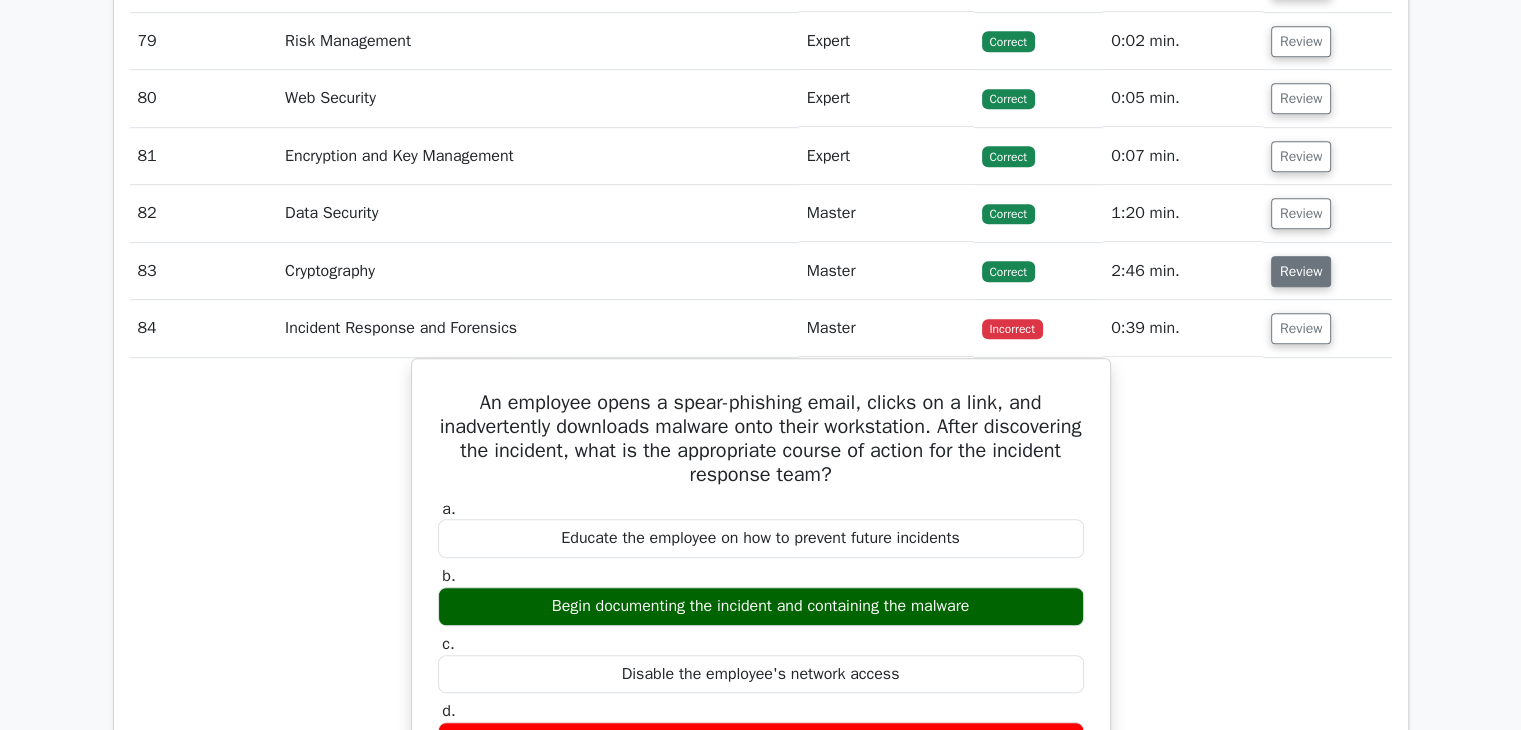 click on "Review" at bounding box center (1301, 271) 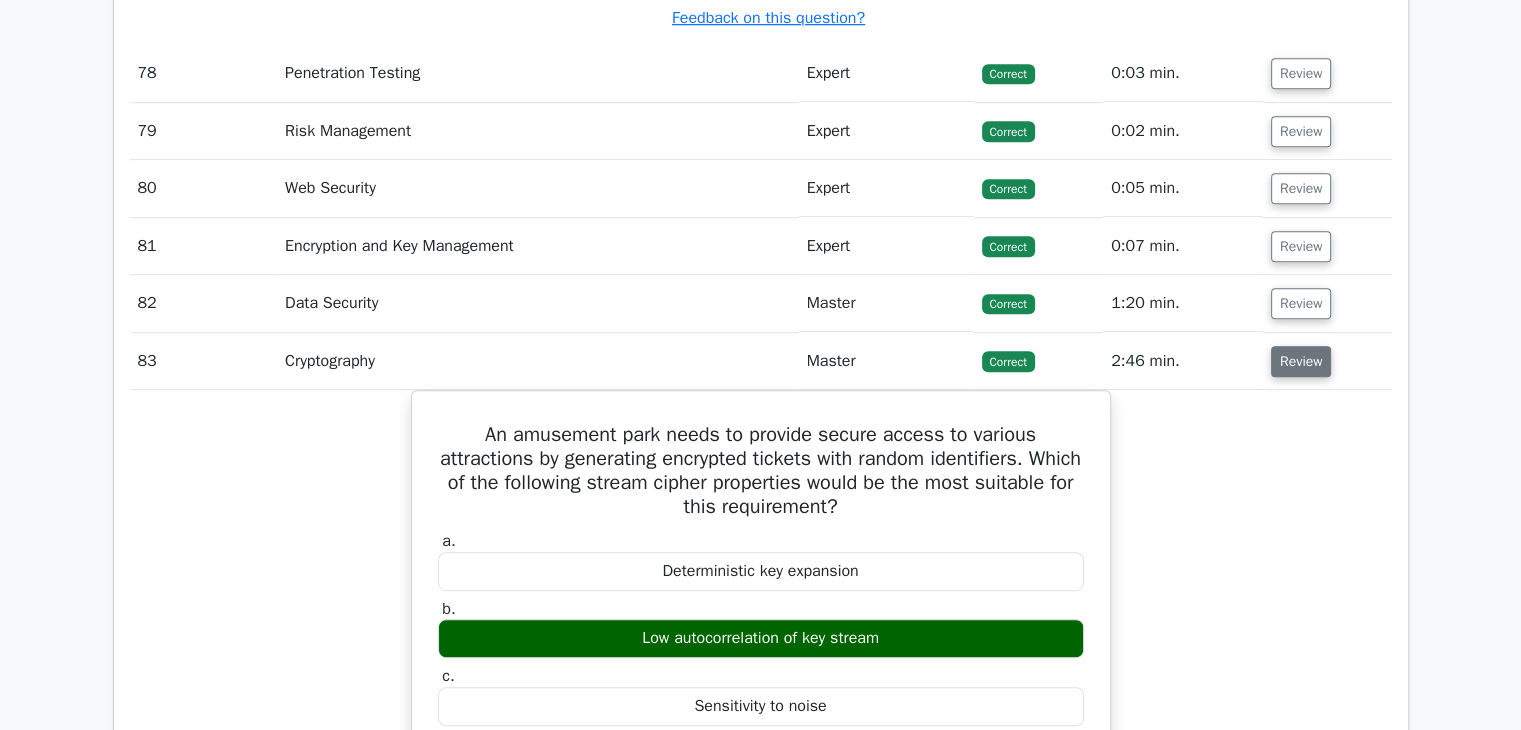 scroll, scrollTop: 16246, scrollLeft: 0, axis: vertical 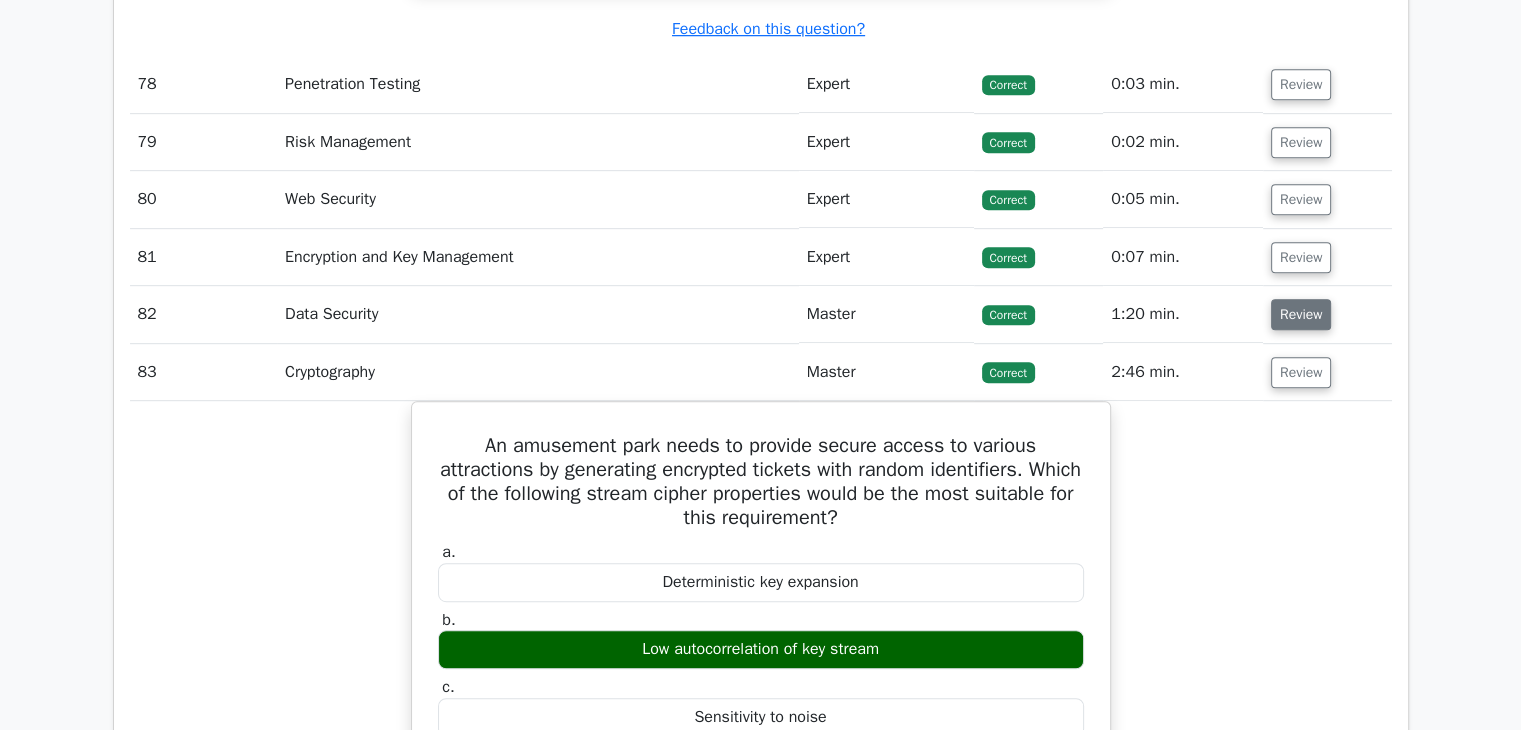 click on "Review" at bounding box center [1301, 314] 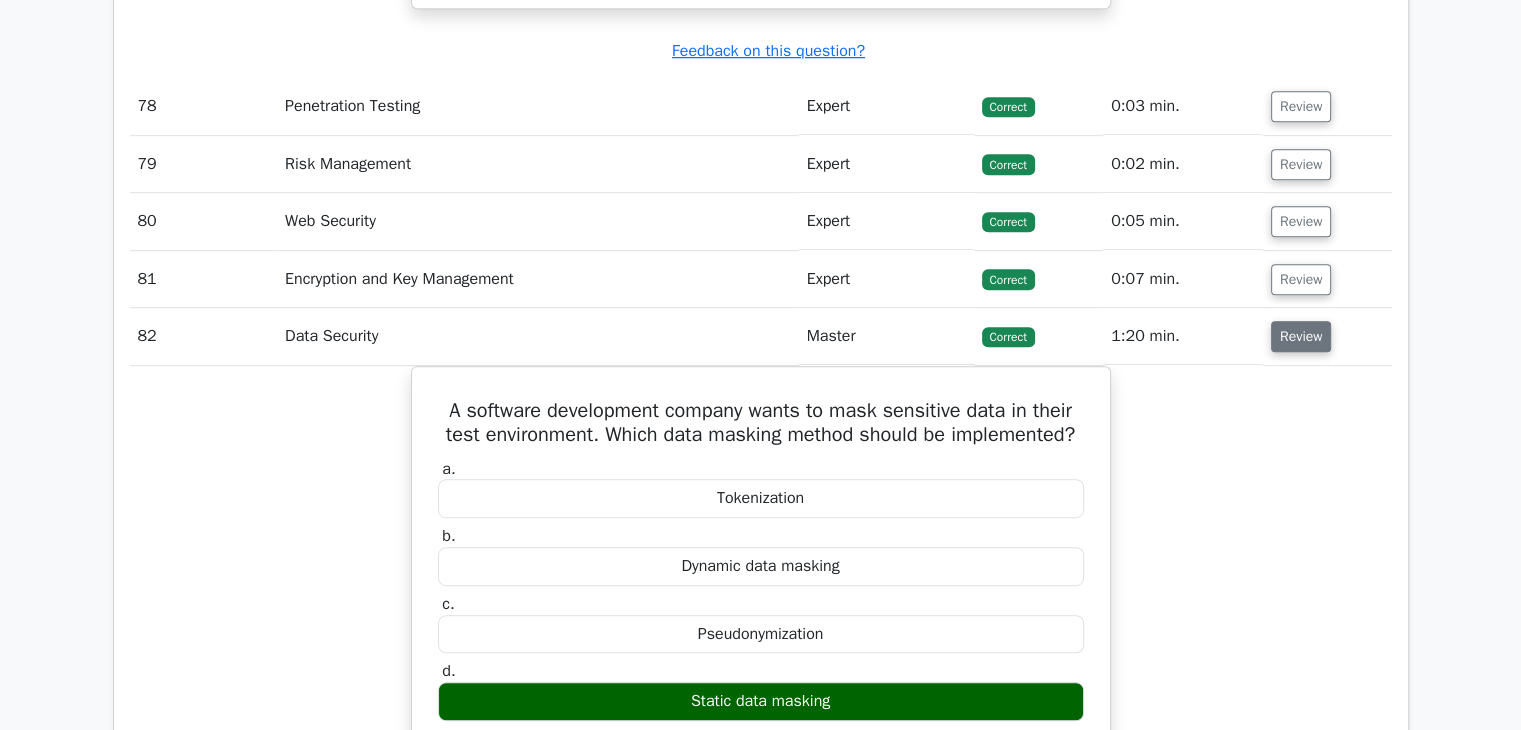 scroll, scrollTop: 16193, scrollLeft: 0, axis: vertical 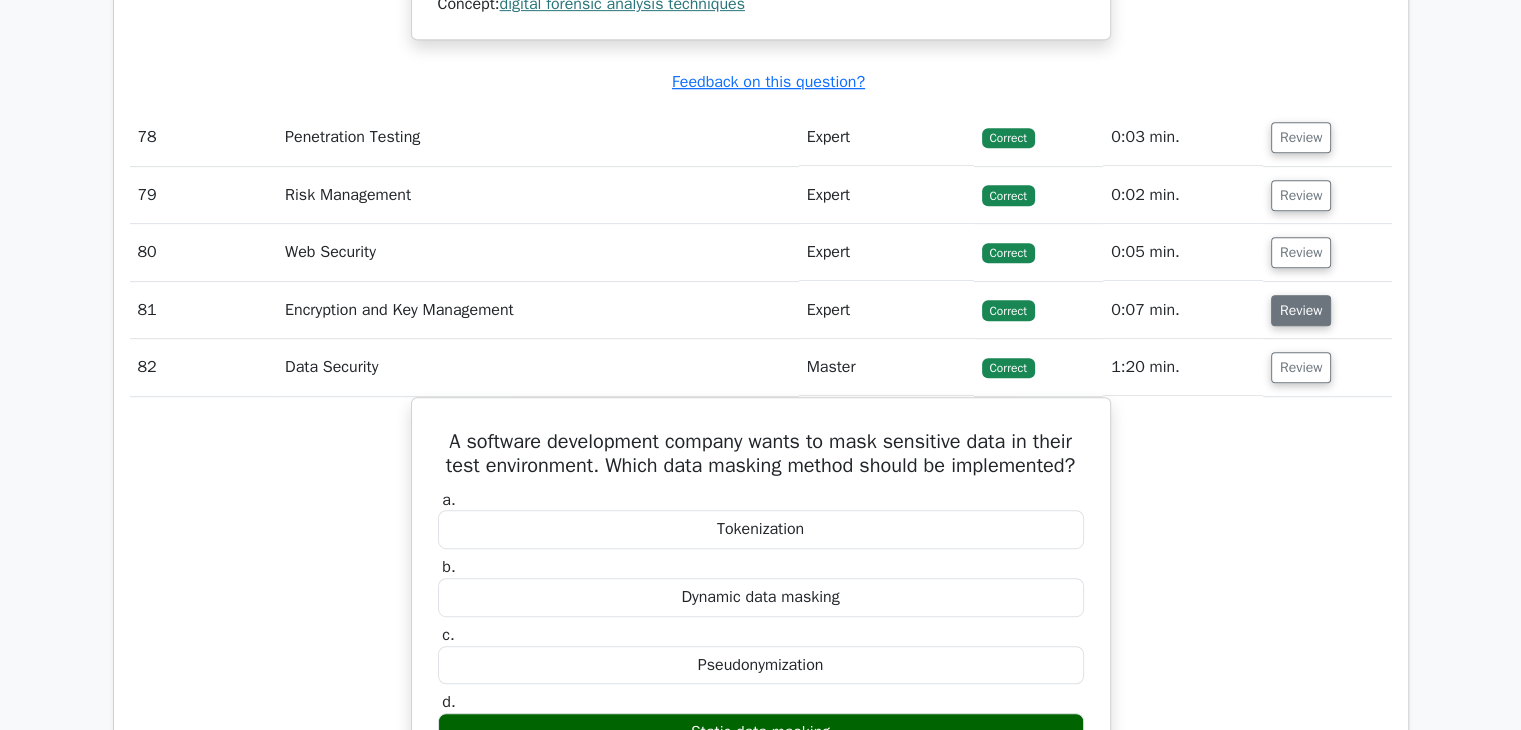click on "Review" at bounding box center [1301, 310] 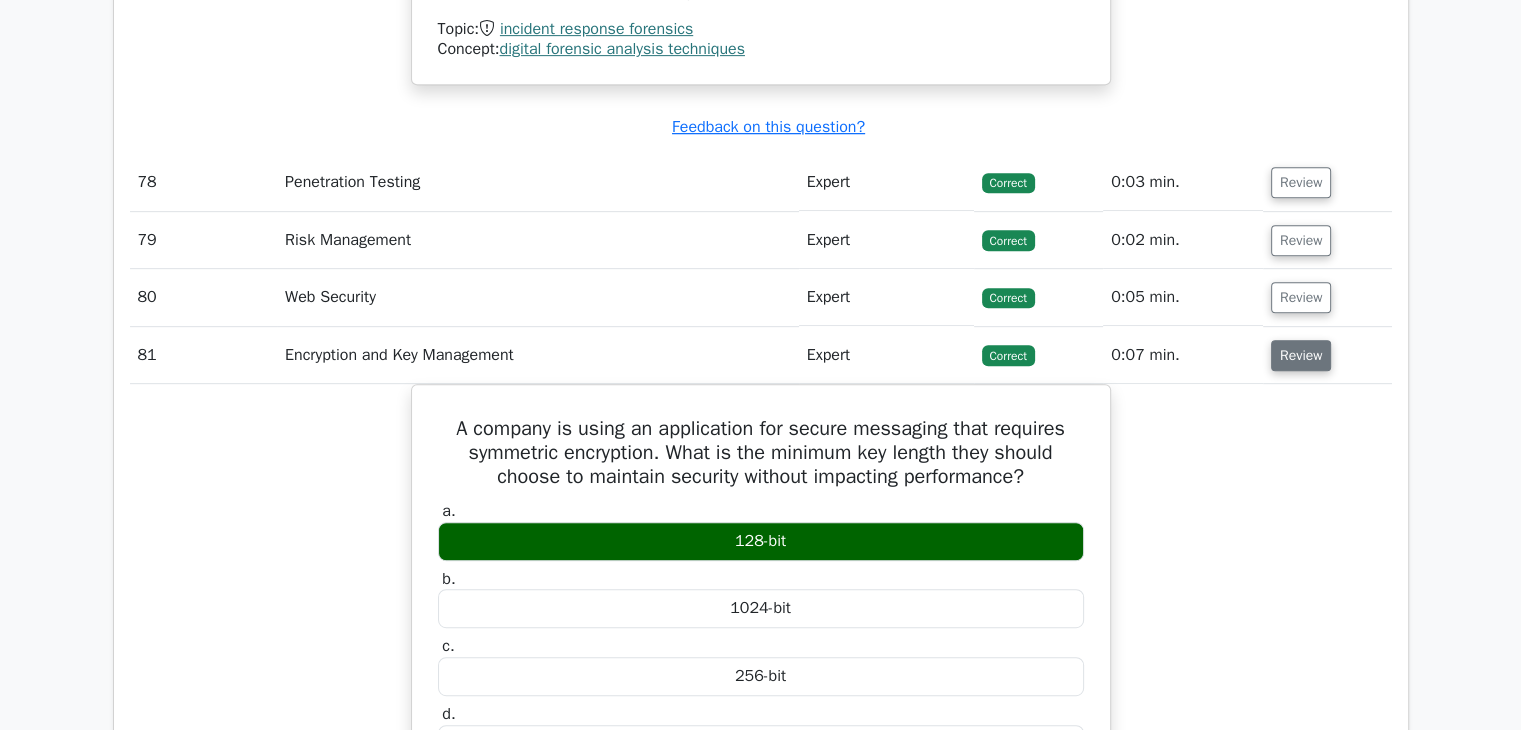 scroll, scrollTop: 16144, scrollLeft: 0, axis: vertical 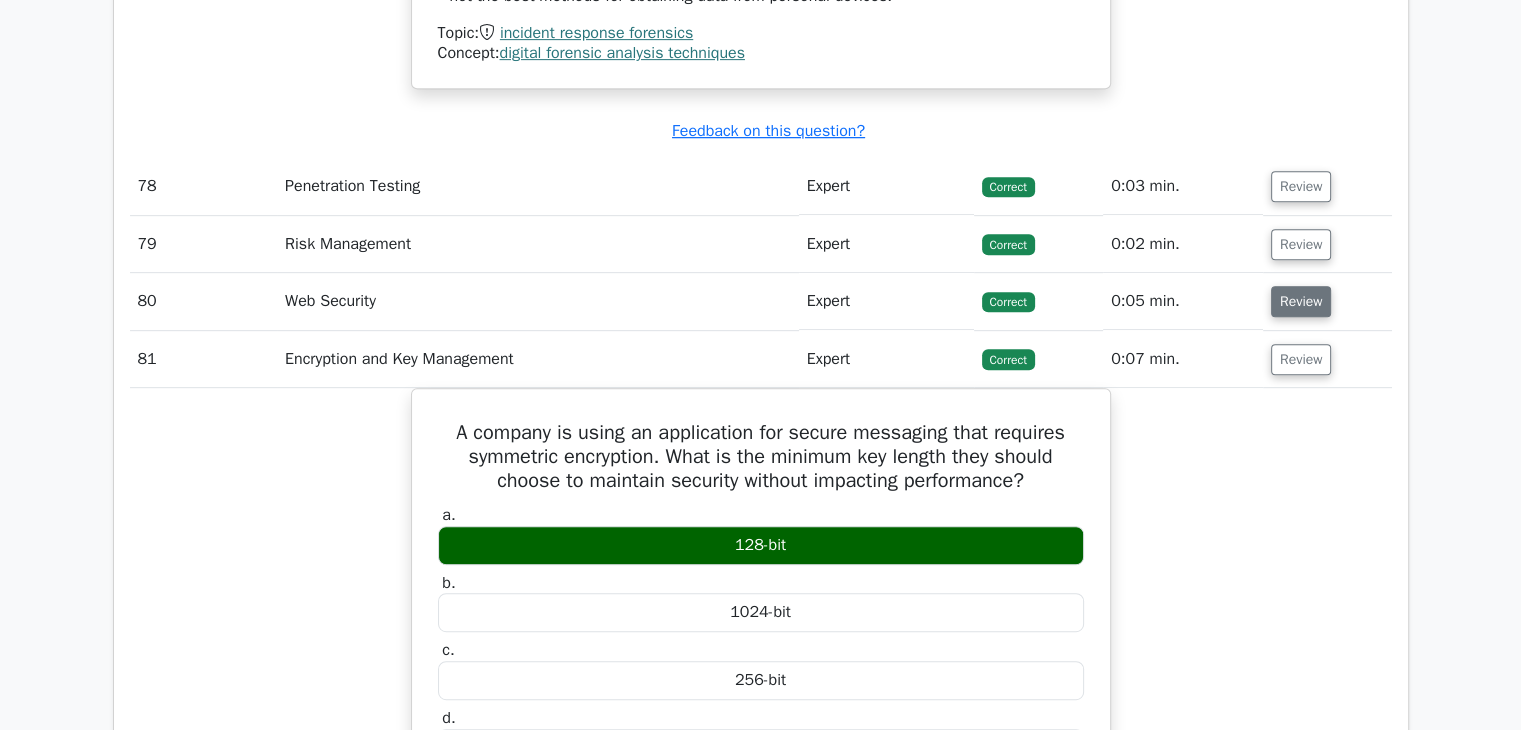 click on "Review" at bounding box center (1301, 301) 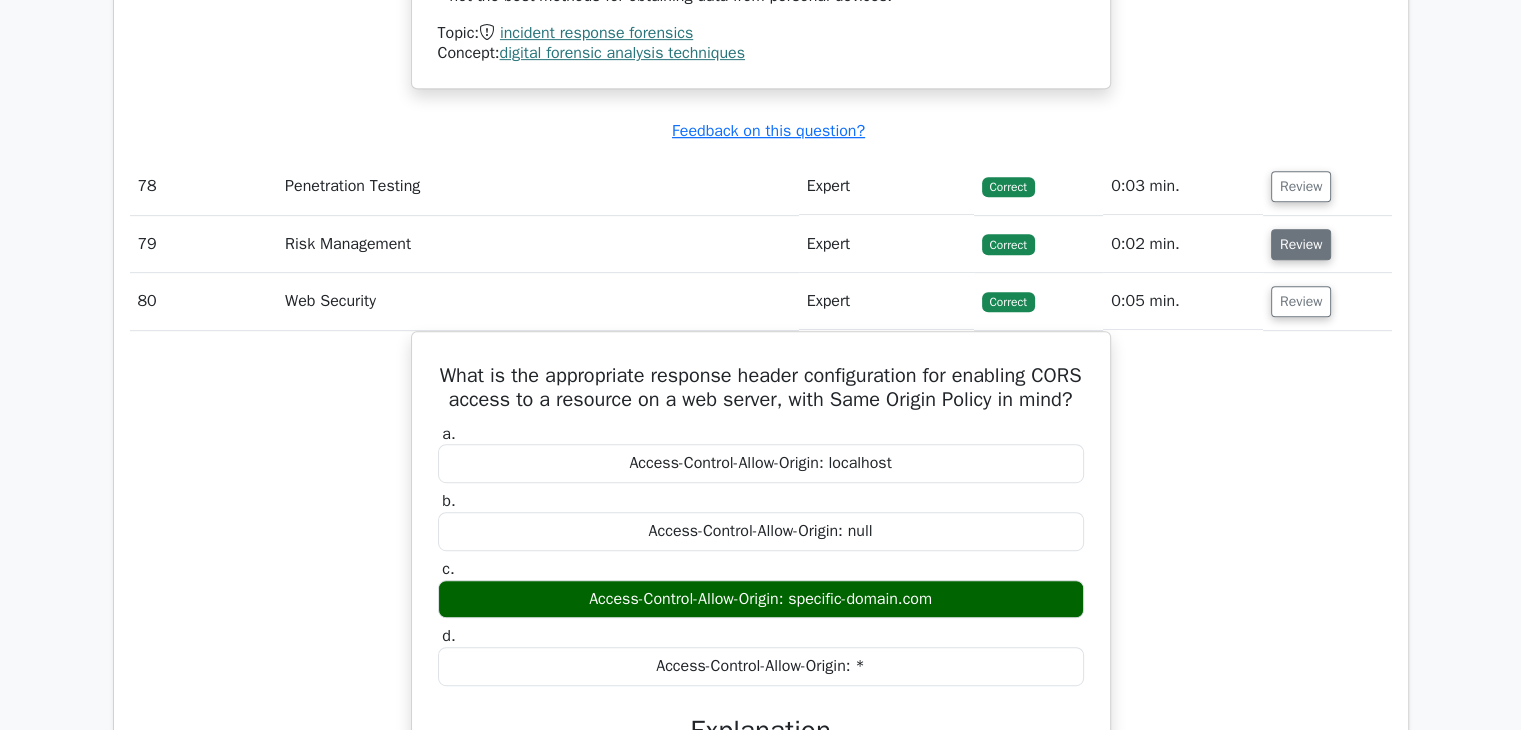 click on "Review" at bounding box center [1301, 244] 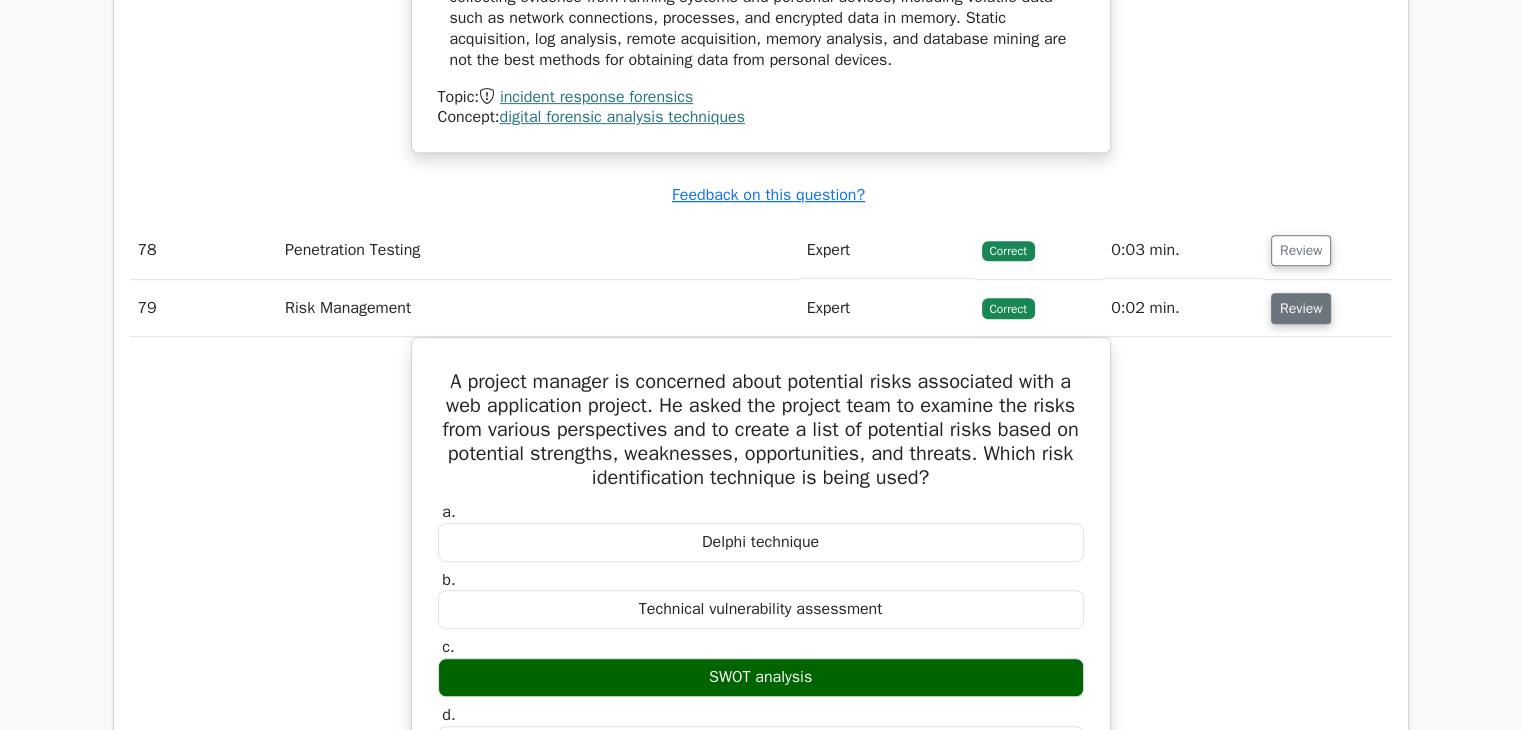 scroll, scrollTop: 16080, scrollLeft: 0, axis: vertical 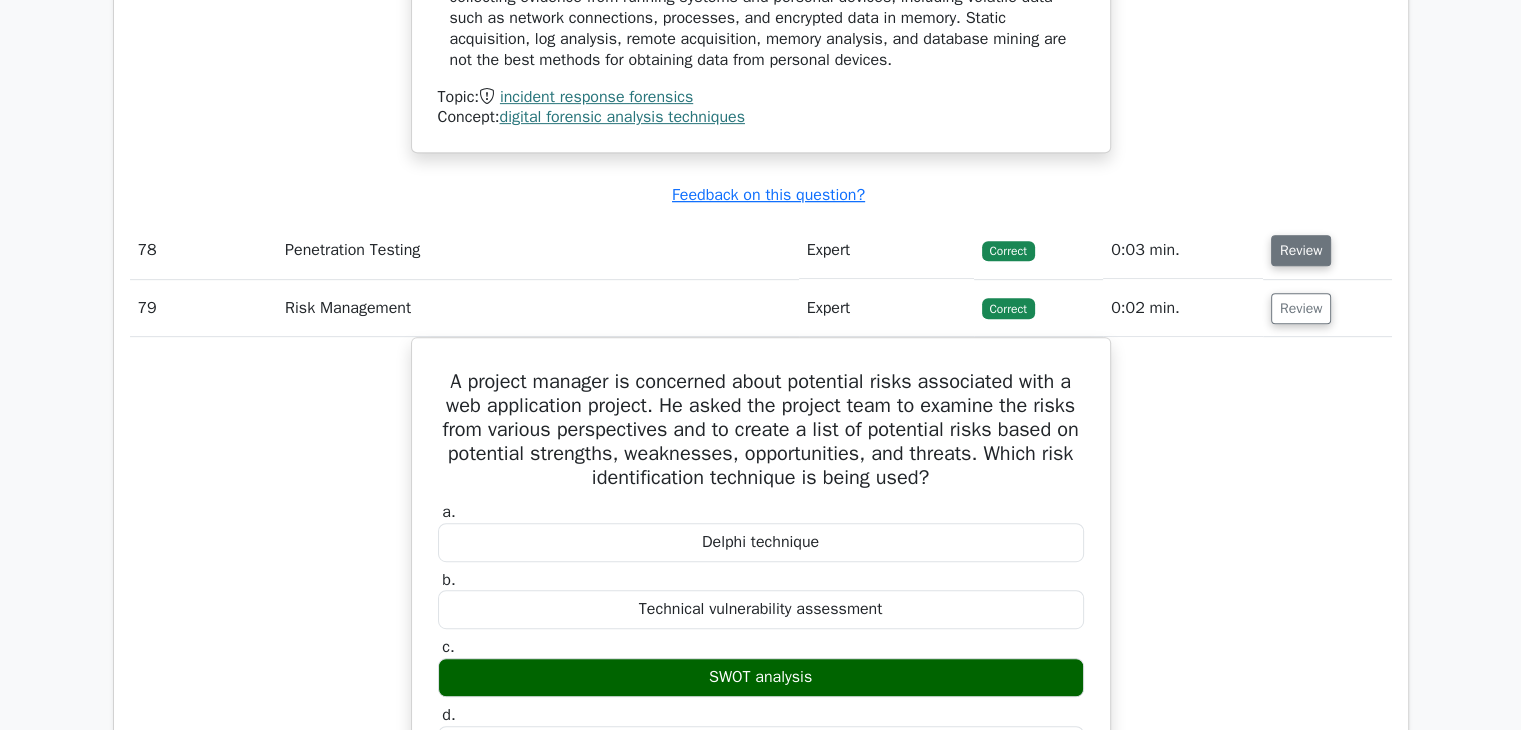click on "Review" at bounding box center [1301, 250] 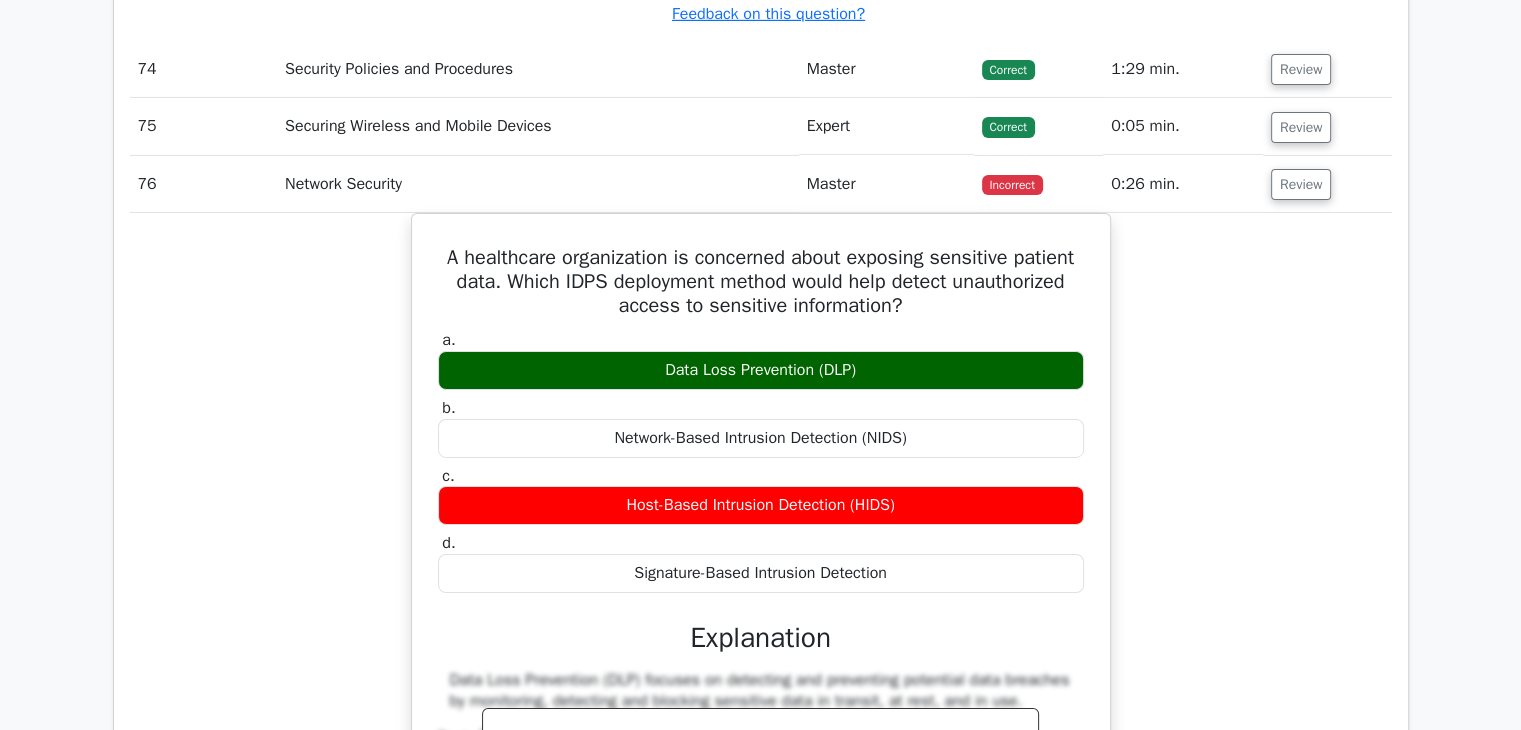 scroll, scrollTop: 14462, scrollLeft: 0, axis: vertical 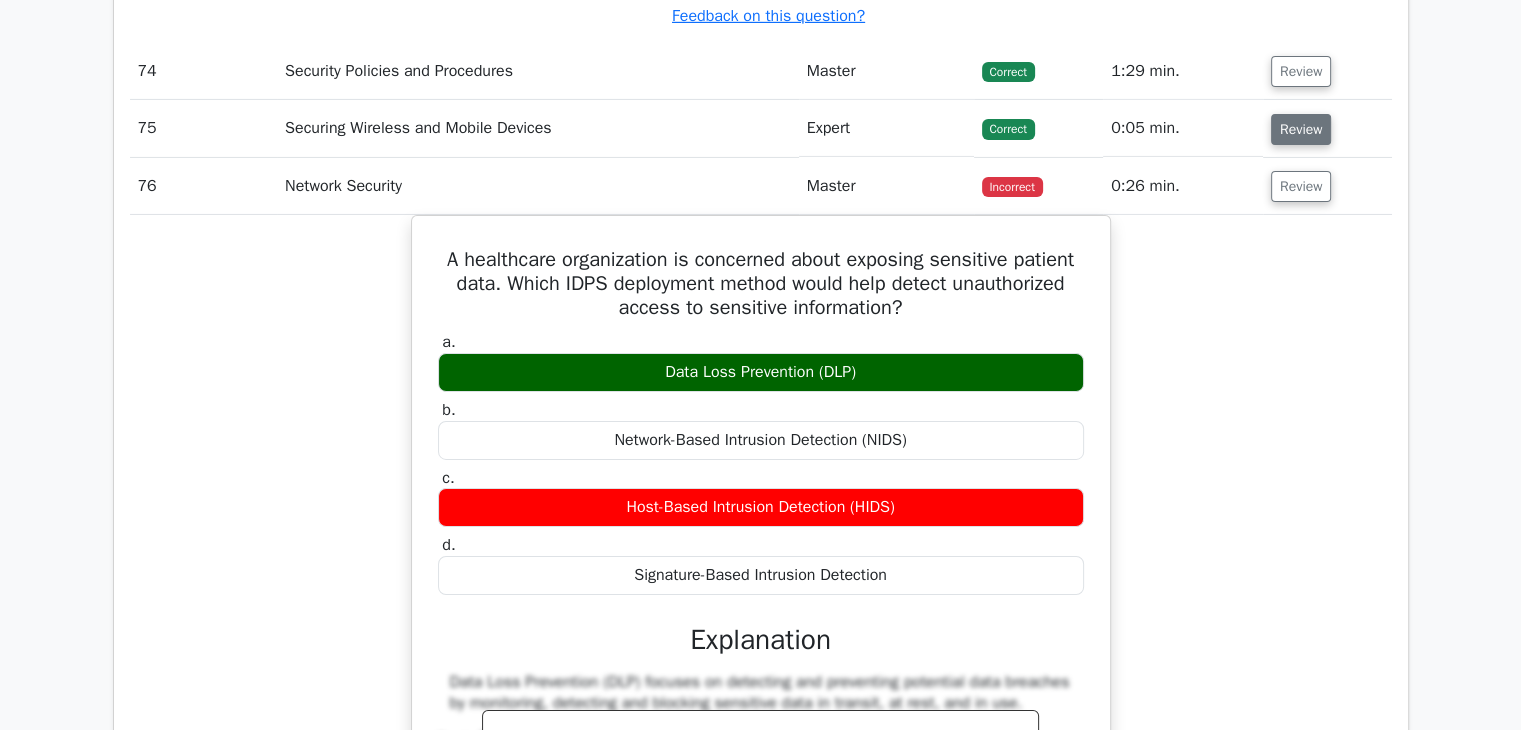 click on "Review" at bounding box center [1301, 129] 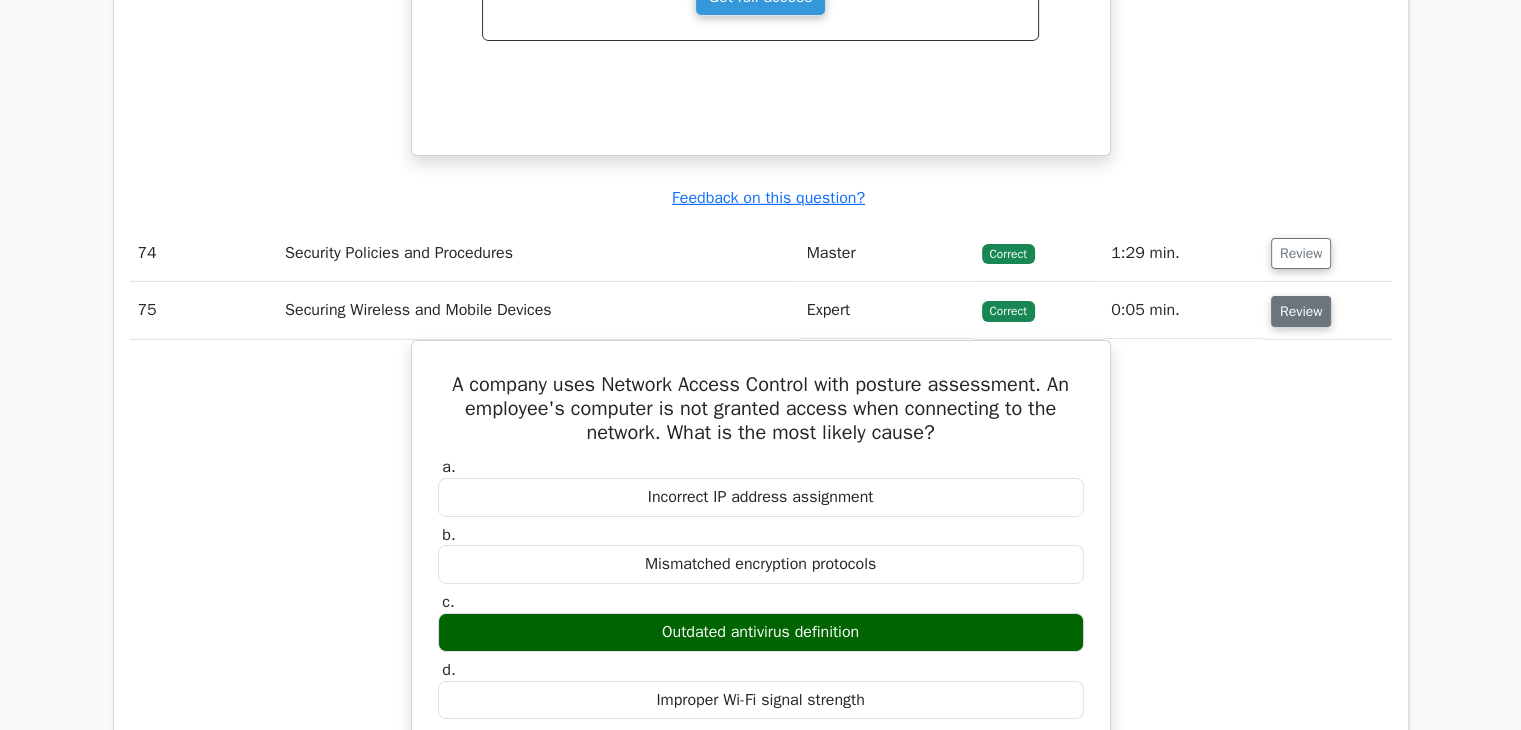 scroll, scrollTop: 14280, scrollLeft: 0, axis: vertical 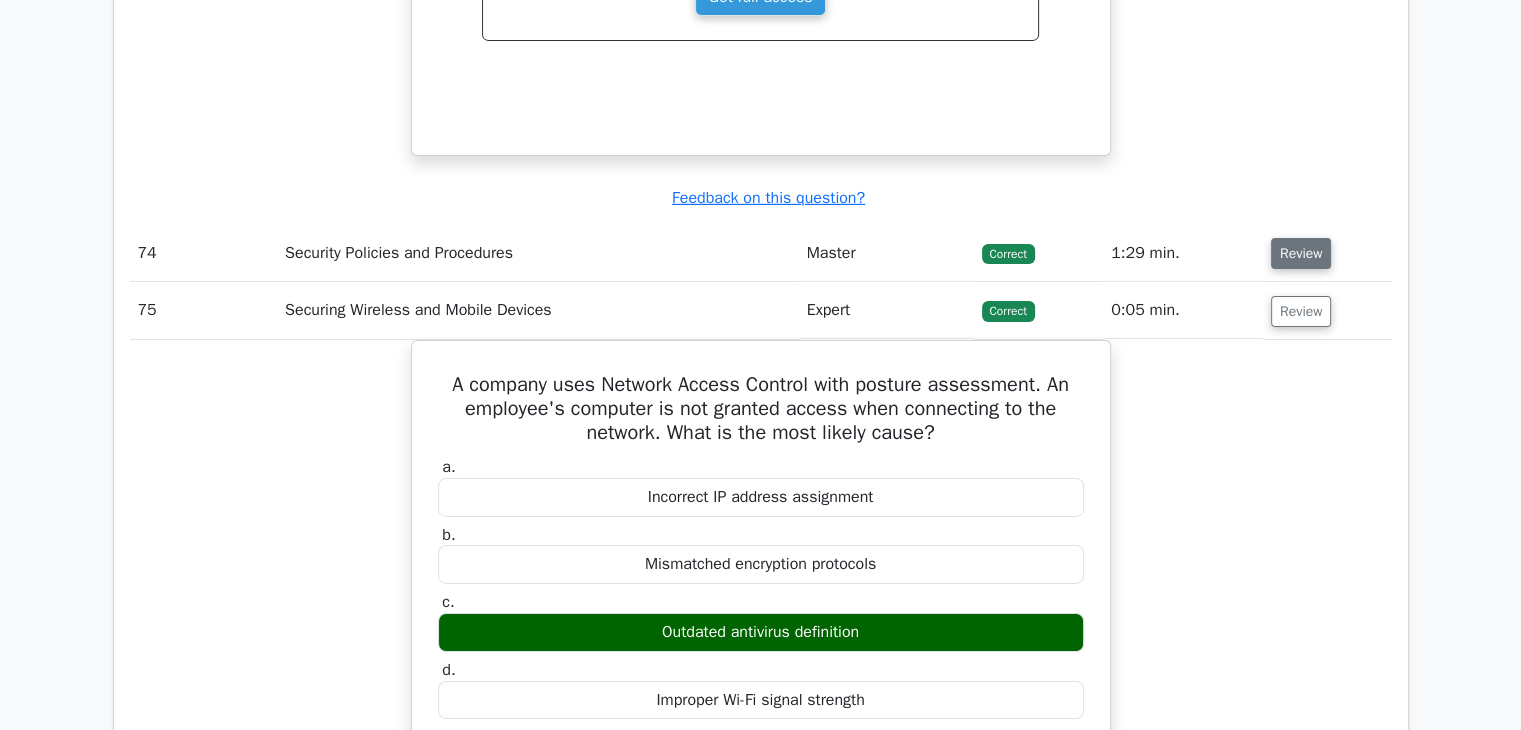 click on "Review" at bounding box center (1301, 253) 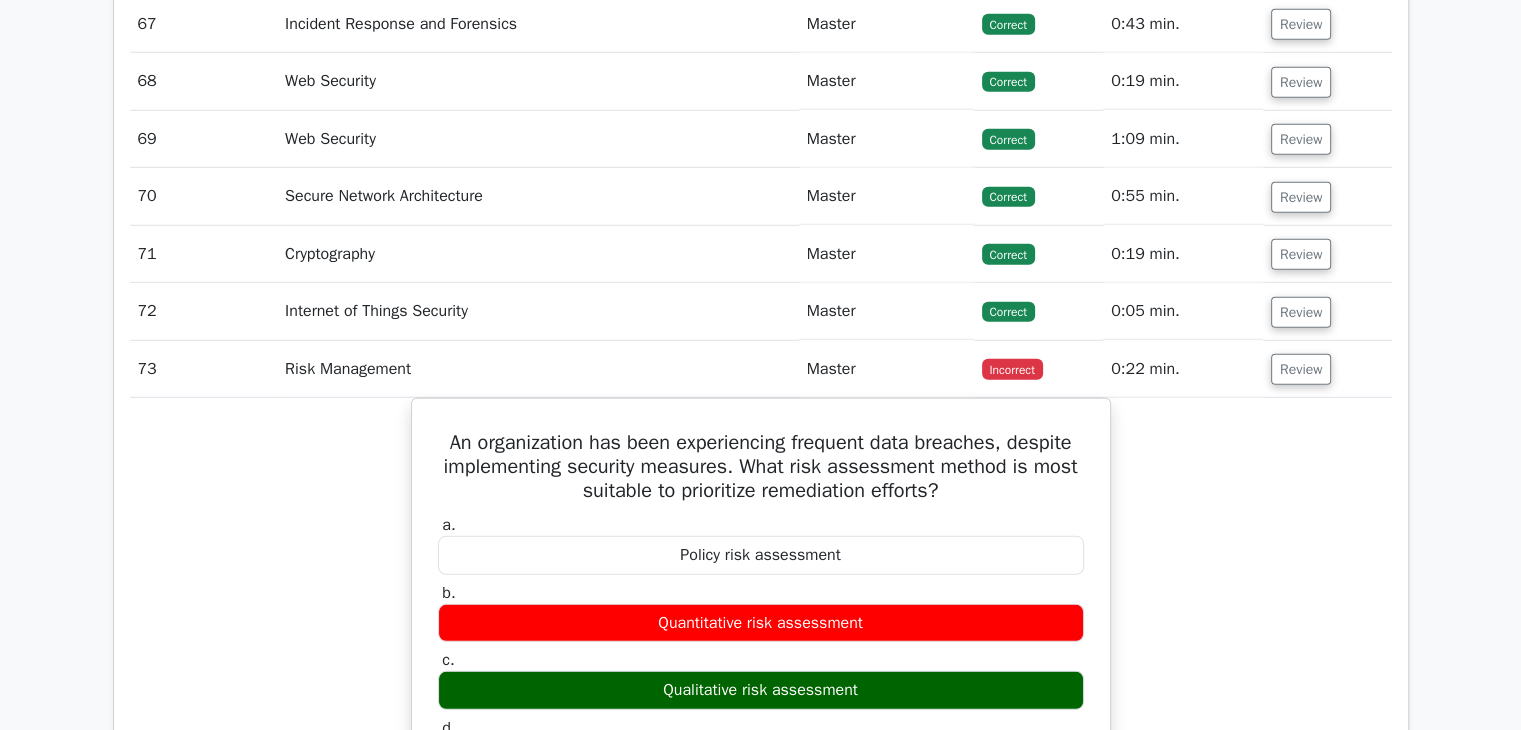 scroll, scrollTop: 13264, scrollLeft: 0, axis: vertical 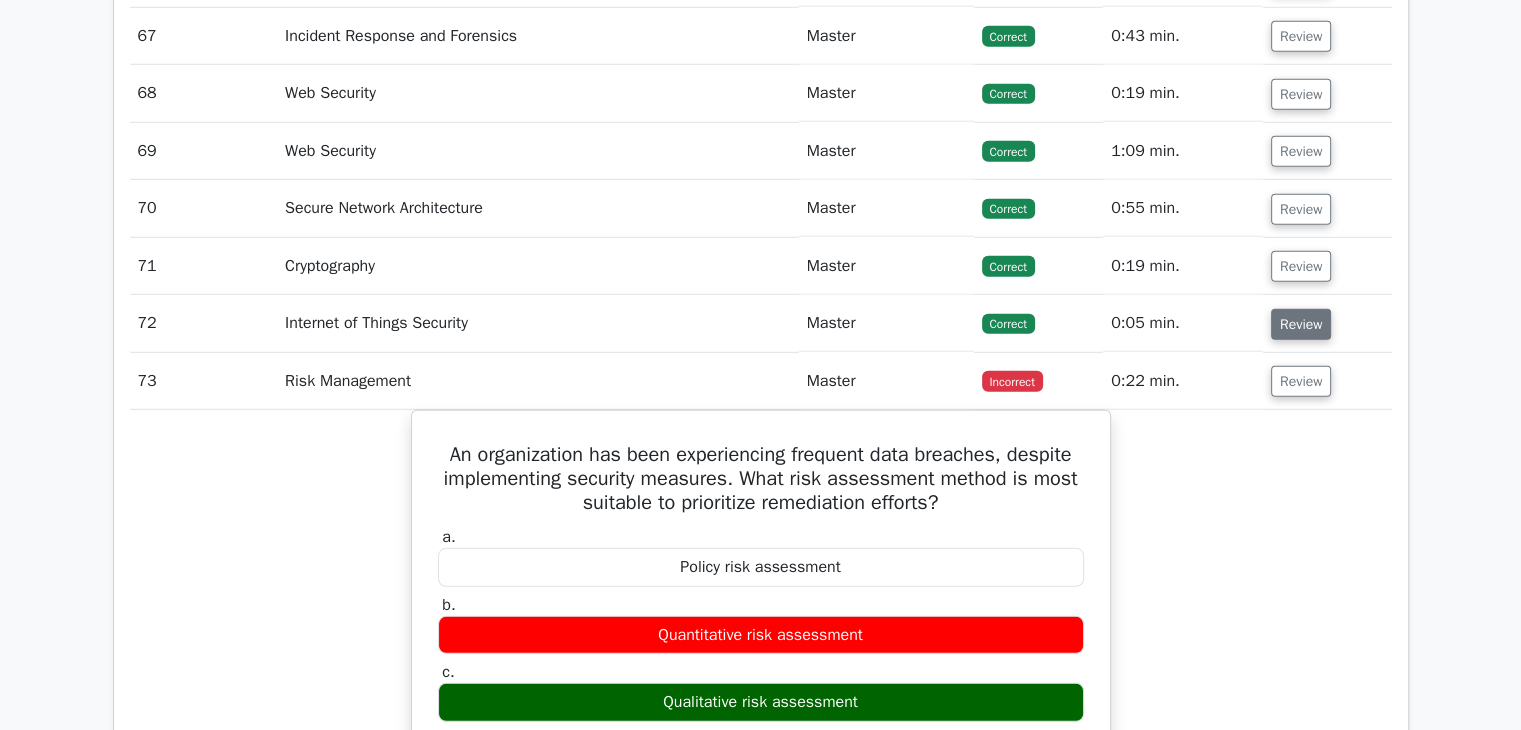 click on "Review" at bounding box center [1301, 324] 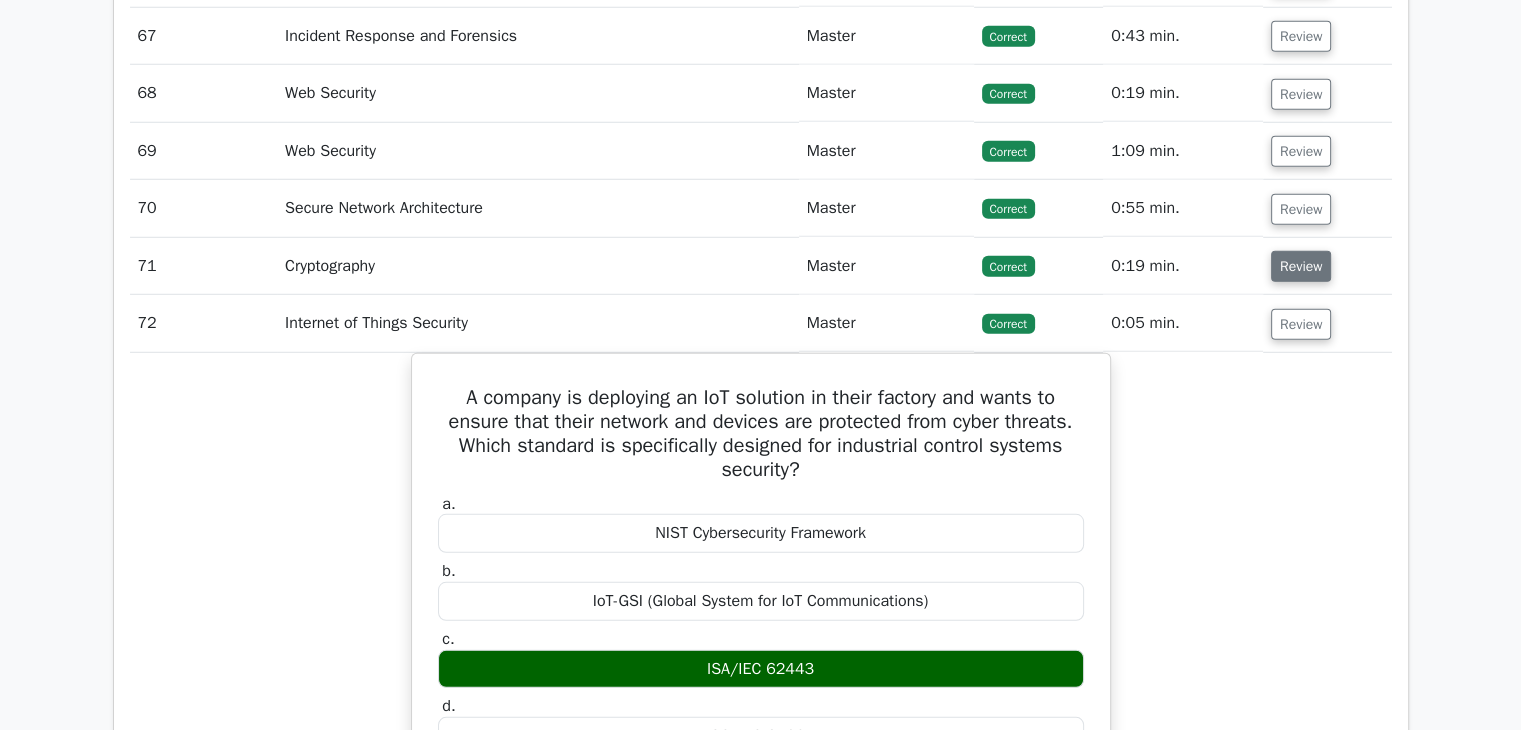 click on "Review" at bounding box center (1301, 266) 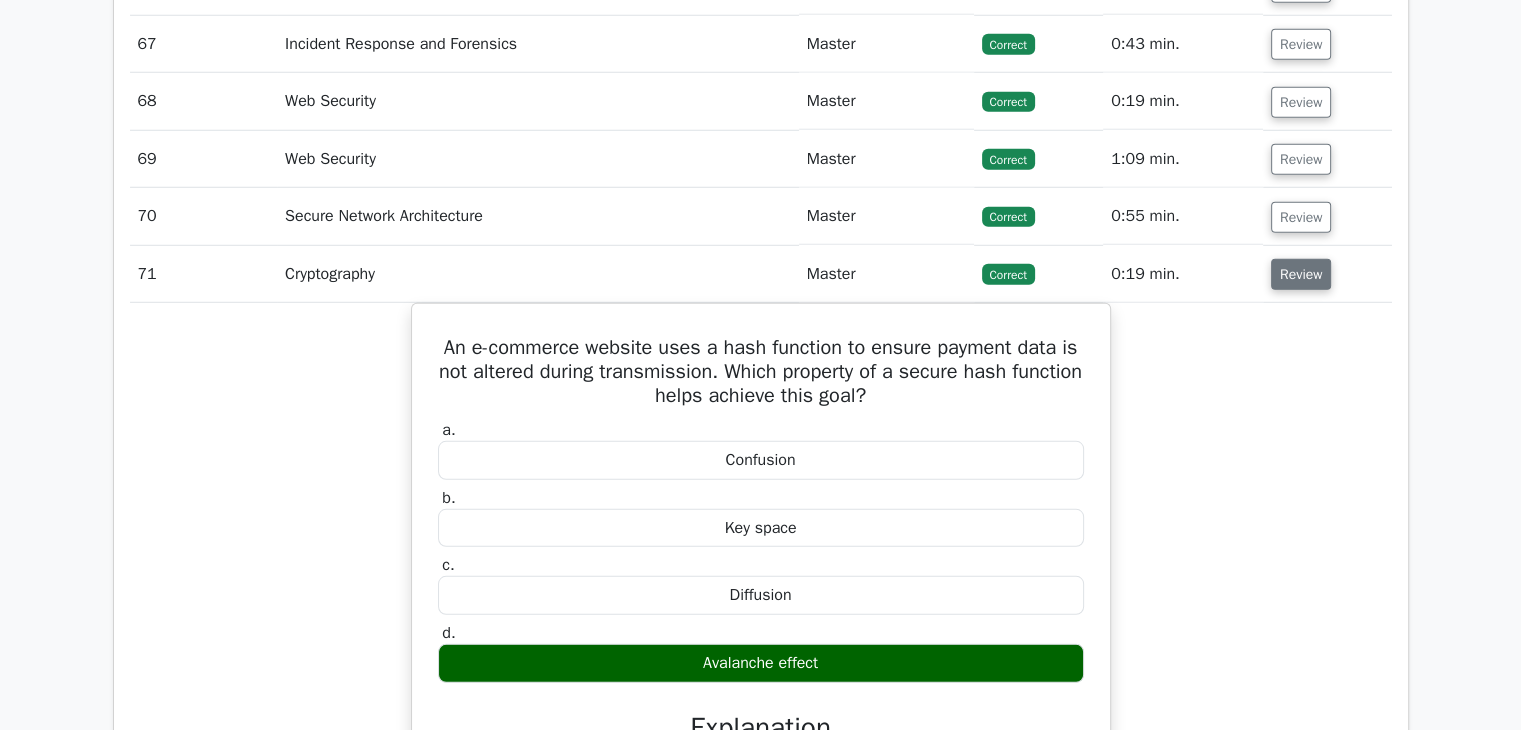 scroll, scrollTop: 13239, scrollLeft: 0, axis: vertical 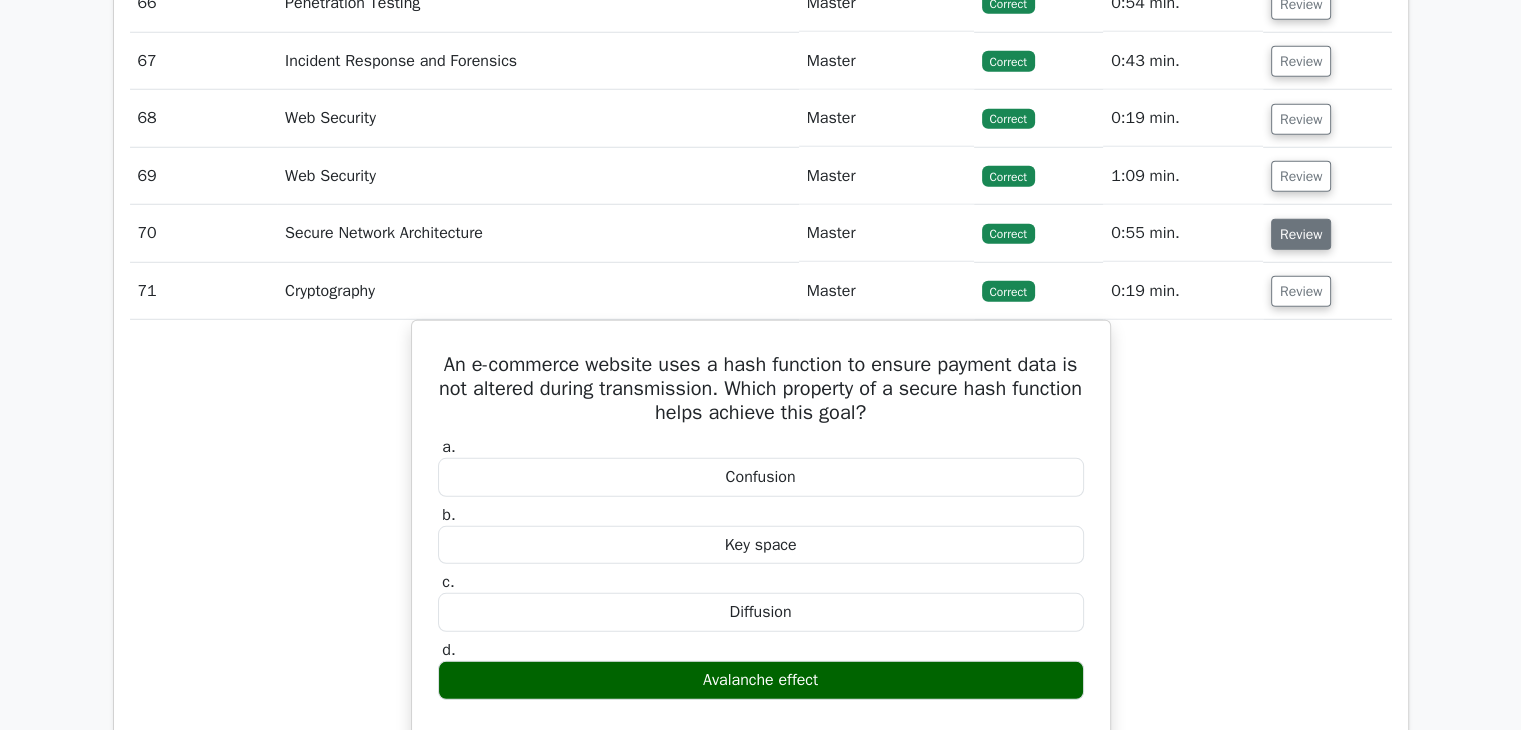 click on "Review" at bounding box center (1301, 234) 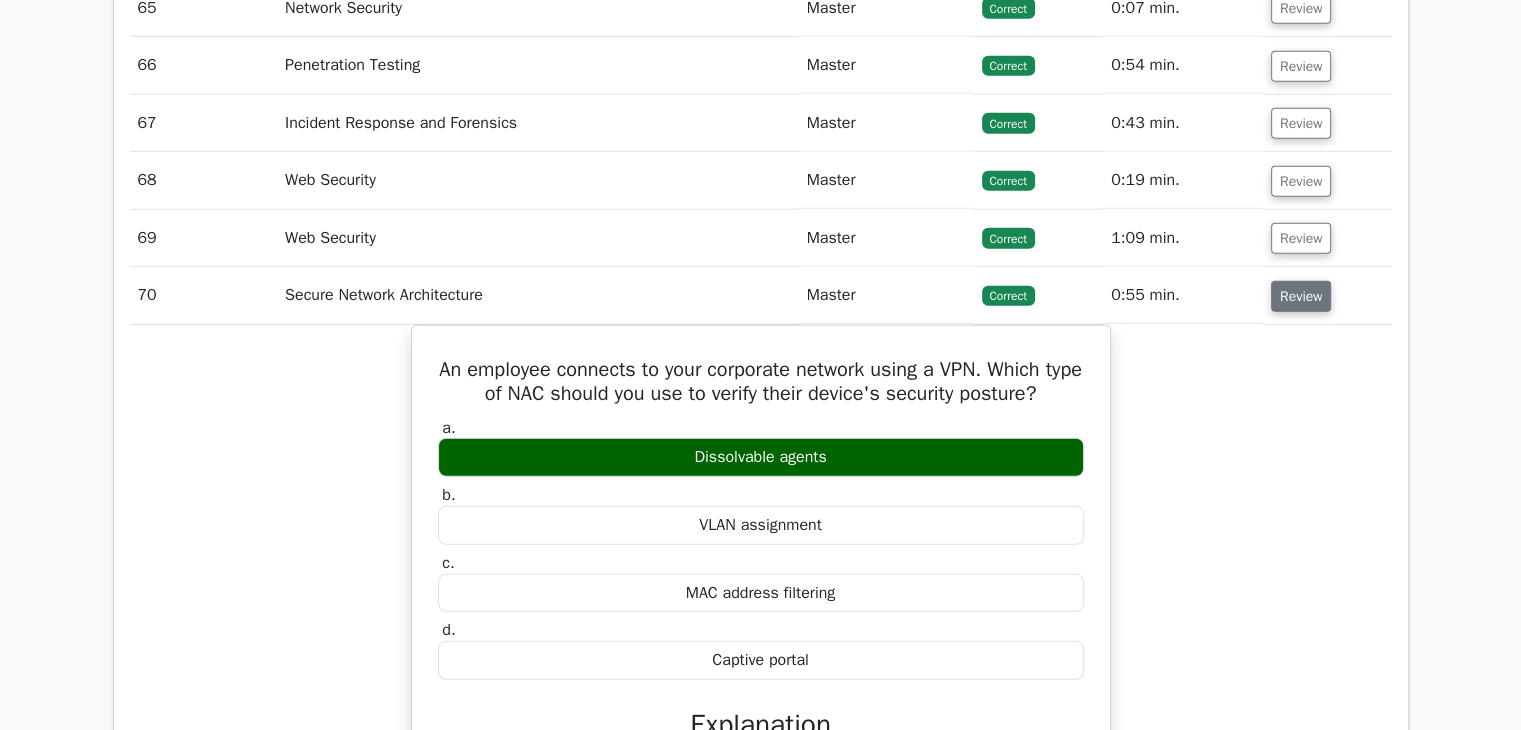 scroll, scrollTop: 13114, scrollLeft: 0, axis: vertical 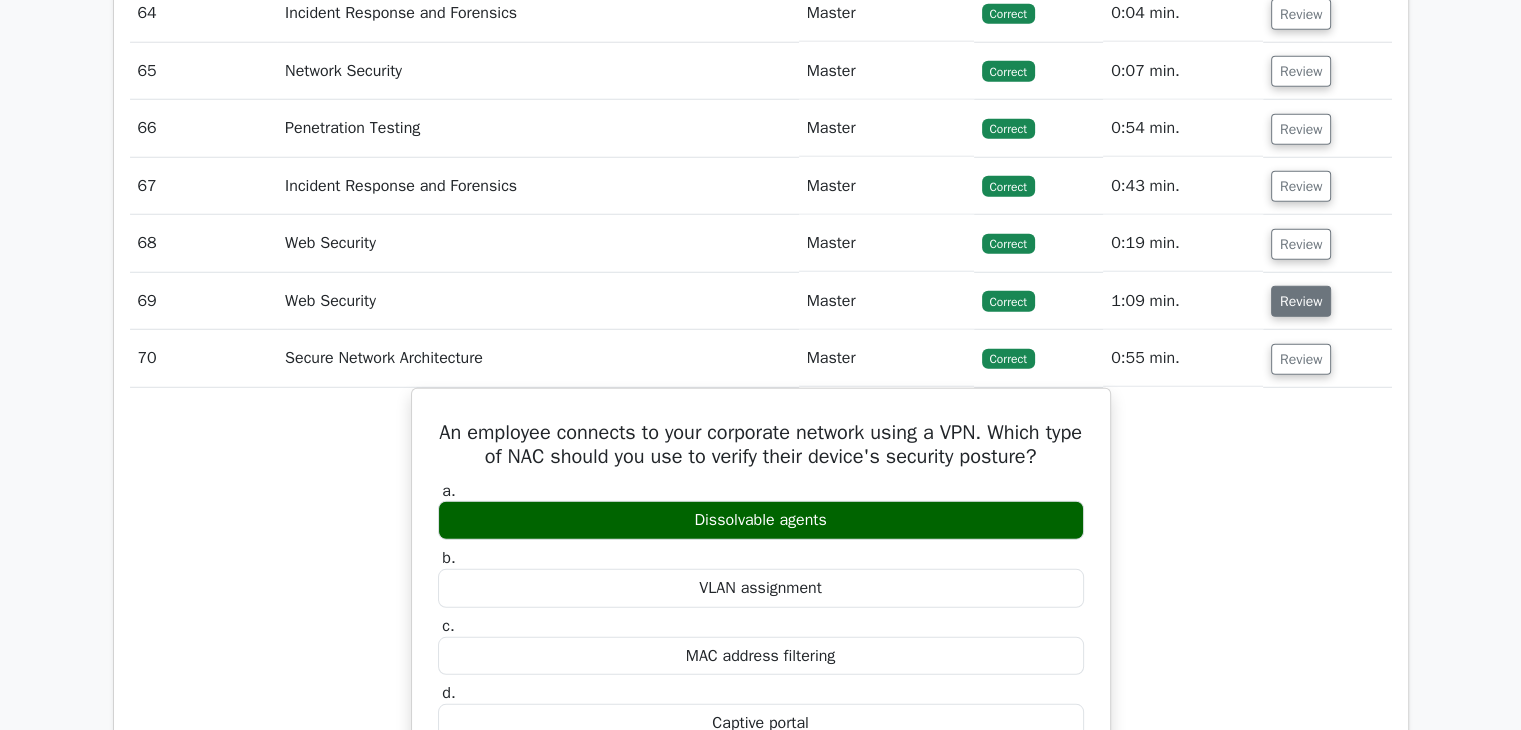 click on "Review" at bounding box center (1301, 301) 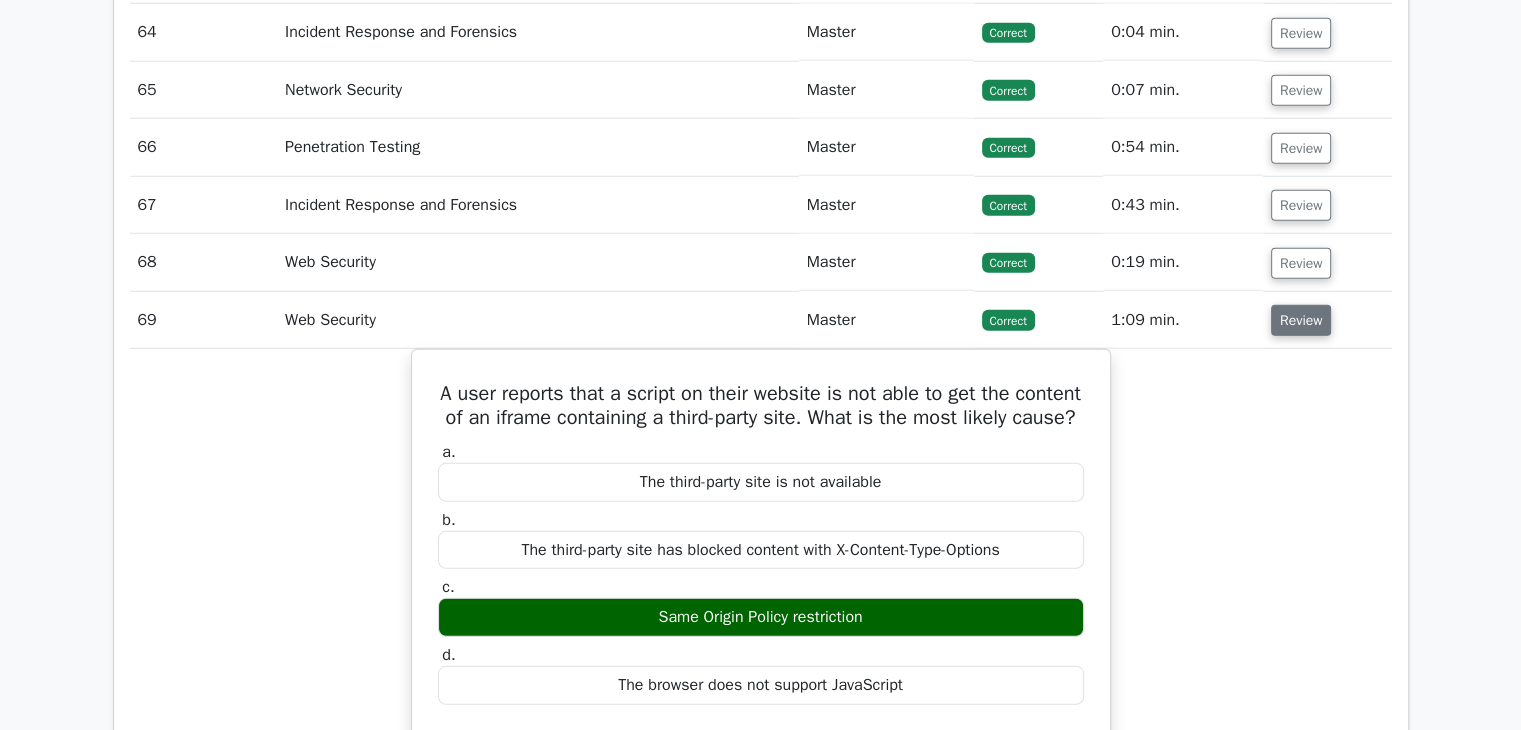 scroll, scrollTop: 13078, scrollLeft: 0, axis: vertical 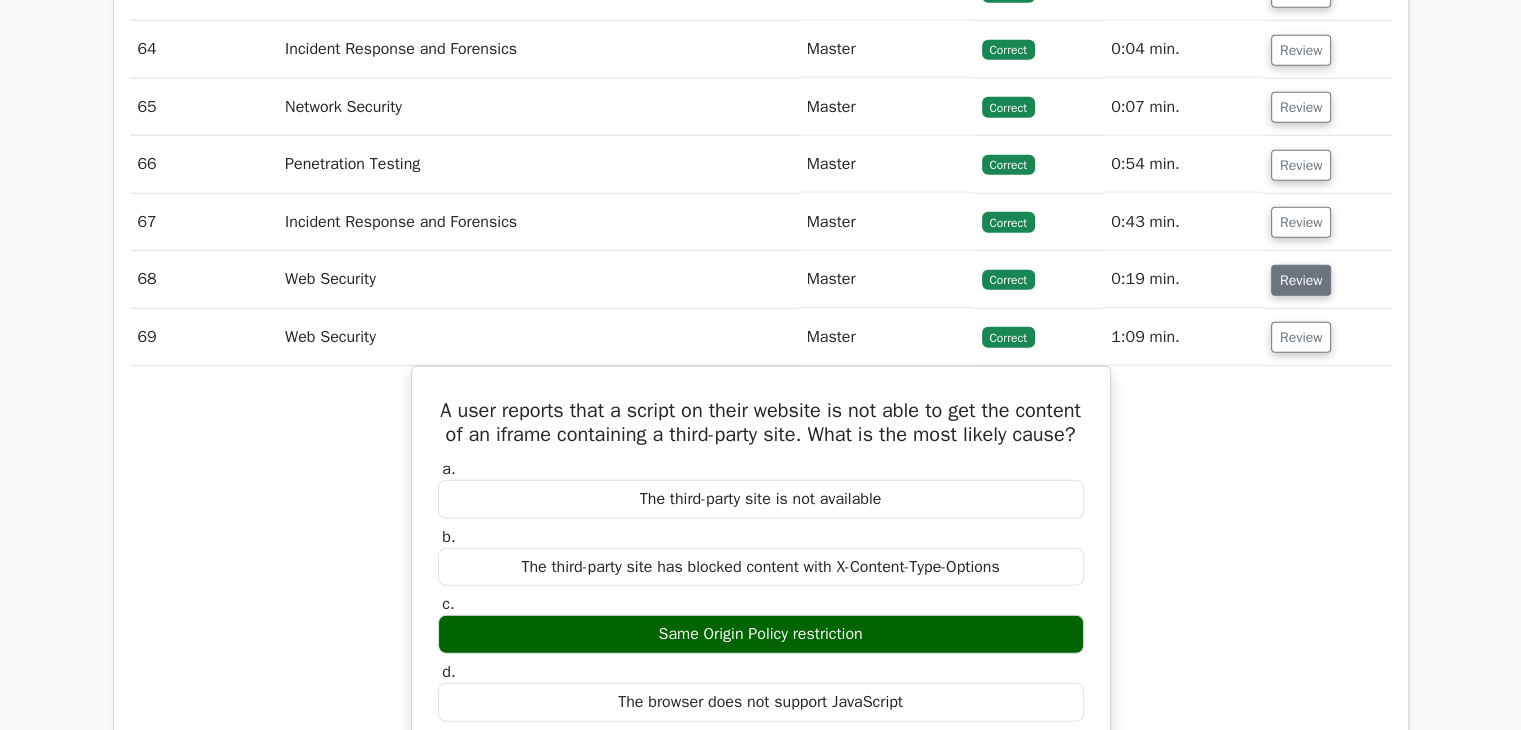 click on "Review" at bounding box center [1301, 280] 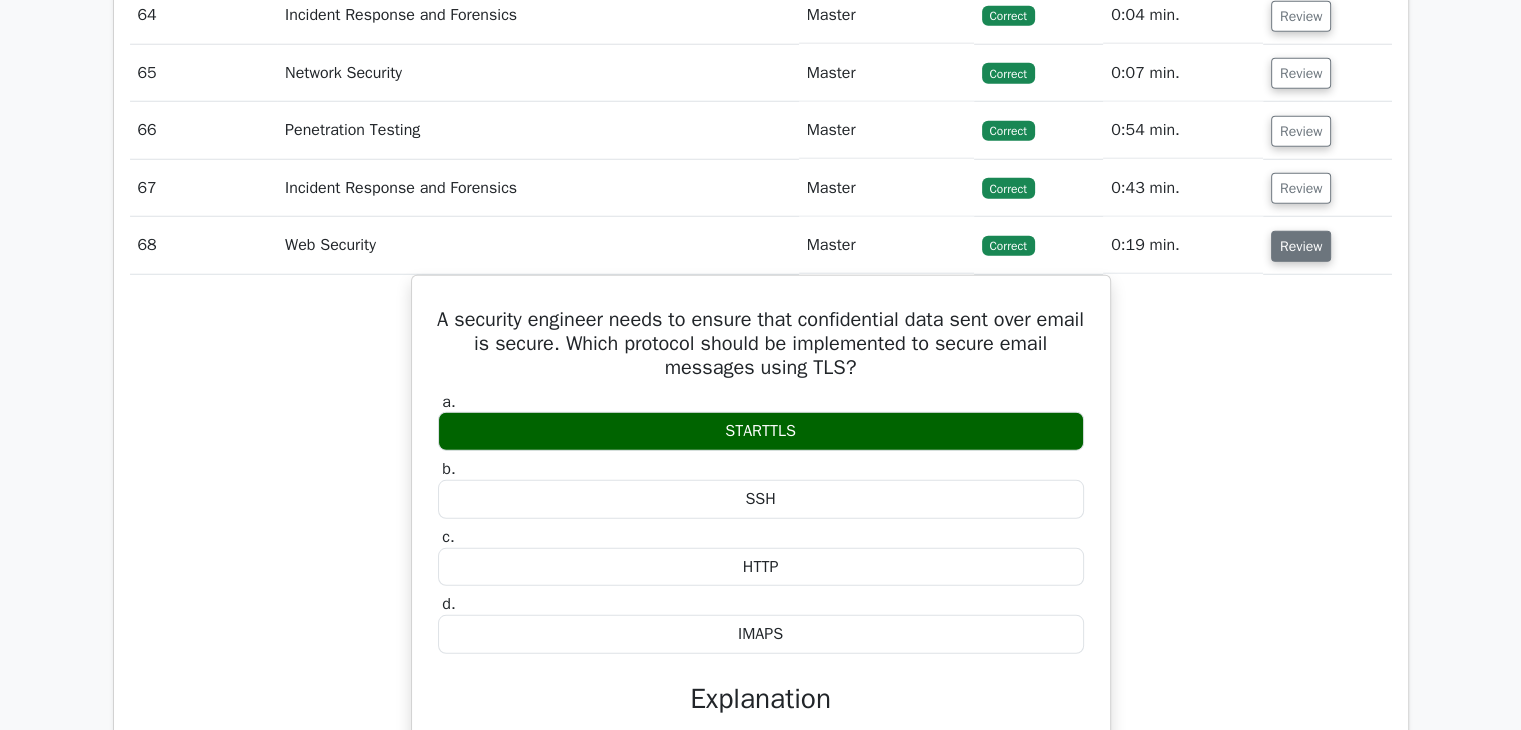 scroll, scrollTop: 13112, scrollLeft: 0, axis: vertical 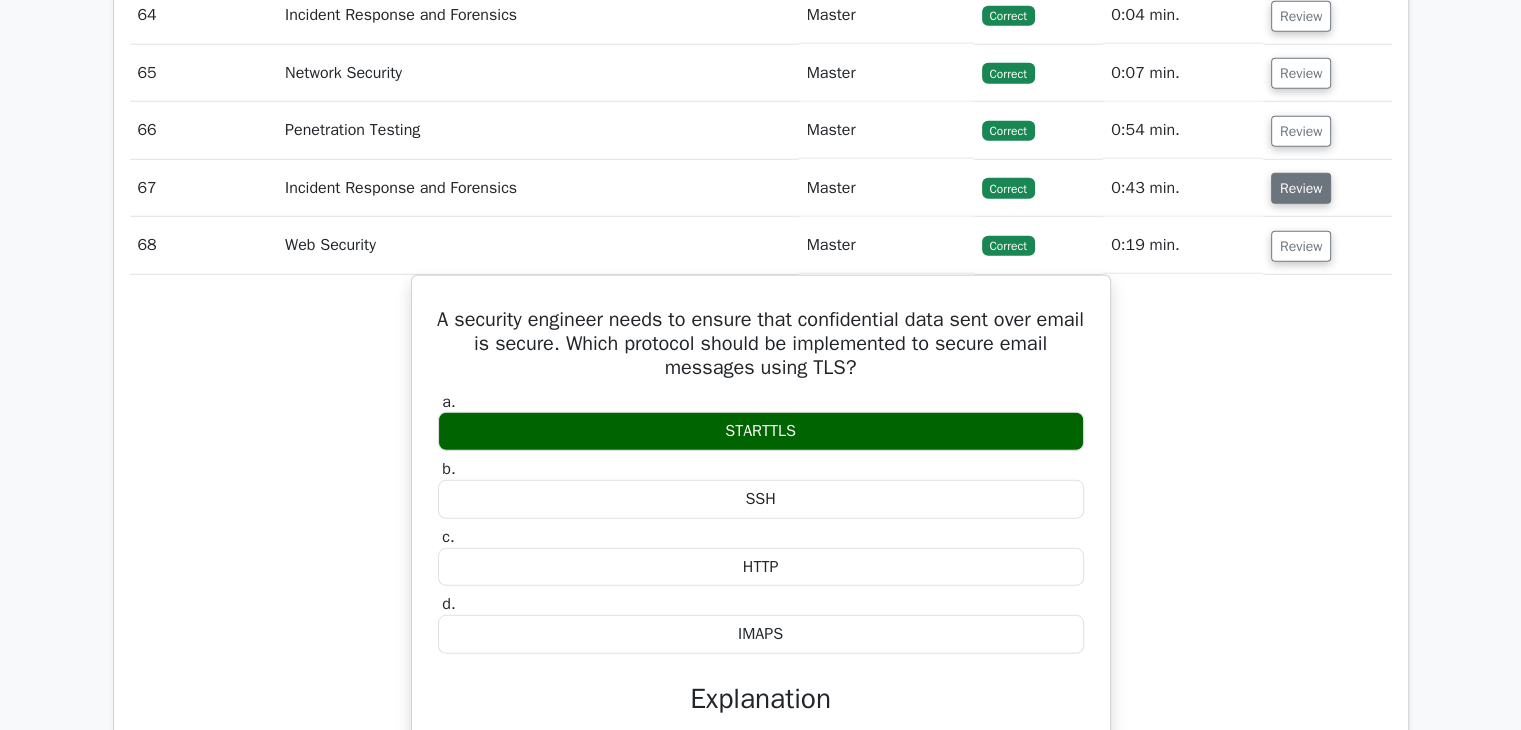 click on "Review" at bounding box center [1301, 188] 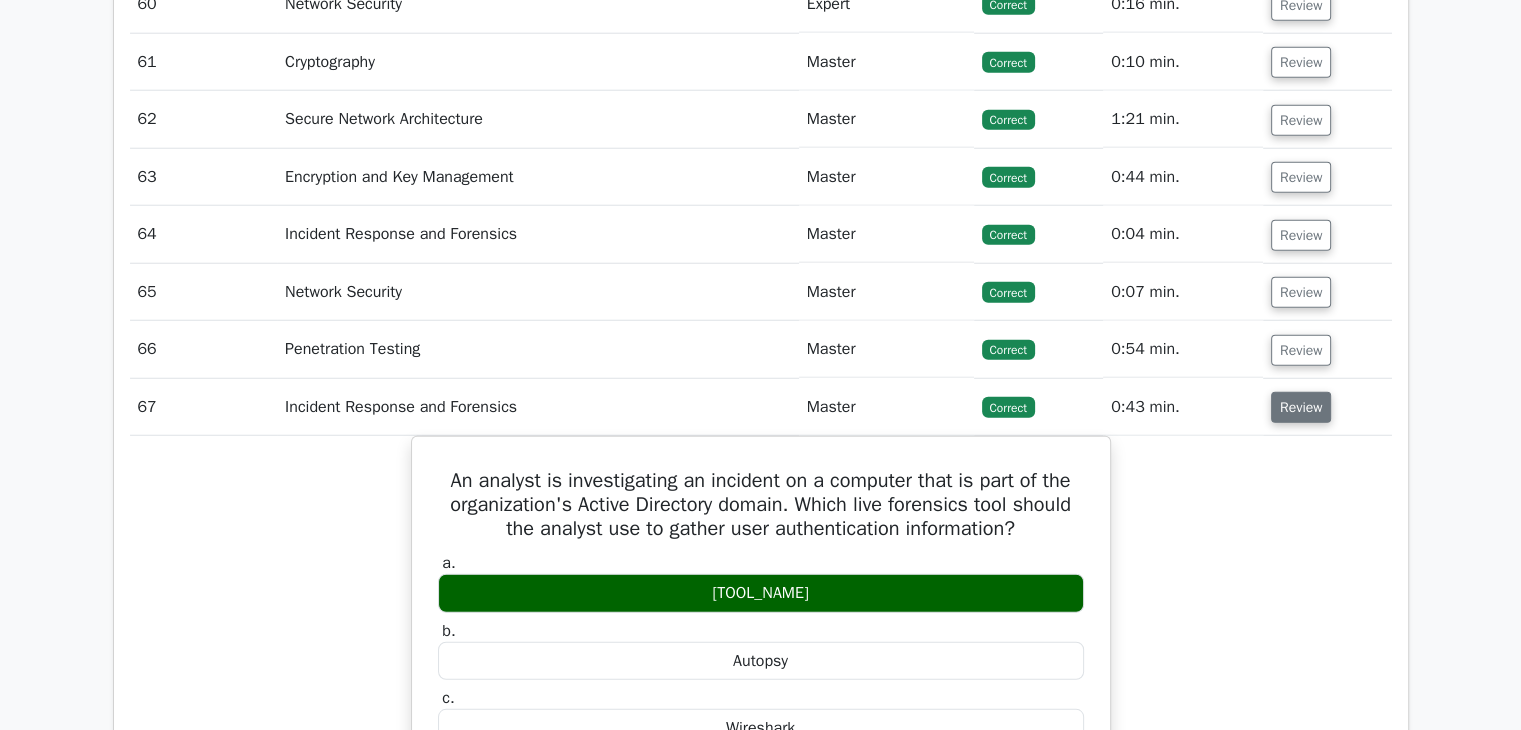 scroll, scrollTop: 12886, scrollLeft: 0, axis: vertical 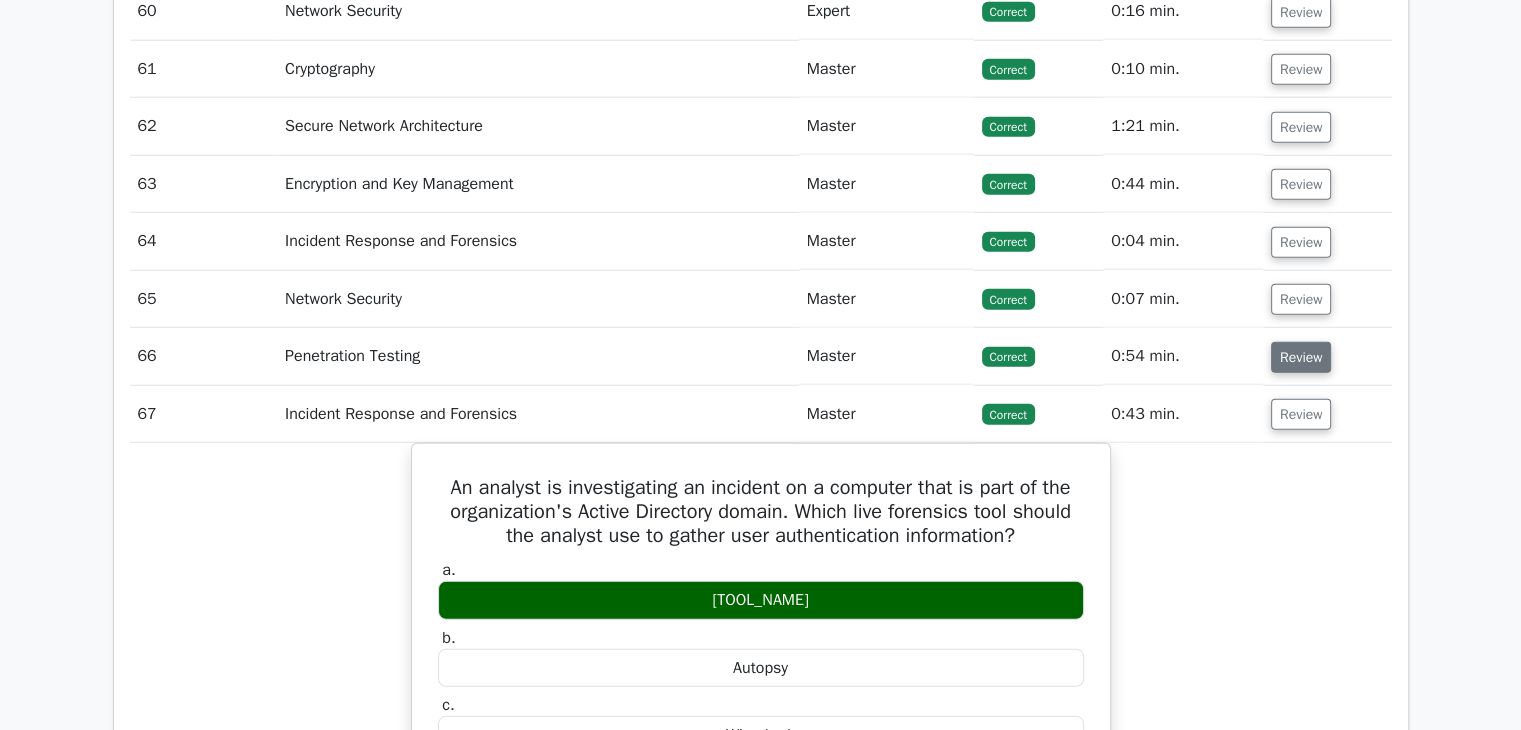 click on "Review" at bounding box center (1301, 357) 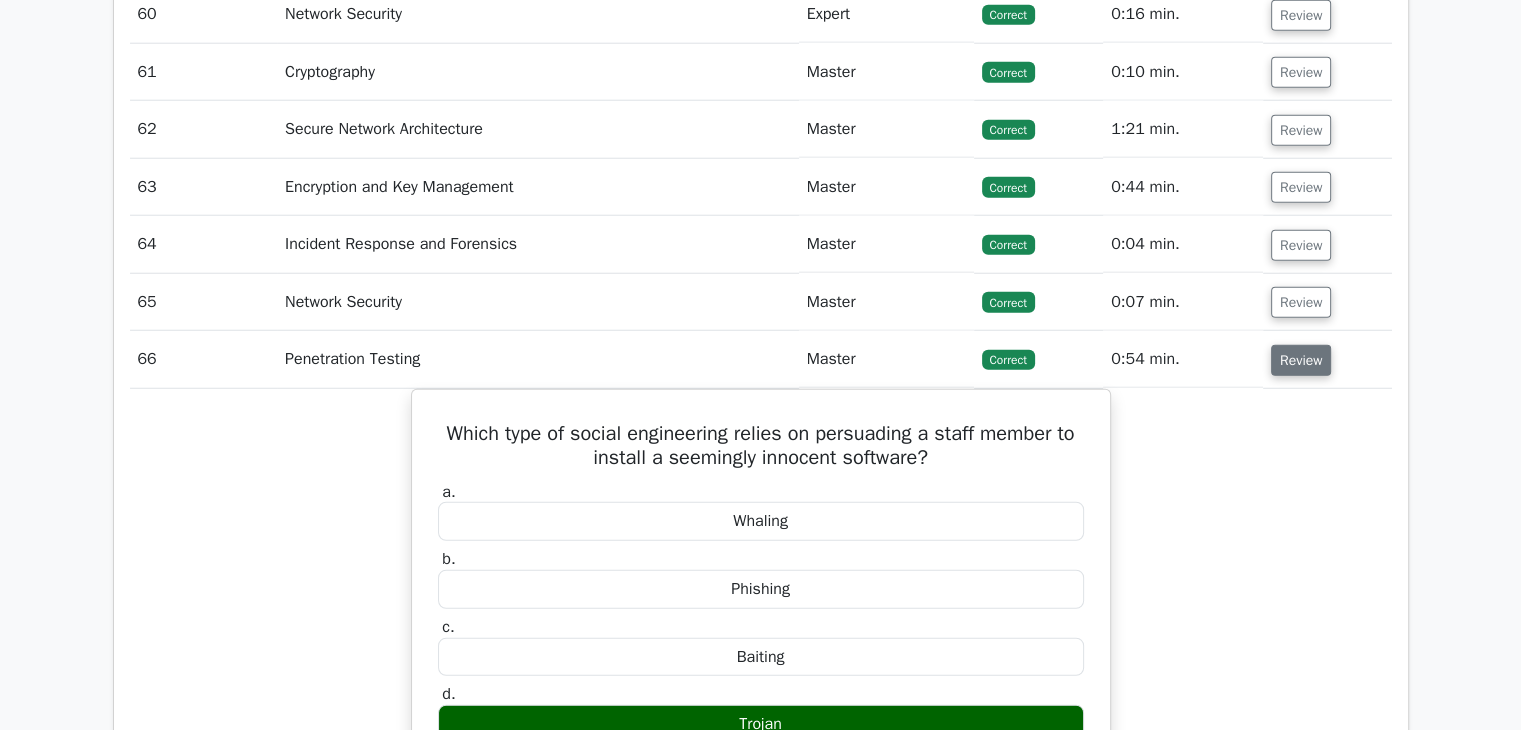 scroll, scrollTop: 12848, scrollLeft: 0, axis: vertical 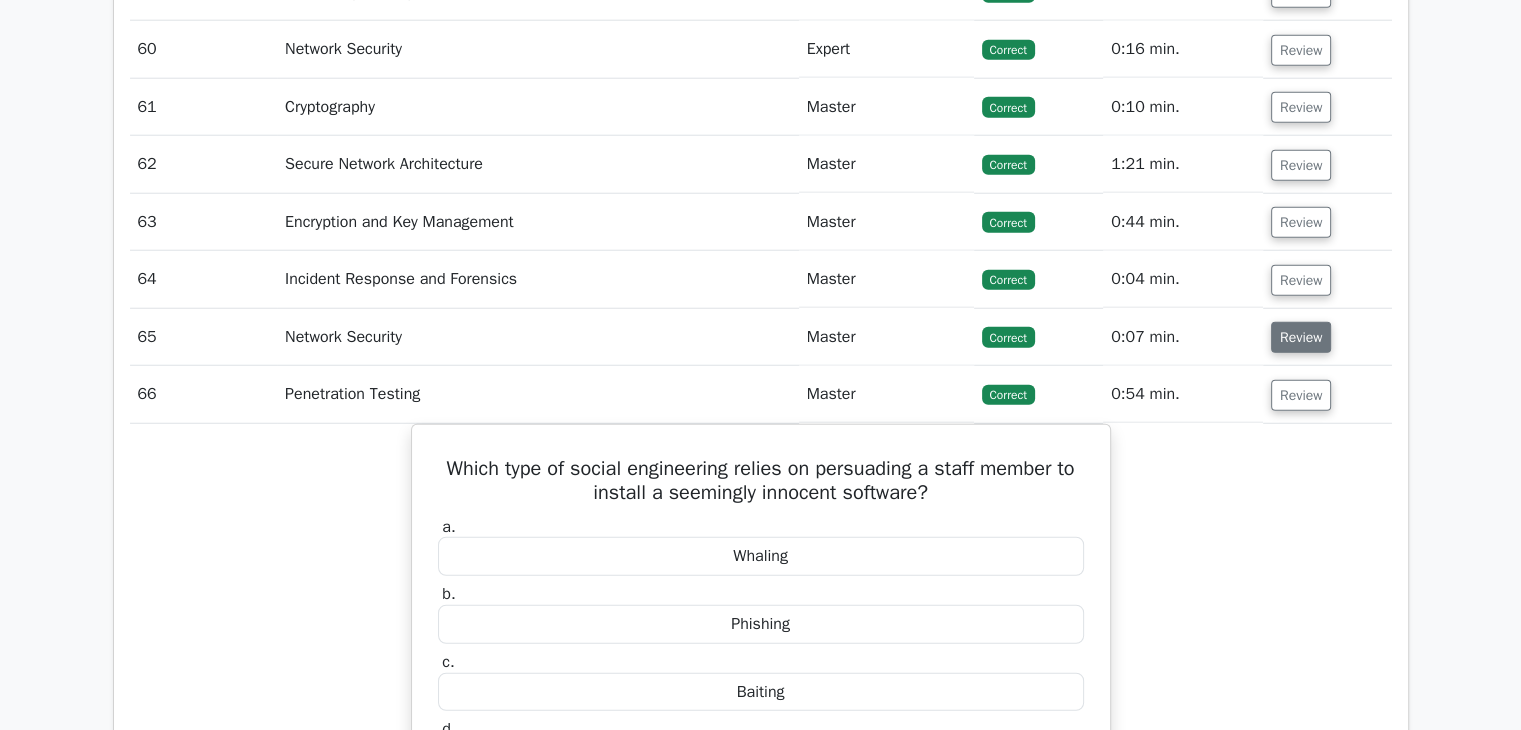 click on "Review" at bounding box center [1301, 337] 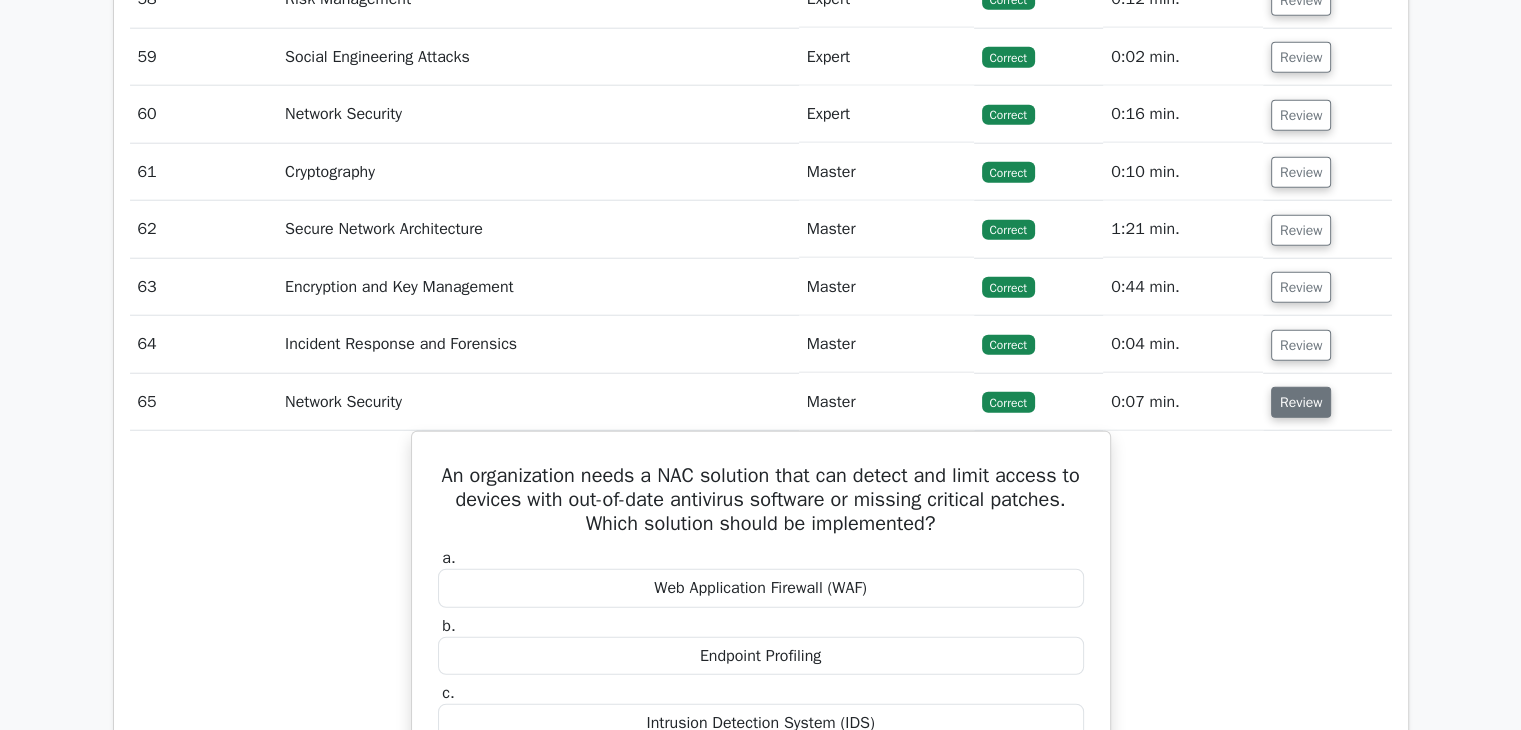 scroll, scrollTop: 12779, scrollLeft: 0, axis: vertical 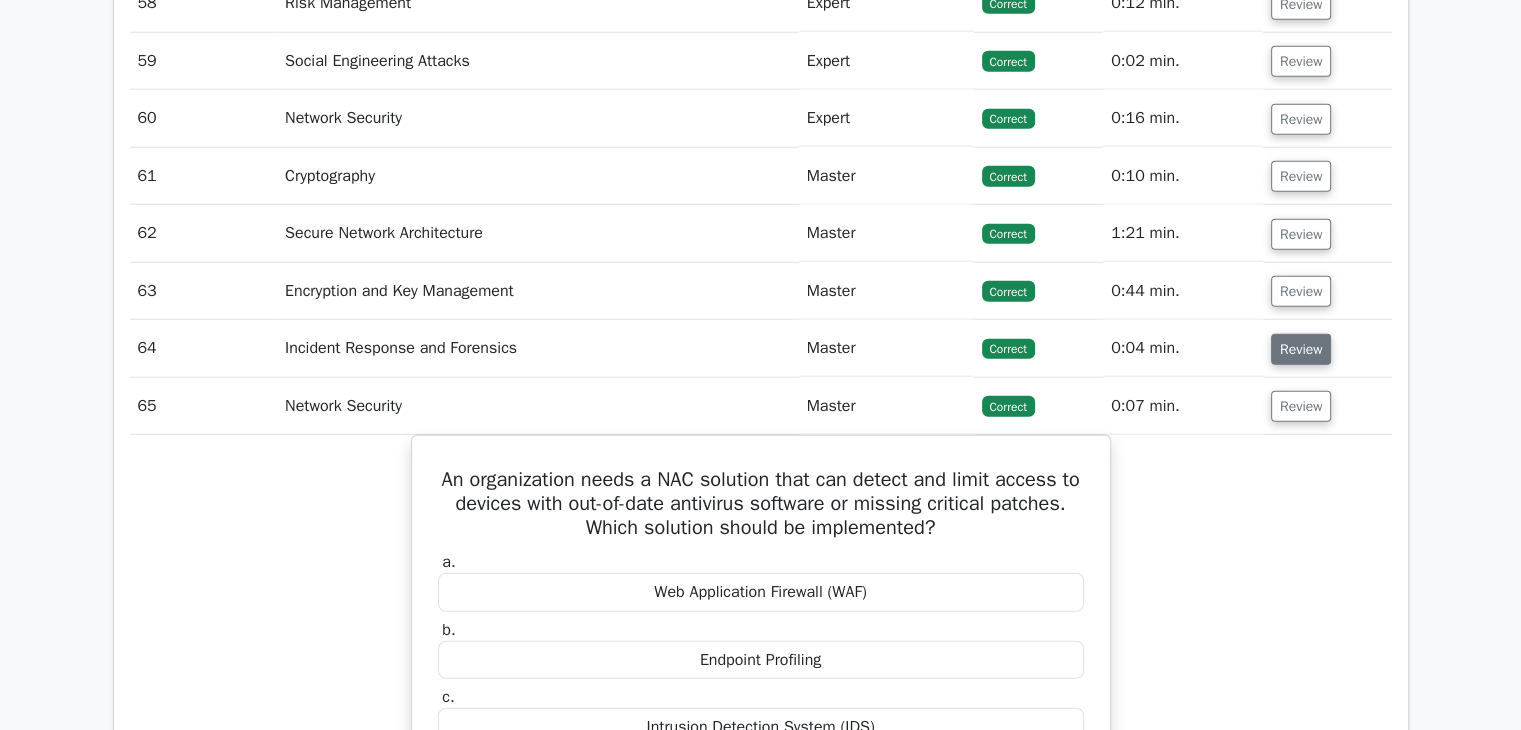 click on "Review" at bounding box center (1301, 349) 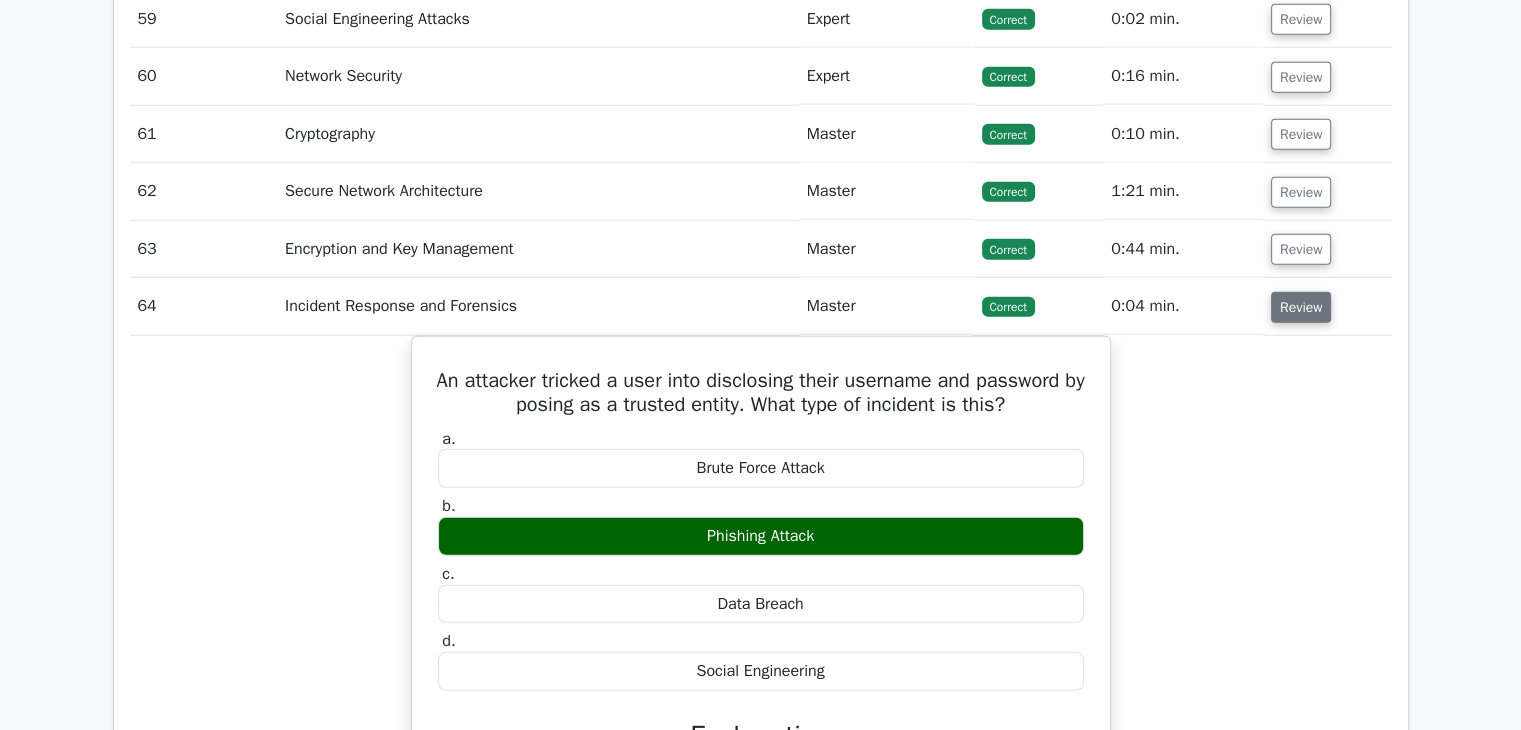 scroll, scrollTop: 12791, scrollLeft: 0, axis: vertical 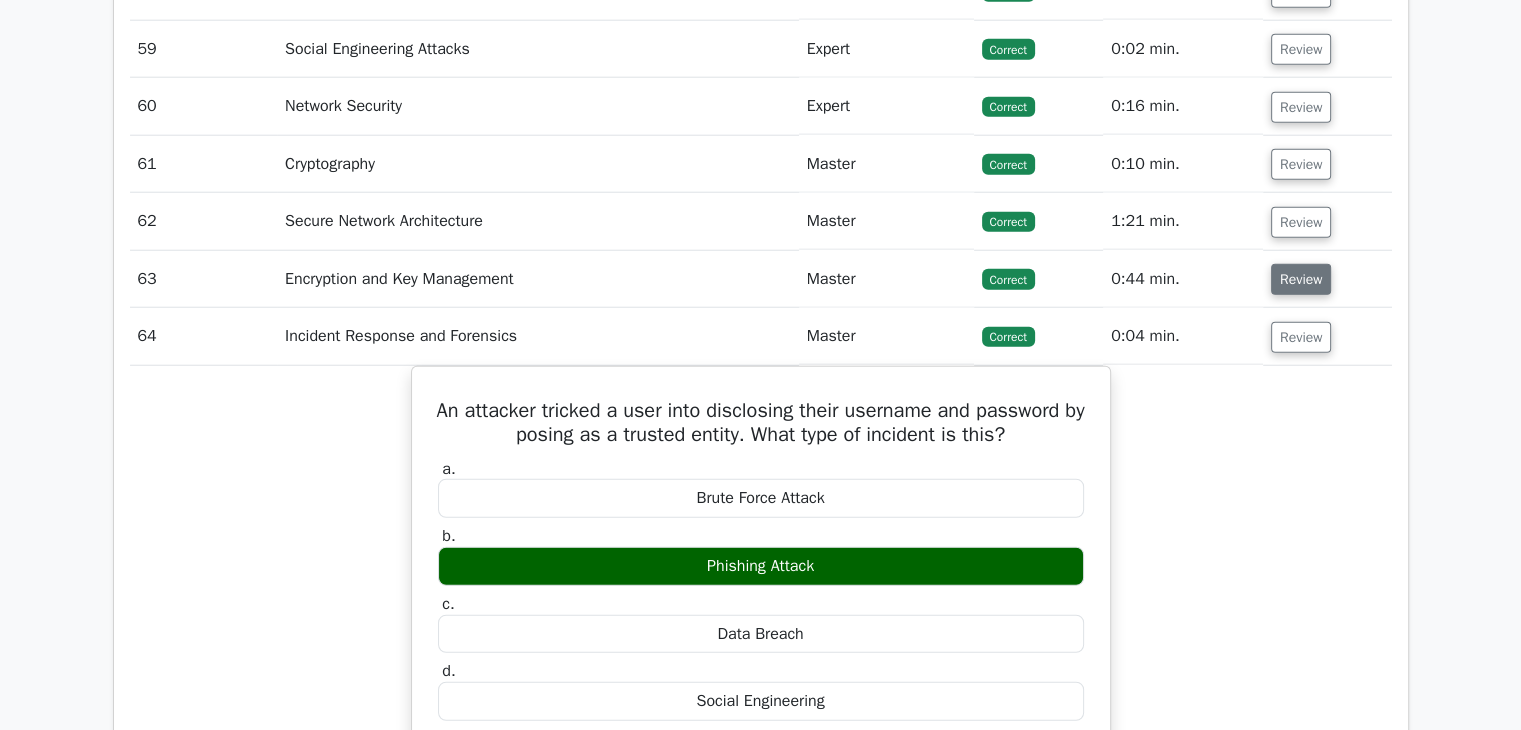 click on "Review" at bounding box center (1301, 279) 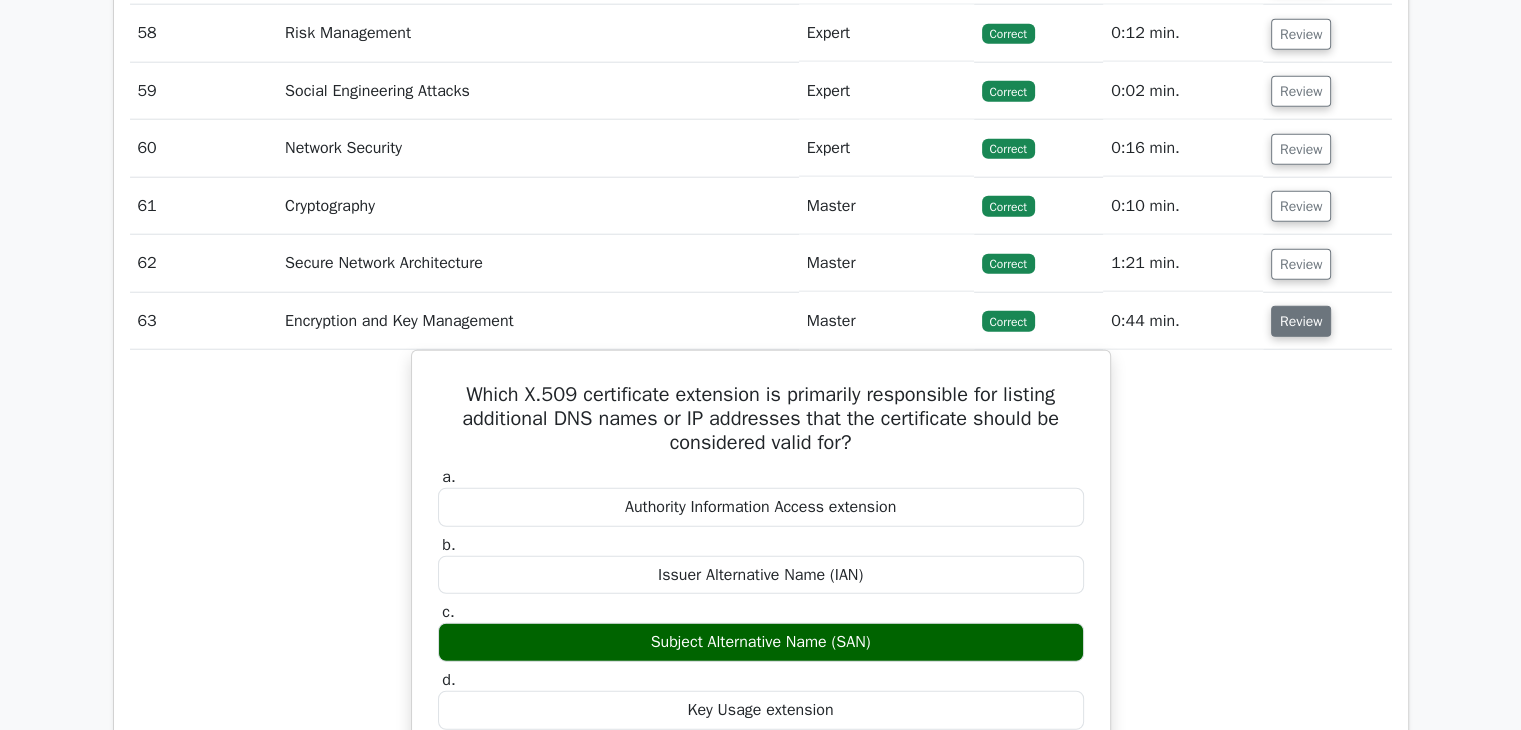 scroll, scrollTop: 12702, scrollLeft: 0, axis: vertical 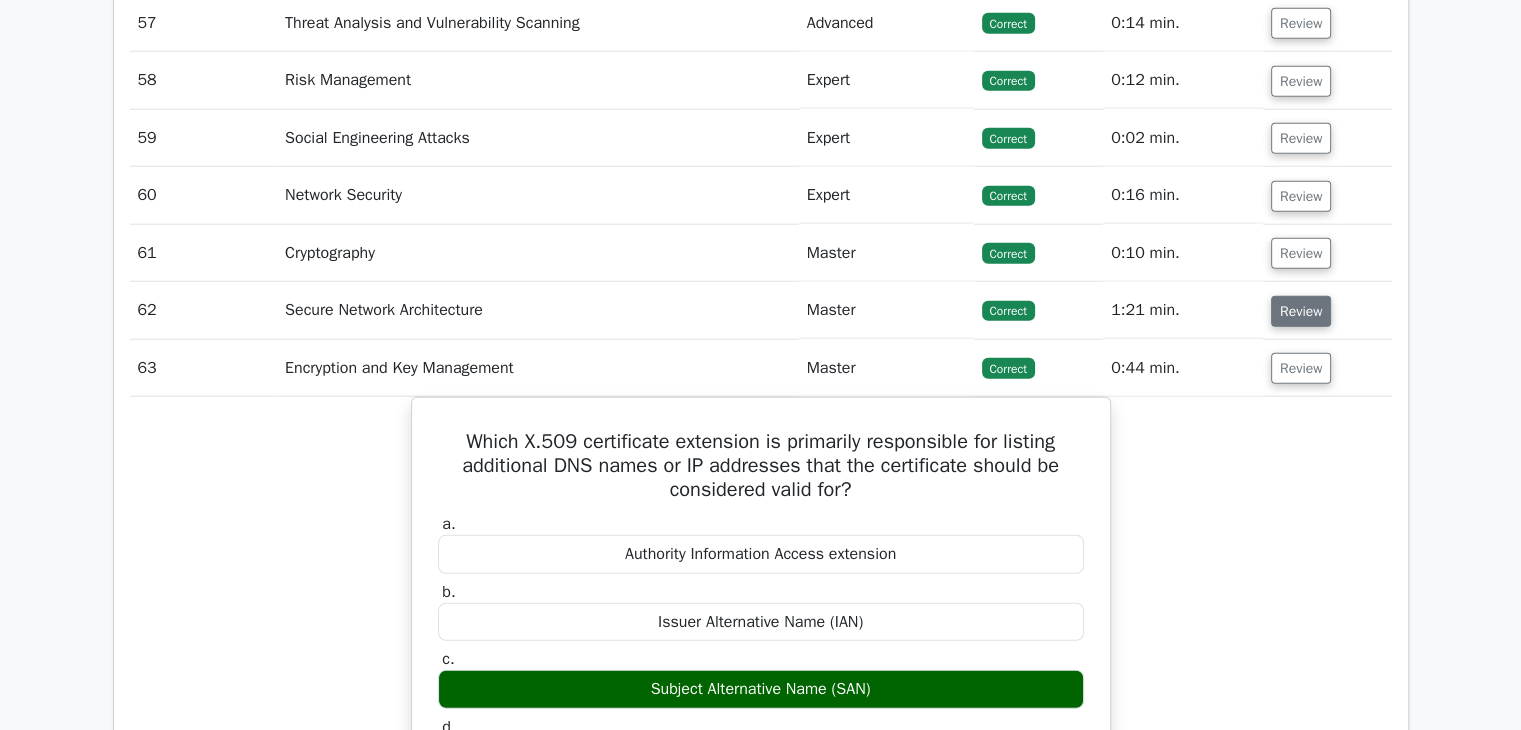 click on "Review" at bounding box center (1301, 311) 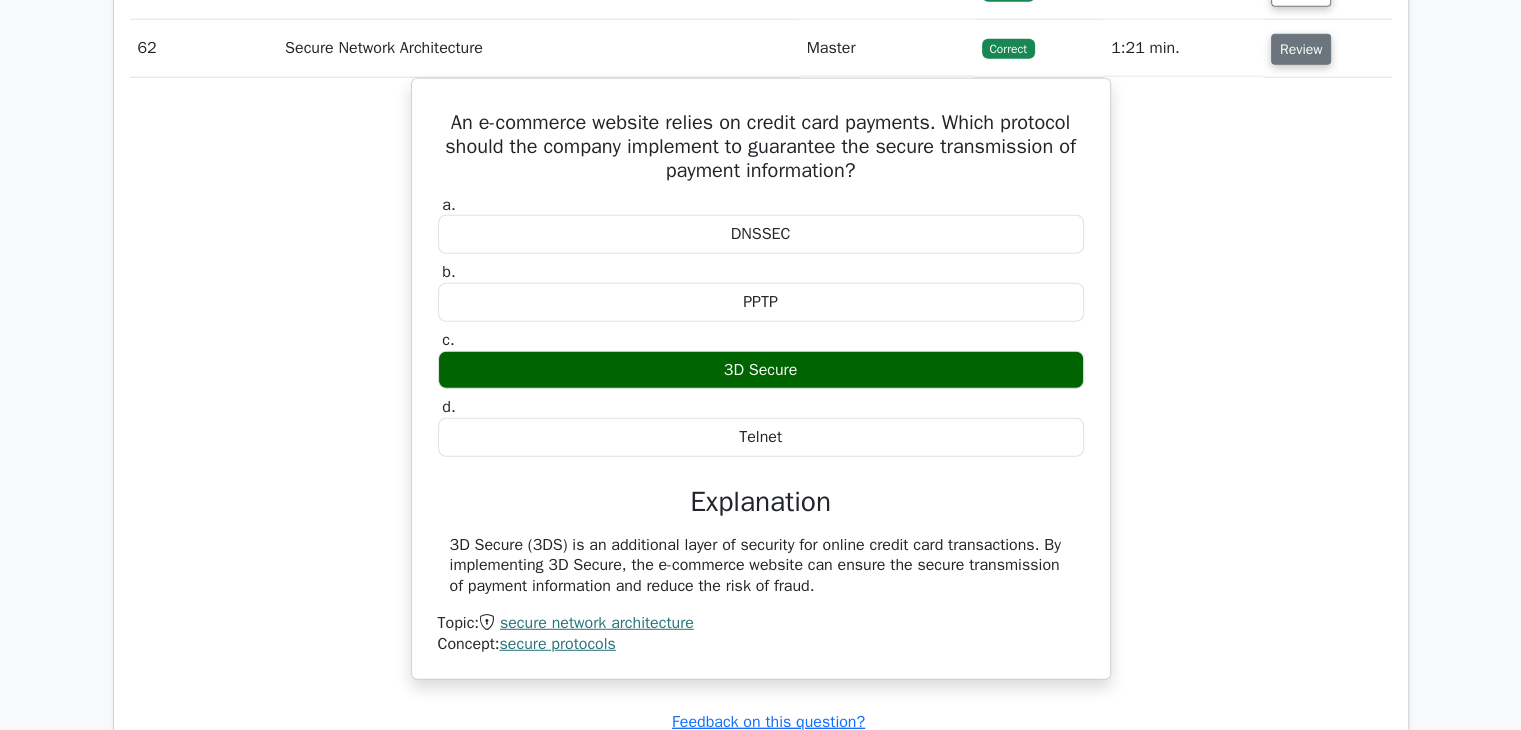 scroll, scrollTop: 12957, scrollLeft: 0, axis: vertical 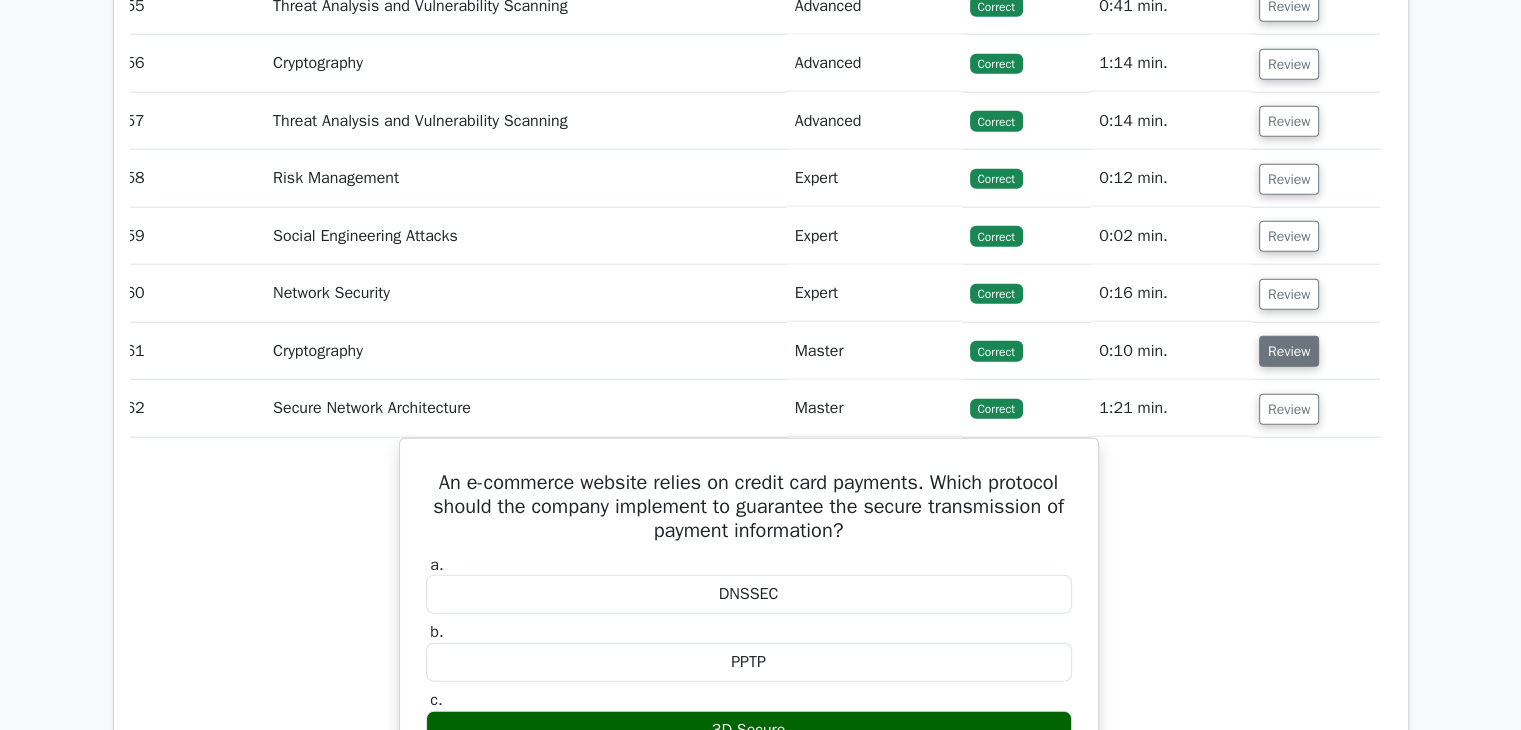 click on "Review" at bounding box center [1289, 351] 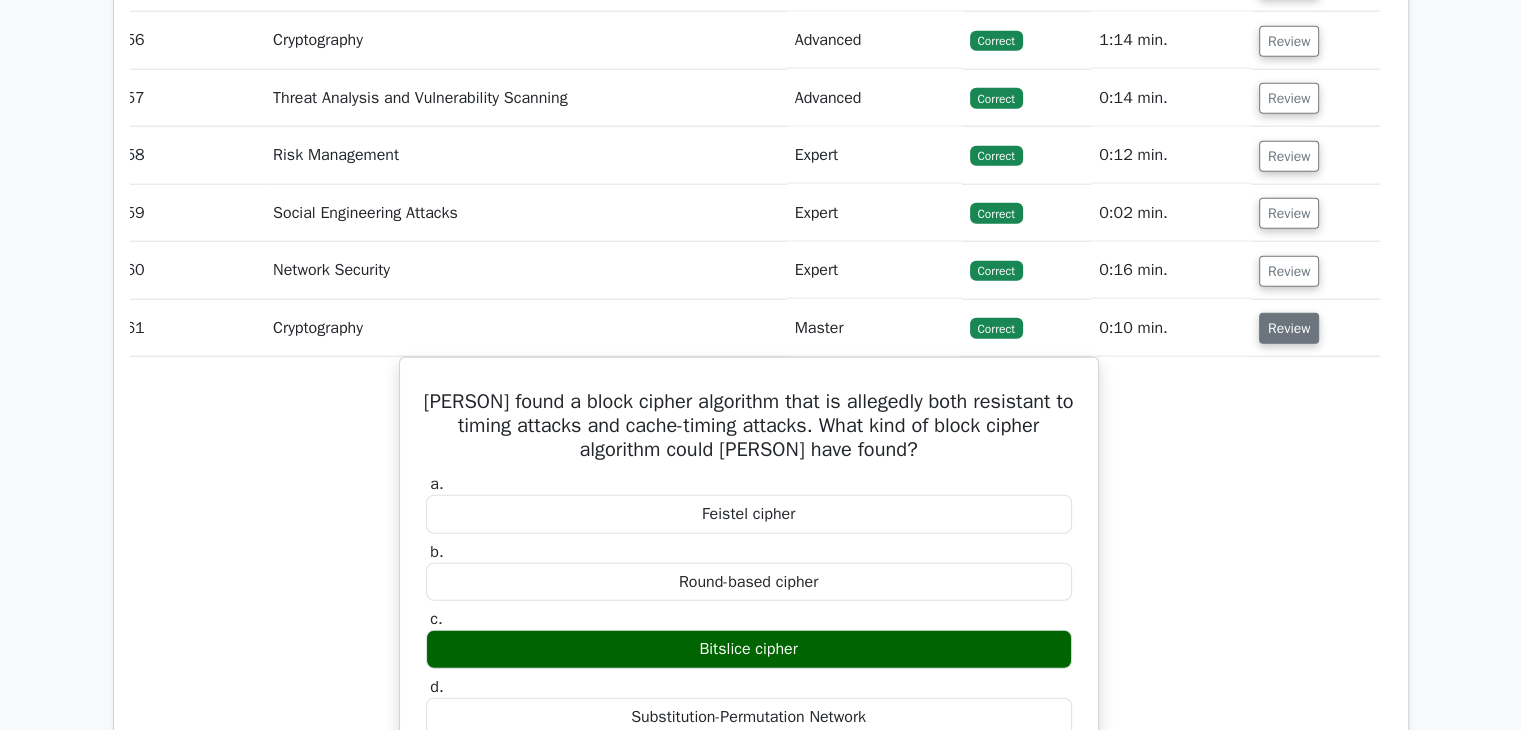 scroll, scrollTop: 12565, scrollLeft: 0, axis: vertical 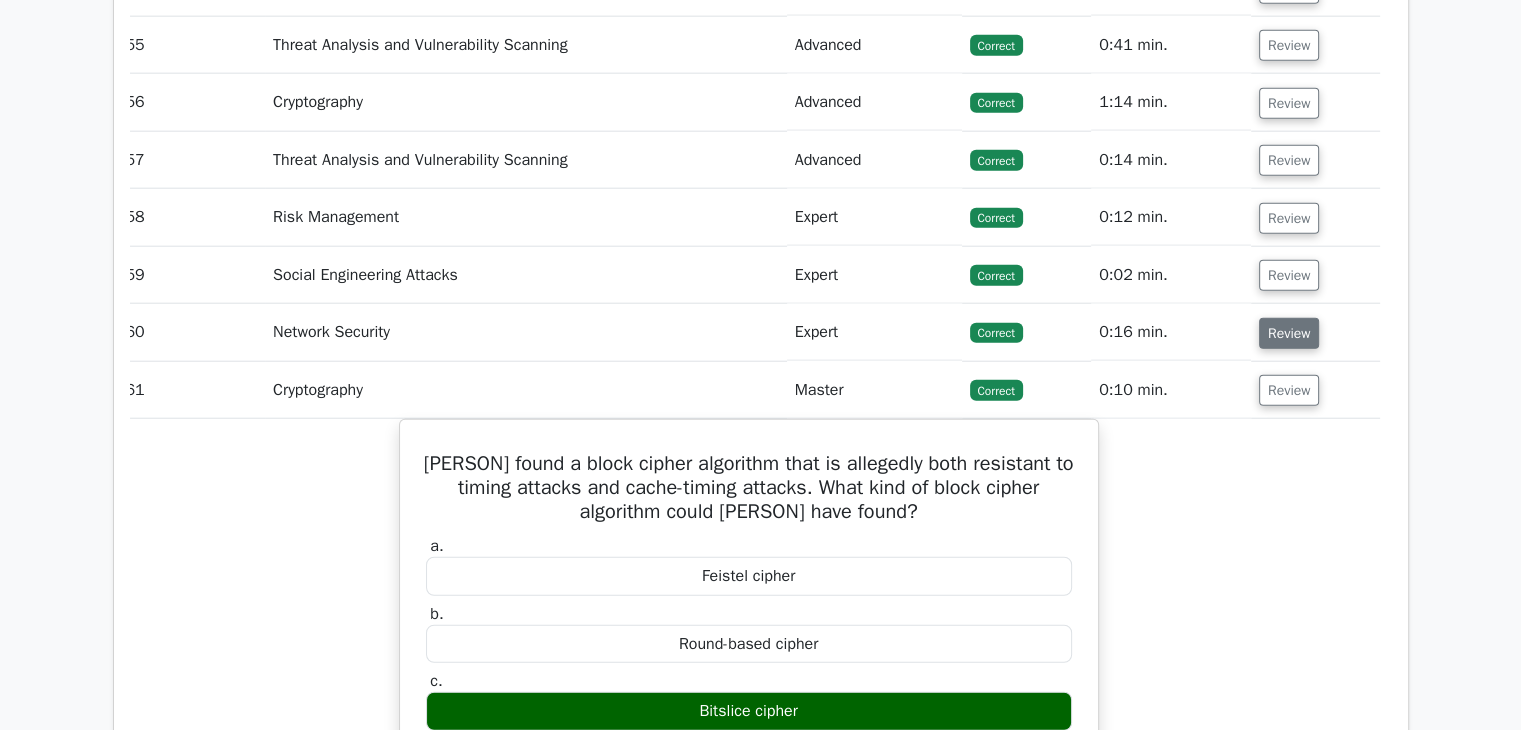 click on "Review" at bounding box center [1289, 333] 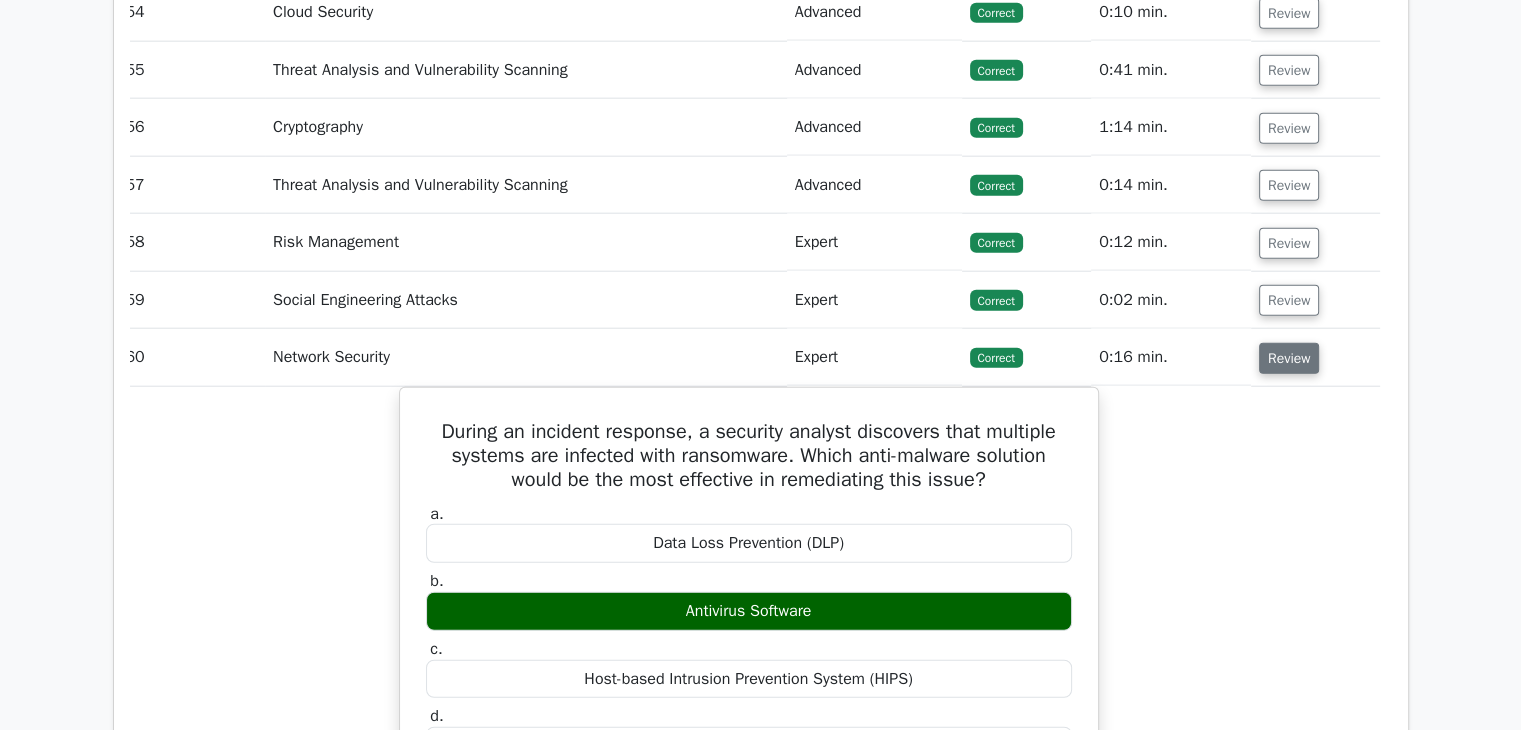 scroll, scrollTop: 12538, scrollLeft: 0, axis: vertical 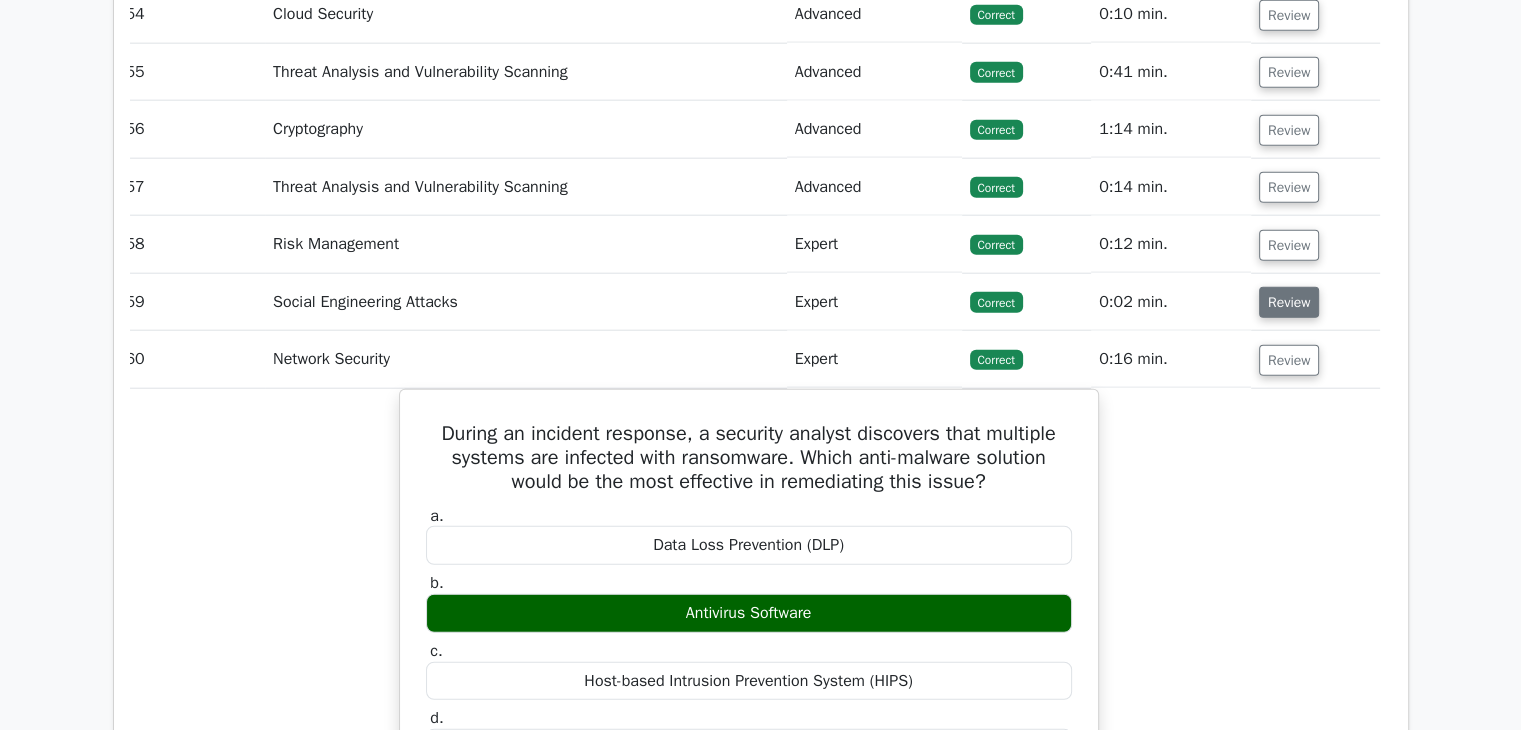 click on "Review" at bounding box center [1289, 302] 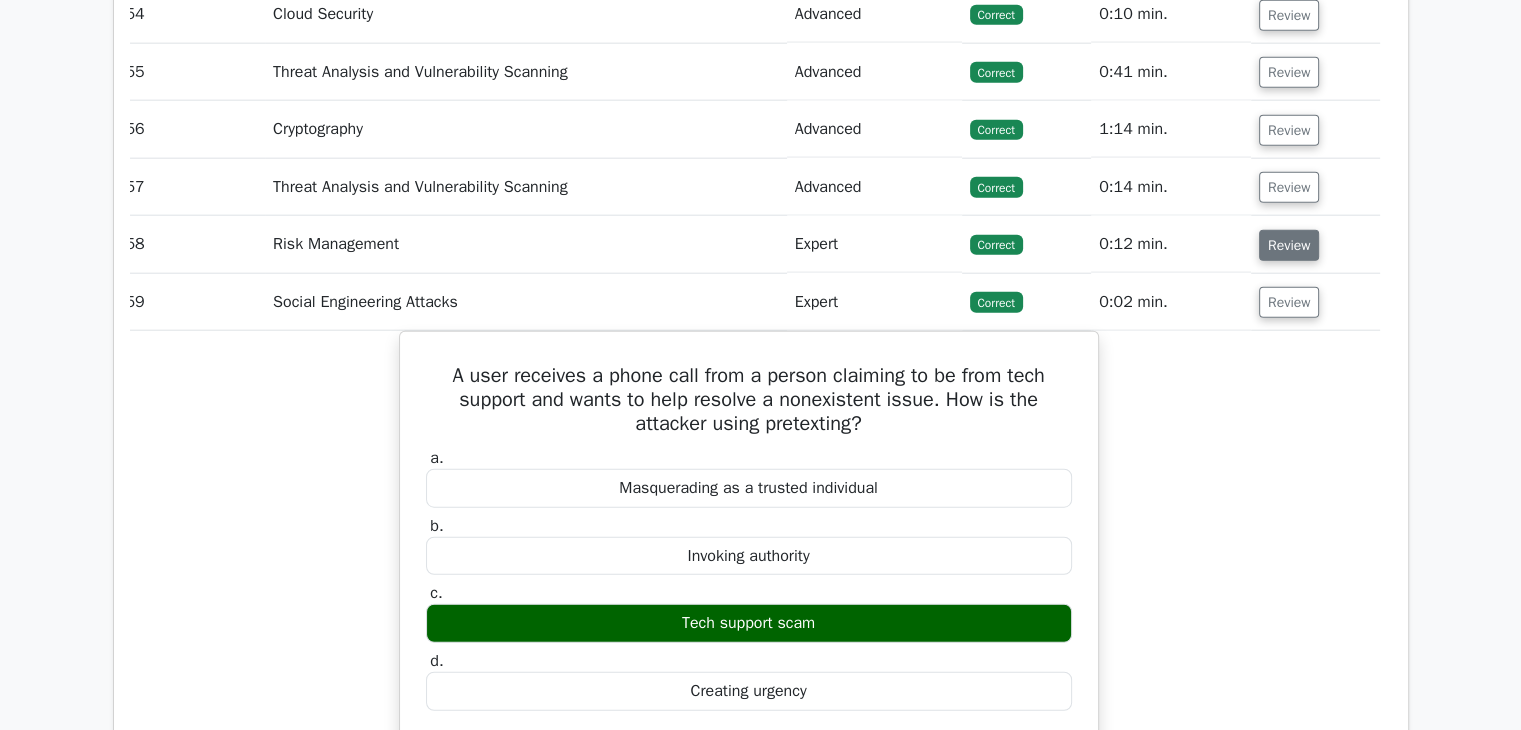 click on "Review" at bounding box center [1289, 245] 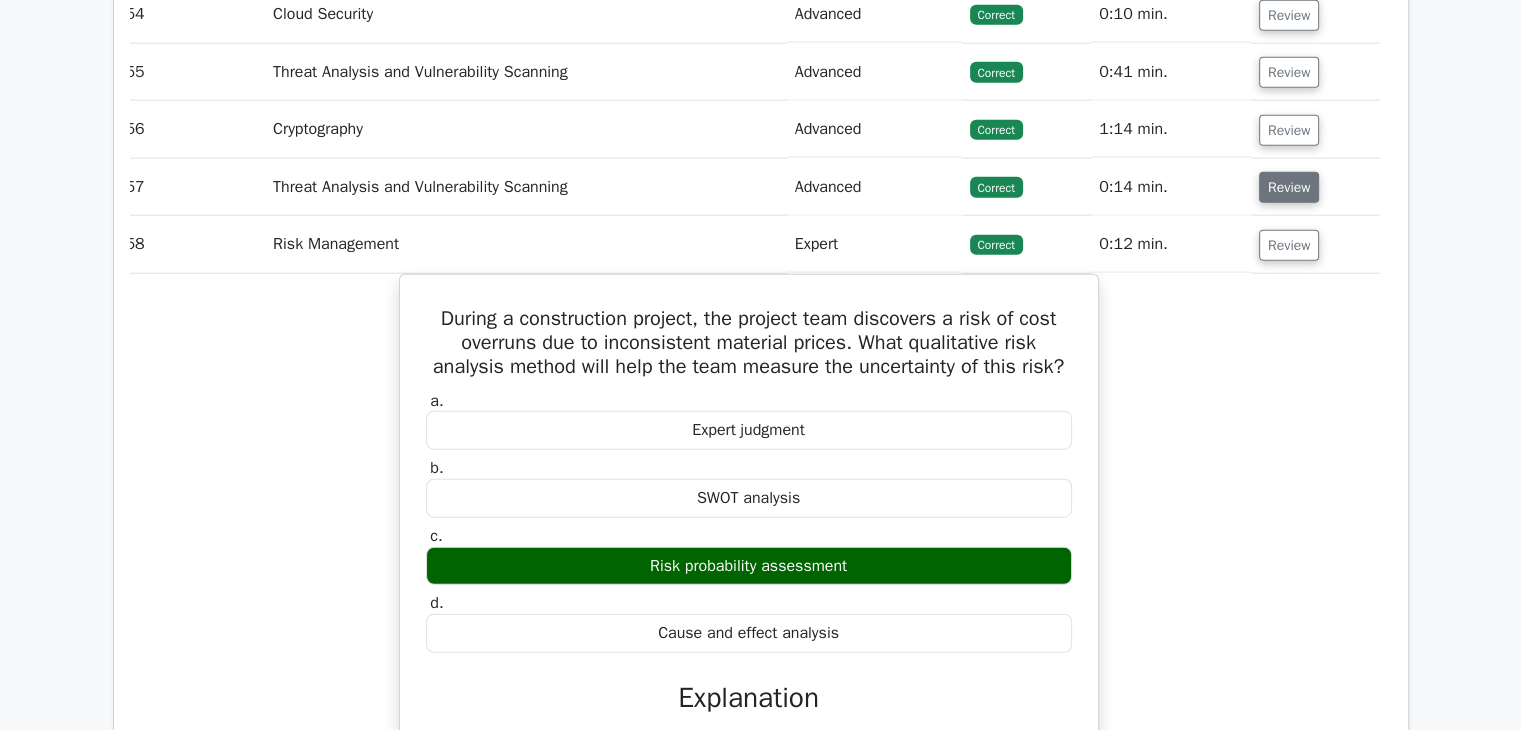 click on "Review" at bounding box center [1289, 187] 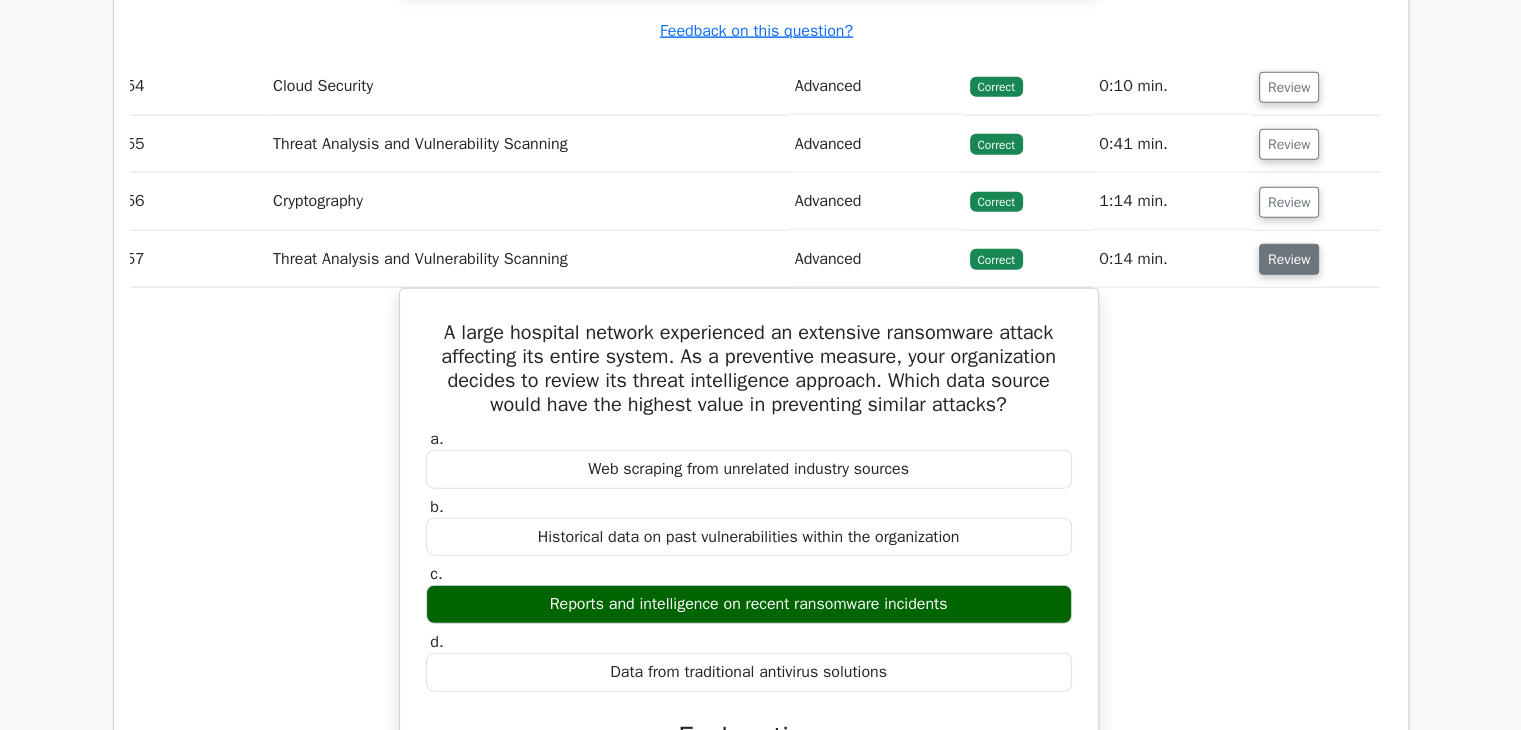 scroll, scrollTop: 12456, scrollLeft: 0, axis: vertical 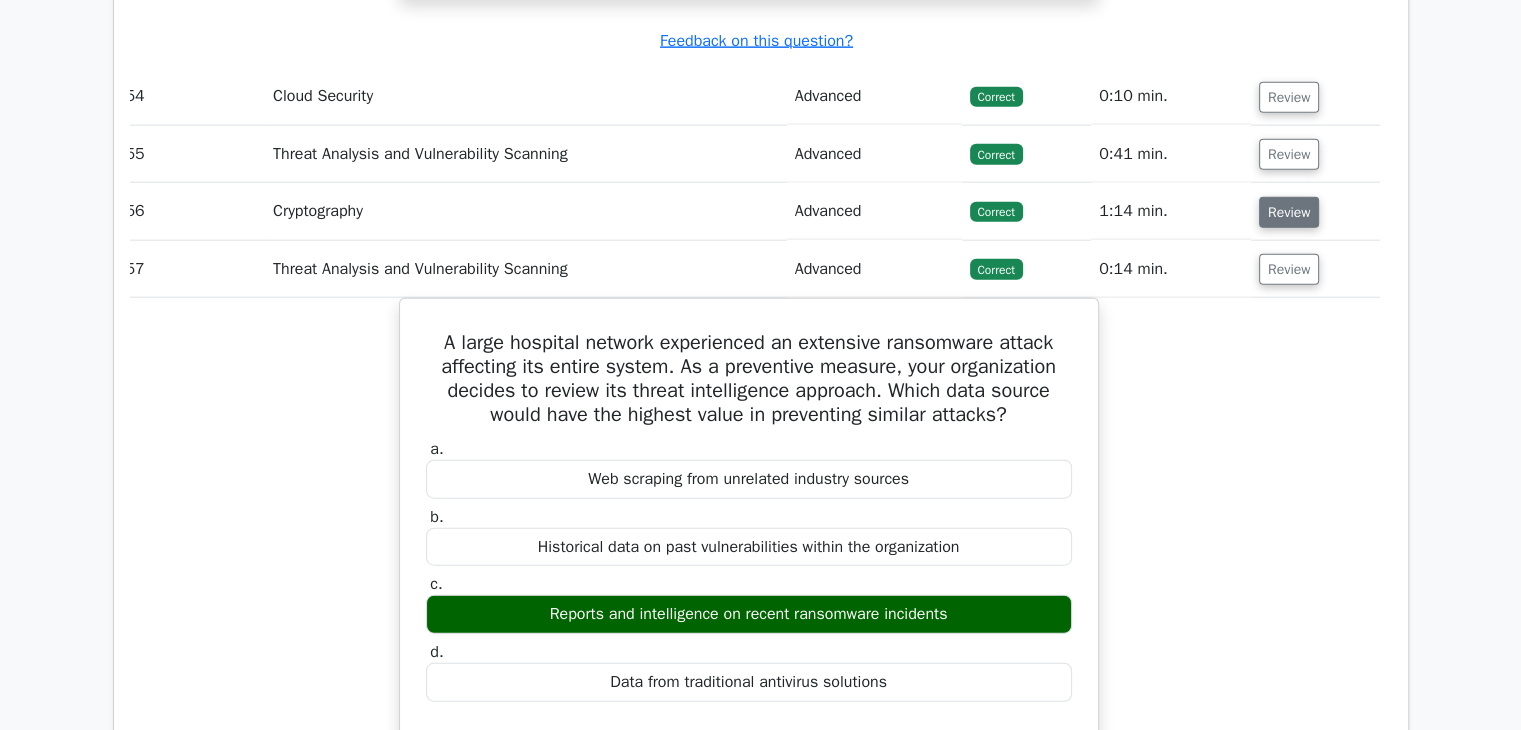 click on "Review" at bounding box center (1289, 212) 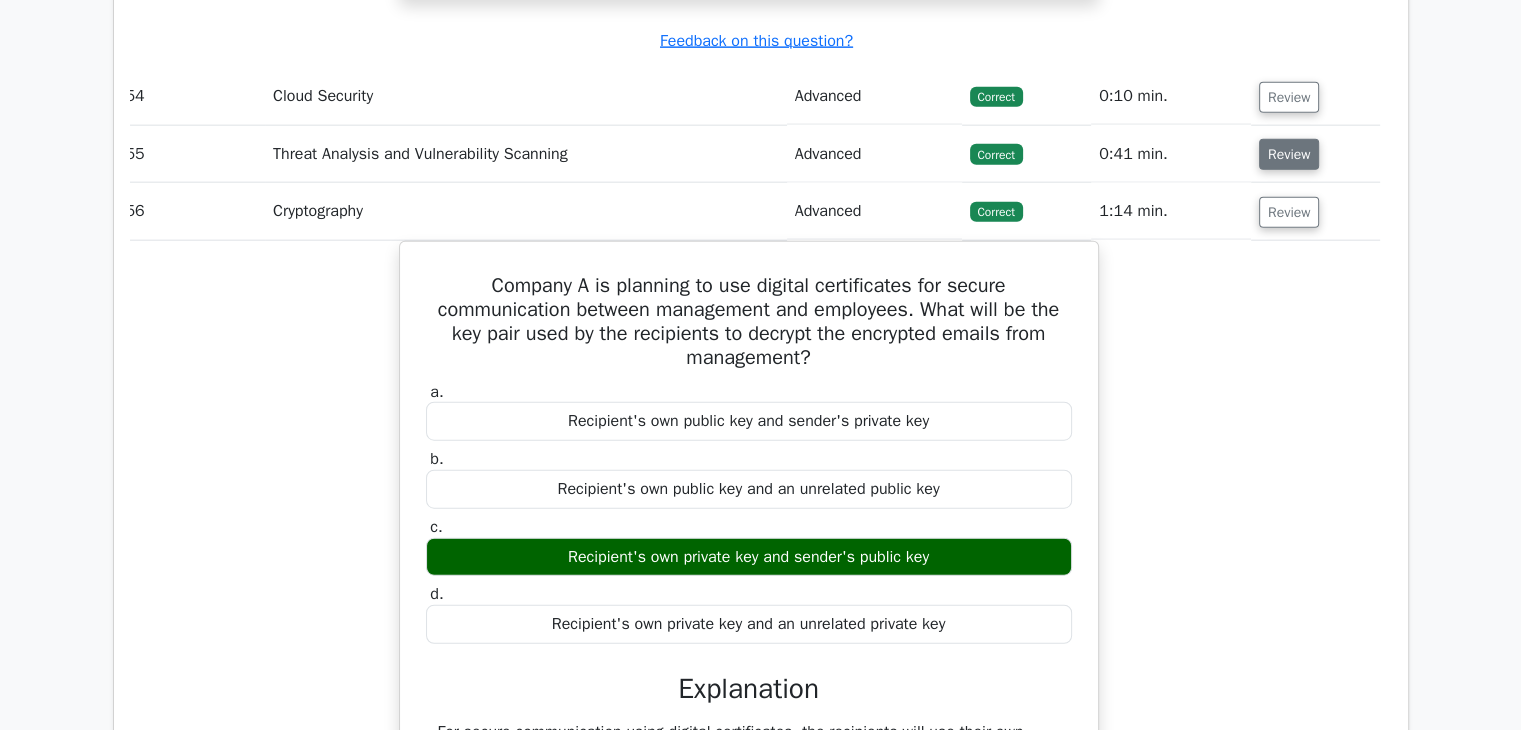 click on "Review" at bounding box center [1289, 154] 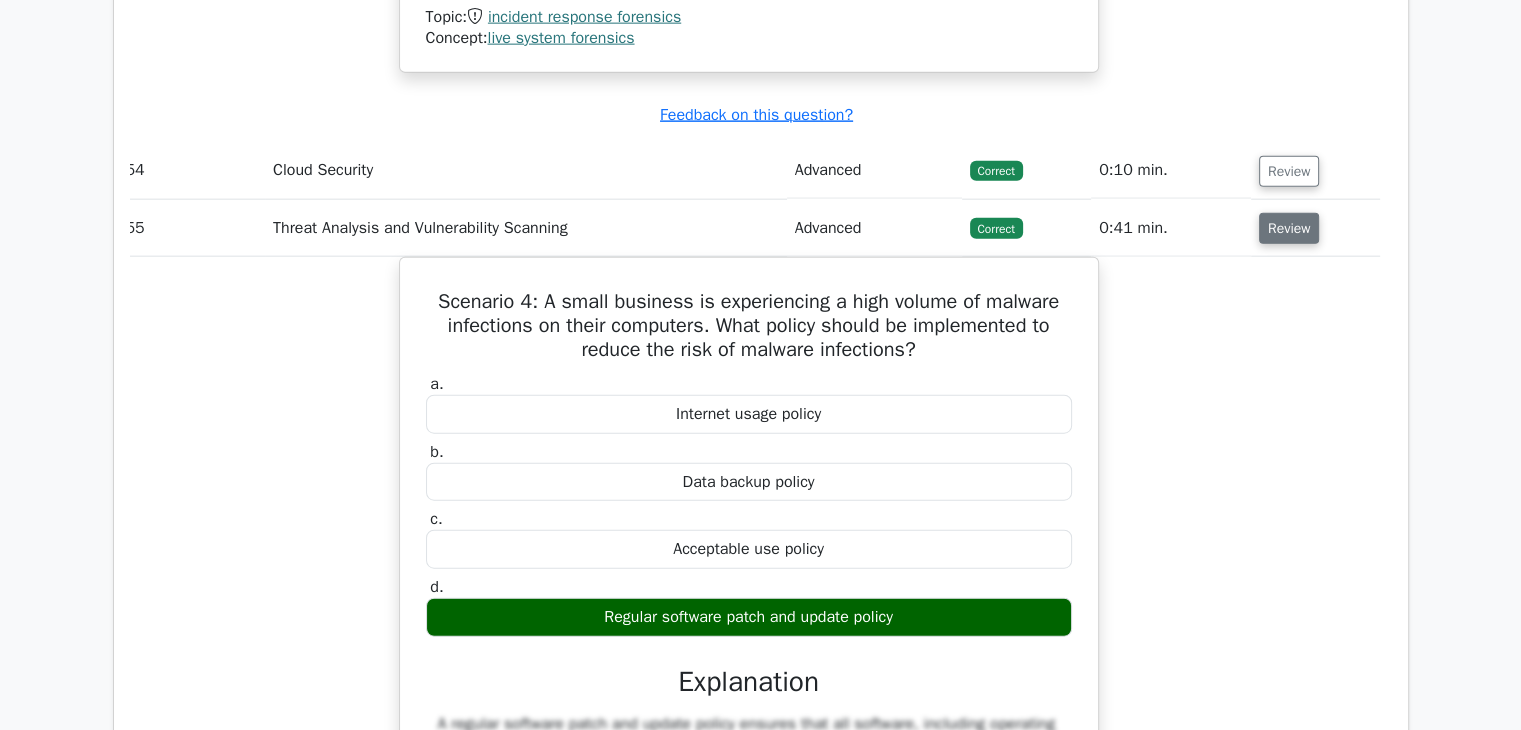 scroll, scrollTop: 12364, scrollLeft: 0, axis: vertical 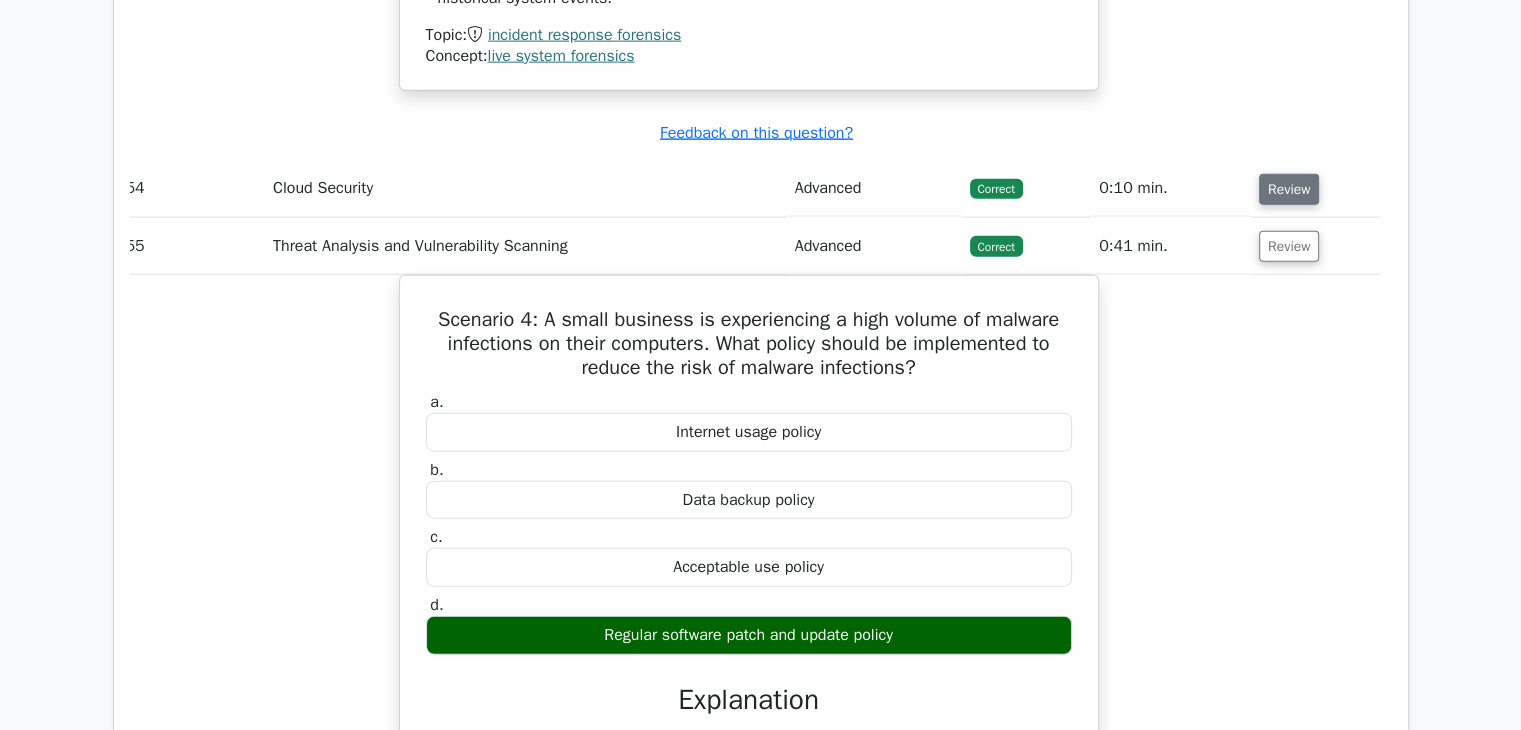 click on "Review" at bounding box center (1289, 189) 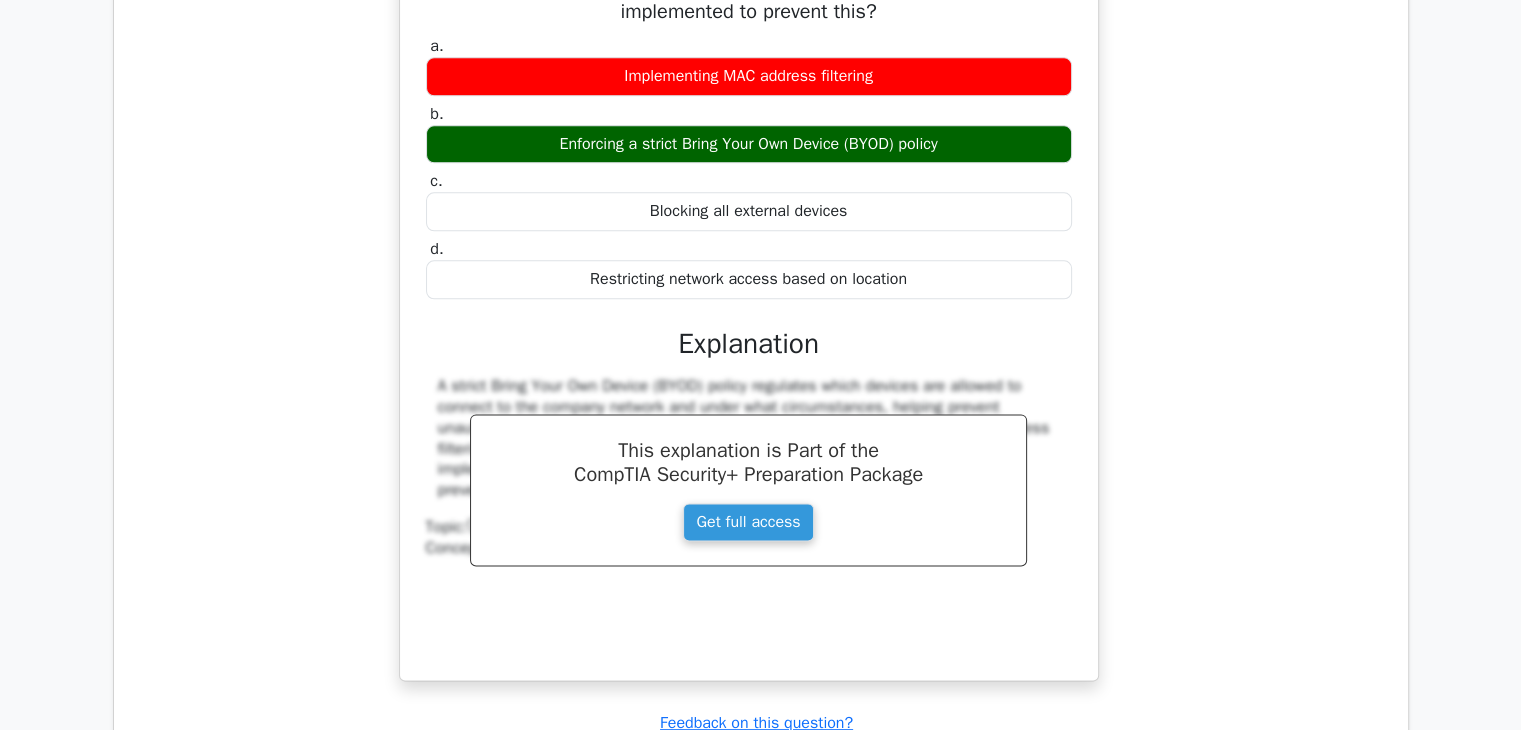 scroll, scrollTop: 10001, scrollLeft: 0, axis: vertical 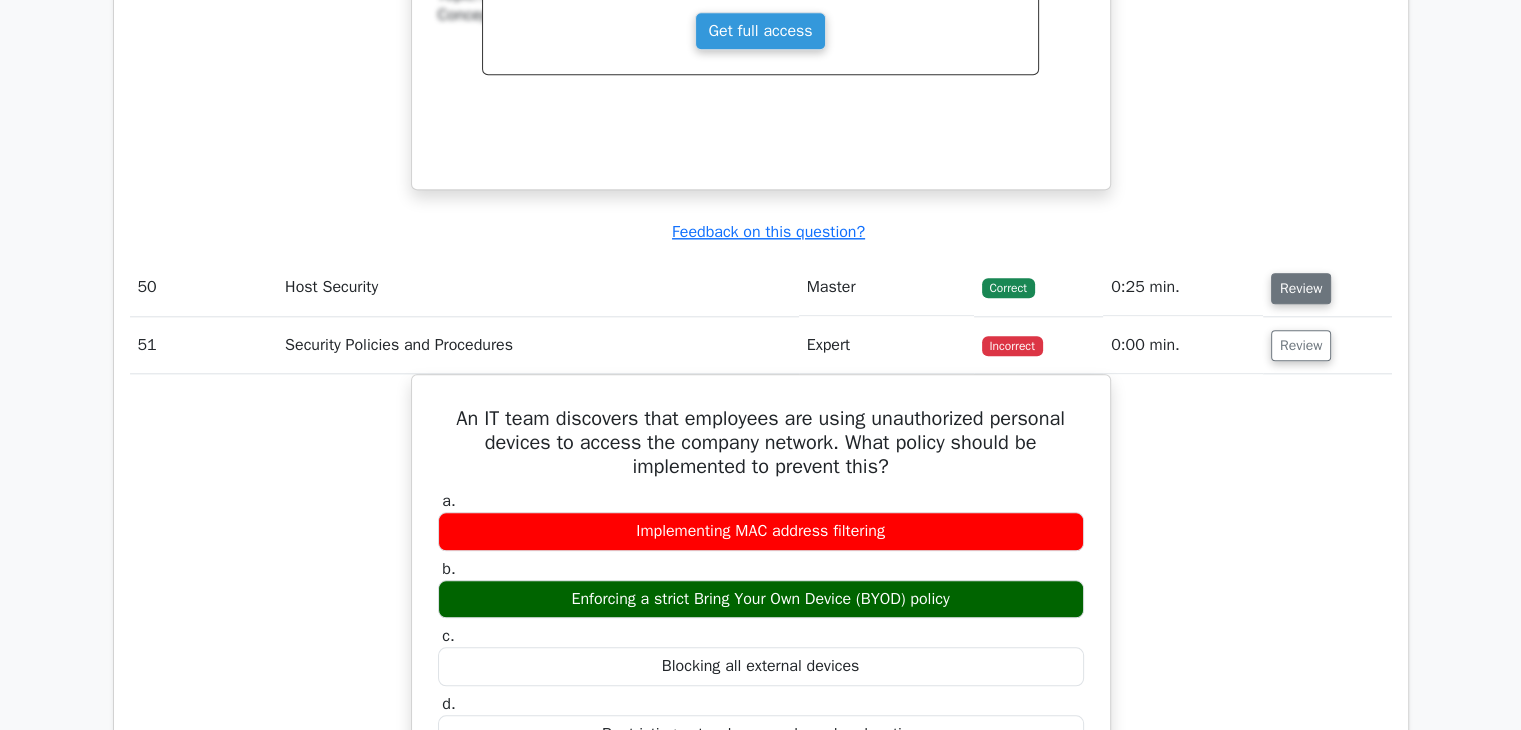 click on "Review" at bounding box center [1301, 288] 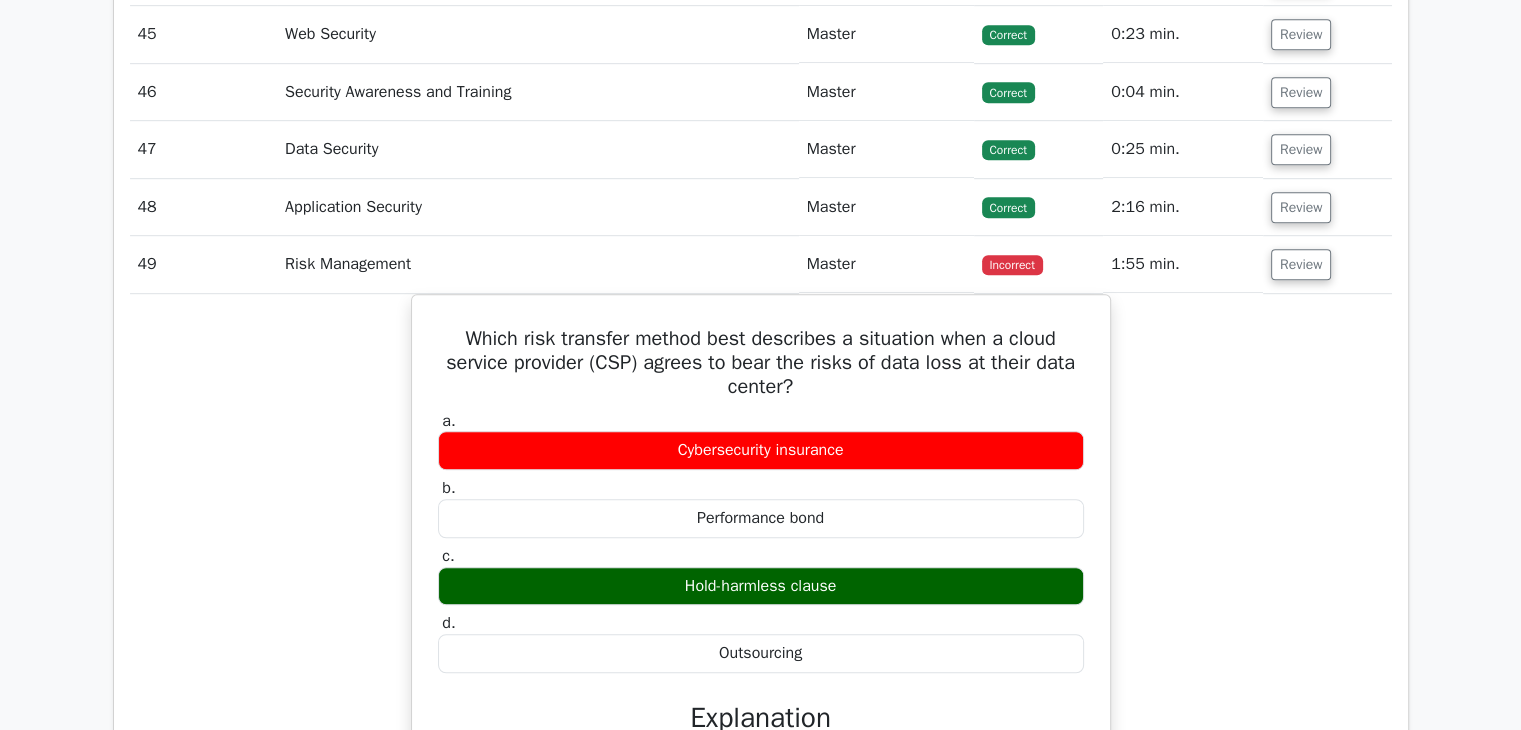 scroll, scrollTop: 8788, scrollLeft: 0, axis: vertical 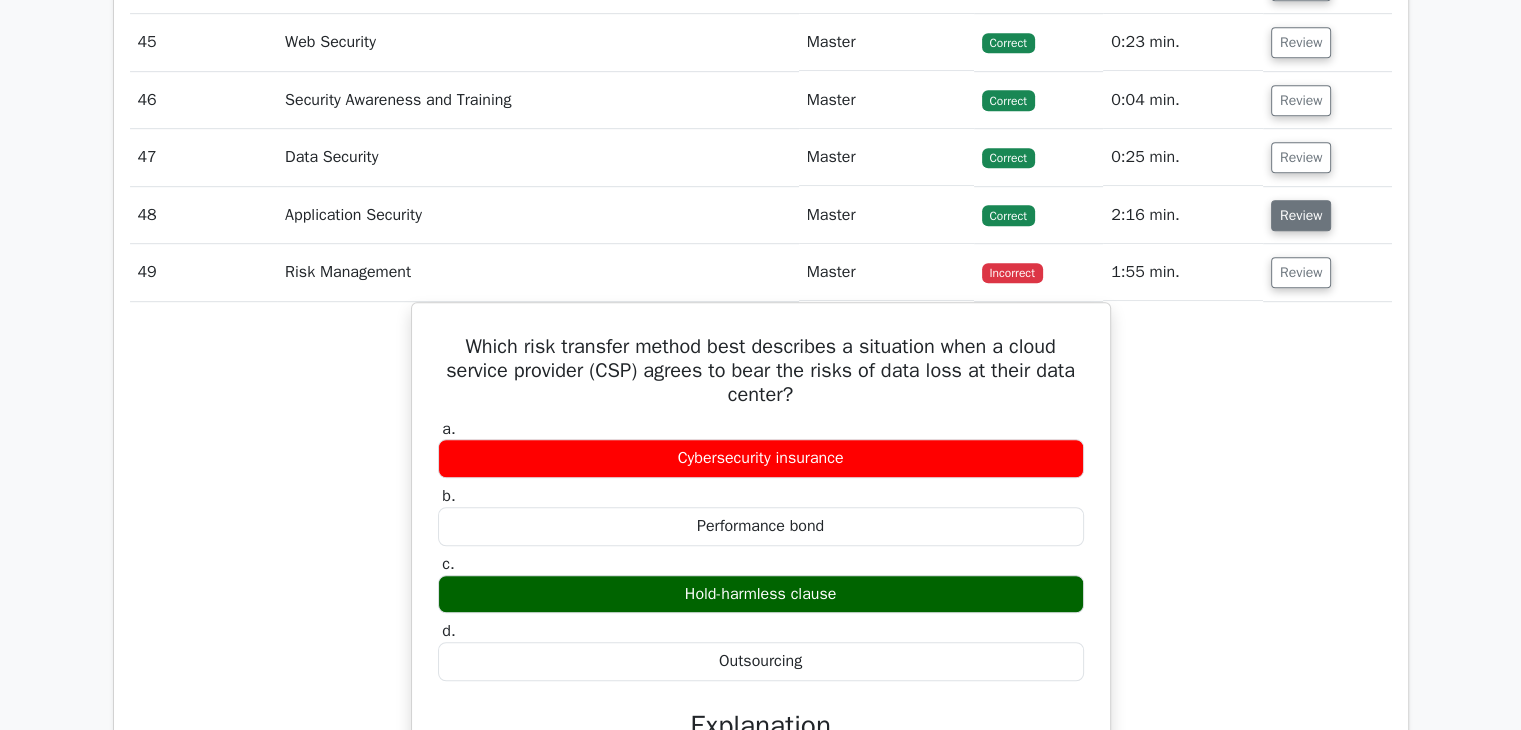 click on "Review" at bounding box center (1301, 215) 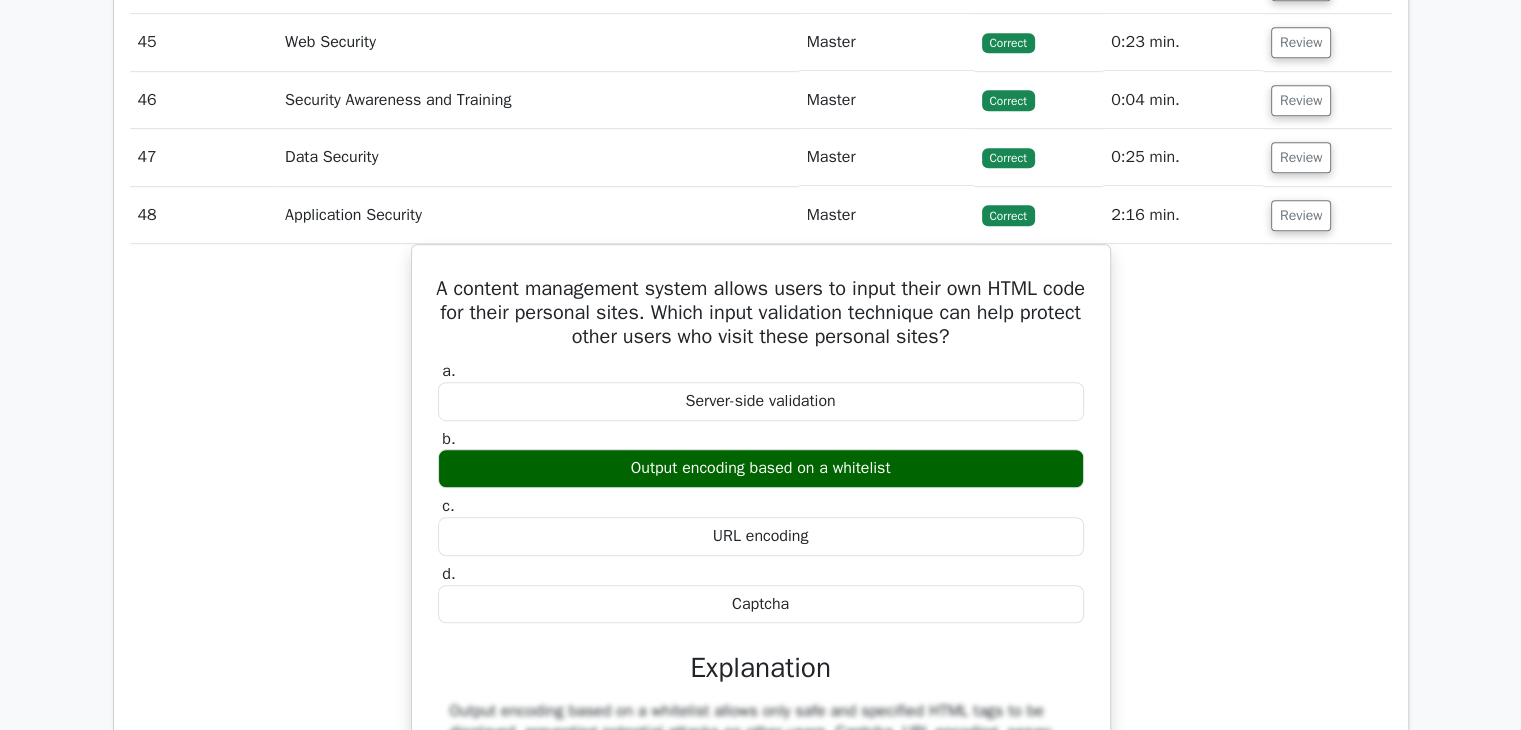 click on "A content management system allows users to input their own HTML code for their personal sites. Which input validation technique can help protect other users who visit these personal sites?
a.
Server-side validation
b.
c. d." at bounding box center (761, 625) 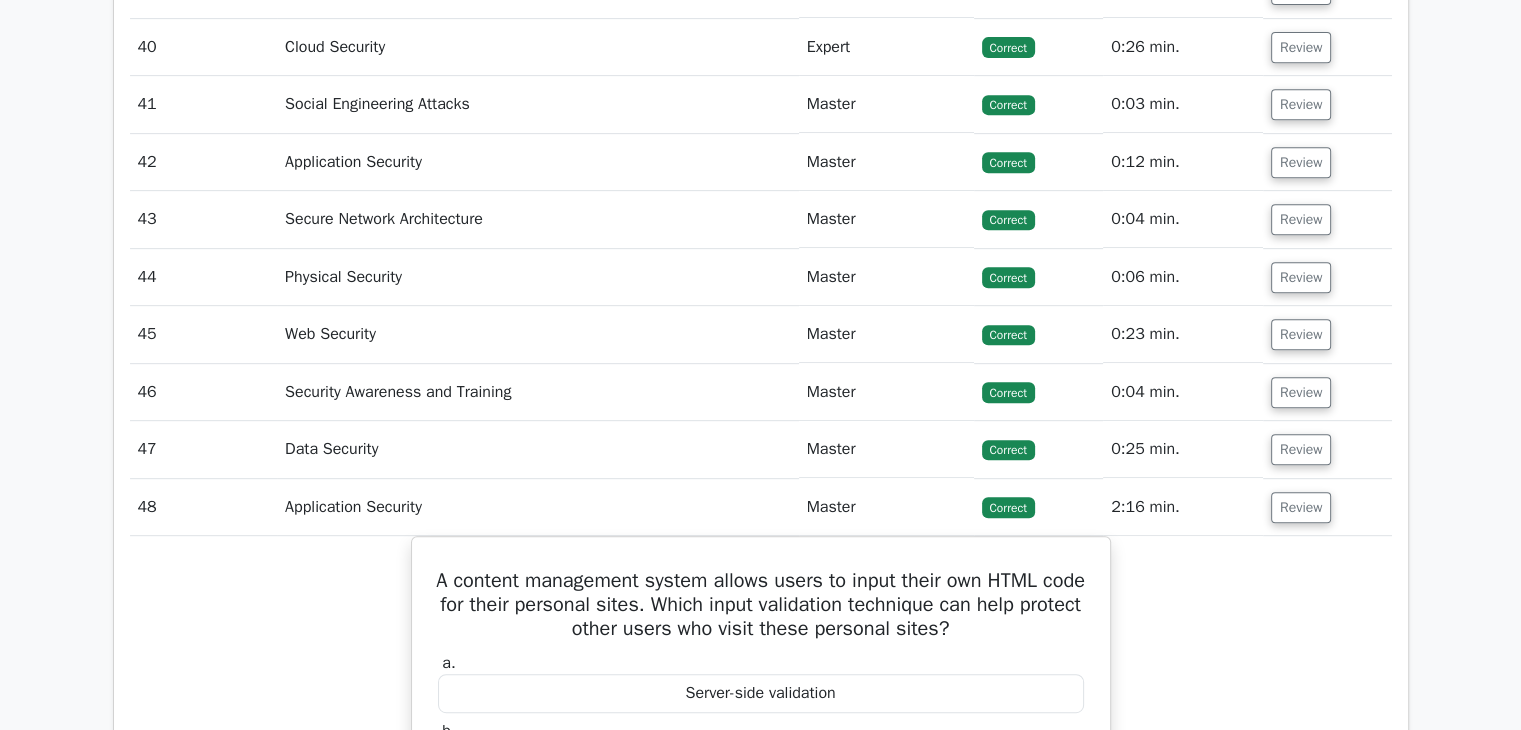 scroll, scrollTop: 8494, scrollLeft: 0, axis: vertical 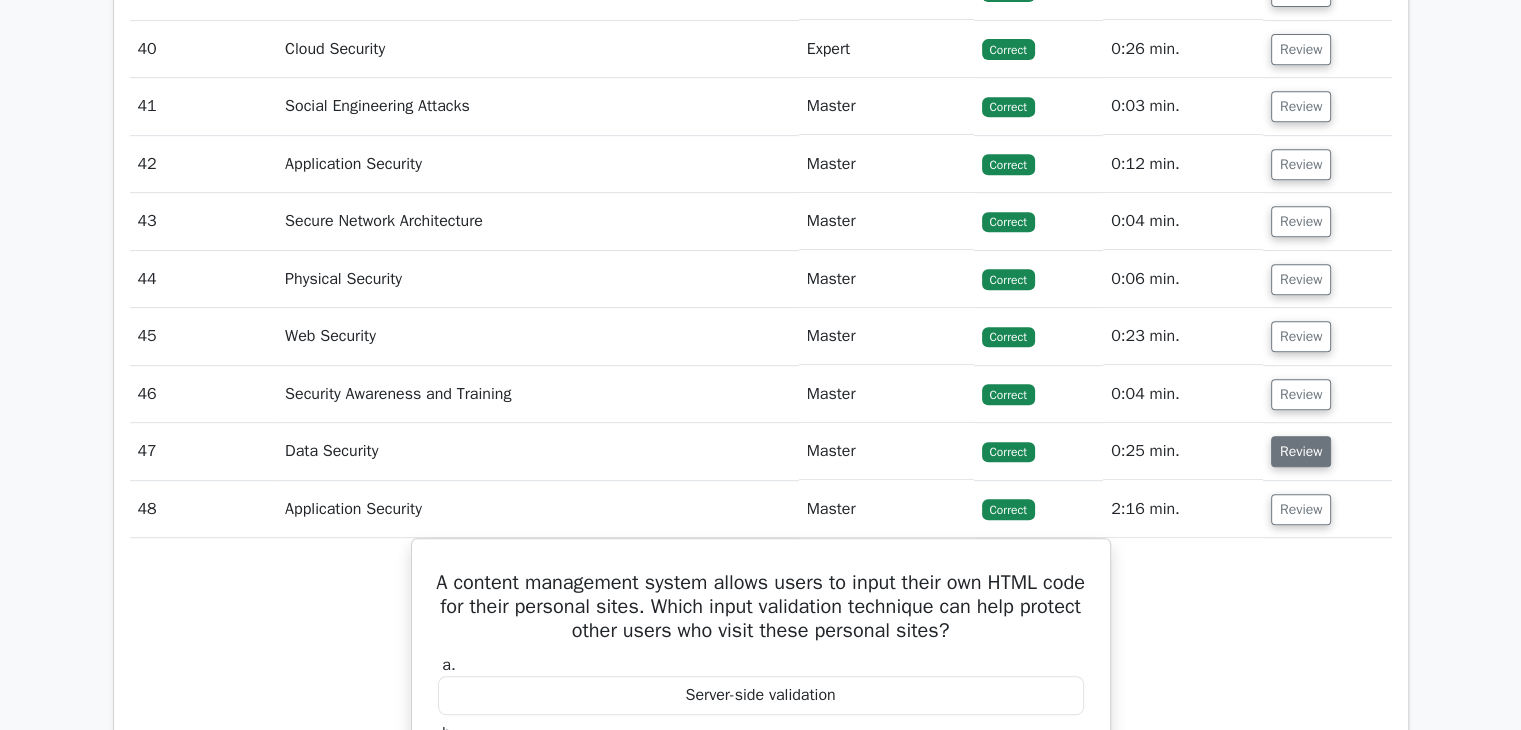 click on "Review" at bounding box center (1301, 451) 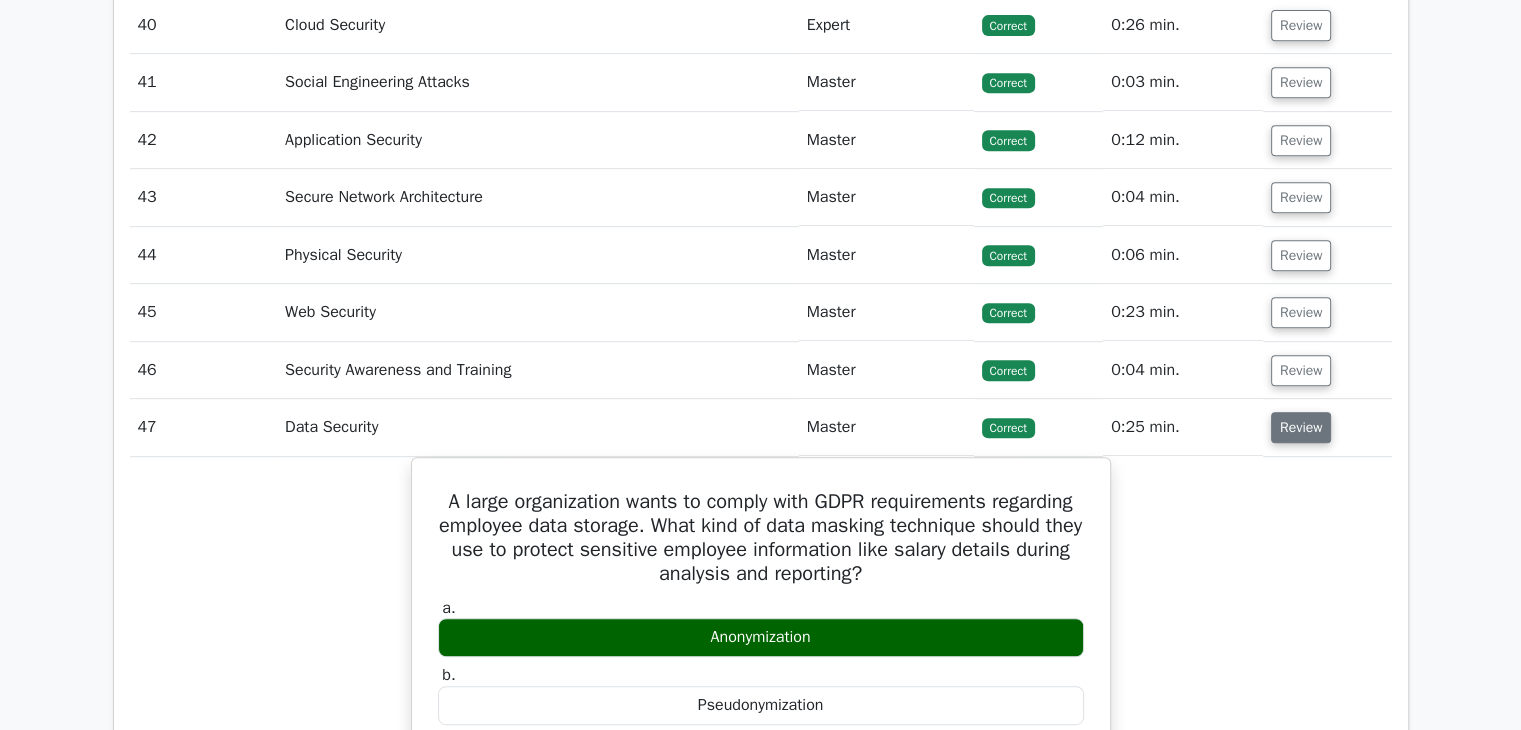 scroll, scrollTop: 8516, scrollLeft: 0, axis: vertical 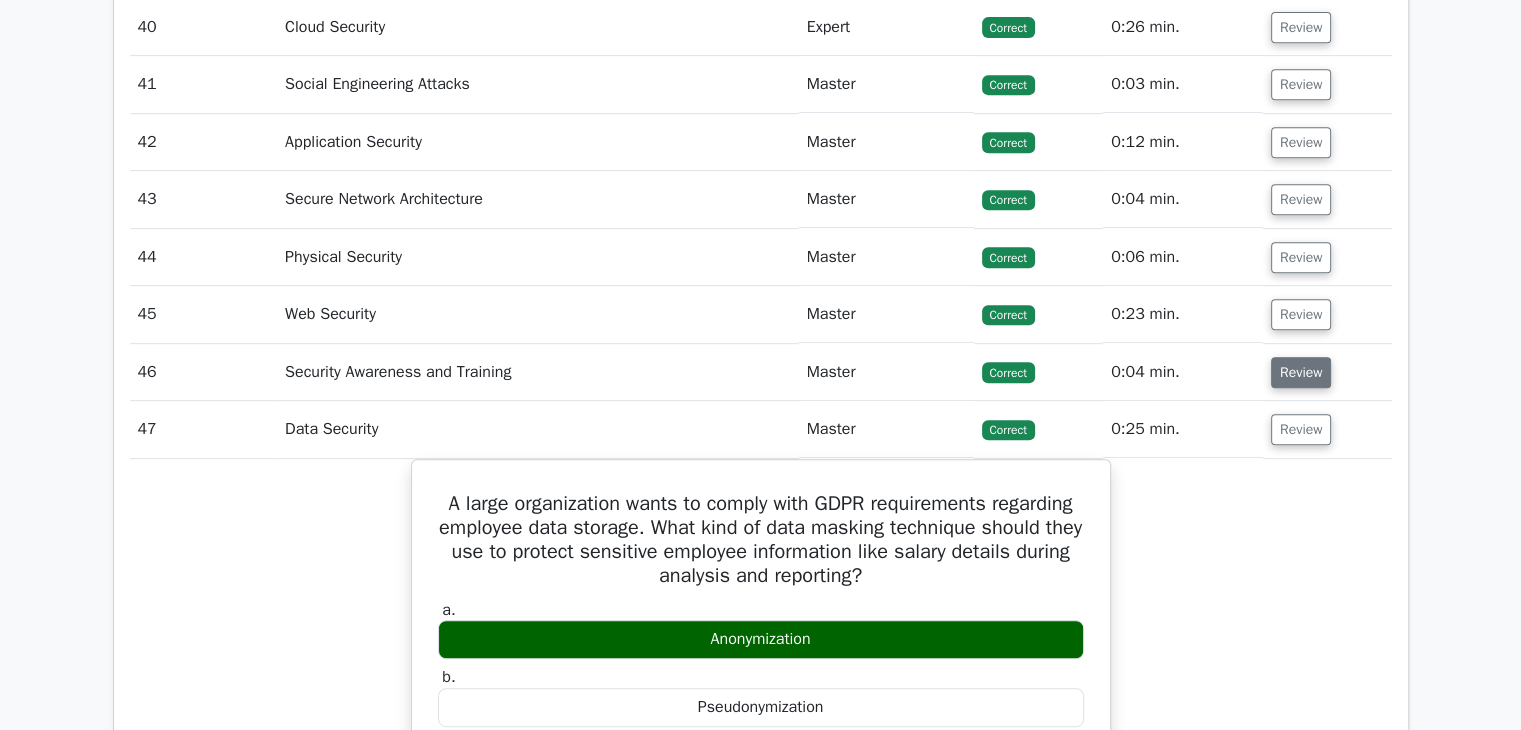 click on "Review" at bounding box center (1301, 372) 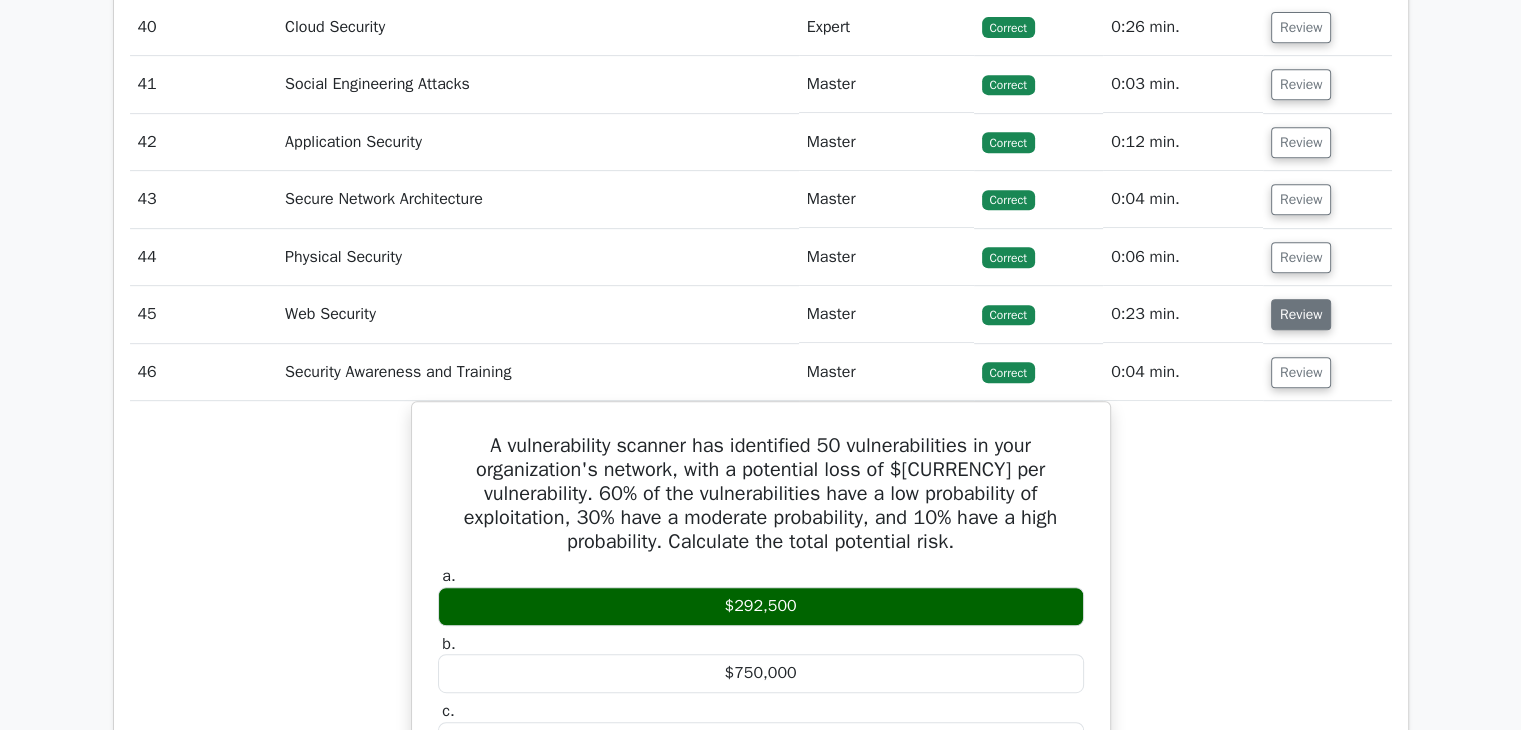 click on "Review" at bounding box center [1301, 314] 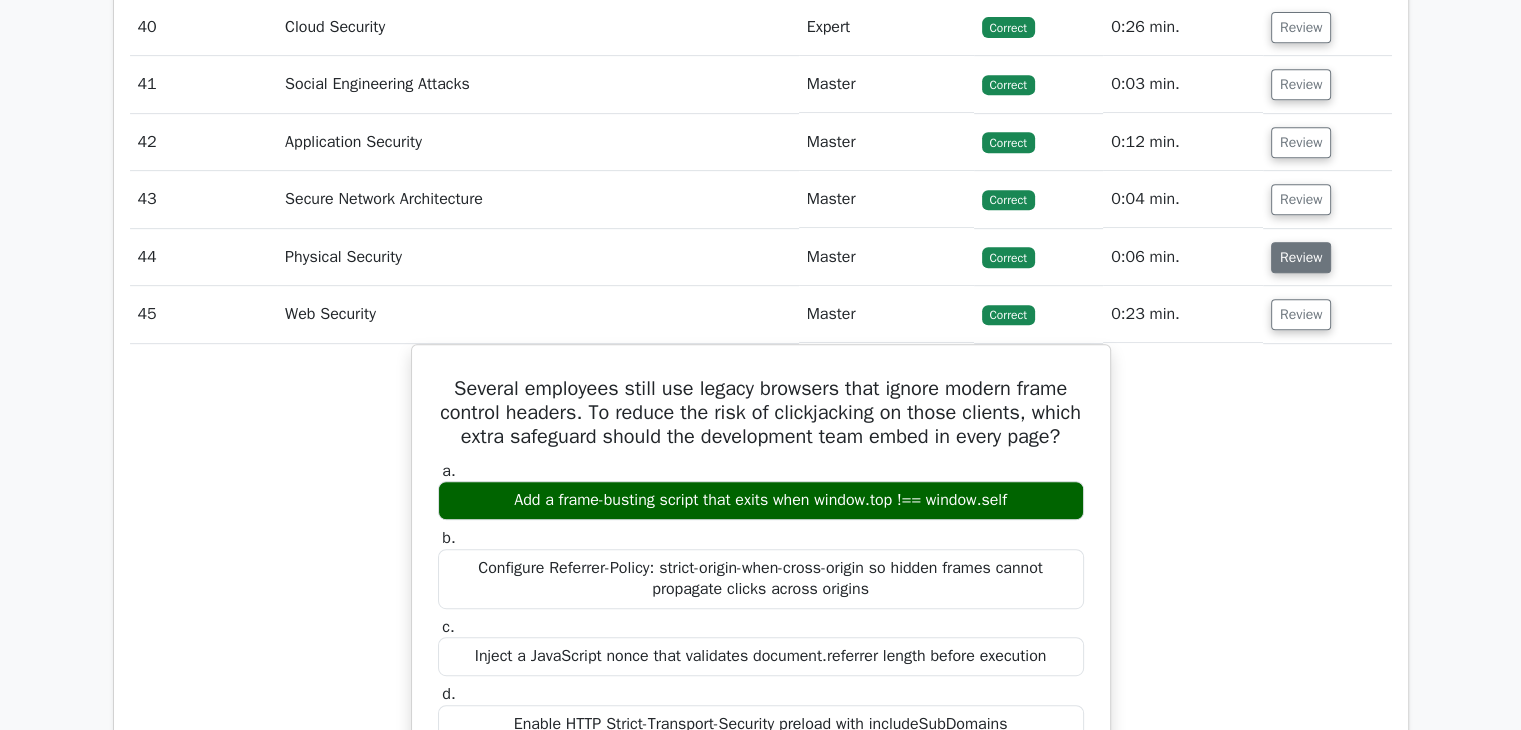click on "Review" at bounding box center (1301, 257) 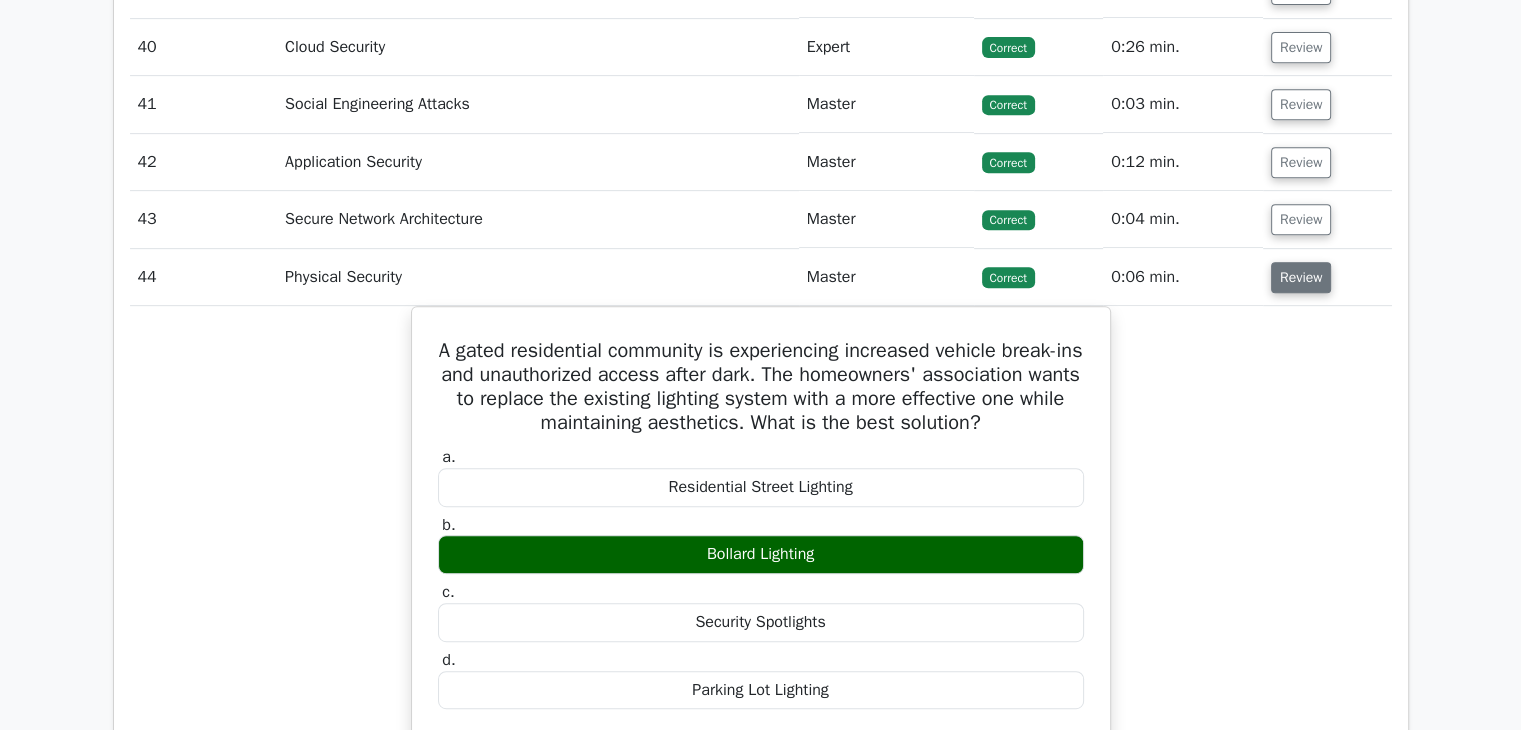 scroll, scrollTop: 8457, scrollLeft: 0, axis: vertical 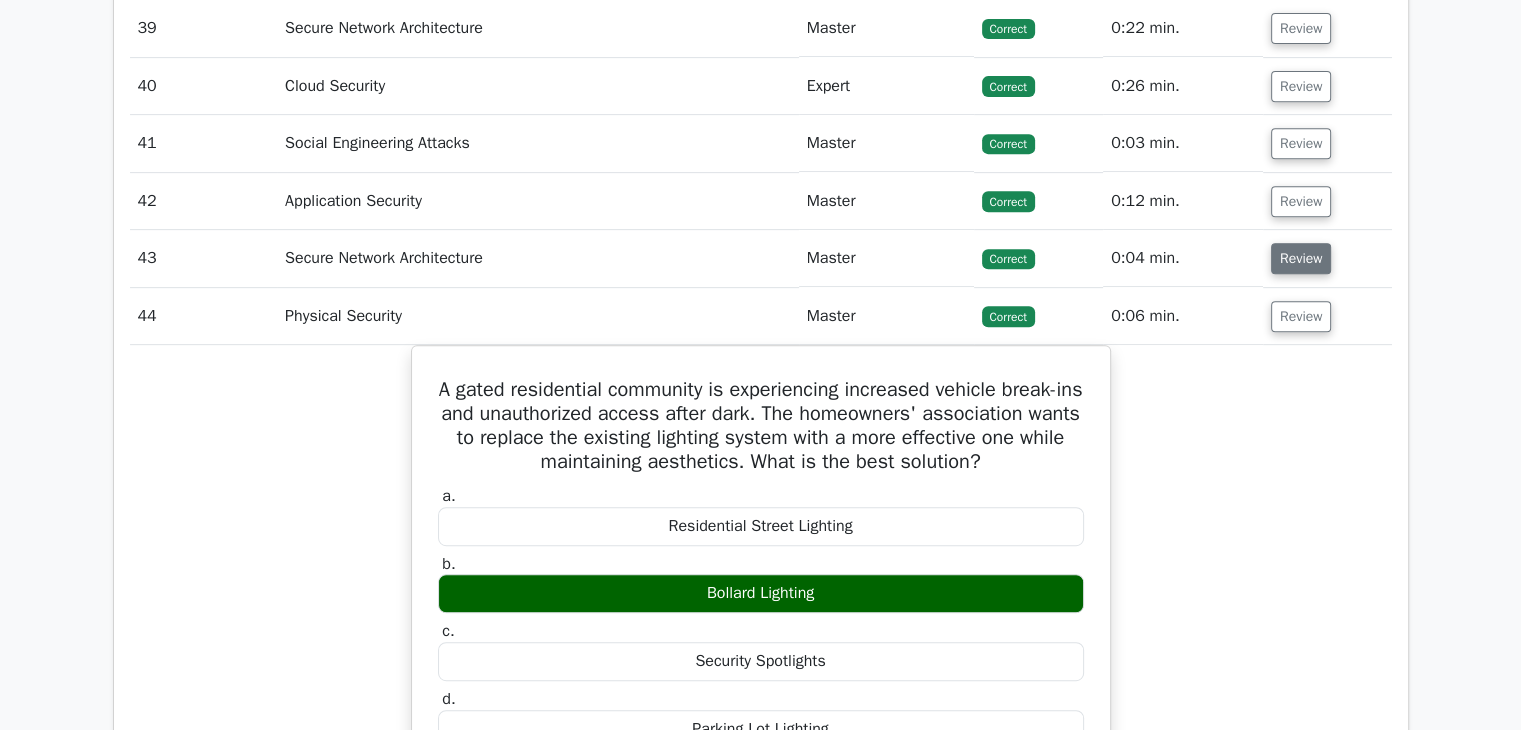 click on "Review" at bounding box center (1301, 258) 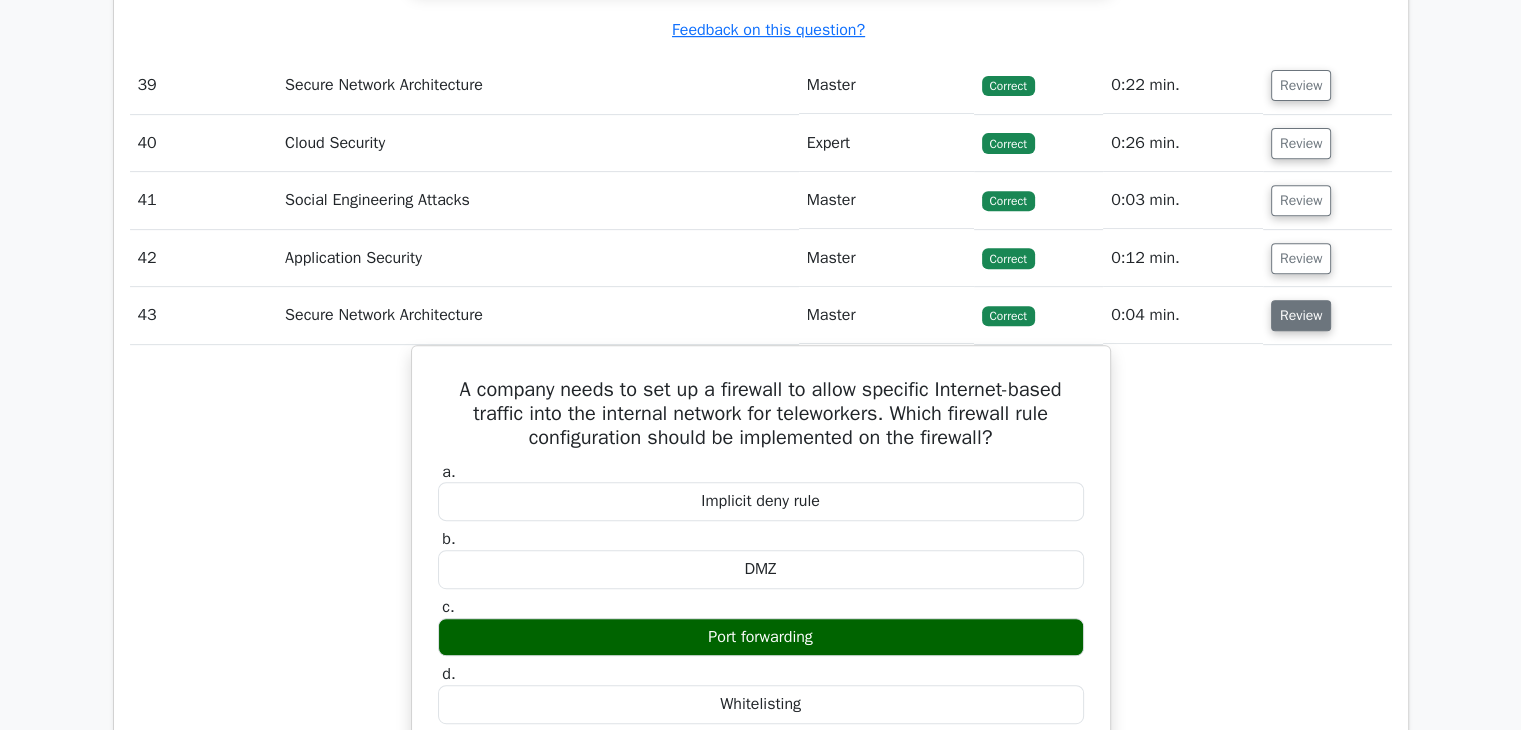 scroll, scrollTop: 8372, scrollLeft: 0, axis: vertical 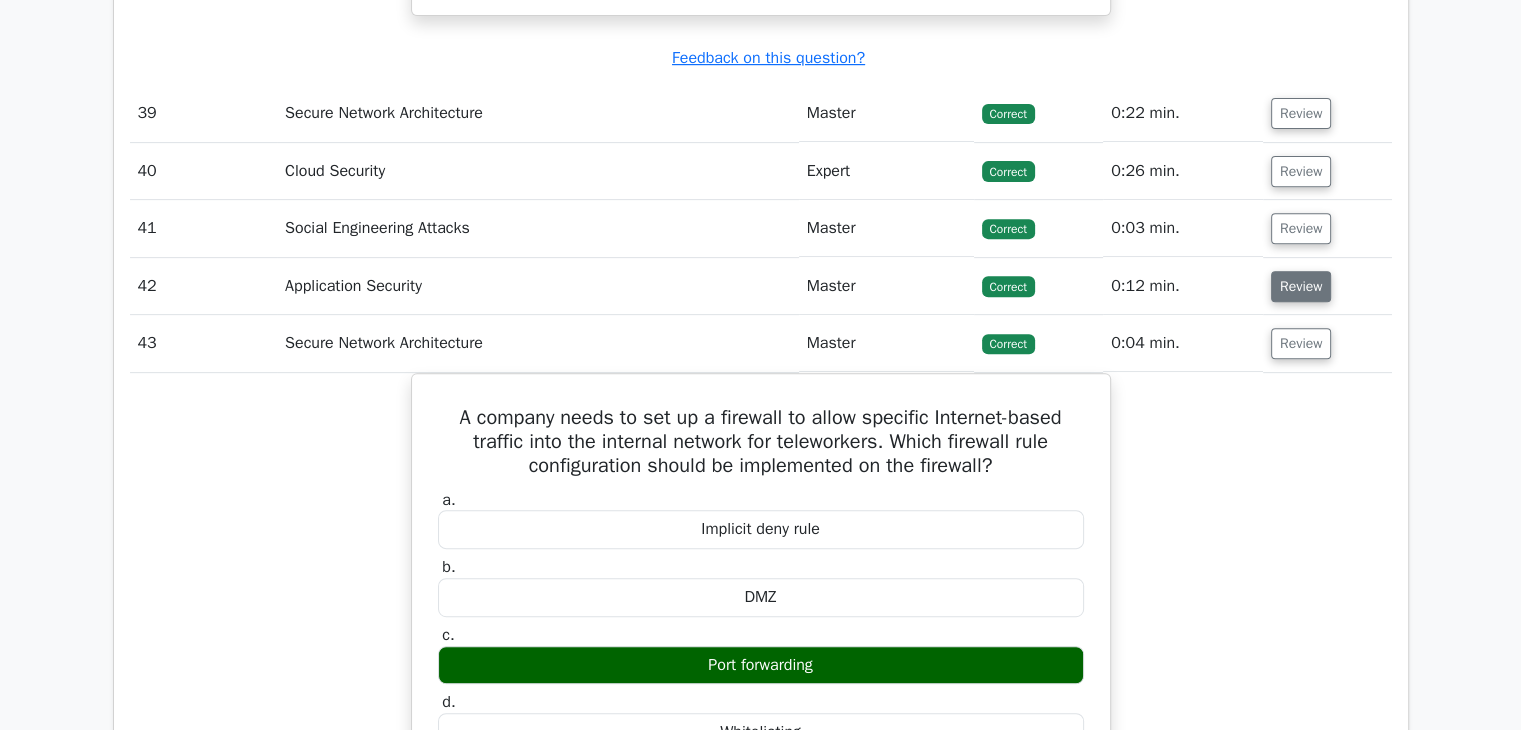 click on "Review" at bounding box center (1301, 286) 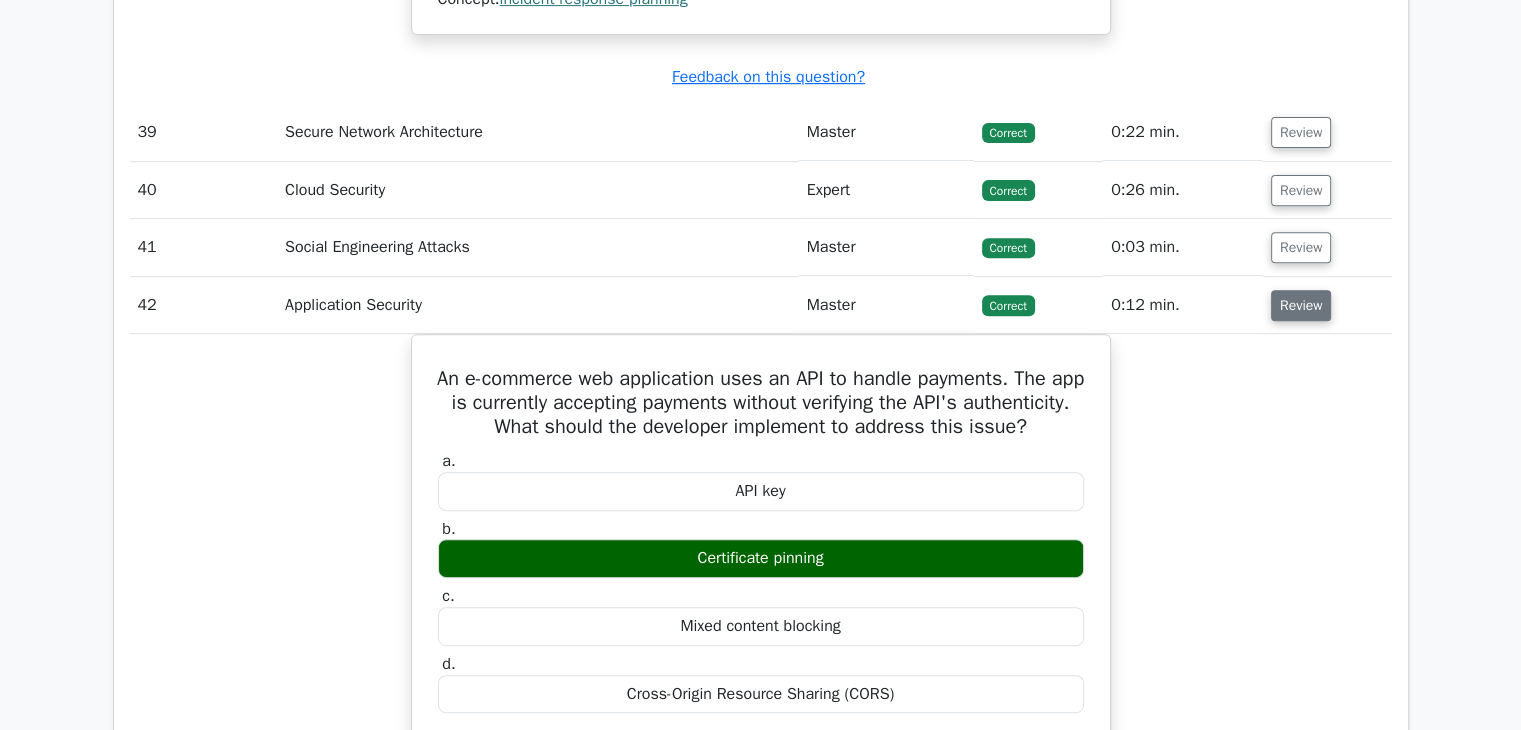scroll, scrollTop: 8327, scrollLeft: 0, axis: vertical 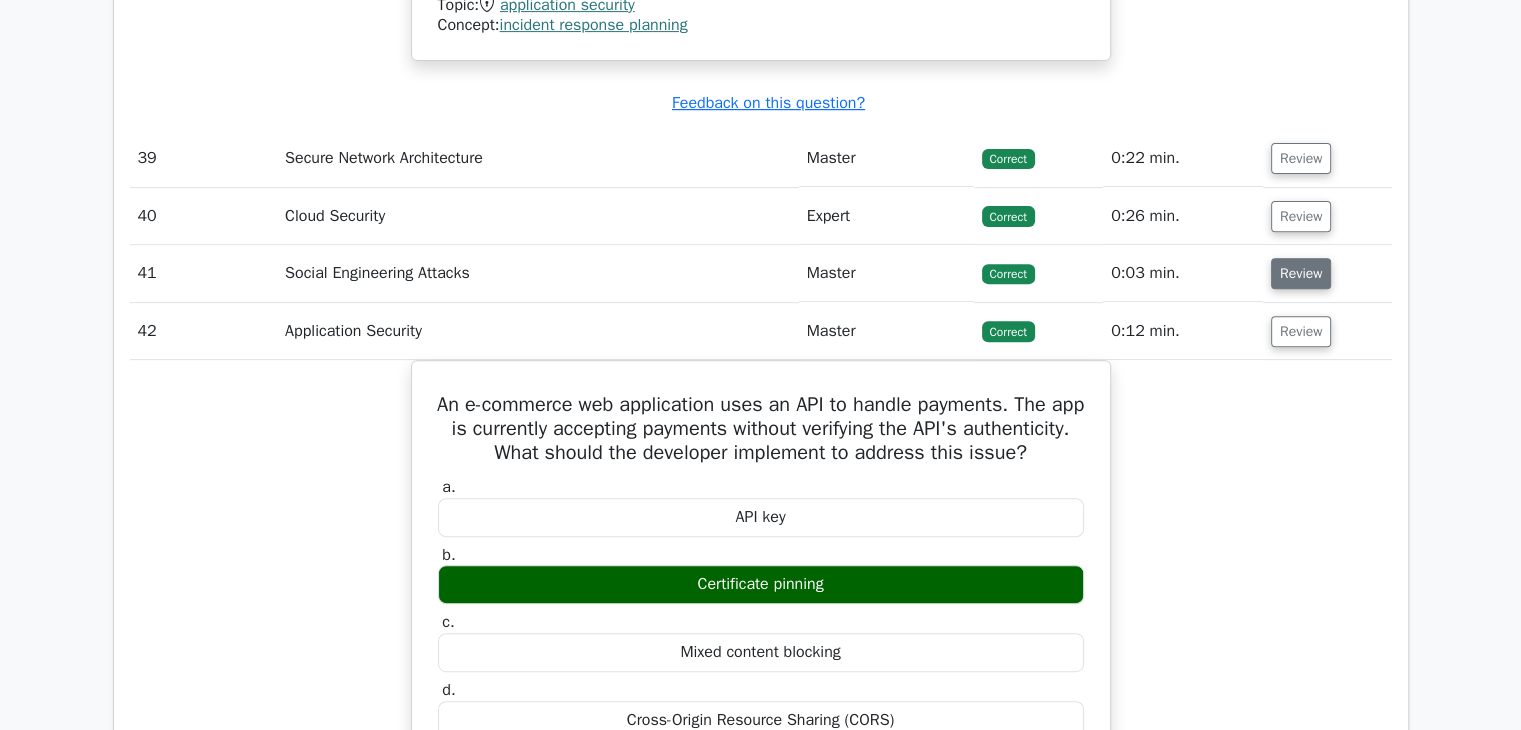 click on "Review" at bounding box center (1301, 273) 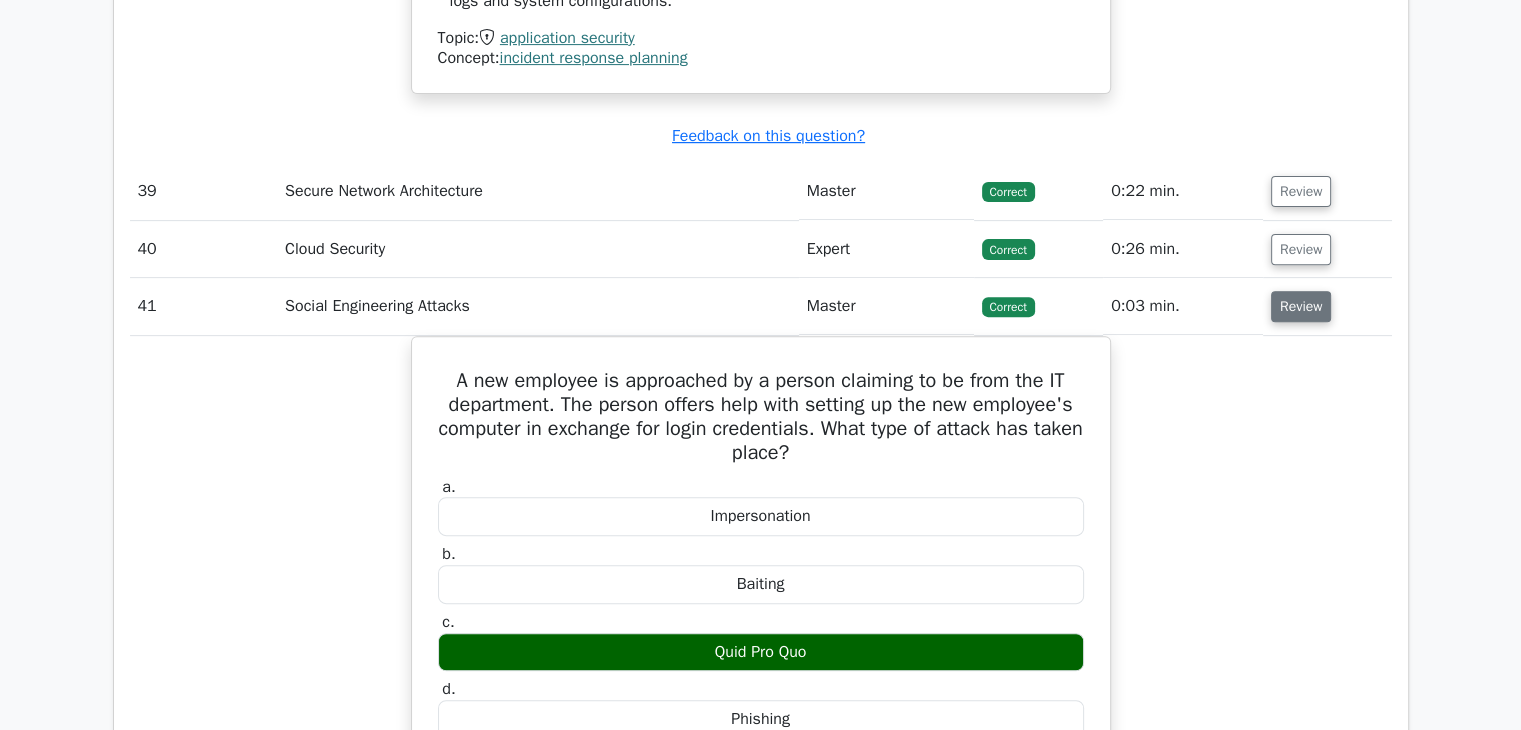 scroll, scrollTop: 8292, scrollLeft: 0, axis: vertical 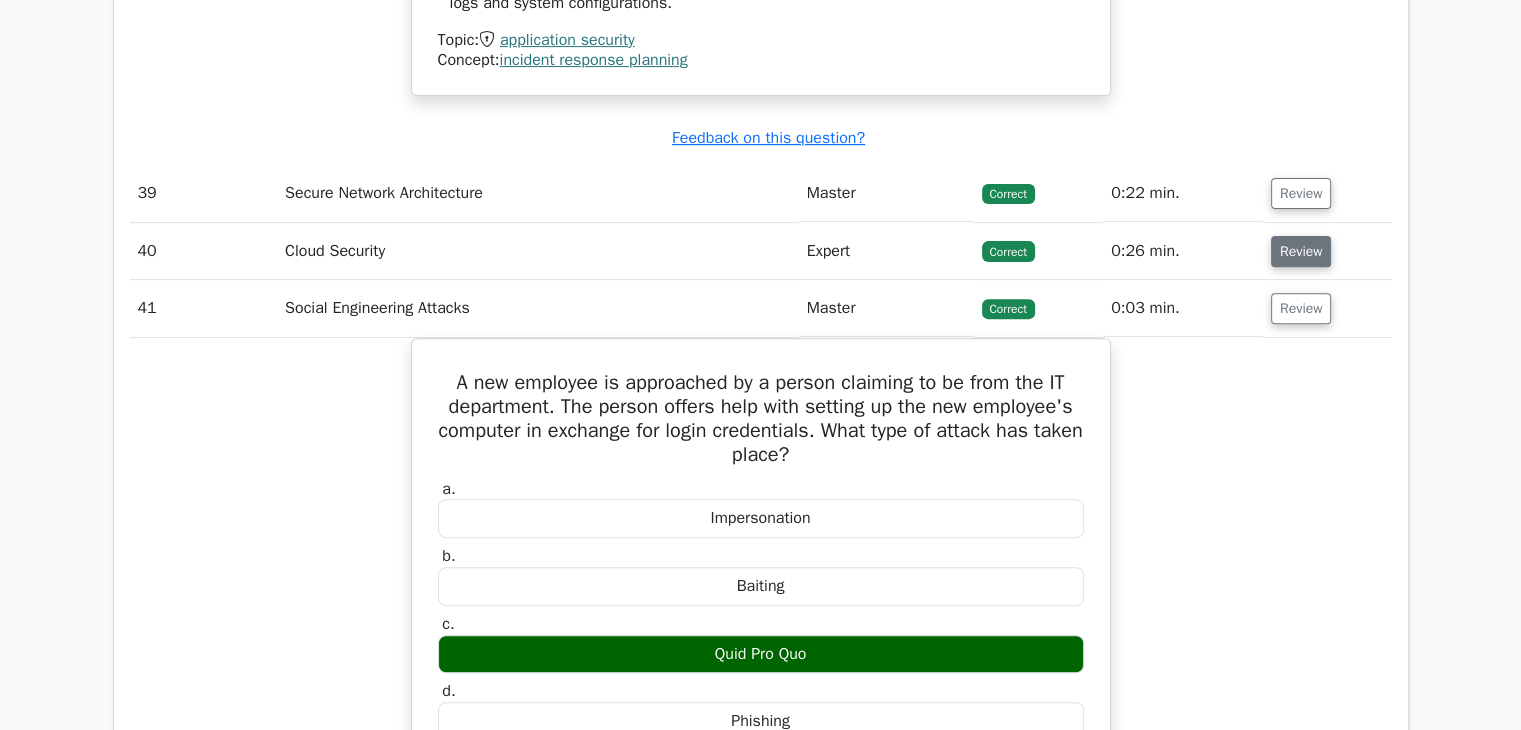 click on "Review" at bounding box center [1301, 251] 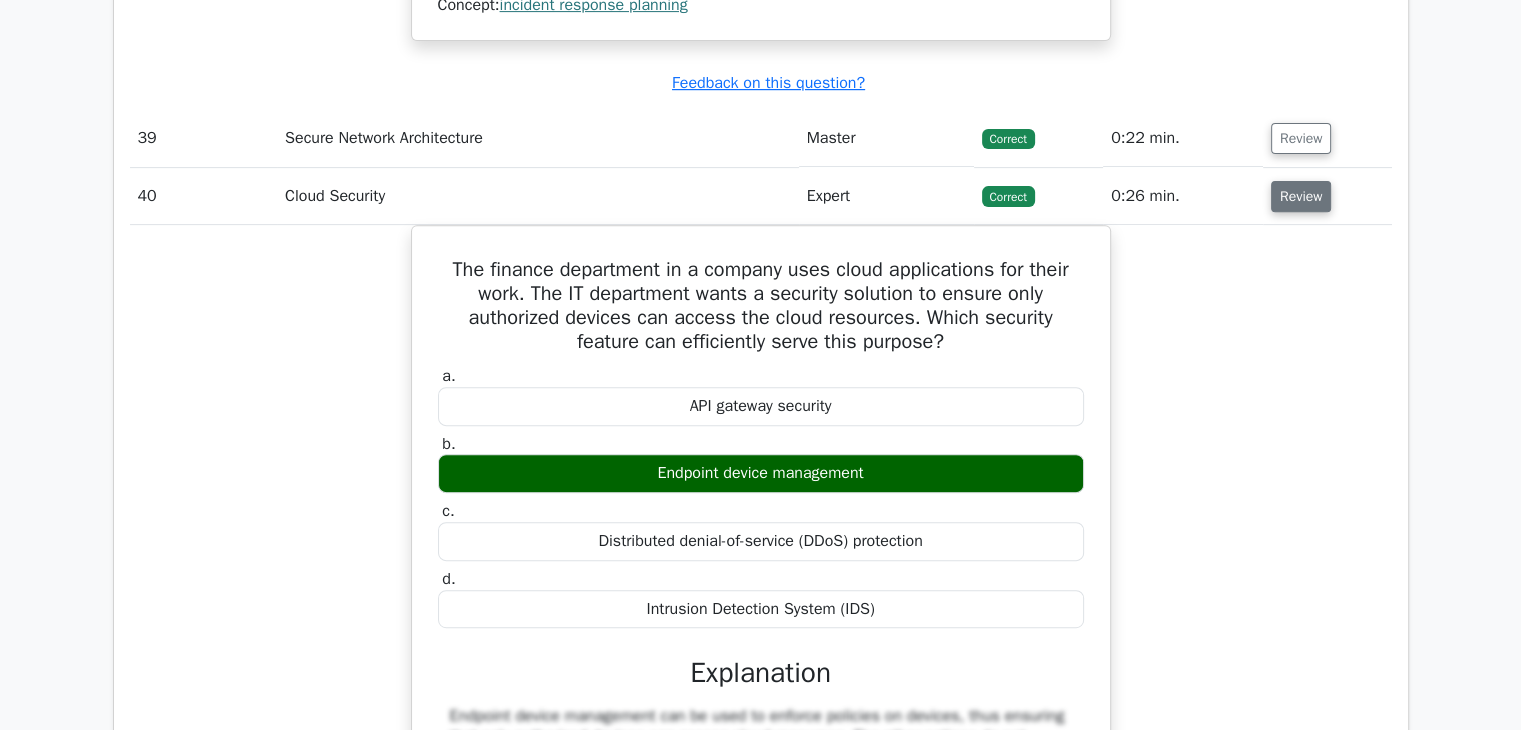 scroll, scrollTop: 8339, scrollLeft: 0, axis: vertical 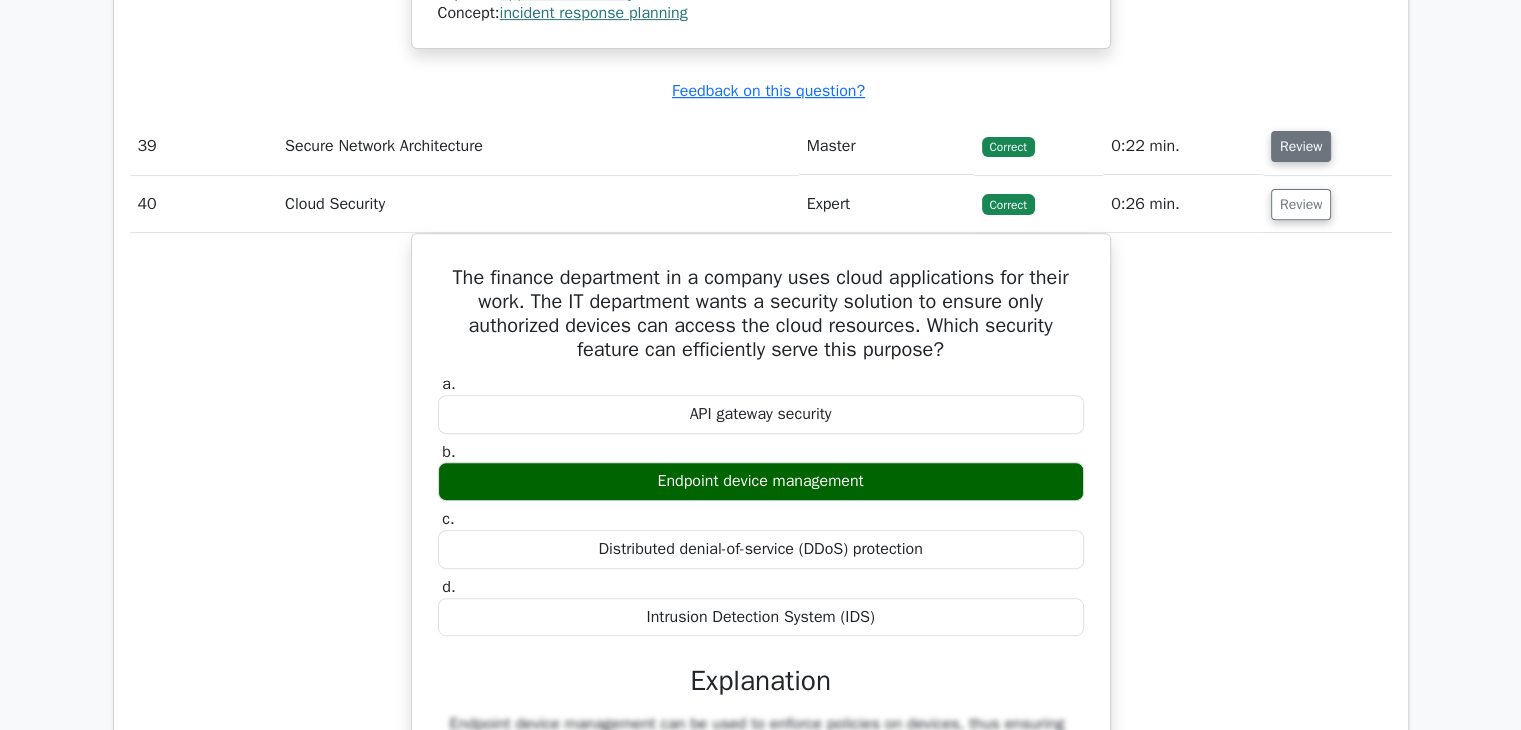 click on "Review" at bounding box center (1301, 146) 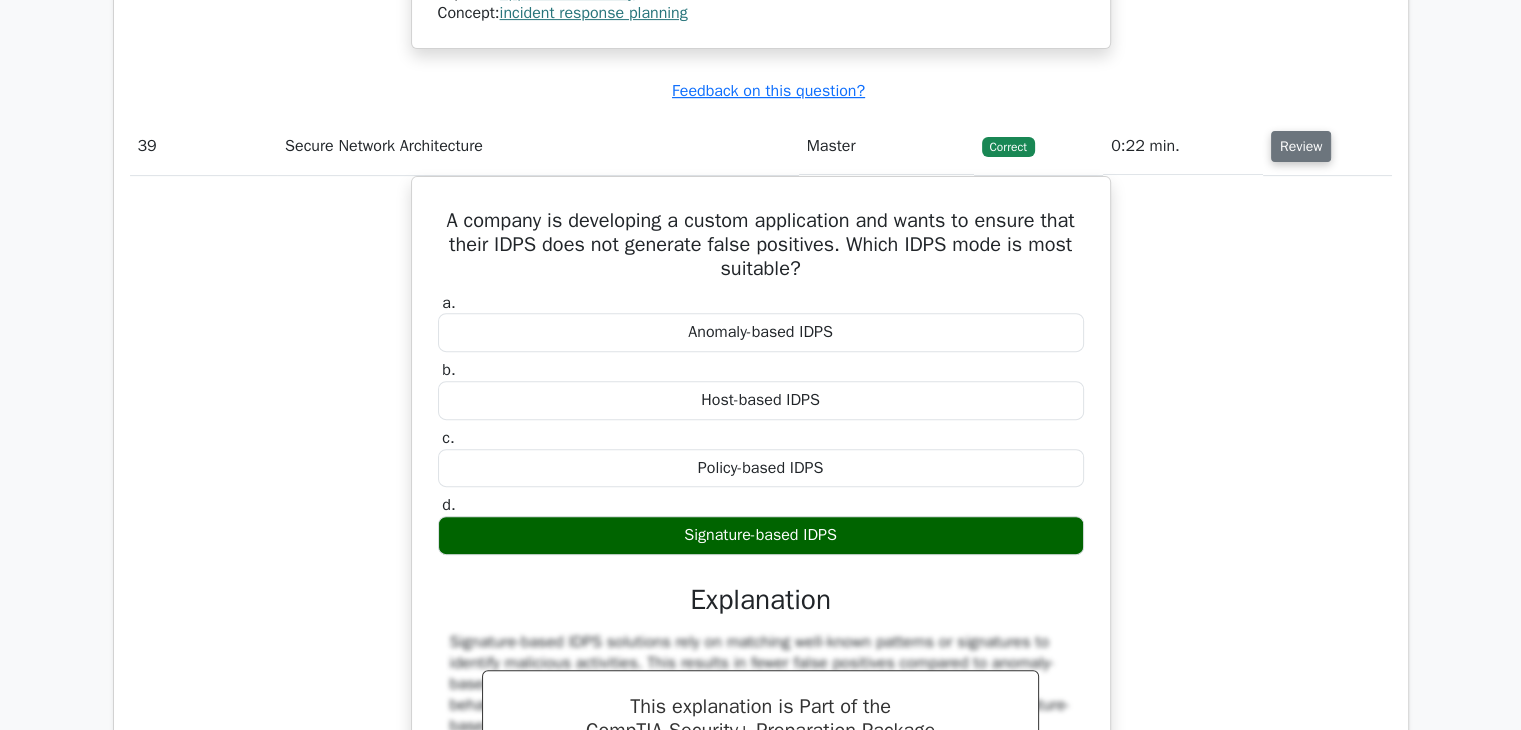 scroll, scrollTop: 0, scrollLeft: 1, axis: horizontal 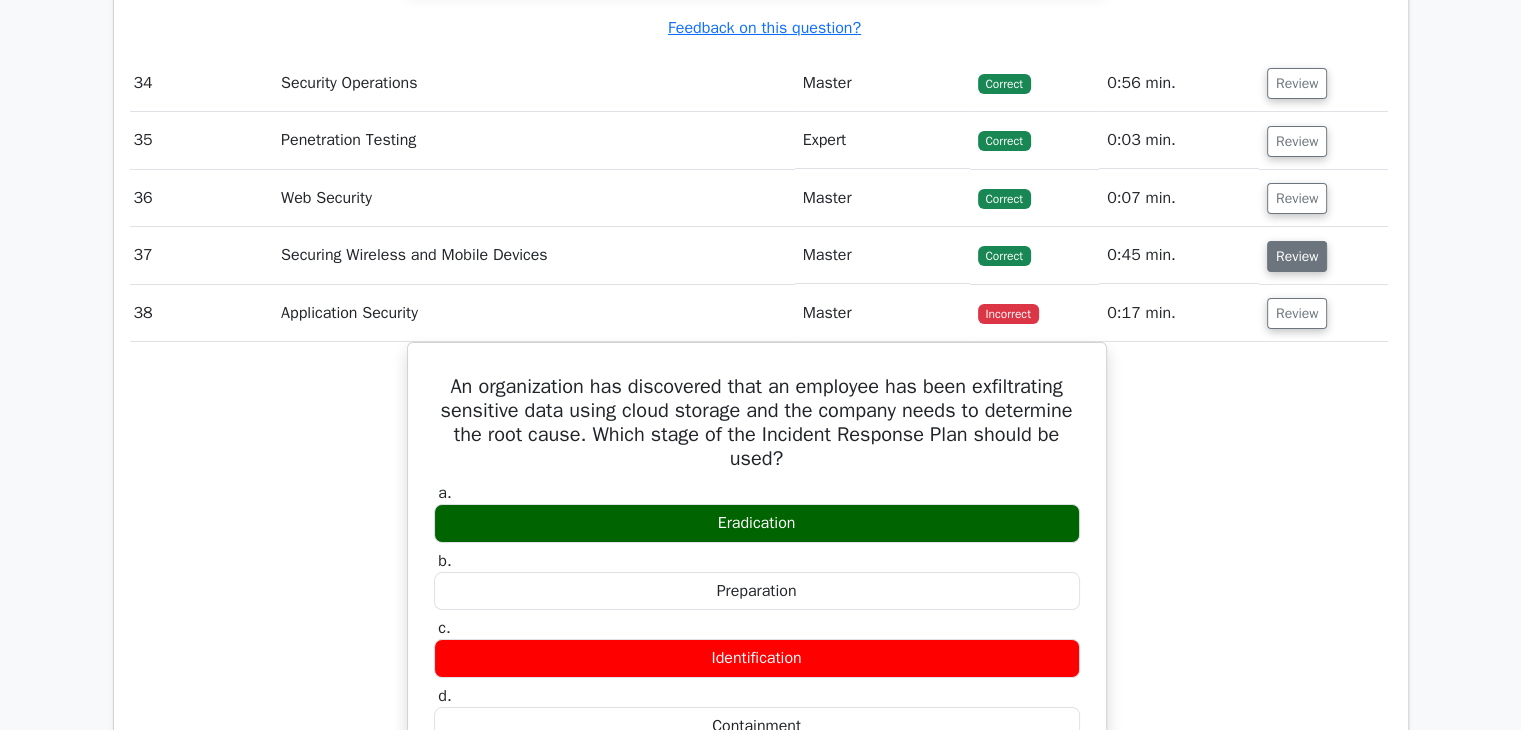 click on "Review" at bounding box center (1297, 256) 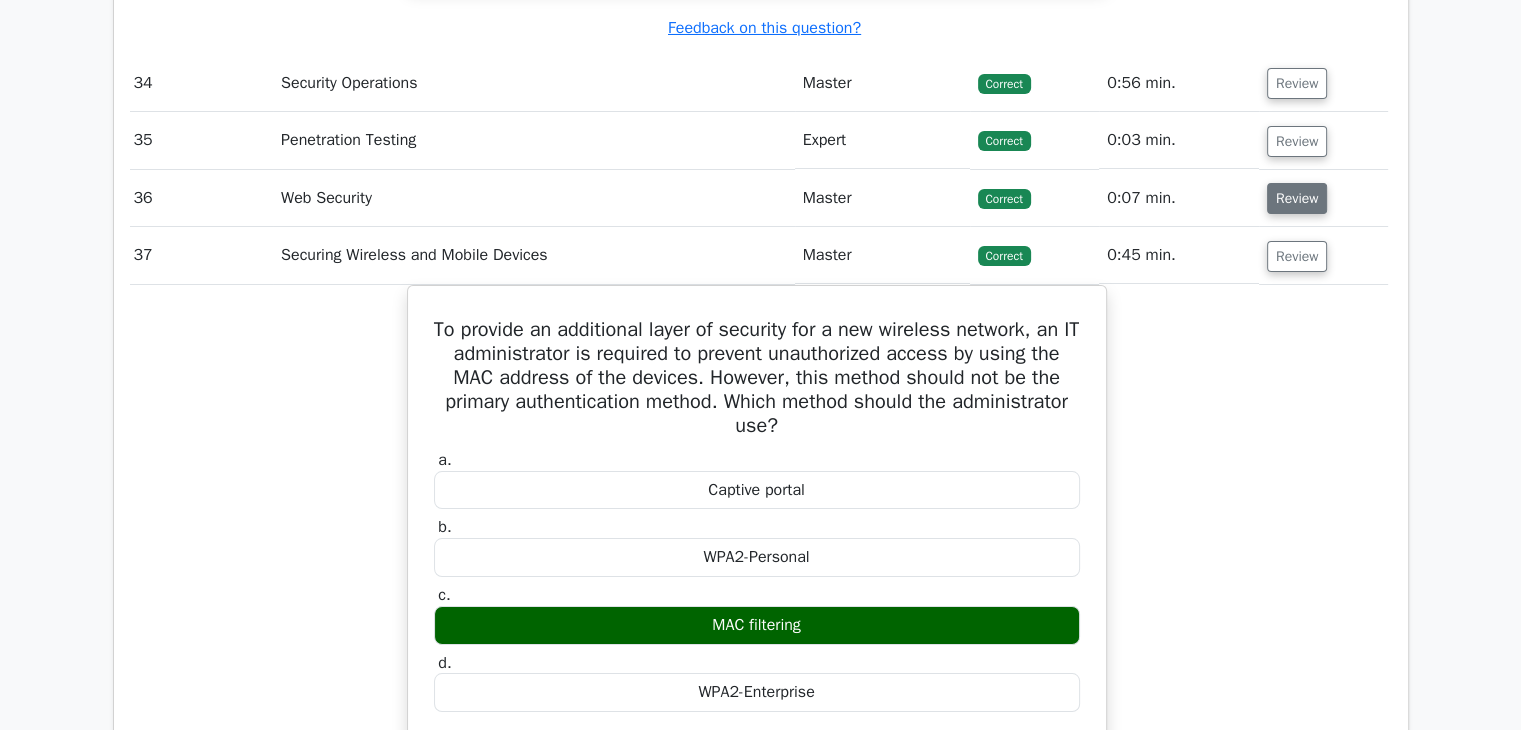 click on "Review" at bounding box center [1297, 198] 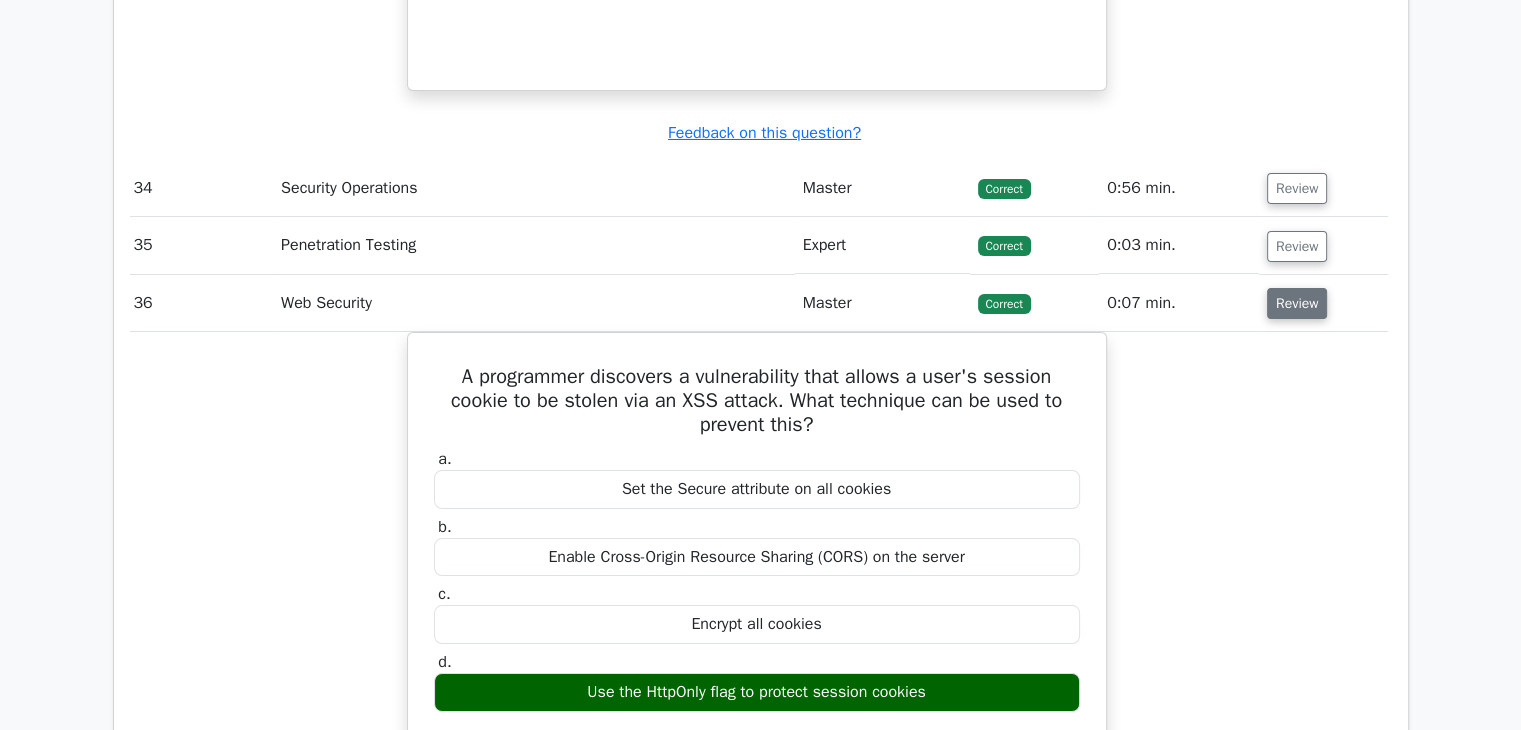 scroll, scrollTop: 7308, scrollLeft: 0, axis: vertical 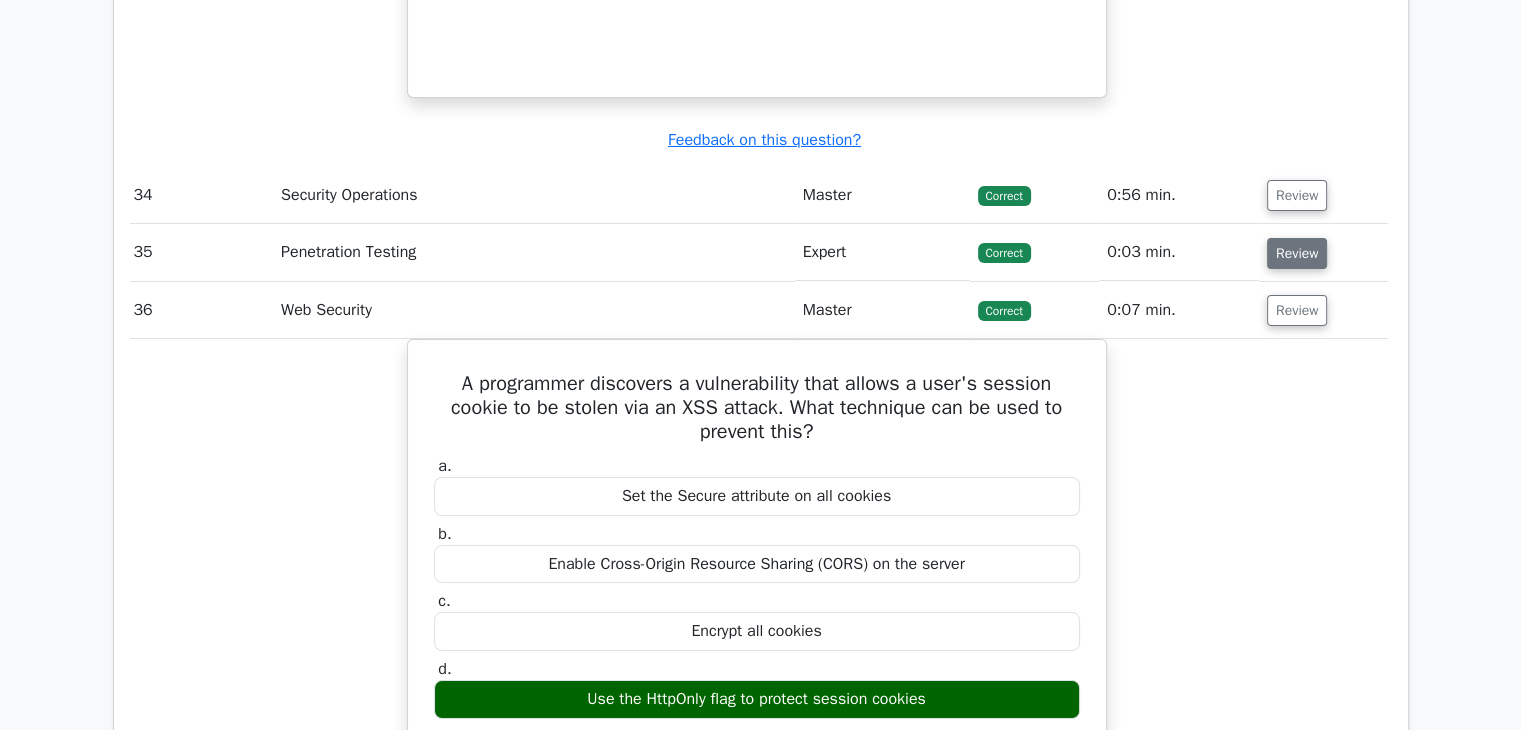 click on "Review" at bounding box center (1297, 253) 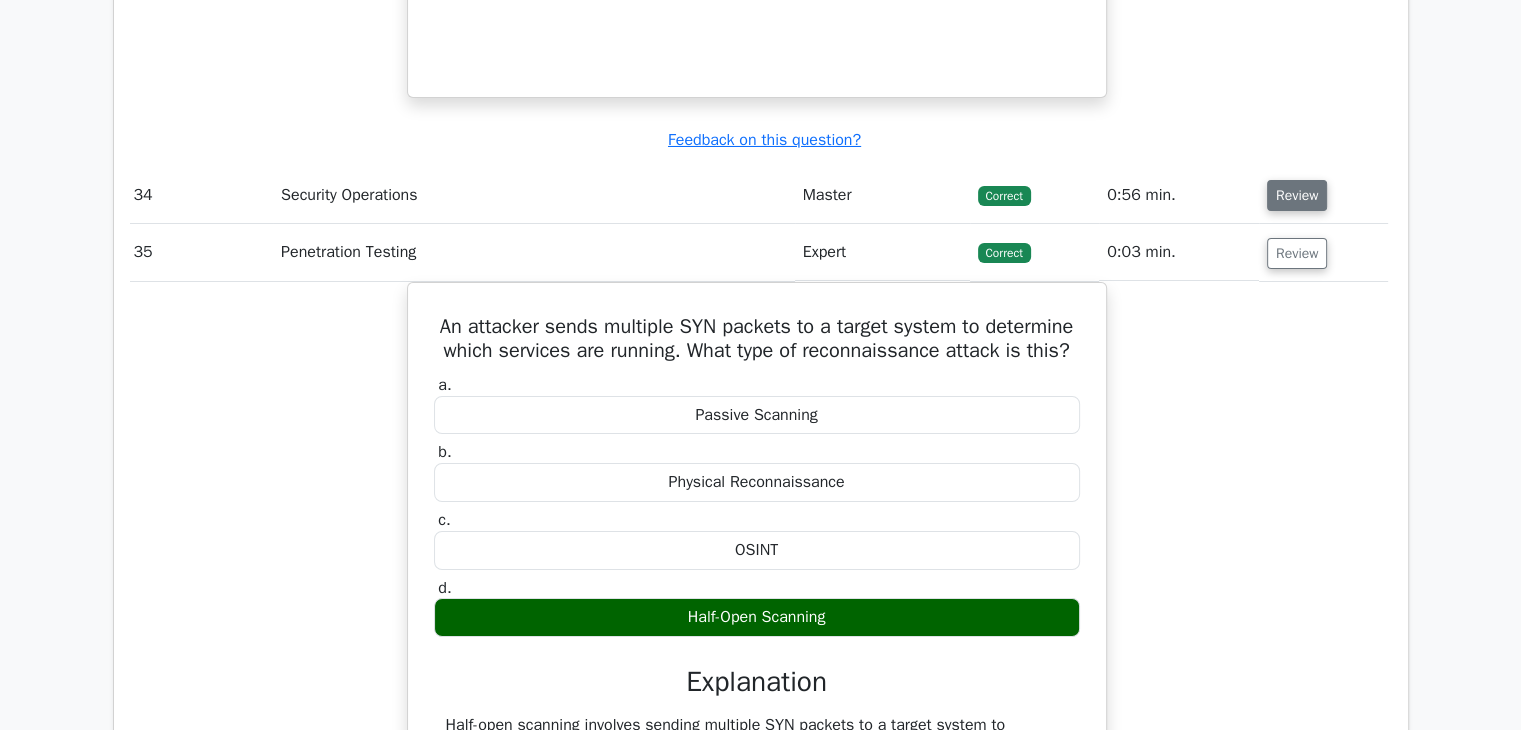 click on "Review" at bounding box center (1297, 195) 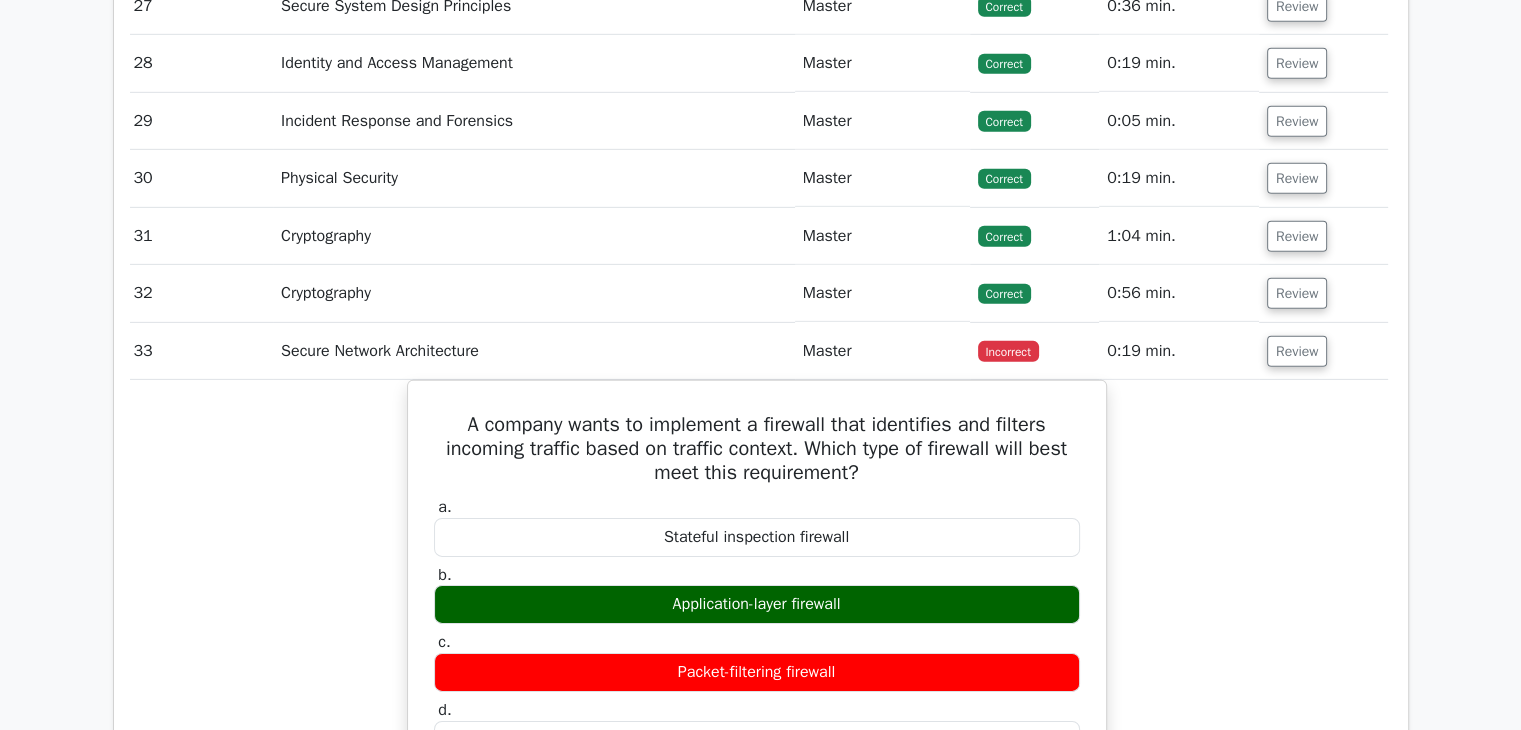 scroll, scrollTop: 6246, scrollLeft: 0, axis: vertical 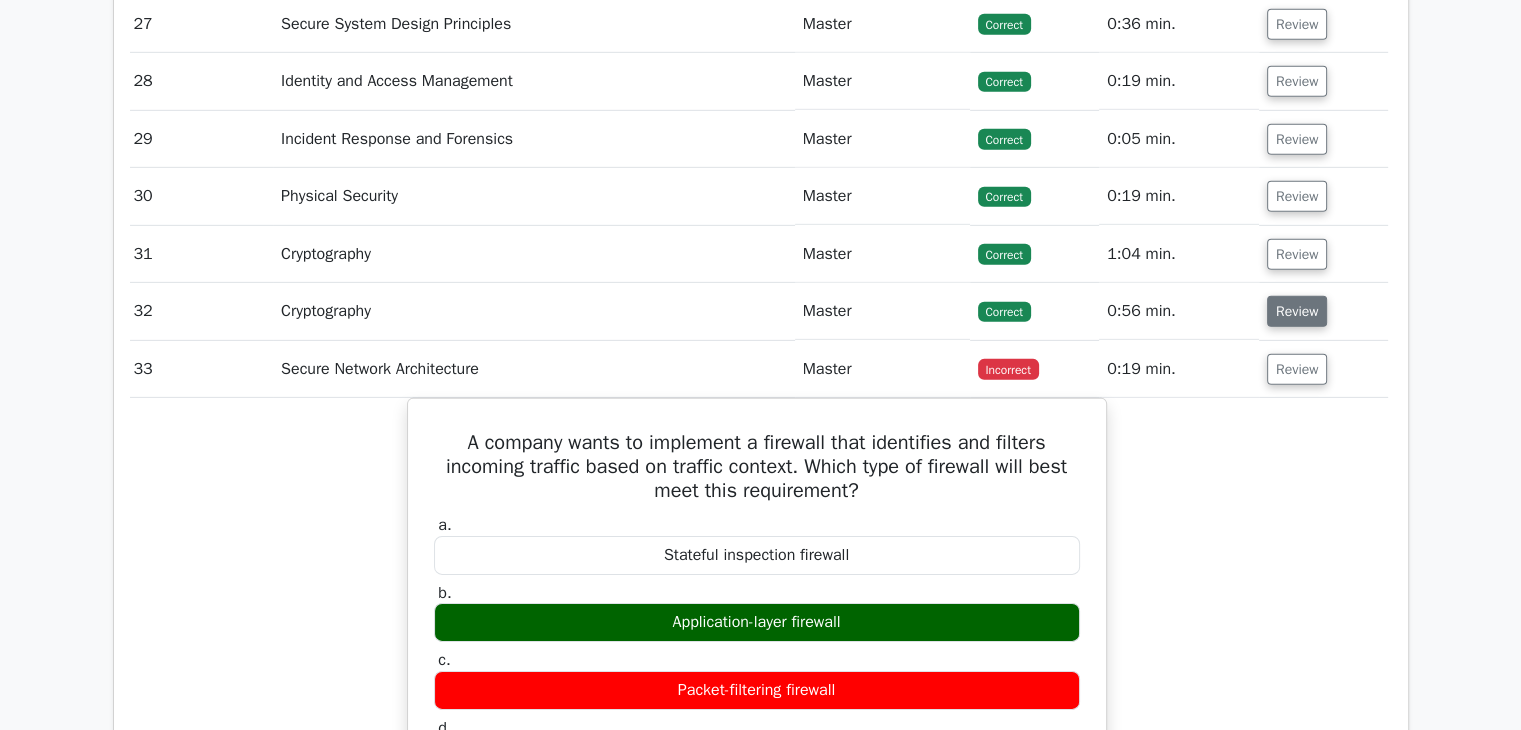 click on "Review" at bounding box center [1297, 311] 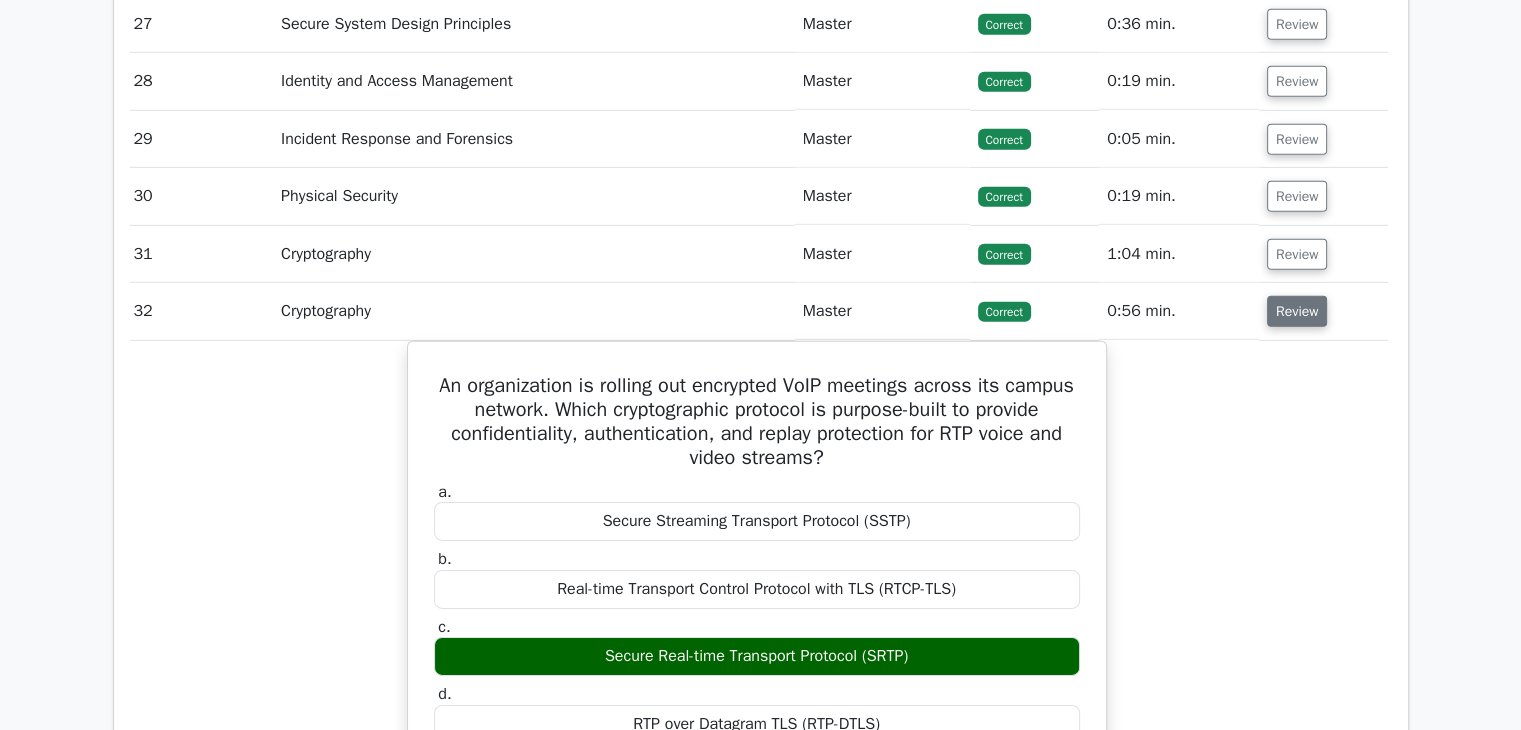 scroll, scrollTop: 6343, scrollLeft: 0, axis: vertical 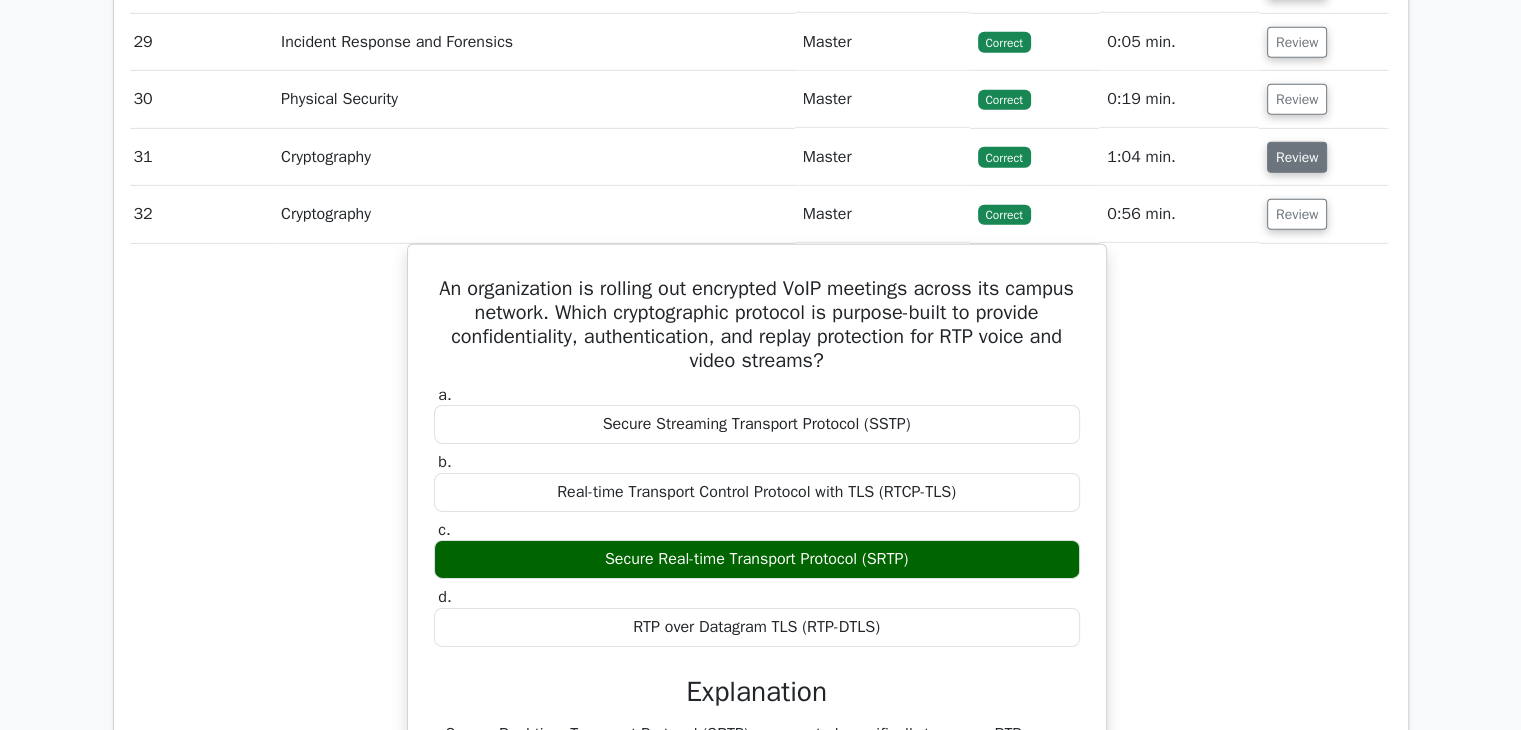click on "Review" at bounding box center (1297, 157) 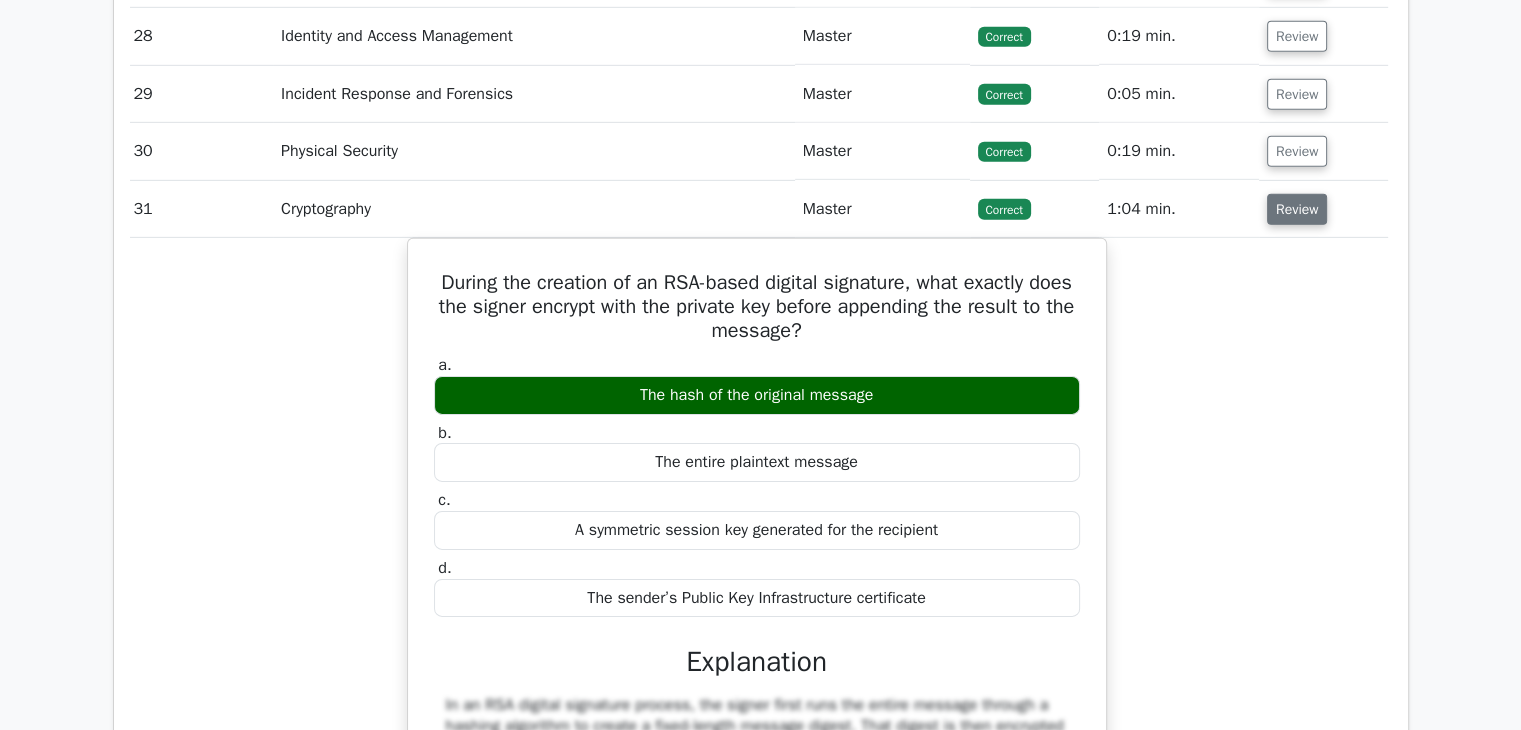 scroll, scrollTop: 6193, scrollLeft: 0, axis: vertical 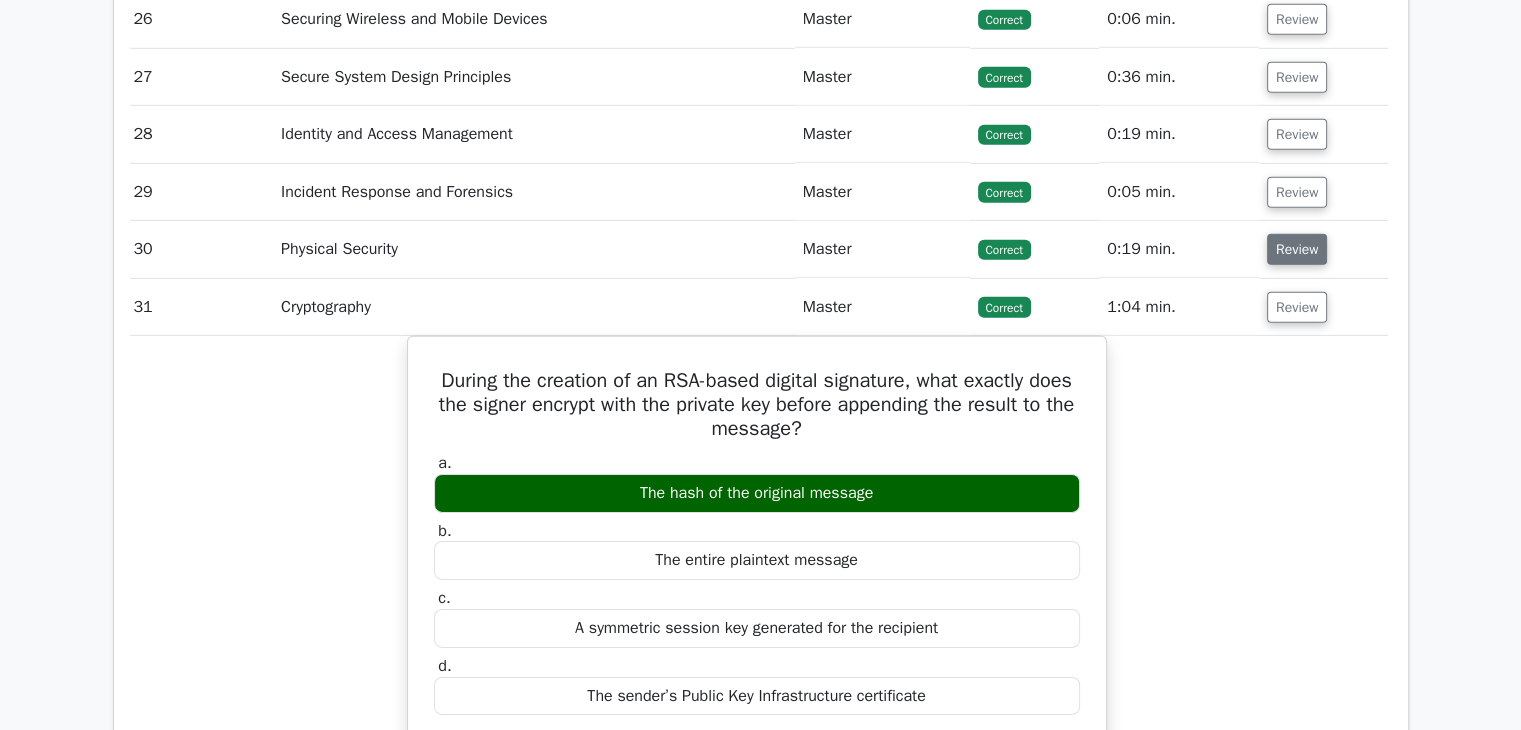 click on "Review" at bounding box center [1297, 249] 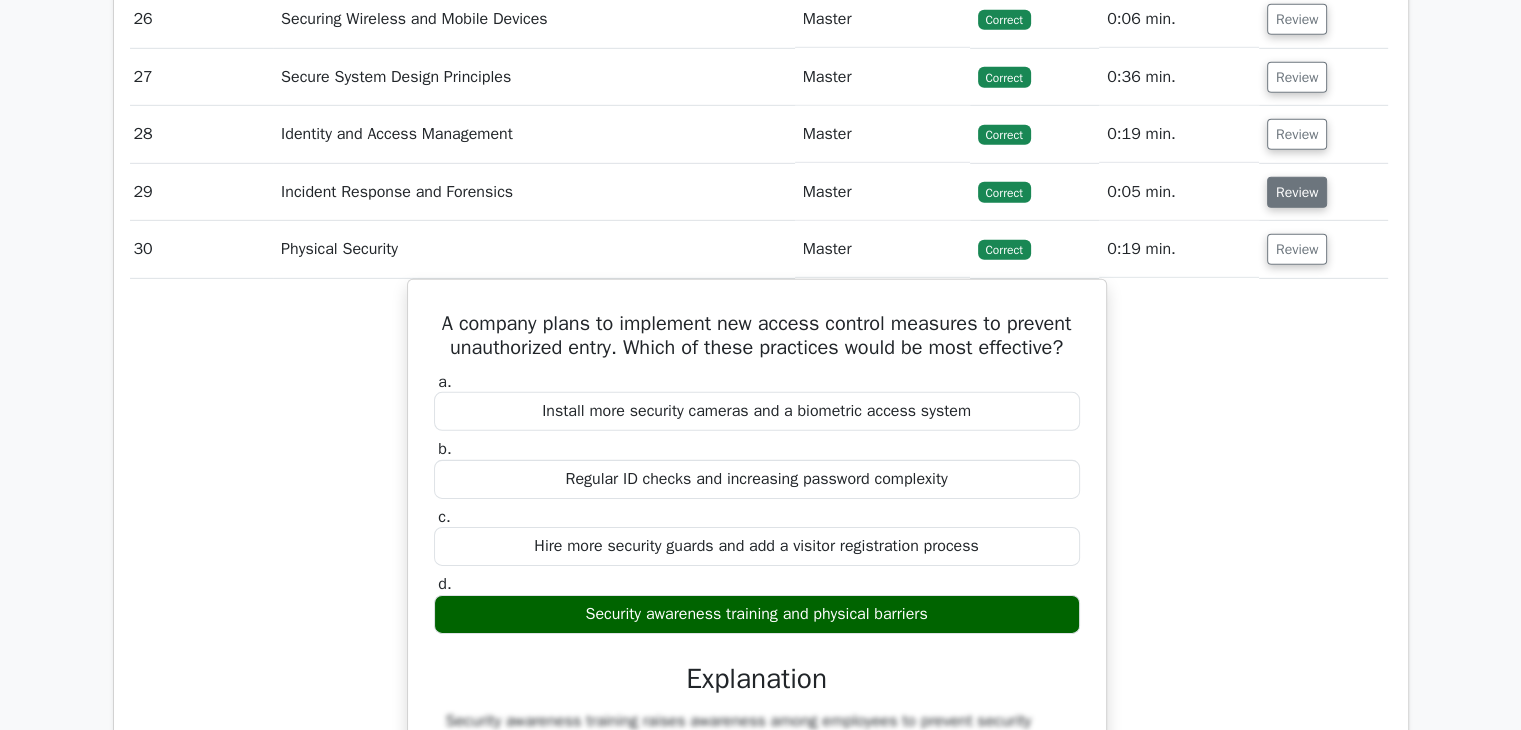 click on "Review" at bounding box center [1297, 192] 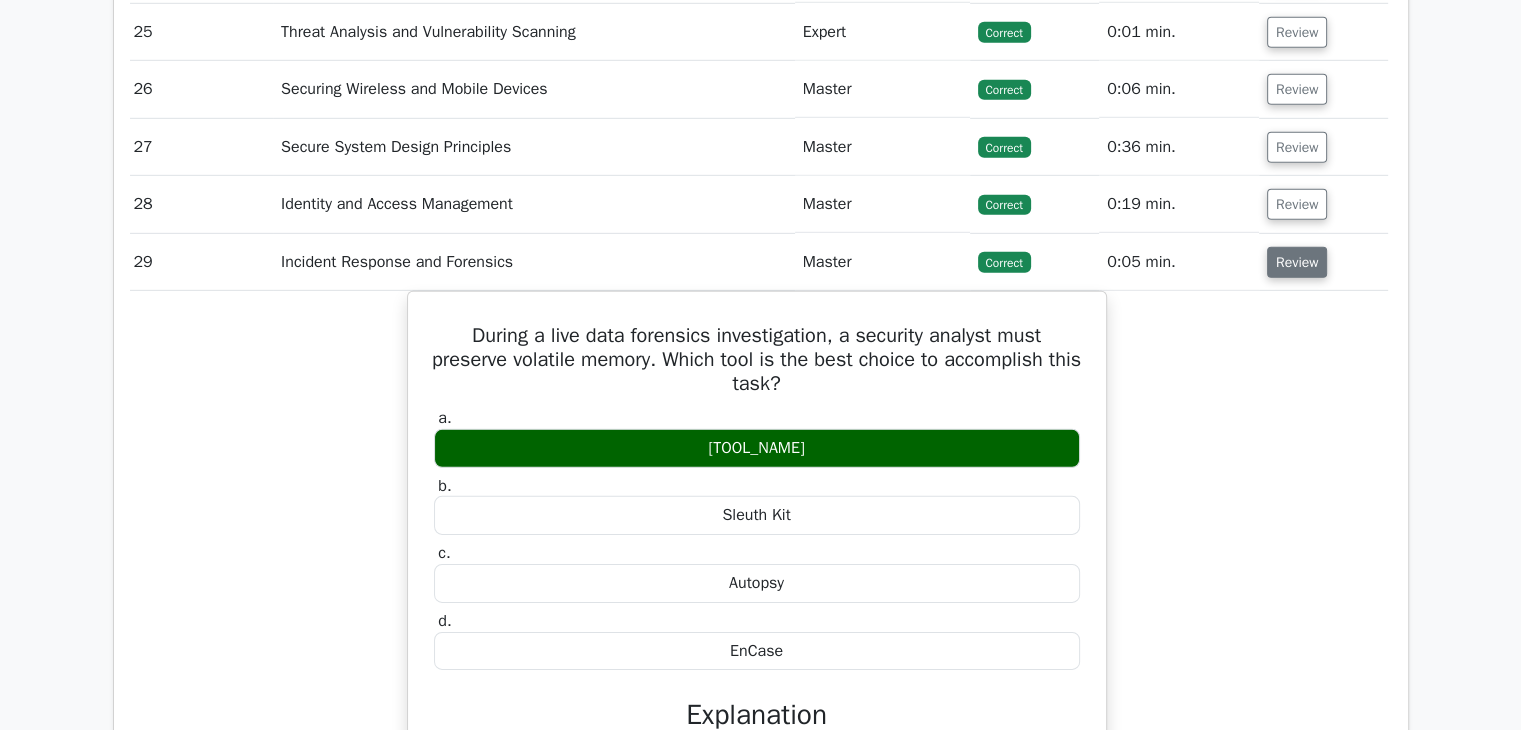 scroll, scrollTop: 6064, scrollLeft: 0, axis: vertical 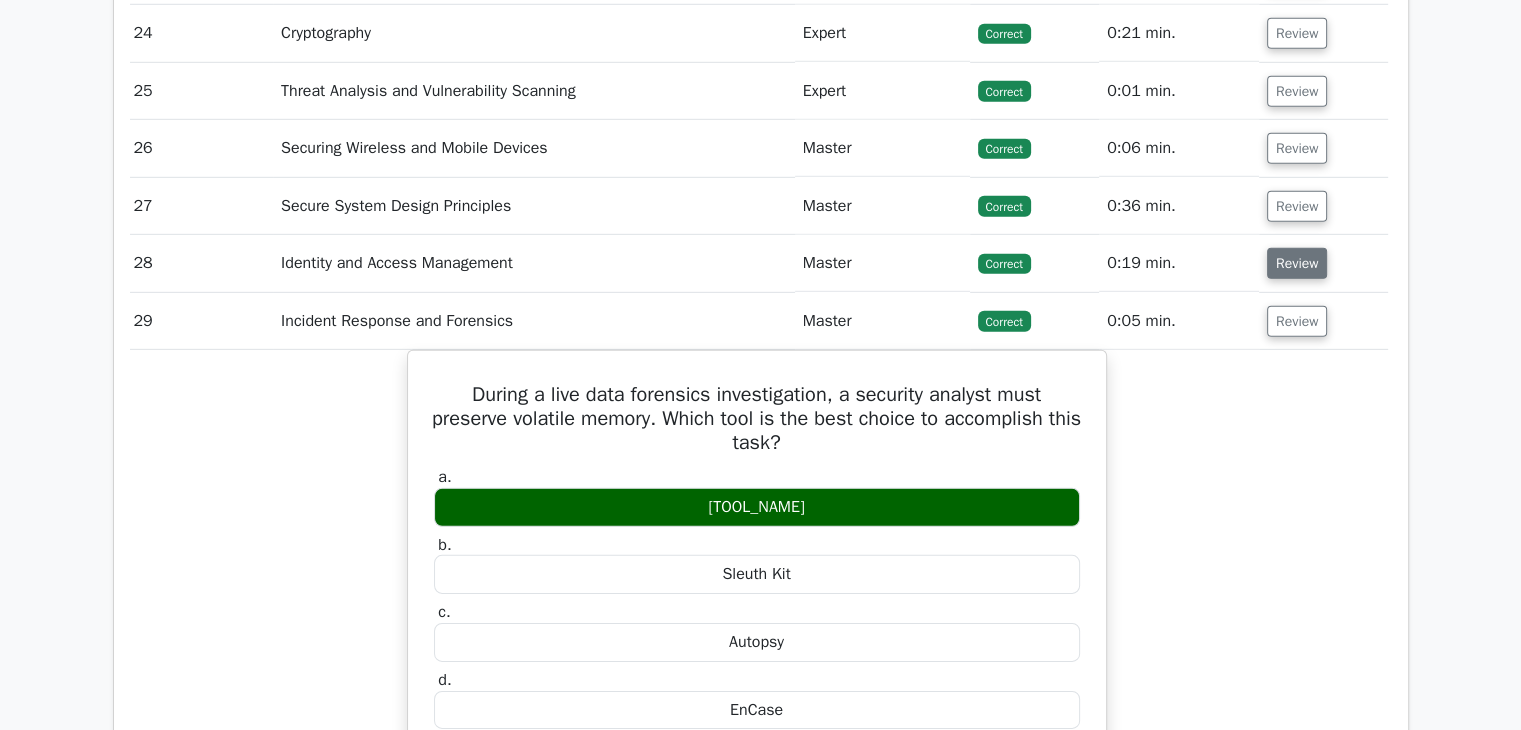 click on "Review" at bounding box center [1297, 263] 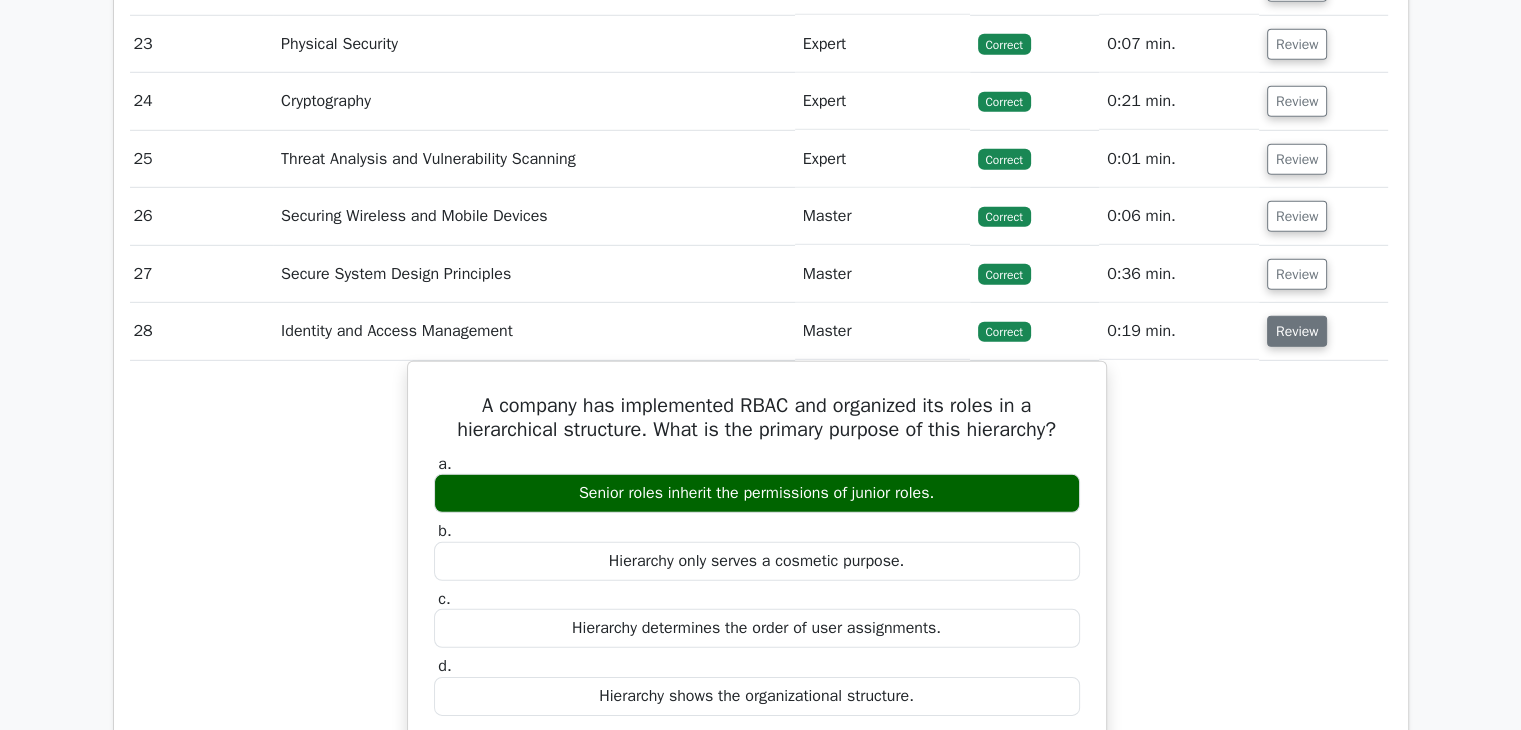 scroll, scrollTop: 5996, scrollLeft: 0, axis: vertical 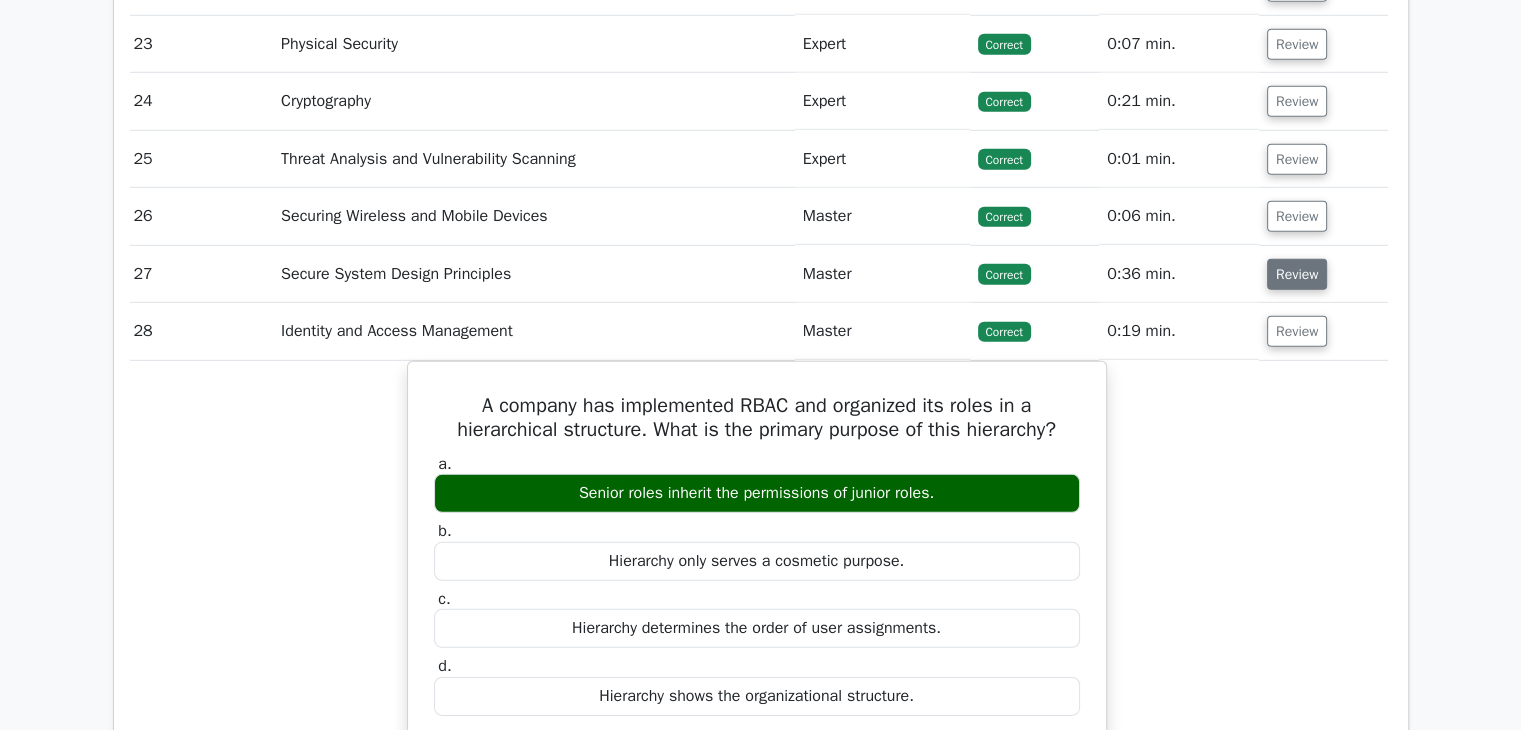 click on "Review" at bounding box center (1297, 274) 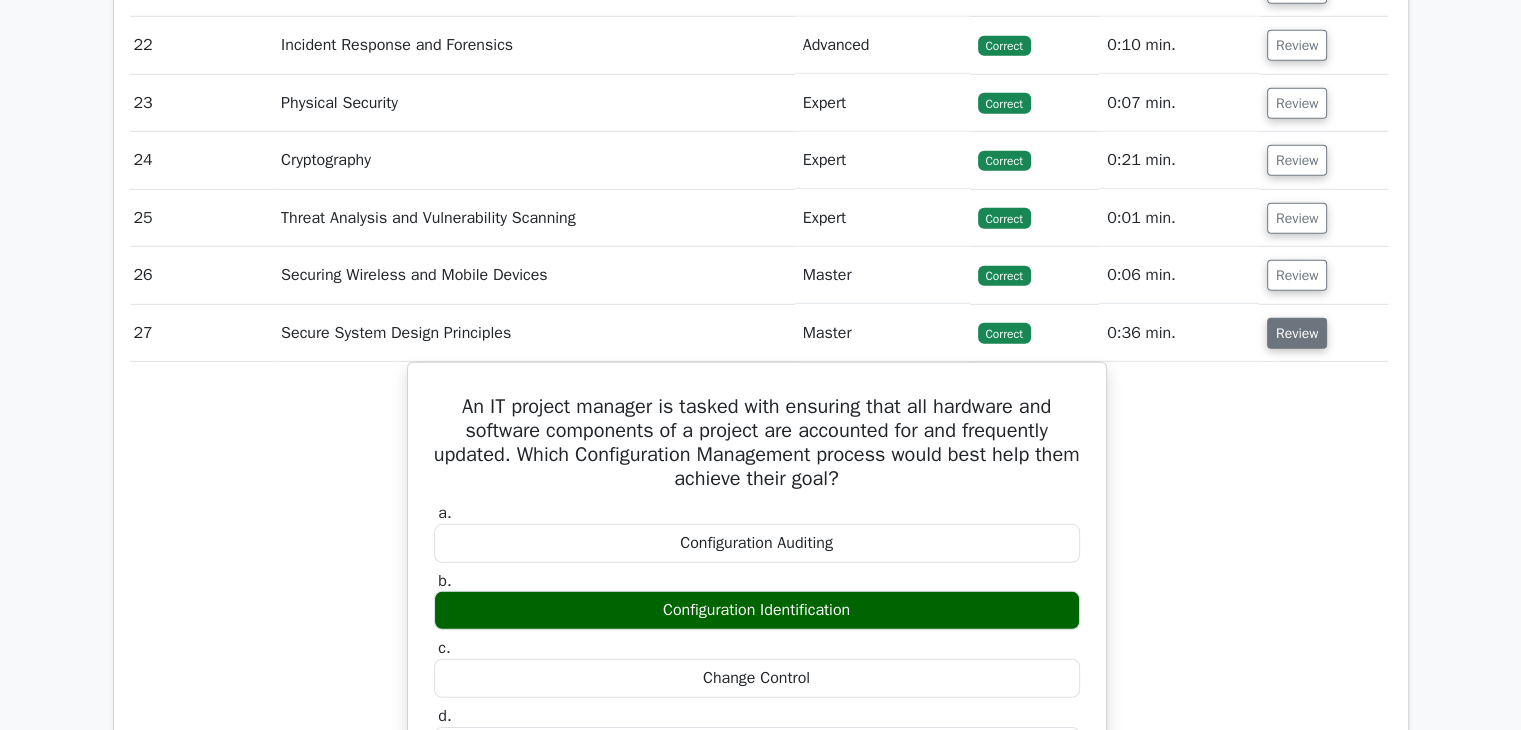 scroll, scrollTop: 5935, scrollLeft: 0, axis: vertical 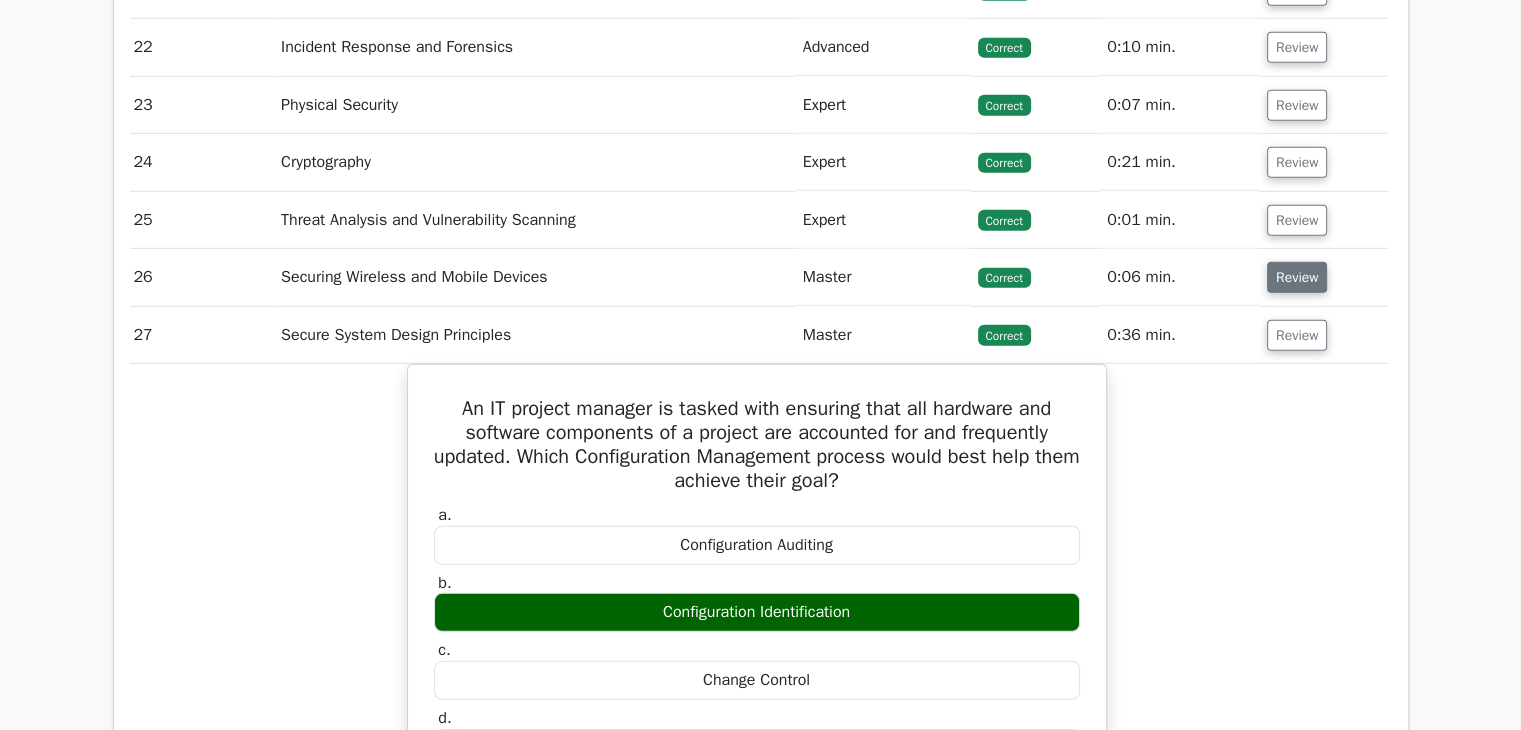 click on "Review" at bounding box center [1297, 277] 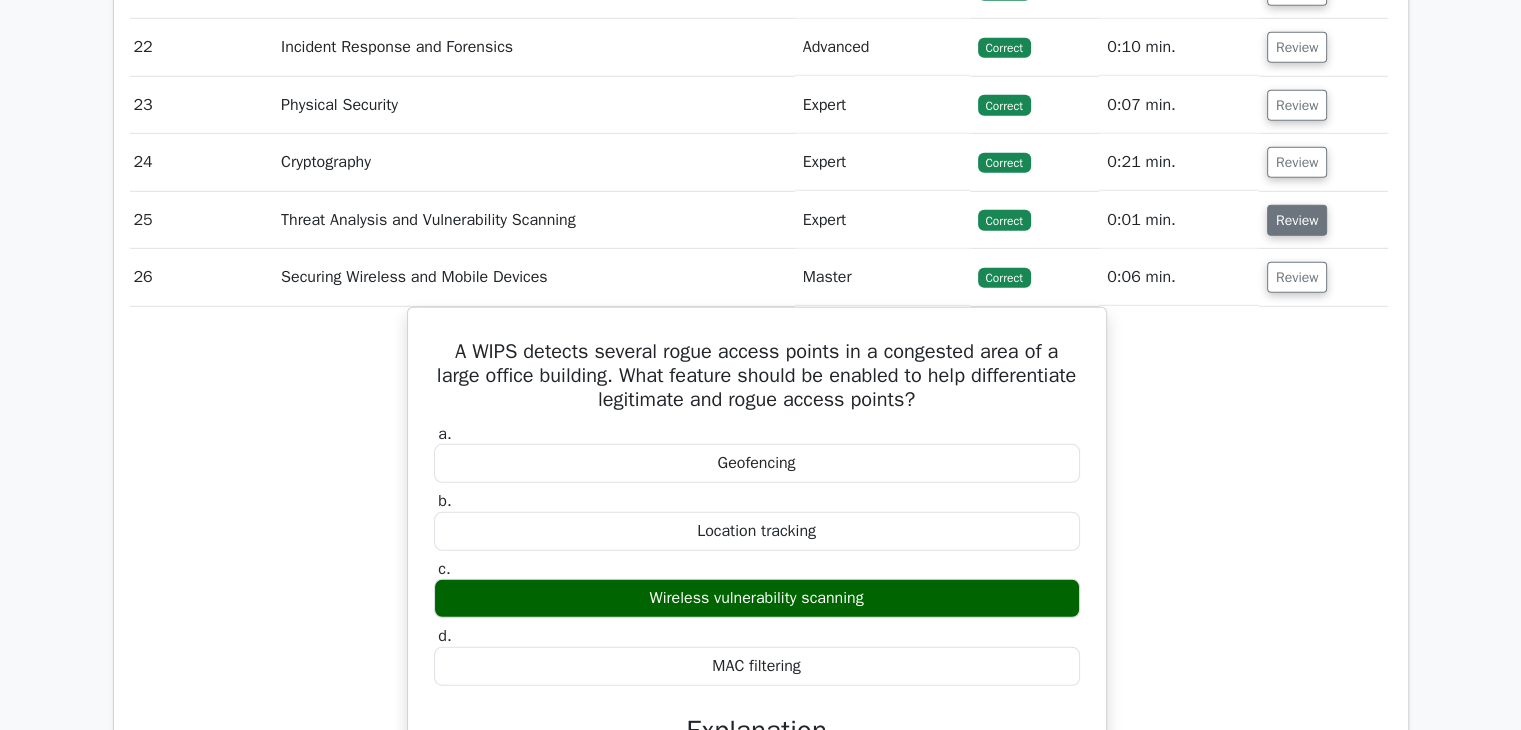click on "Review" at bounding box center (1297, 220) 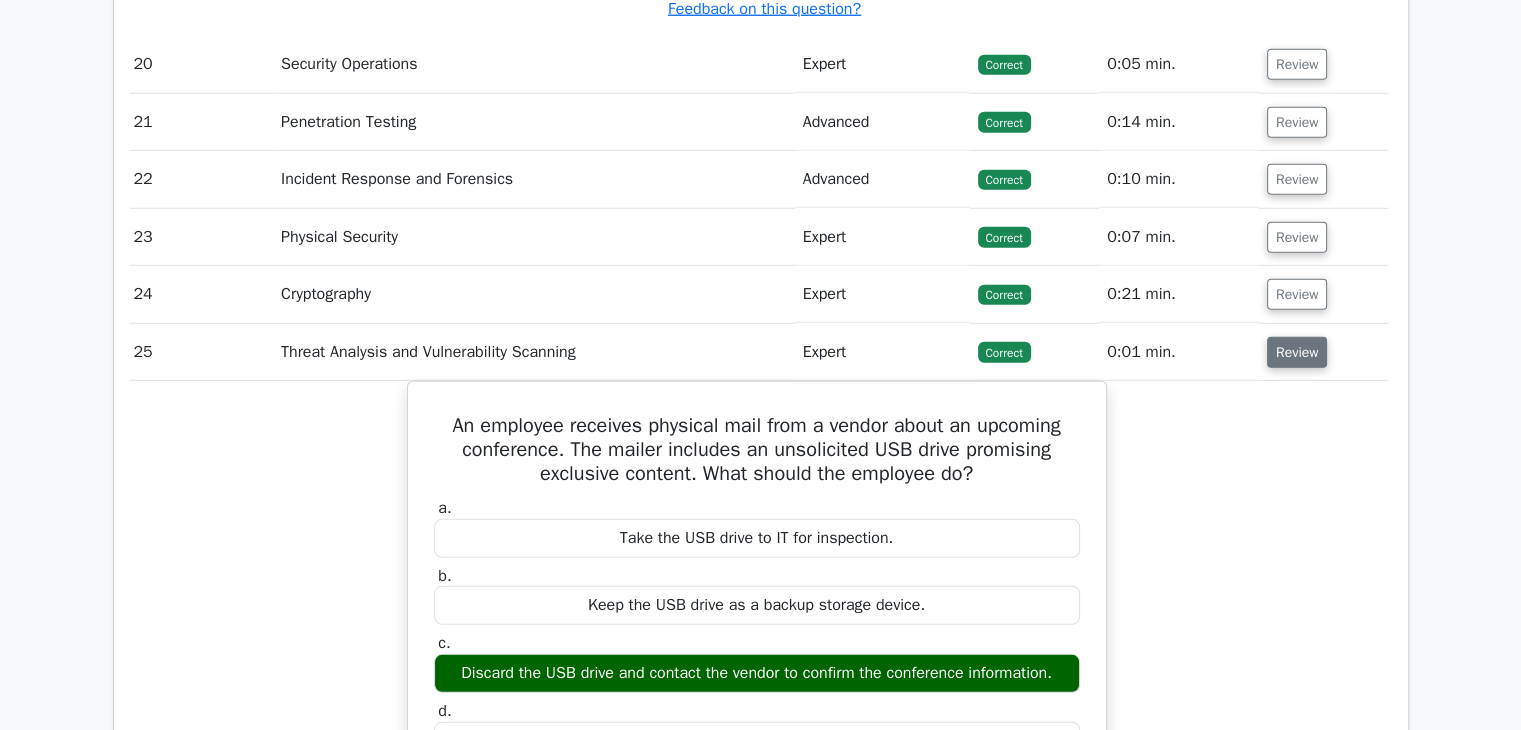 scroll, scrollTop: 5797, scrollLeft: 0, axis: vertical 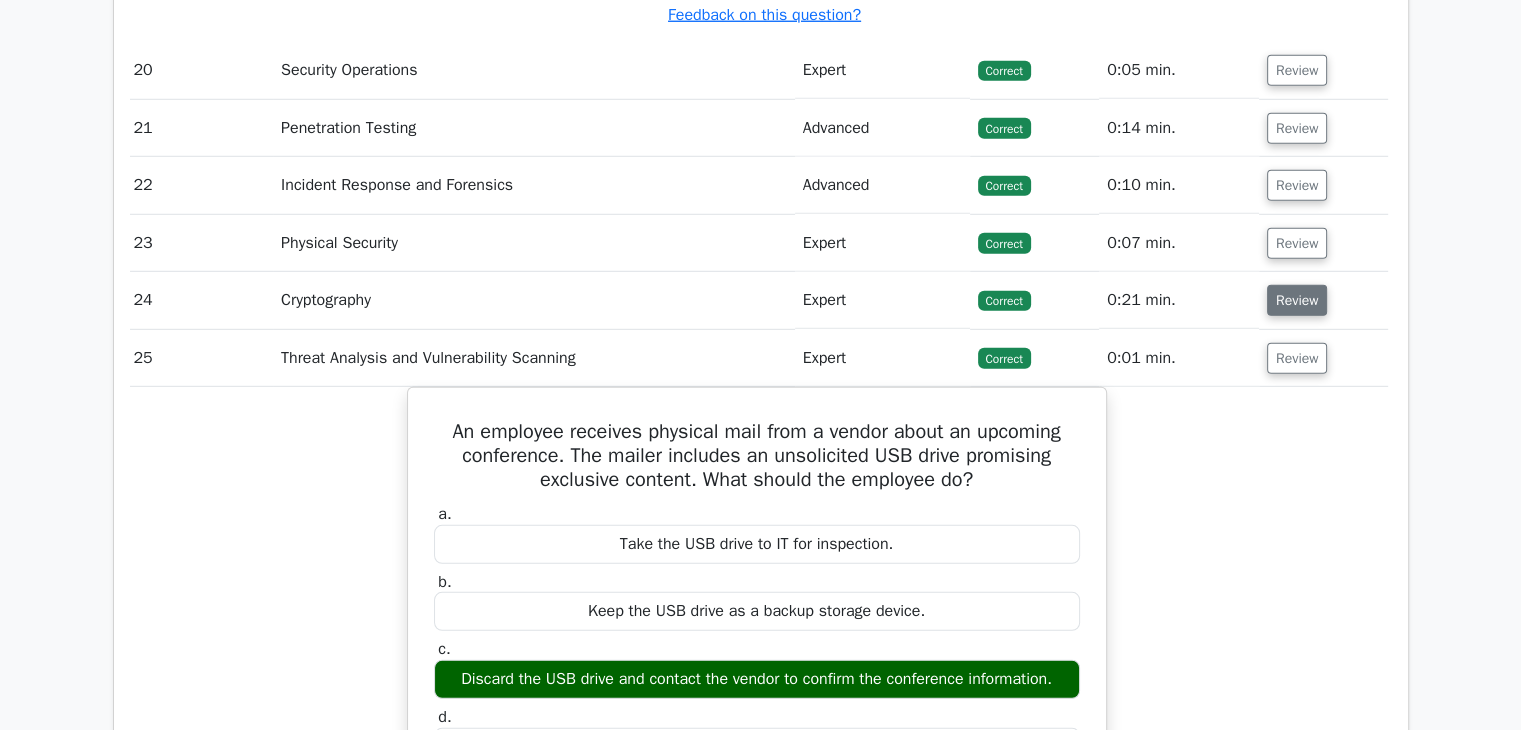 click on "Review" at bounding box center (1297, 300) 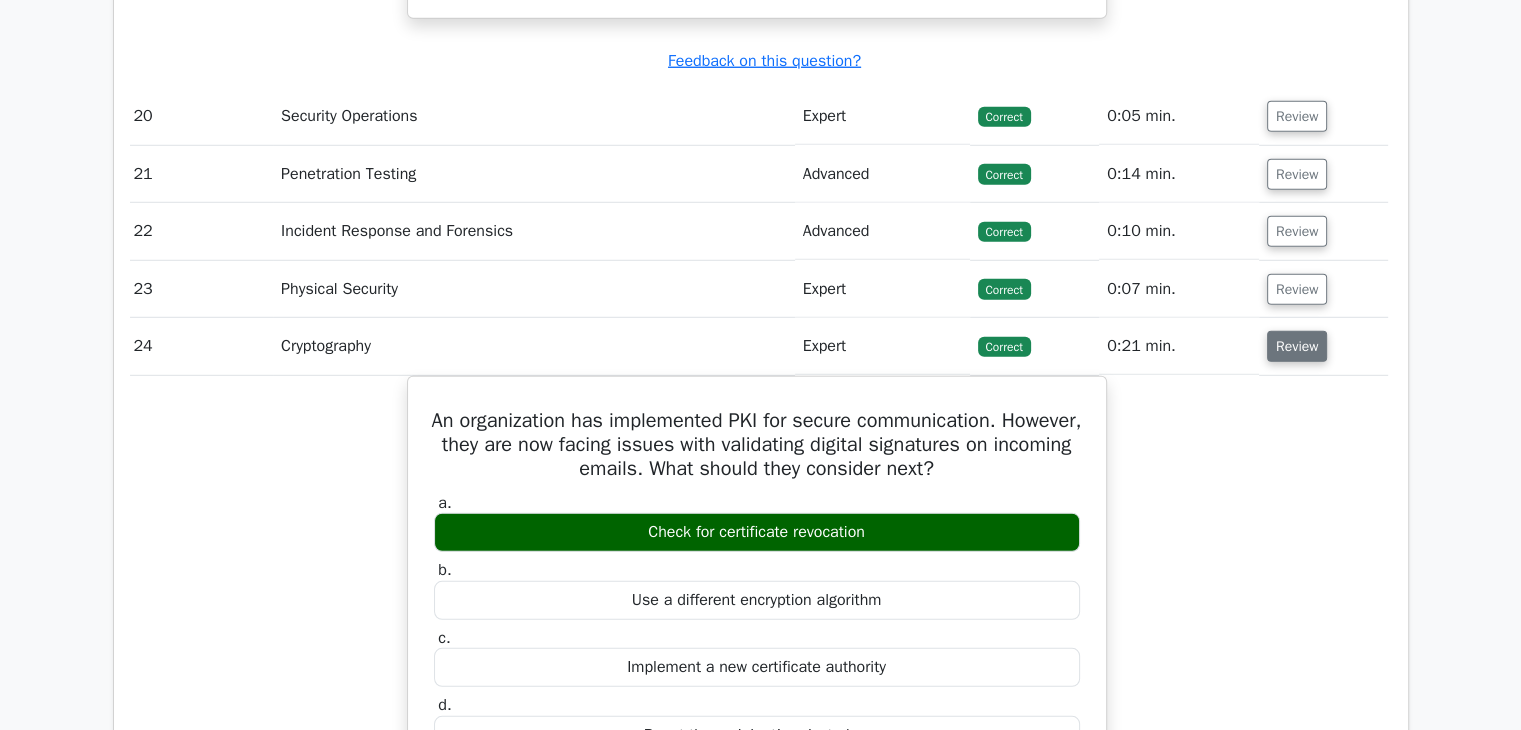 scroll, scrollTop: 5748, scrollLeft: 0, axis: vertical 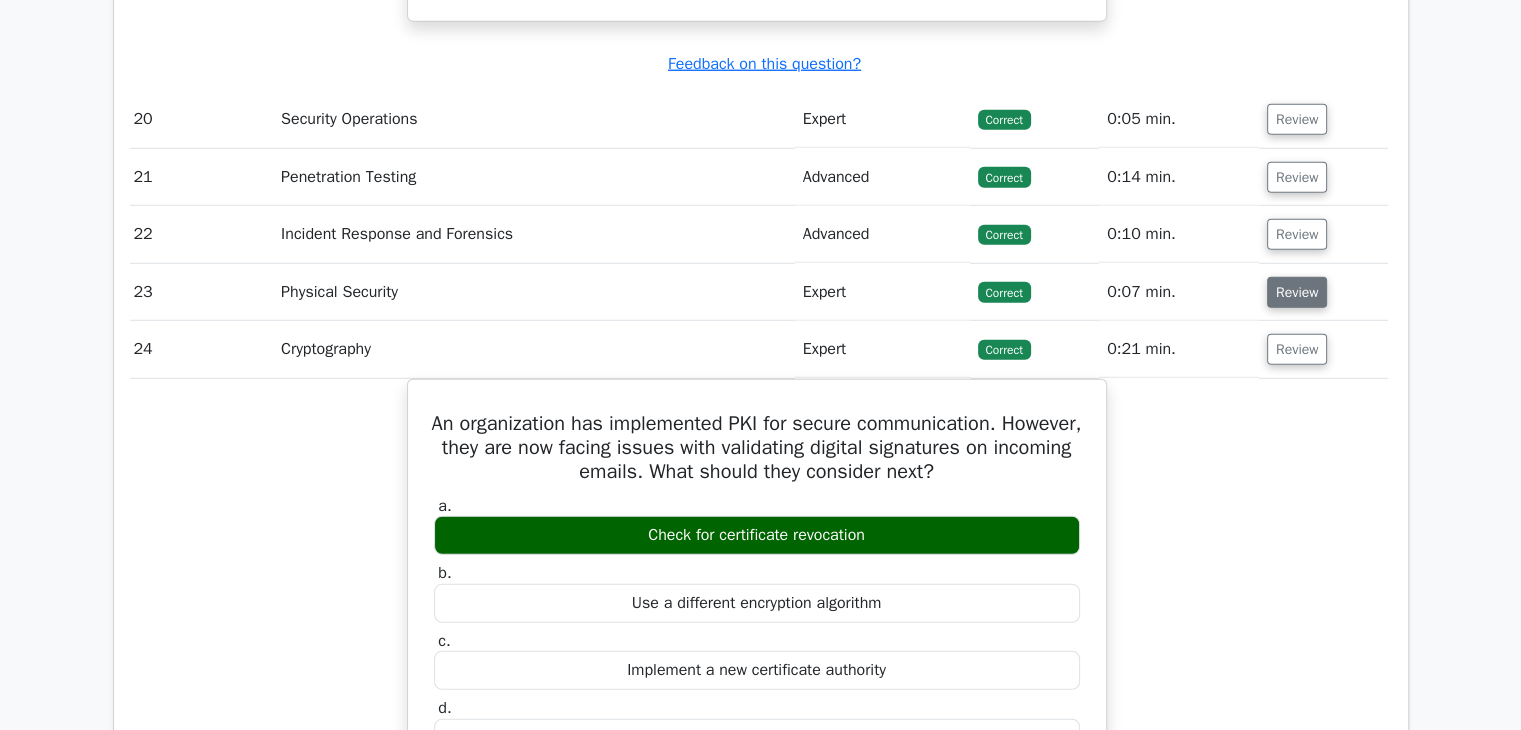 click on "Review" at bounding box center (1297, 292) 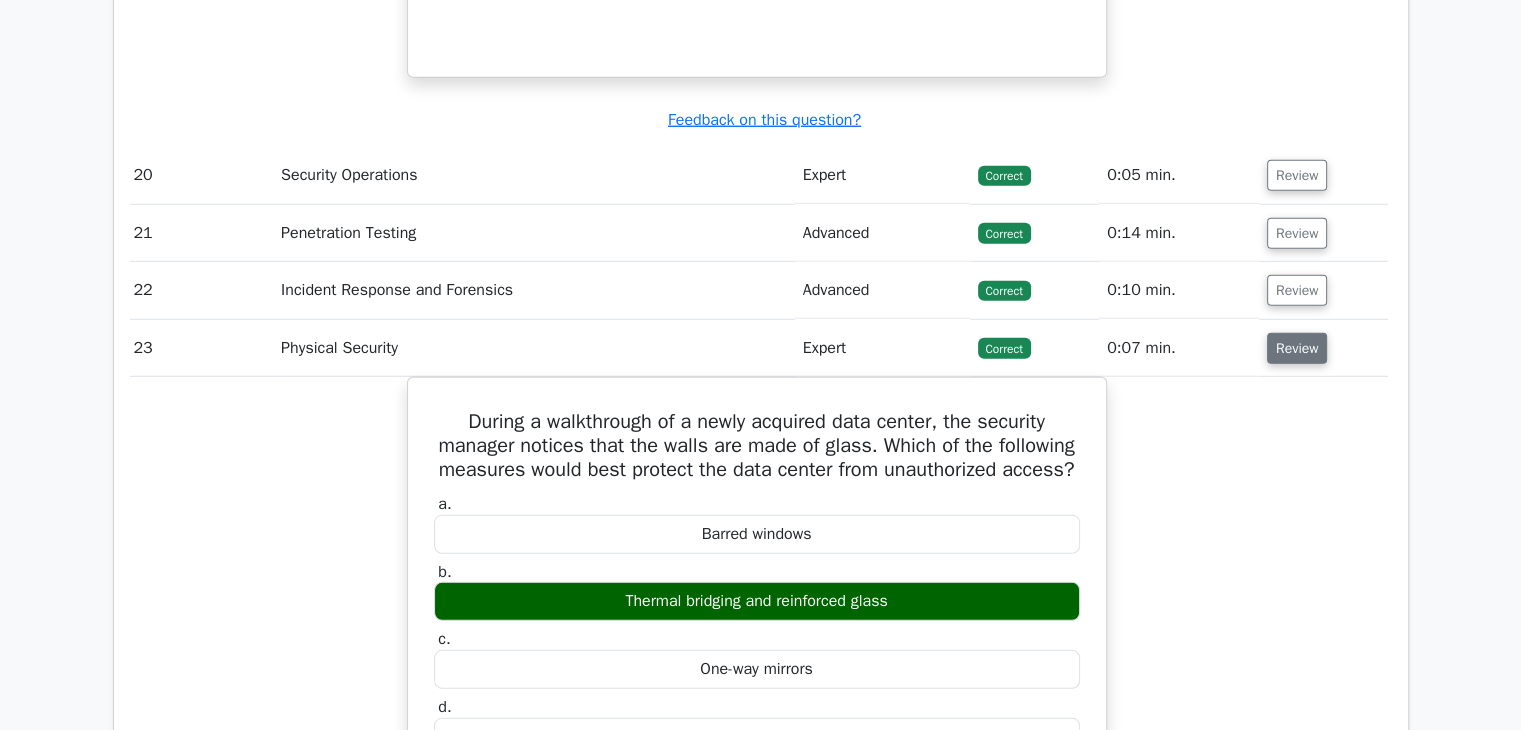 scroll, scrollTop: 5689, scrollLeft: 0, axis: vertical 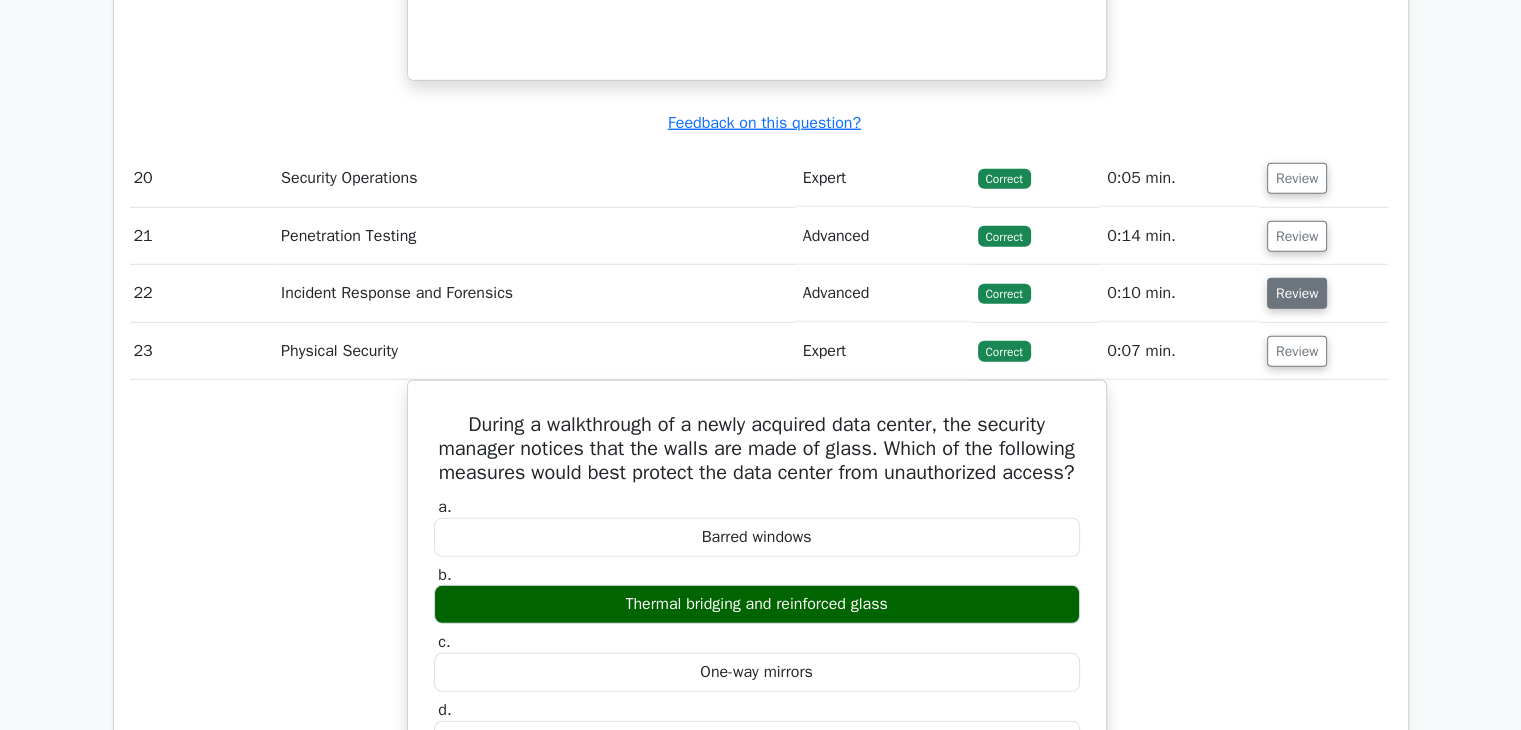 click on "Review" at bounding box center (1297, 293) 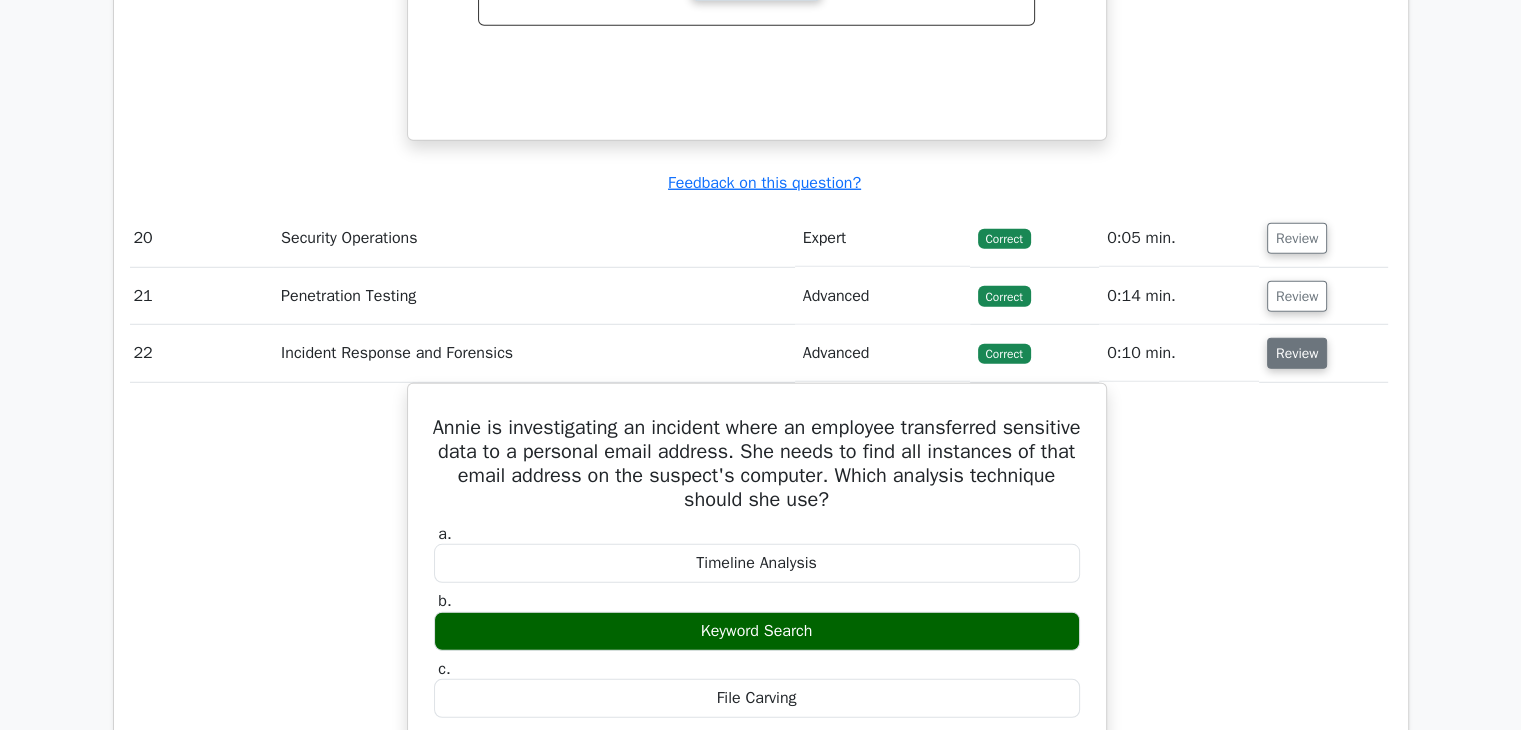 scroll, scrollTop: 5624, scrollLeft: 0, axis: vertical 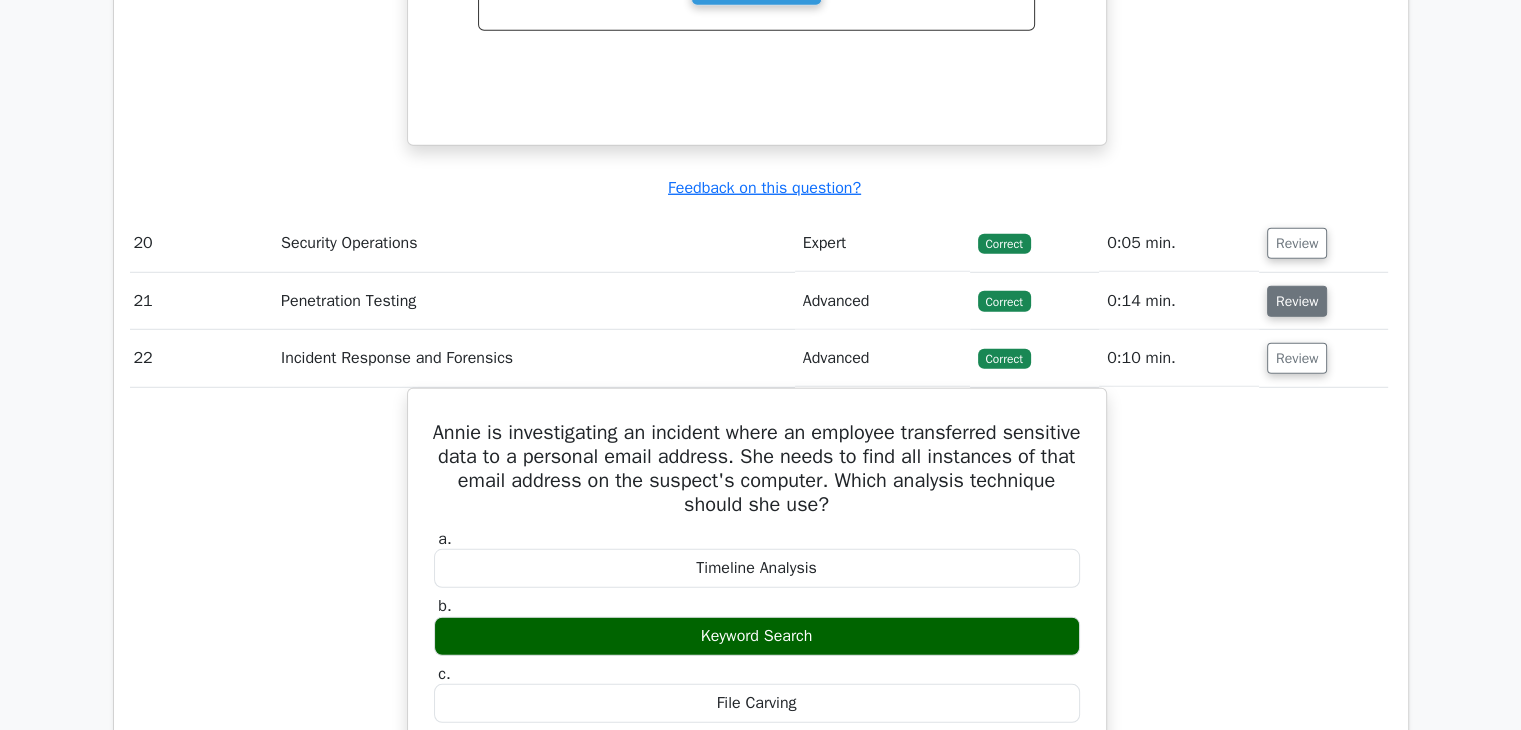 click on "Review" at bounding box center [1297, 301] 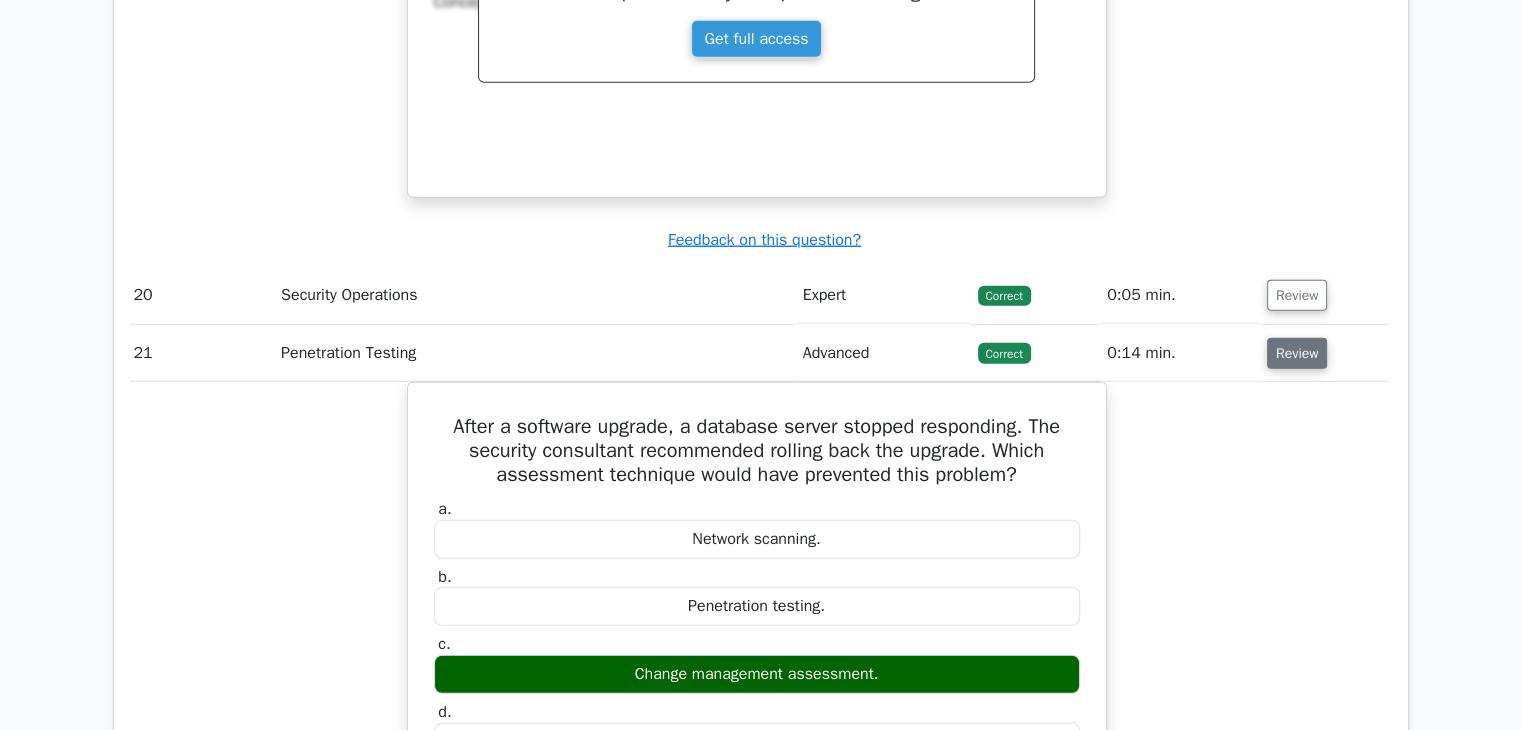 scroll, scrollTop: 5569, scrollLeft: 0, axis: vertical 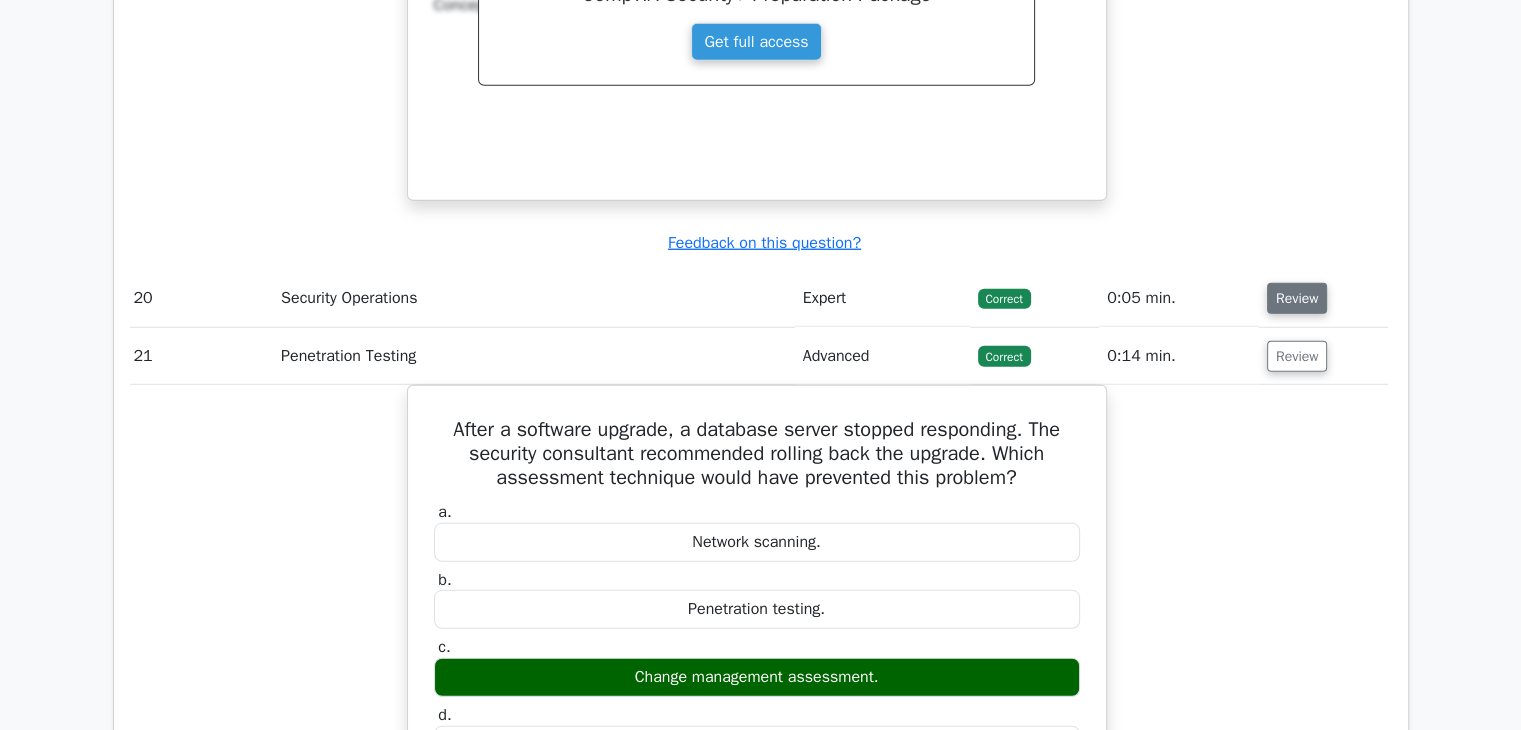 click on "Review" at bounding box center (1297, 298) 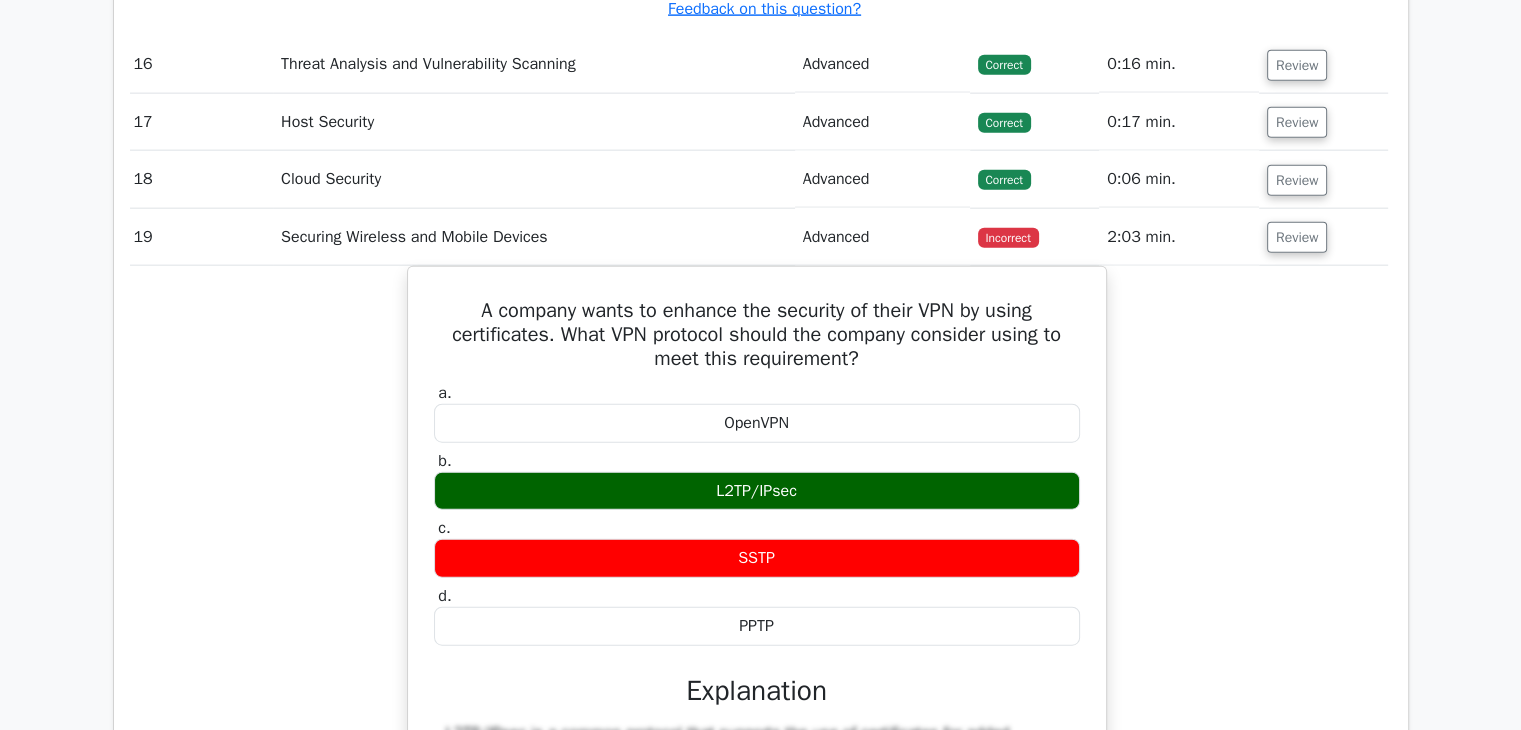 scroll, scrollTop: 4739, scrollLeft: 0, axis: vertical 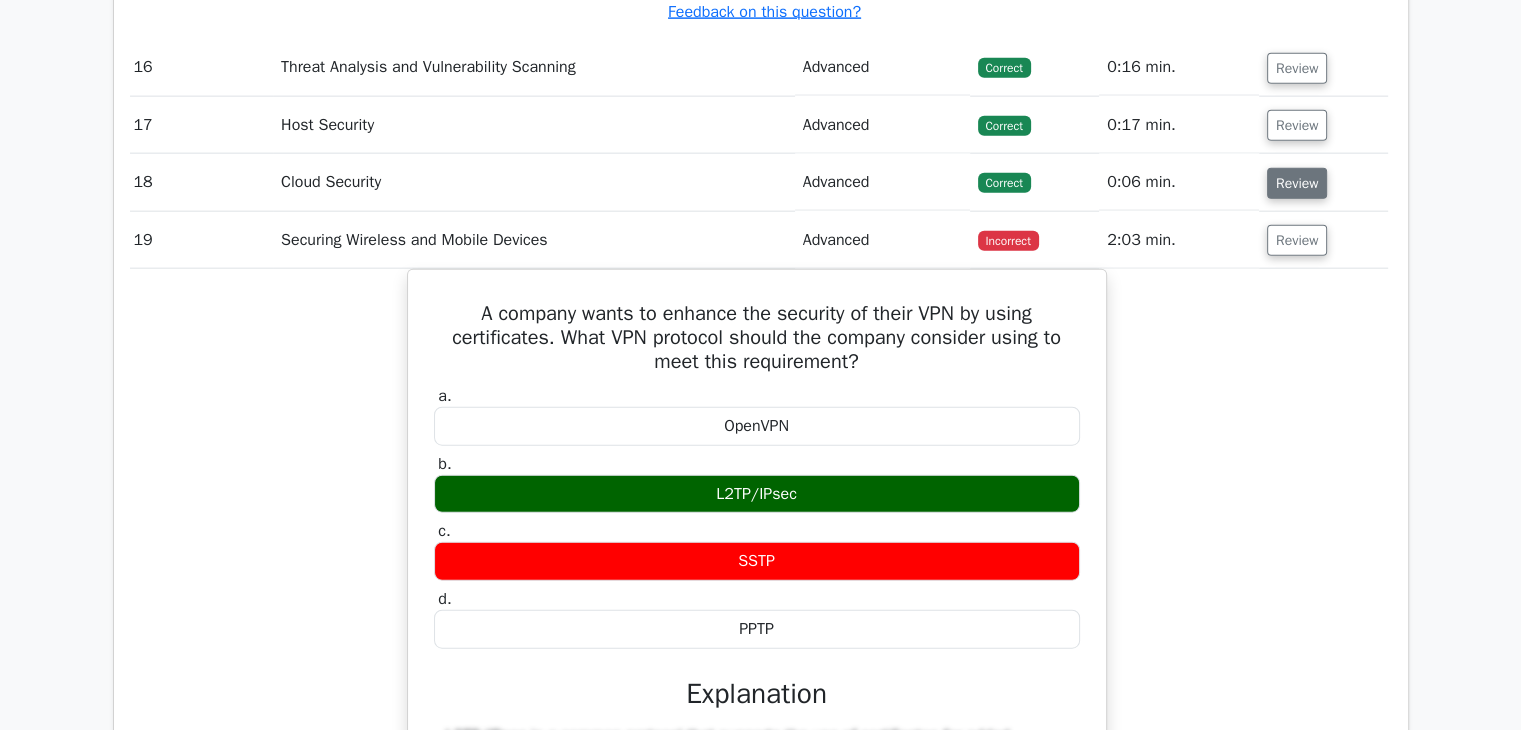 click on "Review" at bounding box center (1297, 183) 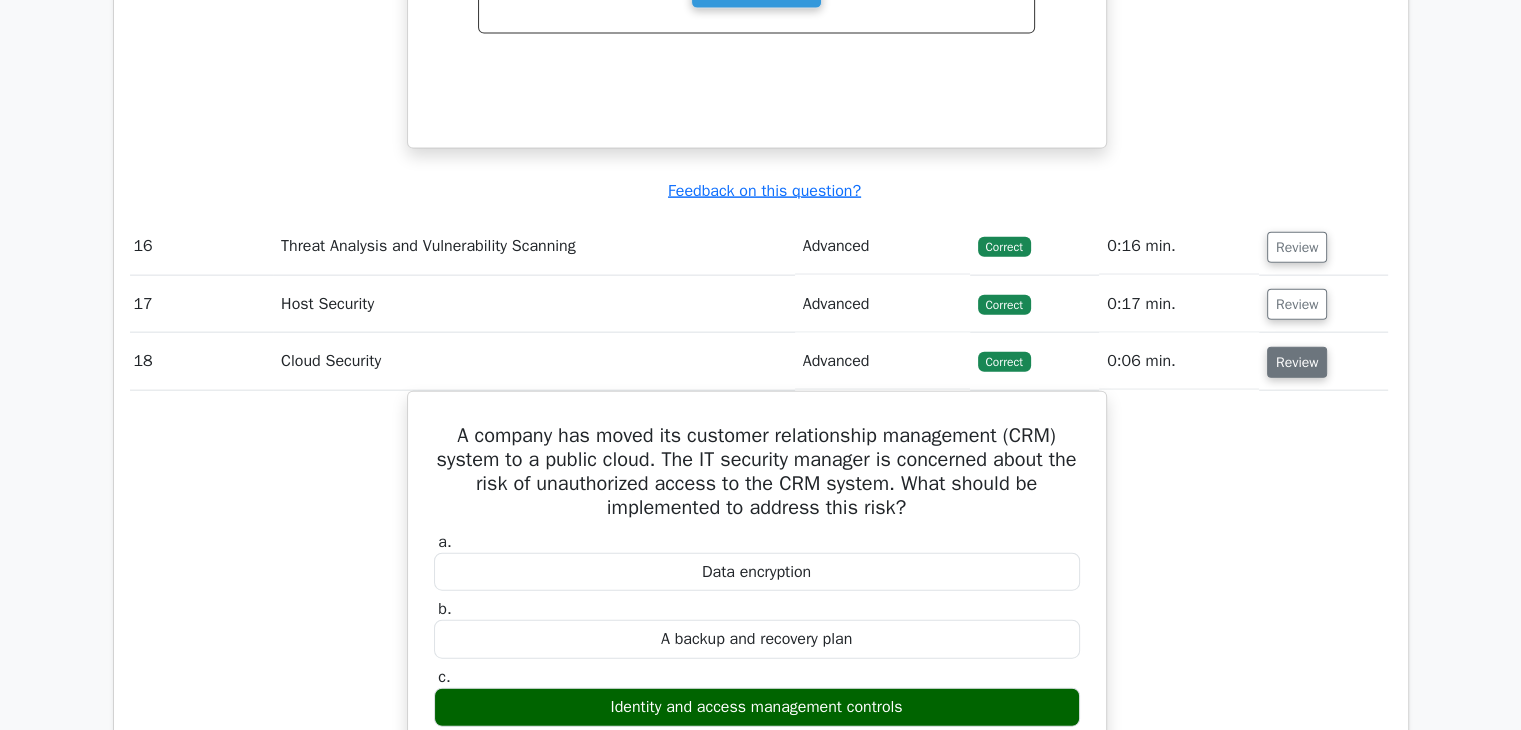 scroll, scrollTop: 4558, scrollLeft: 0, axis: vertical 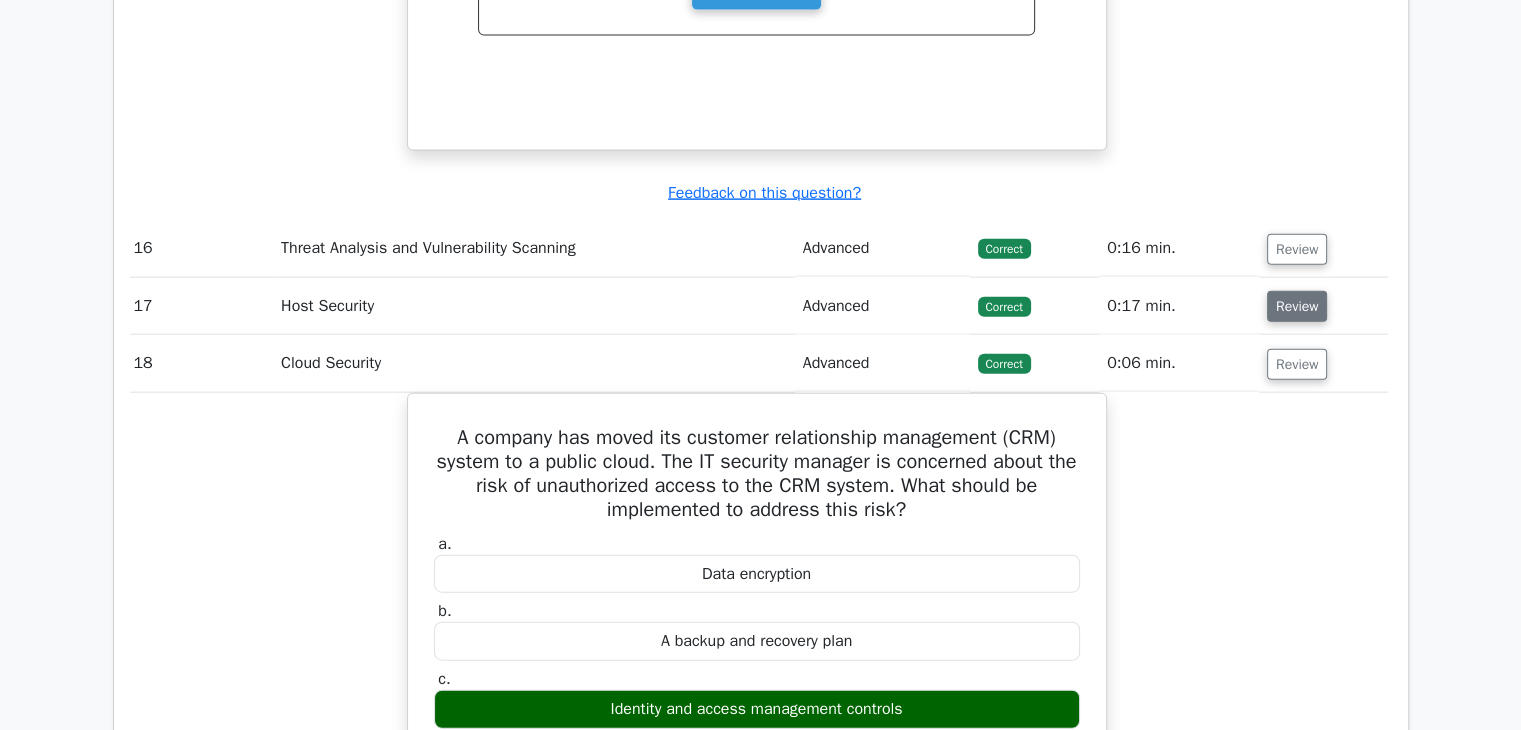 click on "Review" at bounding box center [1297, 306] 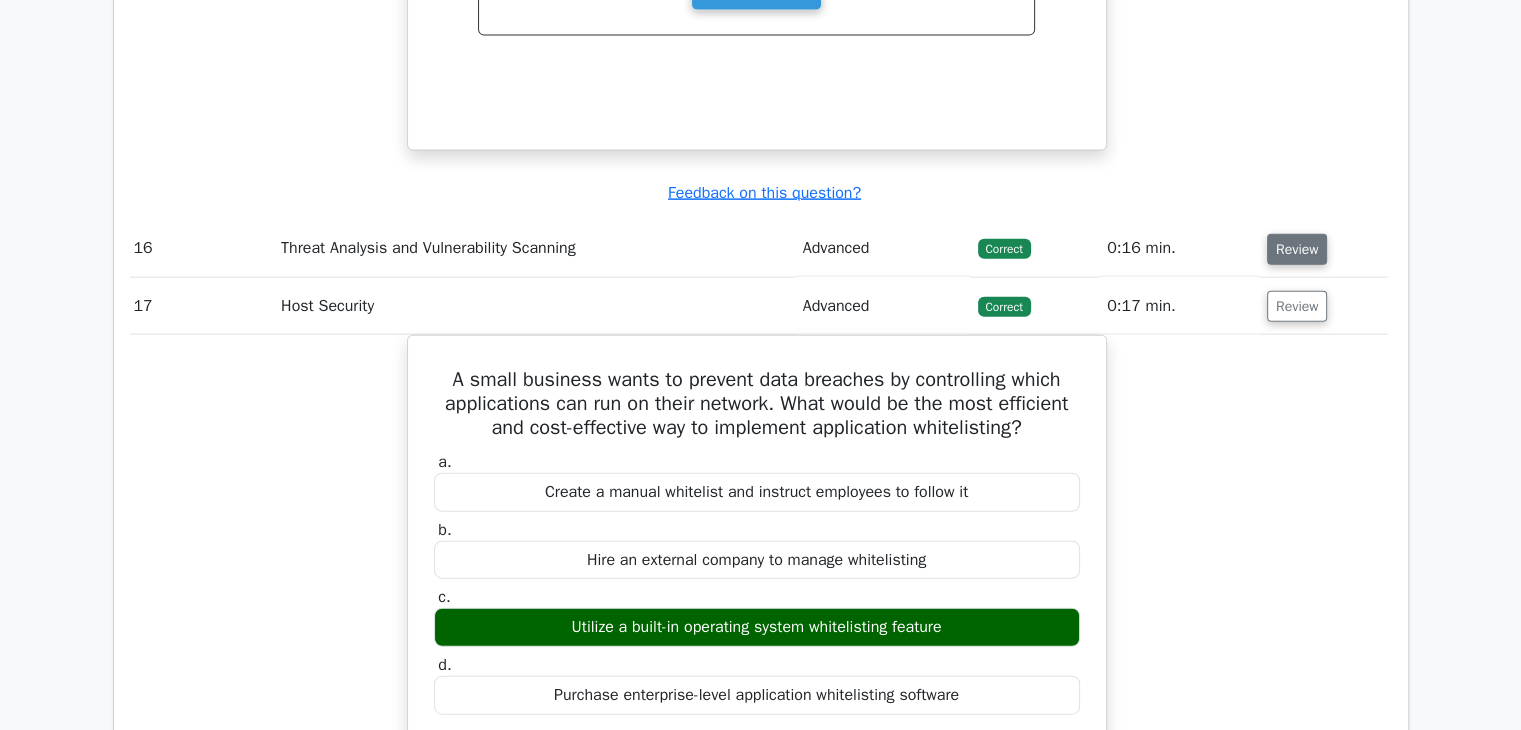 click on "Review" at bounding box center (1297, 249) 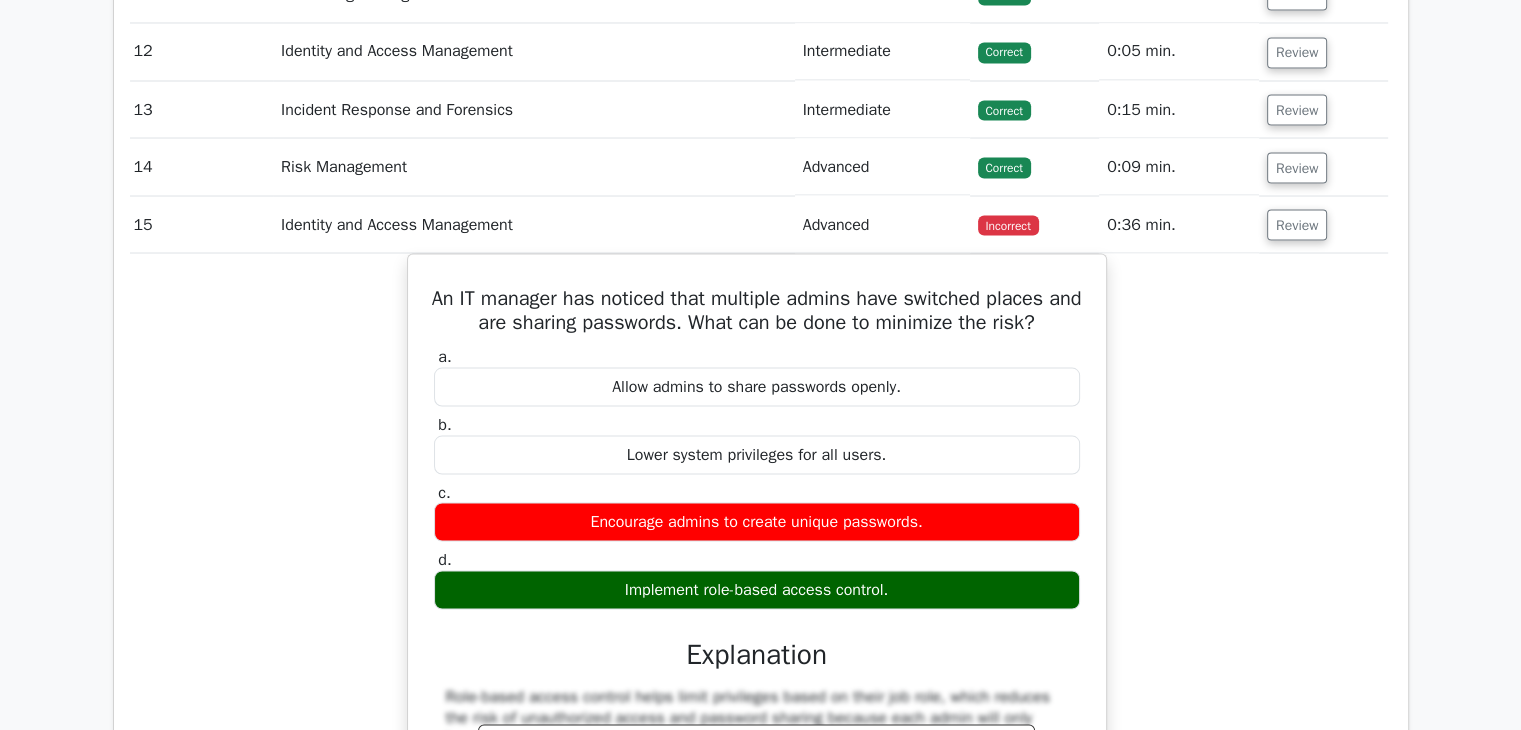 scroll, scrollTop: 3698, scrollLeft: 0, axis: vertical 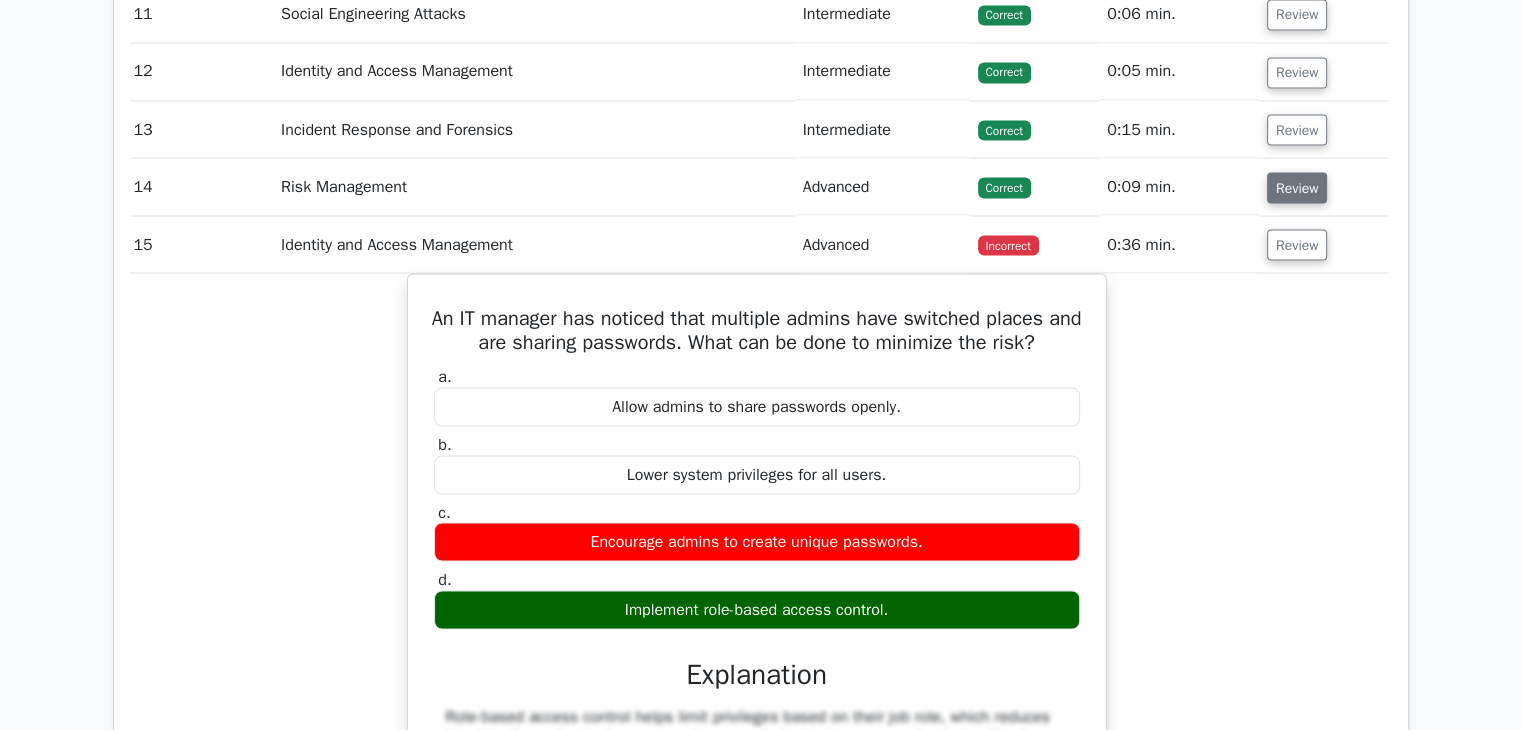 click on "Review" at bounding box center [1297, 187] 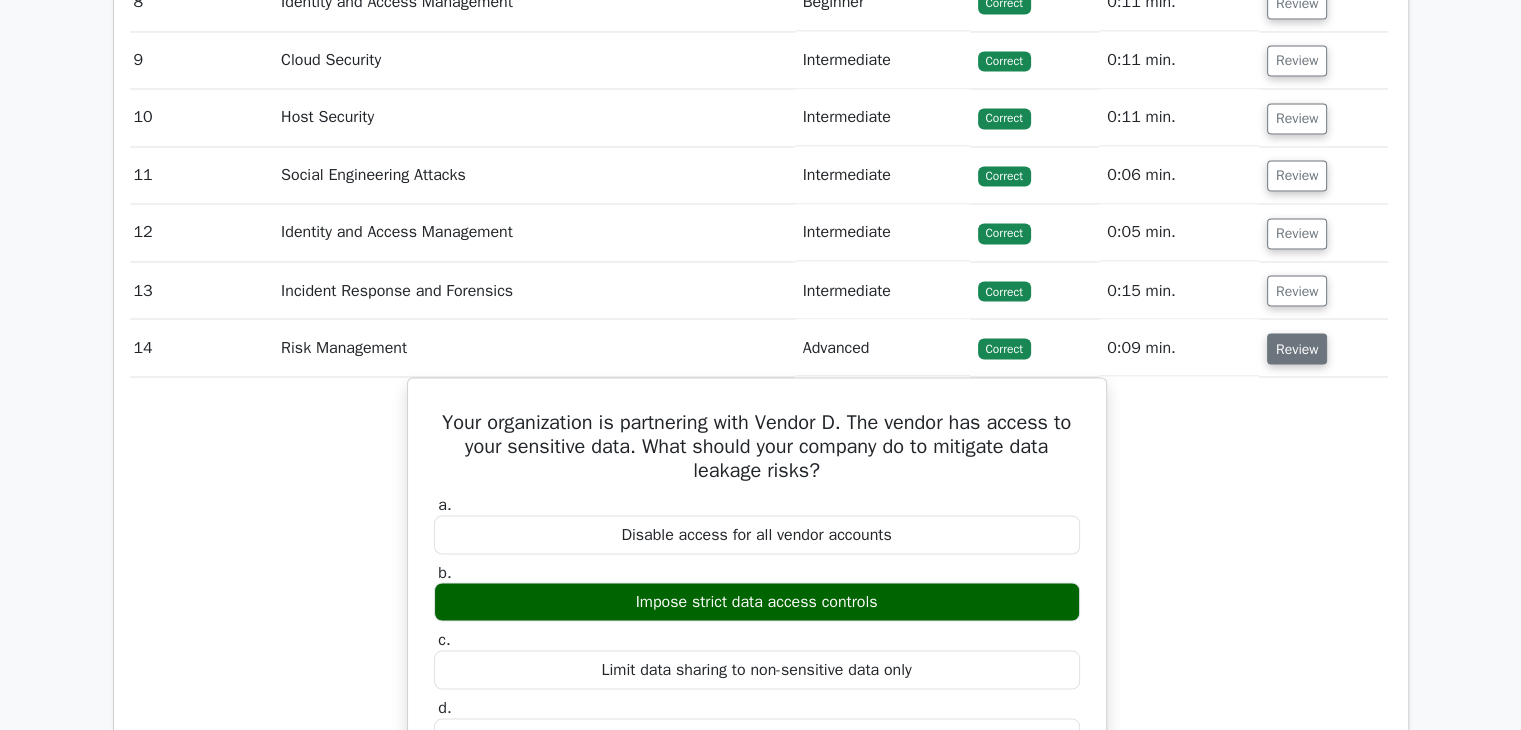 scroll, scrollTop: 3536, scrollLeft: 0, axis: vertical 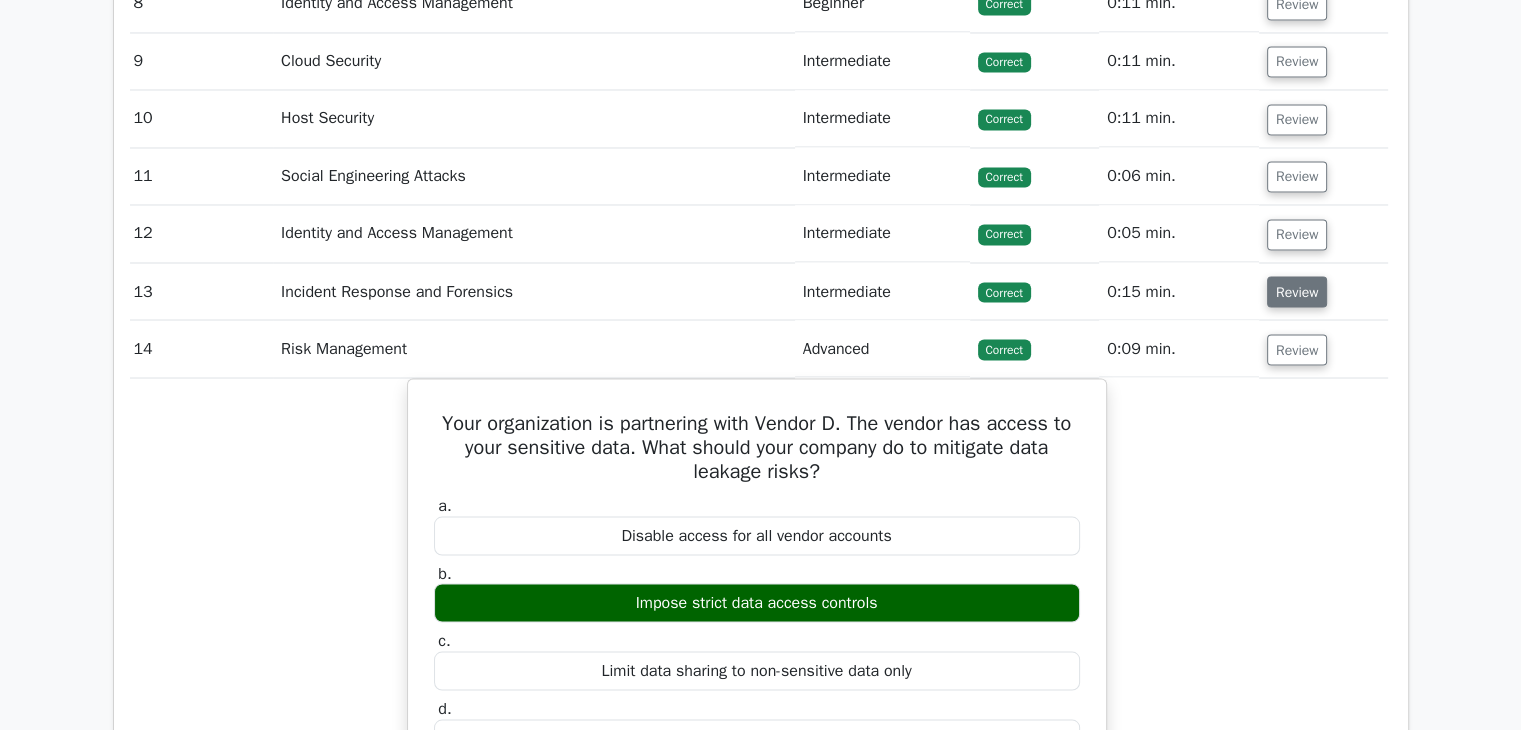 click on "Review" at bounding box center [1297, 291] 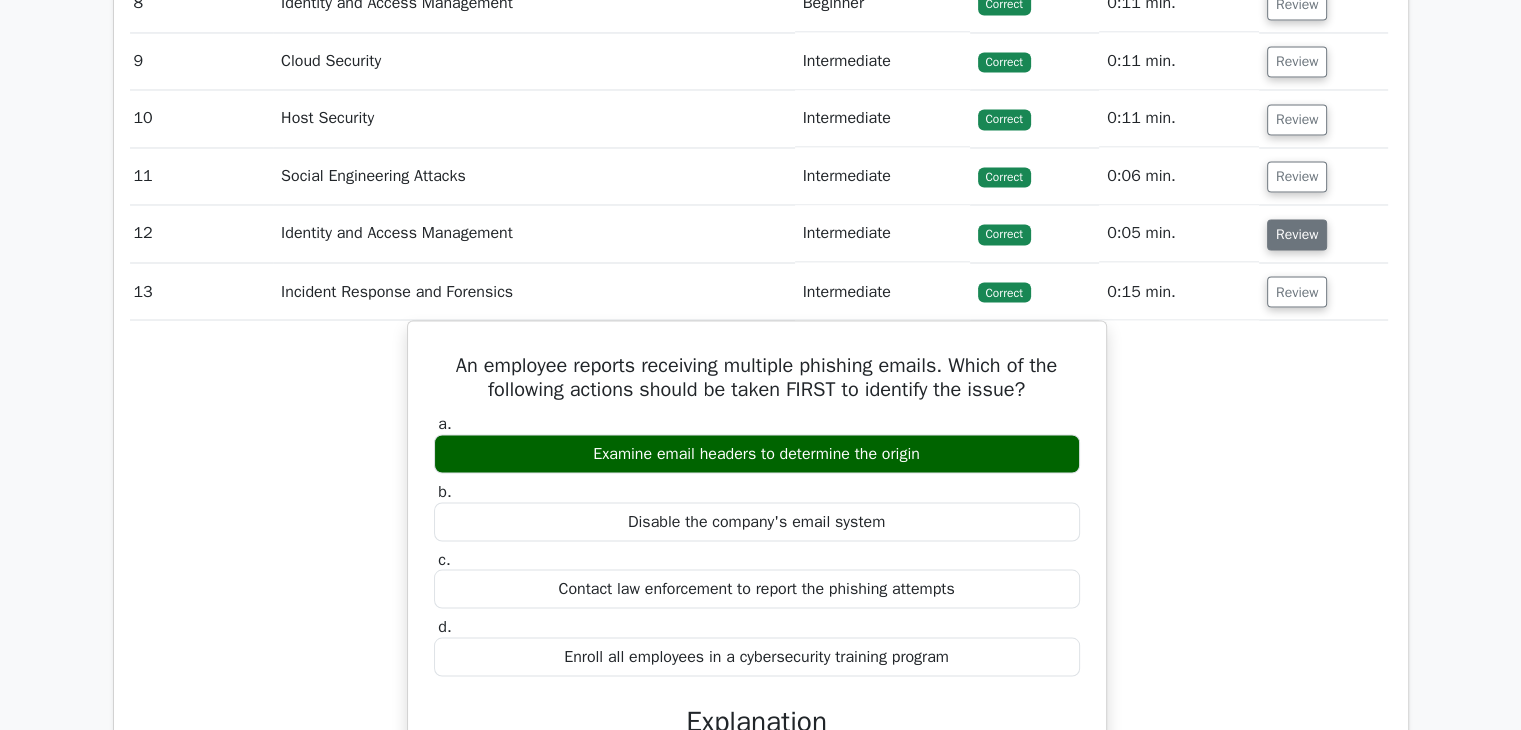 click on "Review" at bounding box center (1297, 234) 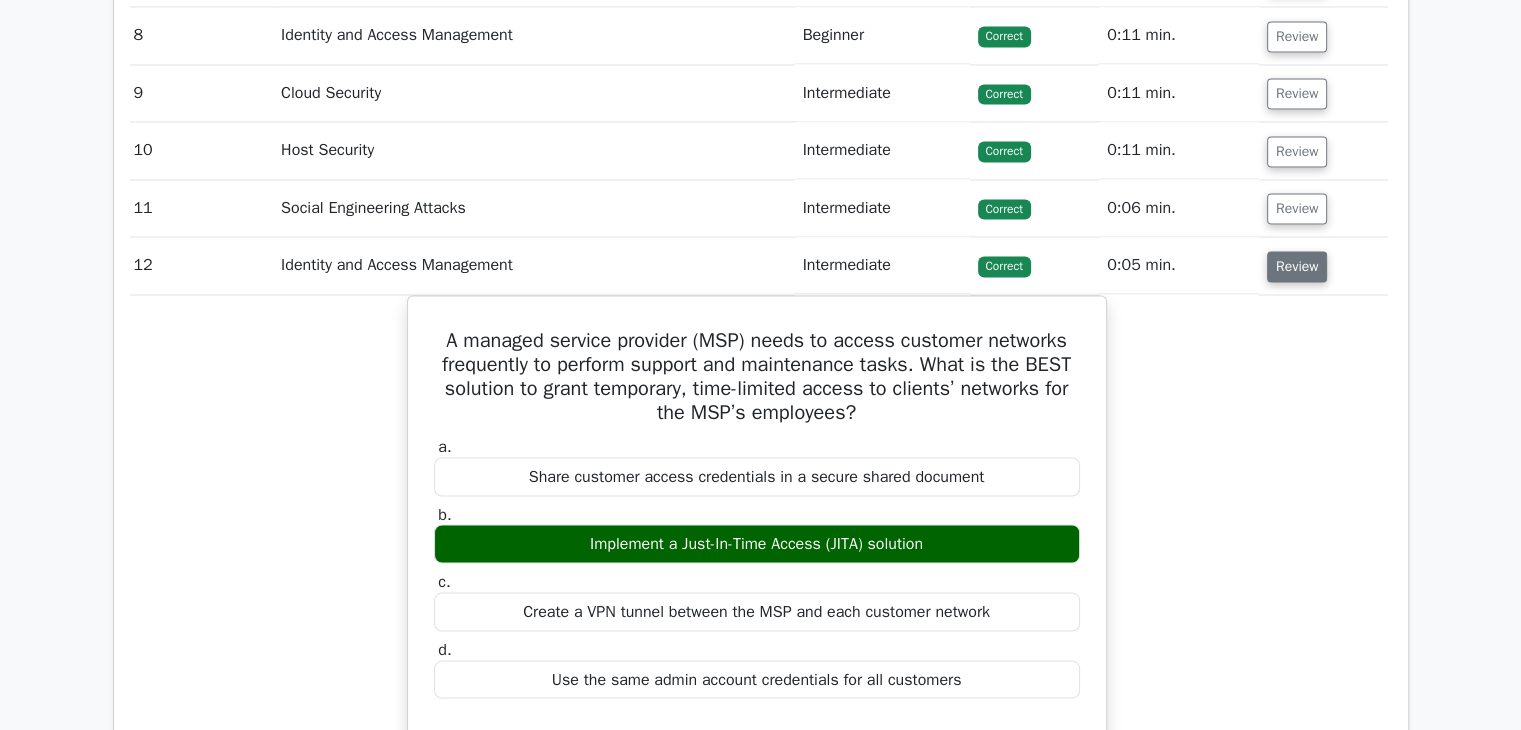scroll, scrollTop: 3472, scrollLeft: 0, axis: vertical 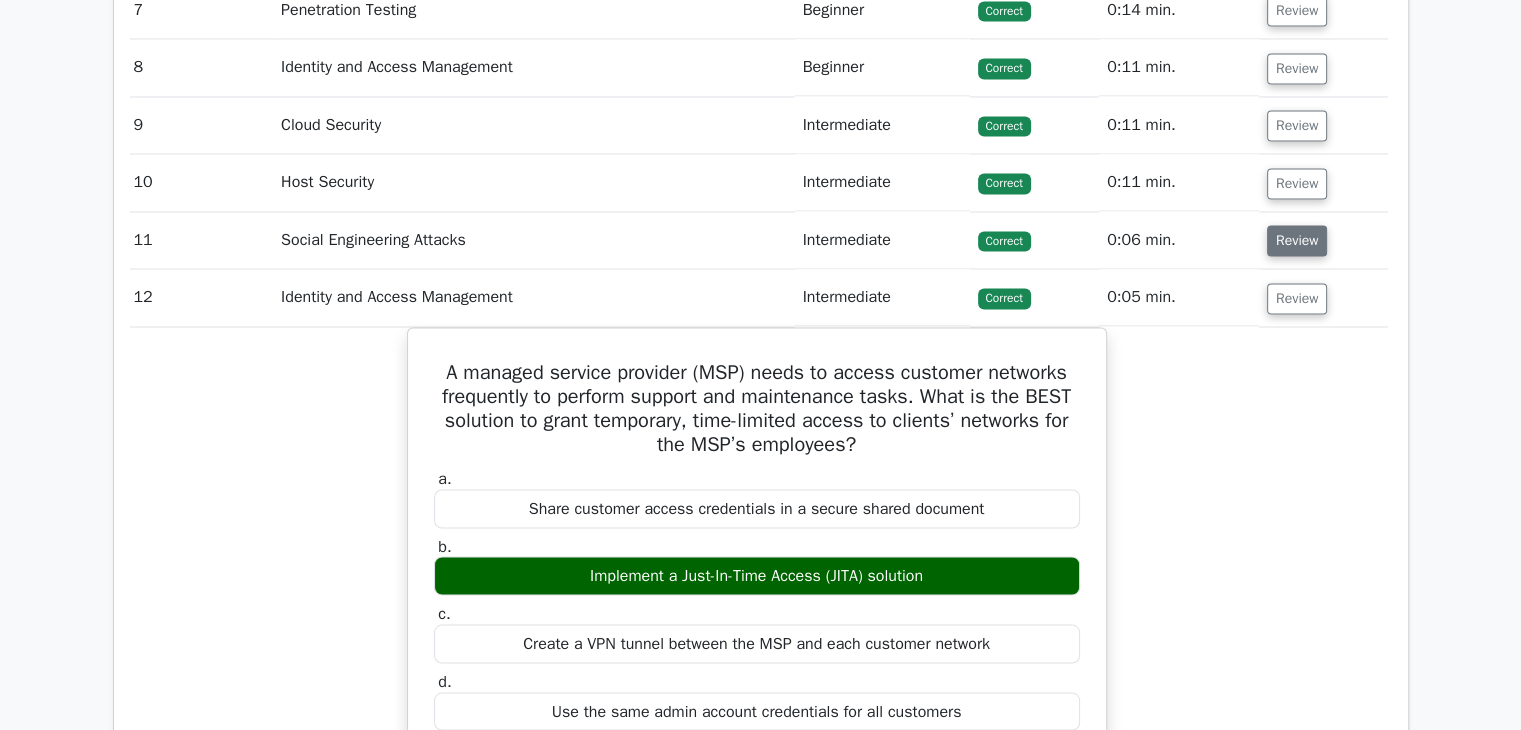 click on "Review" at bounding box center [1297, 240] 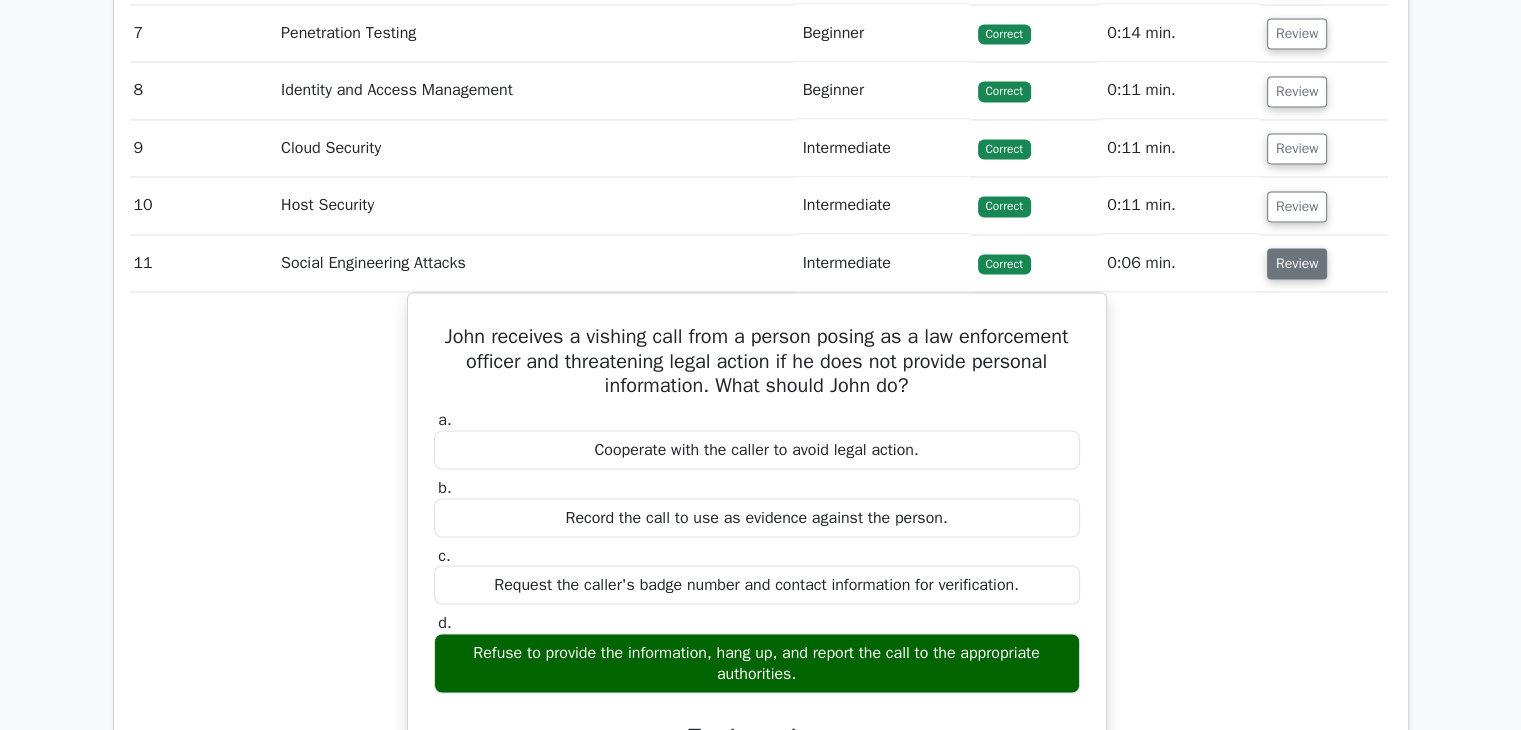 scroll, scrollTop: 3447, scrollLeft: 0, axis: vertical 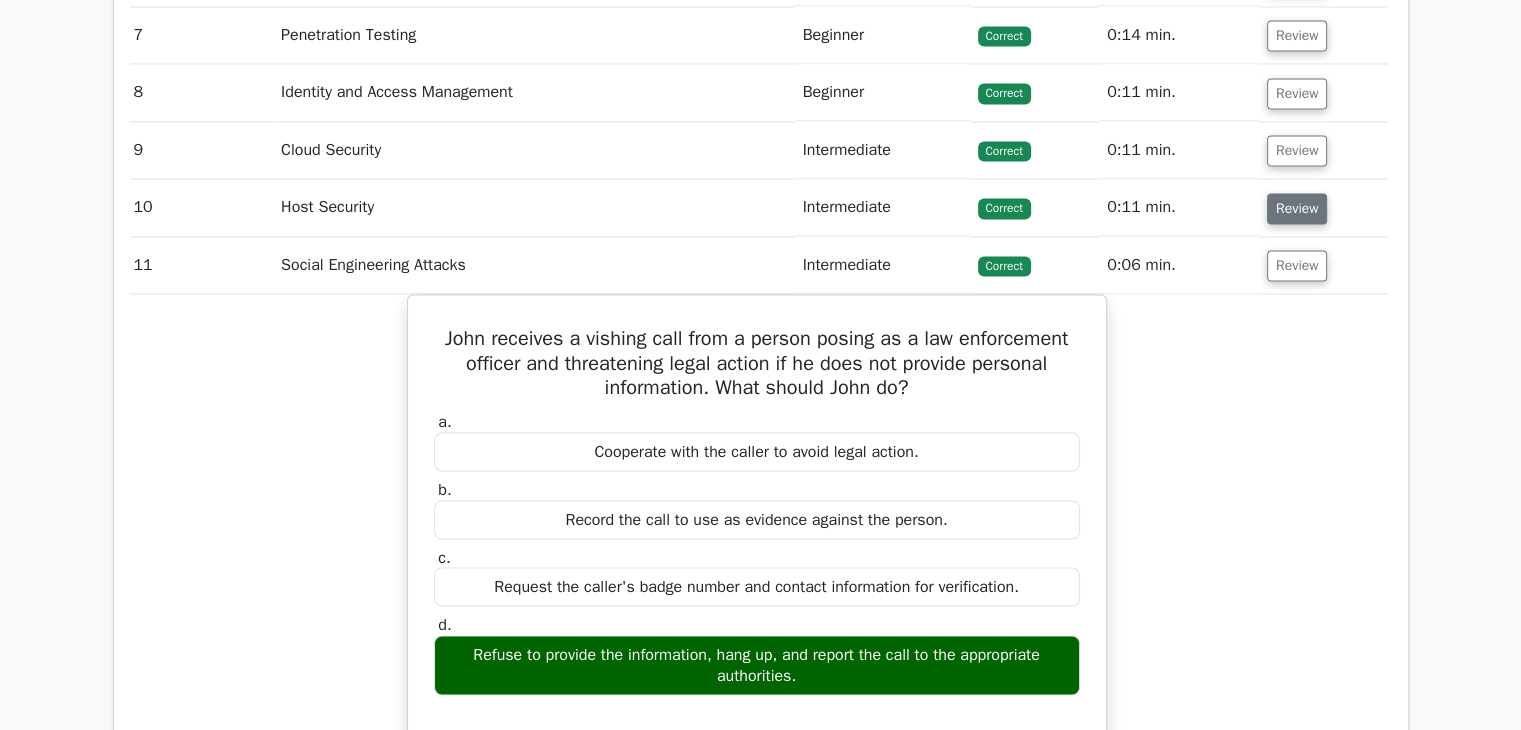 click on "Review" at bounding box center (1297, 208) 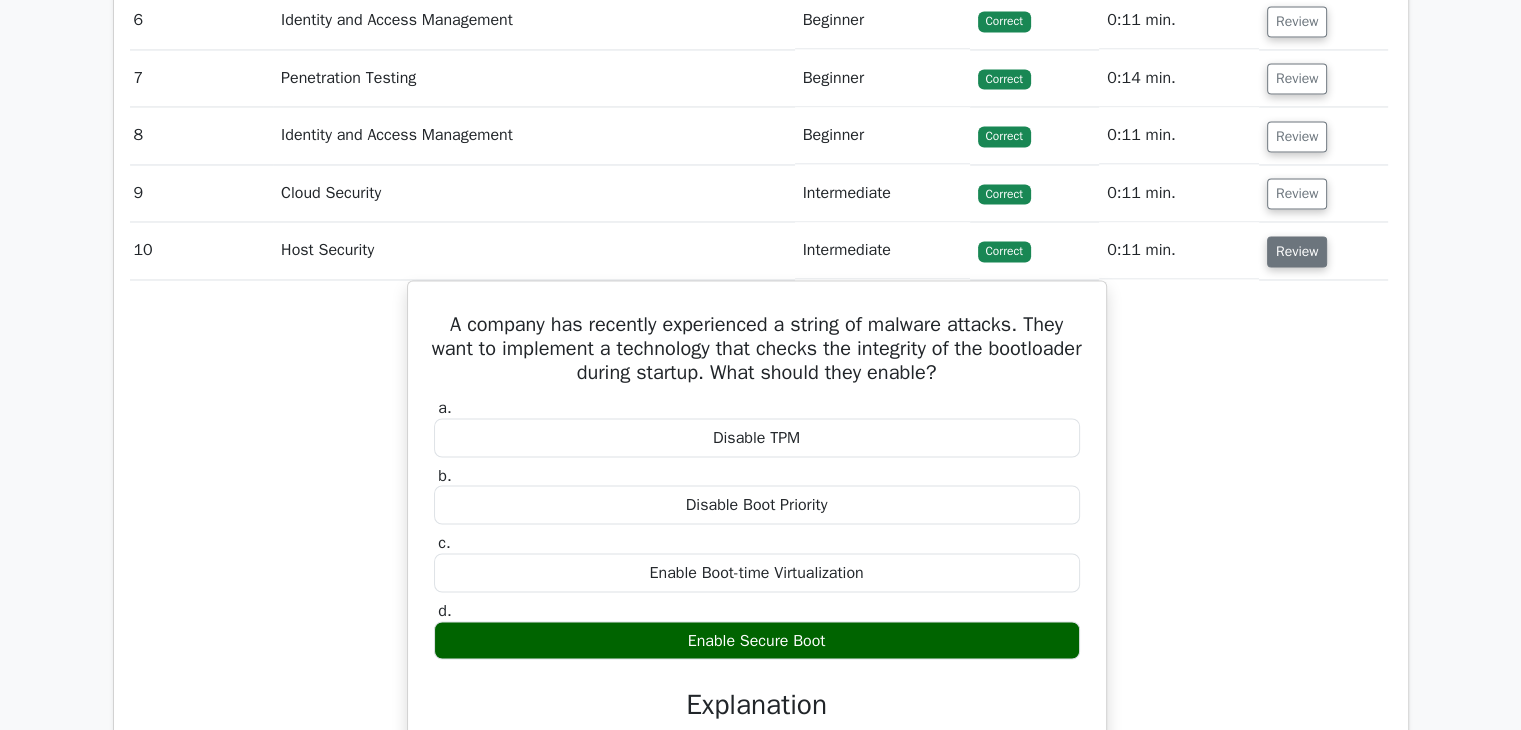scroll, scrollTop: 3366, scrollLeft: 0, axis: vertical 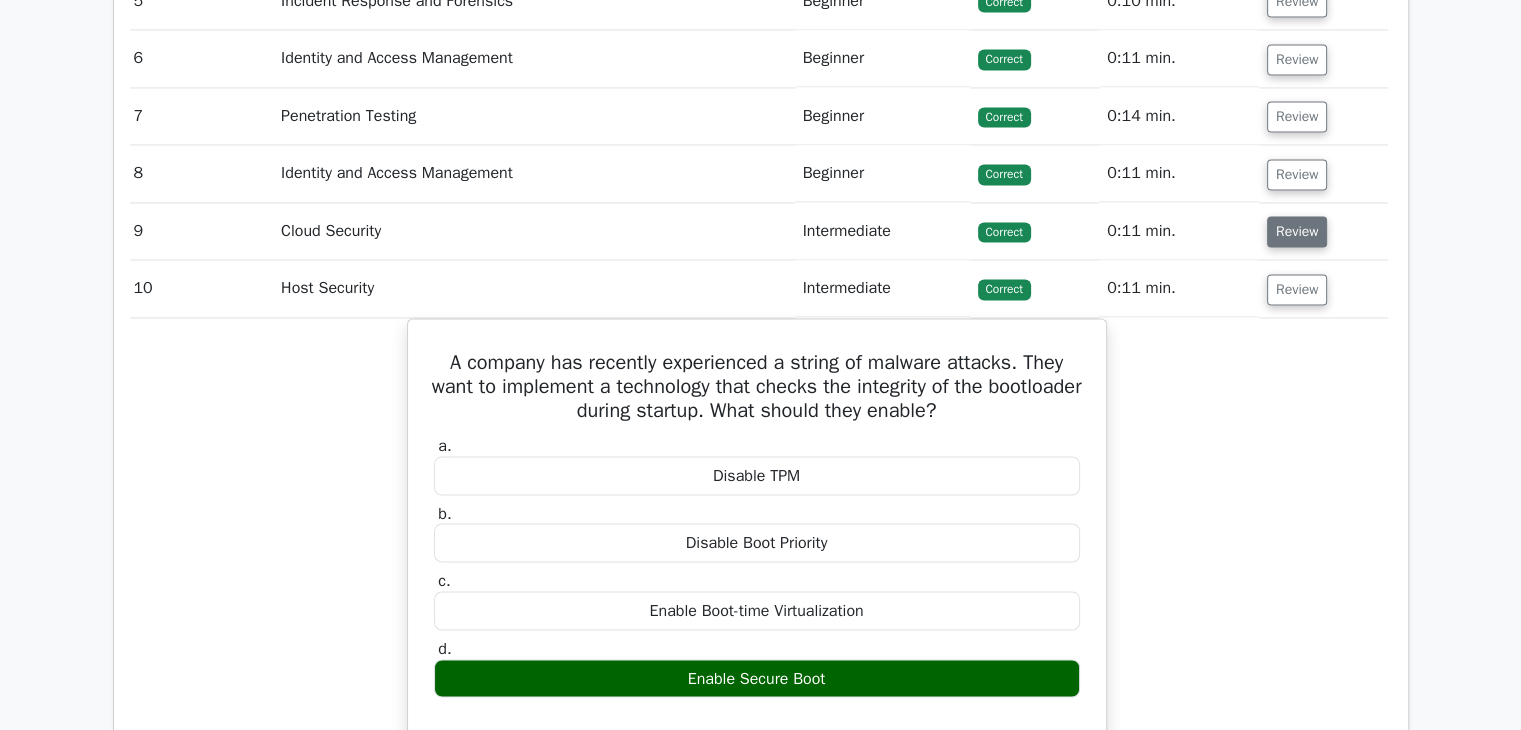 click on "Review" at bounding box center (1297, 231) 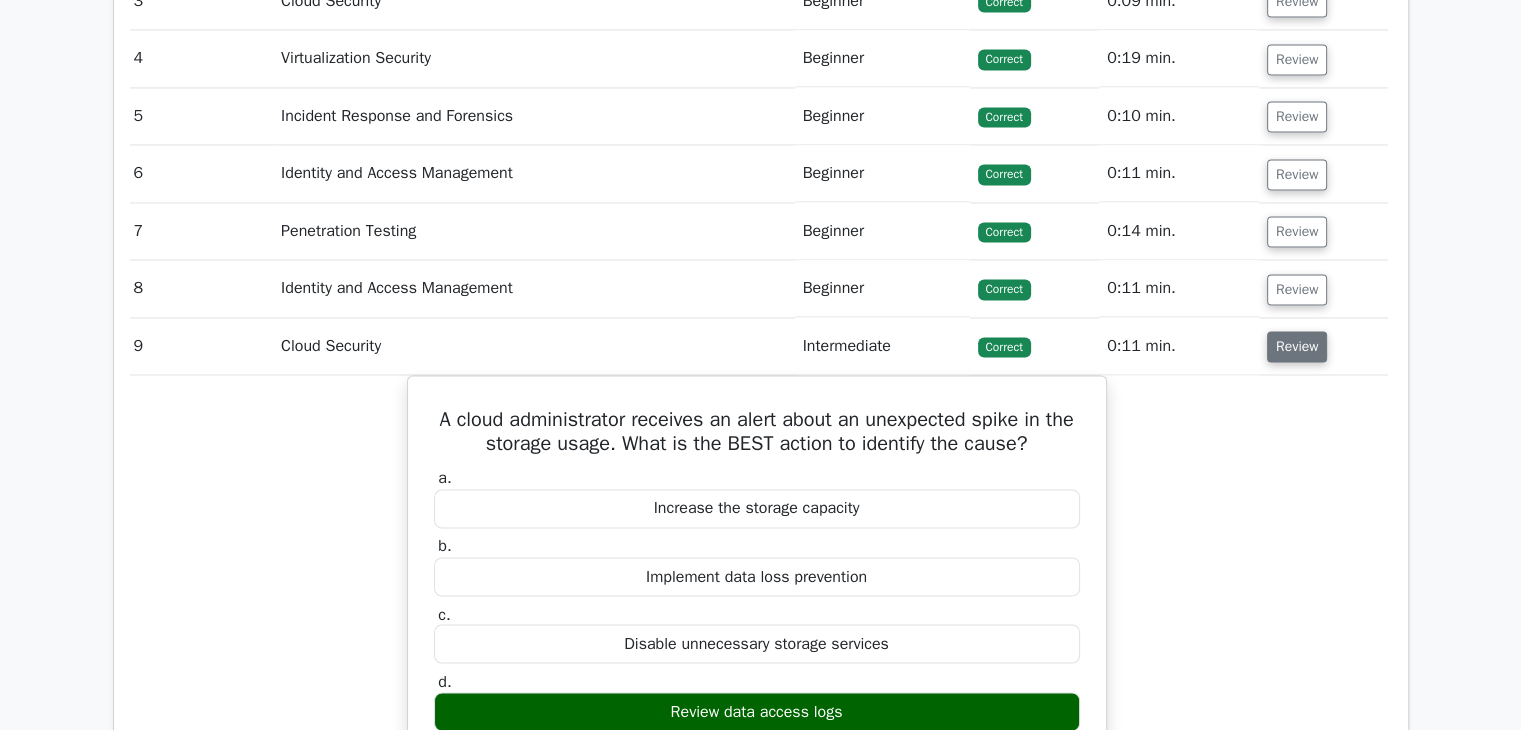 scroll, scrollTop: 3250, scrollLeft: 0, axis: vertical 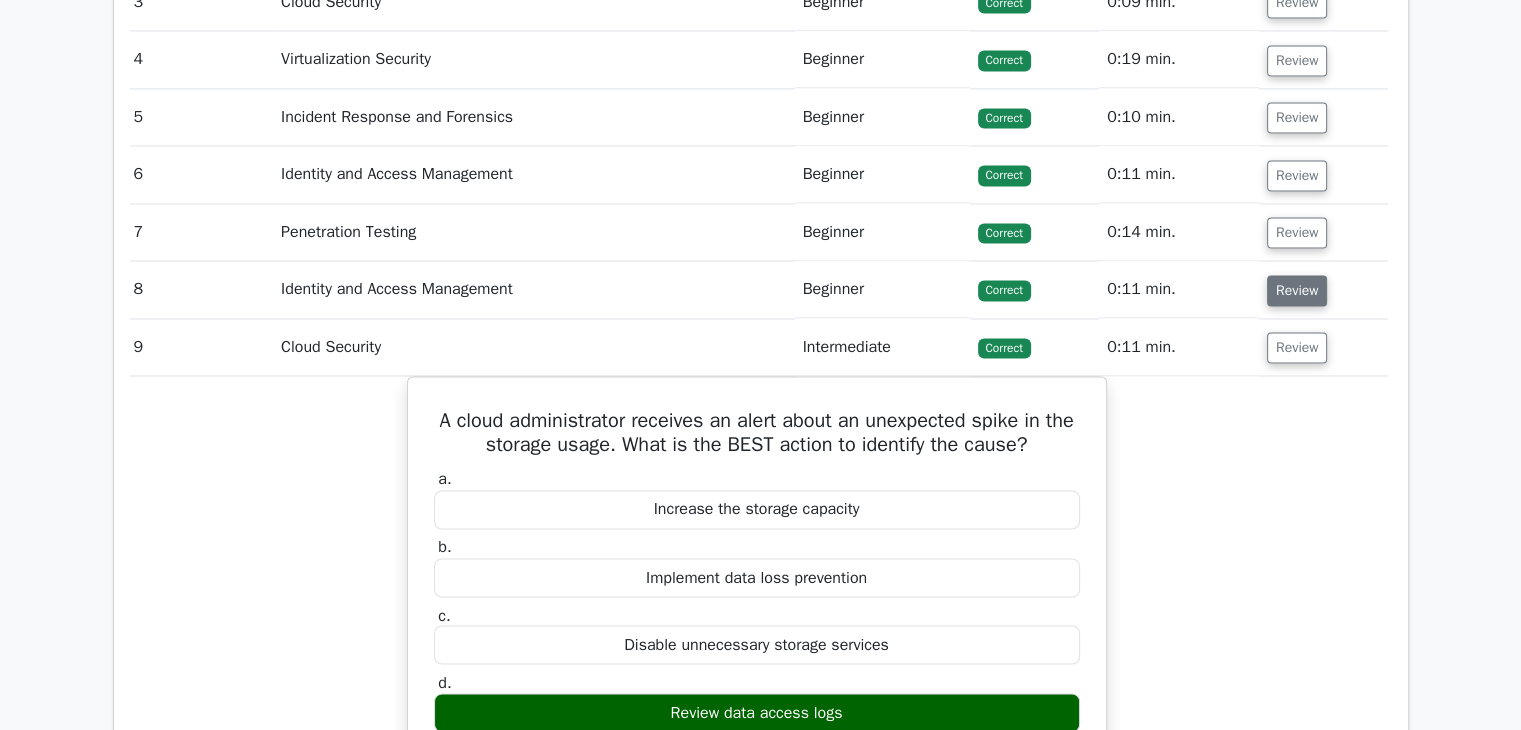 click on "Review" at bounding box center [1297, 290] 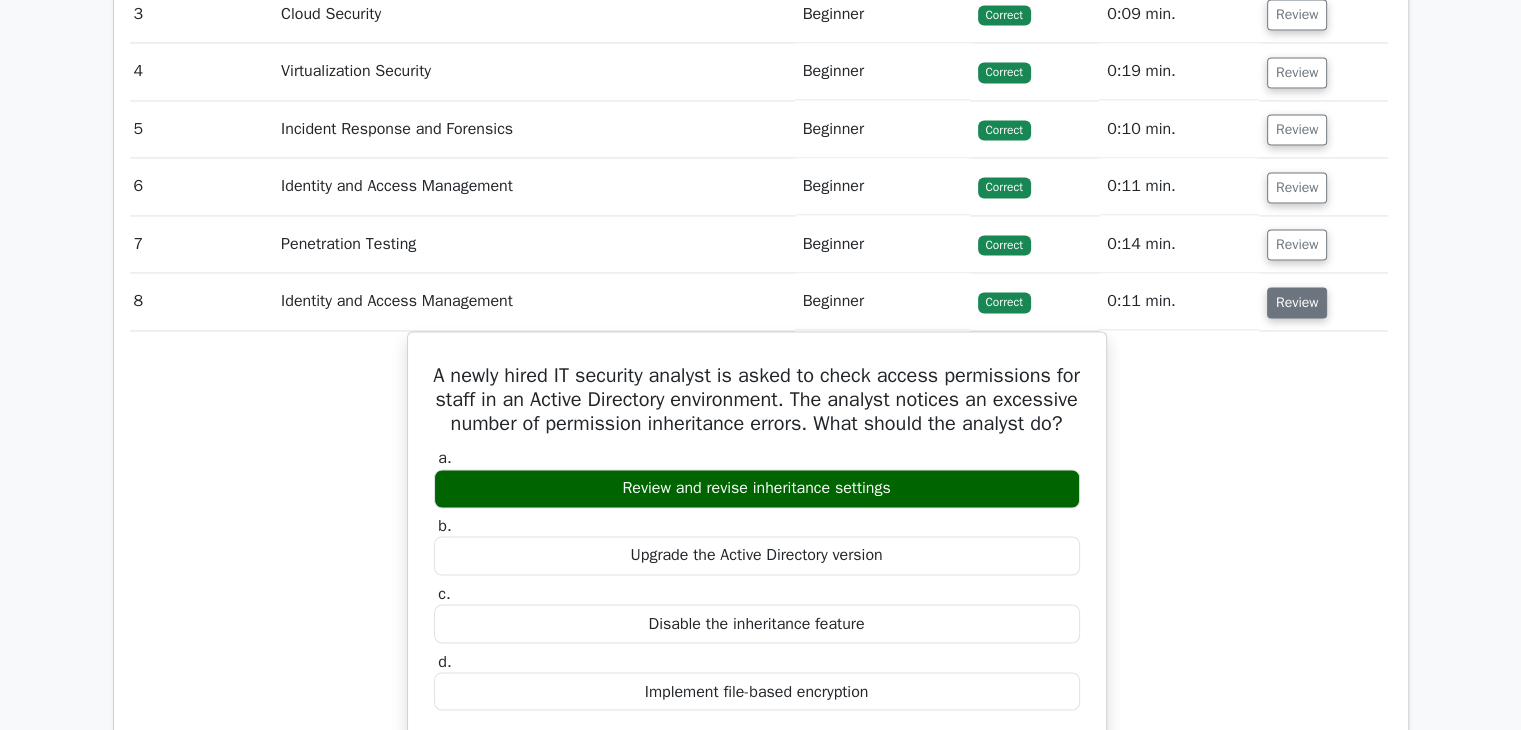 scroll, scrollTop: 3232, scrollLeft: 0, axis: vertical 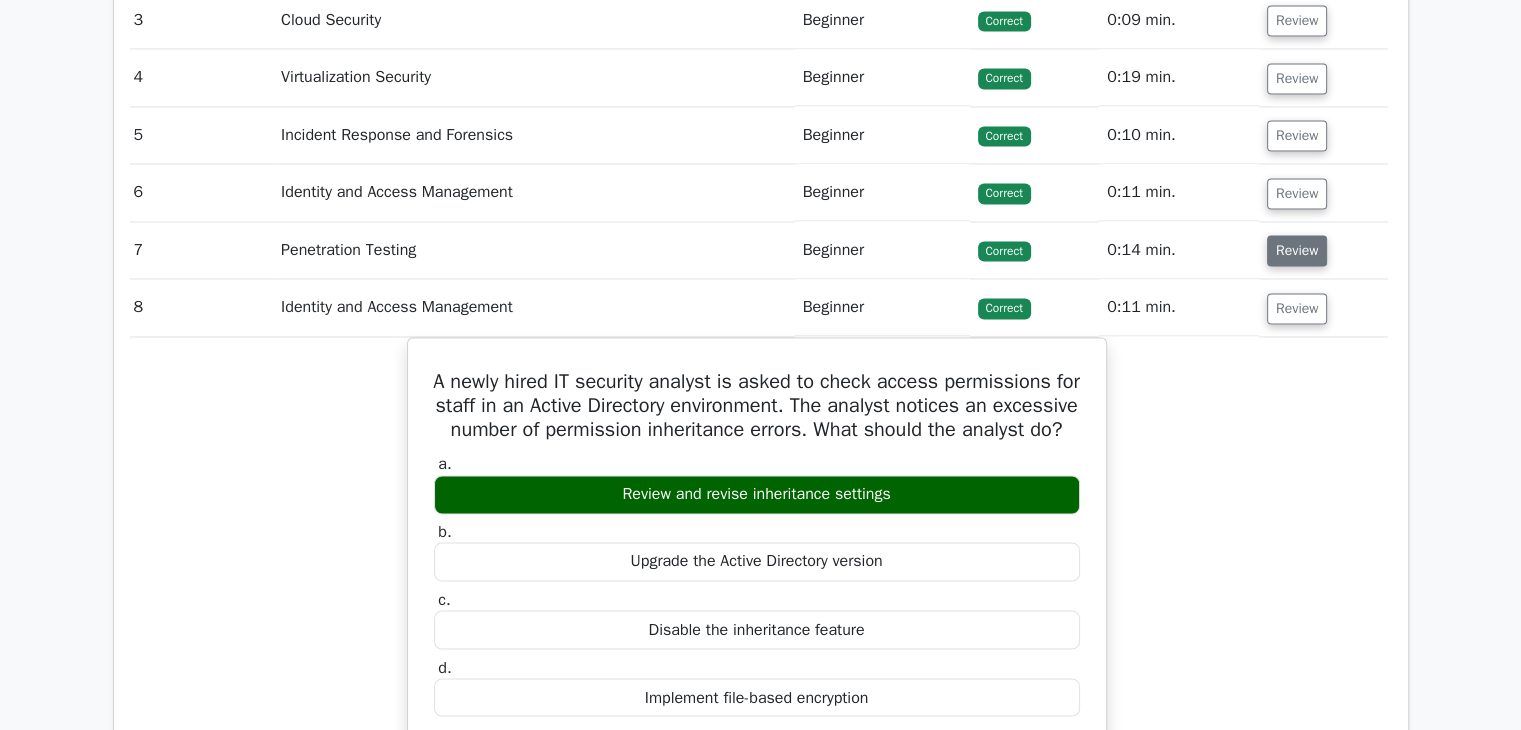 click on "Review" at bounding box center [1297, 250] 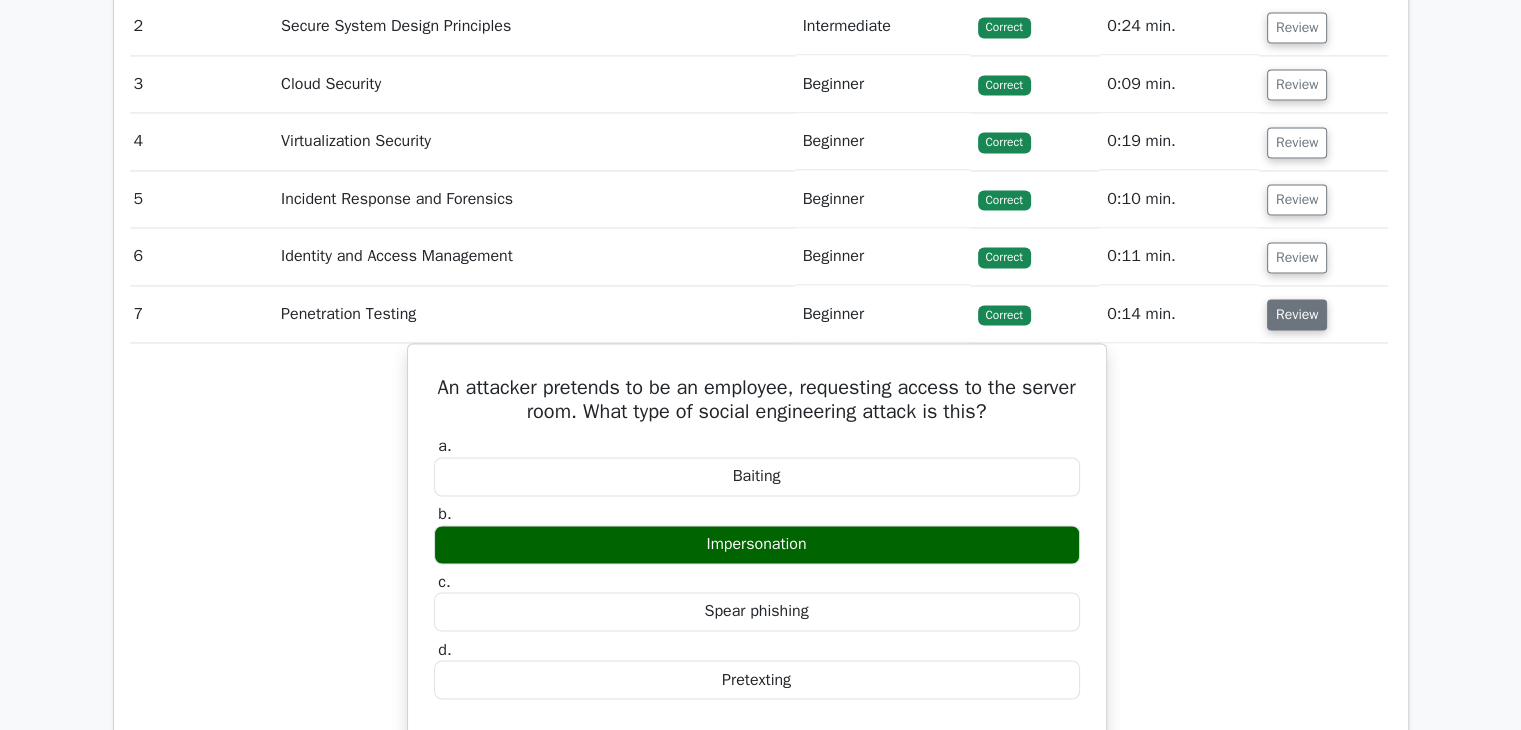 scroll, scrollTop: 3146, scrollLeft: 0, axis: vertical 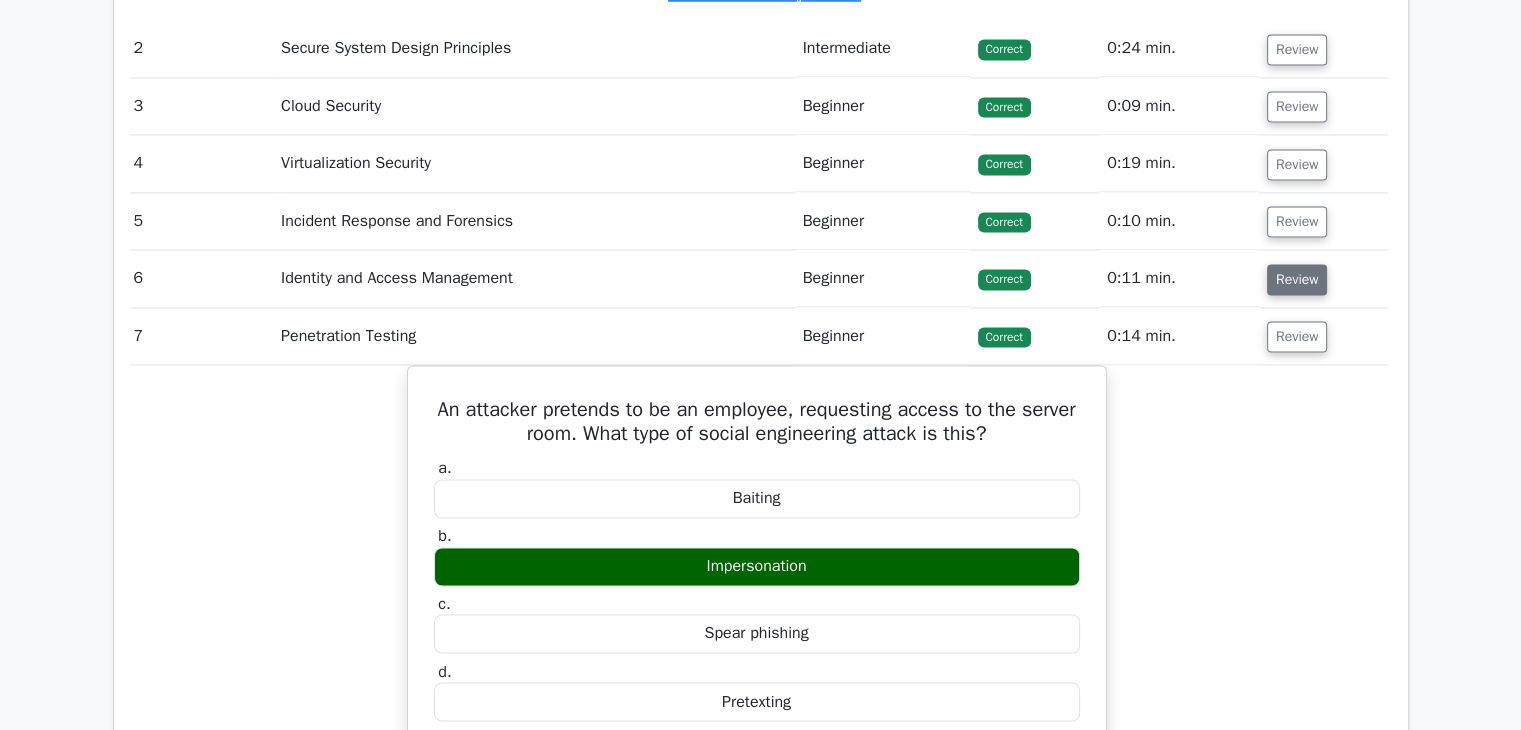 click on "Review" at bounding box center (1297, 279) 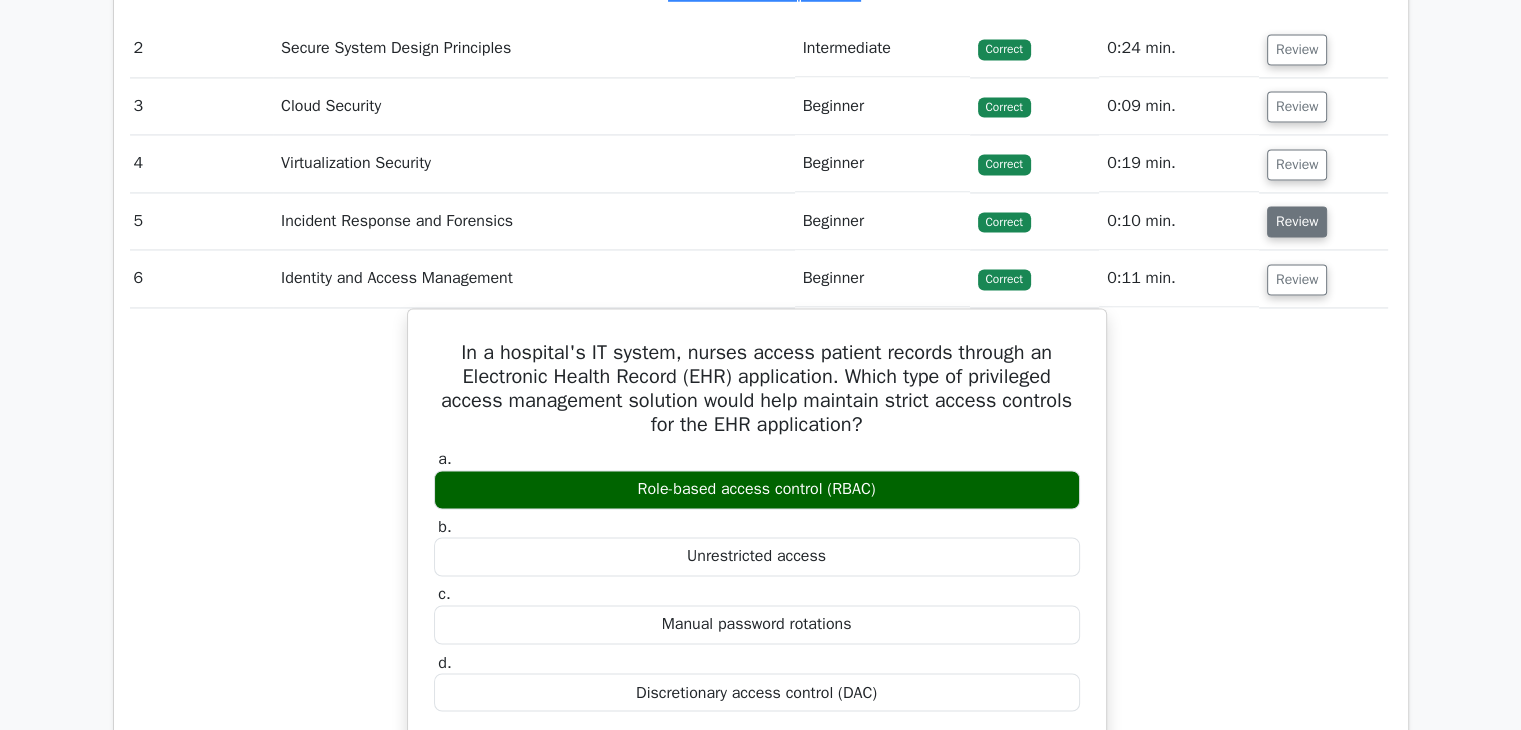 click on "Review" at bounding box center [1297, 221] 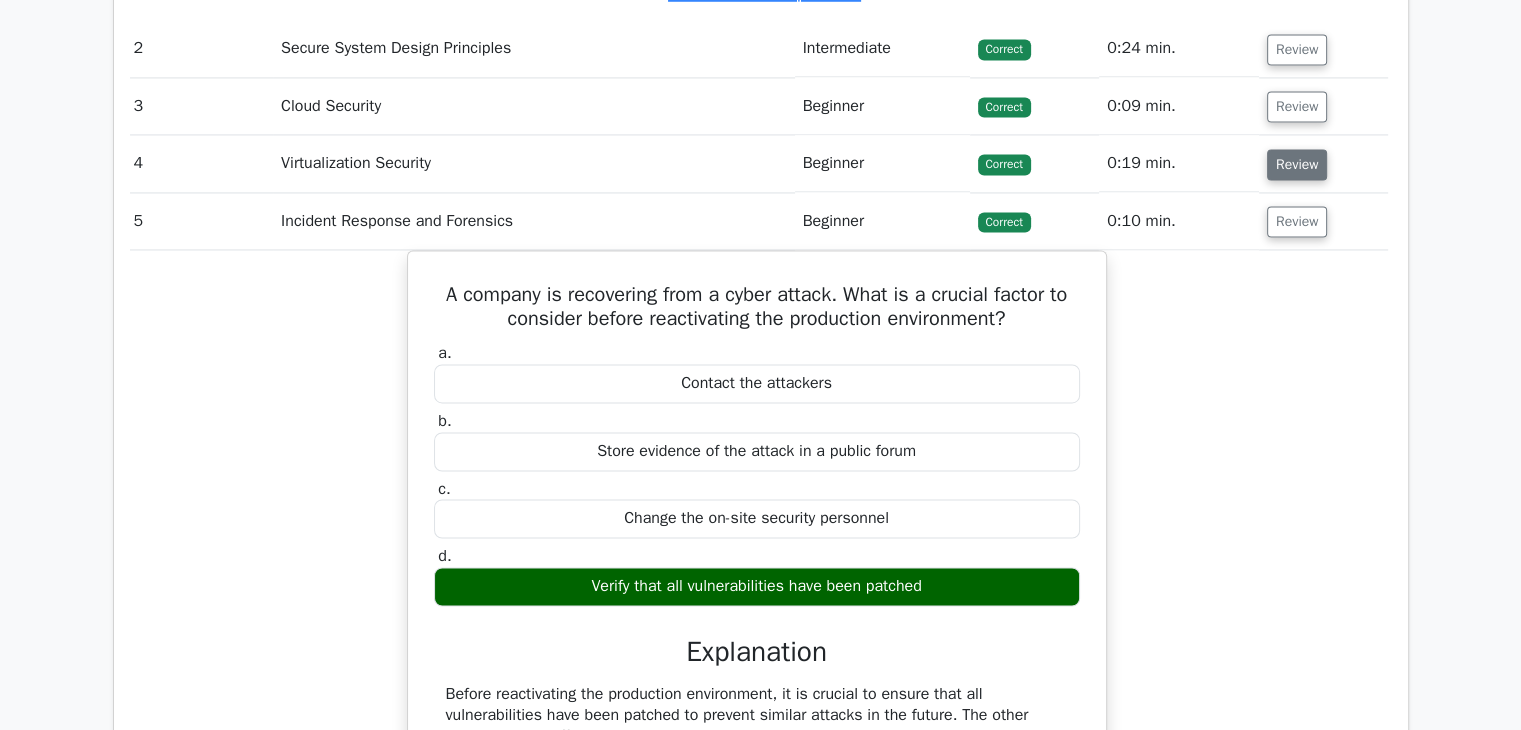 click on "Review" at bounding box center (1297, 164) 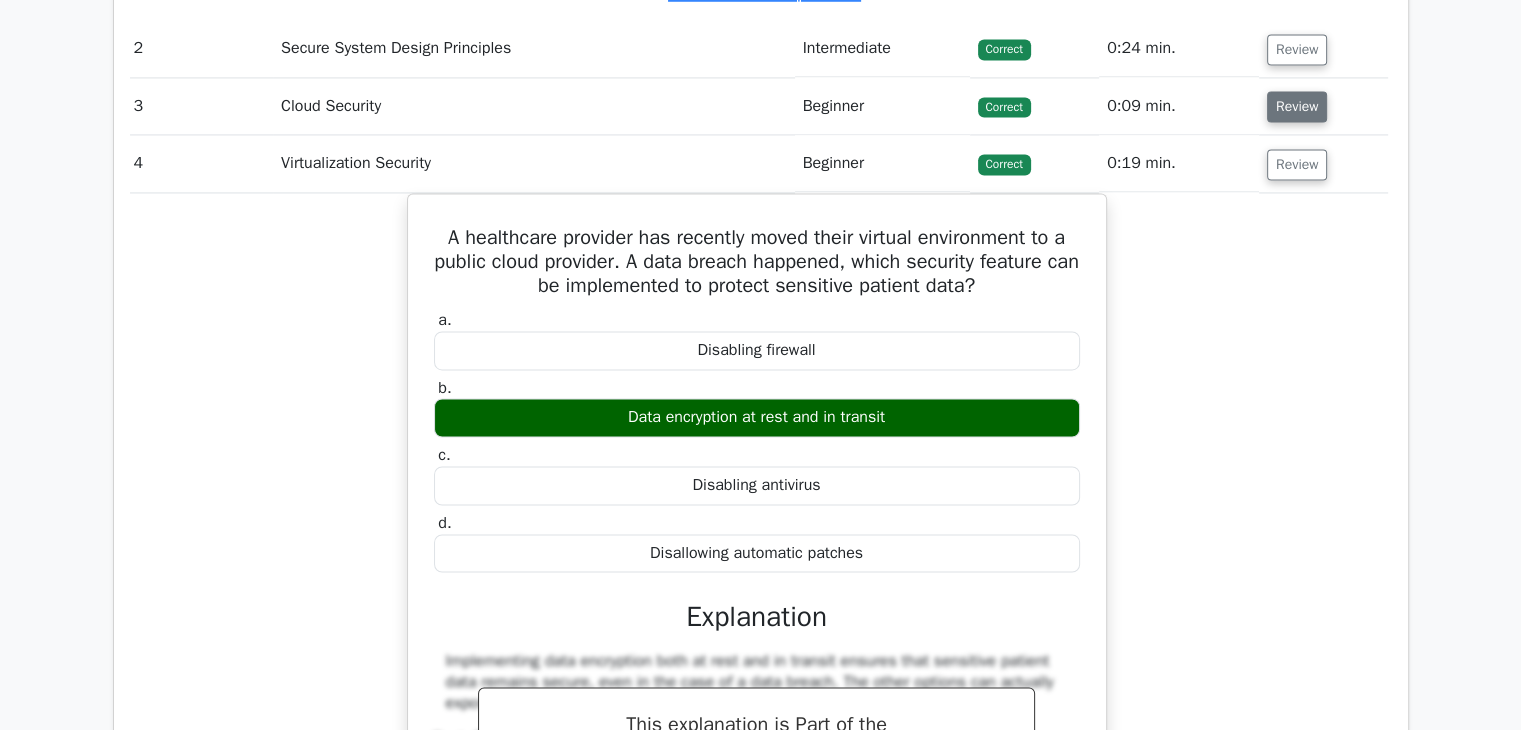 click on "Review" at bounding box center [1297, 106] 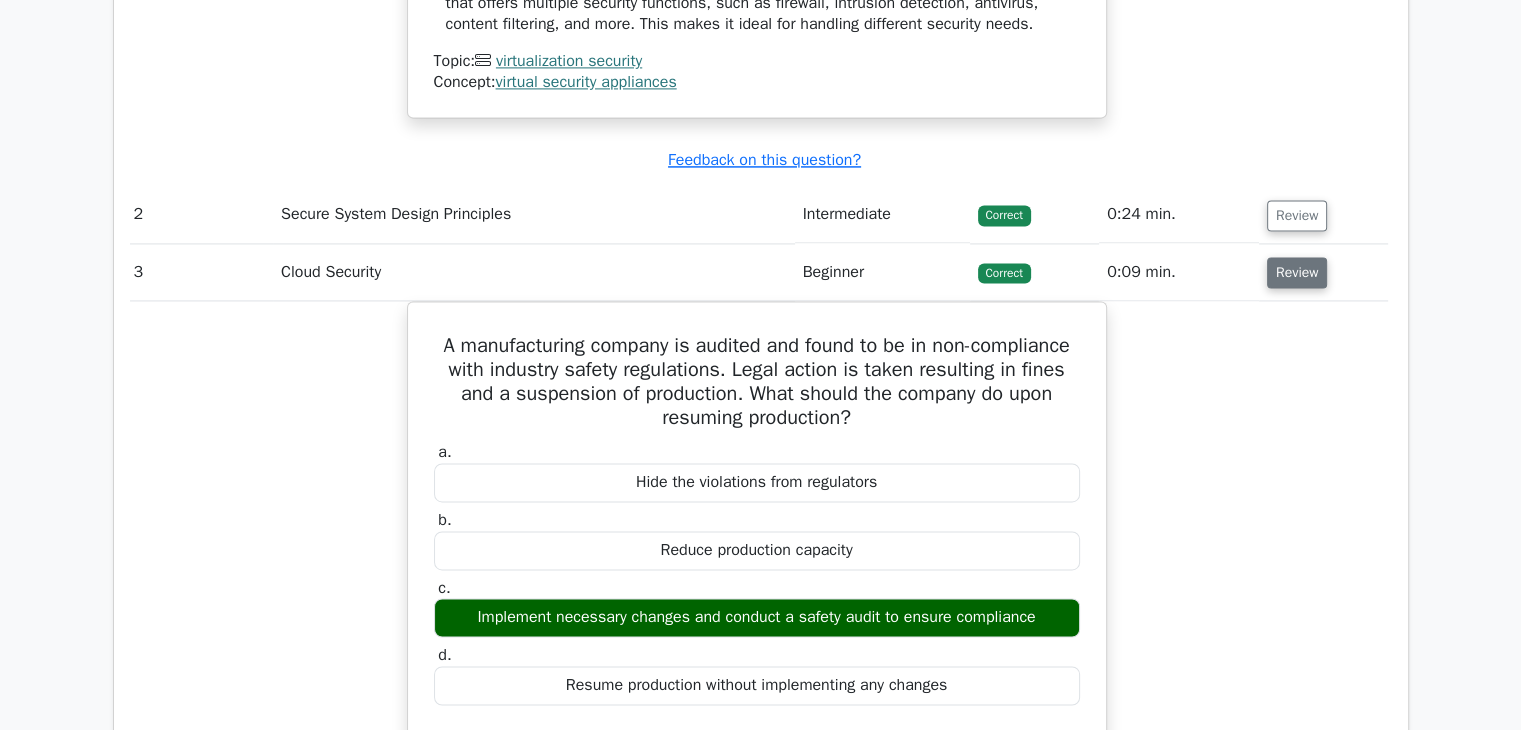 scroll, scrollTop: 2979, scrollLeft: 0, axis: vertical 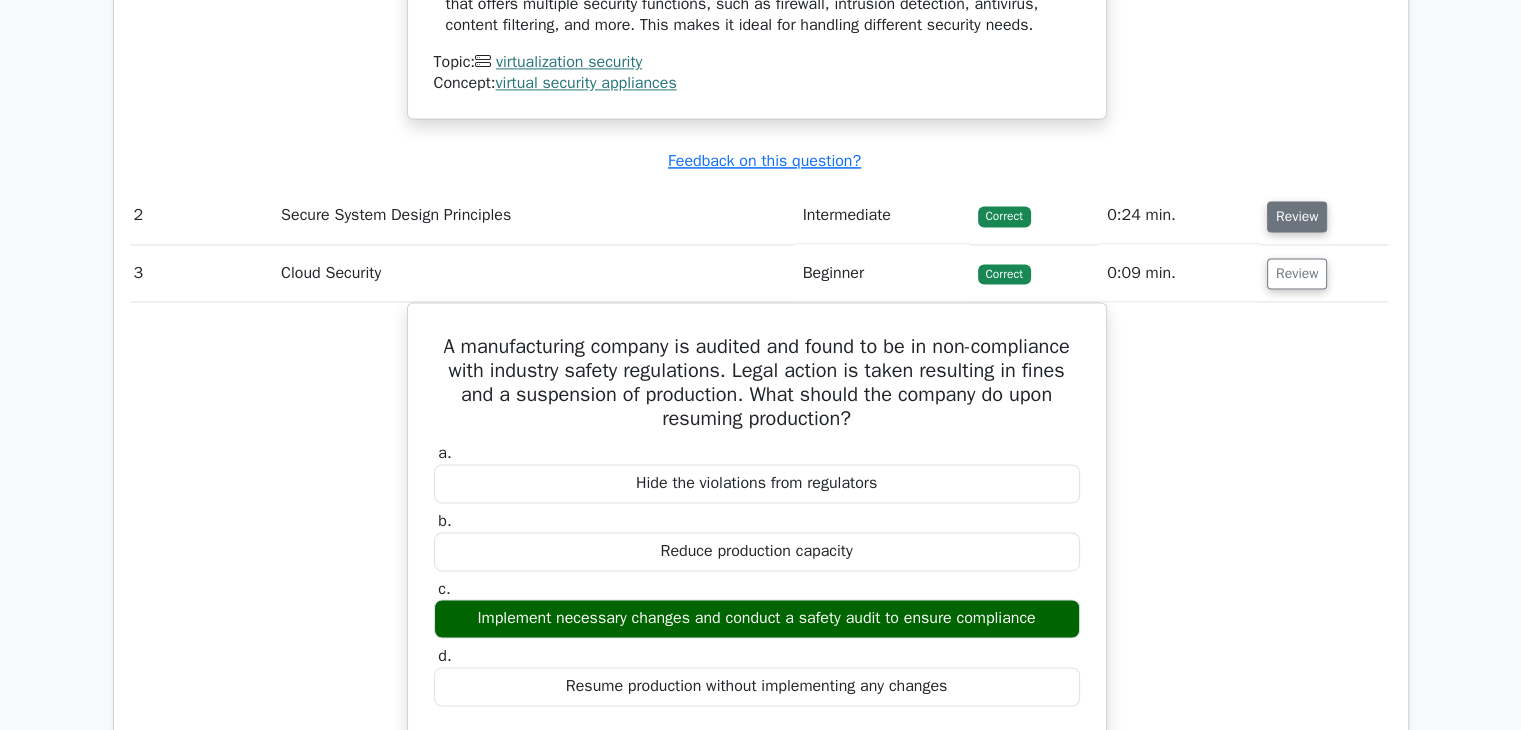 click on "Review" at bounding box center (1297, 216) 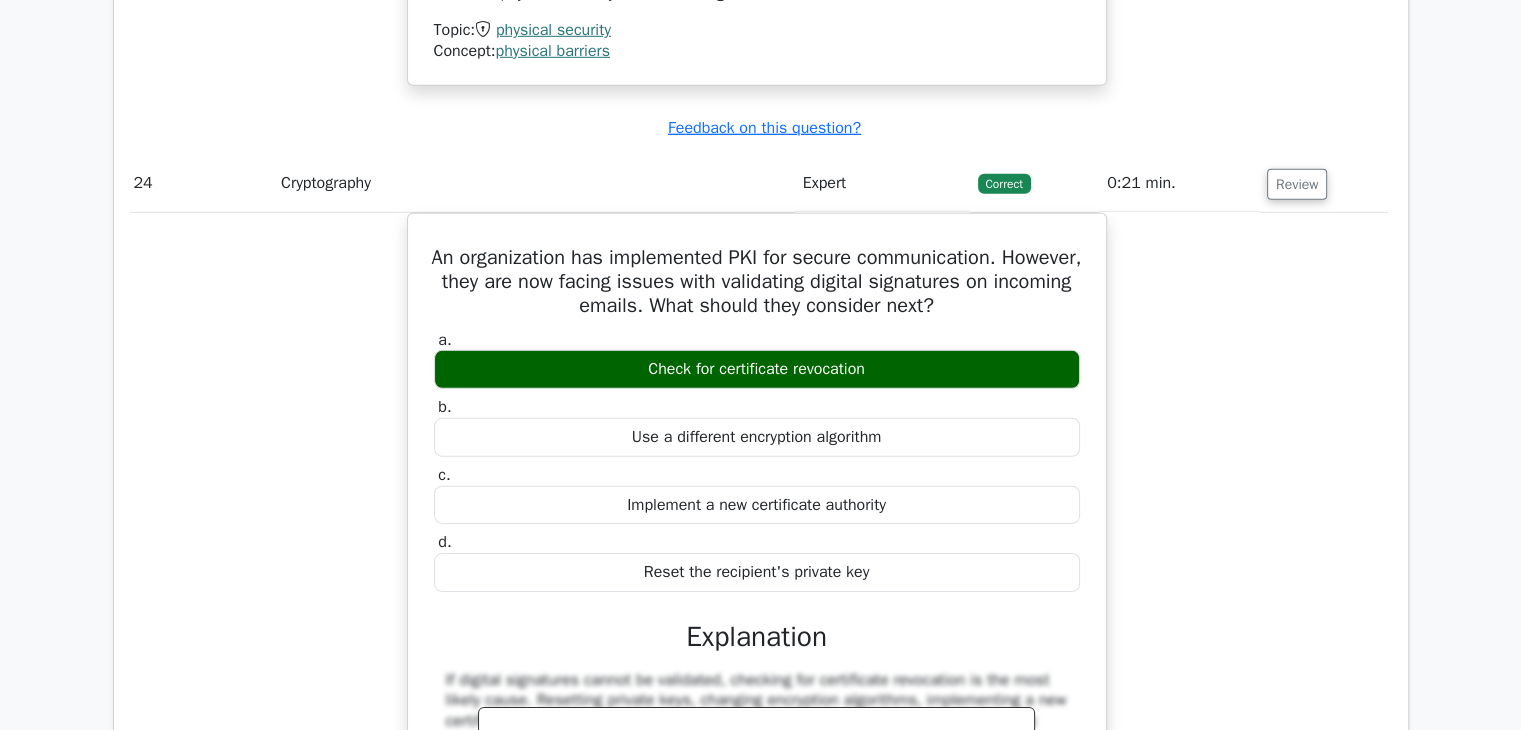 scroll, scrollTop: 21364, scrollLeft: 0, axis: vertical 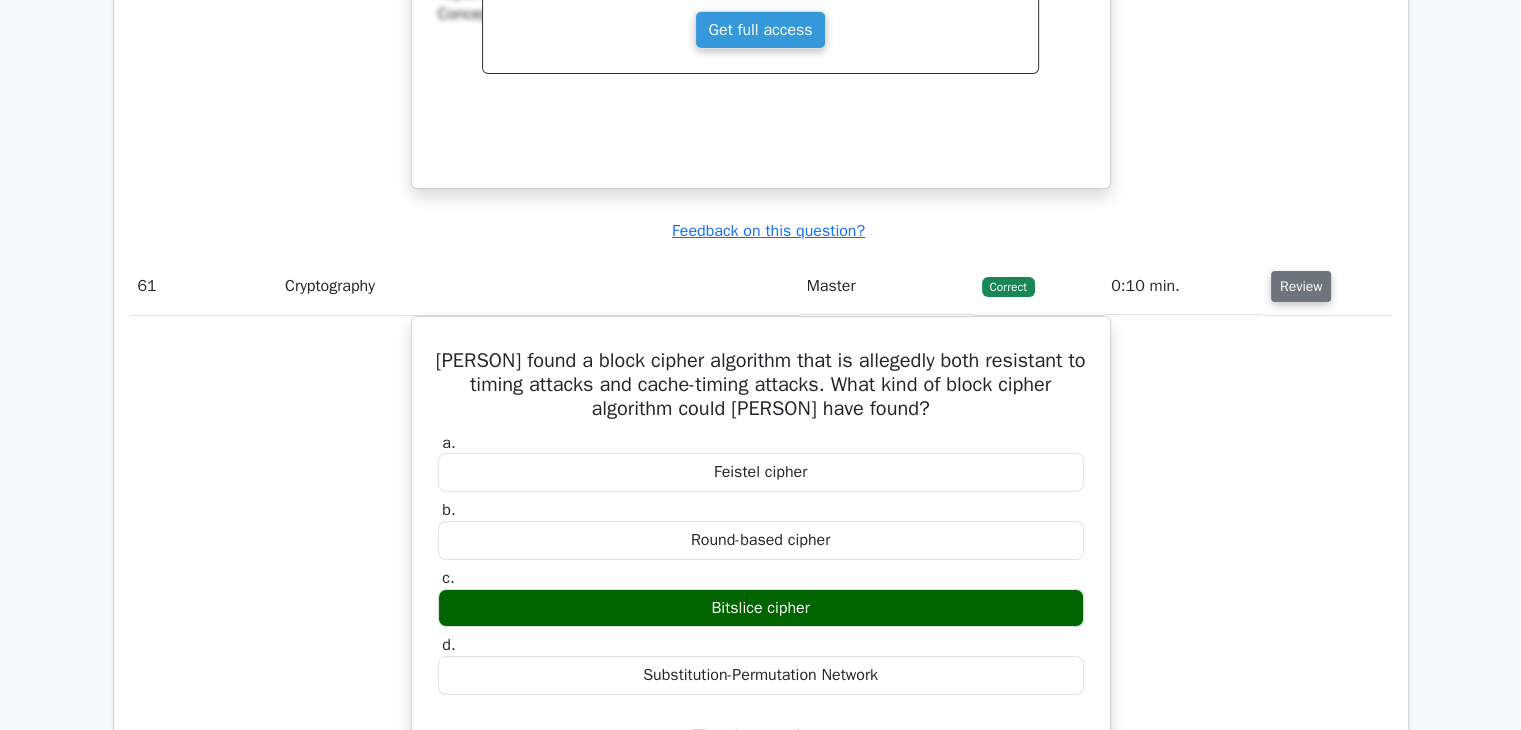 click on "Review" at bounding box center (1301, 286) 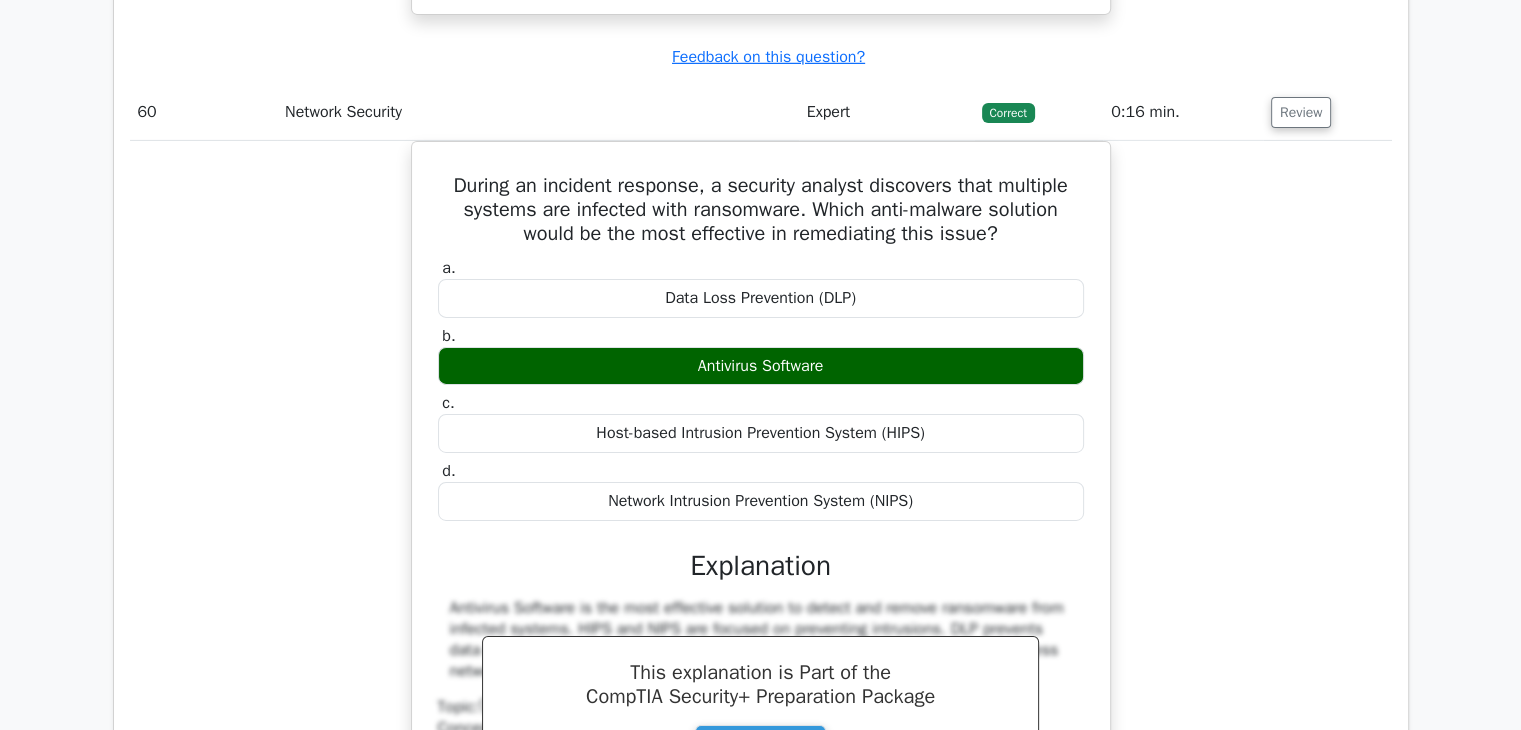 scroll, scrollTop: 52263, scrollLeft: 0, axis: vertical 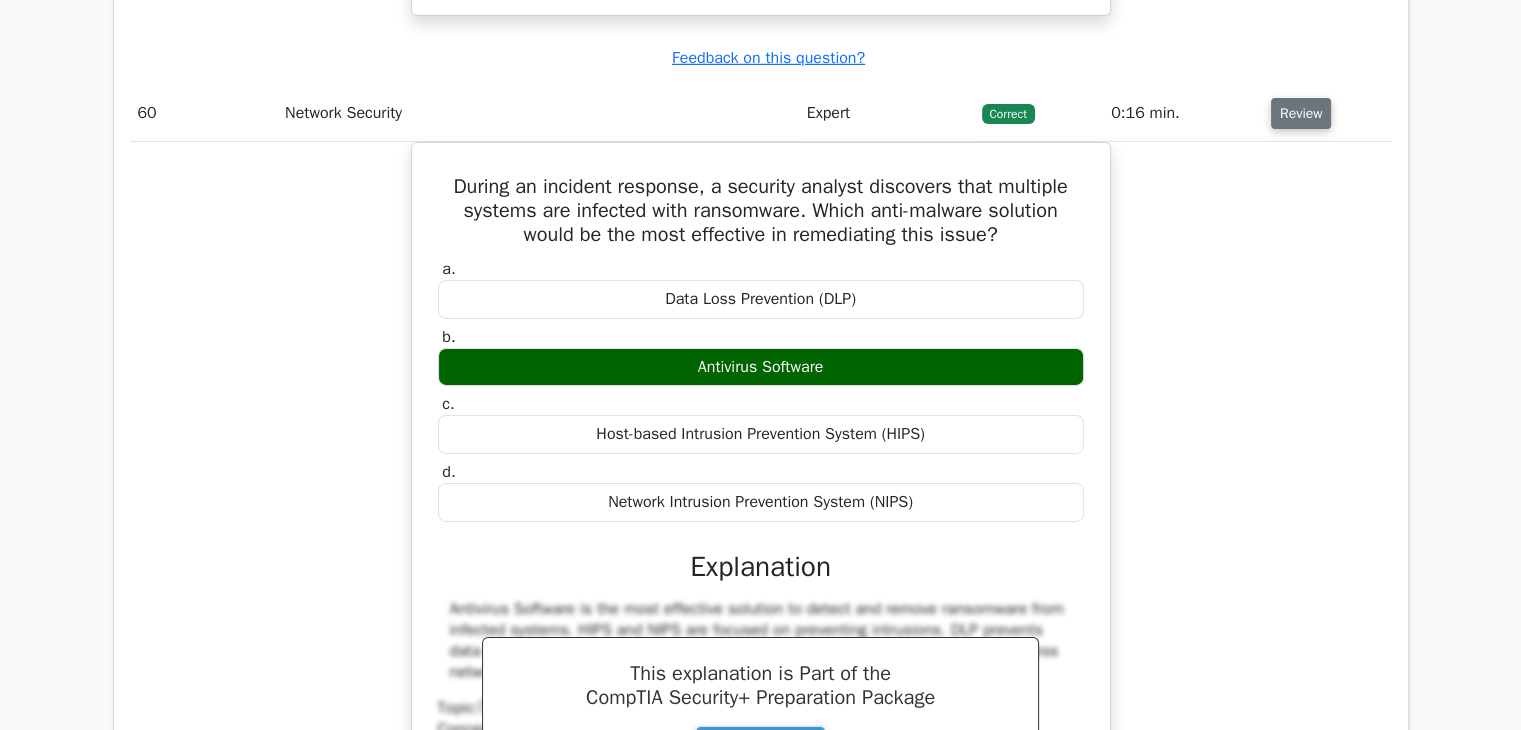 click on "Review" at bounding box center (1301, 113) 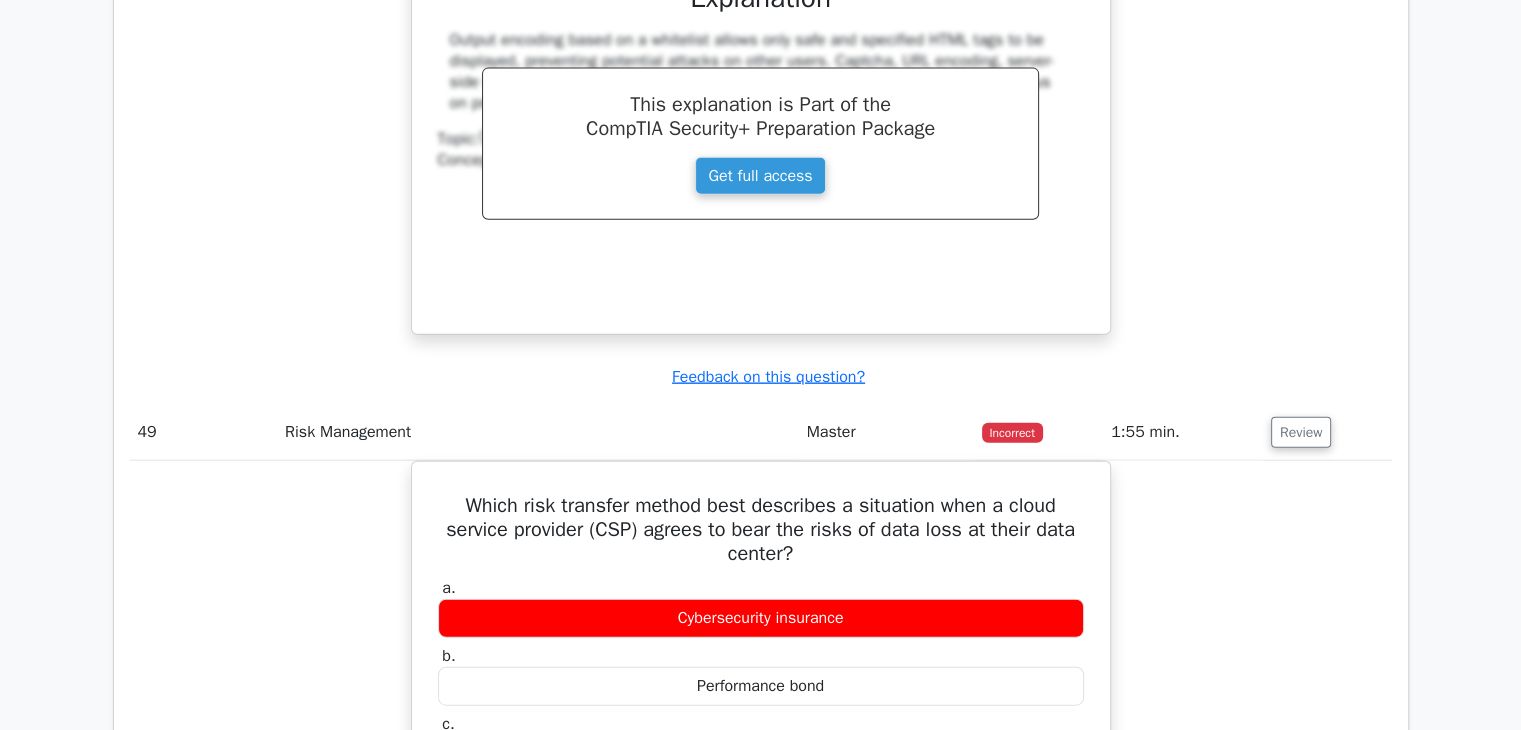 scroll, scrollTop: 42643, scrollLeft: 0, axis: vertical 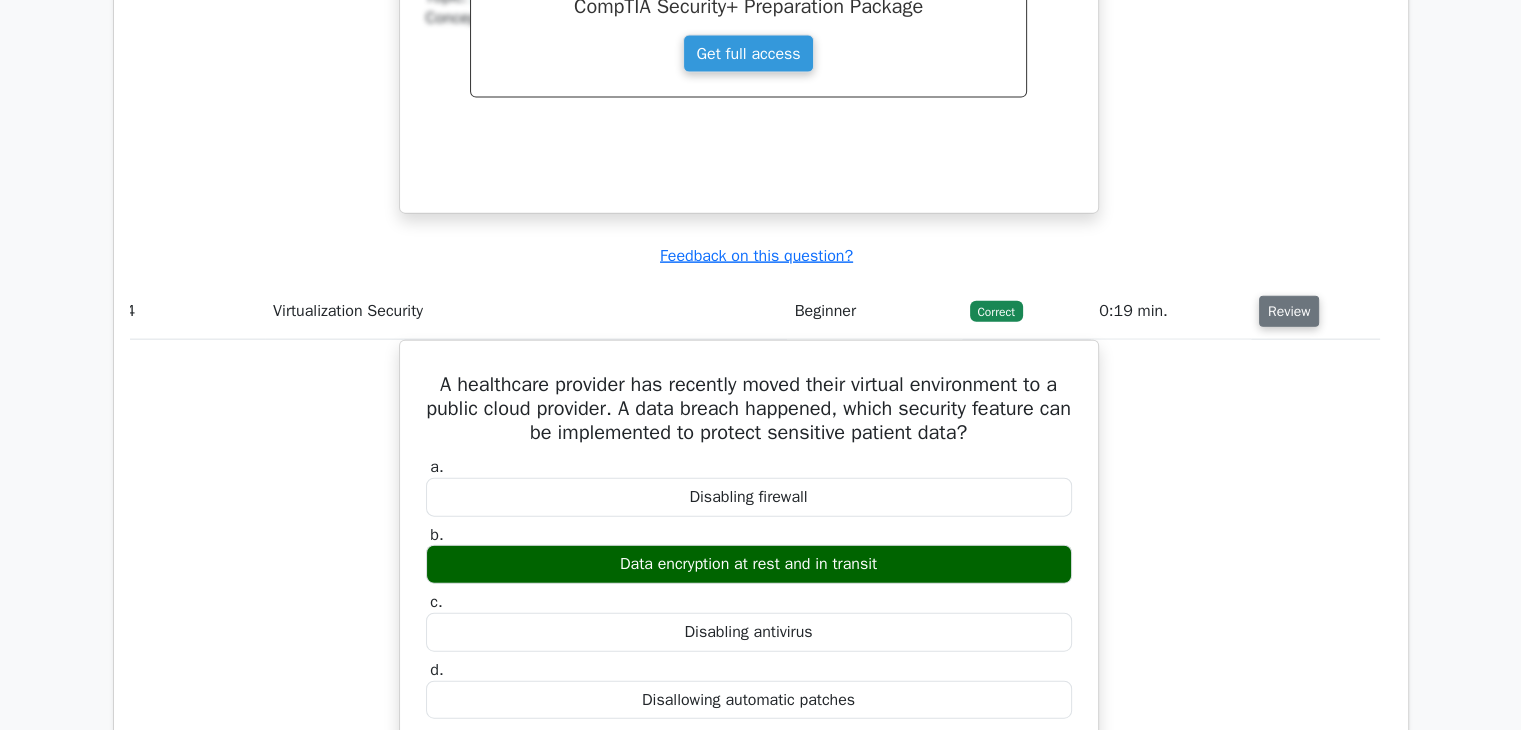 click on "Review" at bounding box center (1289, 311) 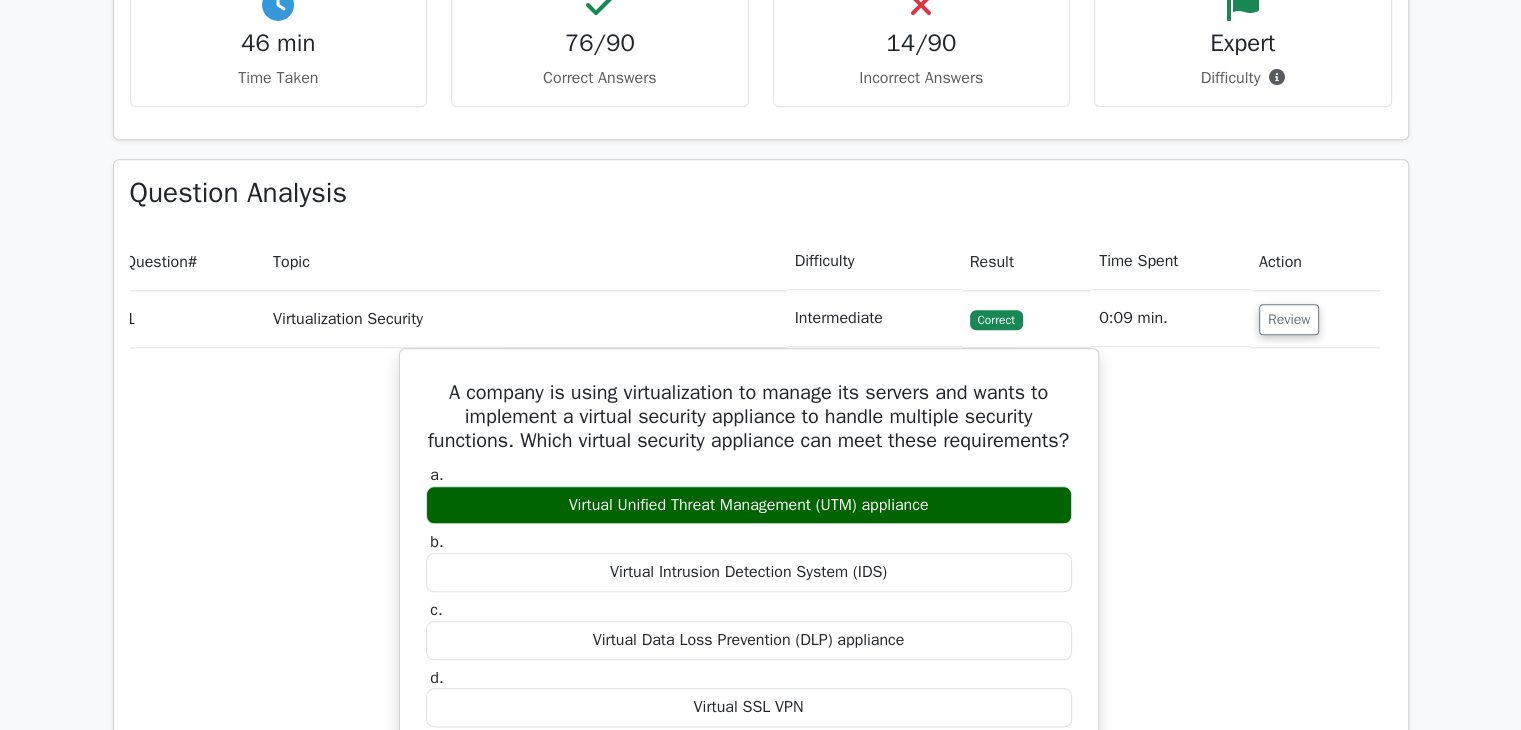 scroll, scrollTop: 2133, scrollLeft: 0, axis: vertical 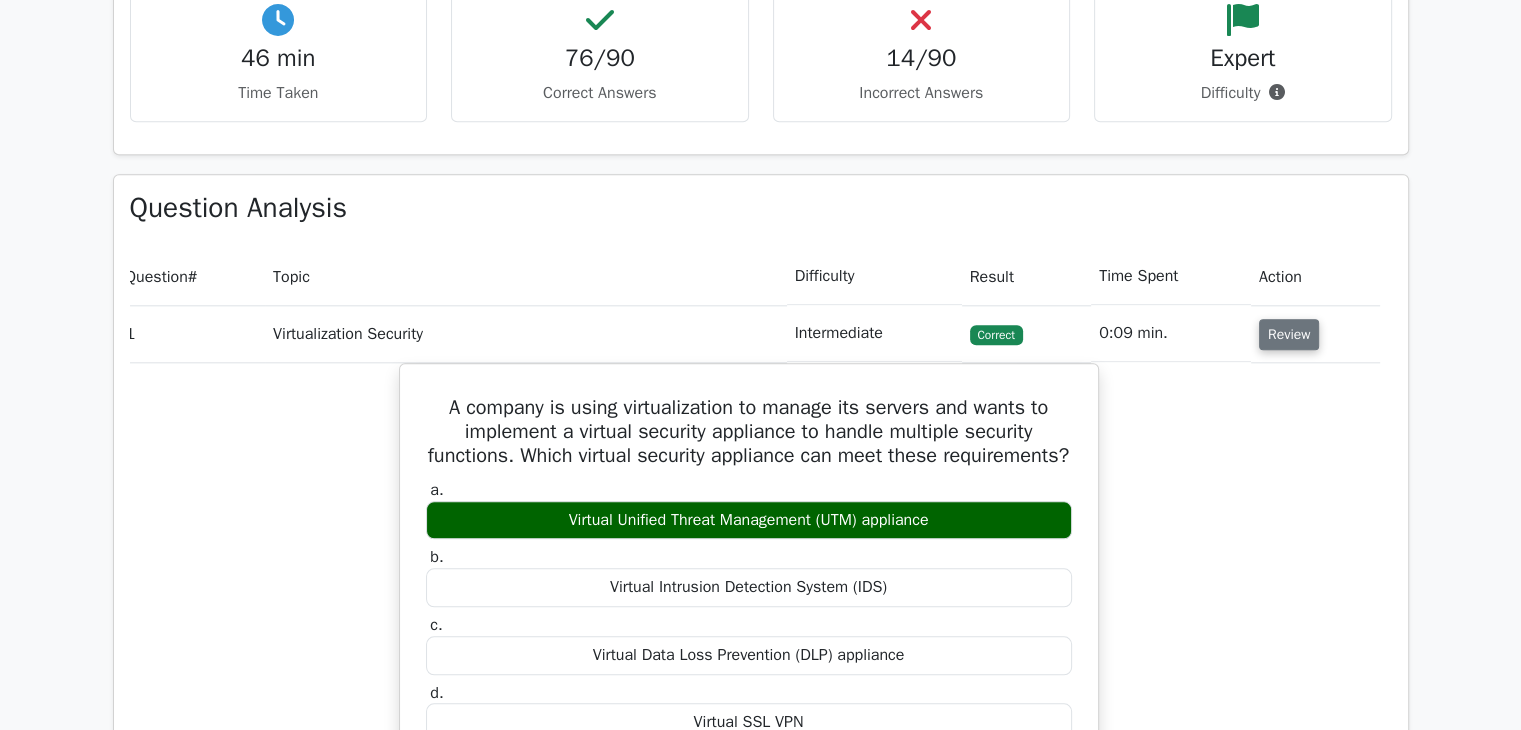click on "Review" at bounding box center (1289, 334) 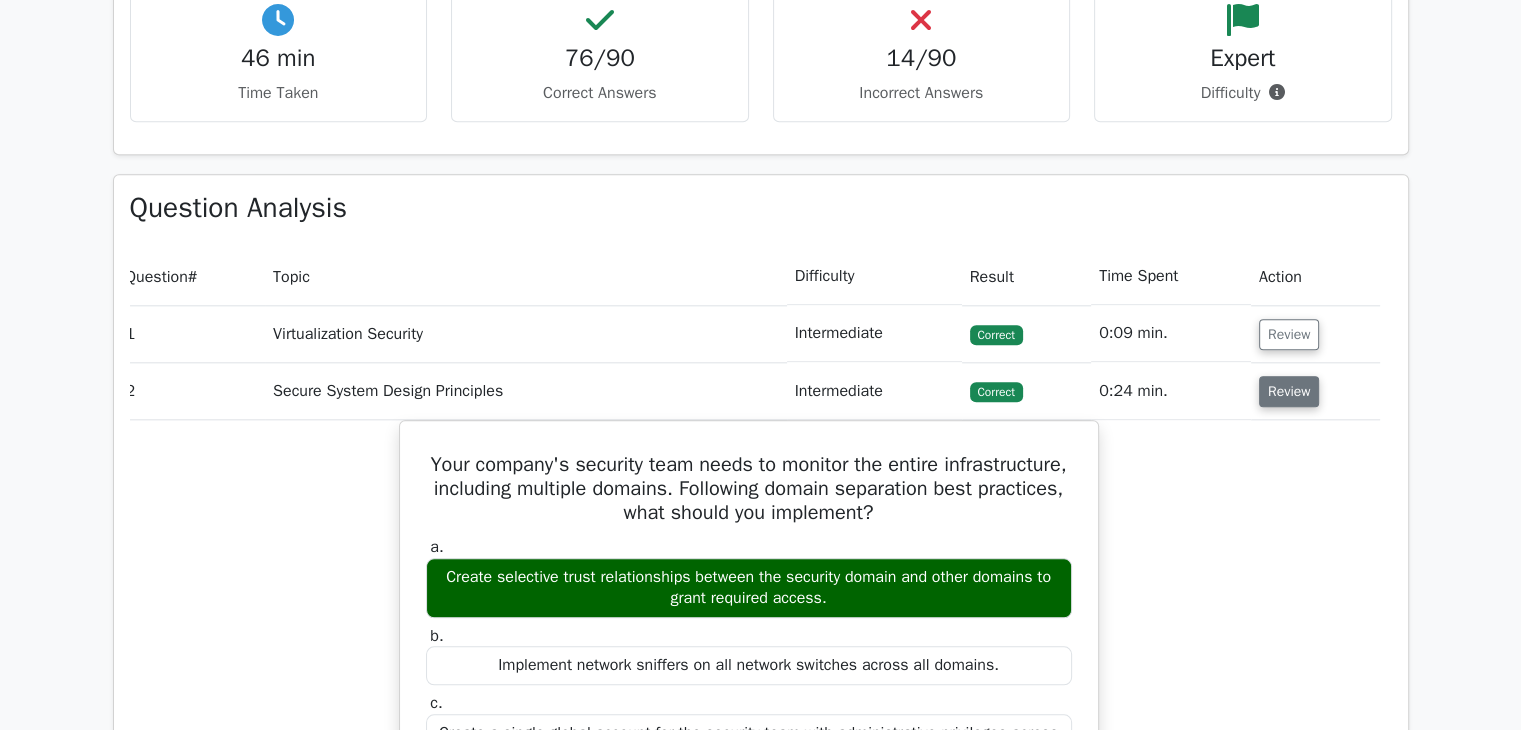 click on "Review" at bounding box center (1289, 391) 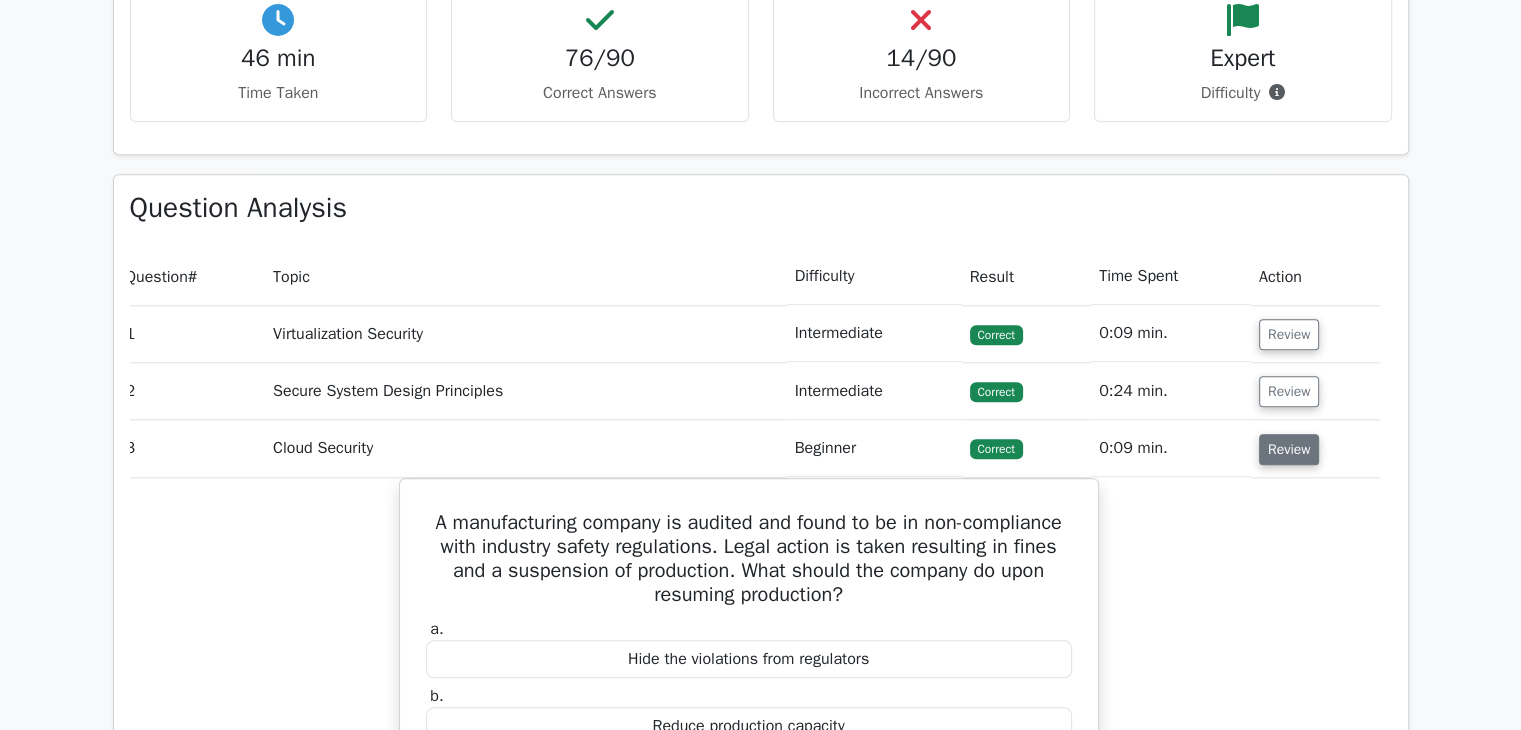 click on "Review" at bounding box center (1289, 449) 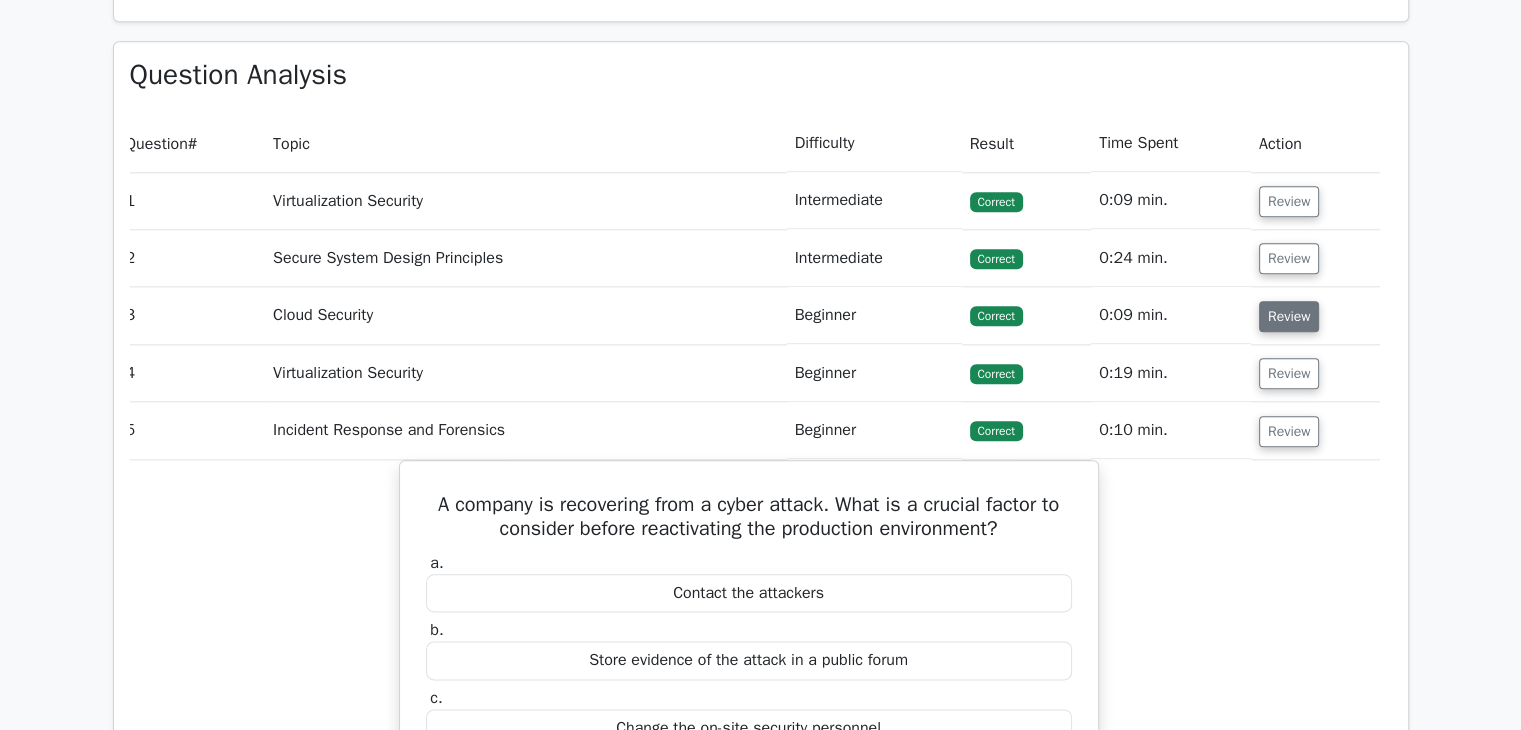 scroll, scrollTop: 2432, scrollLeft: 0, axis: vertical 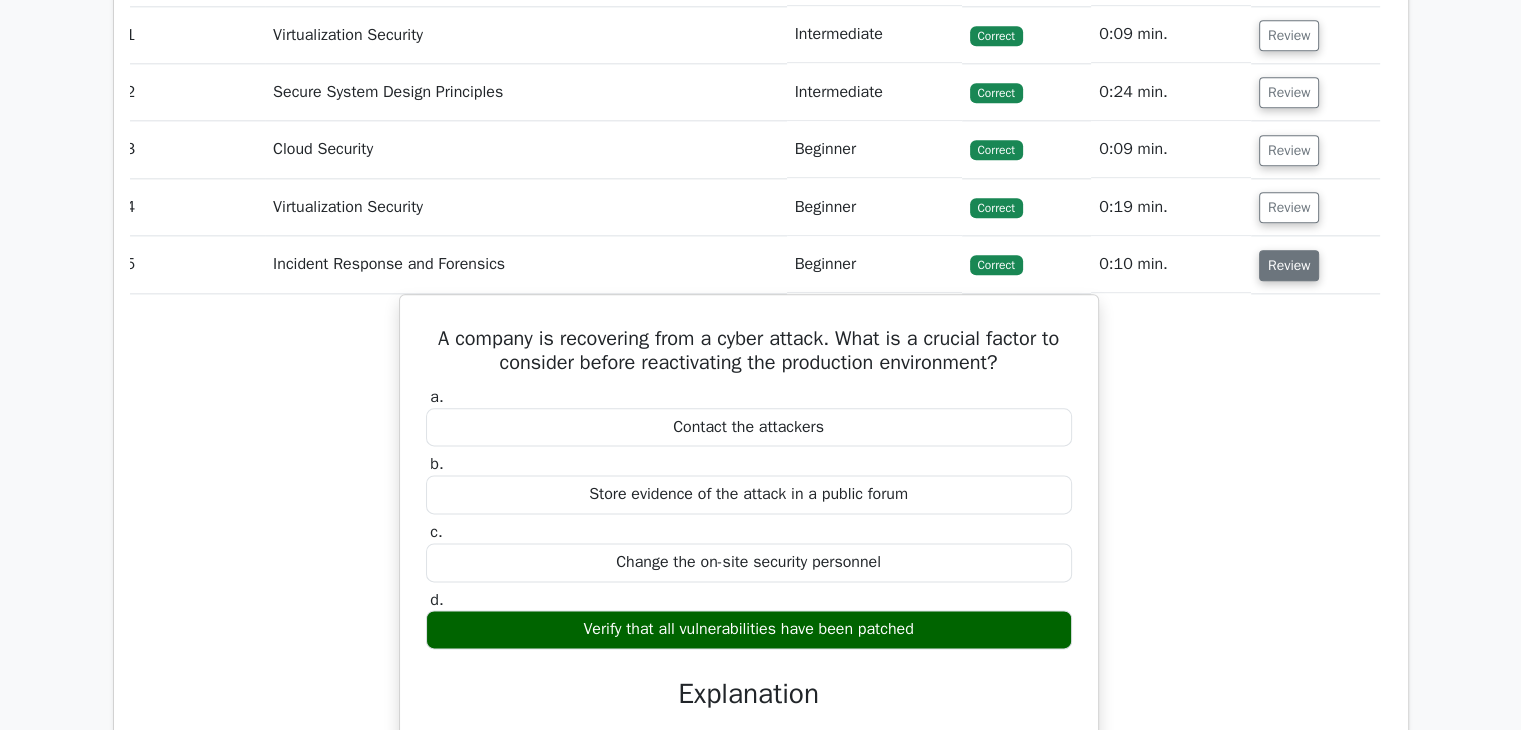 click on "Review" at bounding box center [1289, 265] 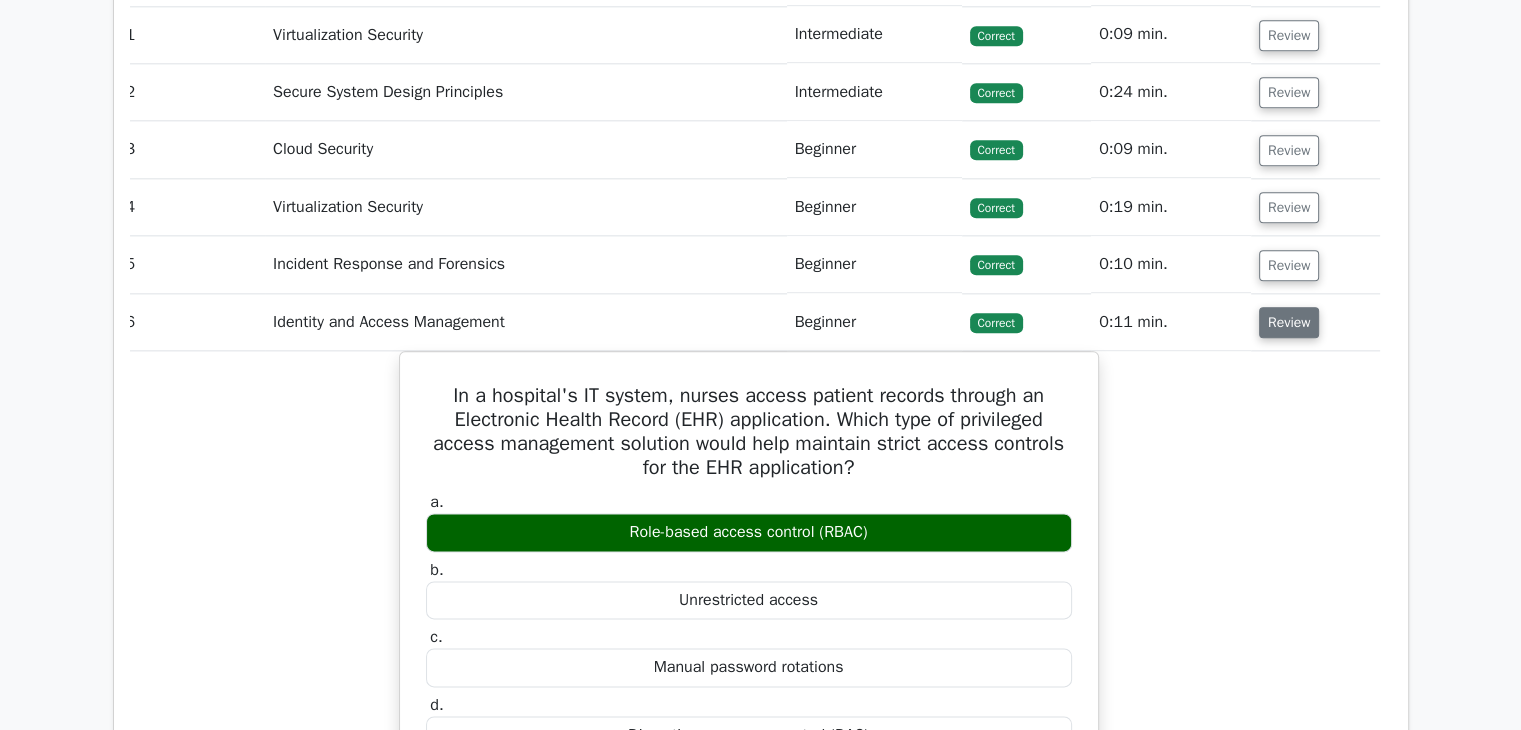 click on "Review" at bounding box center (1289, 322) 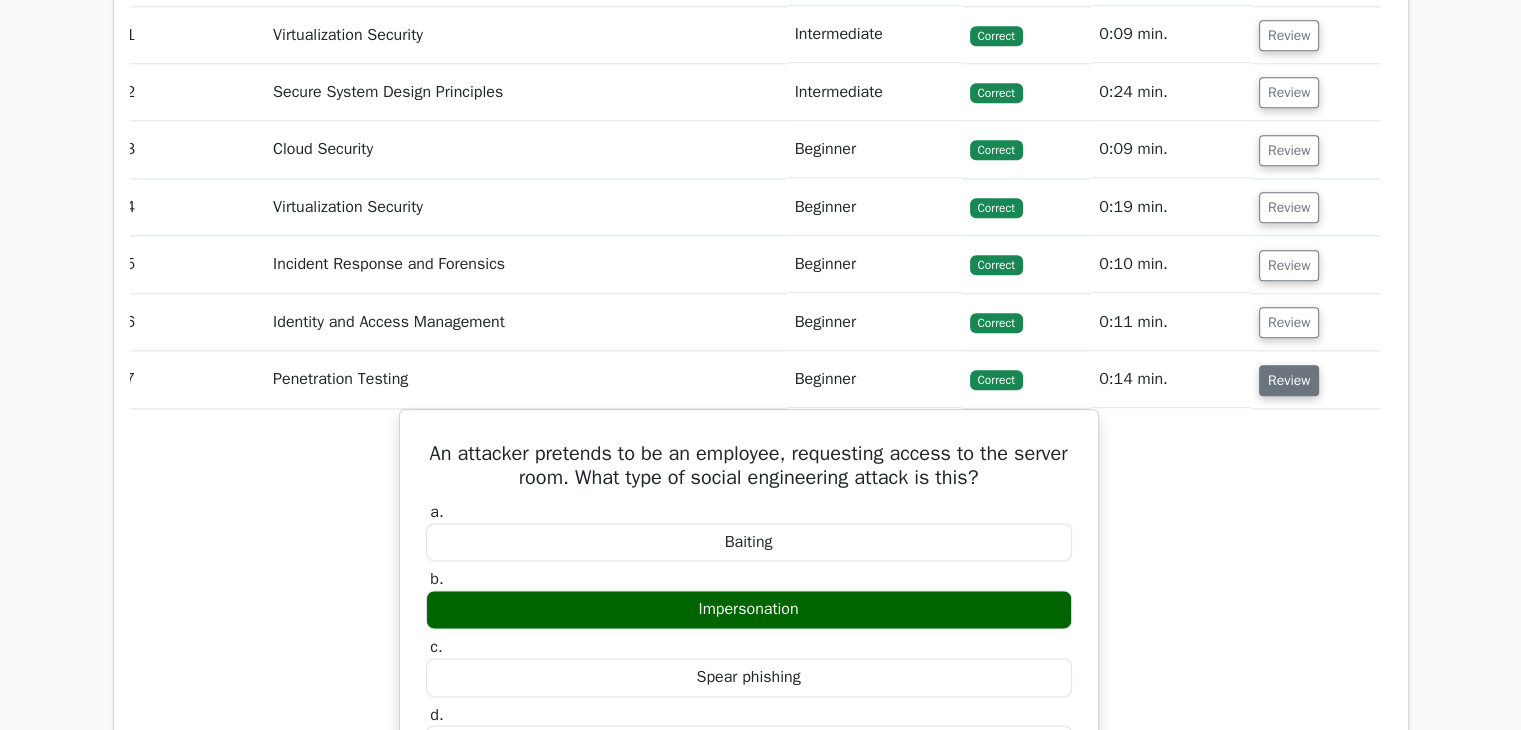 click on "Review" at bounding box center [1289, 380] 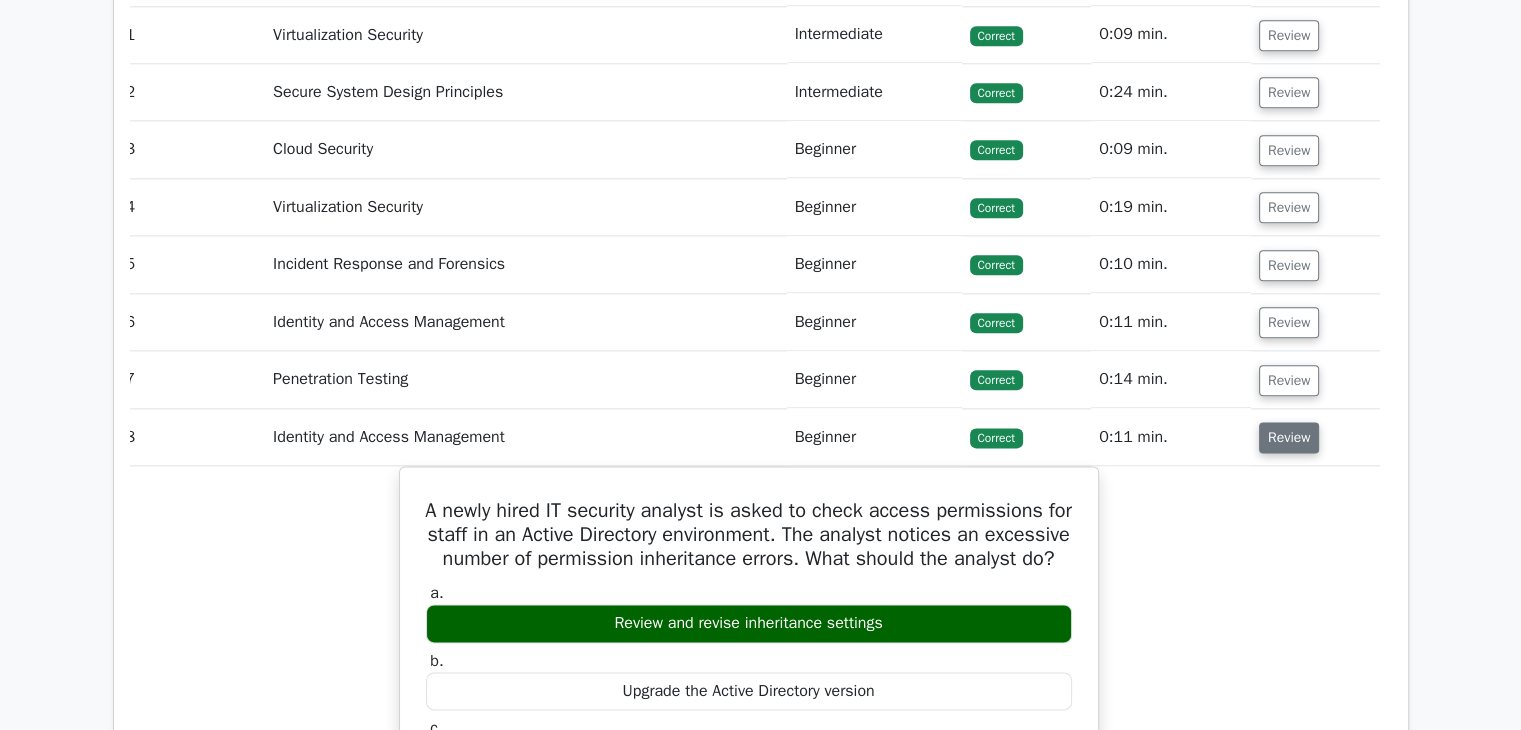 click on "Review" at bounding box center [1289, 437] 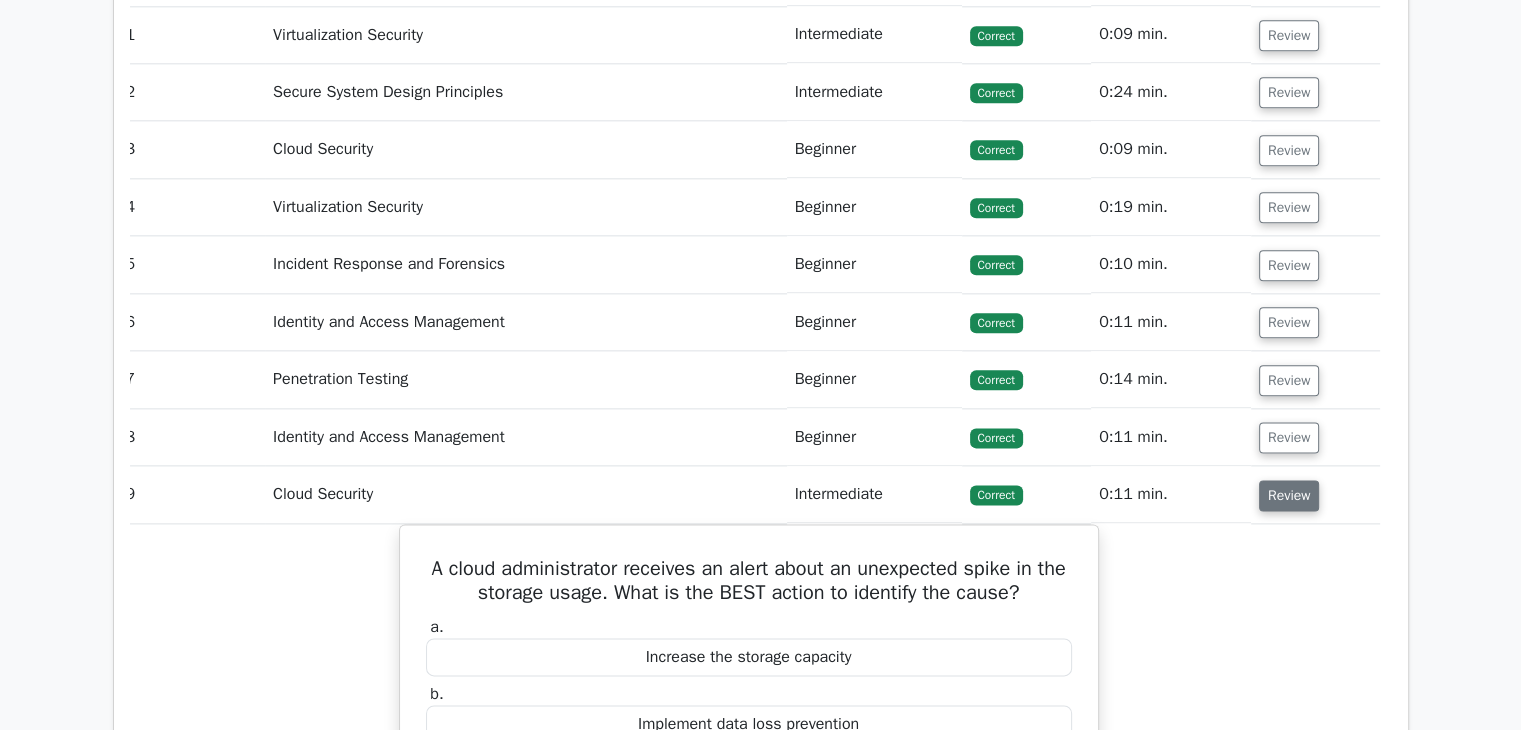 click on "Review" at bounding box center [1289, 495] 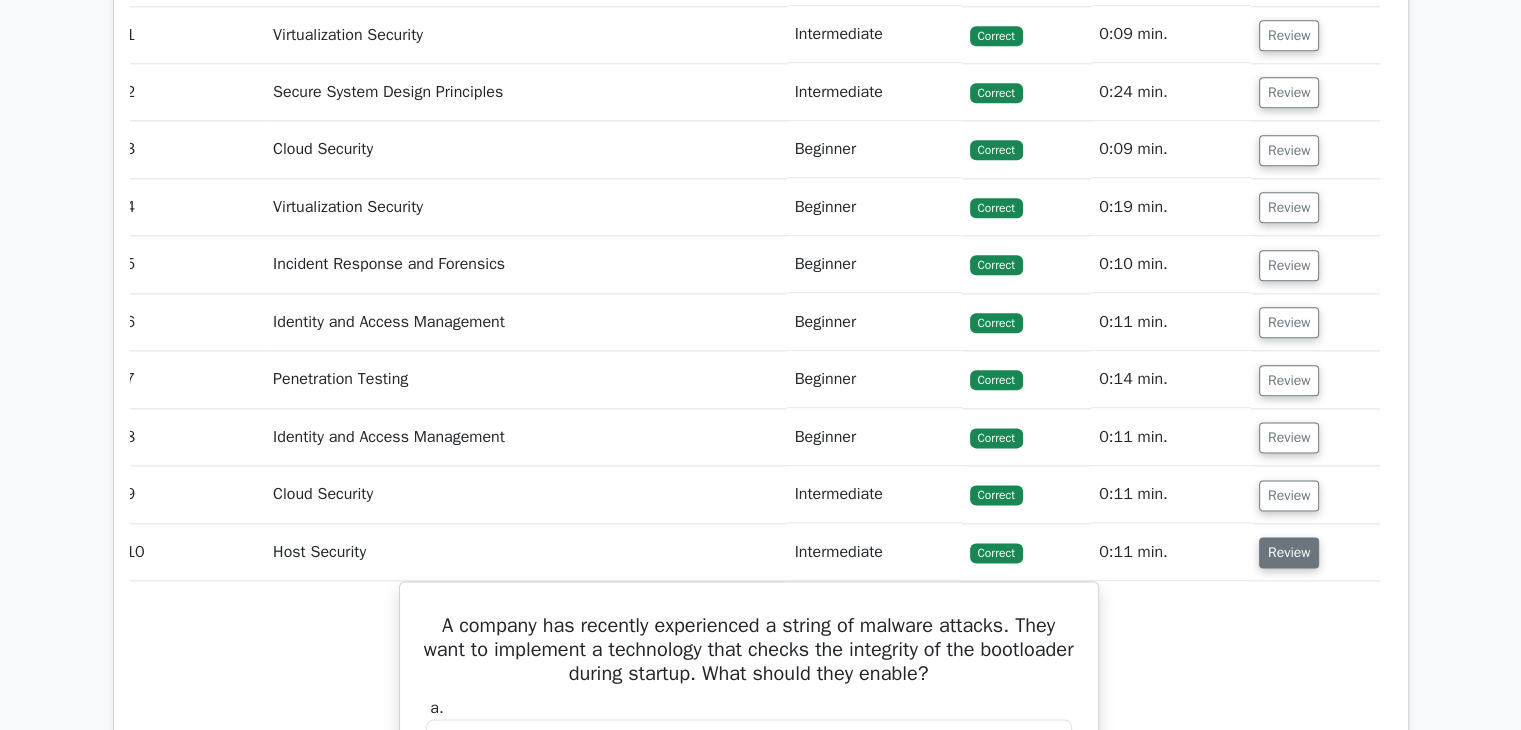 click on "Review" at bounding box center (1289, 552) 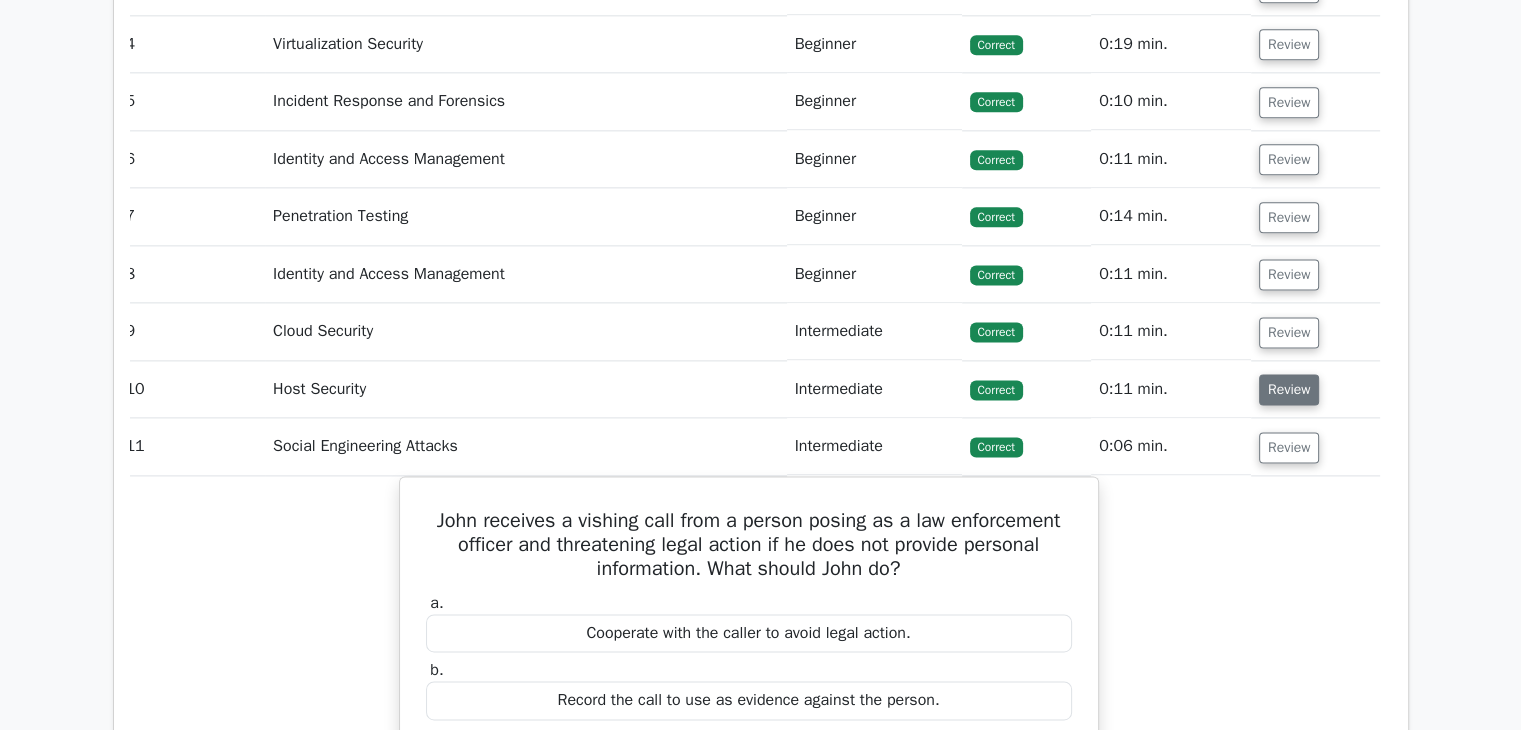 scroll, scrollTop: 2752, scrollLeft: 0, axis: vertical 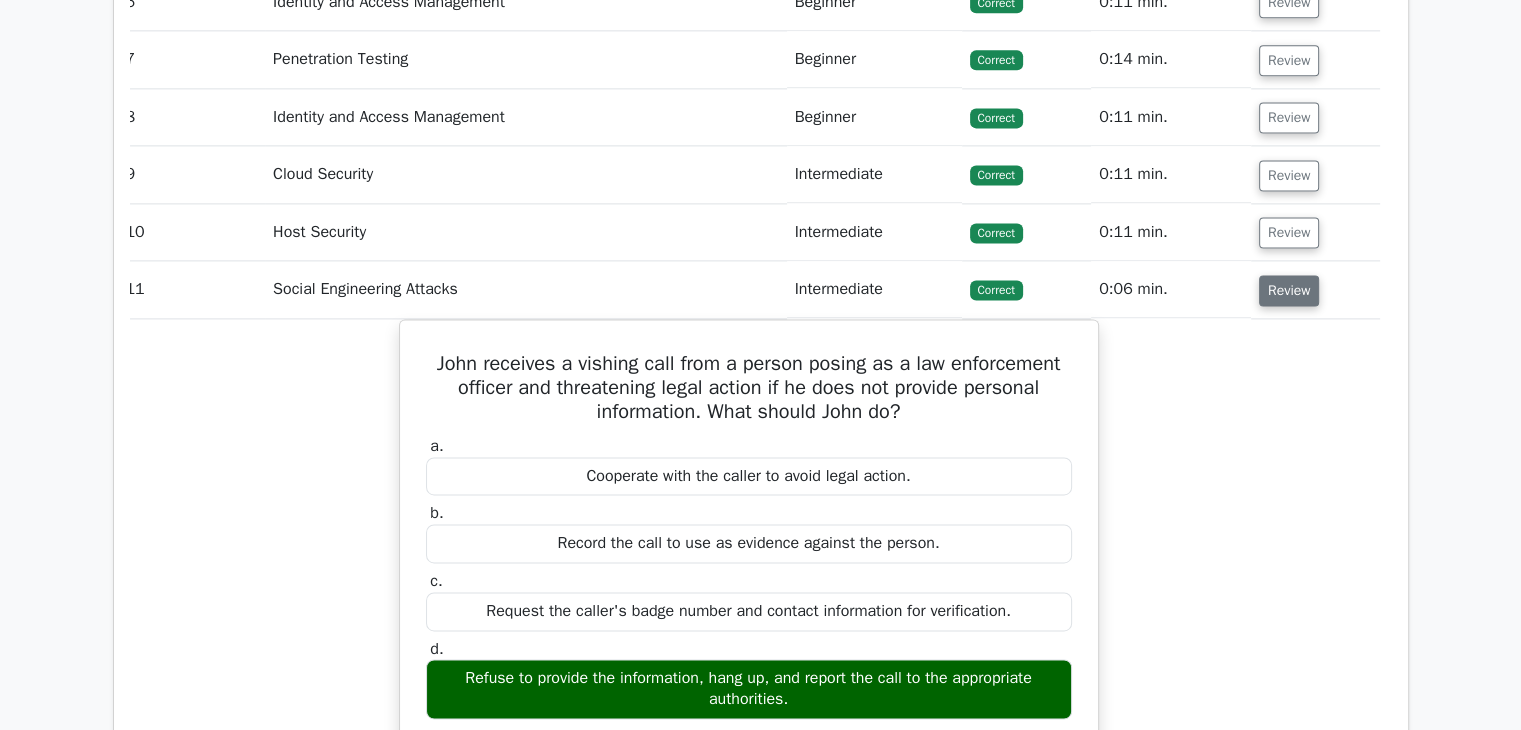 click on "Review" at bounding box center (1289, 290) 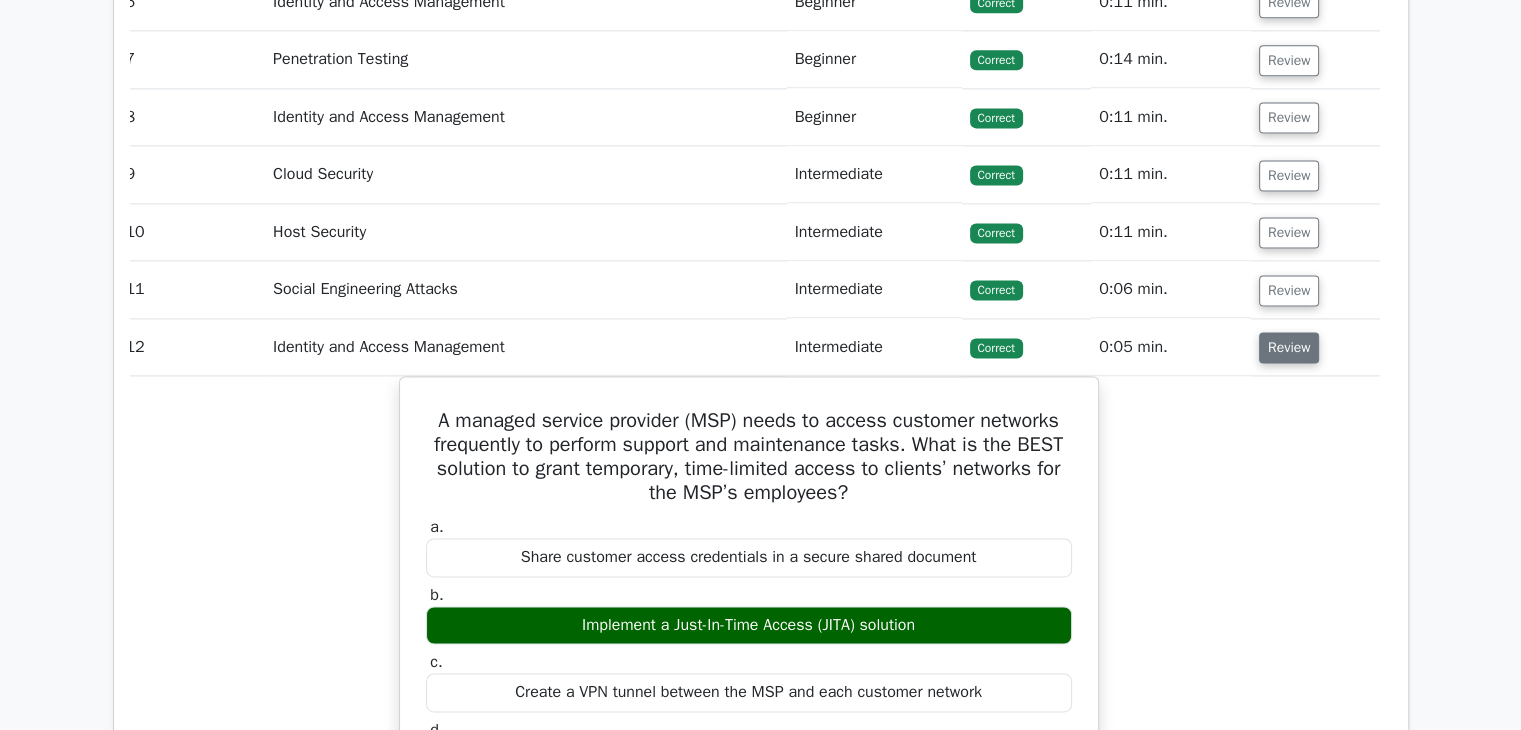 click on "Review" at bounding box center (1289, 347) 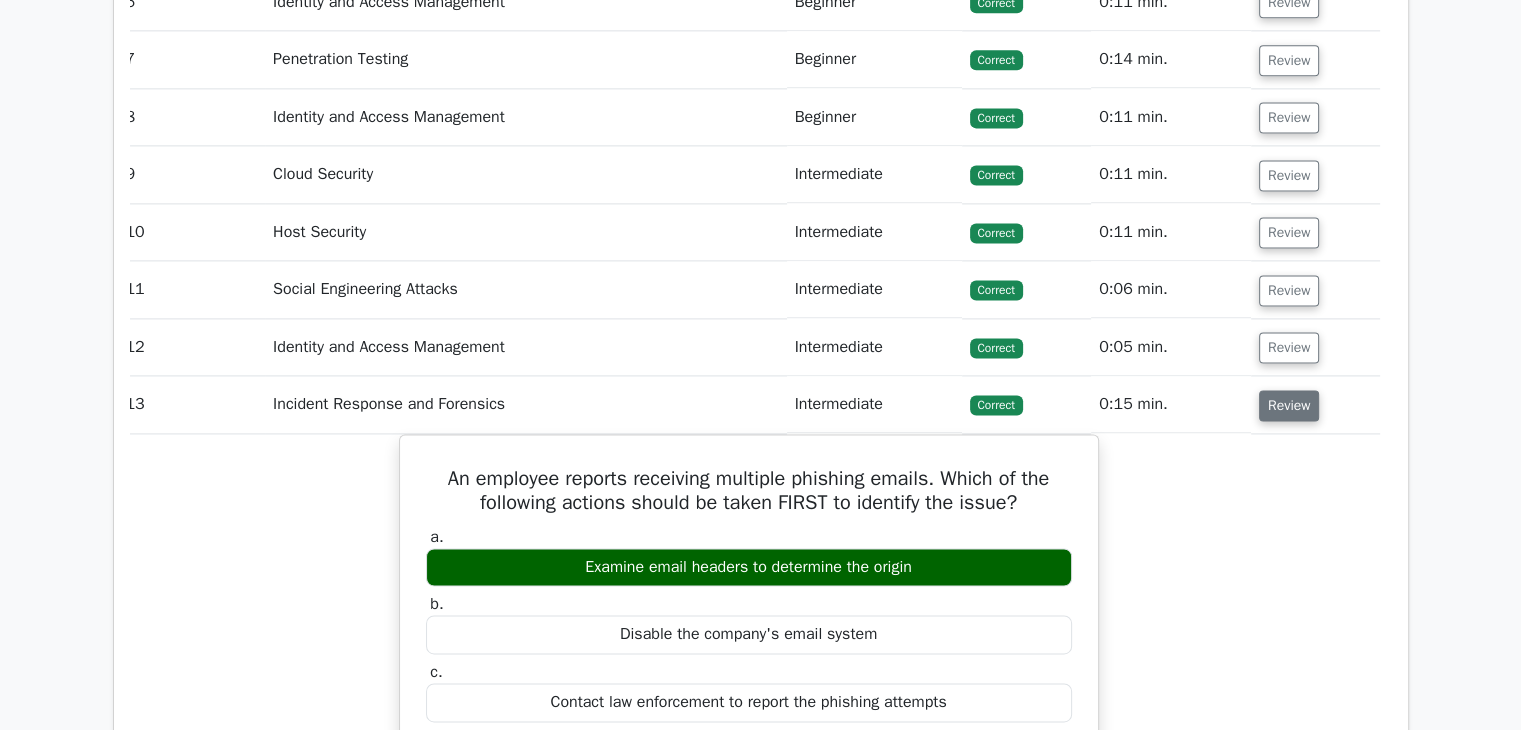 click on "Review" at bounding box center (1289, 405) 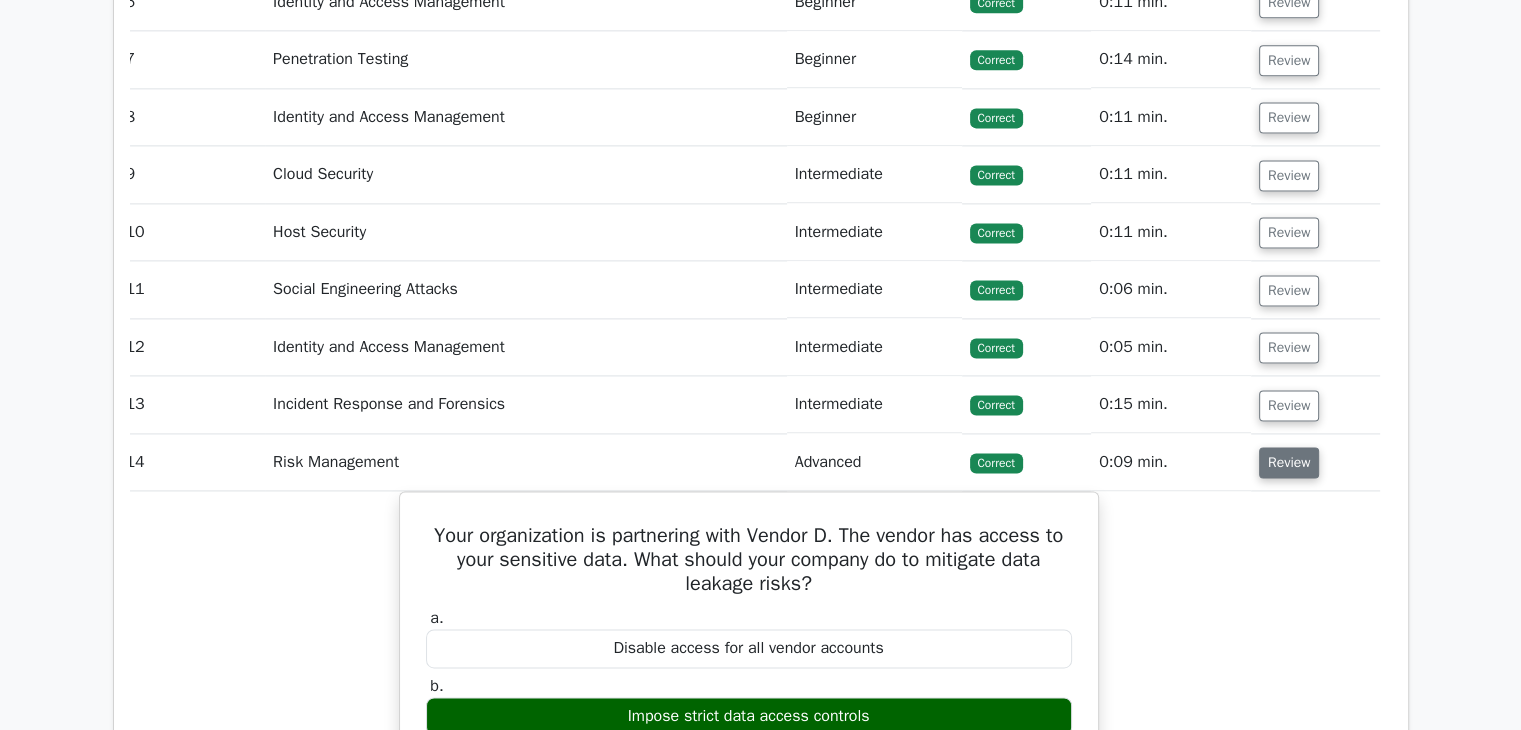 click on "Review" at bounding box center (1289, 462) 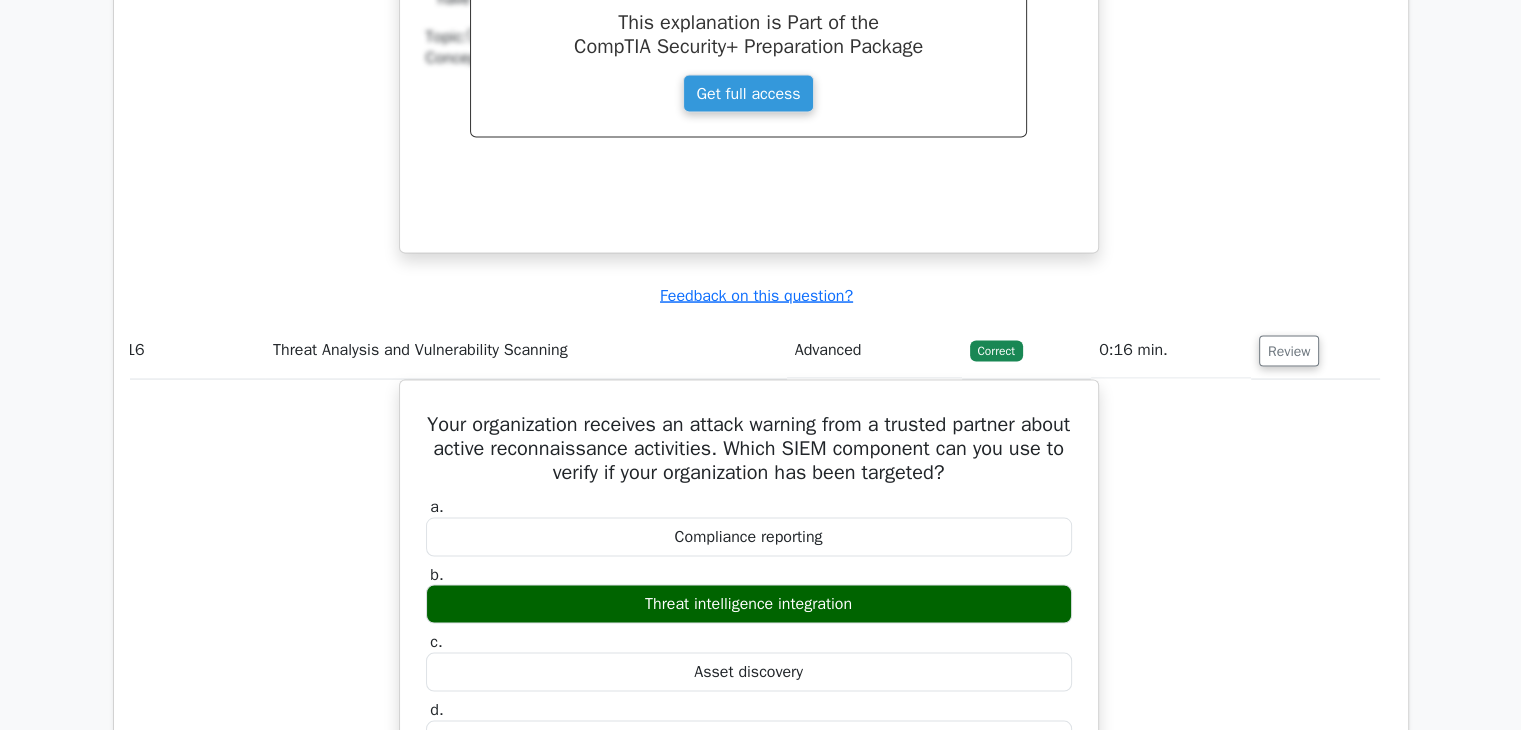 scroll, scrollTop: 3818, scrollLeft: 0, axis: vertical 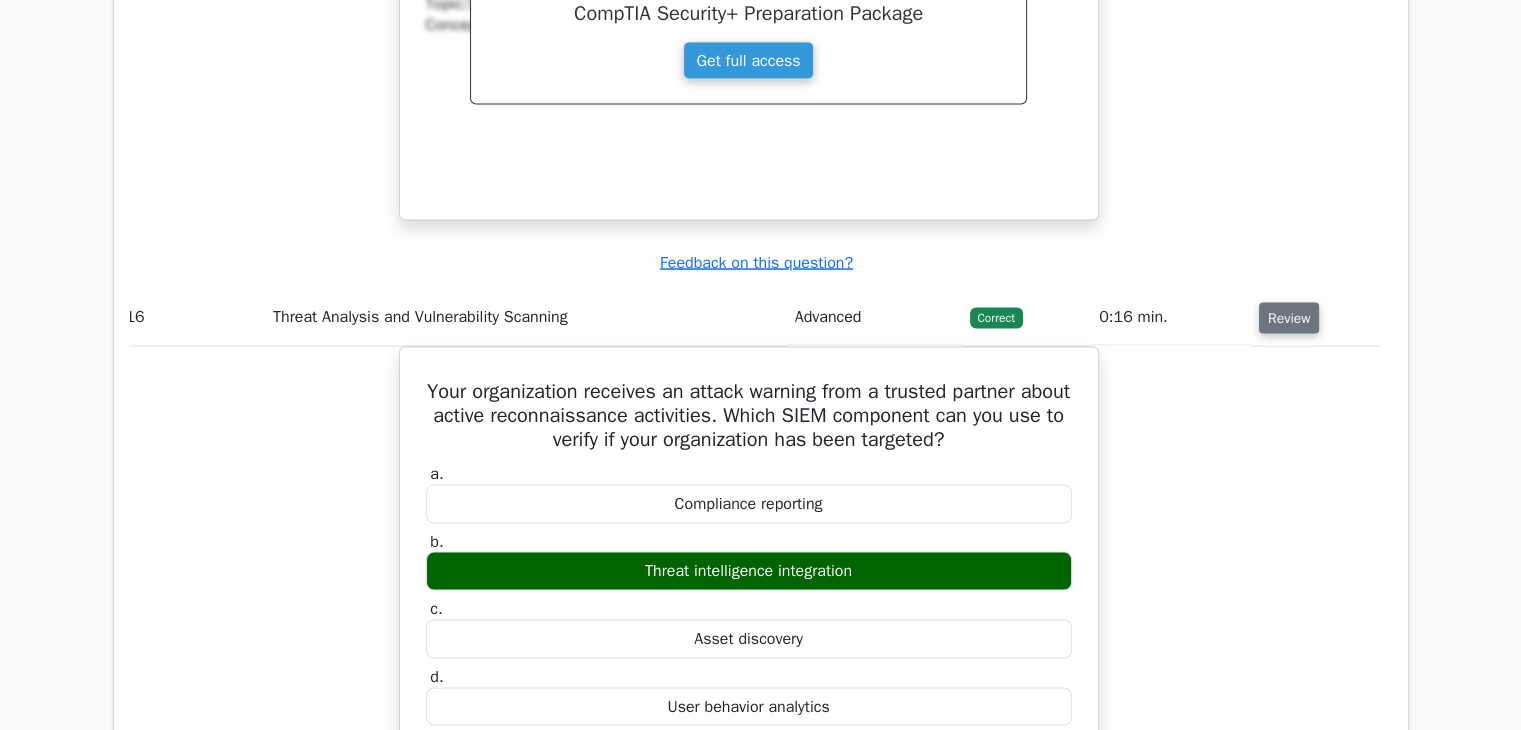 click on "Review" at bounding box center (1289, 318) 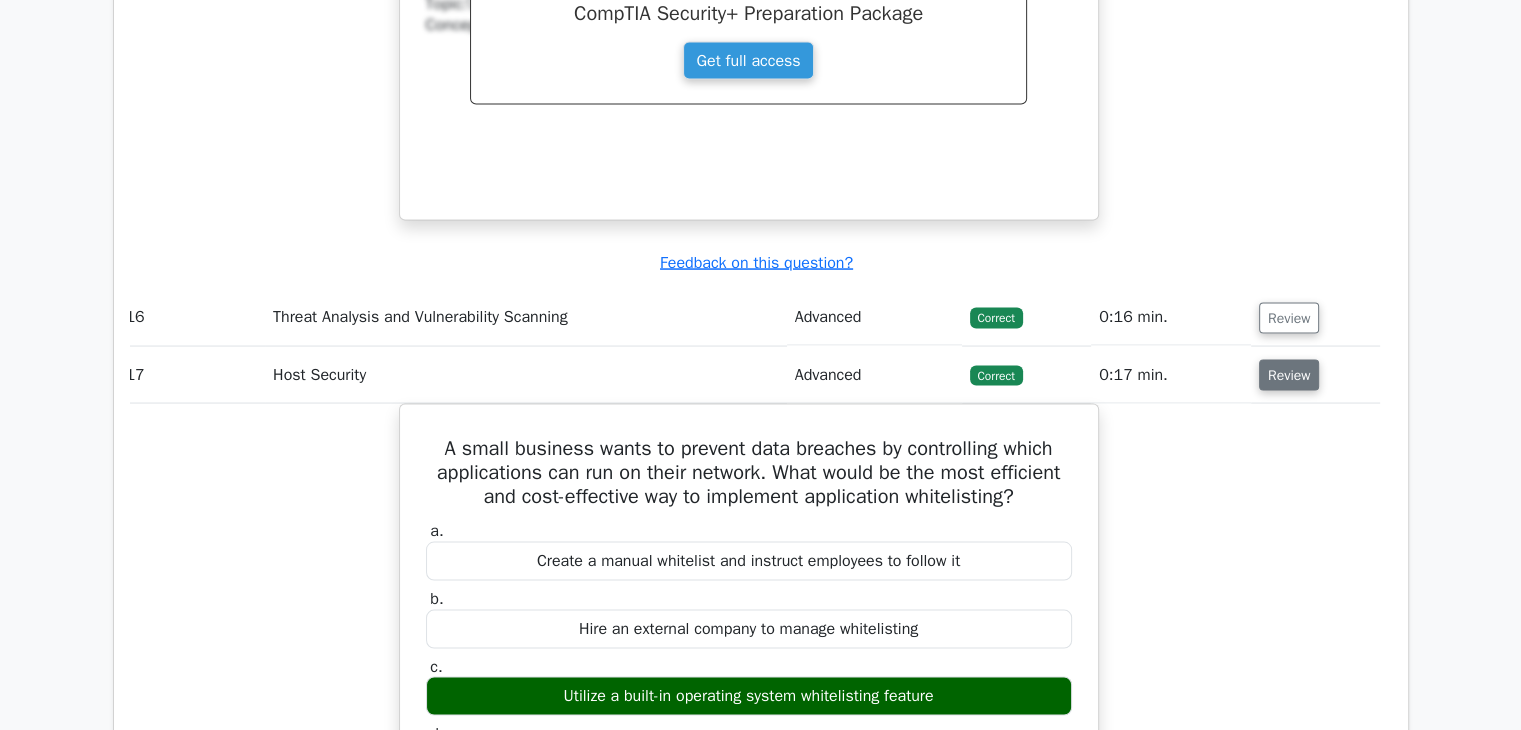 click on "Review" at bounding box center (1289, 375) 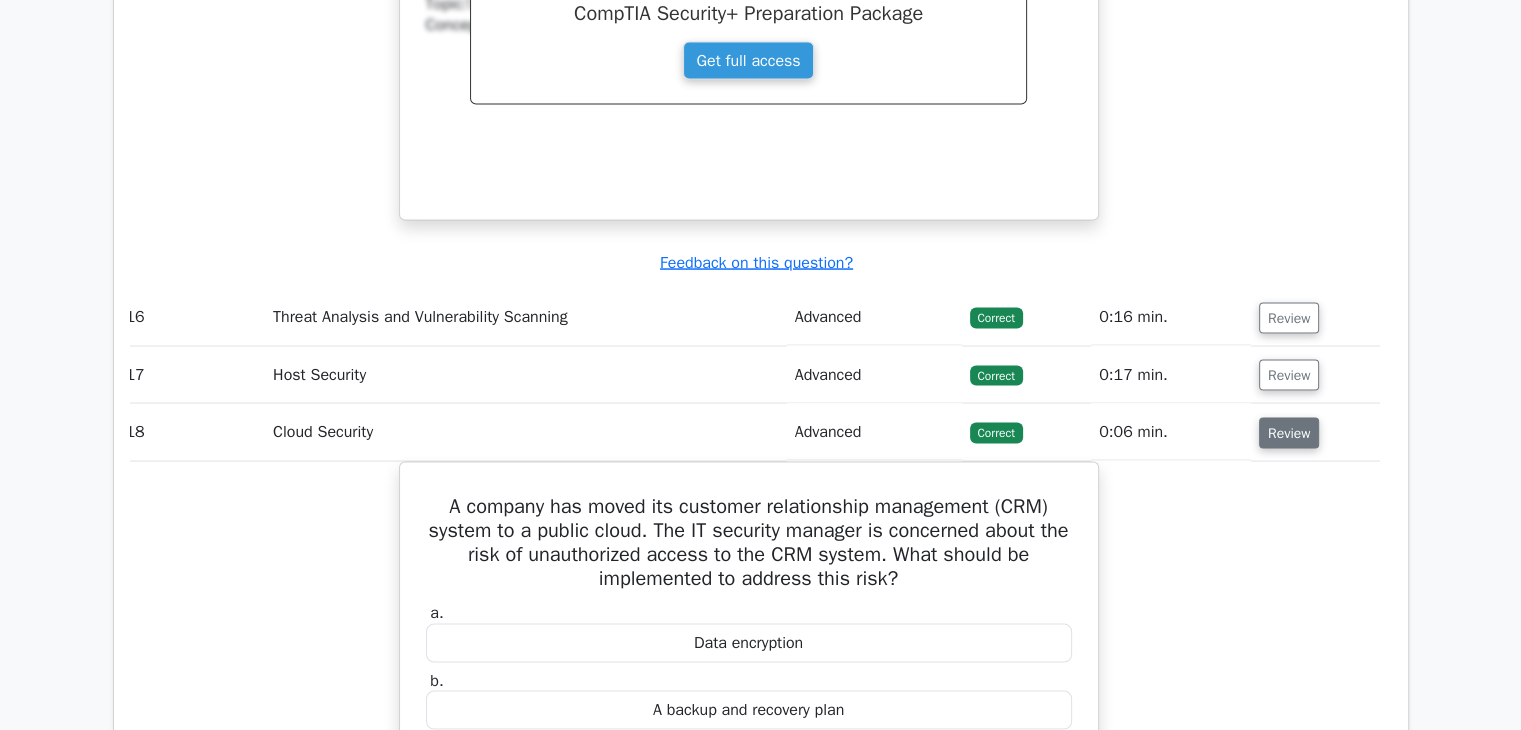 click on "Review" at bounding box center [1289, 433] 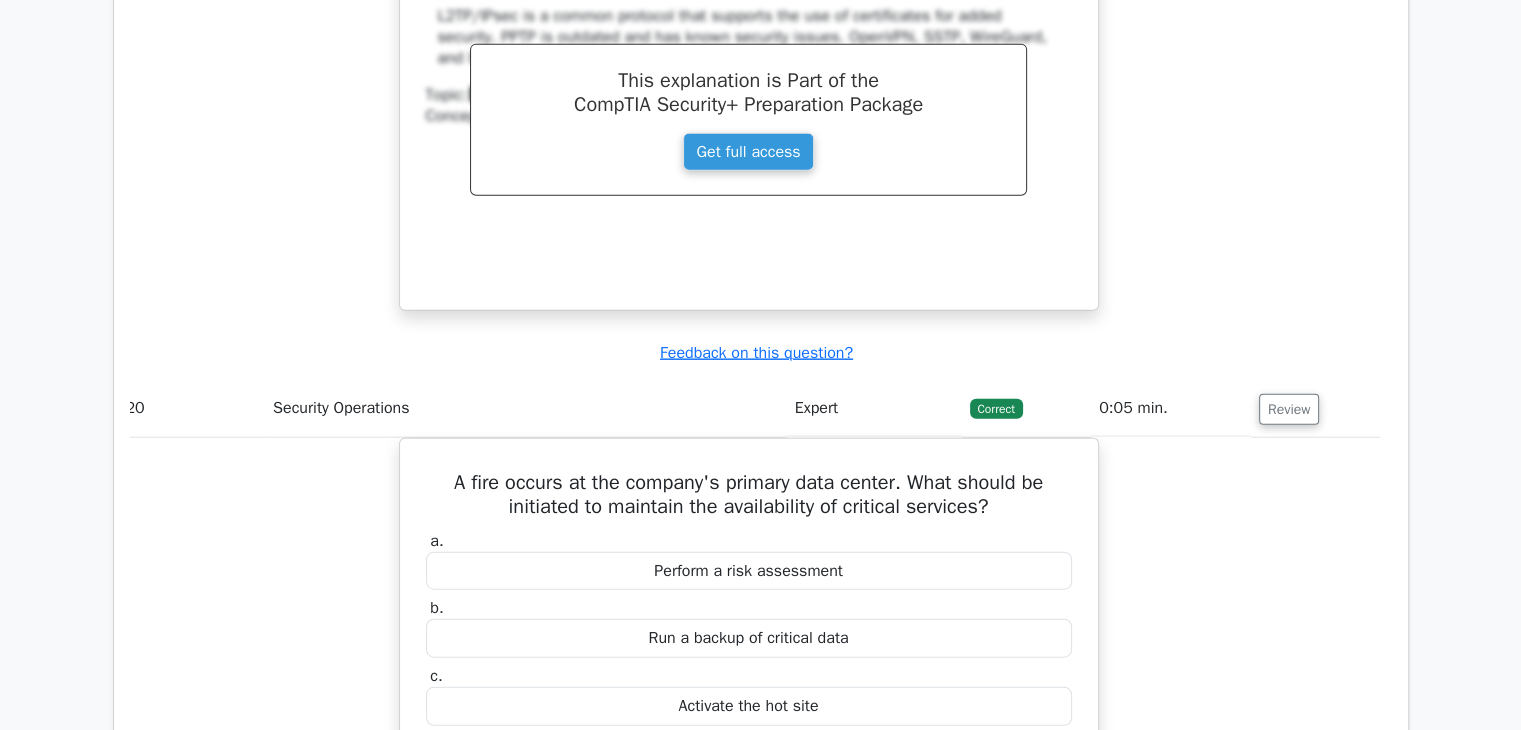 scroll, scrollTop: 4791, scrollLeft: 0, axis: vertical 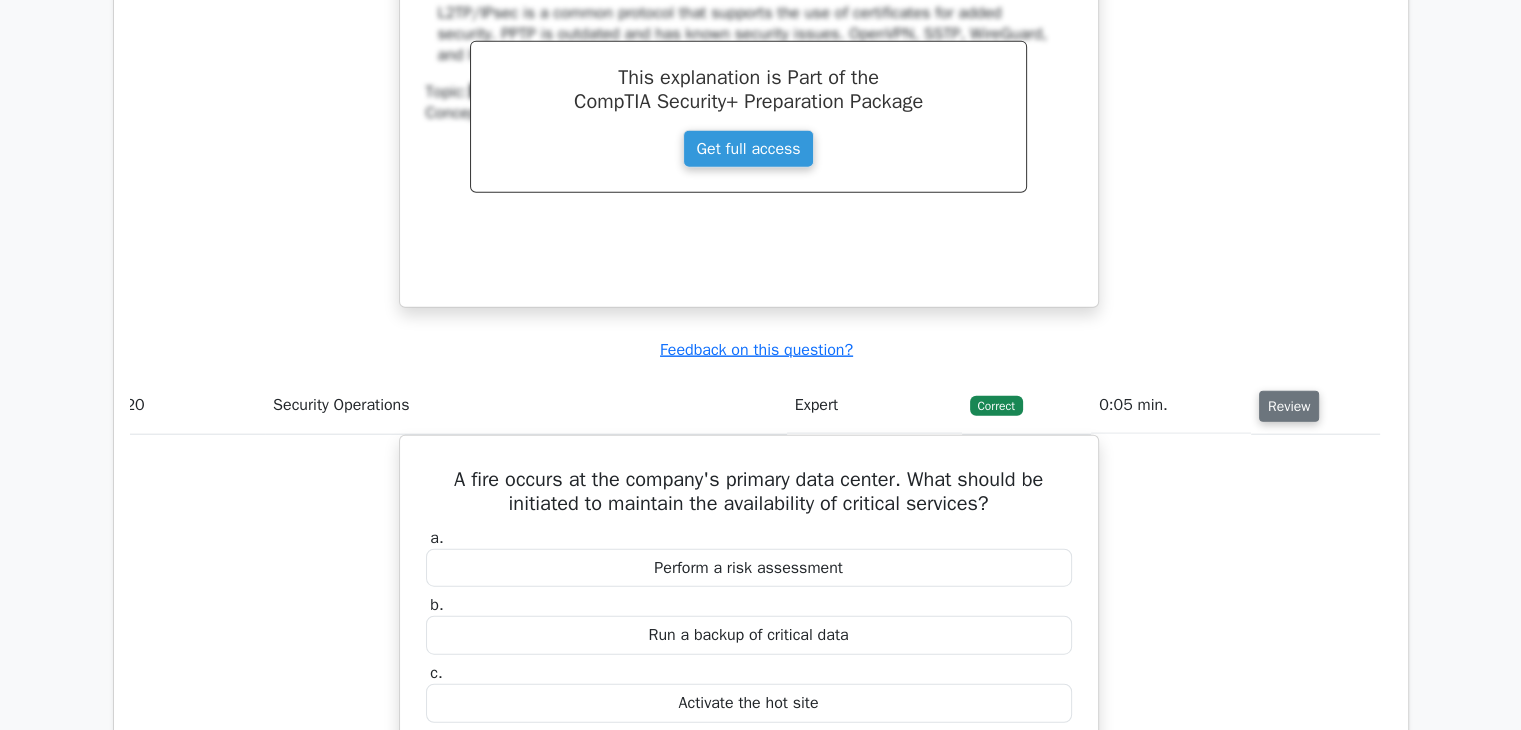 click on "Review" at bounding box center [1289, 406] 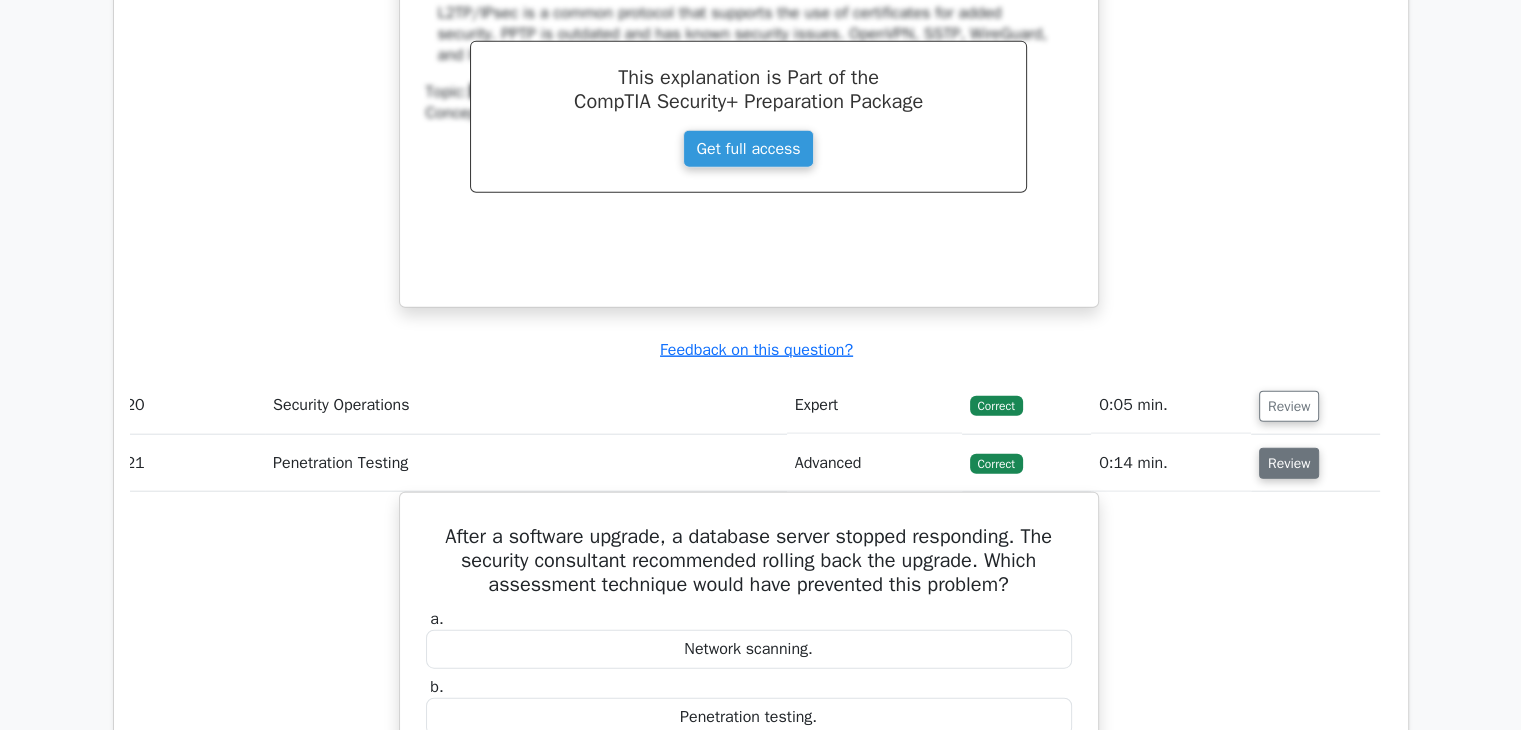 click on "Review" at bounding box center [1289, 463] 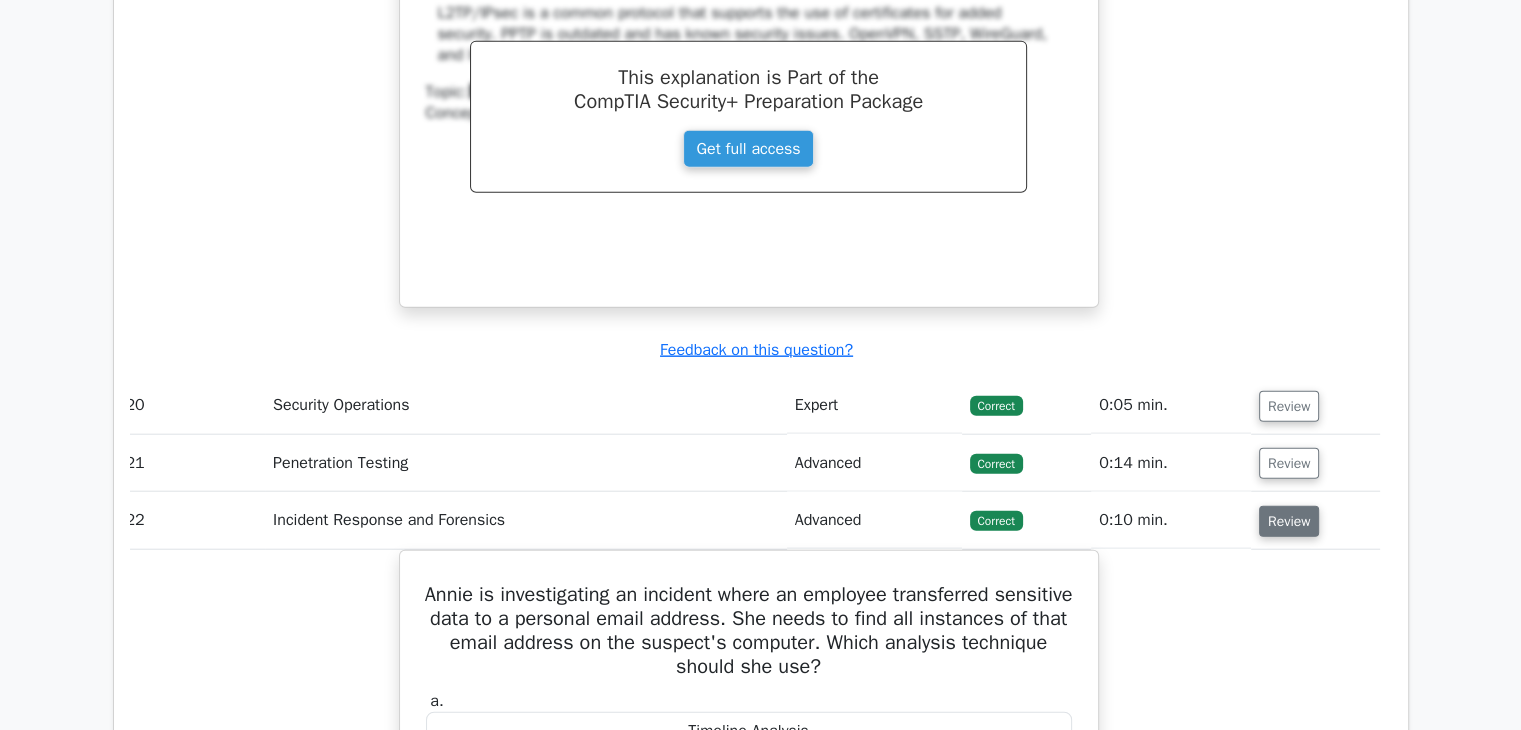 click on "Review" at bounding box center [1289, 521] 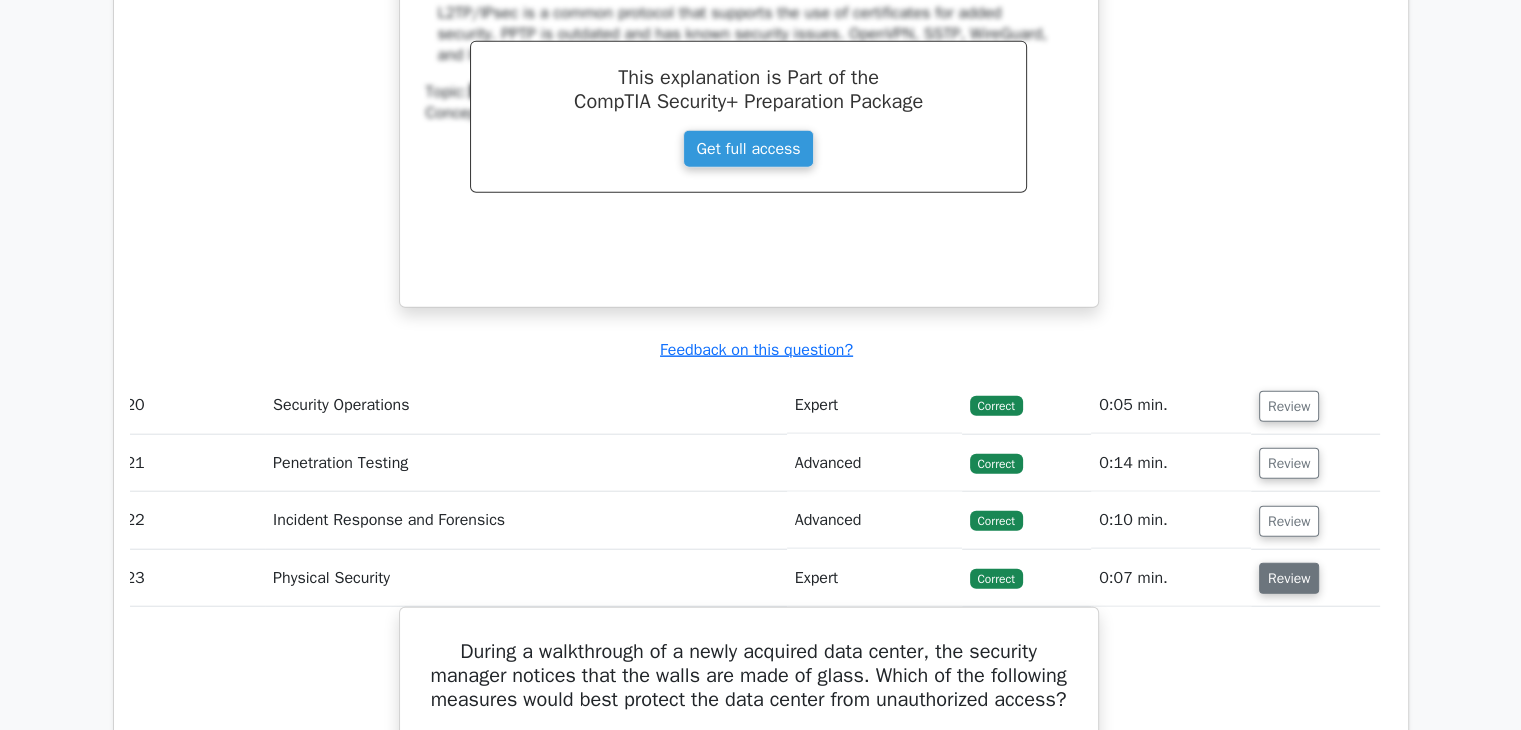 click on "Review" at bounding box center (1289, 578) 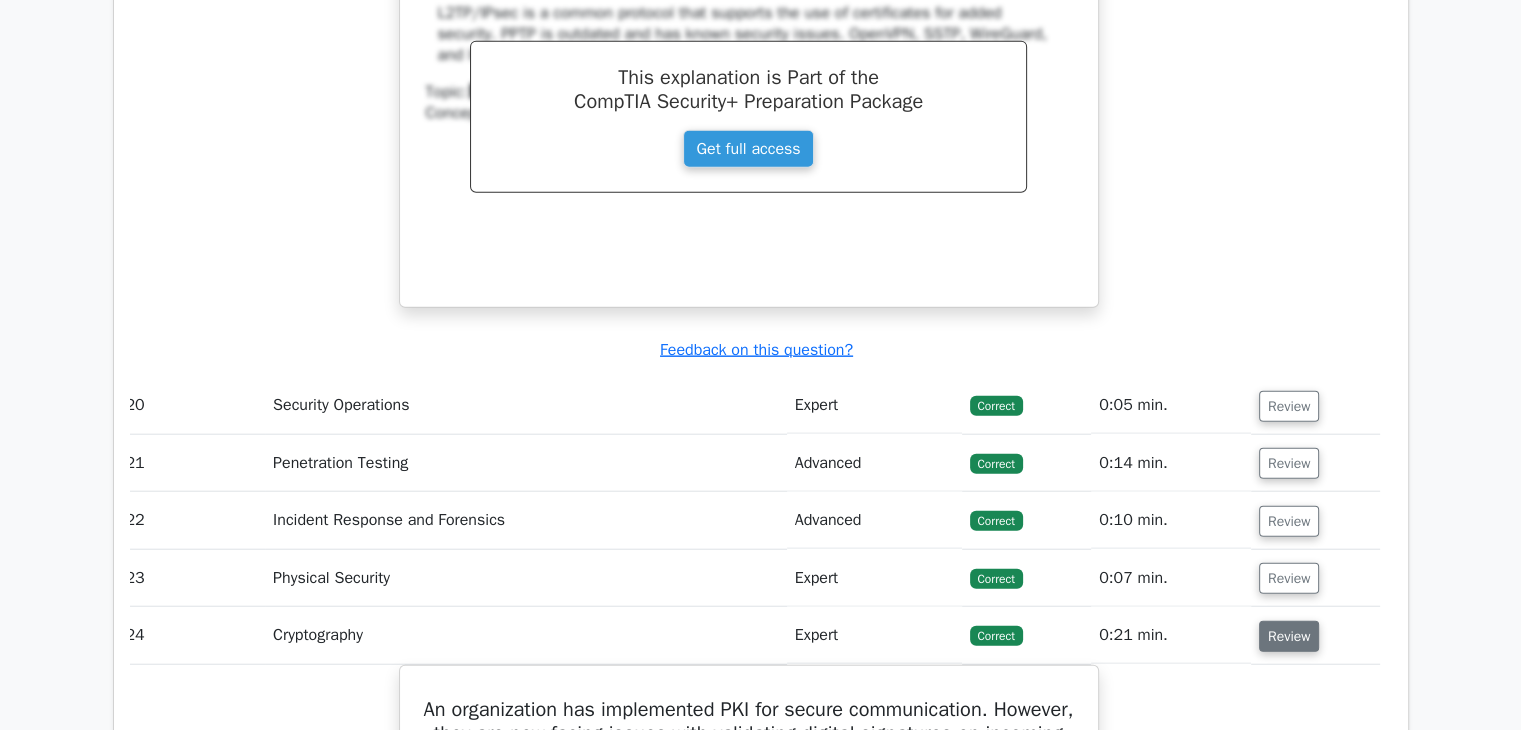 click on "Review" at bounding box center (1289, 636) 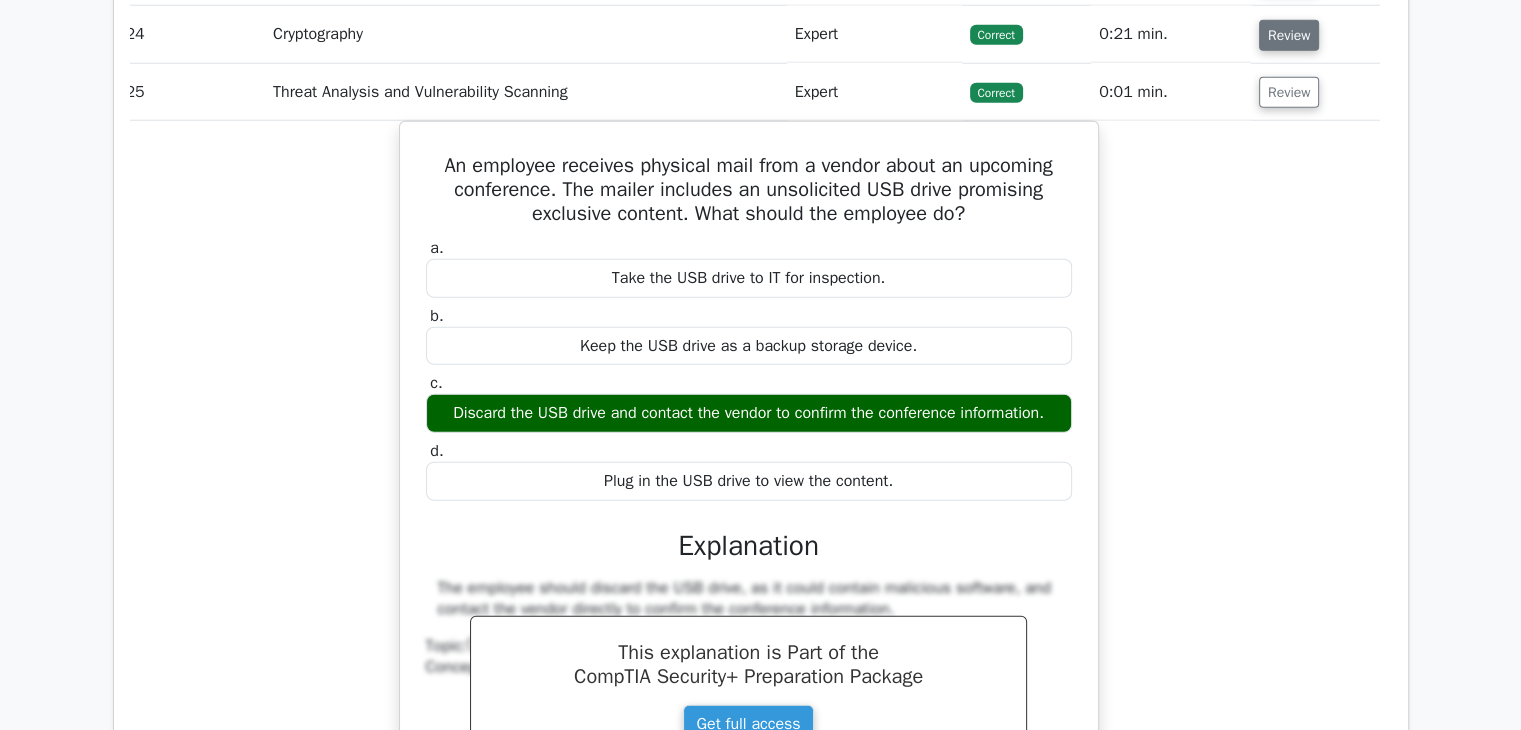 scroll, scrollTop: 5406, scrollLeft: 0, axis: vertical 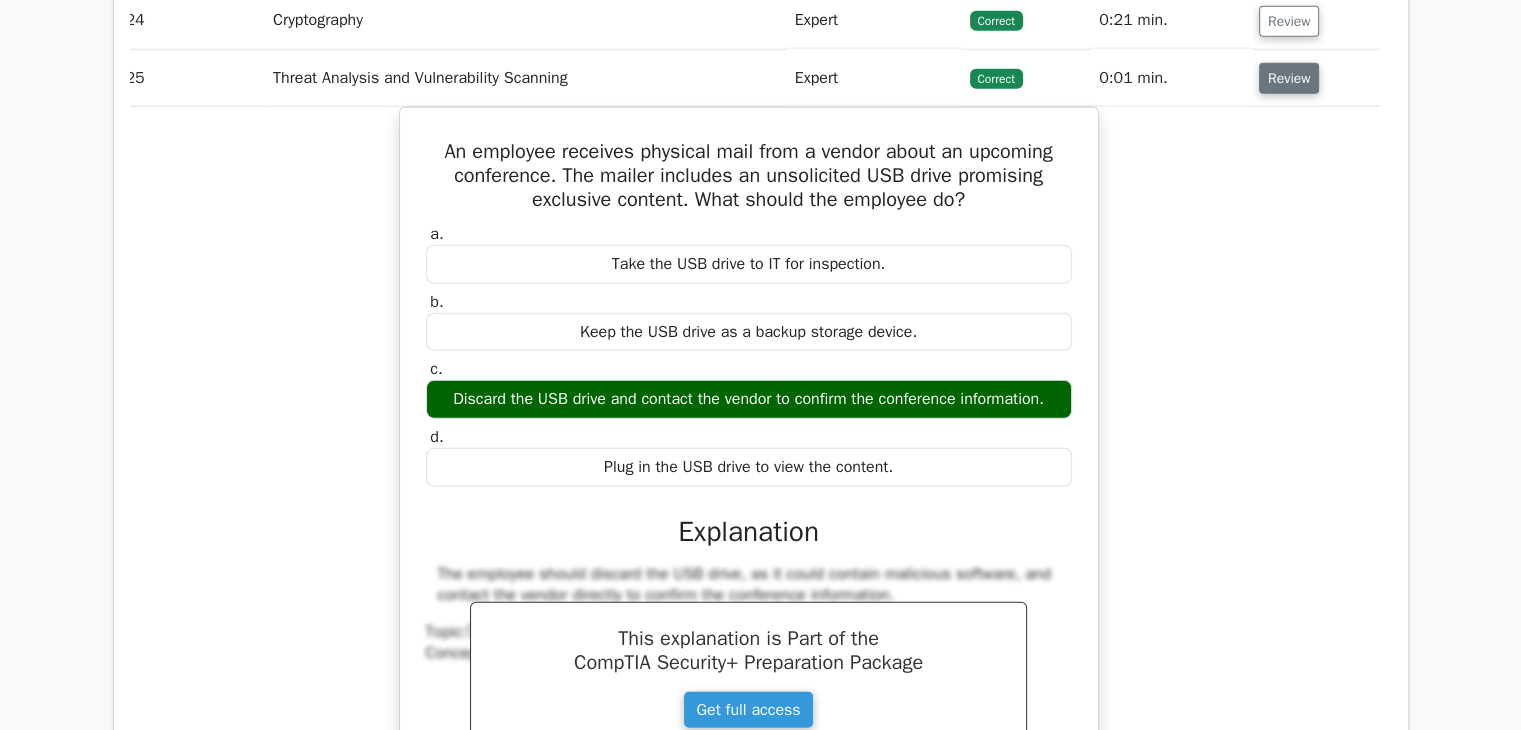 click on "Review" at bounding box center (1289, 78) 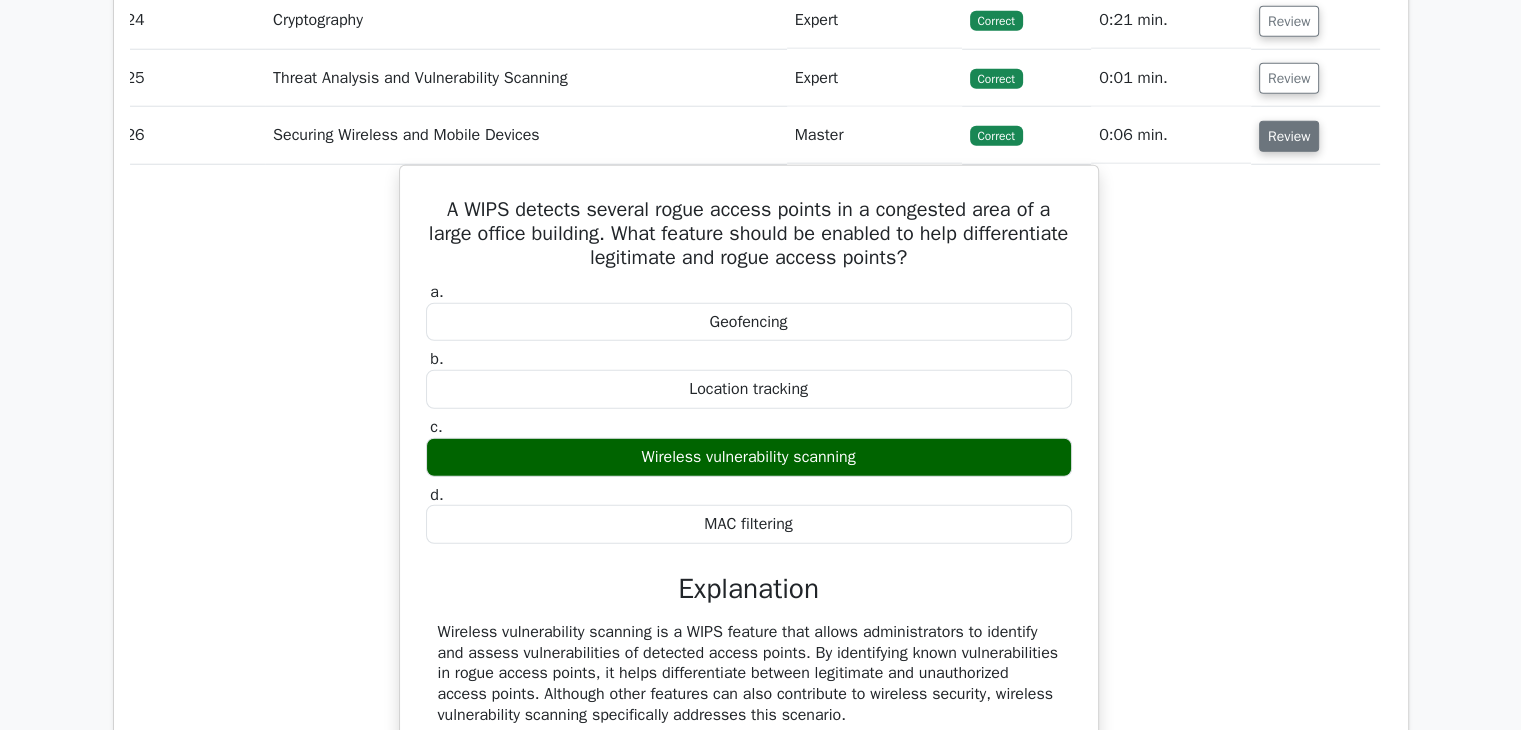click on "Review" at bounding box center (1289, 136) 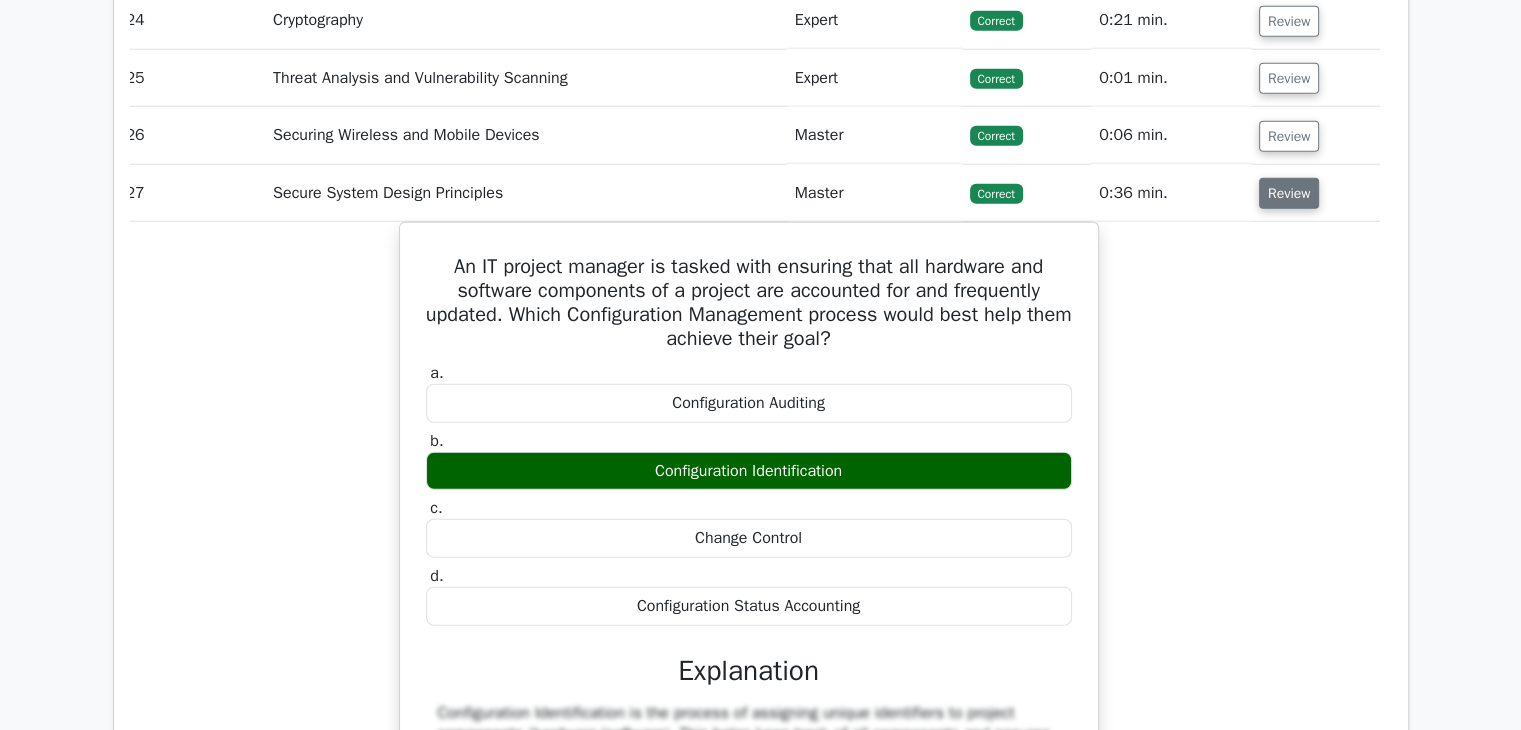 click on "Review" at bounding box center (1289, 193) 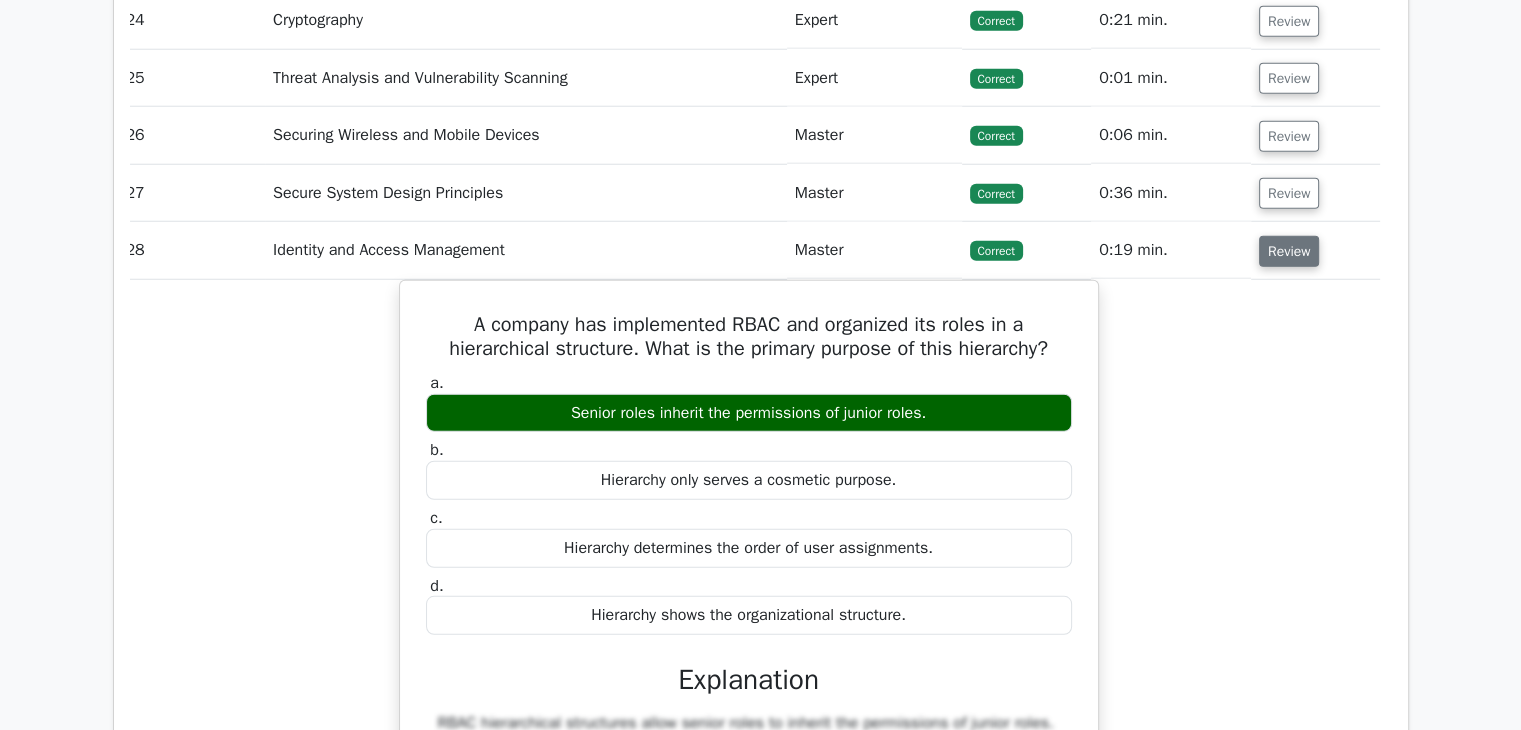 click on "Review" at bounding box center (1289, 251) 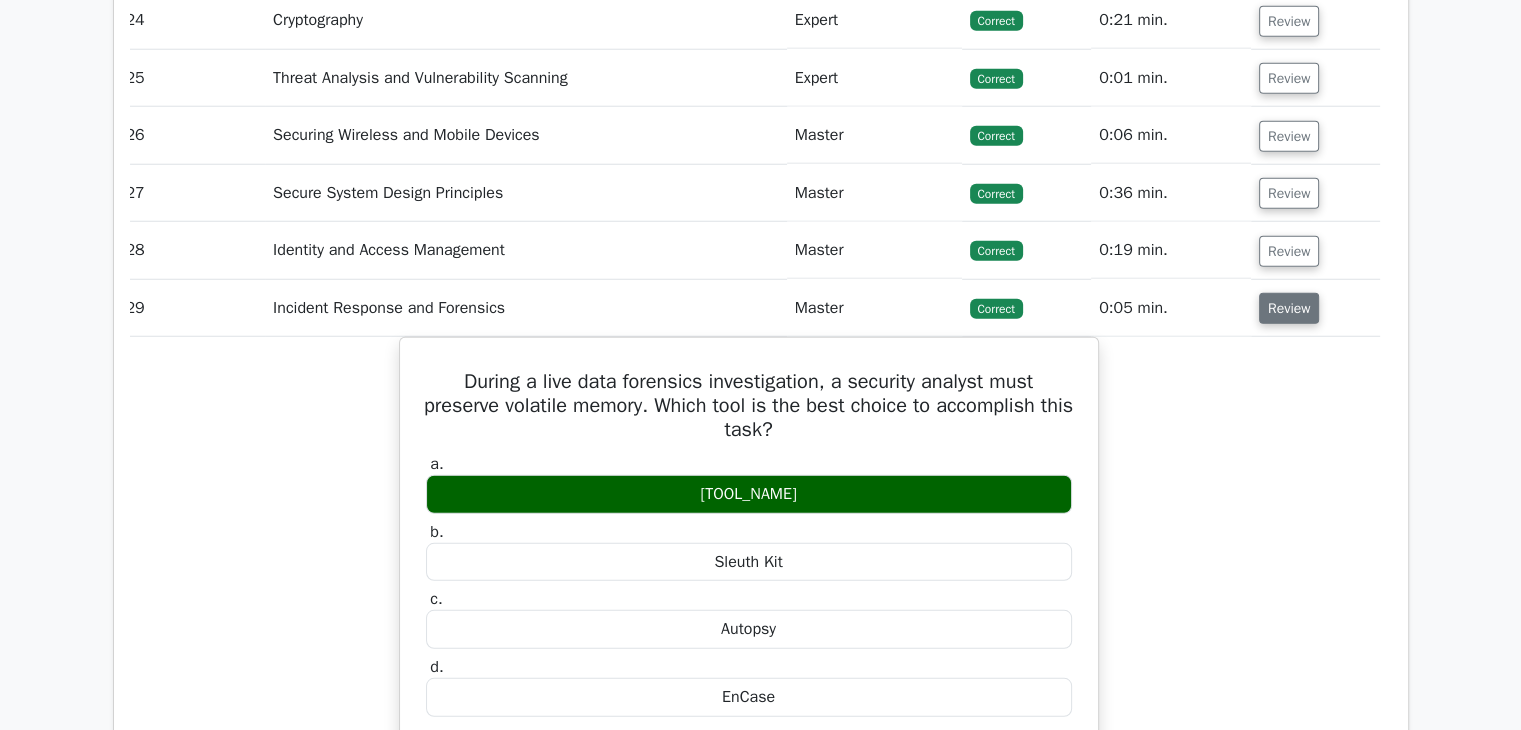 click on "Review" at bounding box center [1289, 308] 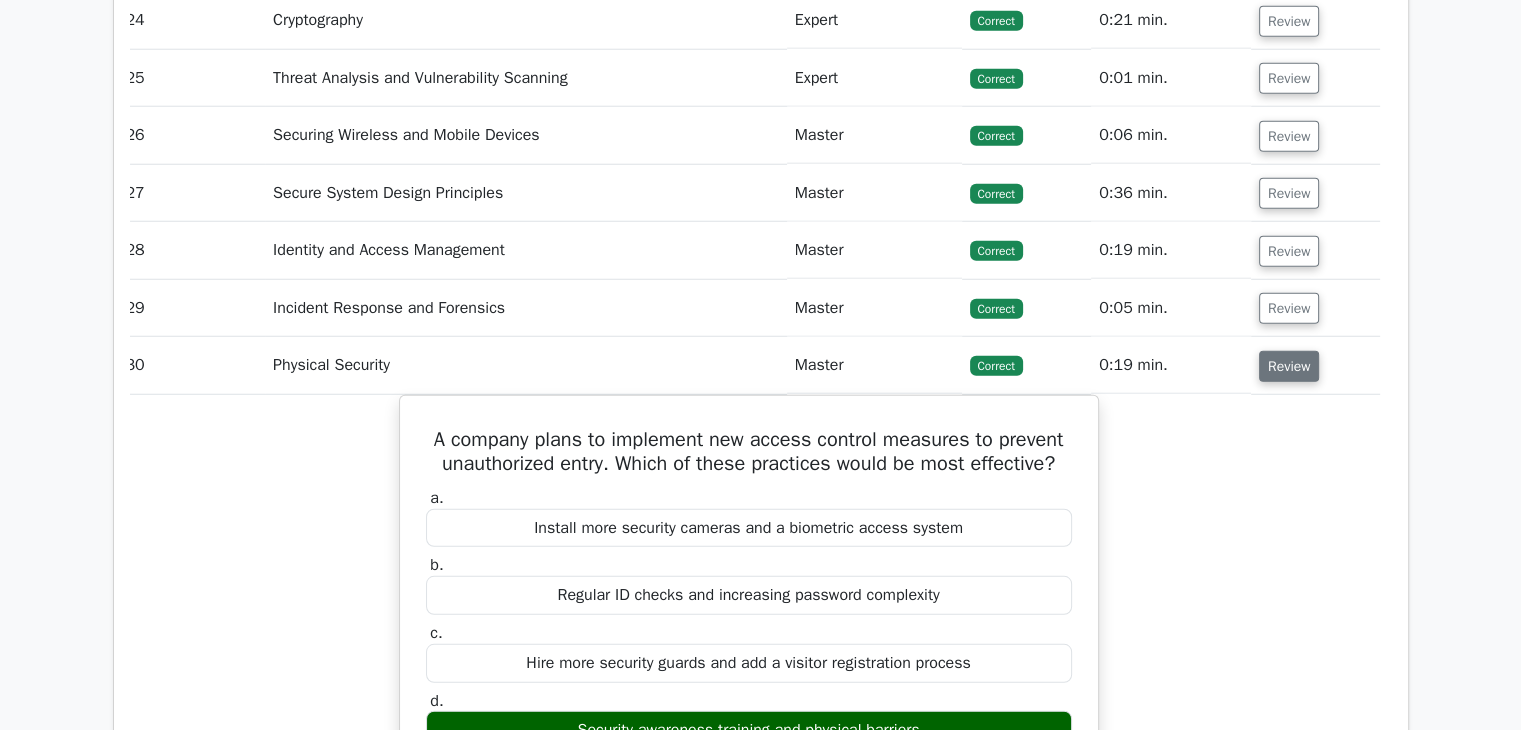 click on "Review" at bounding box center [1289, 366] 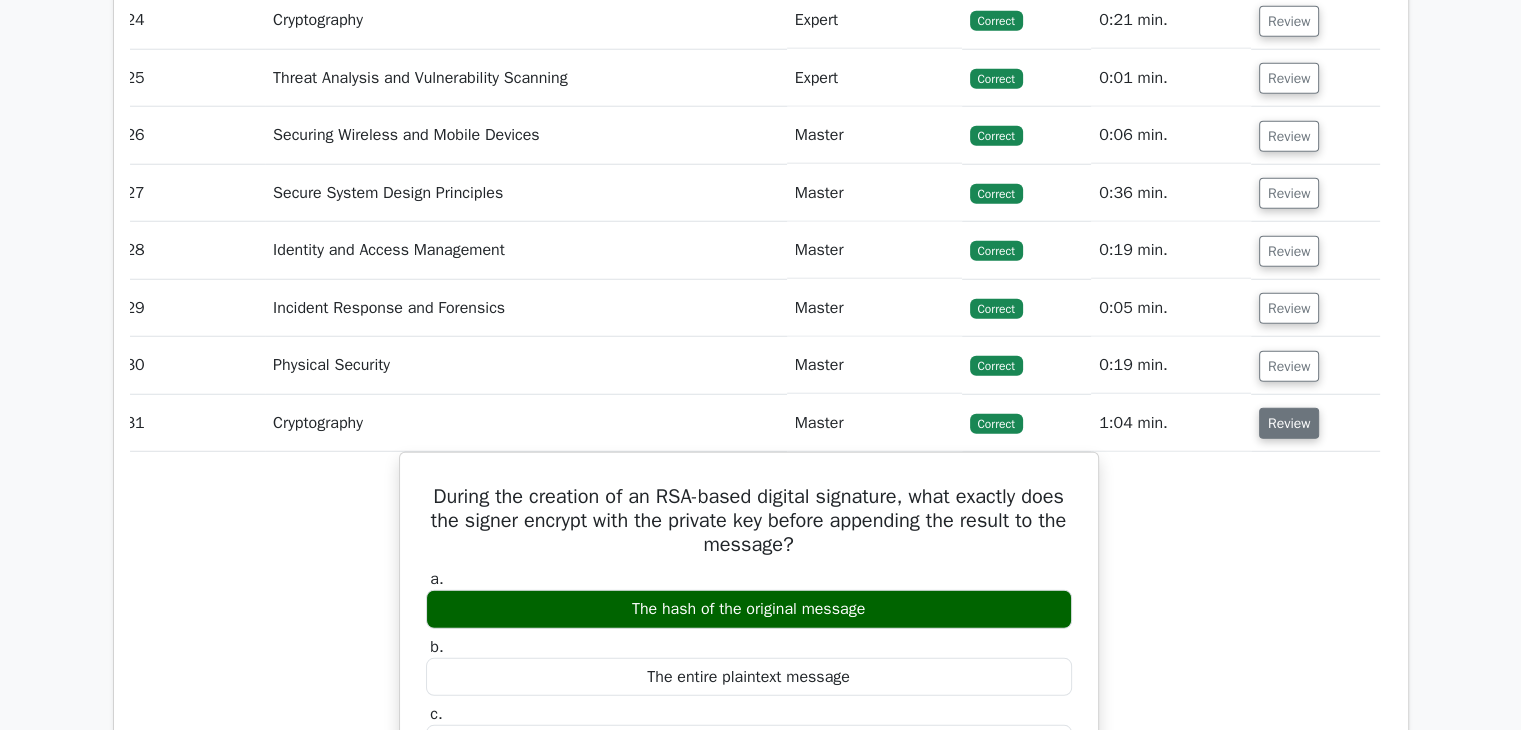 click on "Review" at bounding box center [1289, 423] 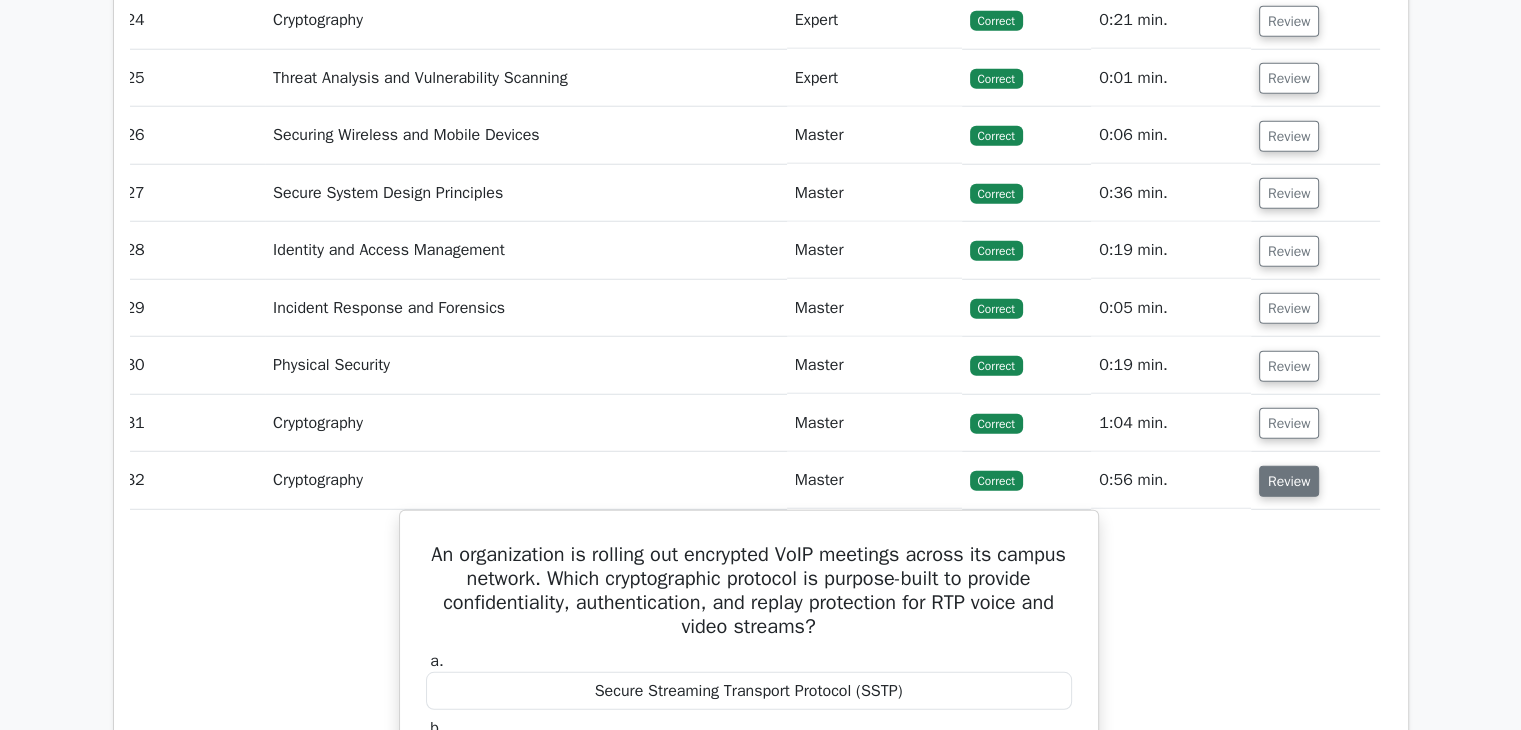 click on "Review" at bounding box center [1289, 481] 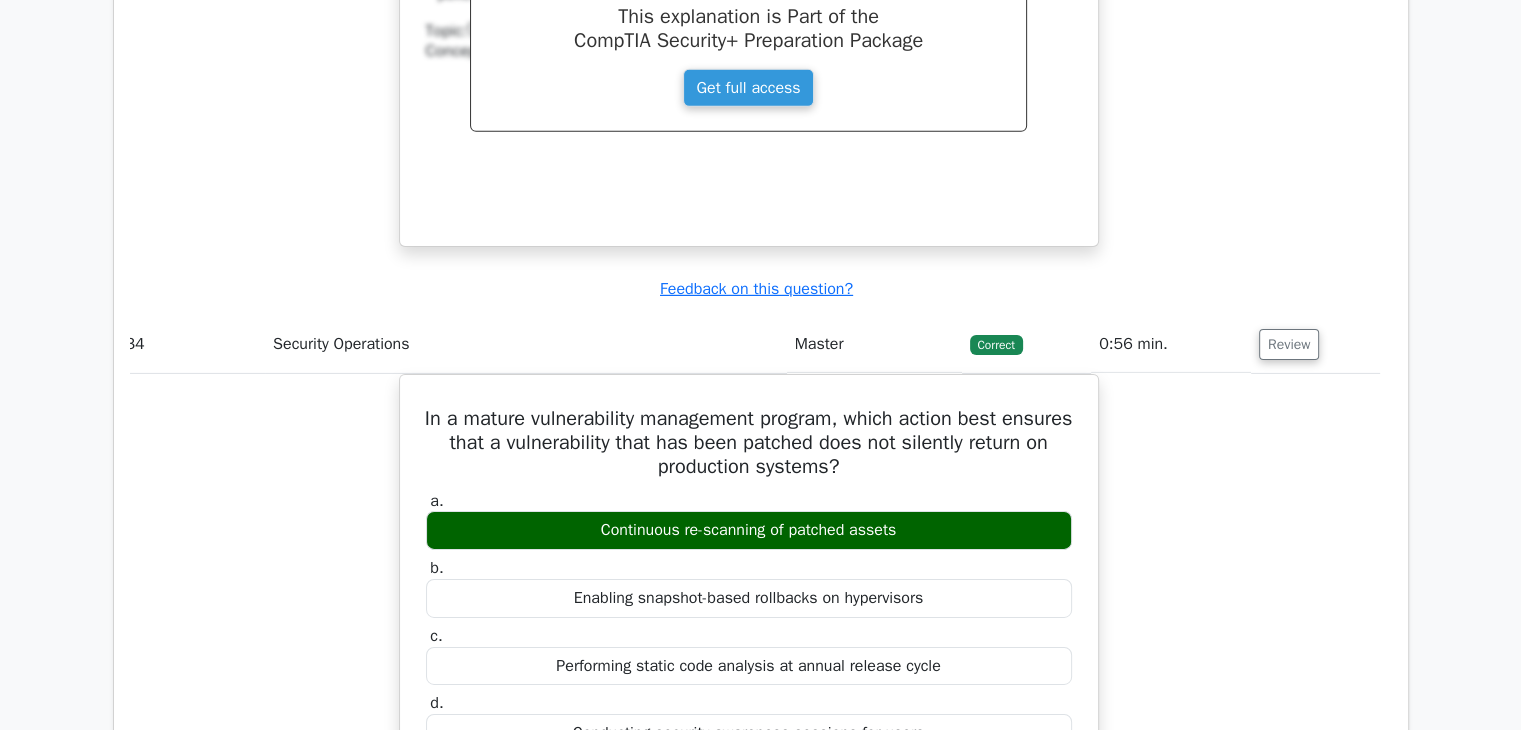 scroll, scrollTop: 6490, scrollLeft: 0, axis: vertical 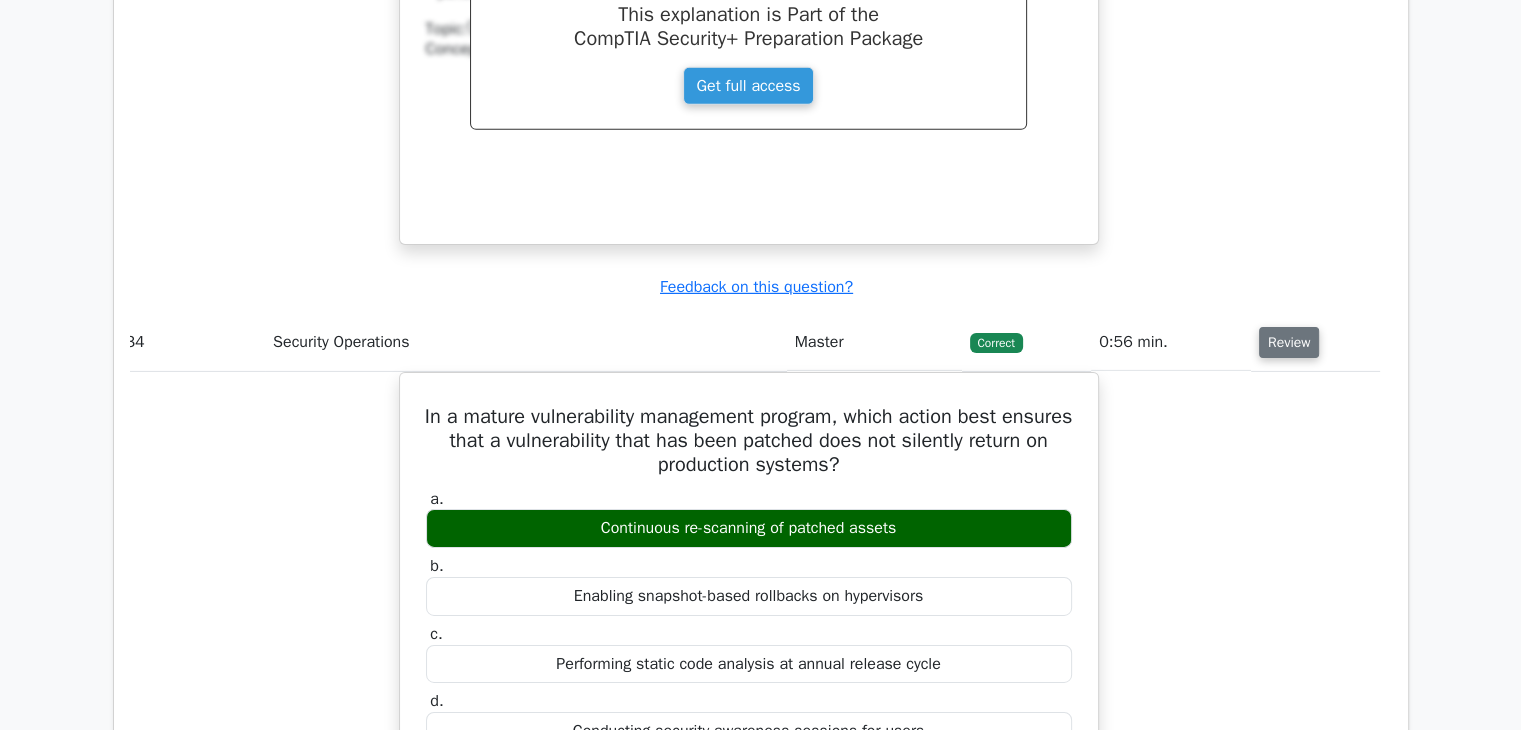 click on "Review" at bounding box center [1289, 342] 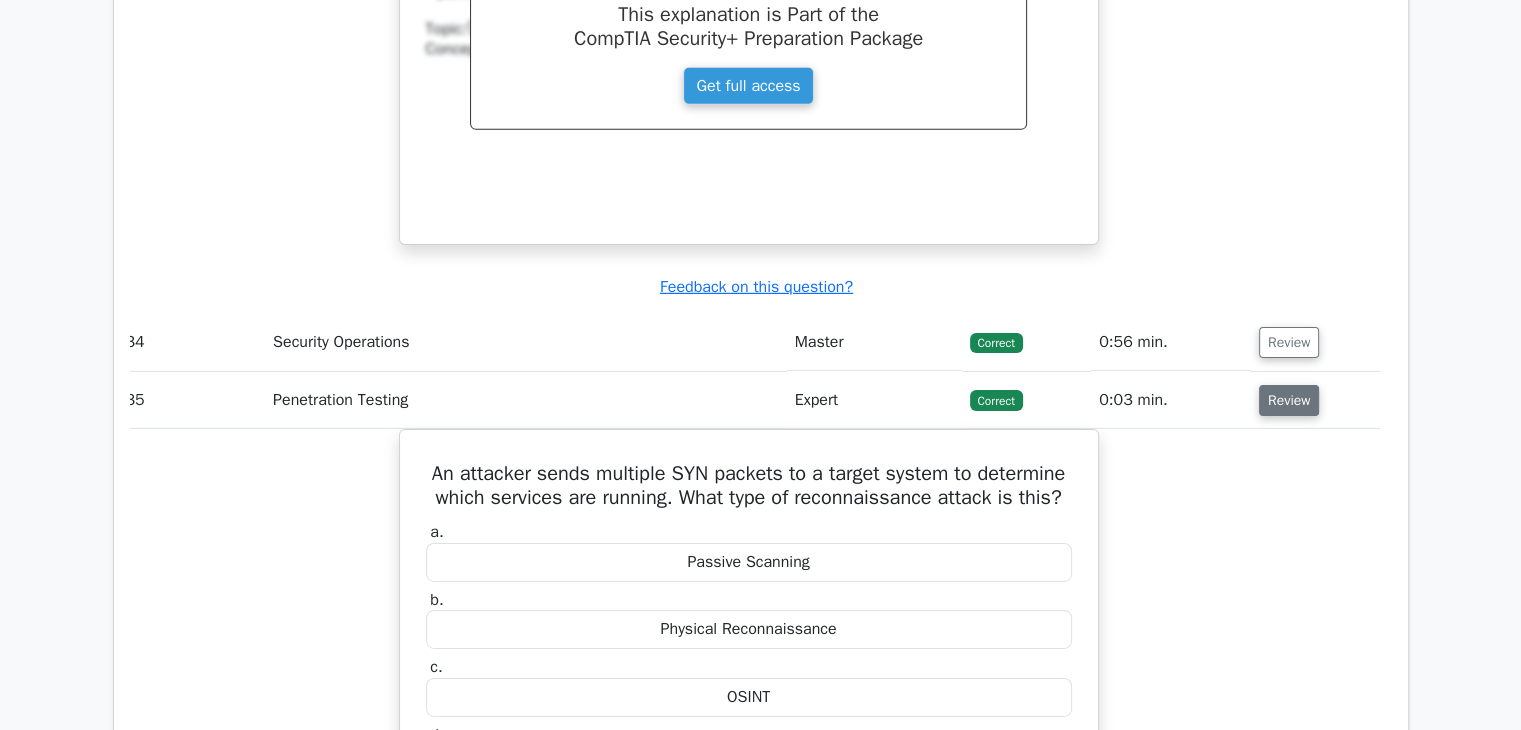 click on "Review" at bounding box center [1289, 400] 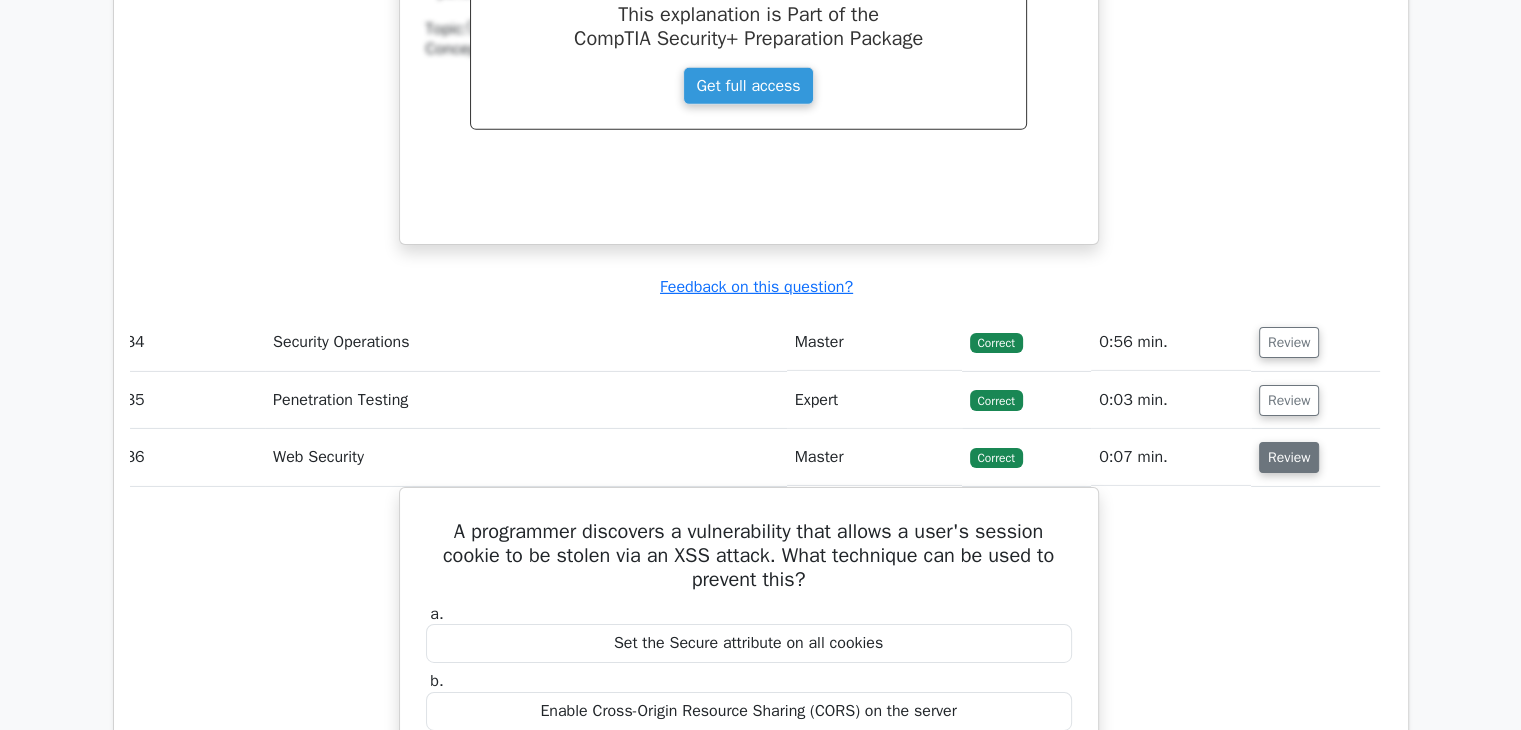 click on "Review" at bounding box center [1289, 457] 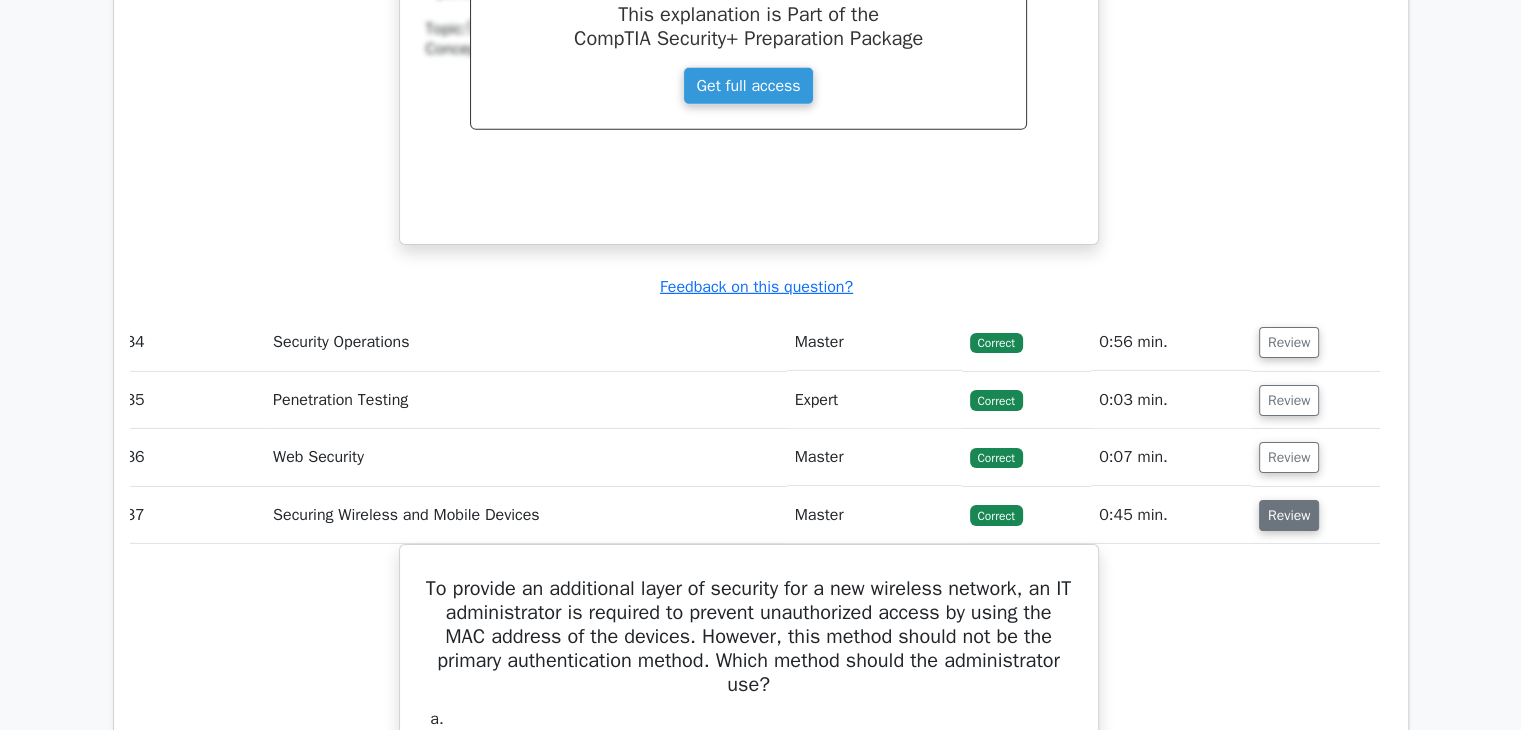 click on "Review" at bounding box center (1289, 515) 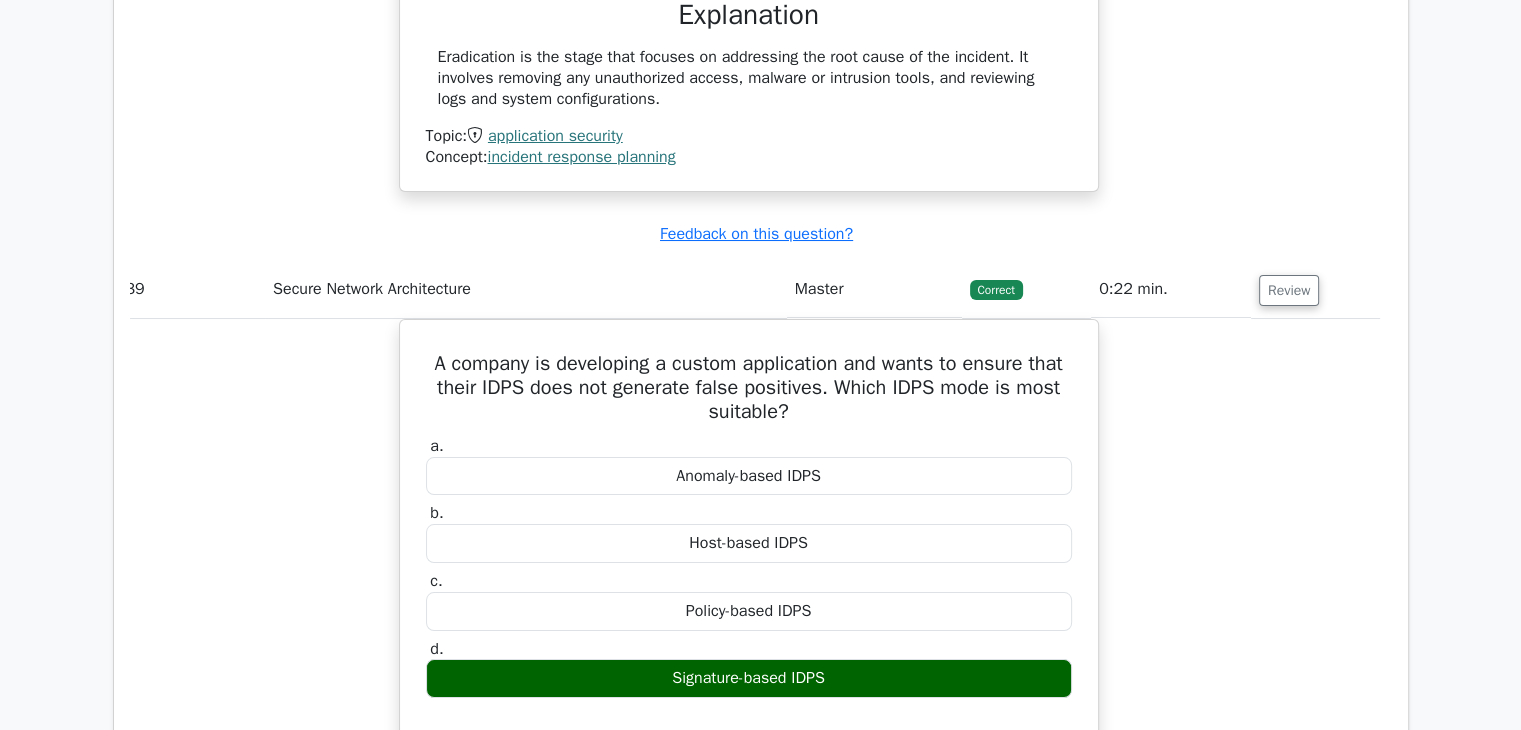 scroll, scrollTop: 7532, scrollLeft: 0, axis: vertical 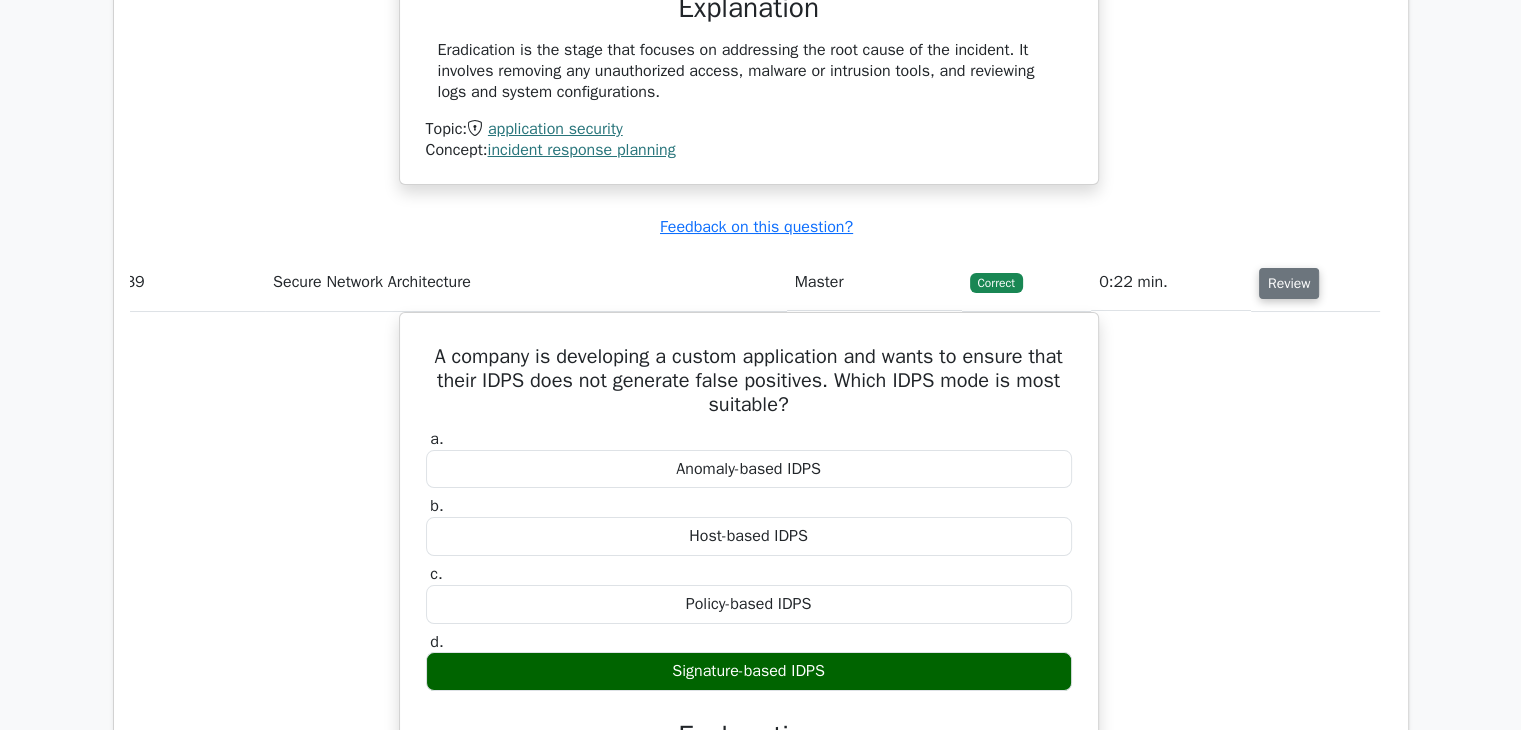 click on "Review" at bounding box center [1289, 283] 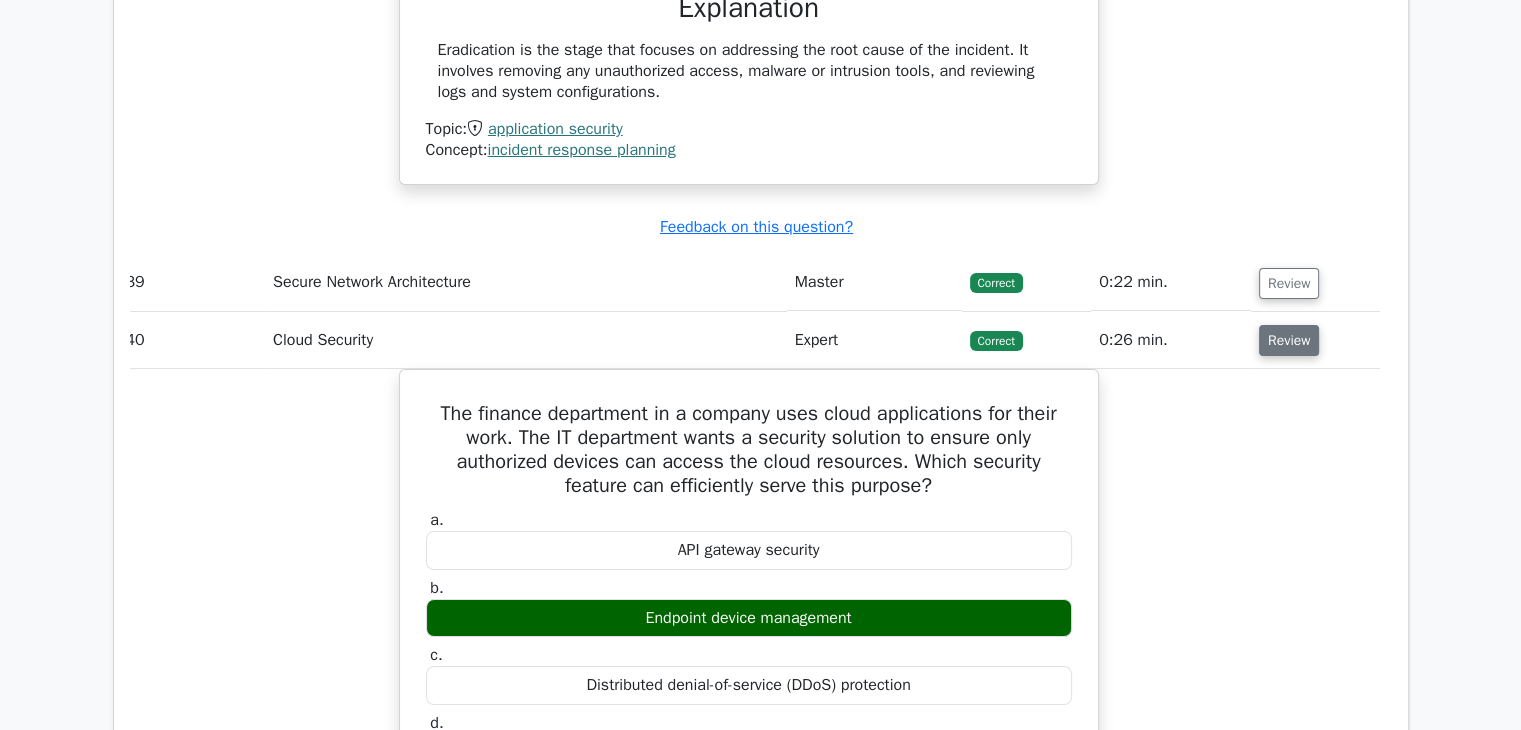 click on "Review" at bounding box center [1289, 340] 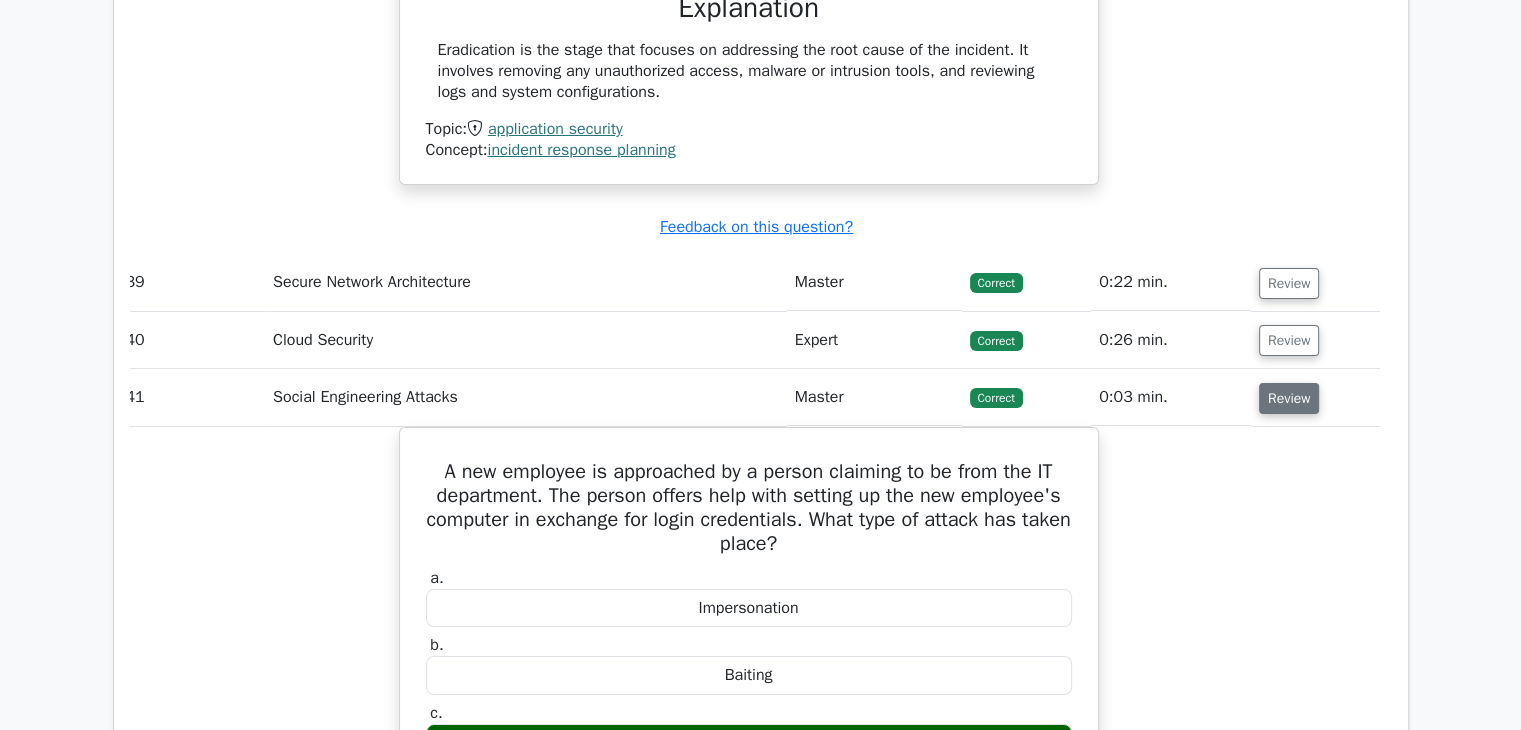 click on "Review" at bounding box center (1289, 398) 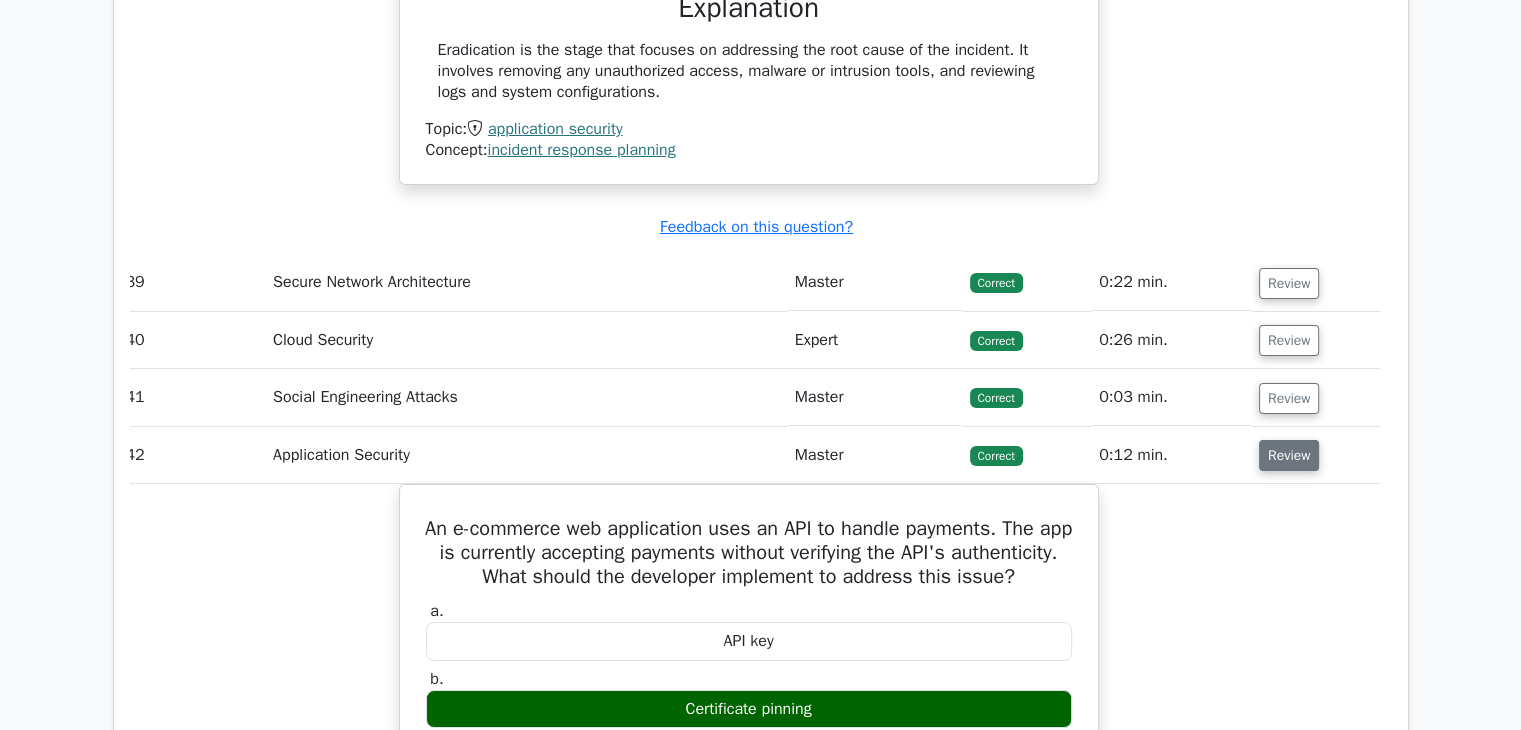click on "Review" at bounding box center [1289, 455] 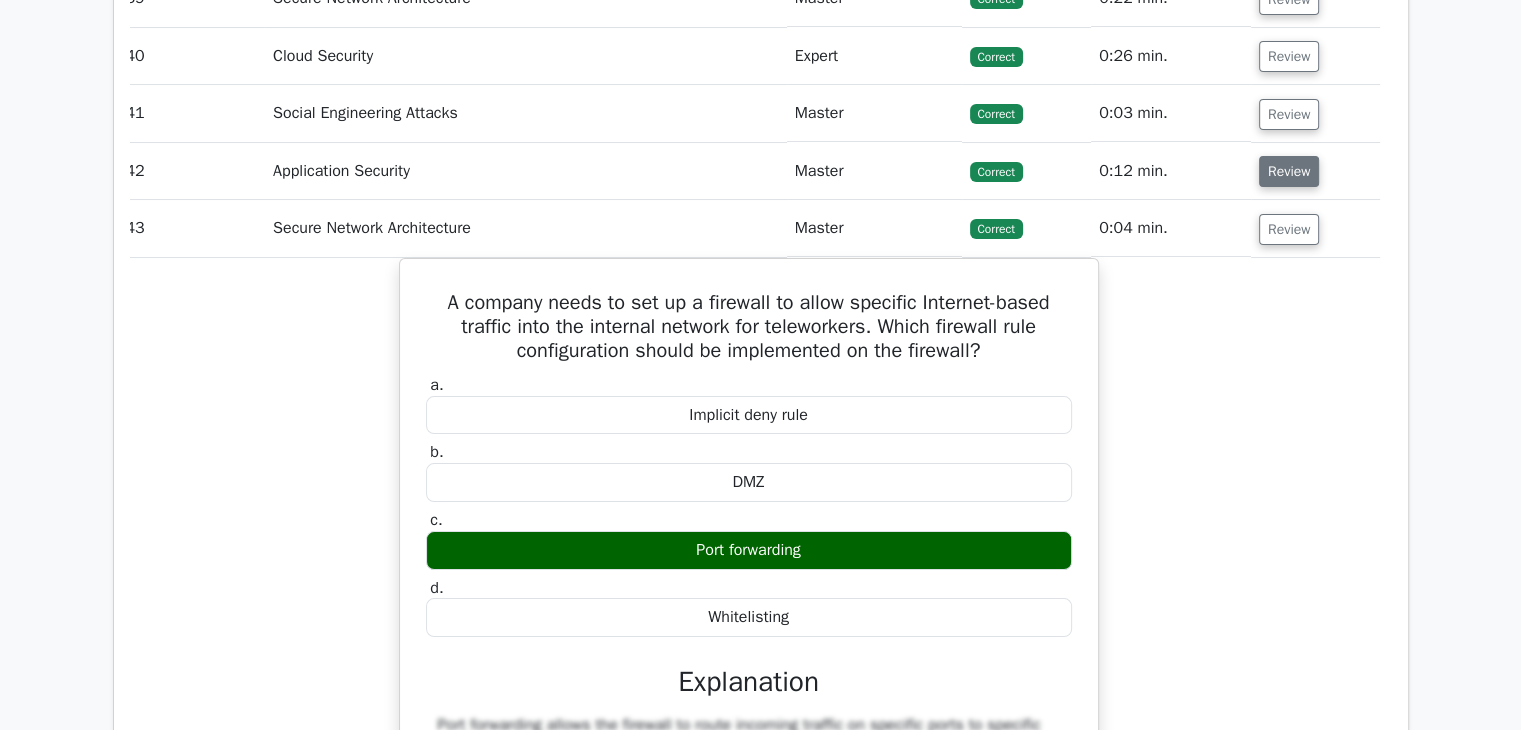 scroll, scrollTop: 7860, scrollLeft: 0, axis: vertical 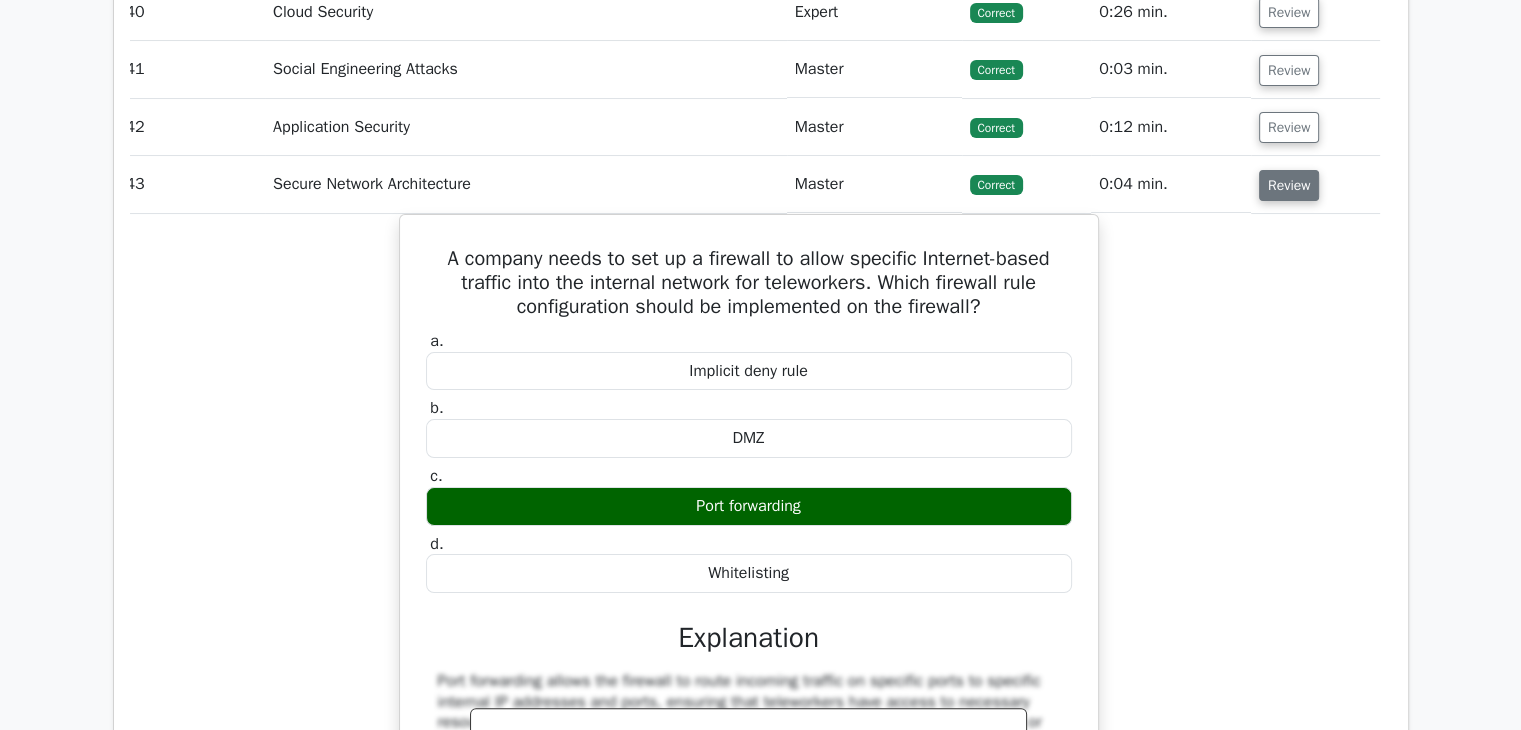click on "Review" at bounding box center [1289, 185] 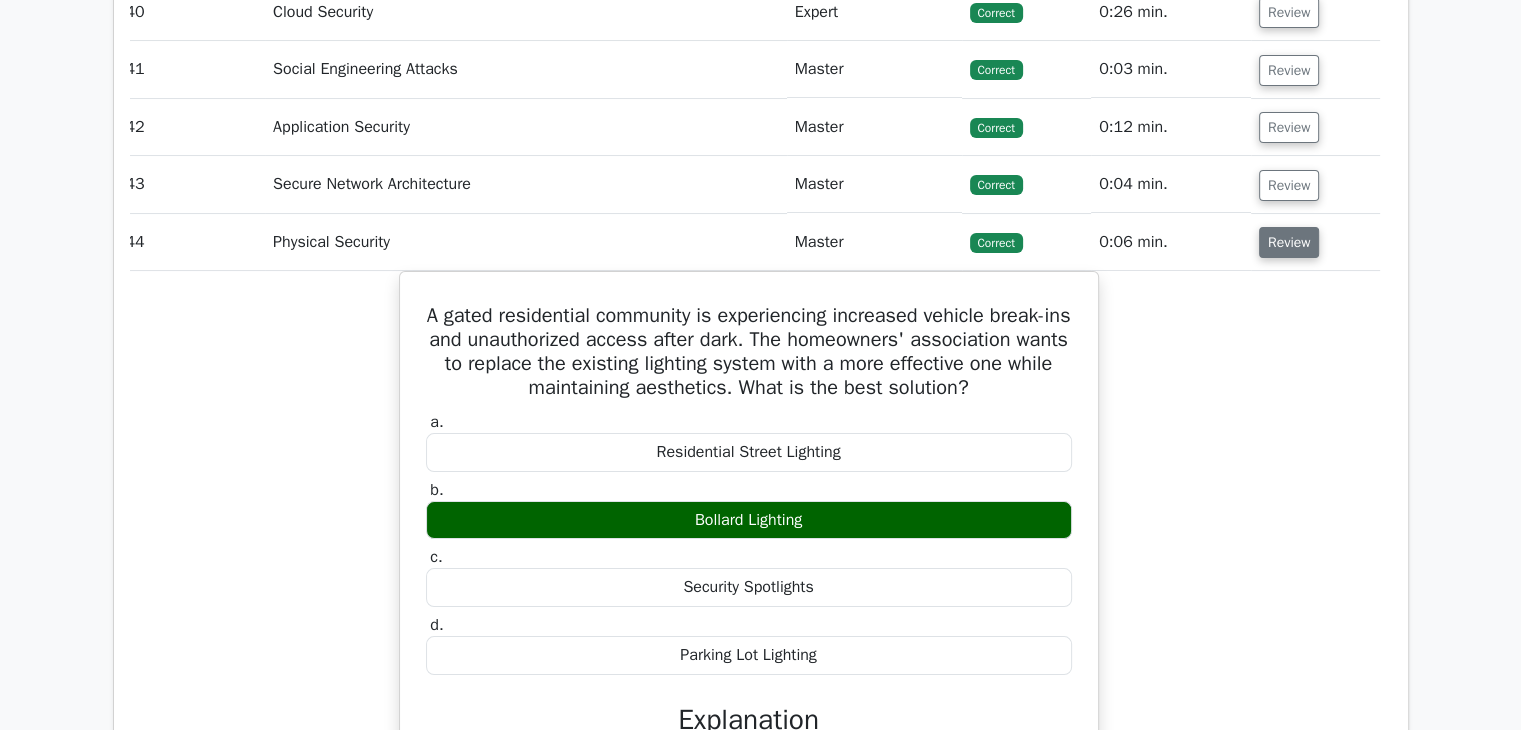 click on "Review" at bounding box center [1289, 242] 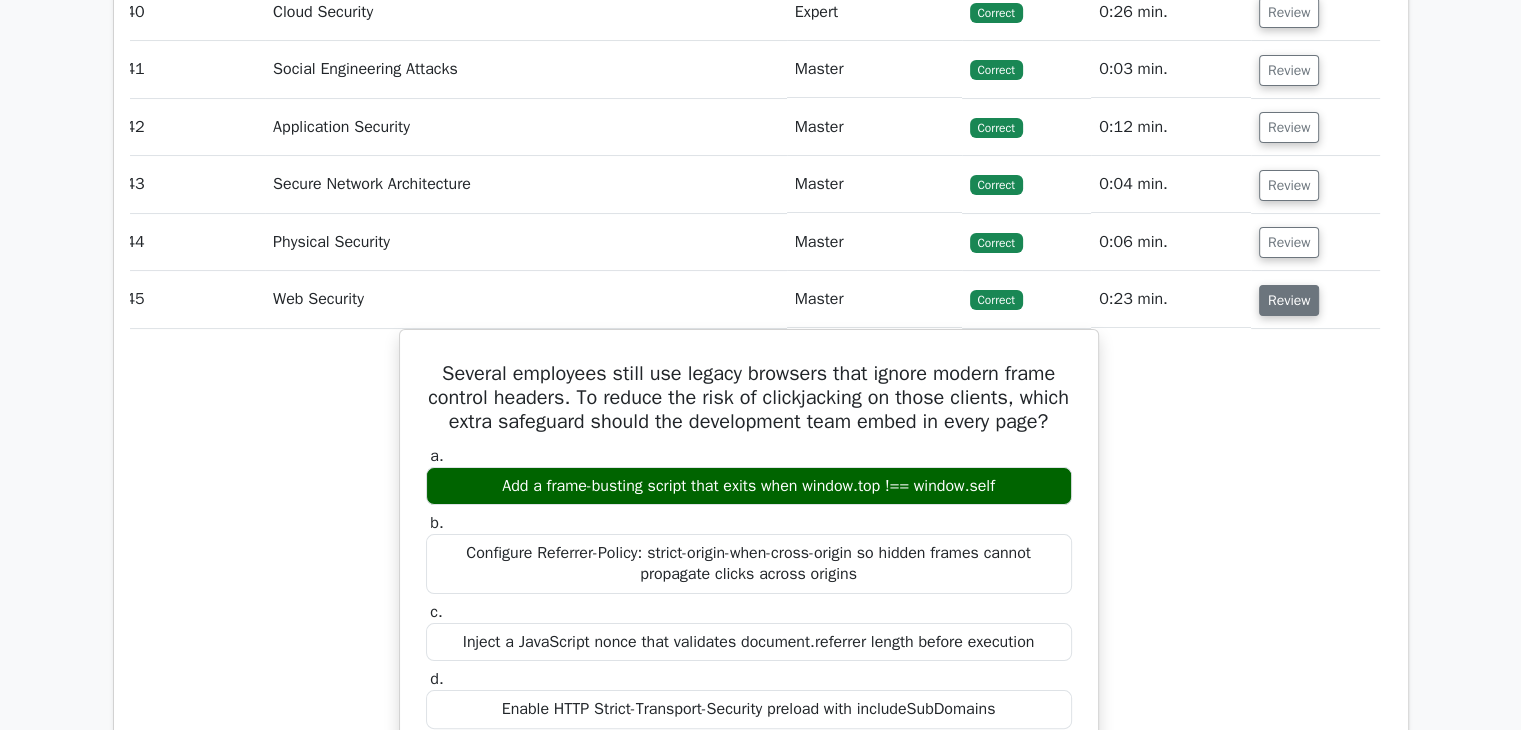 click on "Review" at bounding box center [1289, 300] 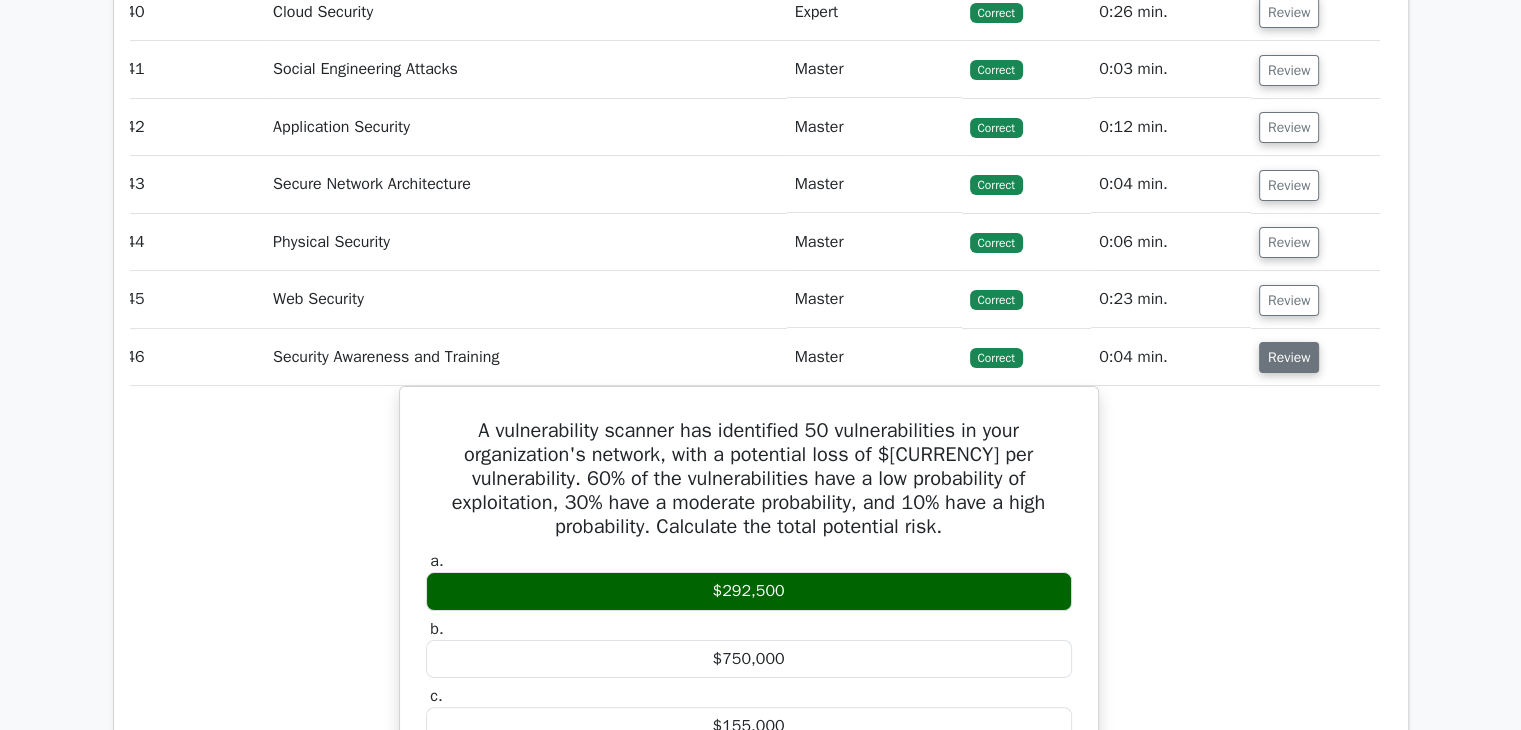click on "Review" at bounding box center [1289, 357] 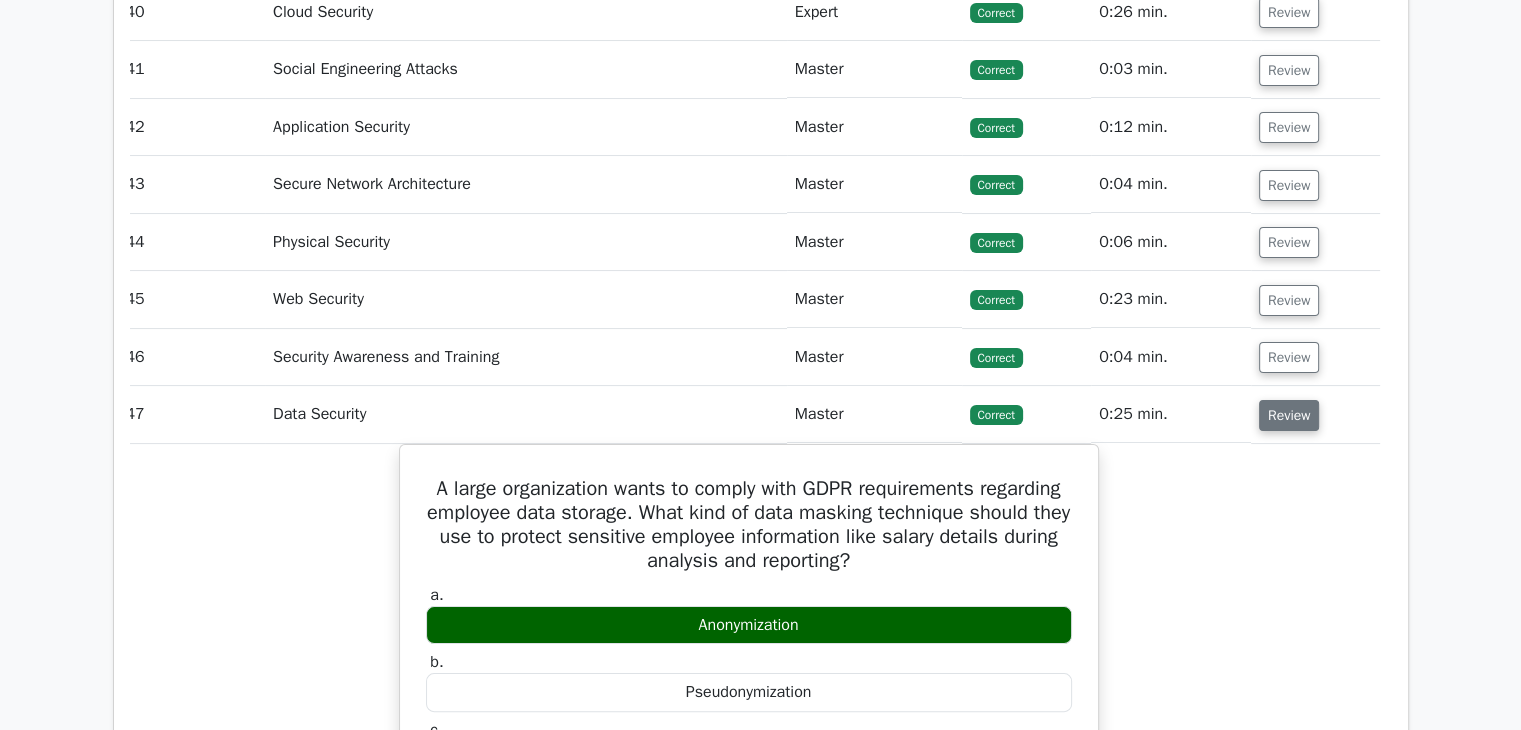 click on "Review" at bounding box center (1289, 415) 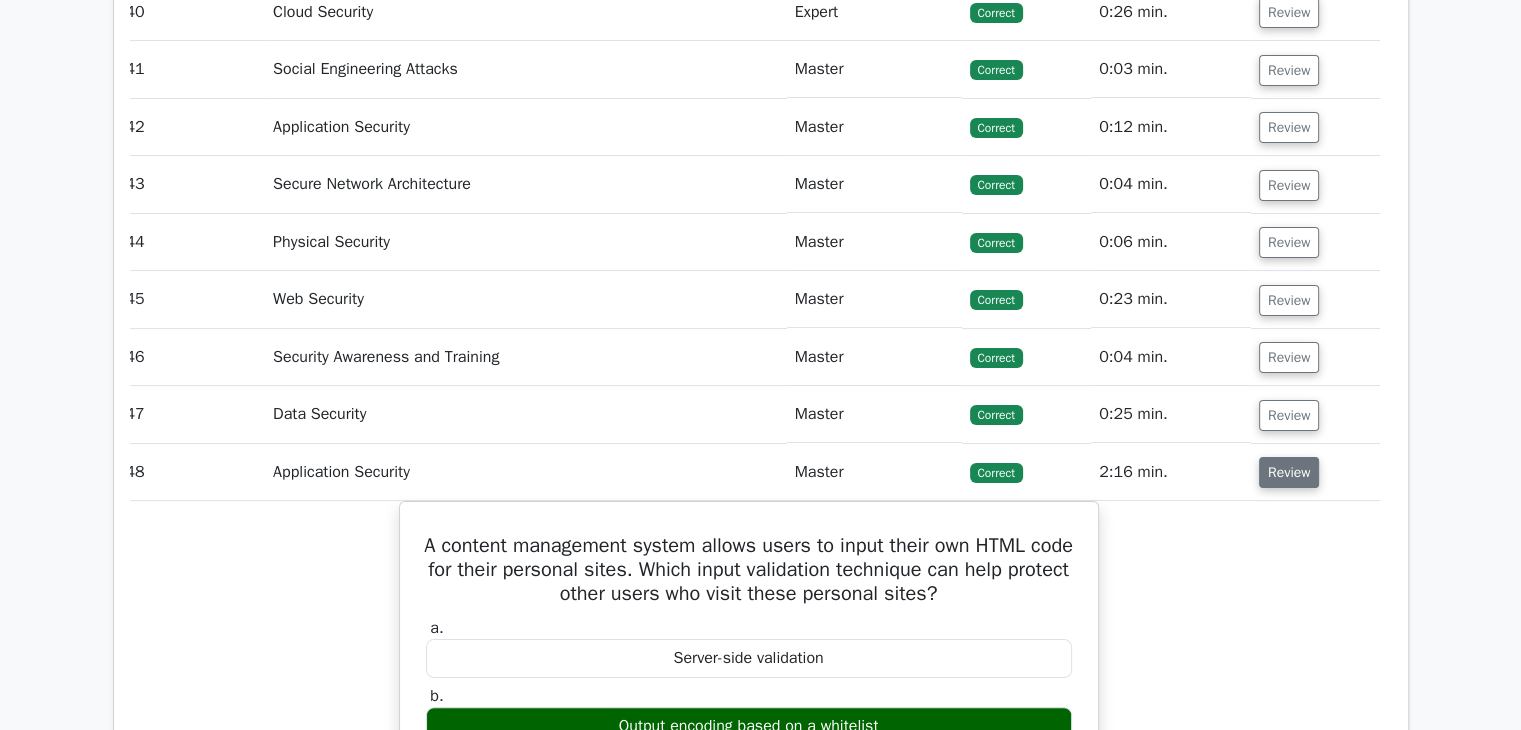 click on "Review" at bounding box center [1289, 472] 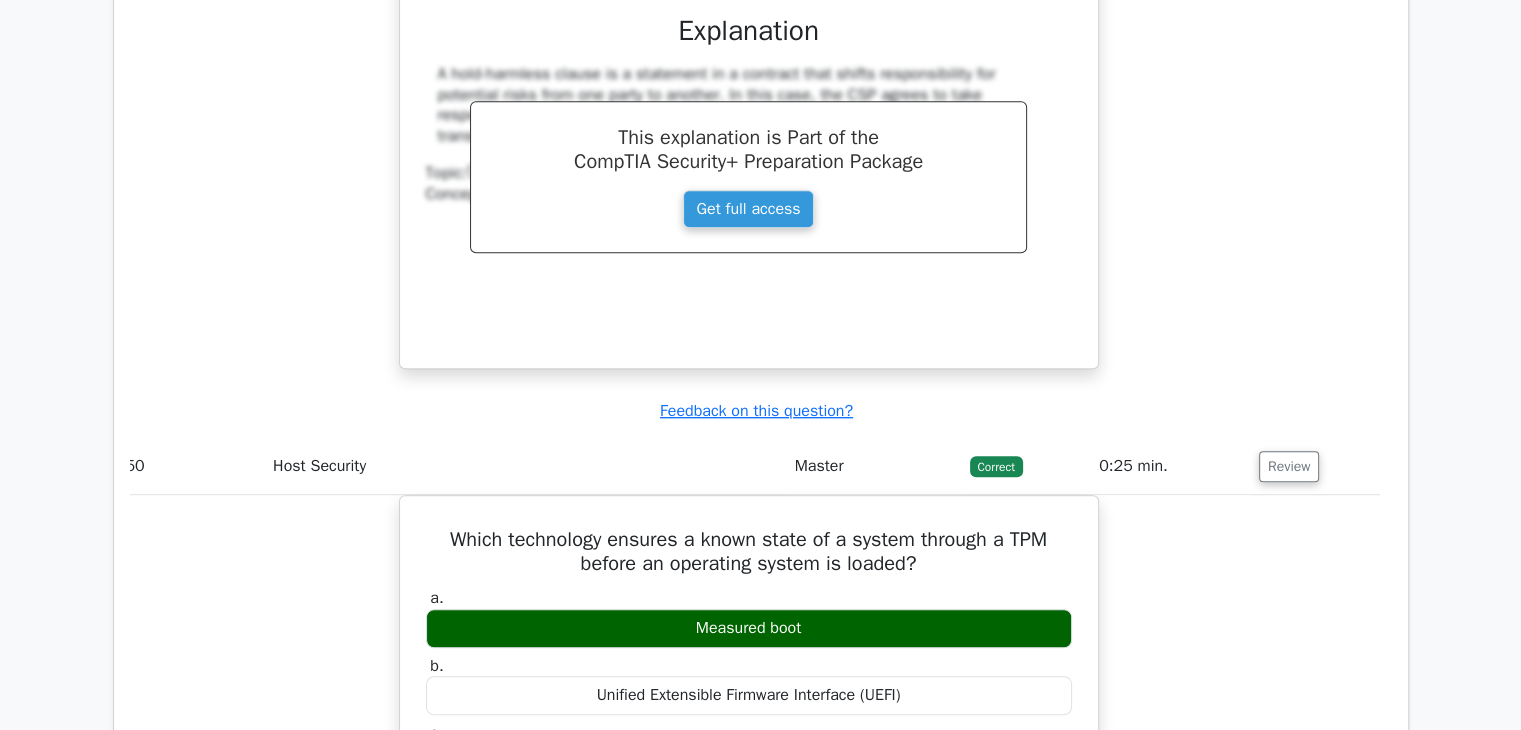 scroll, scrollTop: 8817, scrollLeft: 0, axis: vertical 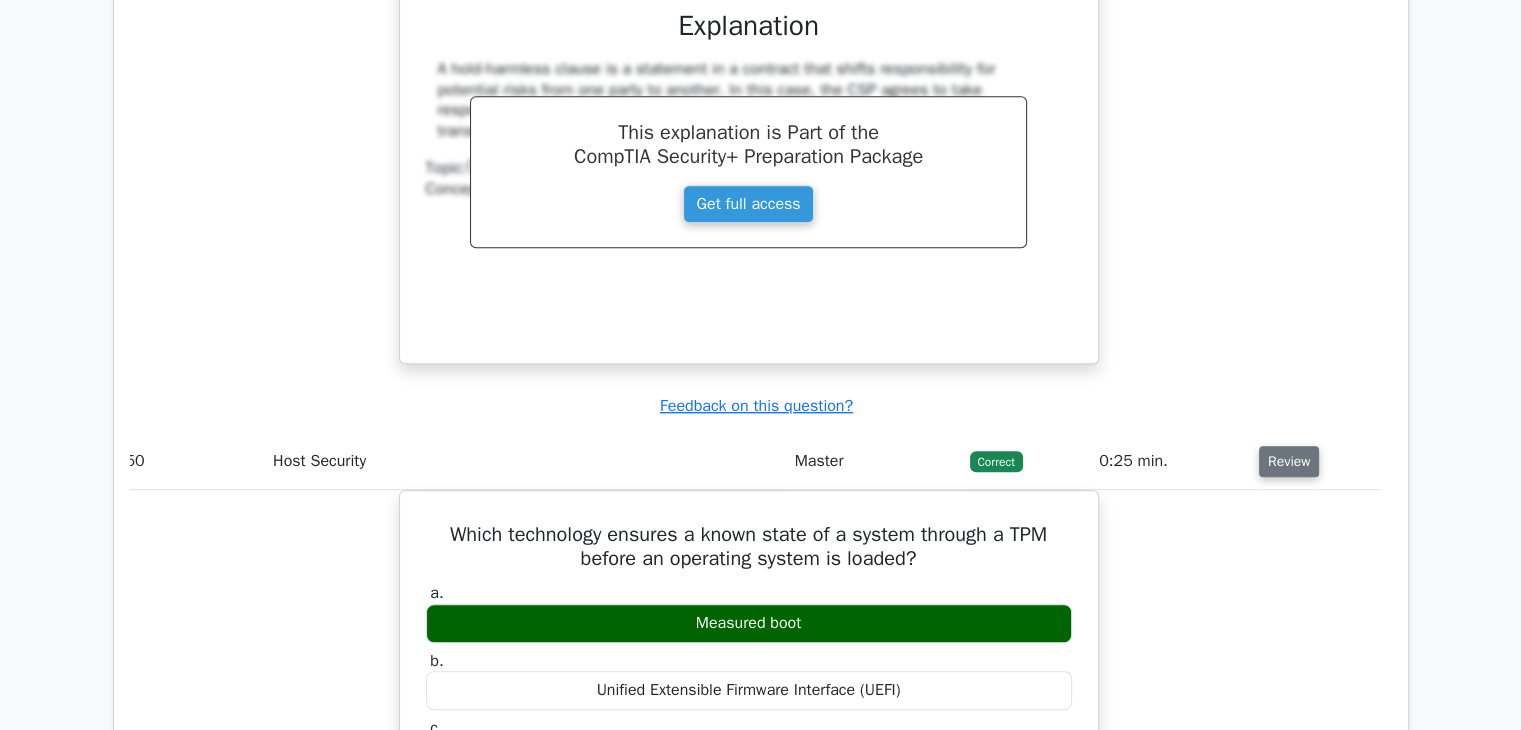 click on "Review" at bounding box center [1289, 461] 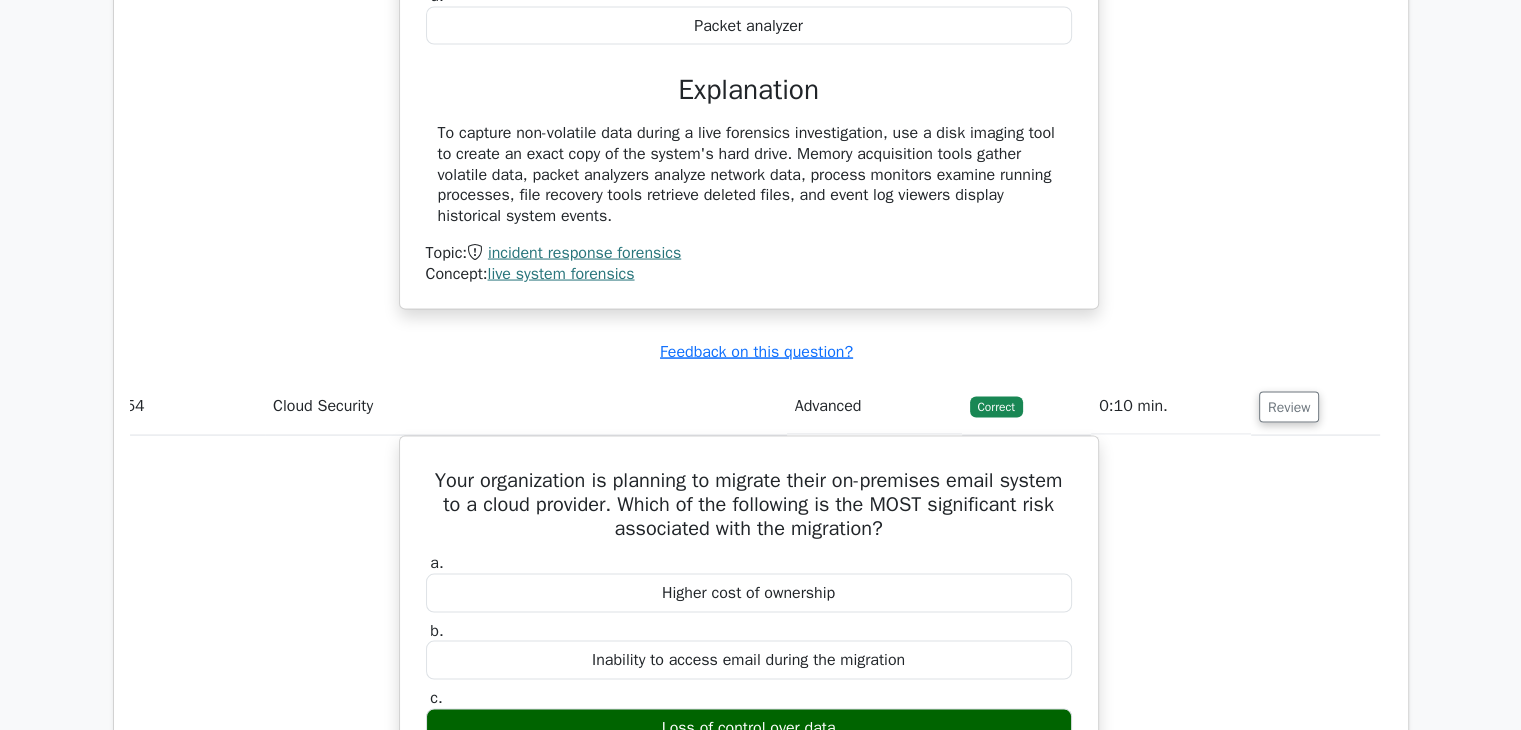 scroll, scrollTop: 11479, scrollLeft: 0, axis: vertical 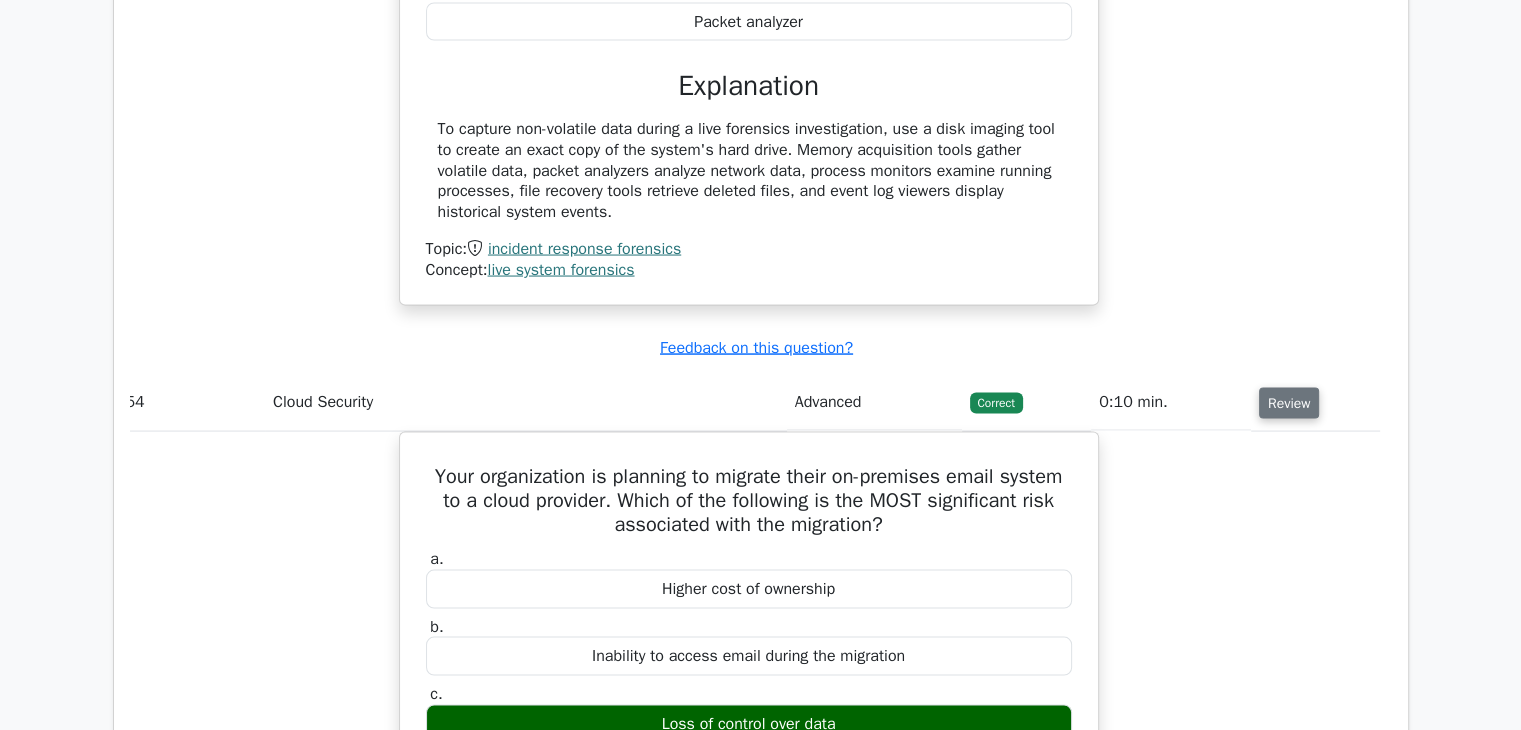 click on "Review" at bounding box center [1289, 403] 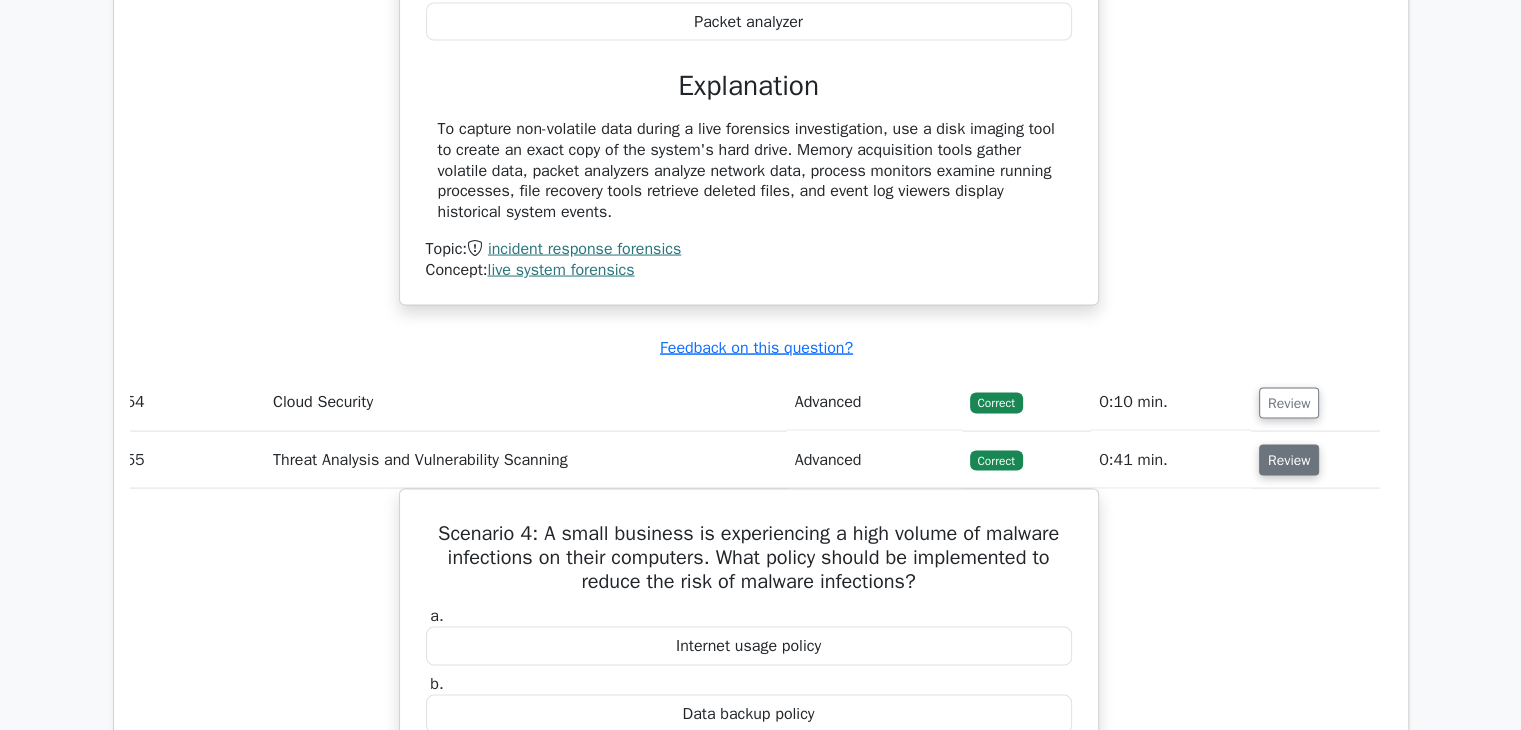 click on "Review" at bounding box center (1289, 460) 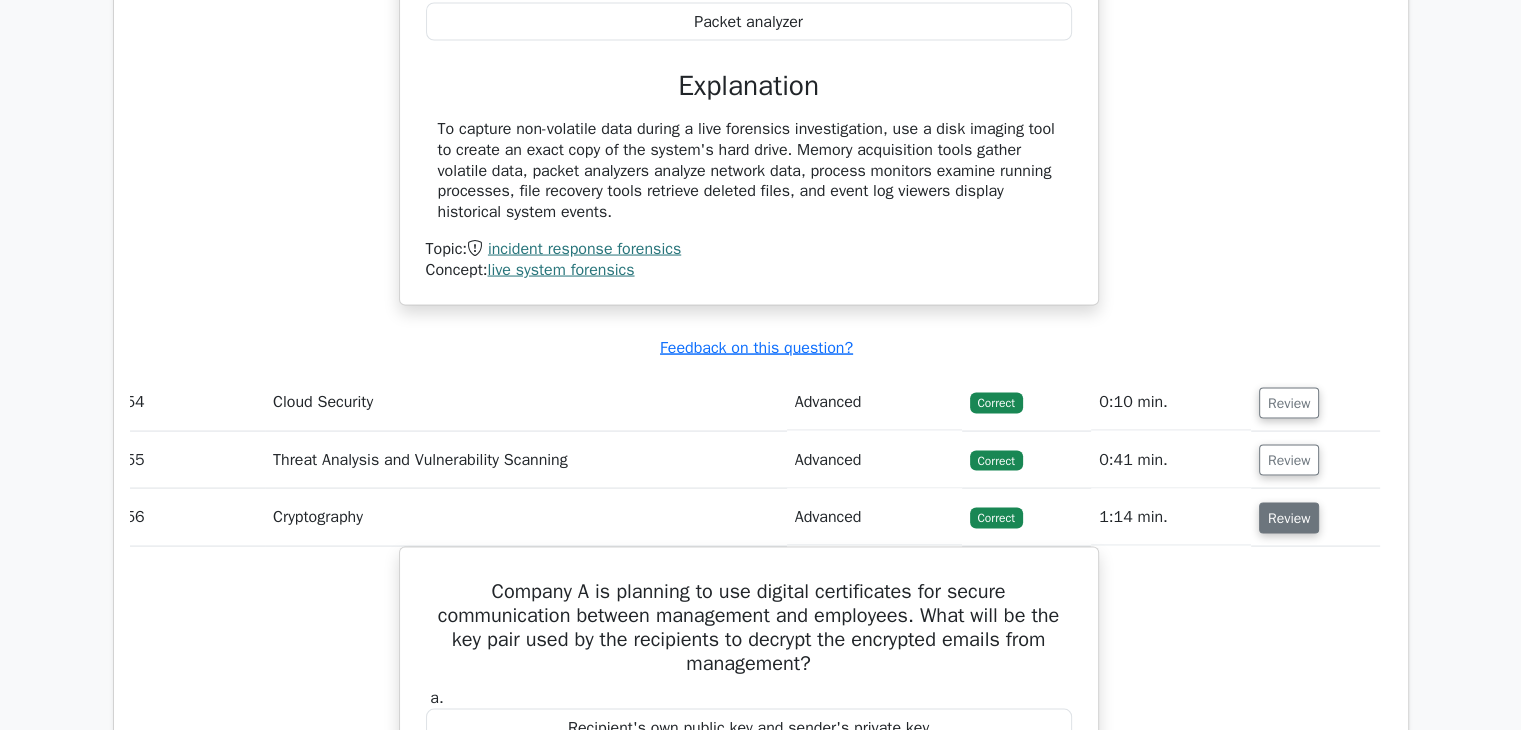 click on "Review" at bounding box center (1289, 518) 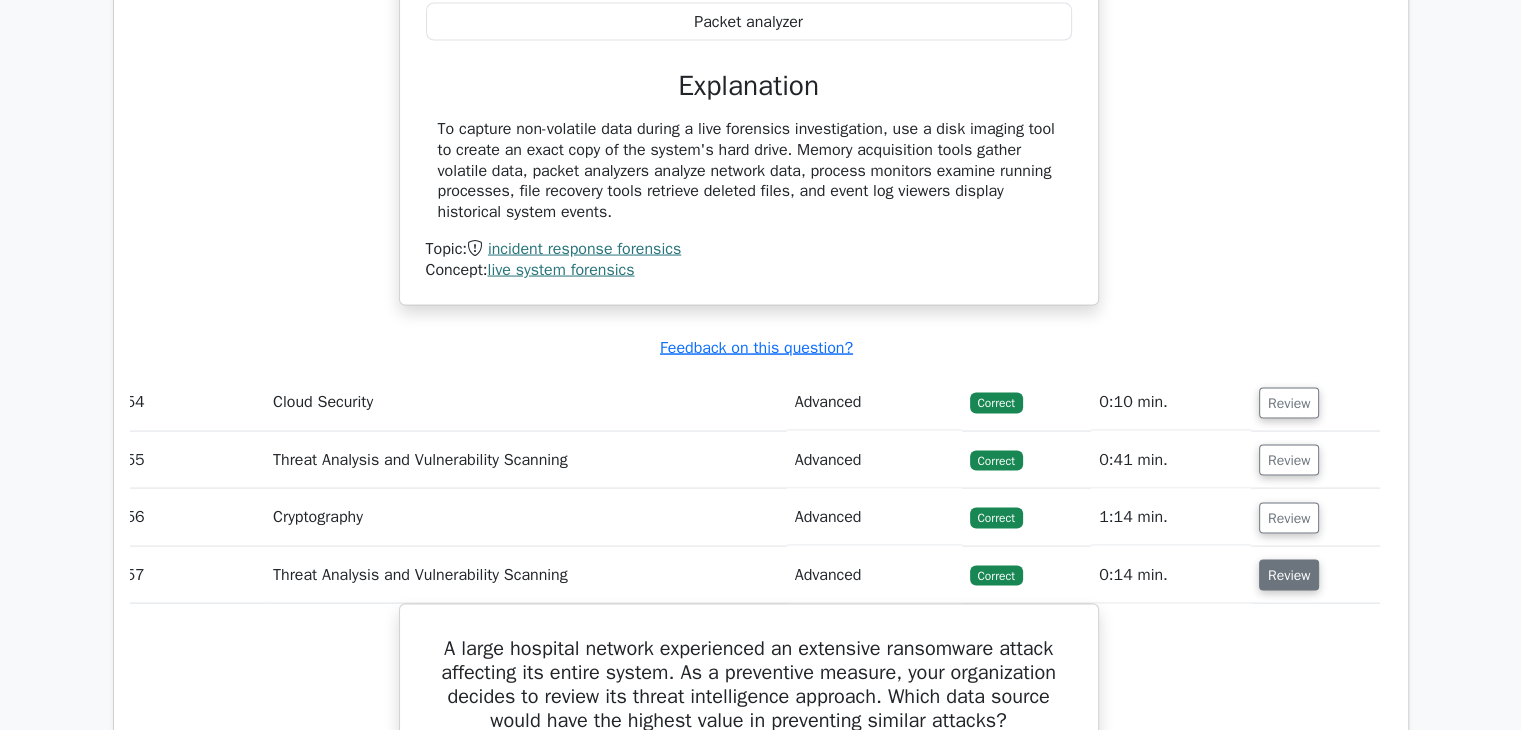 click on "Review" at bounding box center (1289, 575) 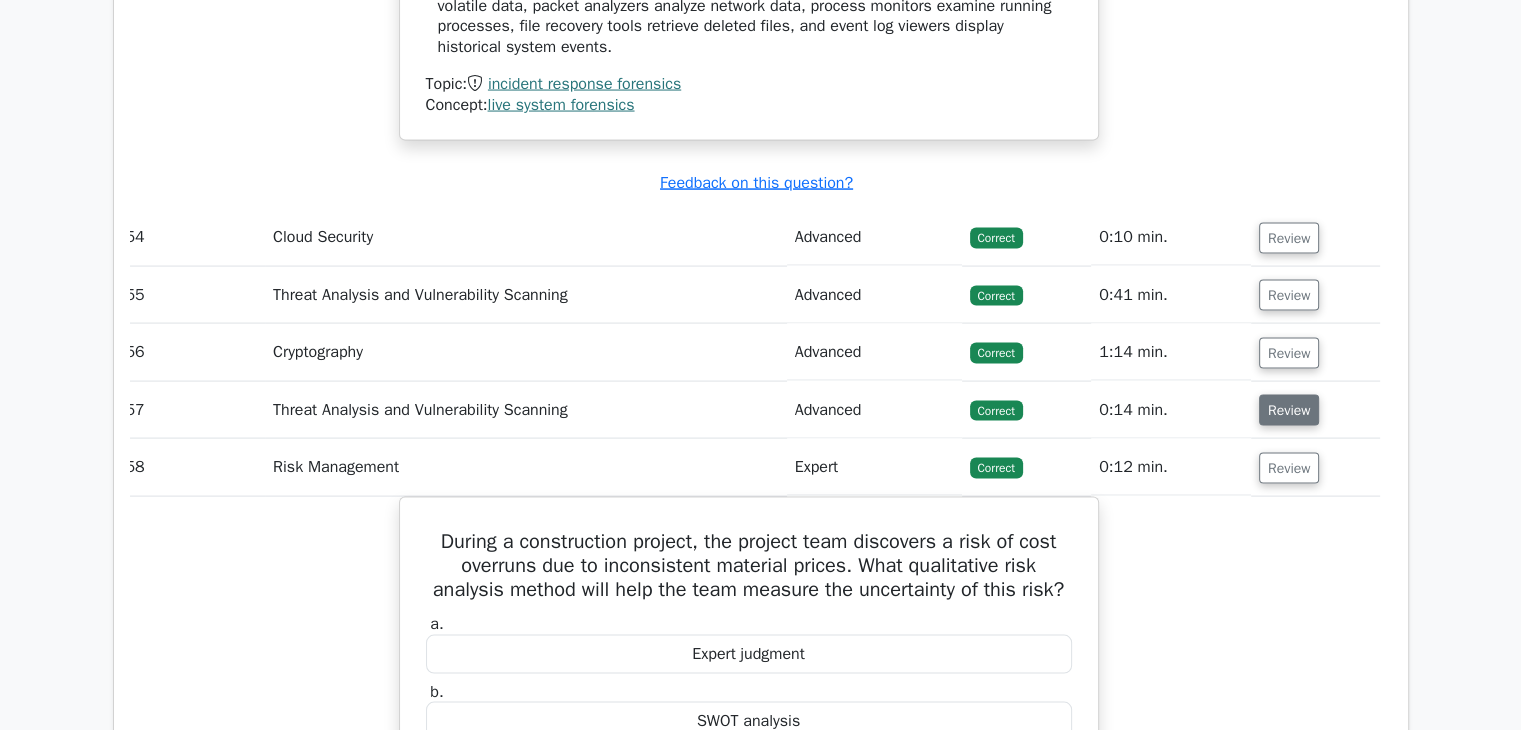 scroll, scrollTop: 11767, scrollLeft: 0, axis: vertical 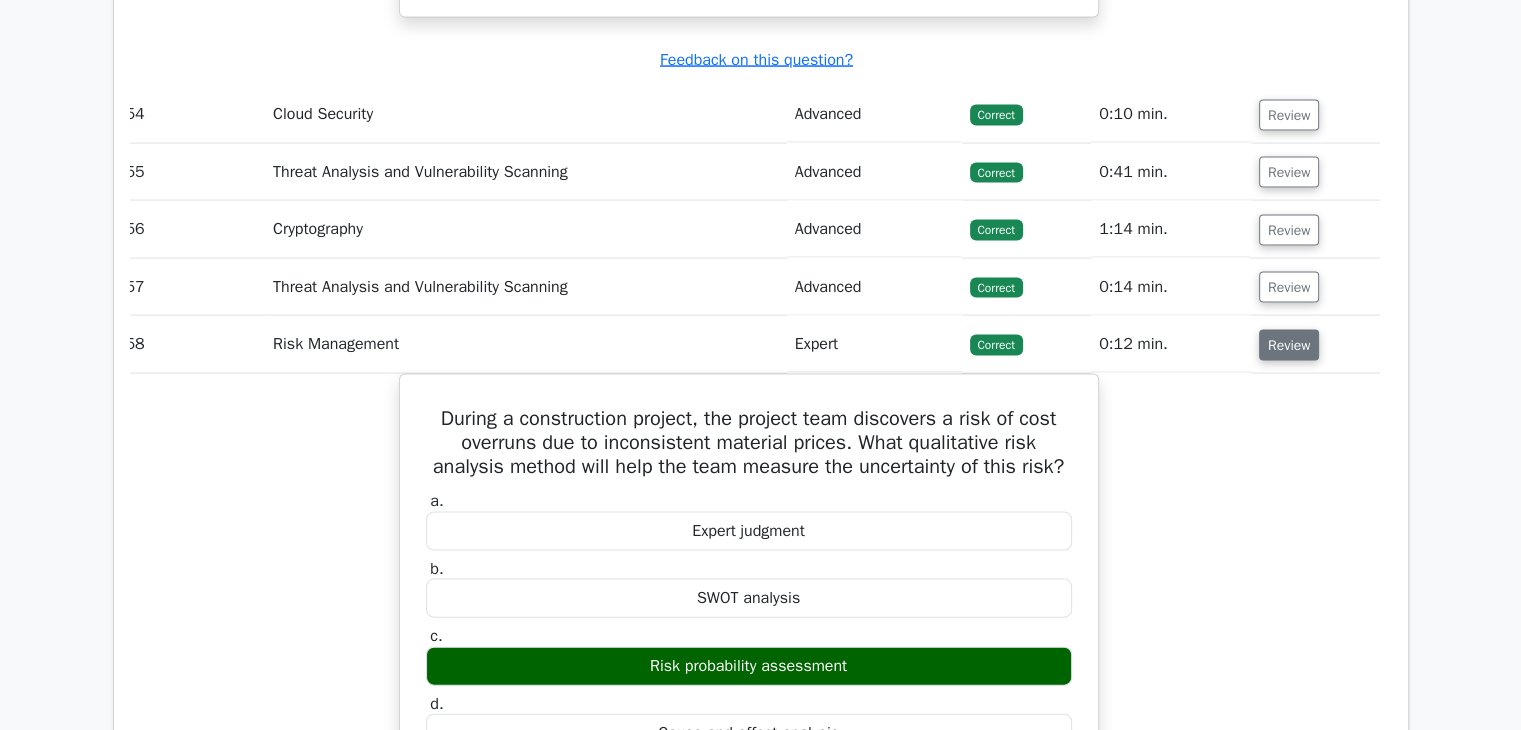click on "Review" at bounding box center (1289, 345) 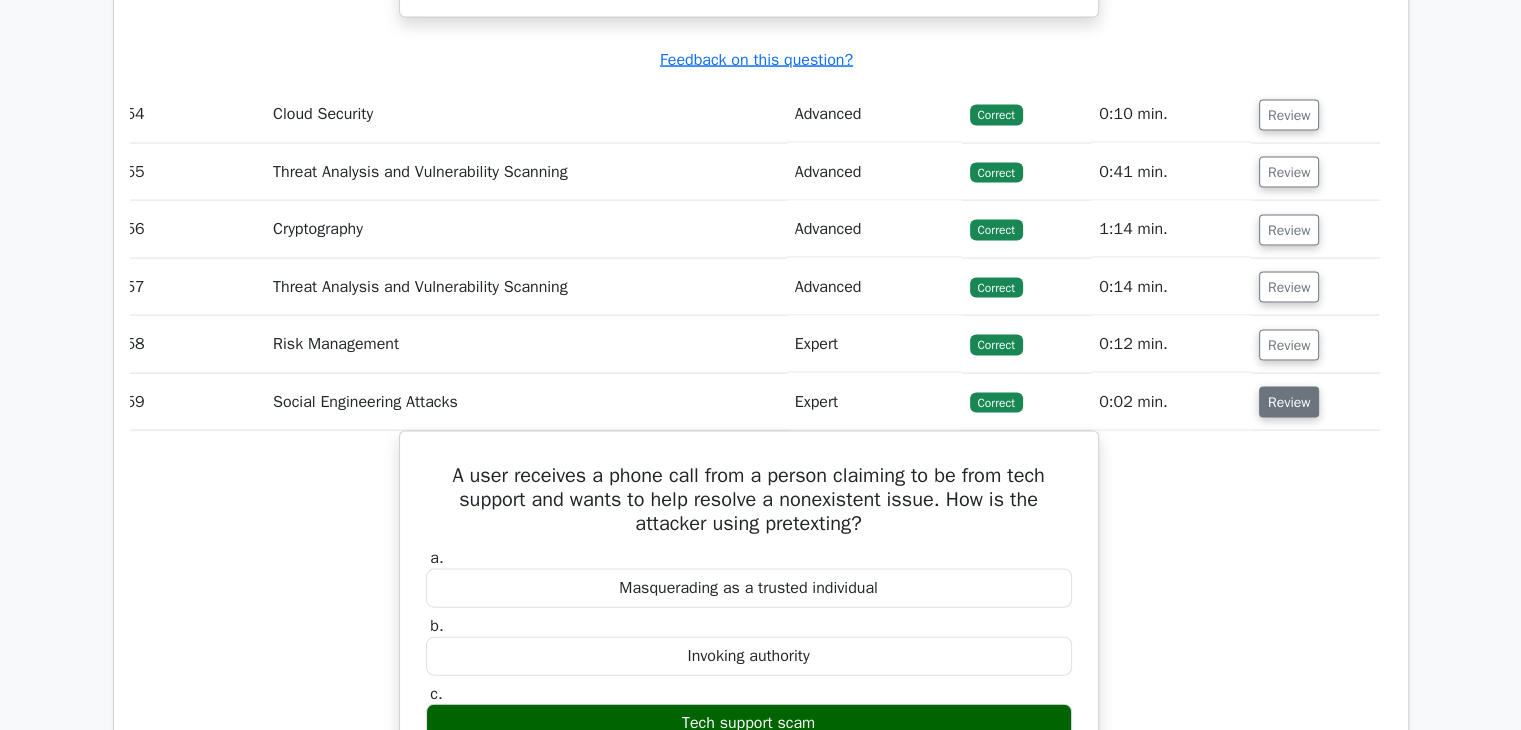 click on "Review" at bounding box center [1289, 402] 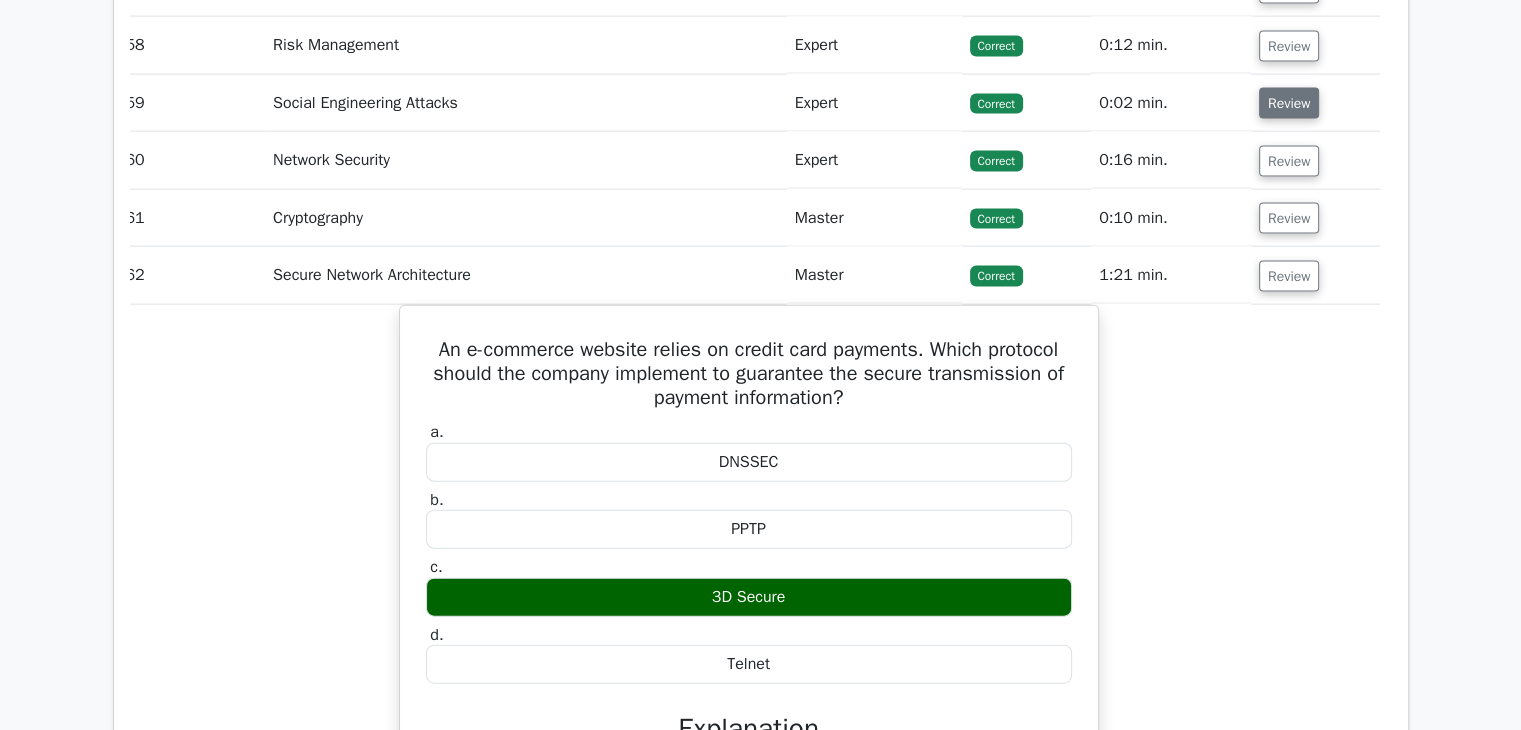 scroll, scrollTop: 12068, scrollLeft: 0, axis: vertical 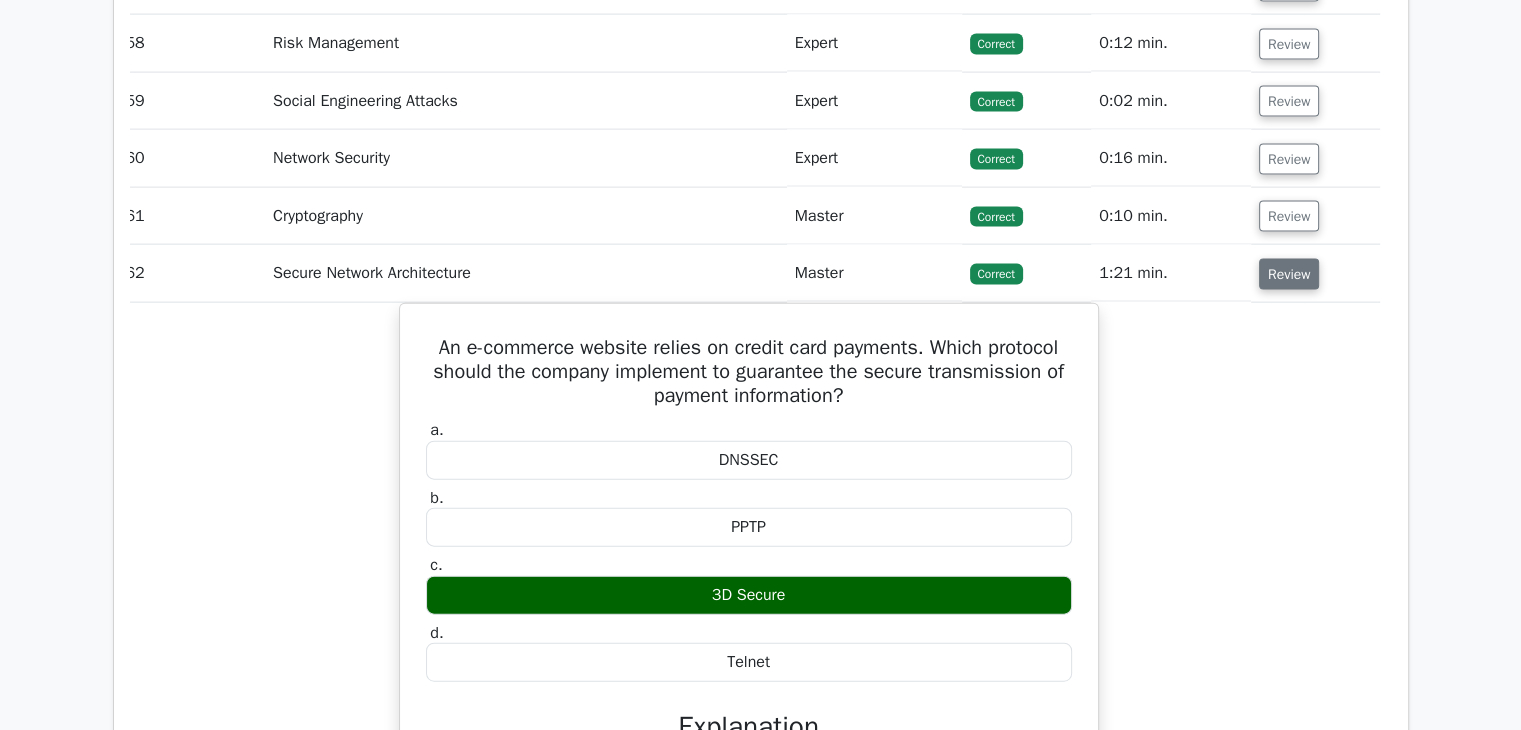 click on "Review" at bounding box center [1289, 274] 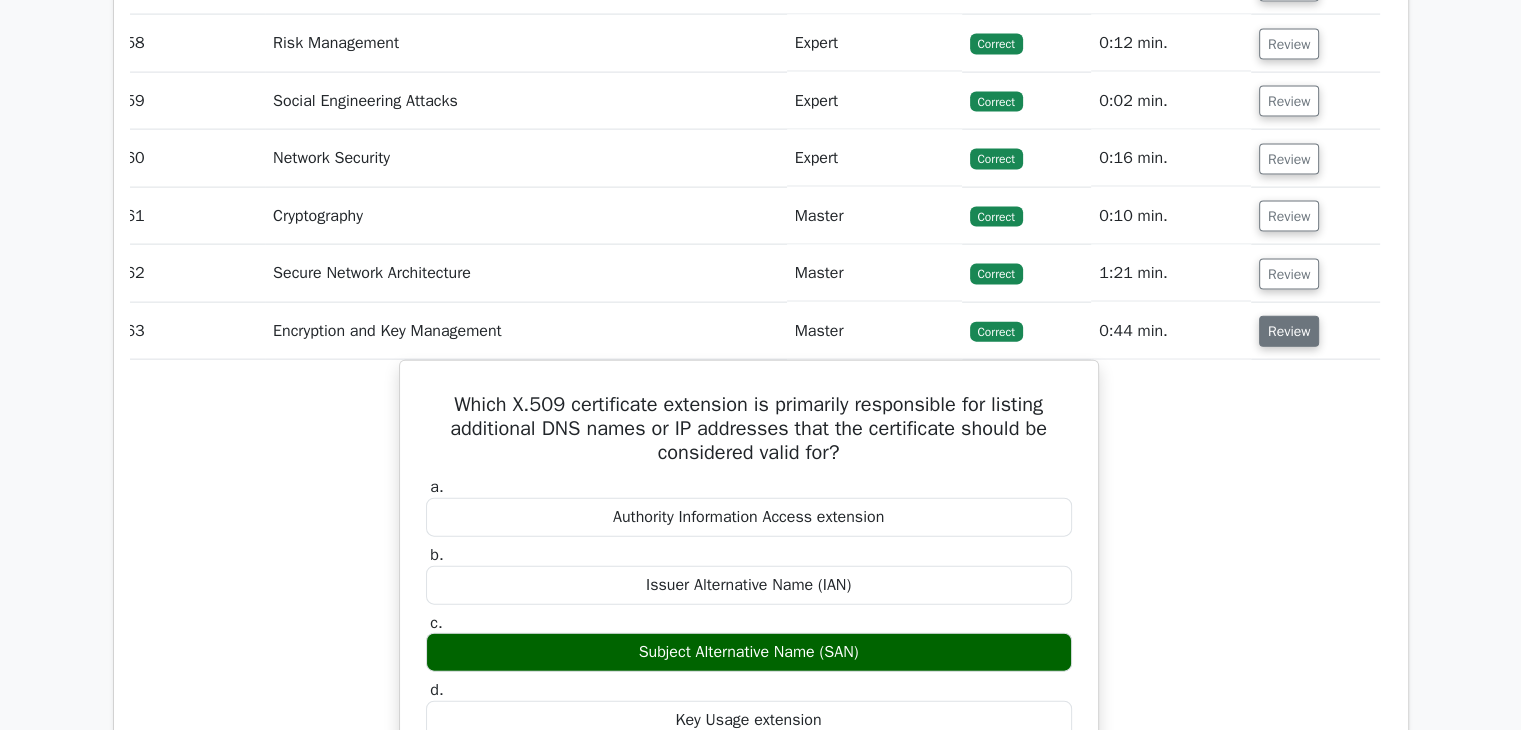 click on "Review" at bounding box center [1289, 331] 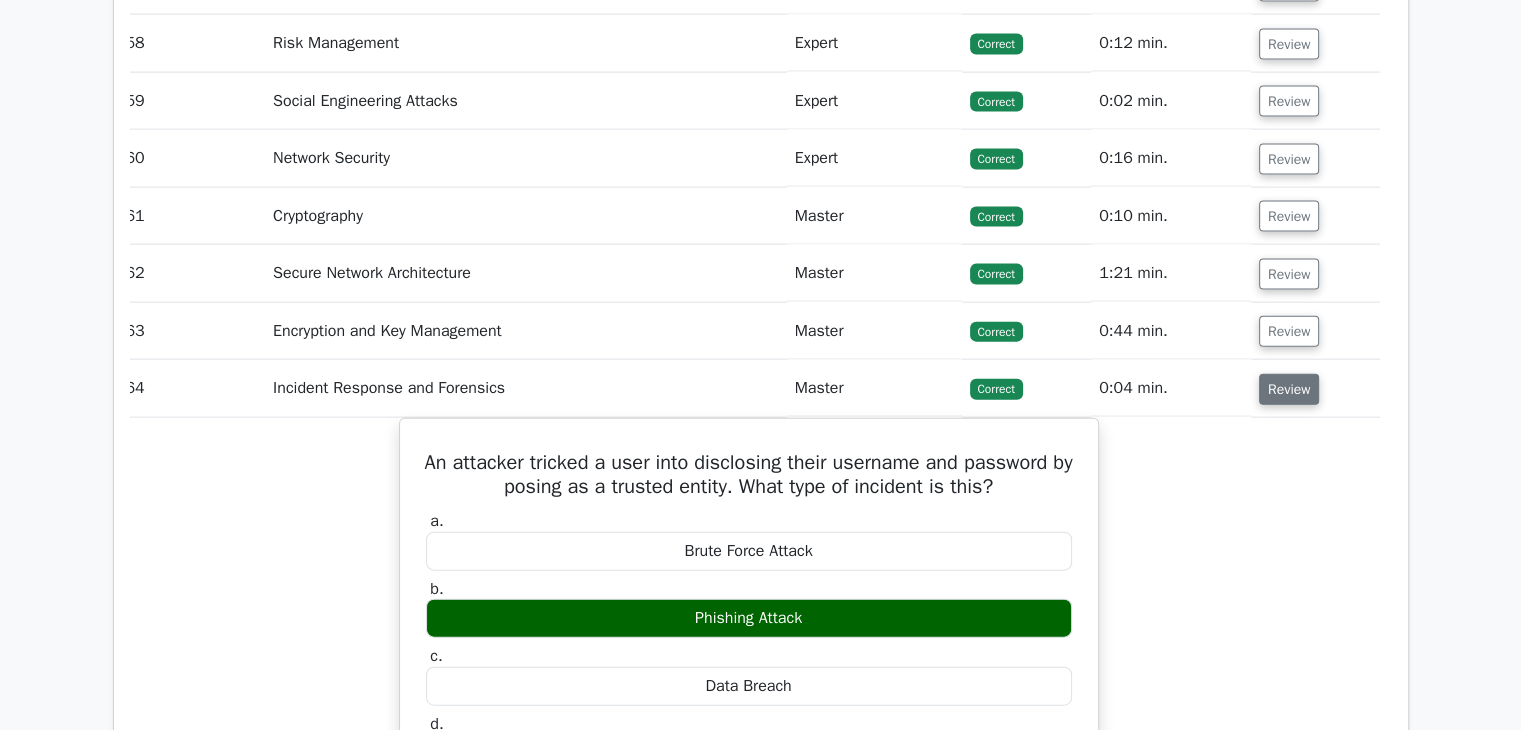 click on "Review" at bounding box center [1289, 389] 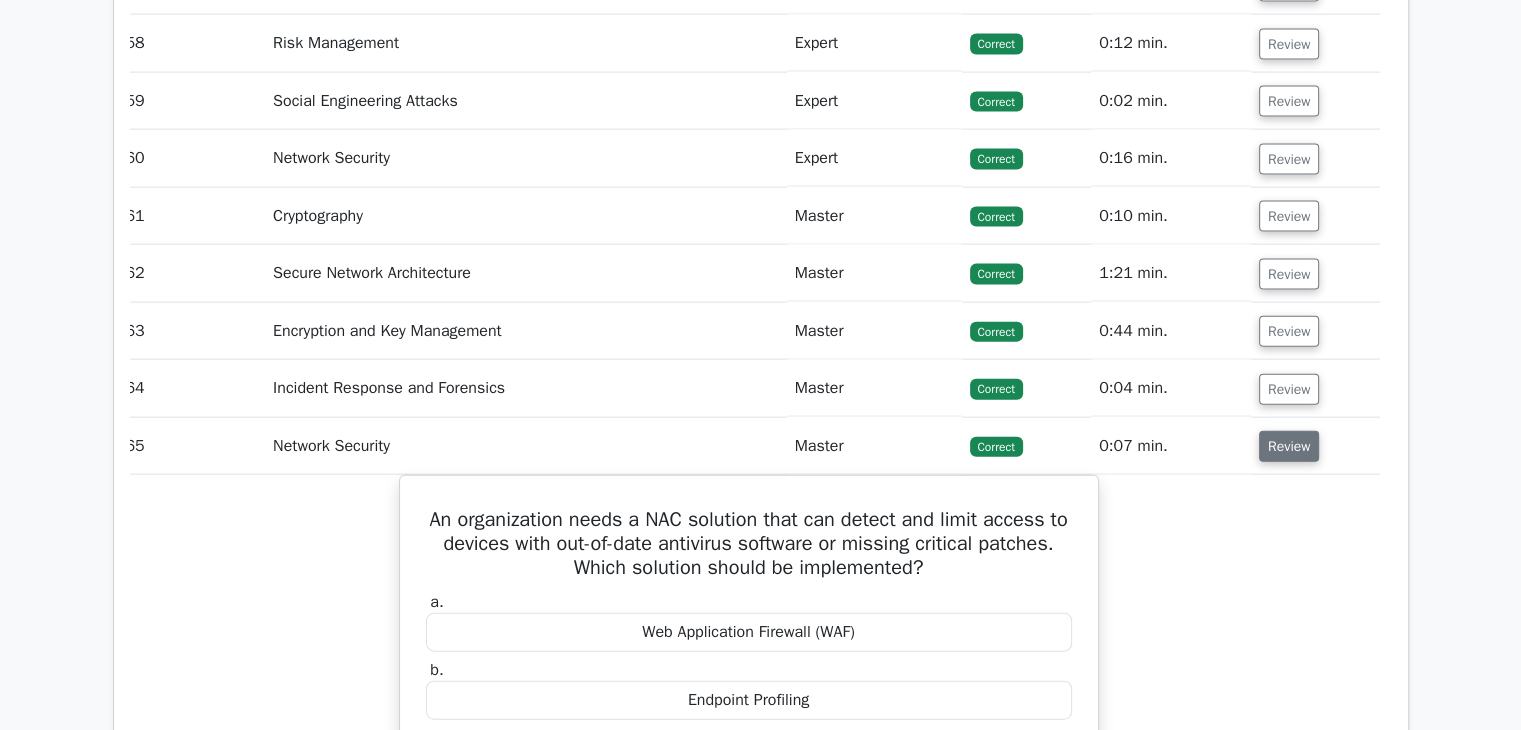 click on "Review" at bounding box center (1289, 446) 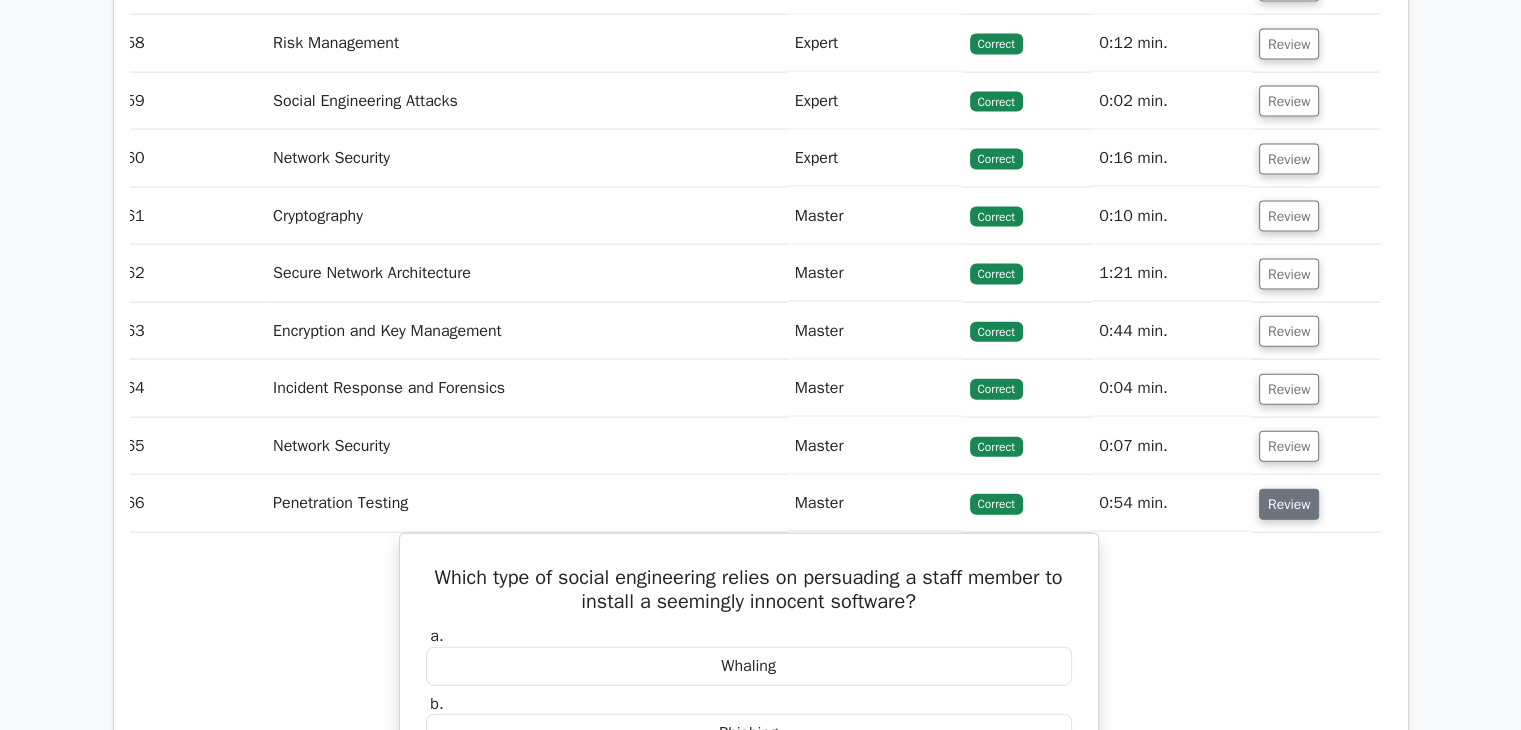click on "Review" at bounding box center (1289, 504) 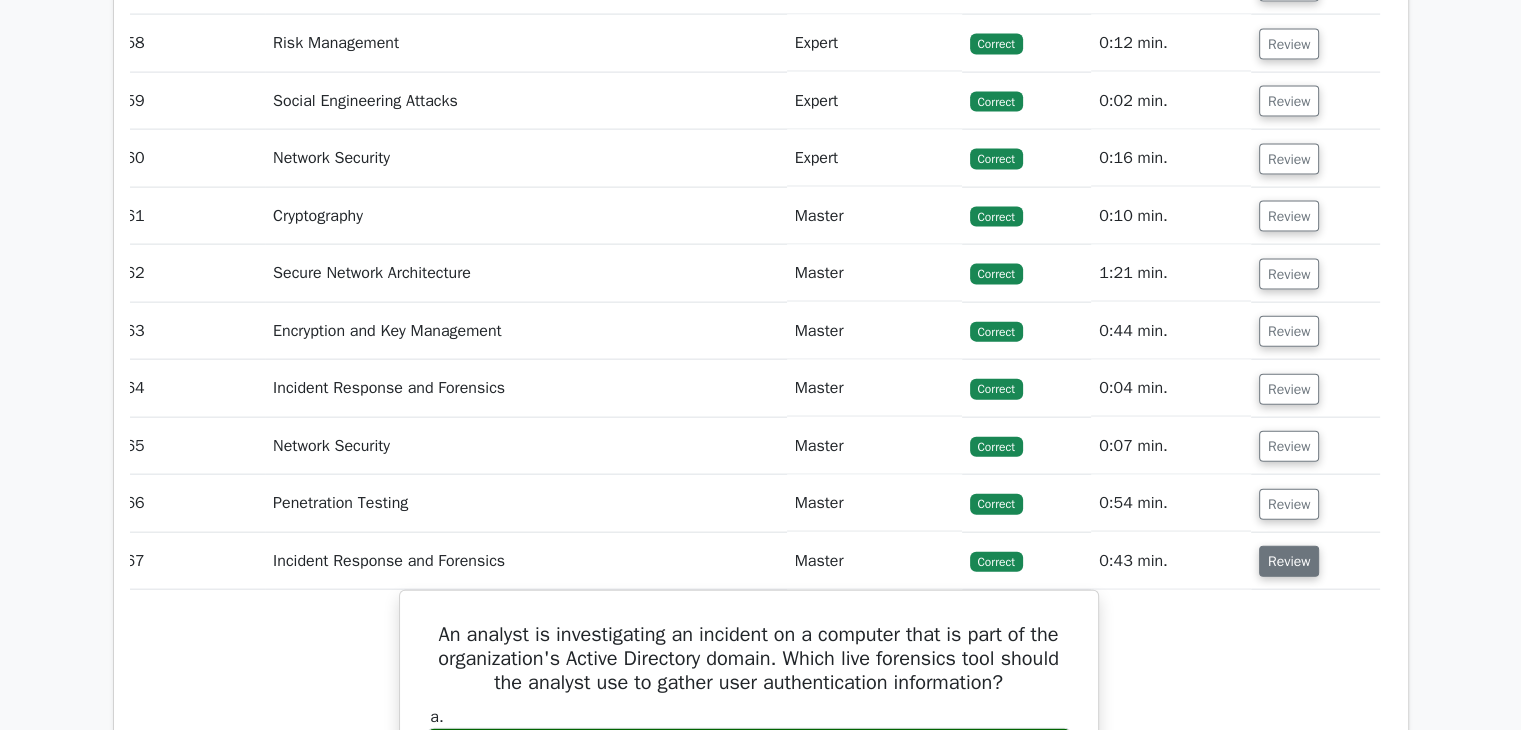 click on "Review" at bounding box center (1289, 561) 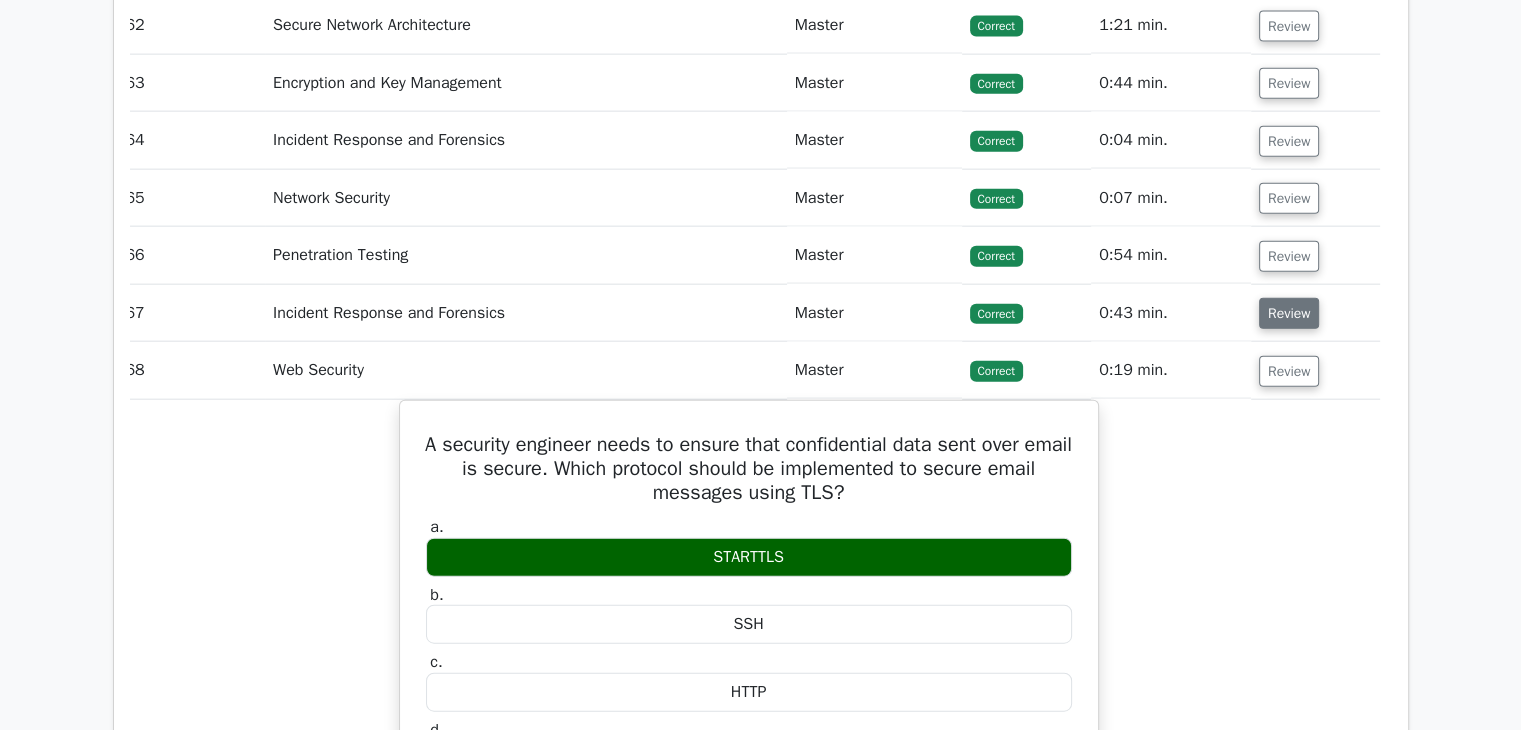 scroll, scrollTop: 12318, scrollLeft: 0, axis: vertical 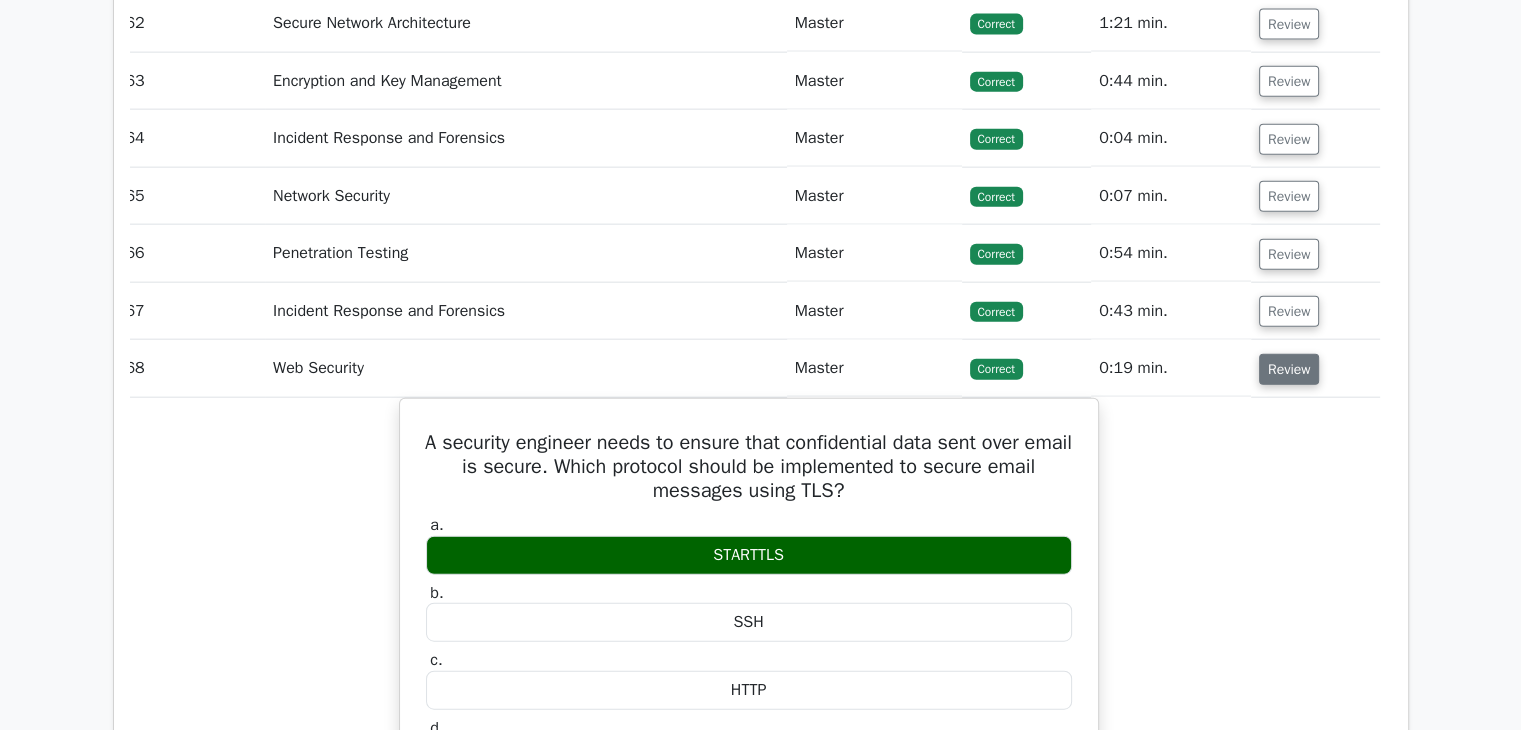 click on "Review" at bounding box center (1289, 369) 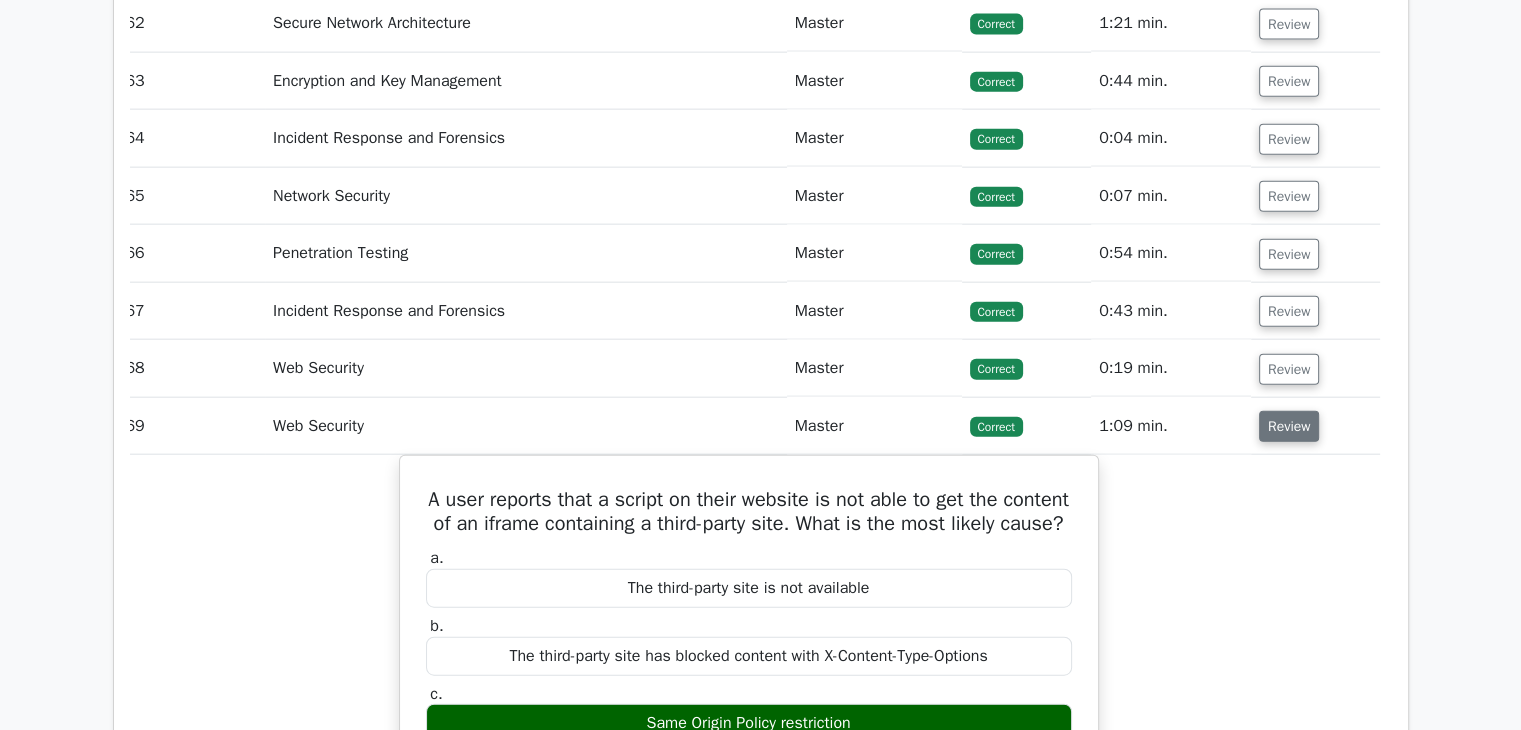click on "Review" at bounding box center (1289, 426) 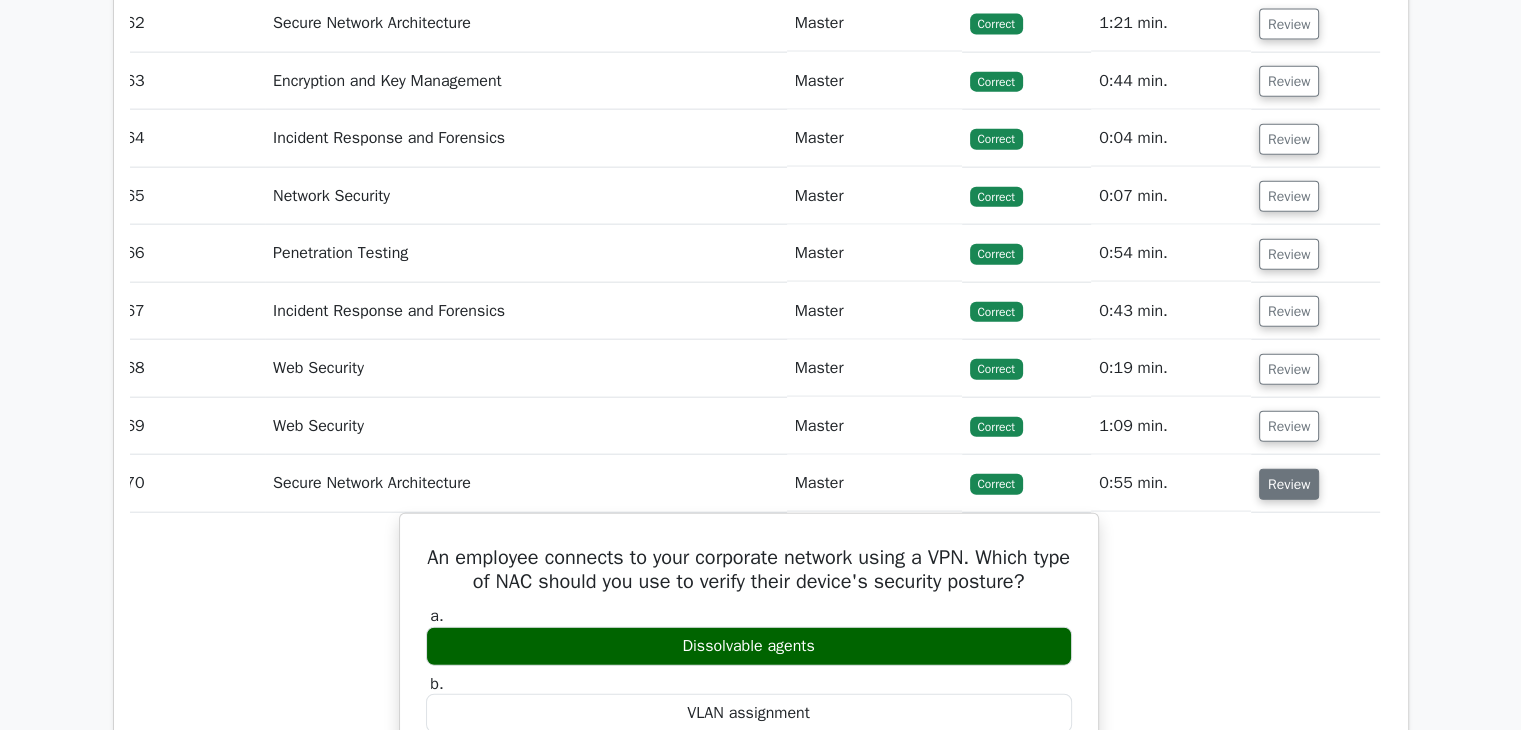 click on "Review" at bounding box center (1289, 484) 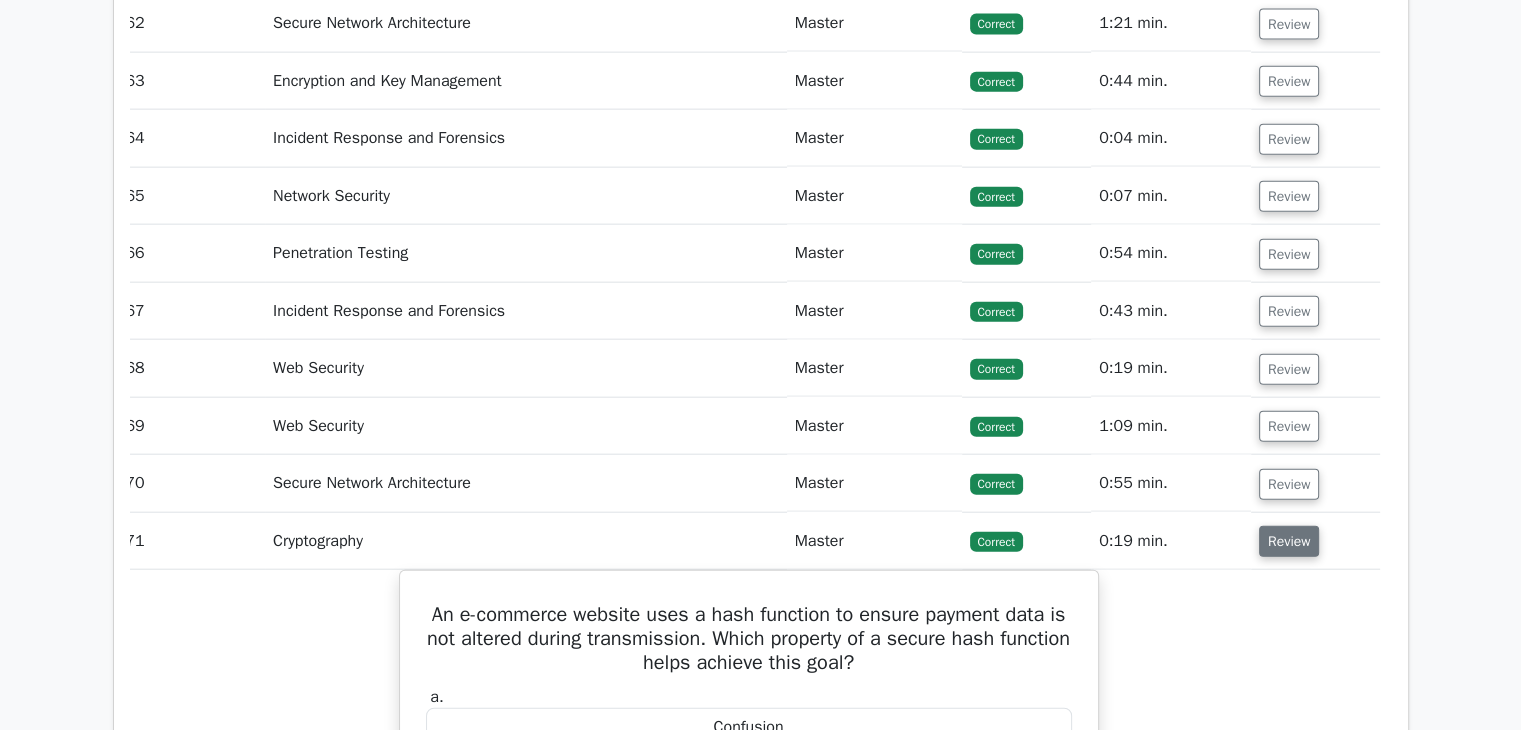 click on "Review" at bounding box center [1289, 541] 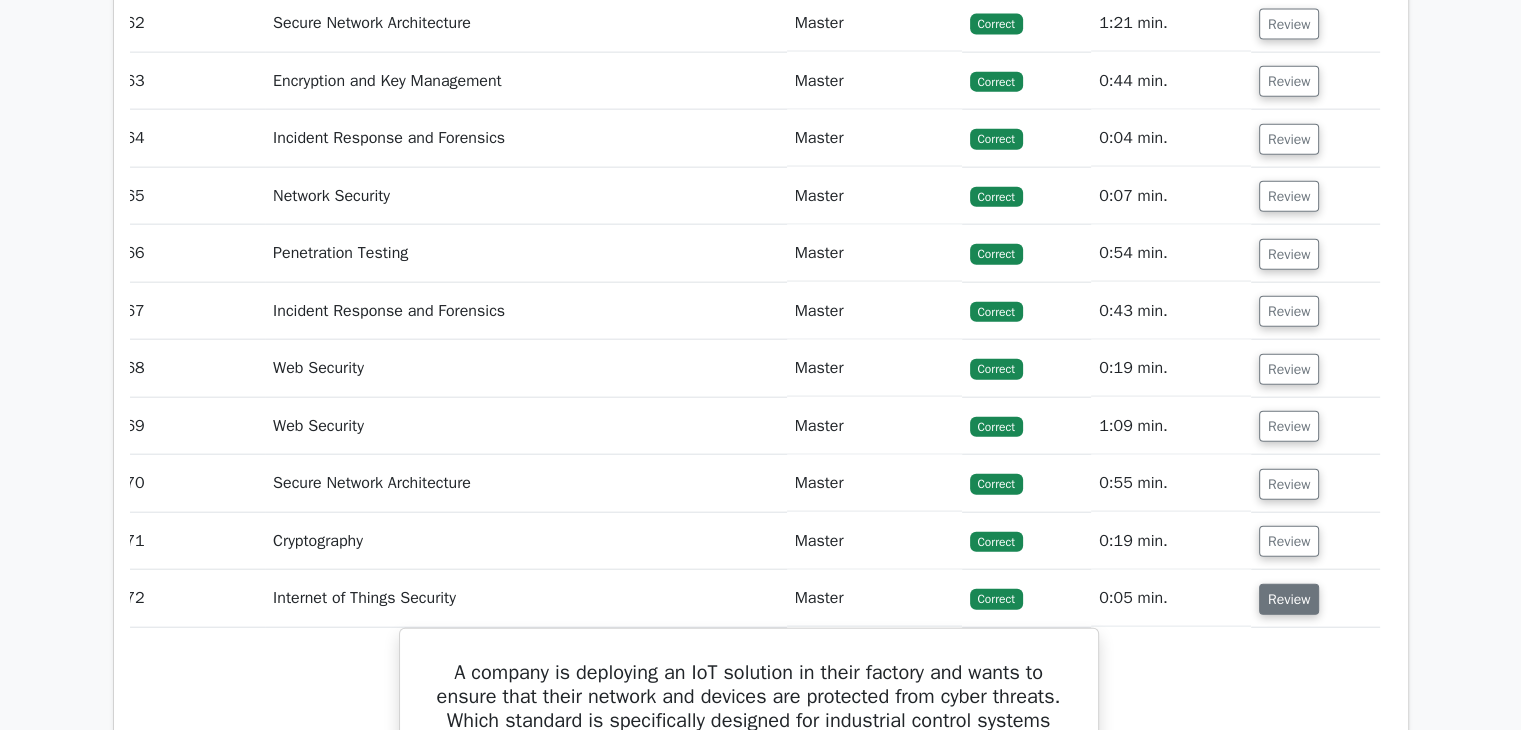 click on "Review" at bounding box center (1289, 599) 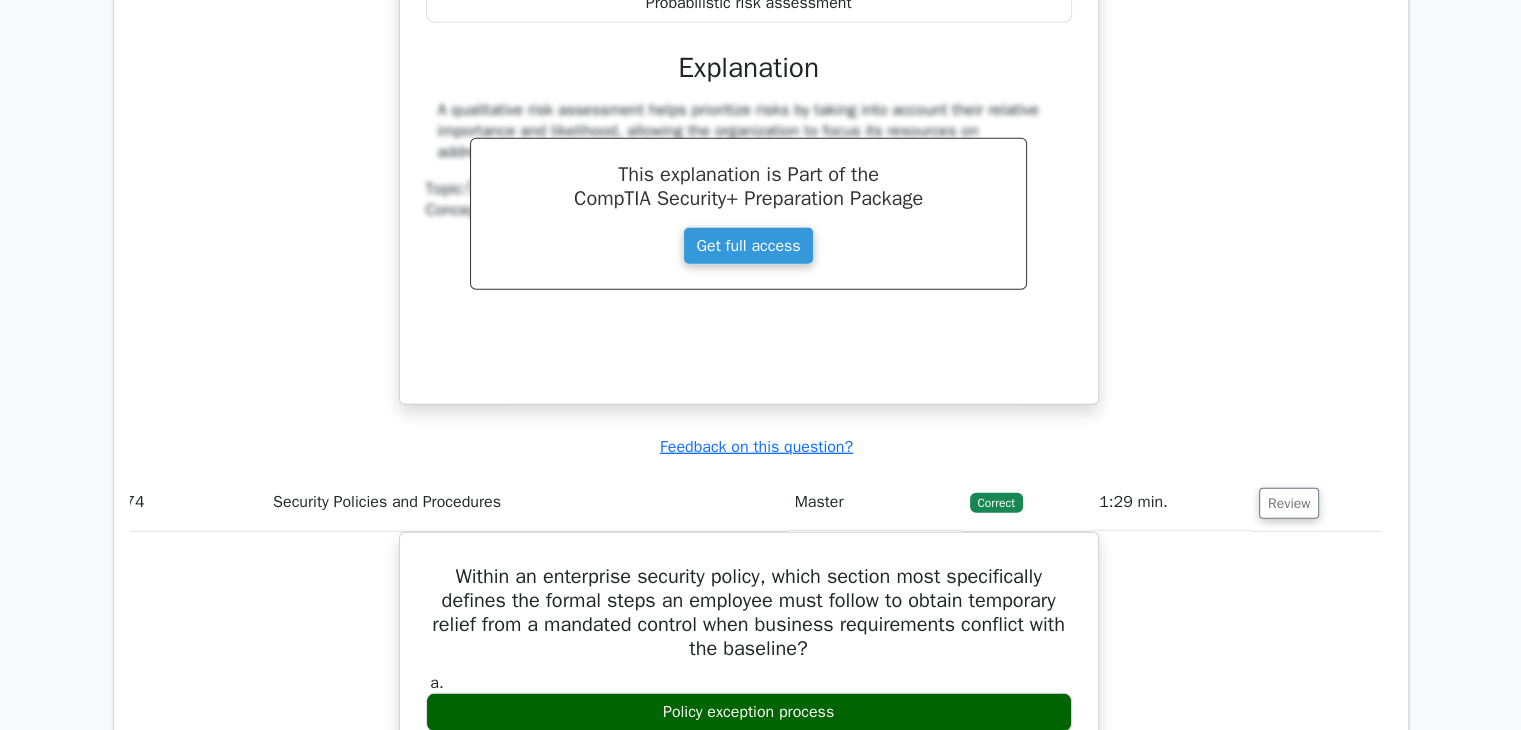scroll, scrollTop: 13417, scrollLeft: 0, axis: vertical 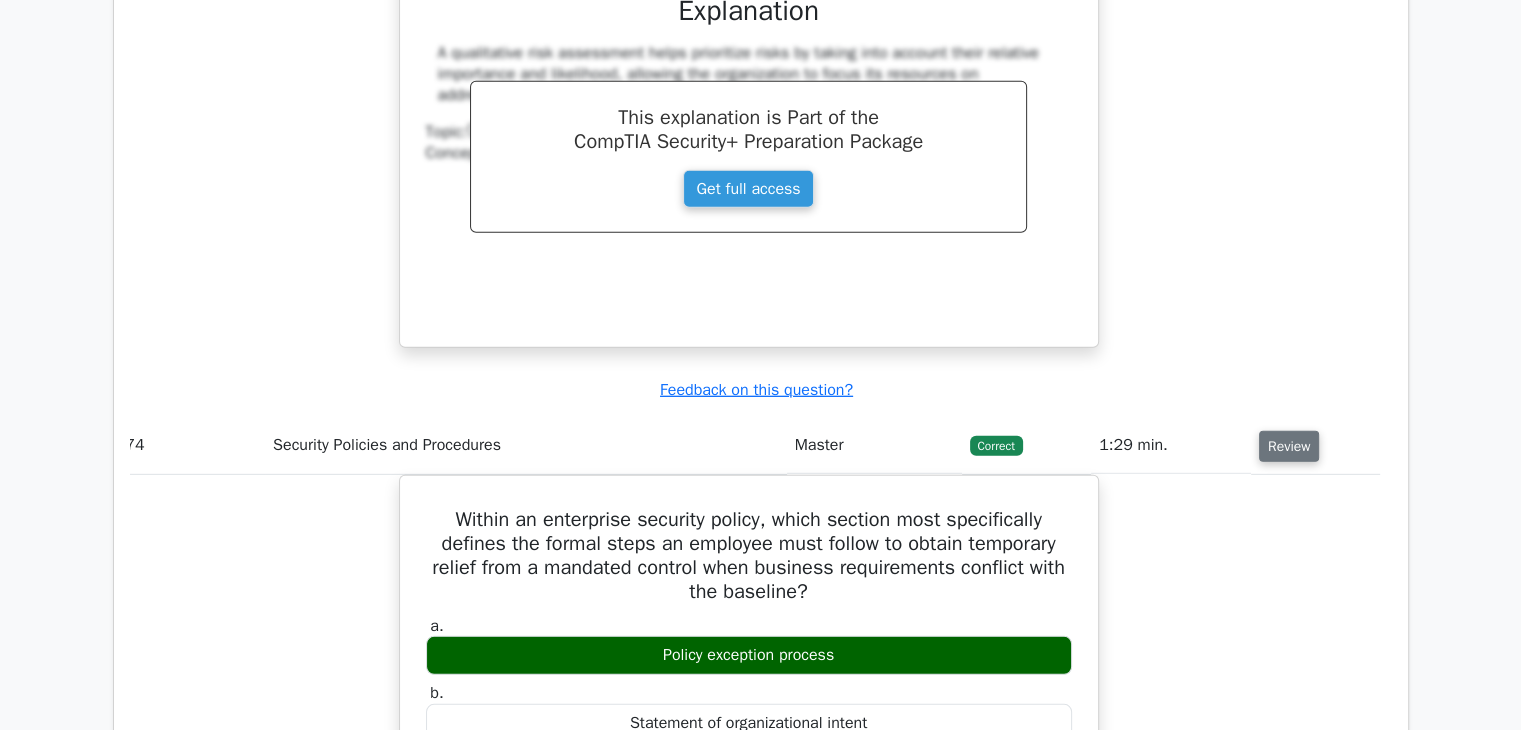 click on "Review" at bounding box center (1289, 446) 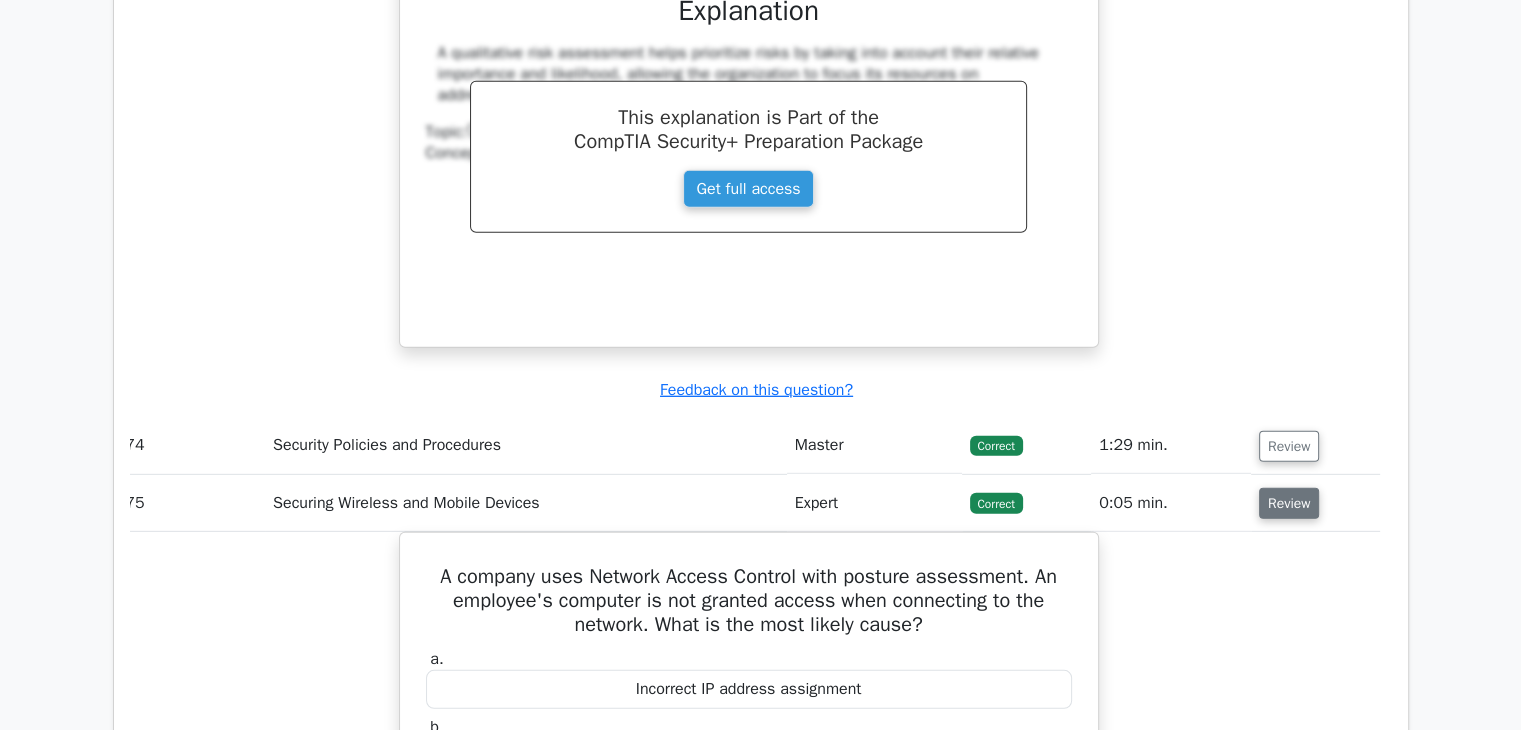 click on "Review" at bounding box center [1289, 503] 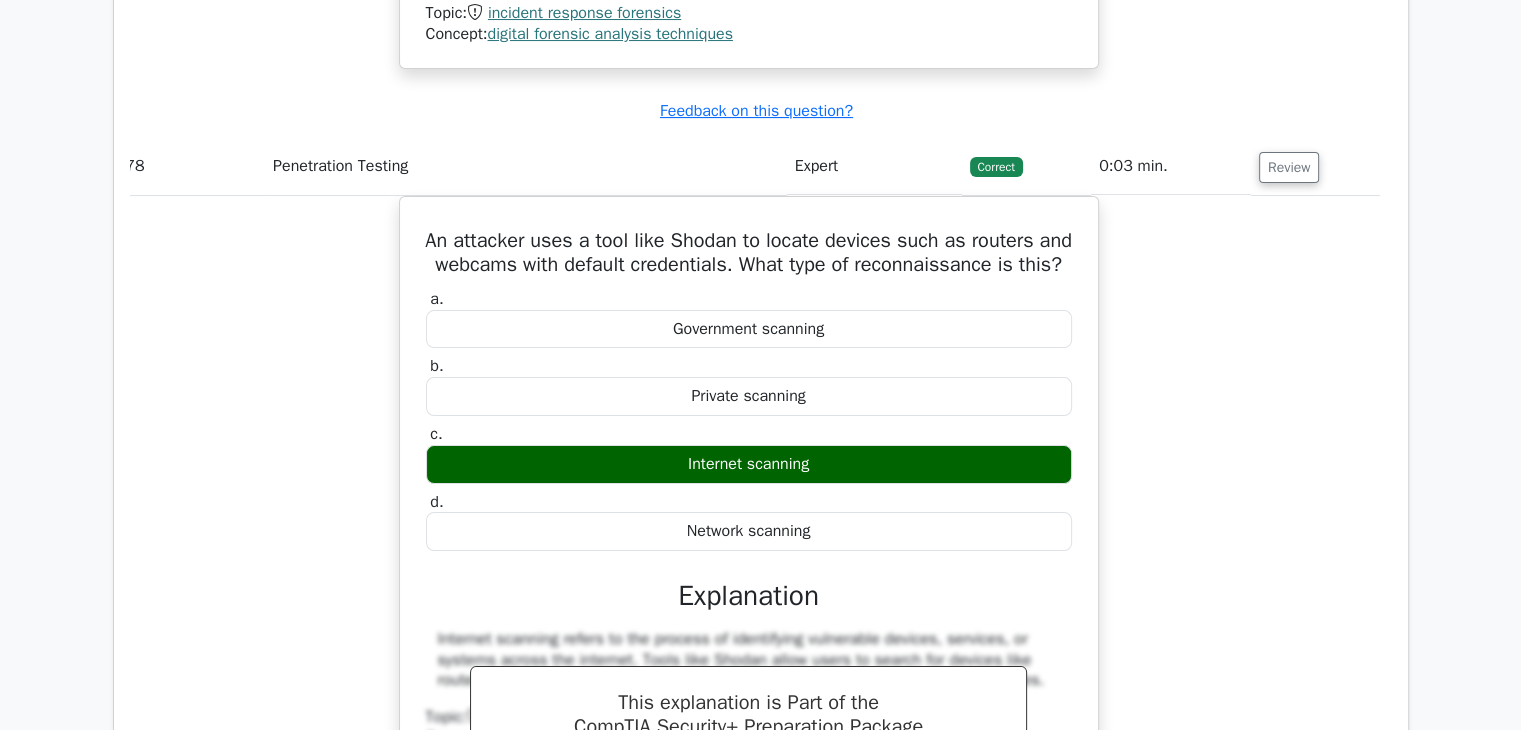 scroll, scrollTop: 15494, scrollLeft: 0, axis: vertical 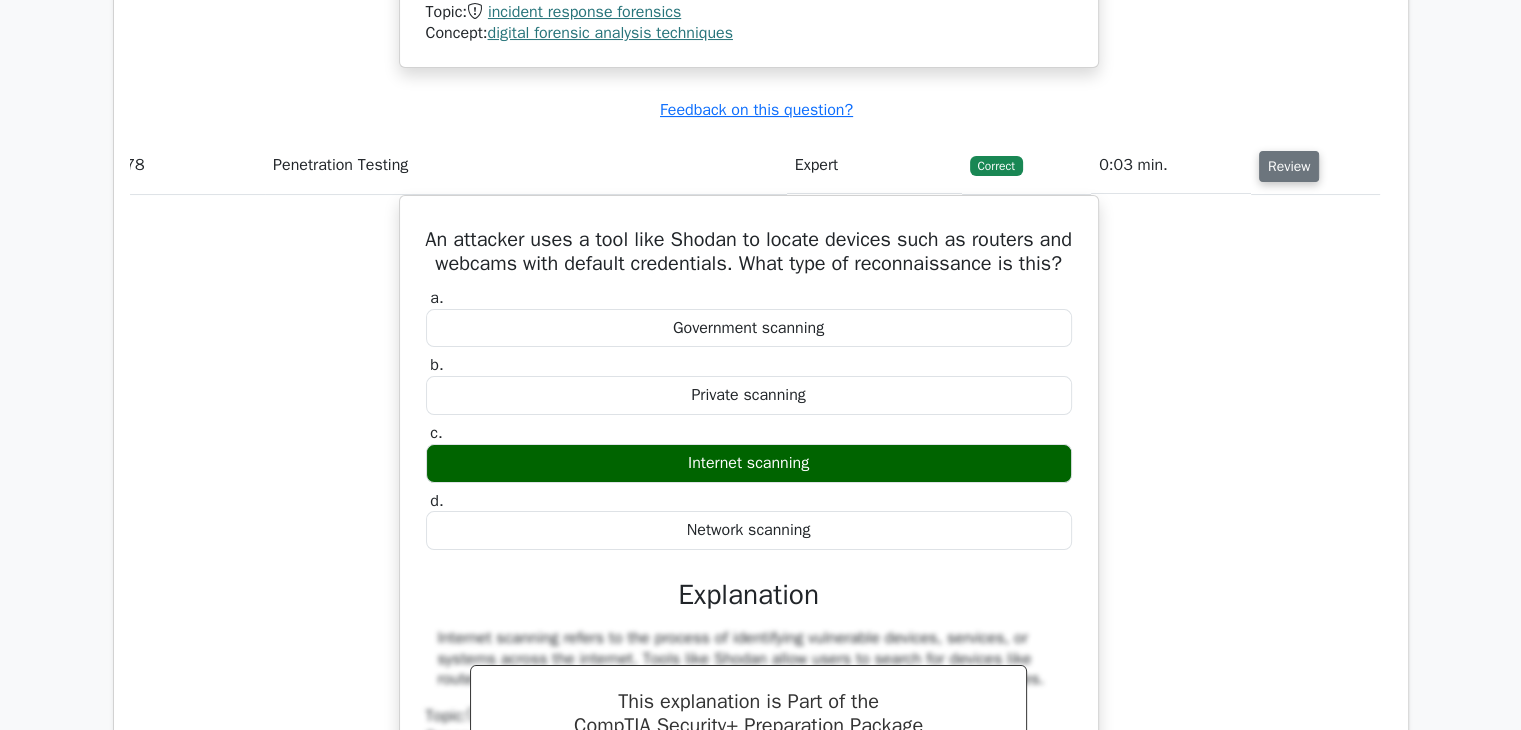 click on "Review" at bounding box center (1289, 166) 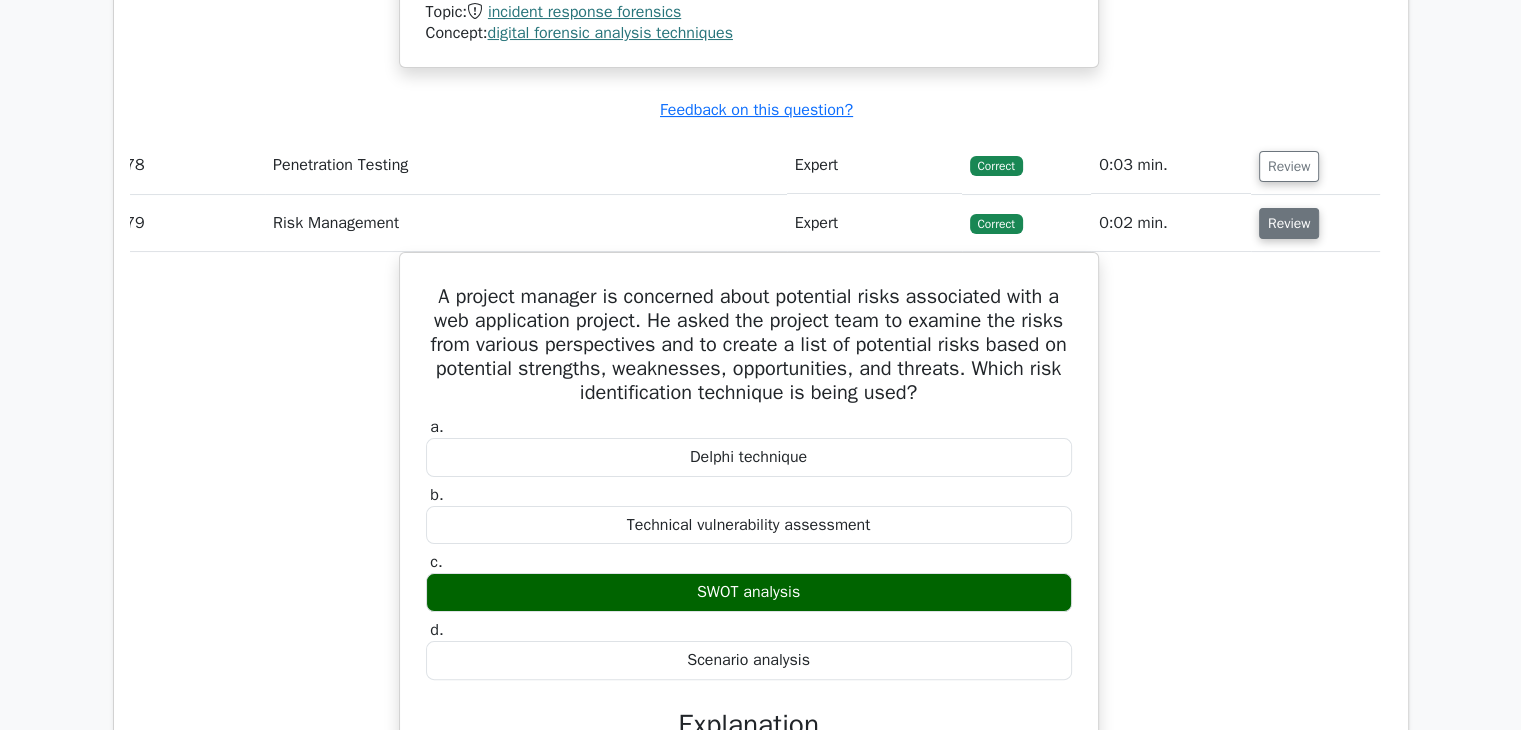click on "Review" at bounding box center [1289, 223] 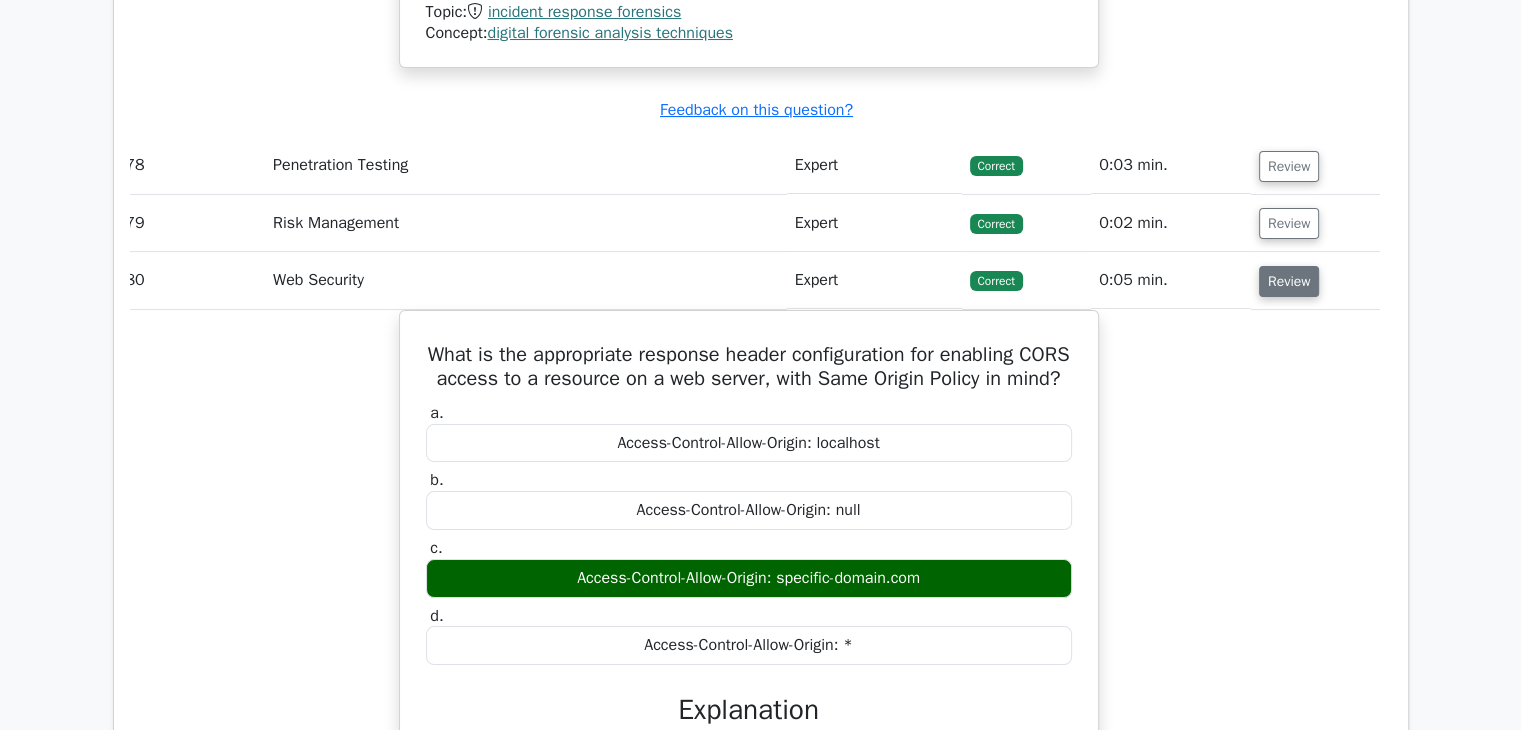 click on "Review" at bounding box center [1289, 281] 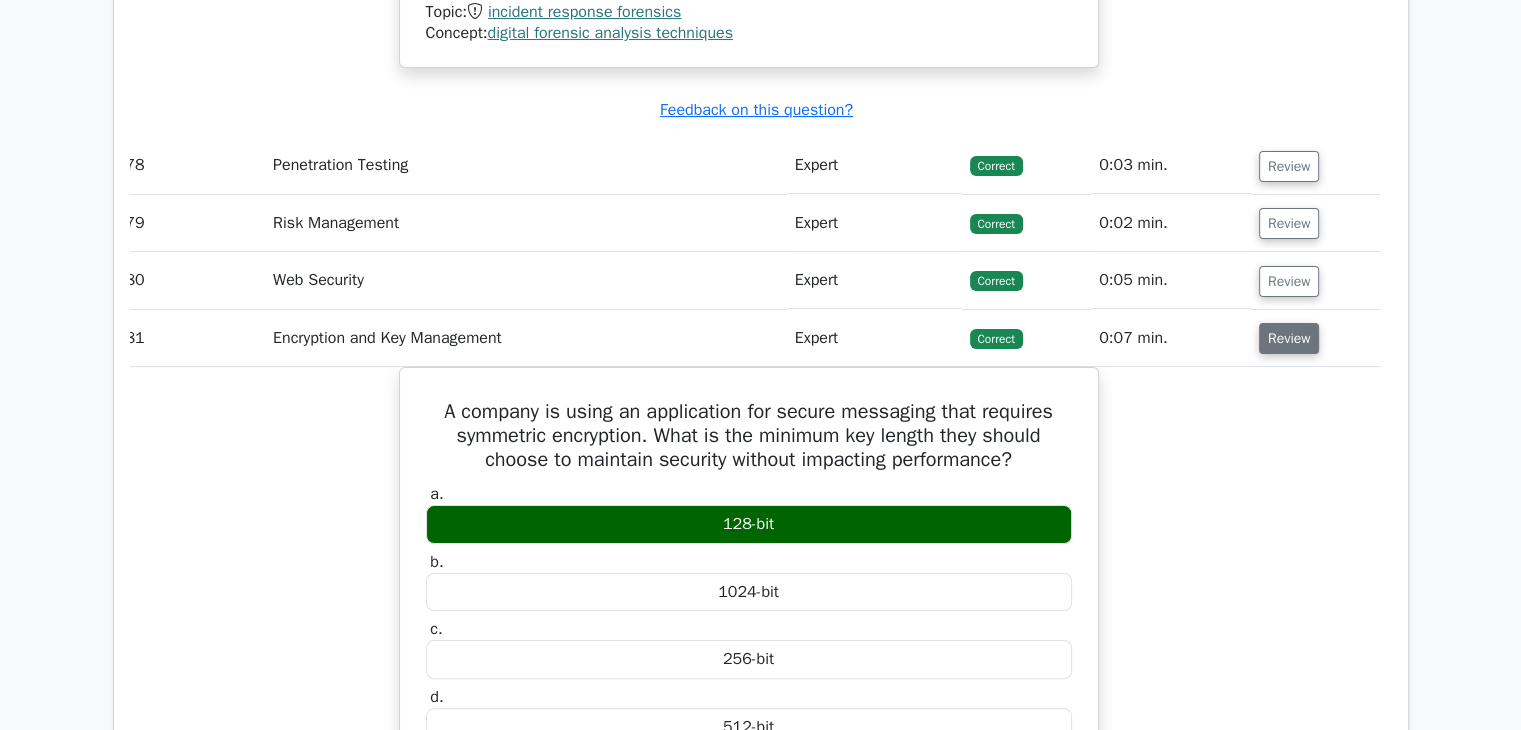 click on "Review" at bounding box center (1289, 338) 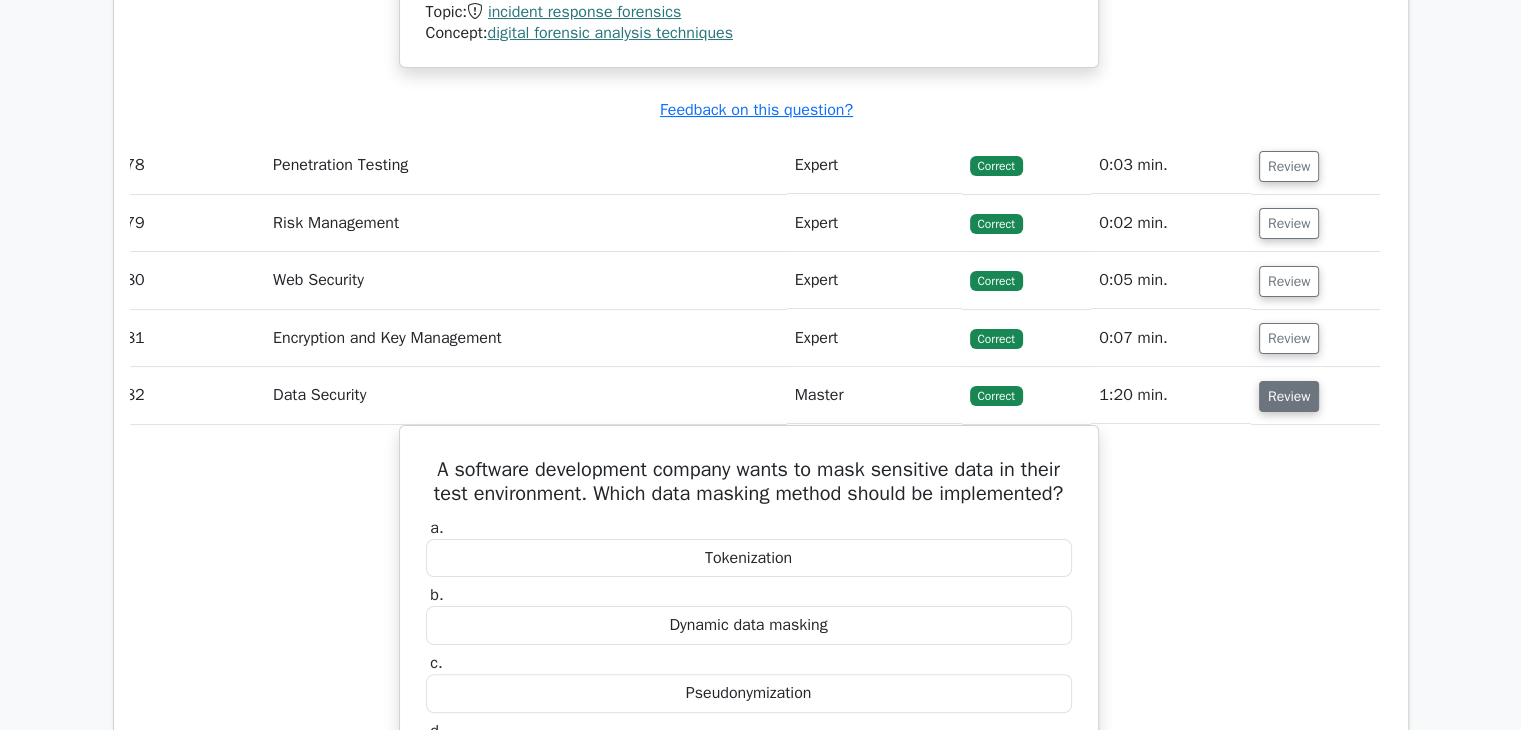 click on "Review" at bounding box center (1289, 396) 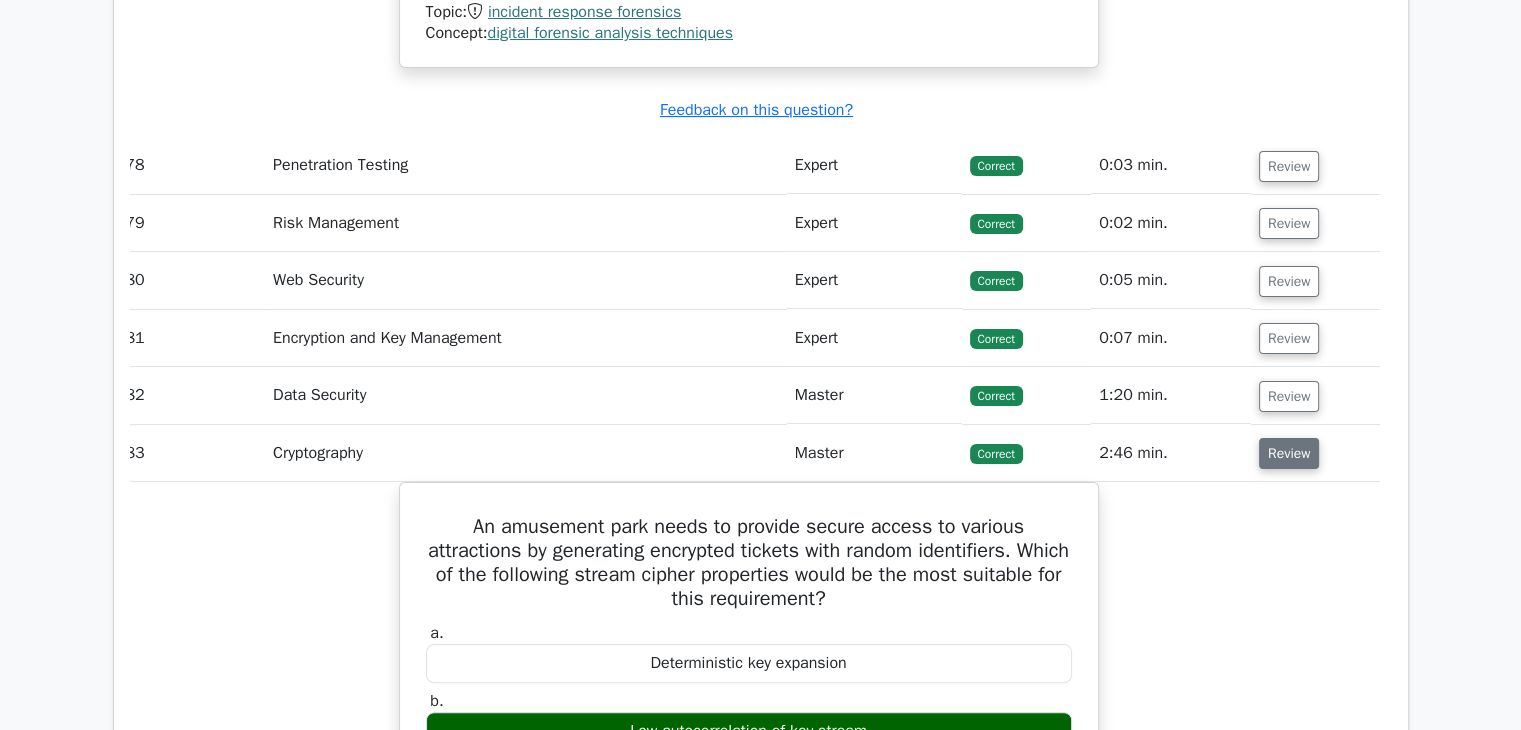 click on "Review" at bounding box center [1289, 453] 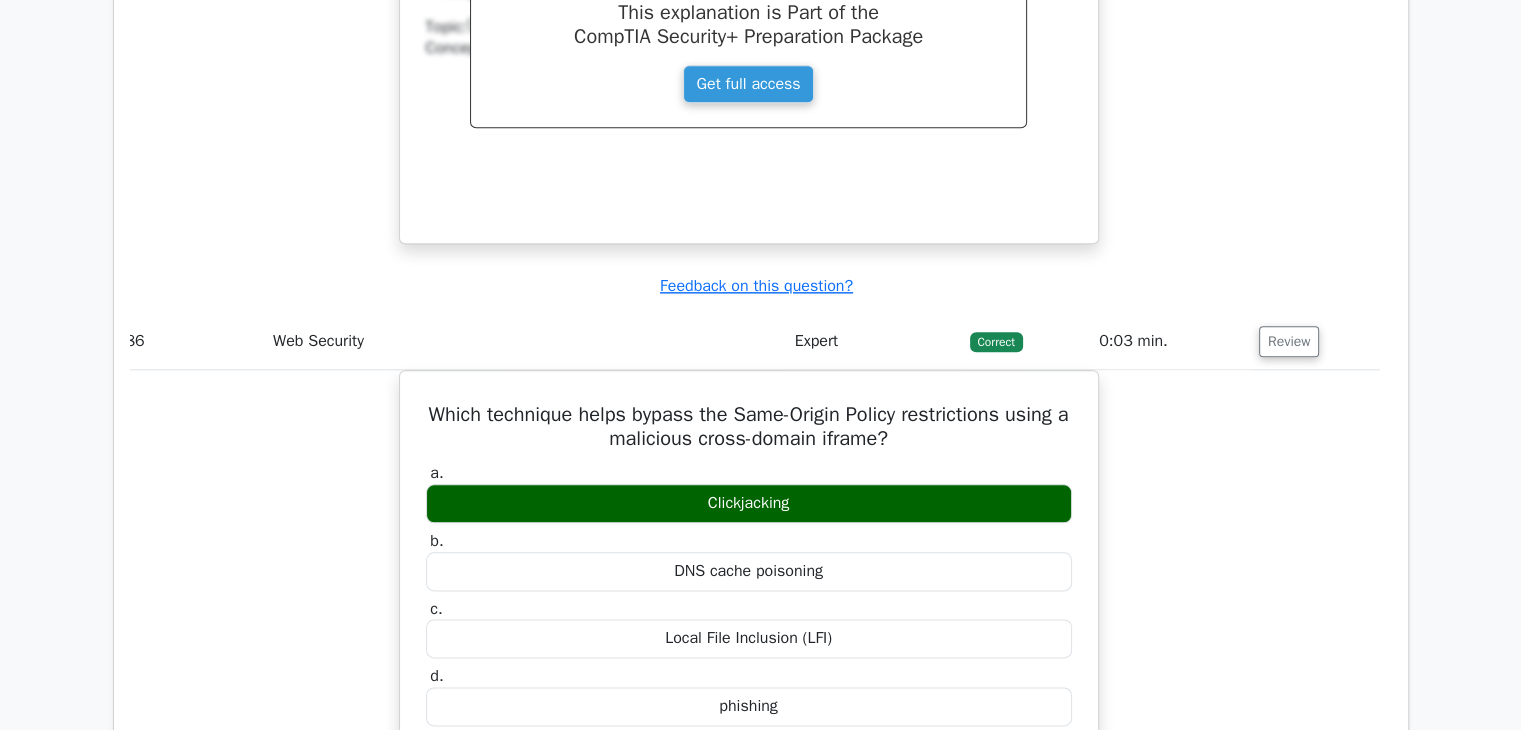 scroll, scrollTop: 17488, scrollLeft: 0, axis: vertical 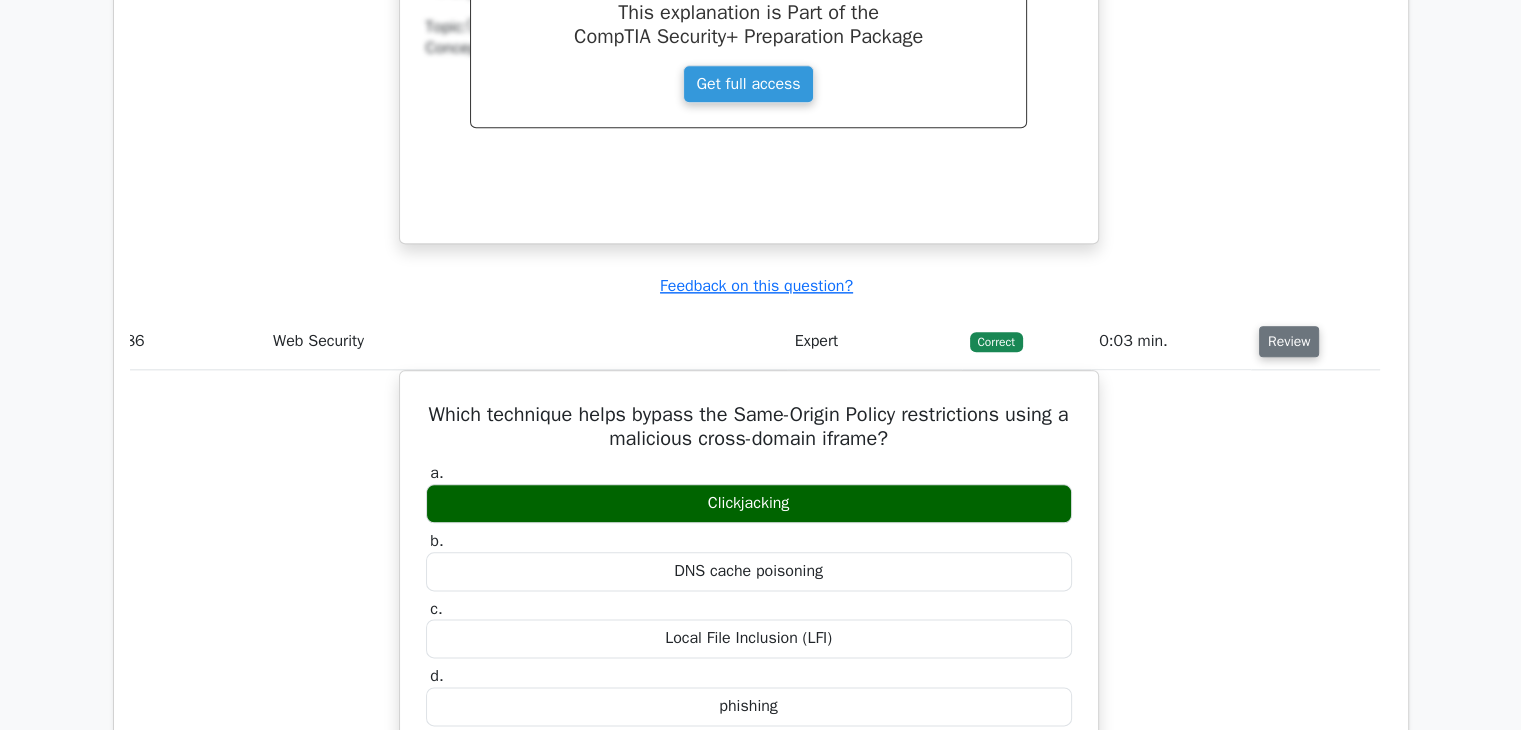 click on "Review" at bounding box center (1289, 341) 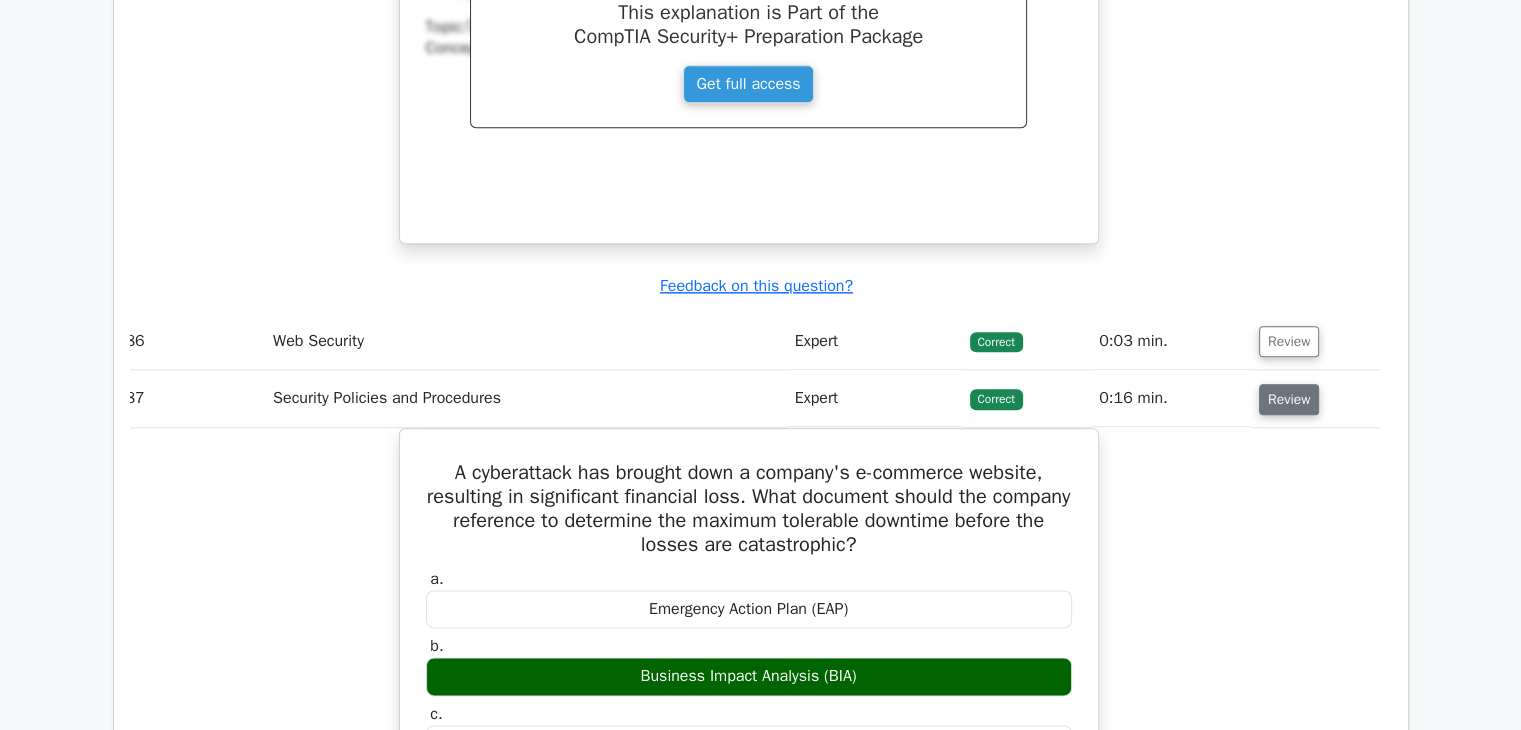click on "Review" at bounding box center [1289, 399] 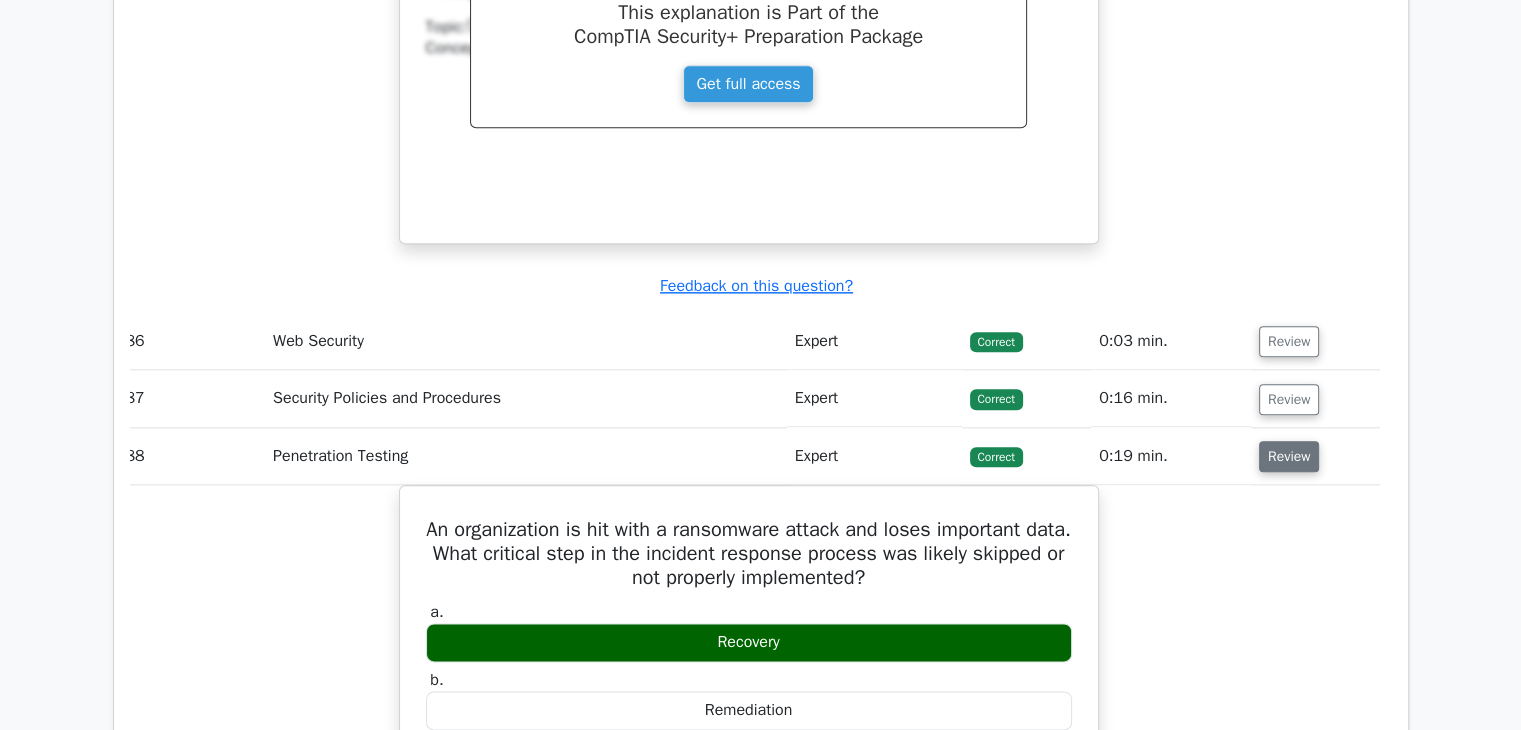 click on "Review" at bounding box center [1289, 456] 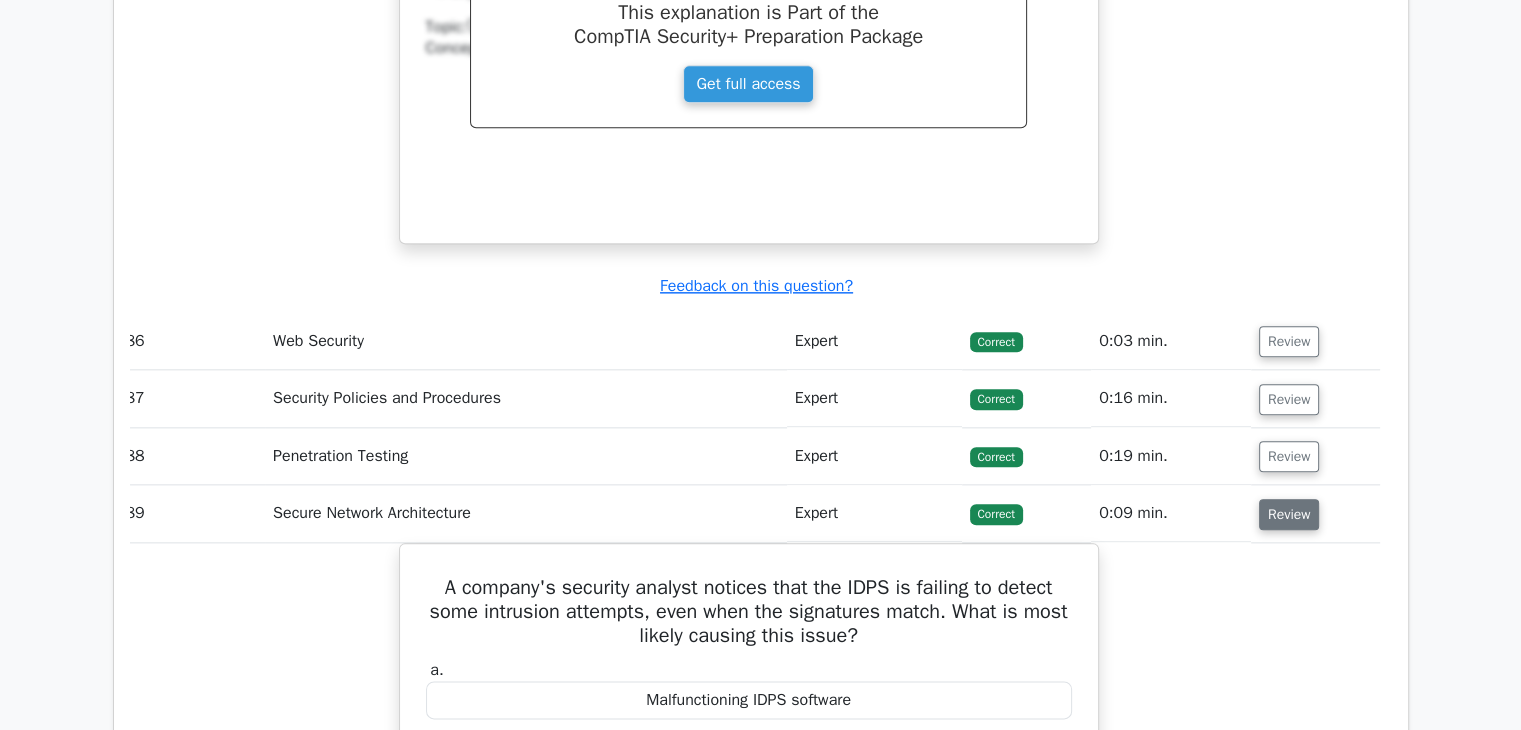 click on "Review" at bounding box center (1289, 514) 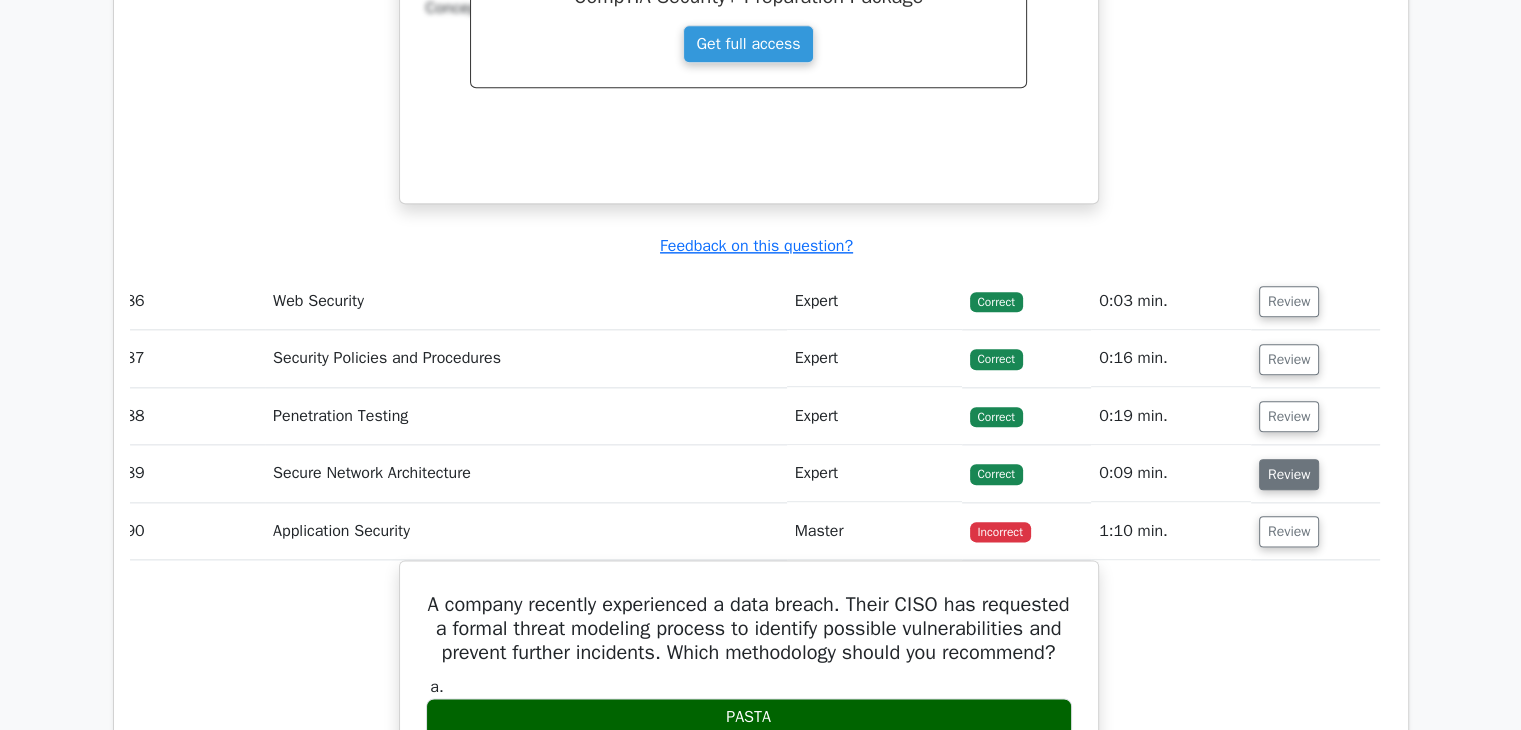 scroll, scrollTop: 17512, scrollLeft: 0, axis: vertical 